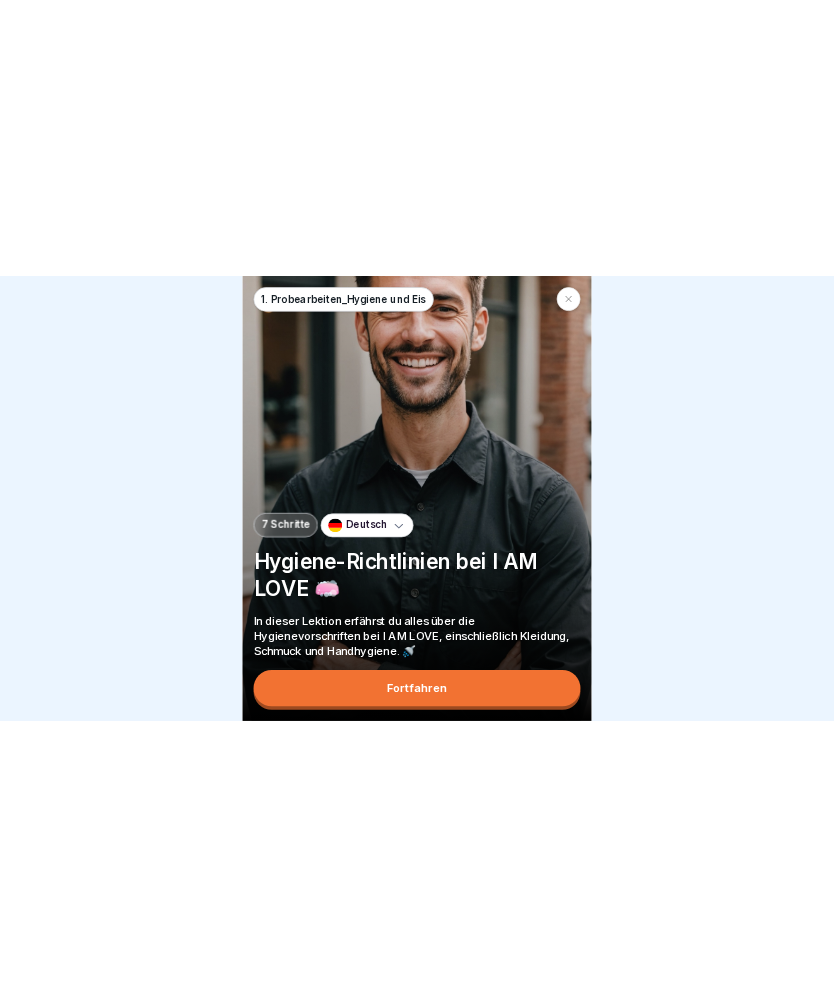 scroll, scrollTop: 0, scrollLeft: 0, axis: both 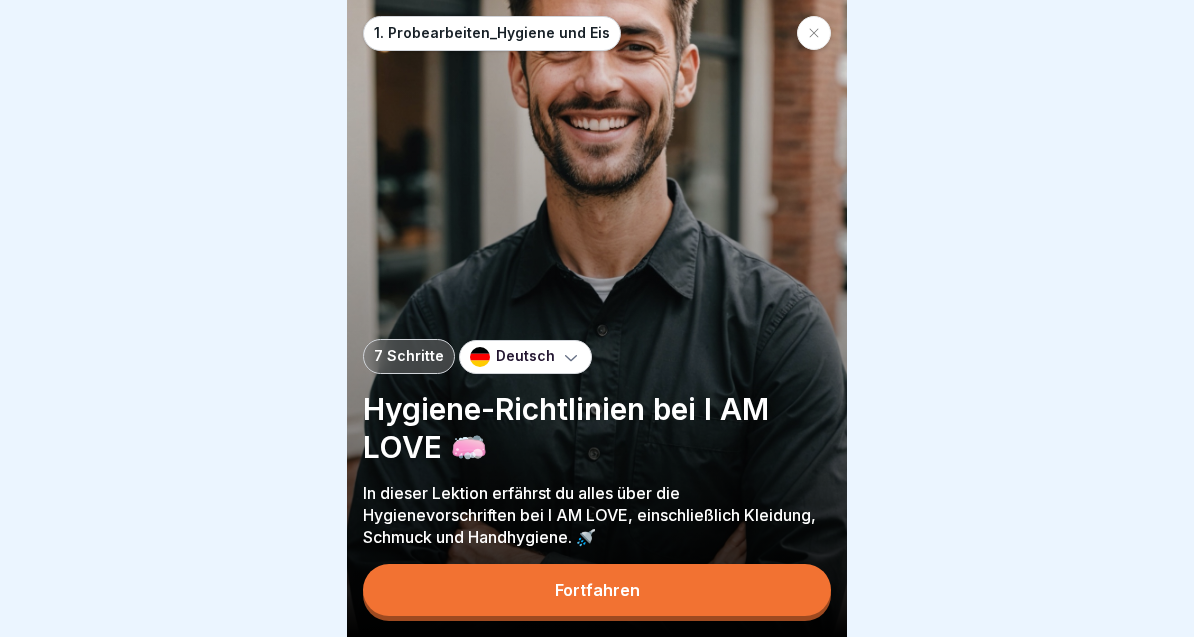 click on "Fortfahren" at bounding box center [597, 590] 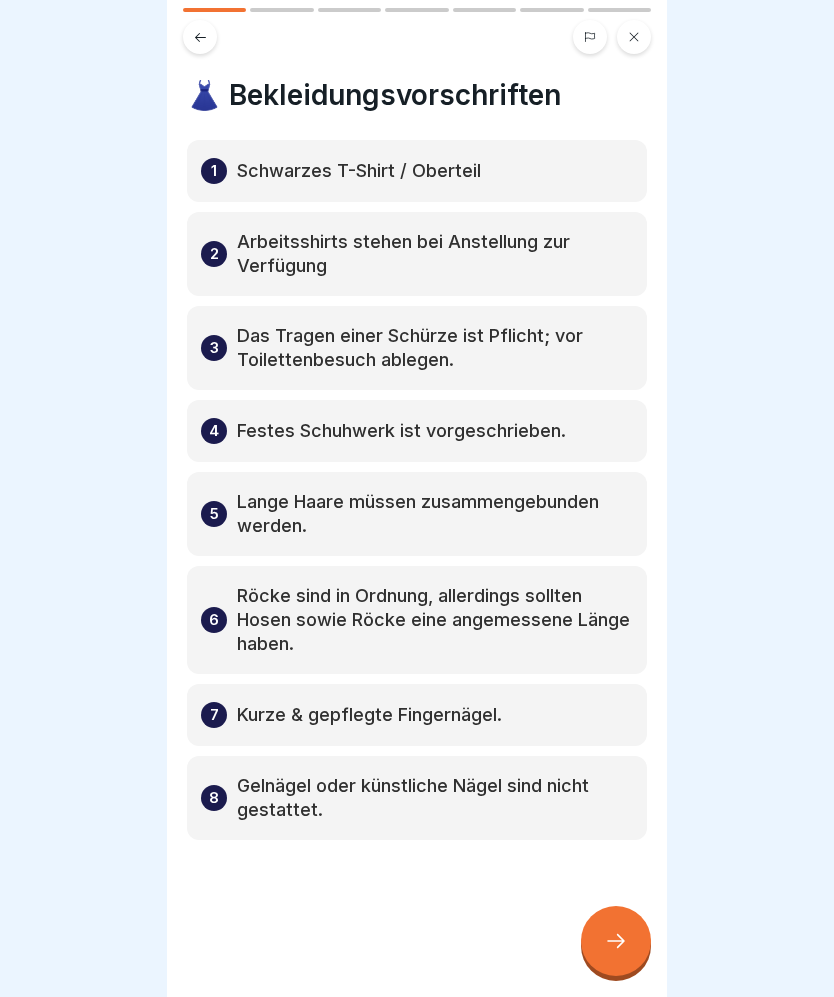 click at bounding box center (616, 941) 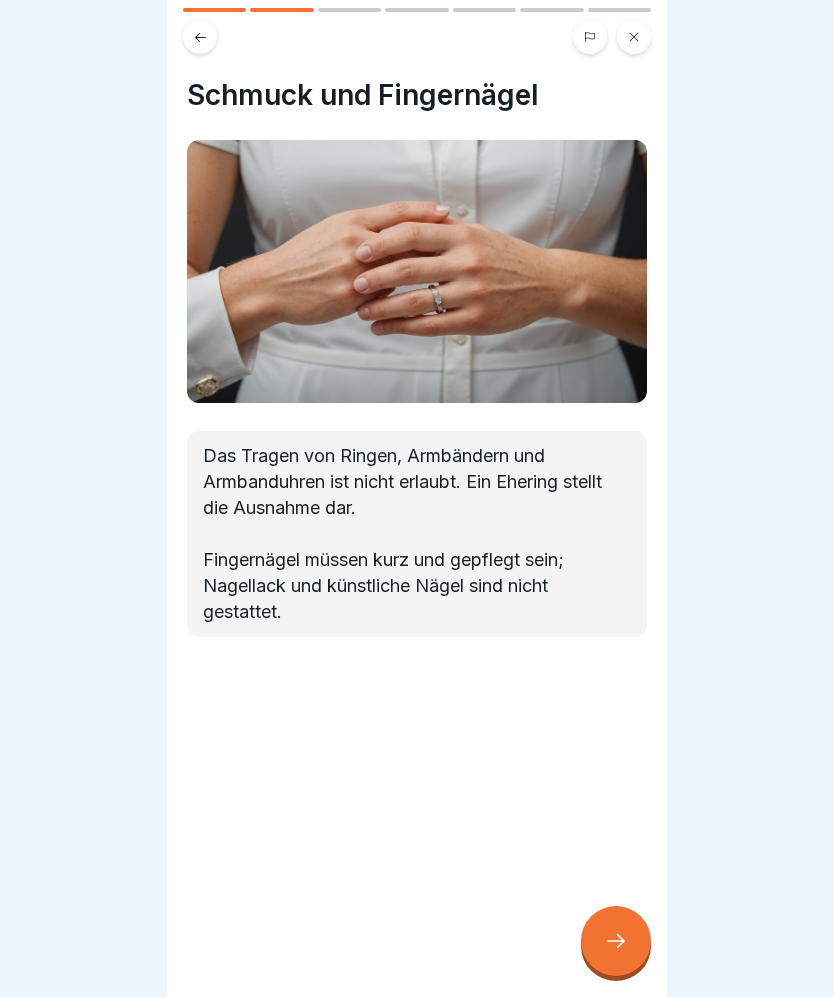 click 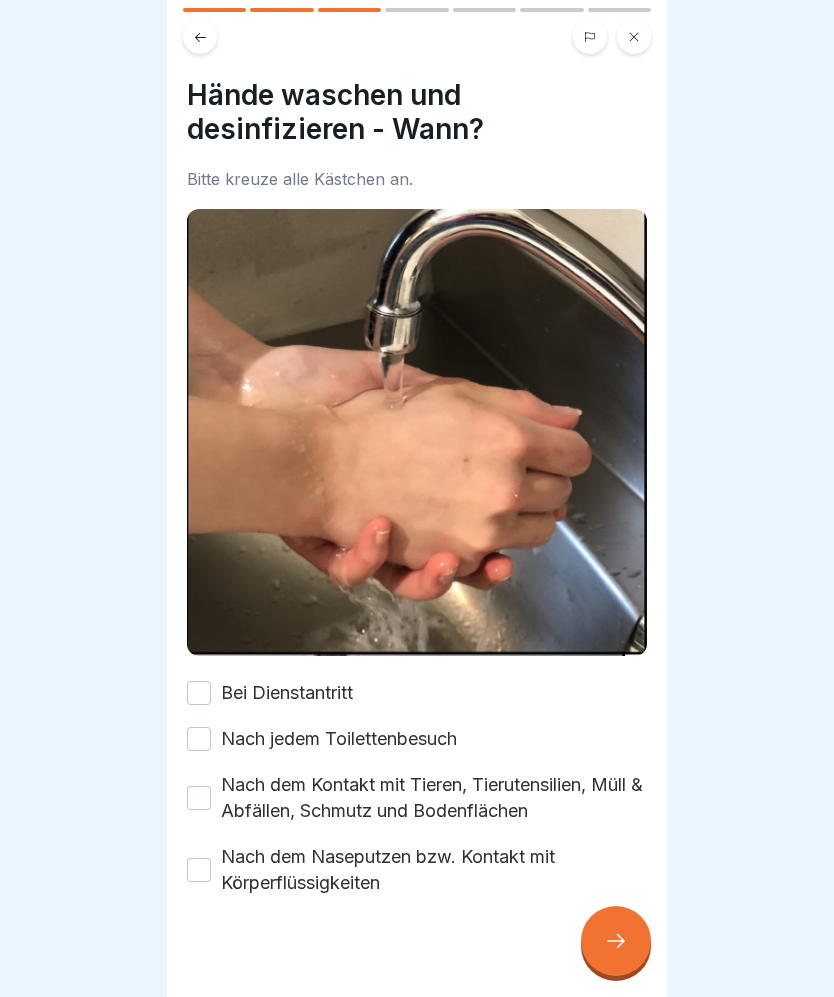 click on "Bei Dienstantritt" at bounding box center (287, 693) 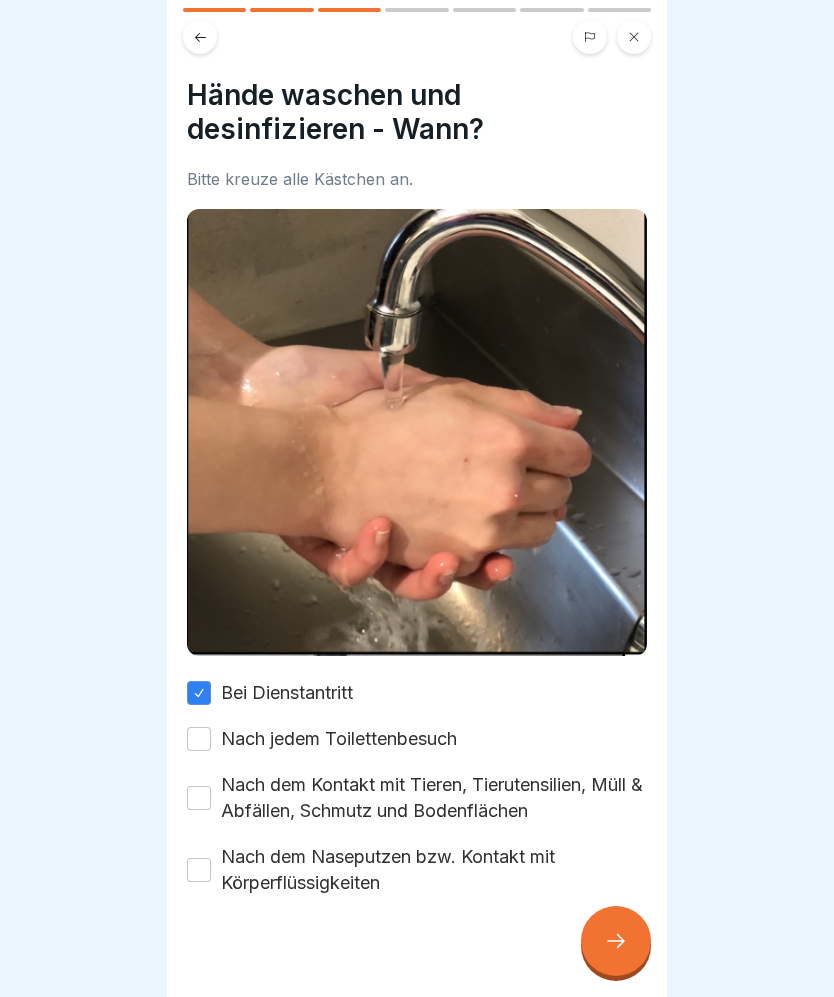 click on "Nach jedem Toilettenbesuch" at bounding box center [199, 739] 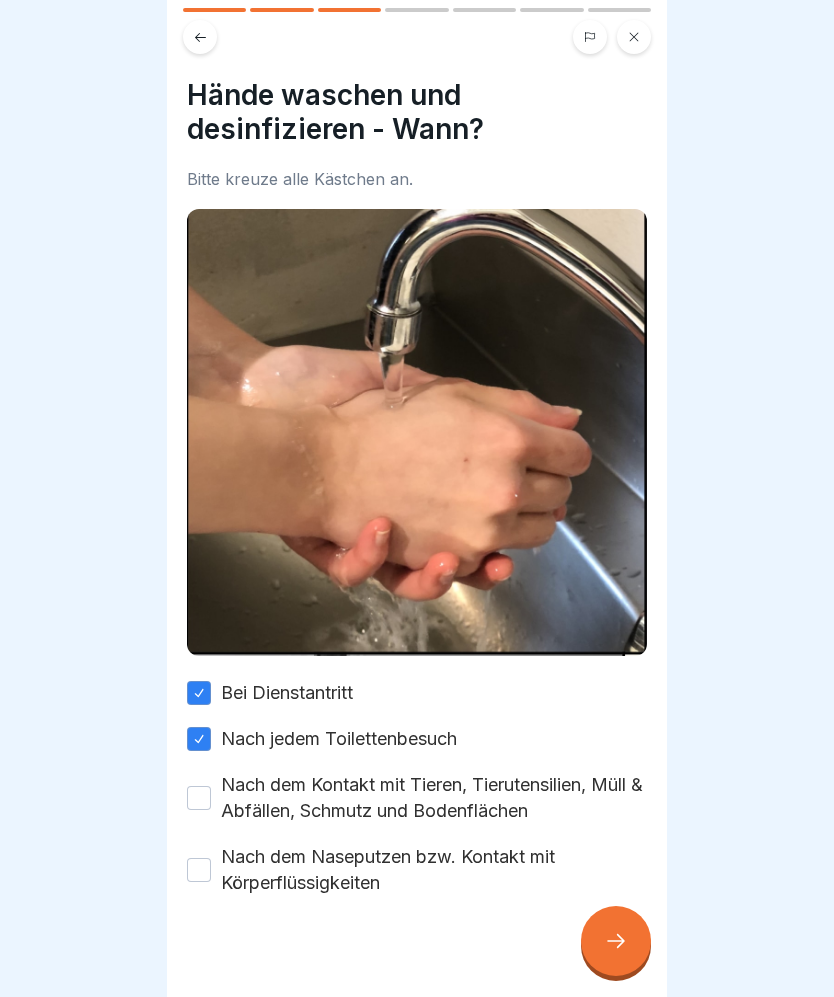 click on "Nach dem Kontakt mit Tieren, Tierutensilien, Müll & Abfällen, Schmutz und Bodenflächen" at bounding box center (199, 798) 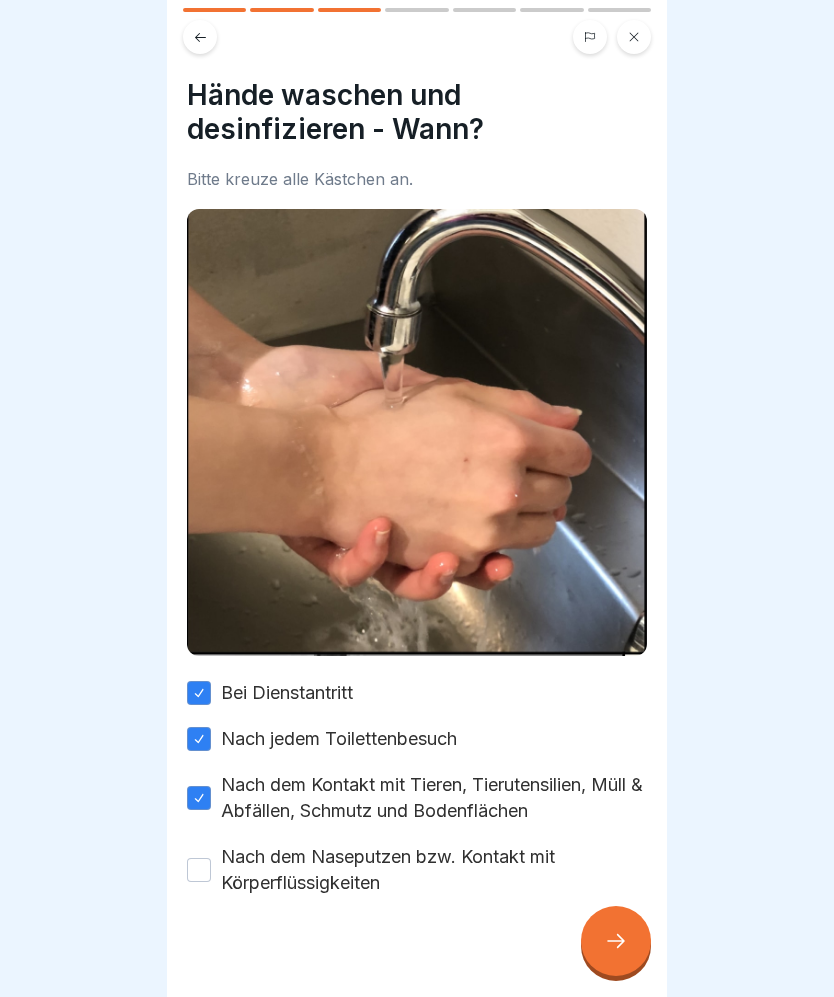 click on "Nach dem Naseputzen bzw. Kontakt mit Körperflüssigkeiten" at bounding box center (199, 870) 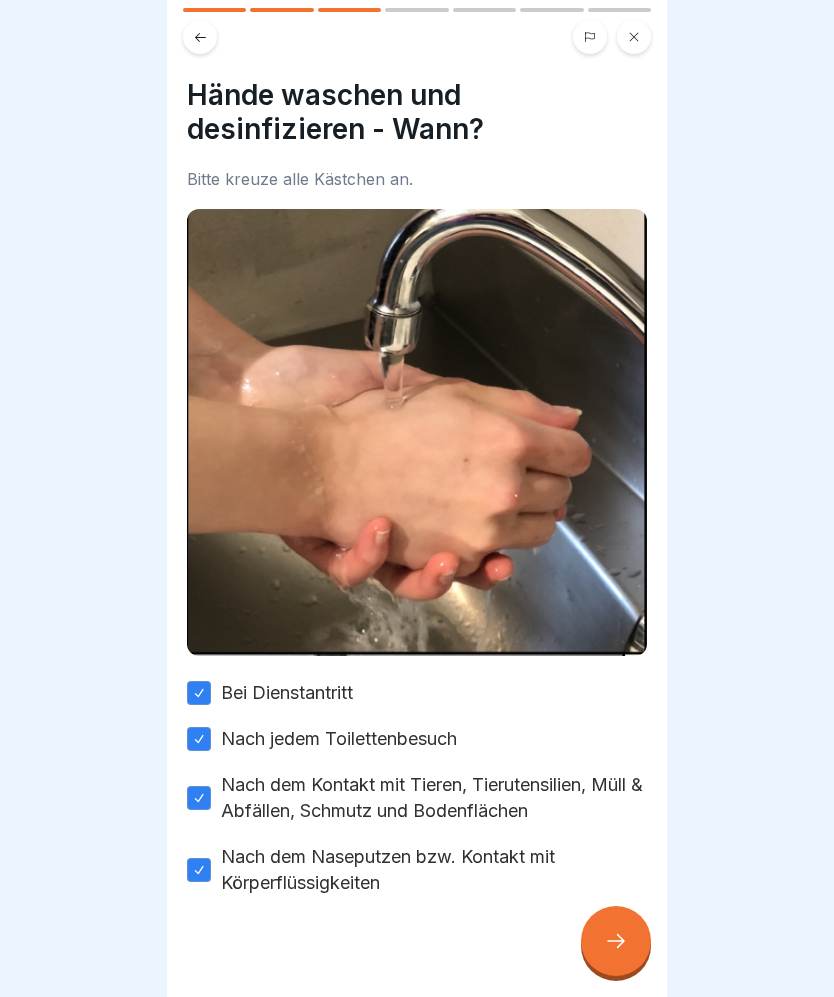 click at bounding box center (616, 941) 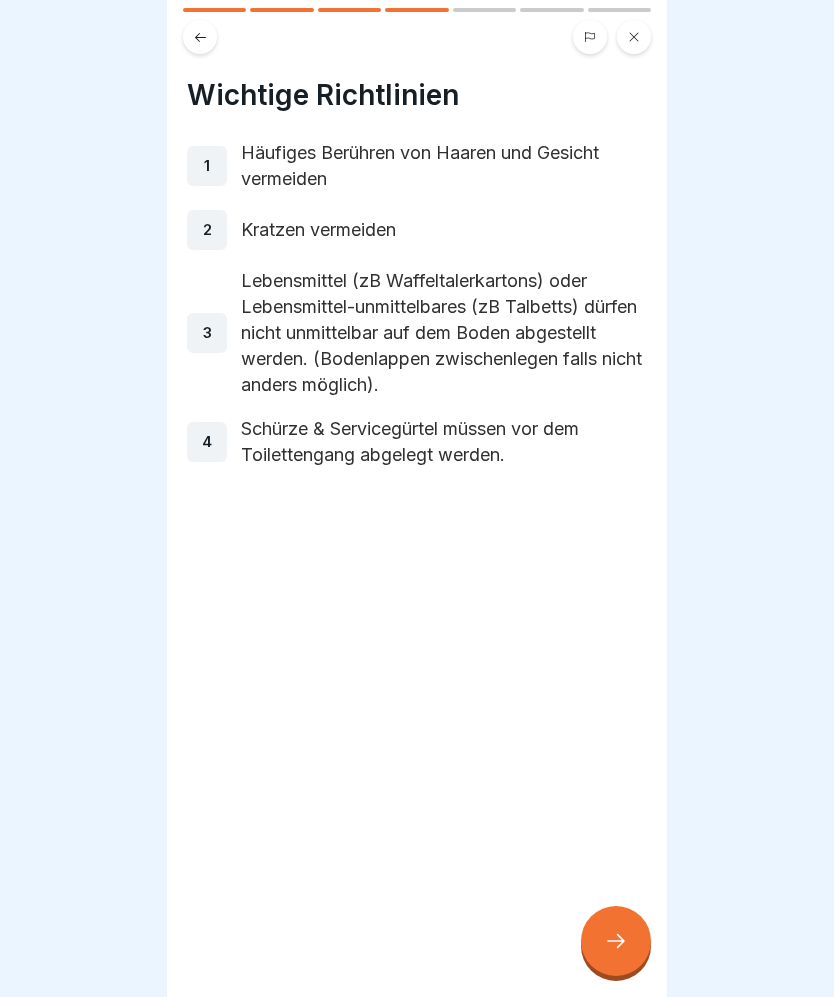 click 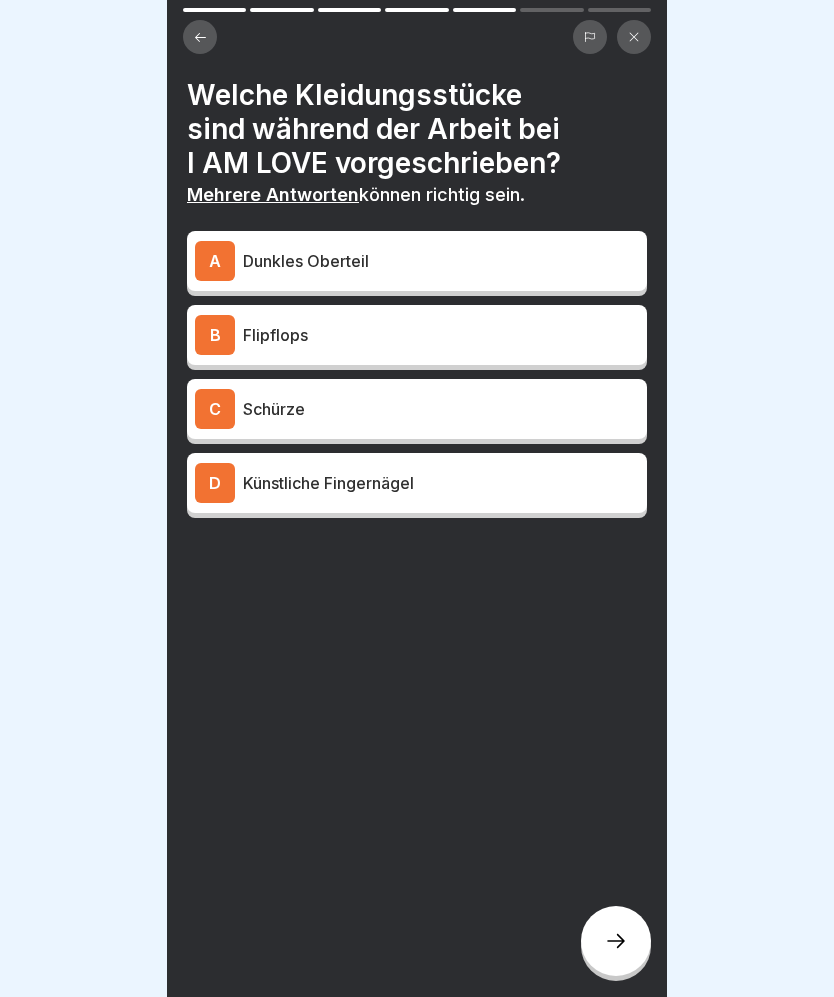 click on "Dunkles Oberteil" at bounding box center (441, 261) 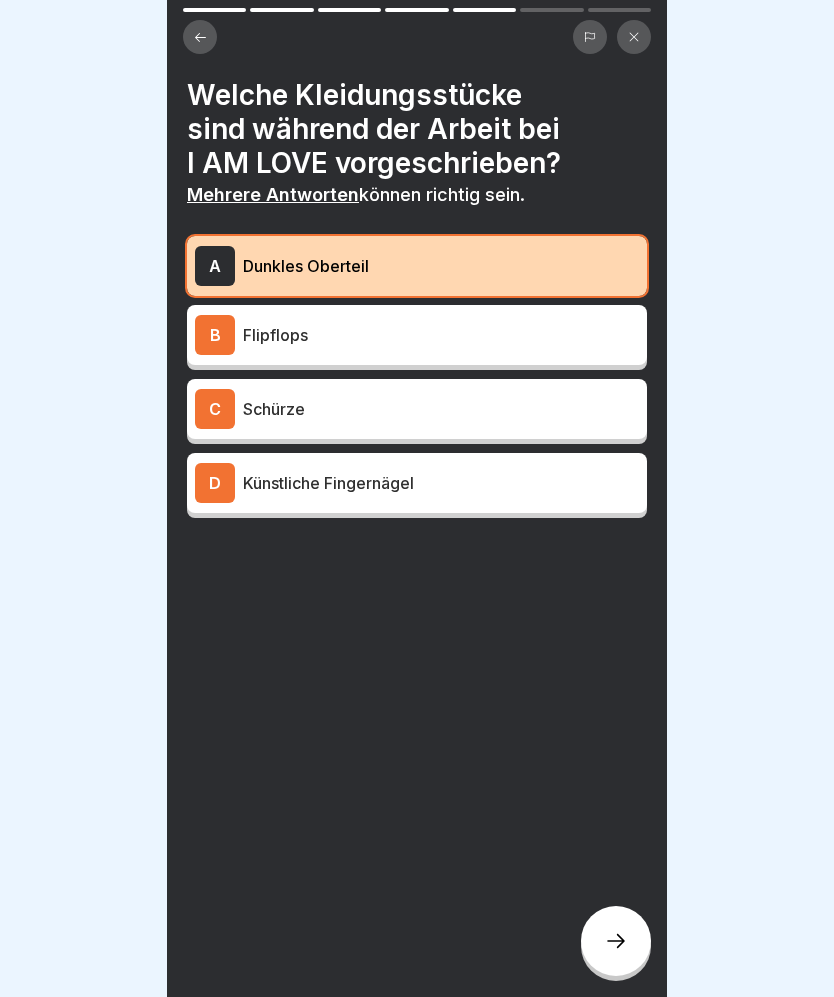 click on "Schürze" at bounding box center [441, 409] 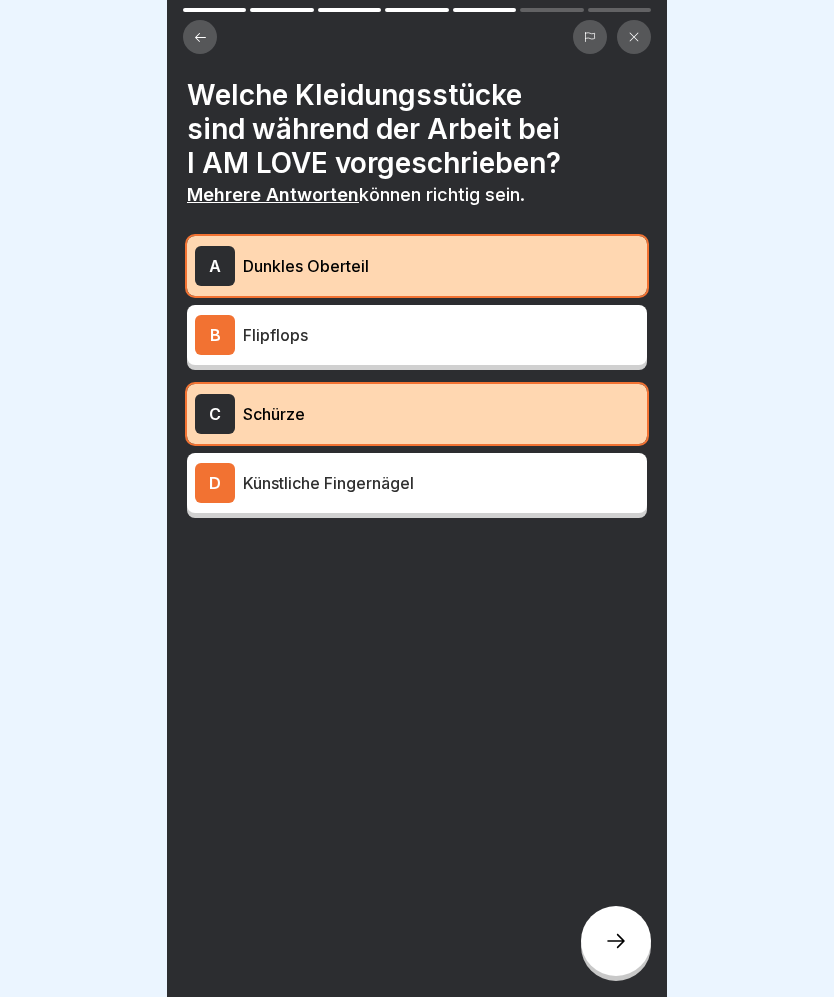 click 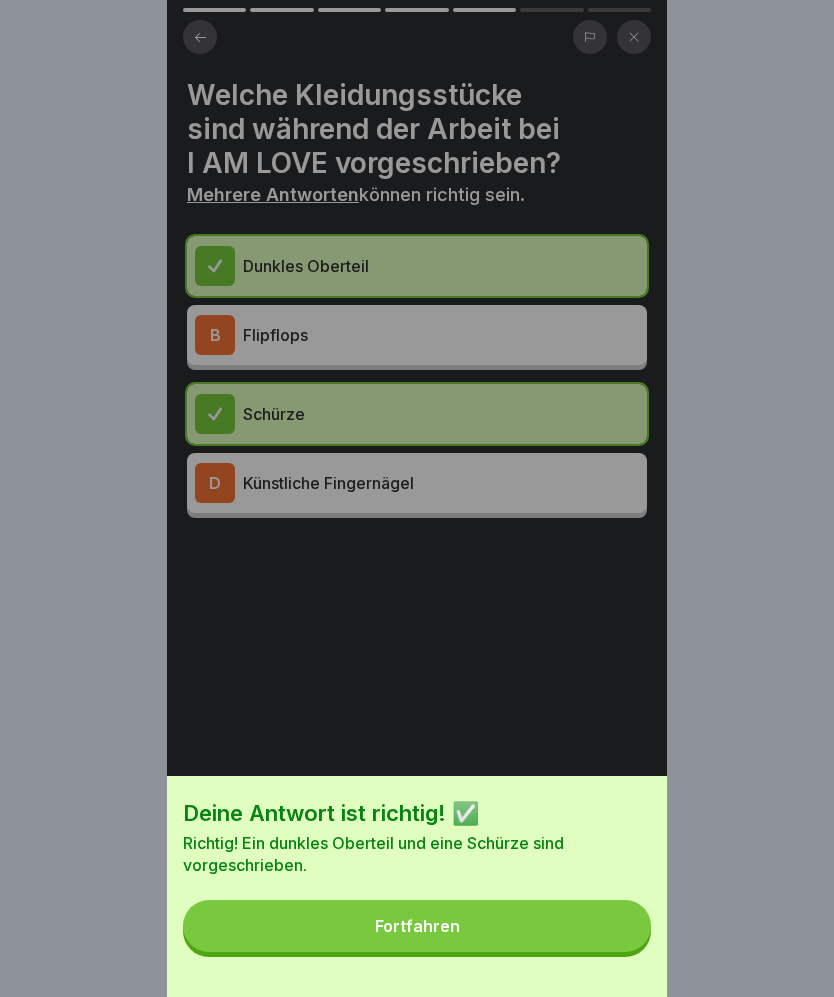click on "Fortfahren" at bounding box center [417, 926] 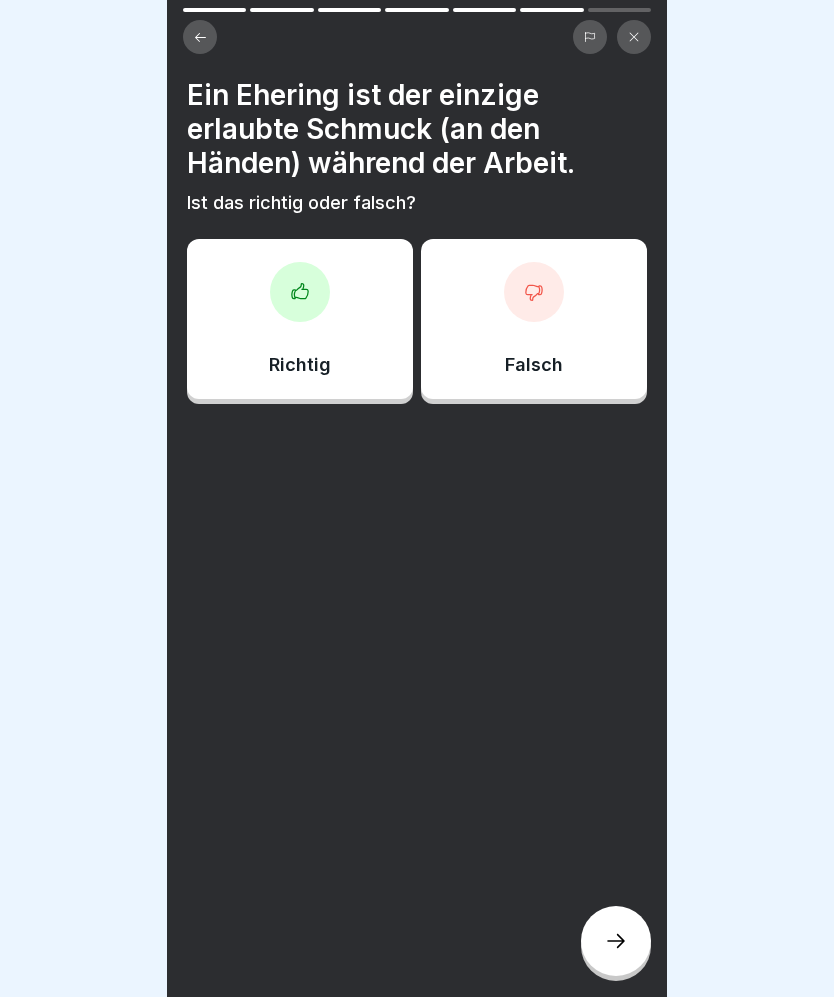 click on "Richtig" at bounding box center [300, 319] 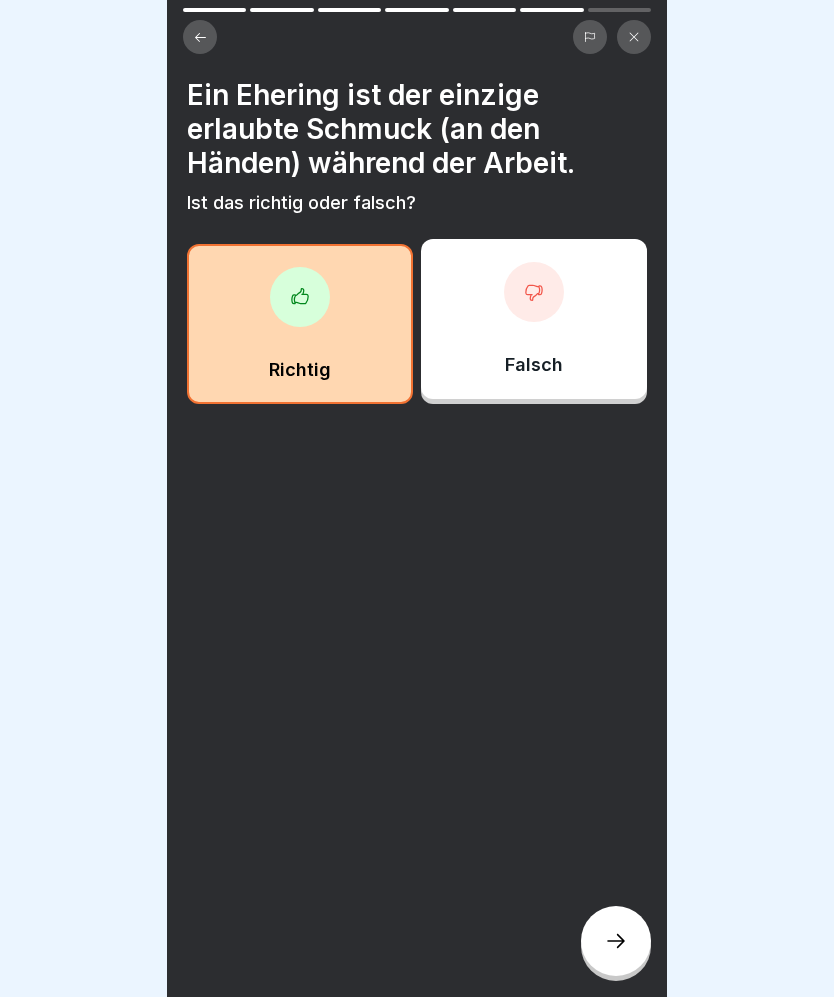 click 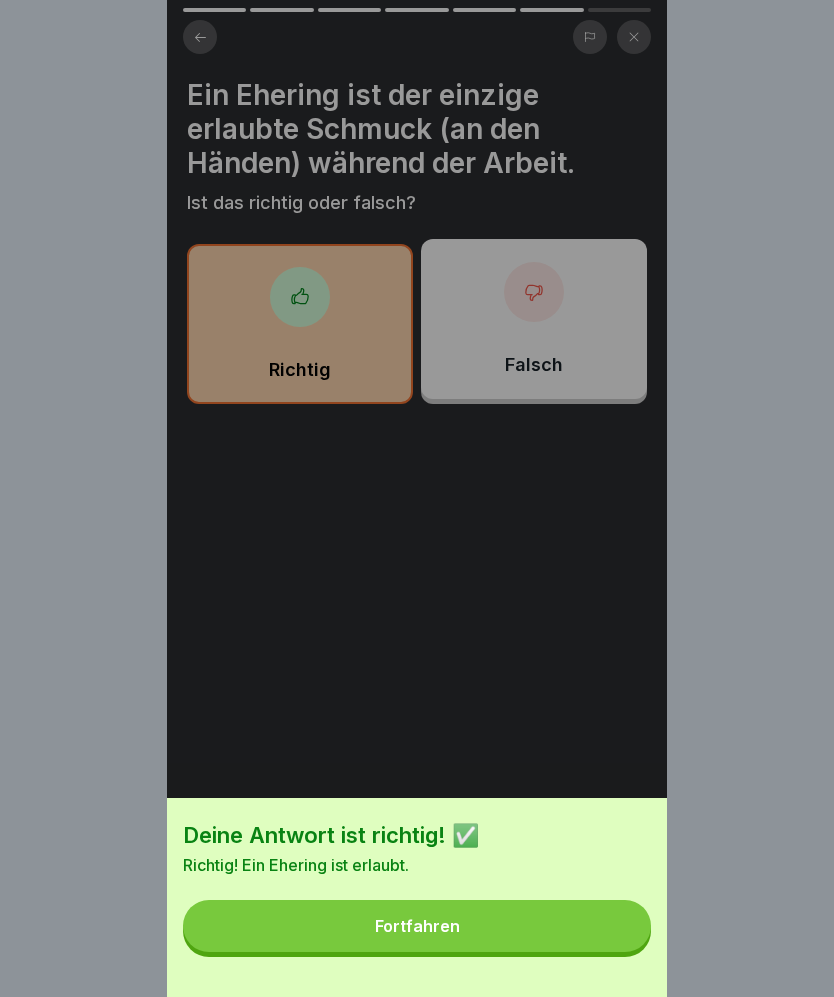 click on "Fortfahren" at bounding box center (417, 926) 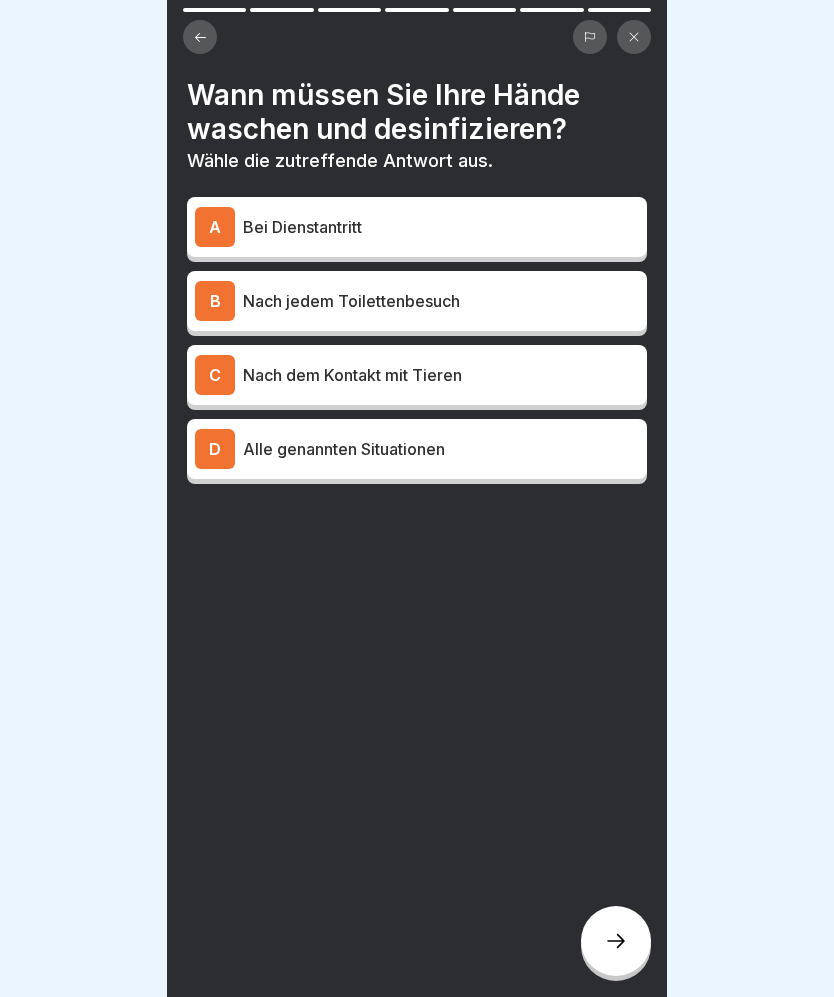click on "Bei Dienstantritt" at bounding box center (441, 227) 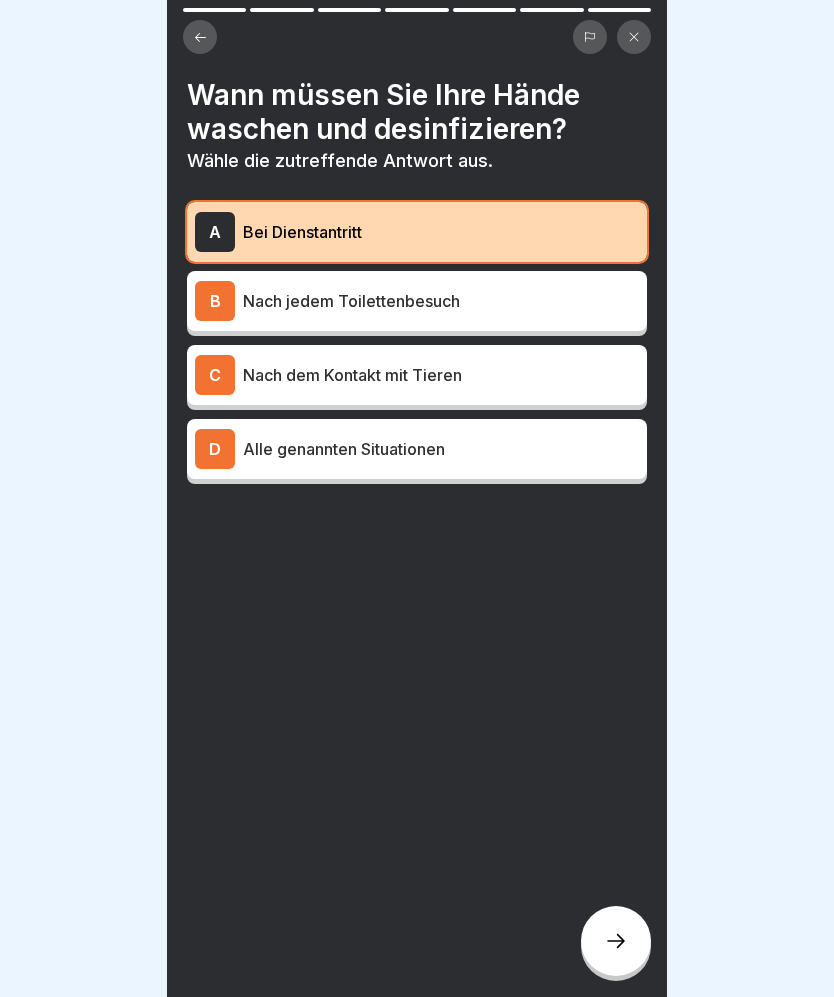 click on "B Nach jedem Toilettenbesuch" at bounding box center (417, 301) 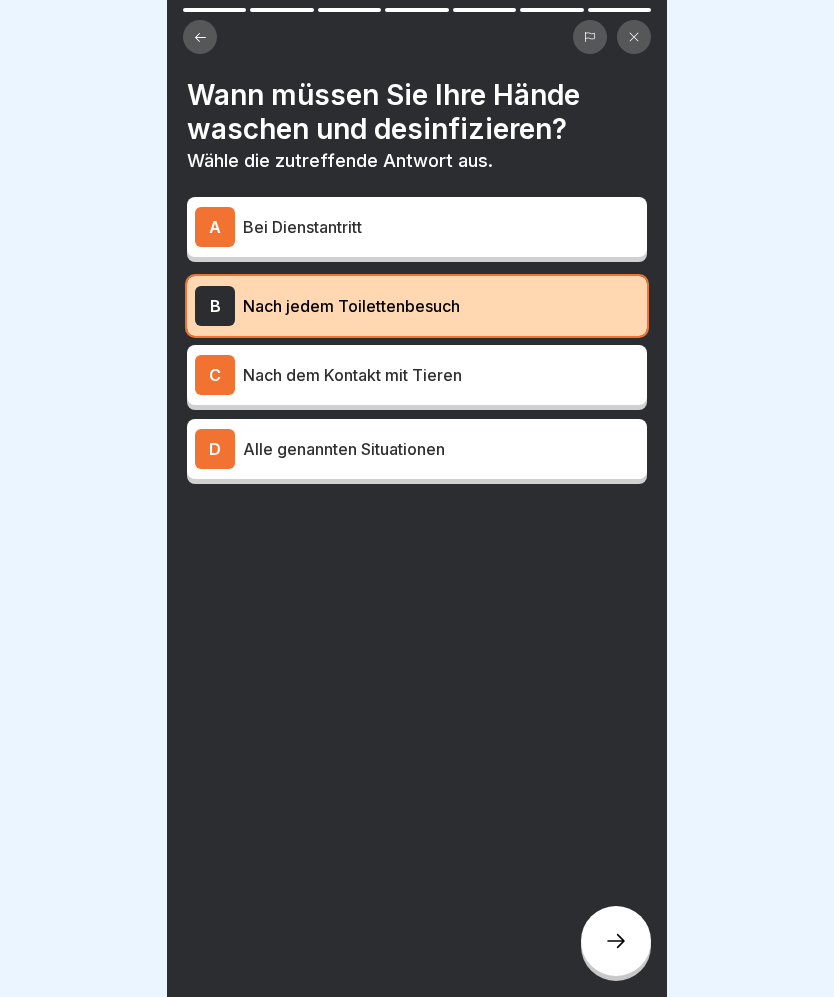 click on "Nach dem Kontakt mit Tieren" at bounding box center (441, 375) 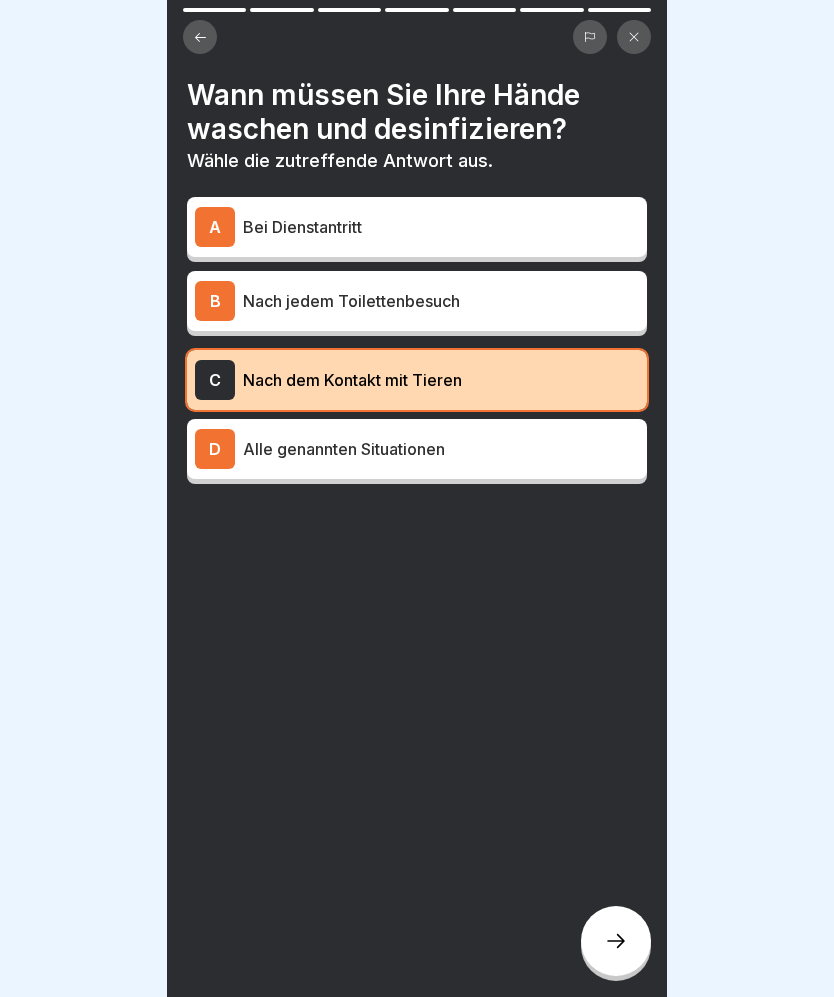 click on "Alle genannten Situationen" at bounding box center [441, 449] 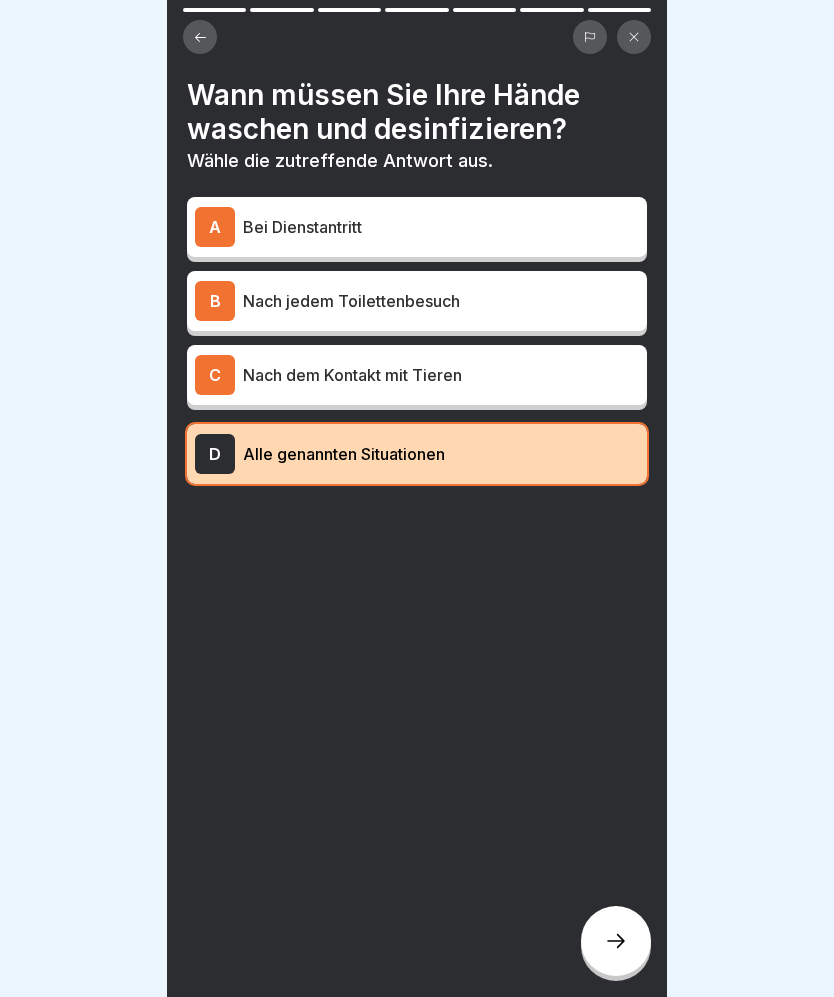 click at bounding box center (616, 941) 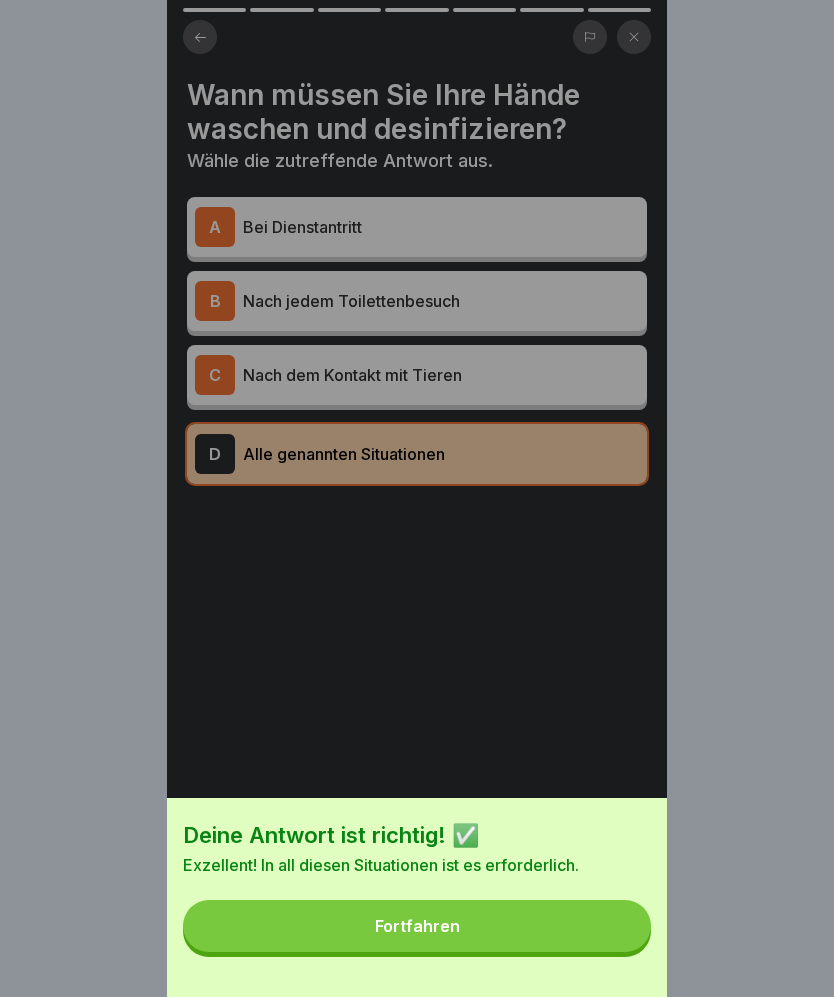 click on "Fortfahren" at bounding box center (417, 926) 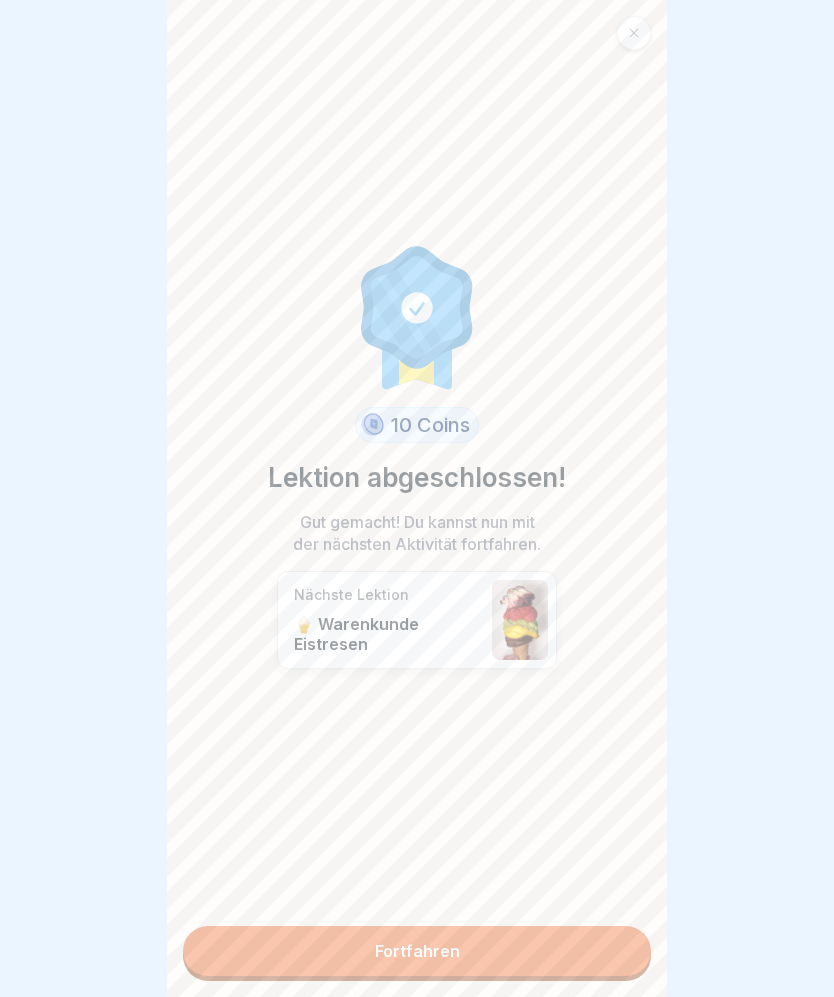 click on "Fortfahren" at bounding box center [417, 951] 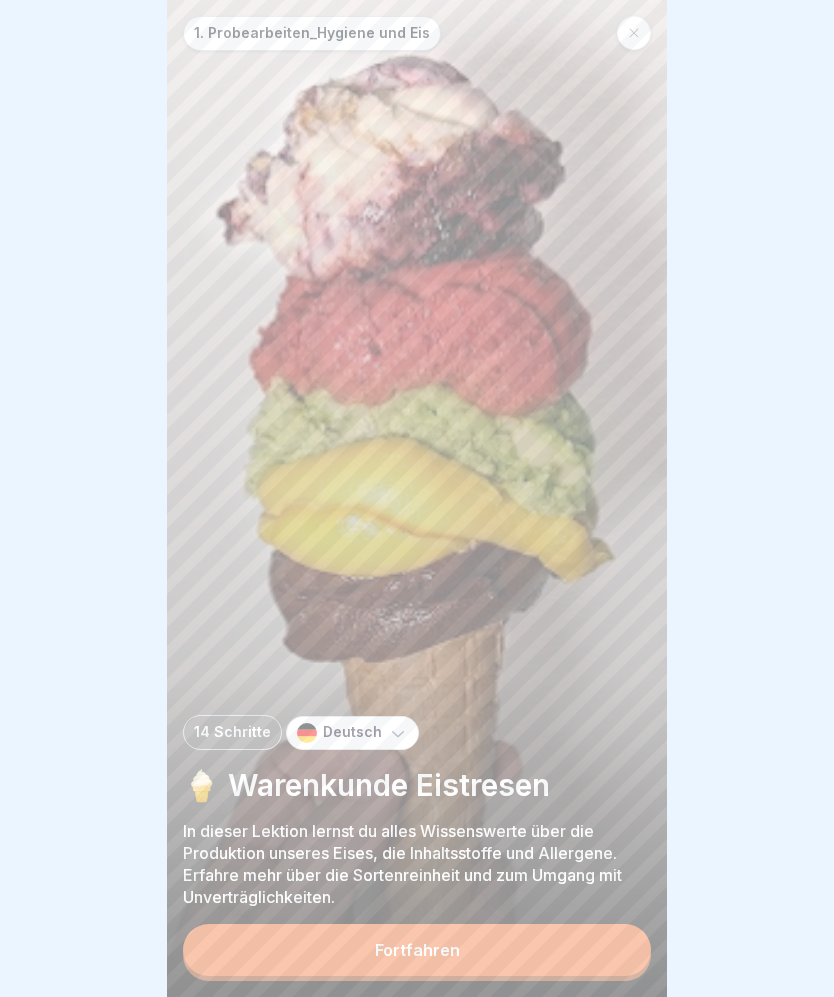 click on "Fortfahren" at bounding box center [417, 950] 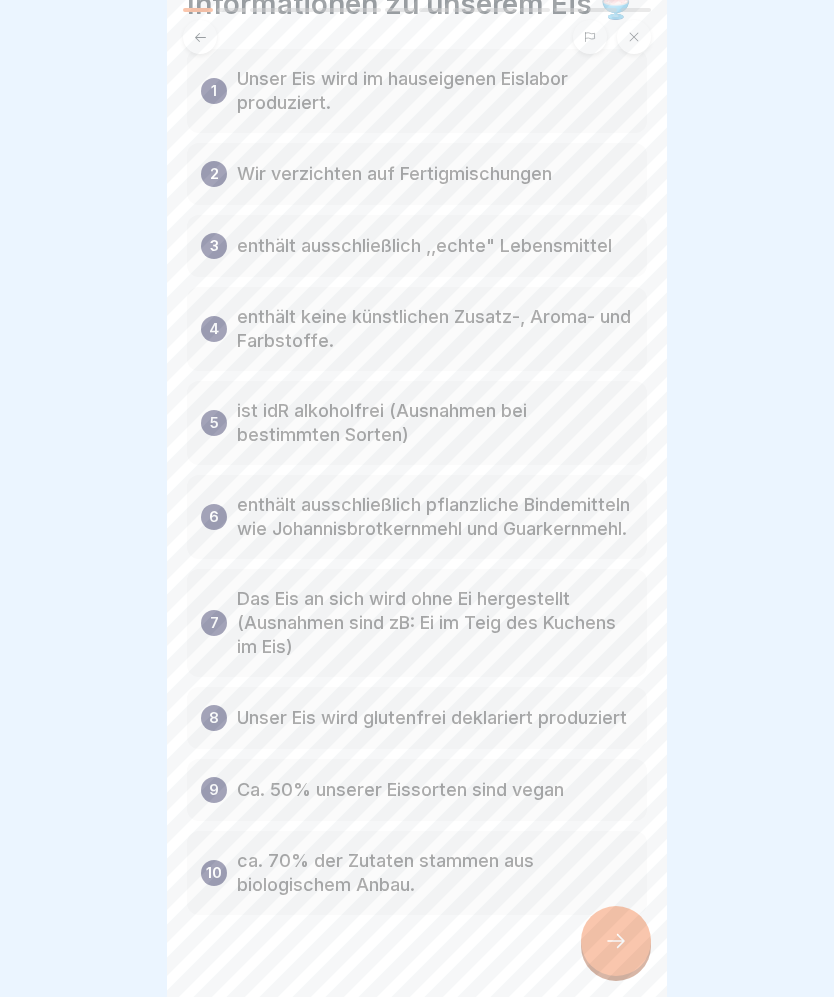 scroll, scrollTop: 84, scrollLeft: 0, axis: vertical 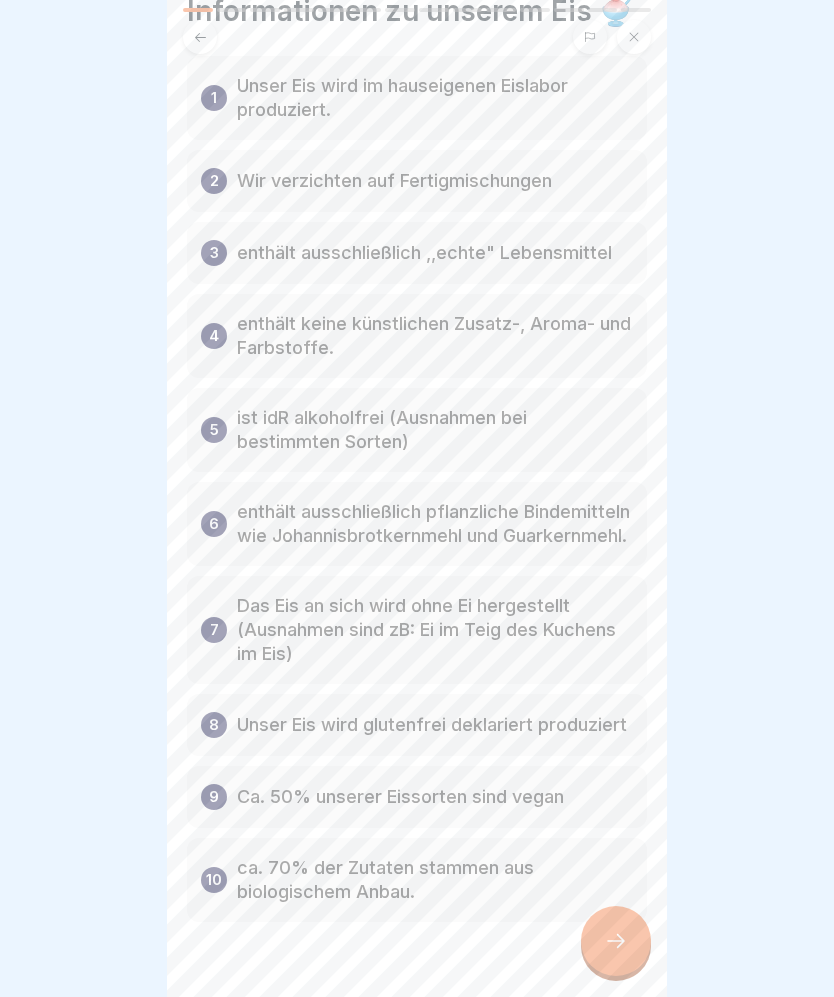 click 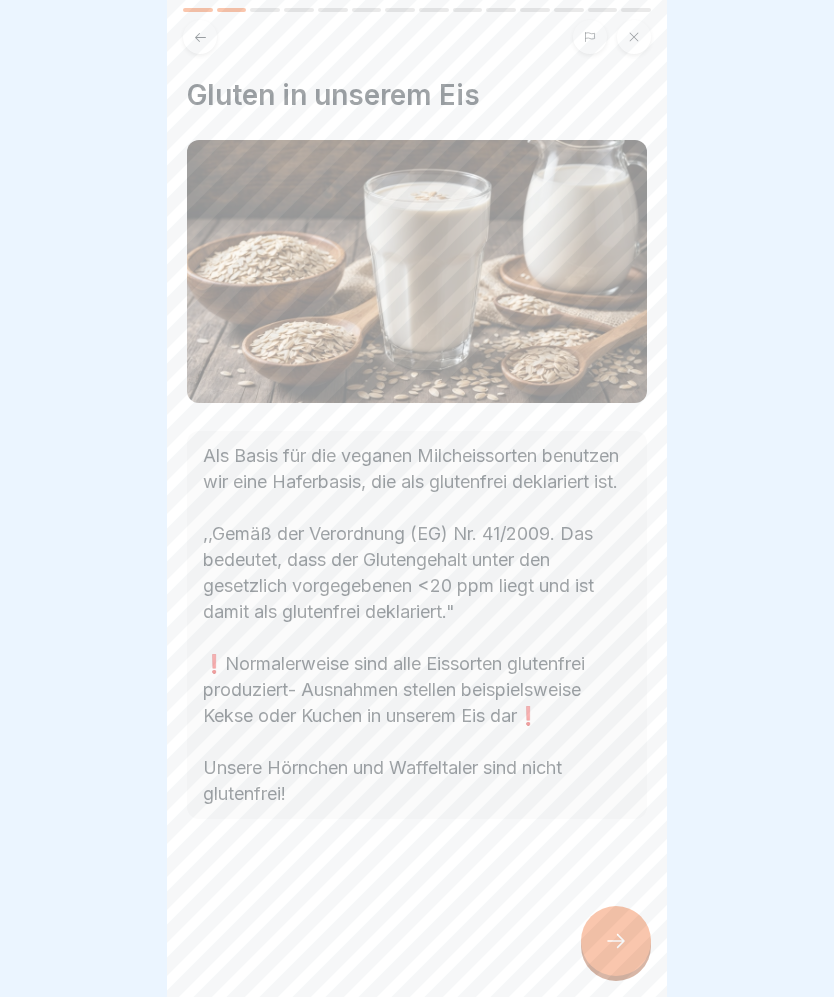 click 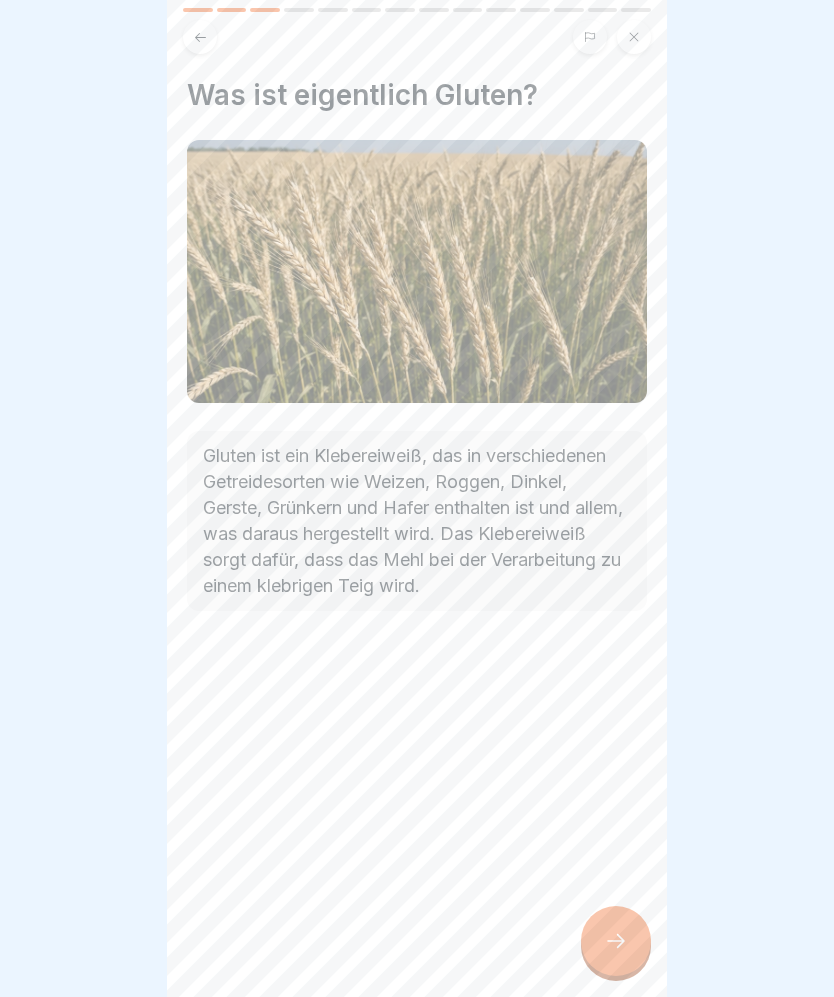 click on "Was ist eigentlich Gluten? Gluten ist ein Klebereiweiß, das in verschiedenen Getreidesorten wie Weizen, Roggen, Dinkel, Gerste, Grünkern und Hafer enthalten ist und allem, was daraus hergestellt wird. Das Klebereiweiß sorgt dafür, dass das Mehl bei der Verarbeitung zu einem klebrigen Teig wird." at bounding box center [417, 498] 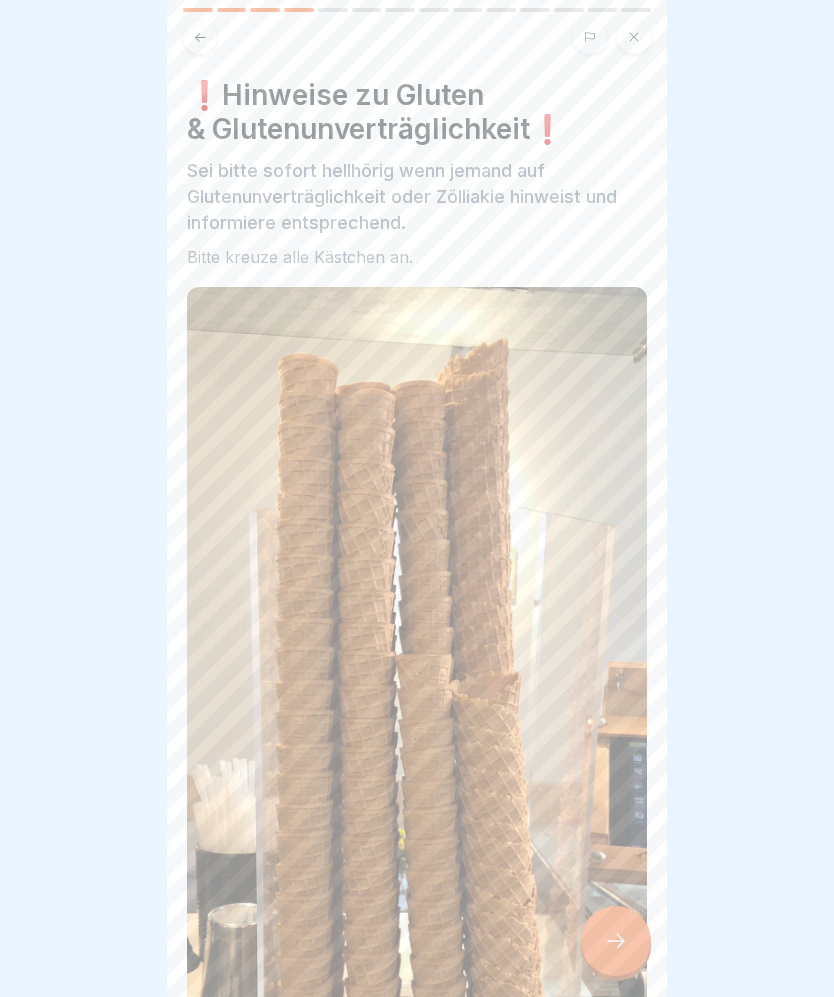 click 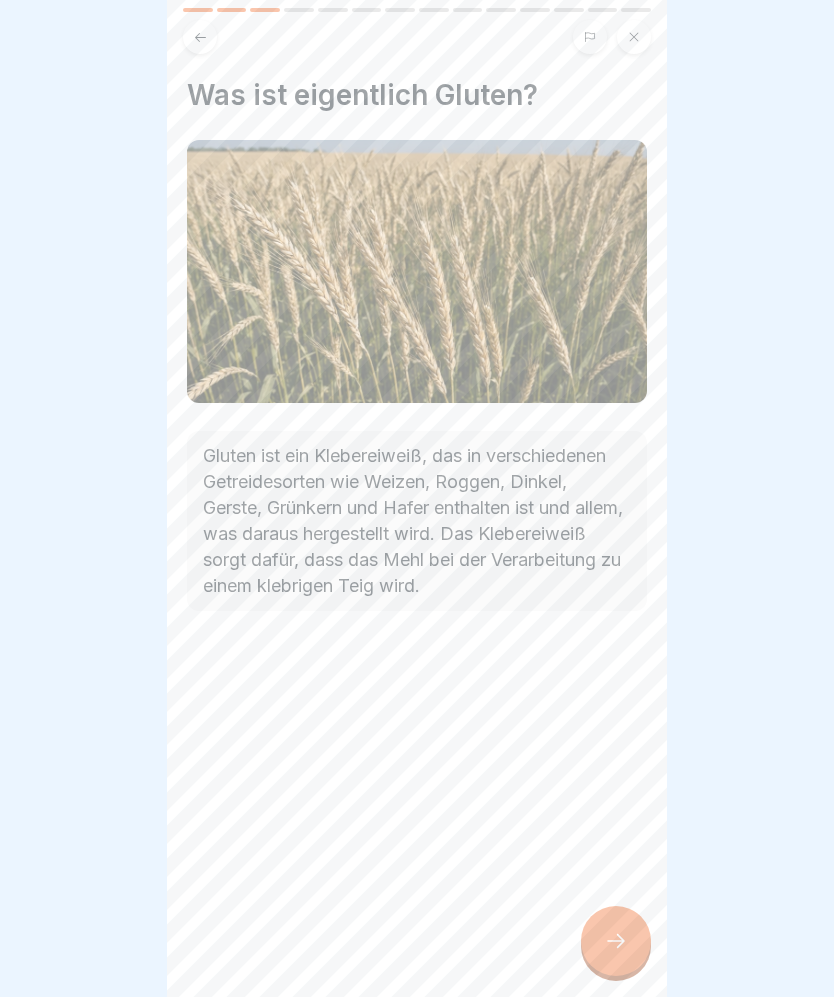 click at bounding box center [200, 37] 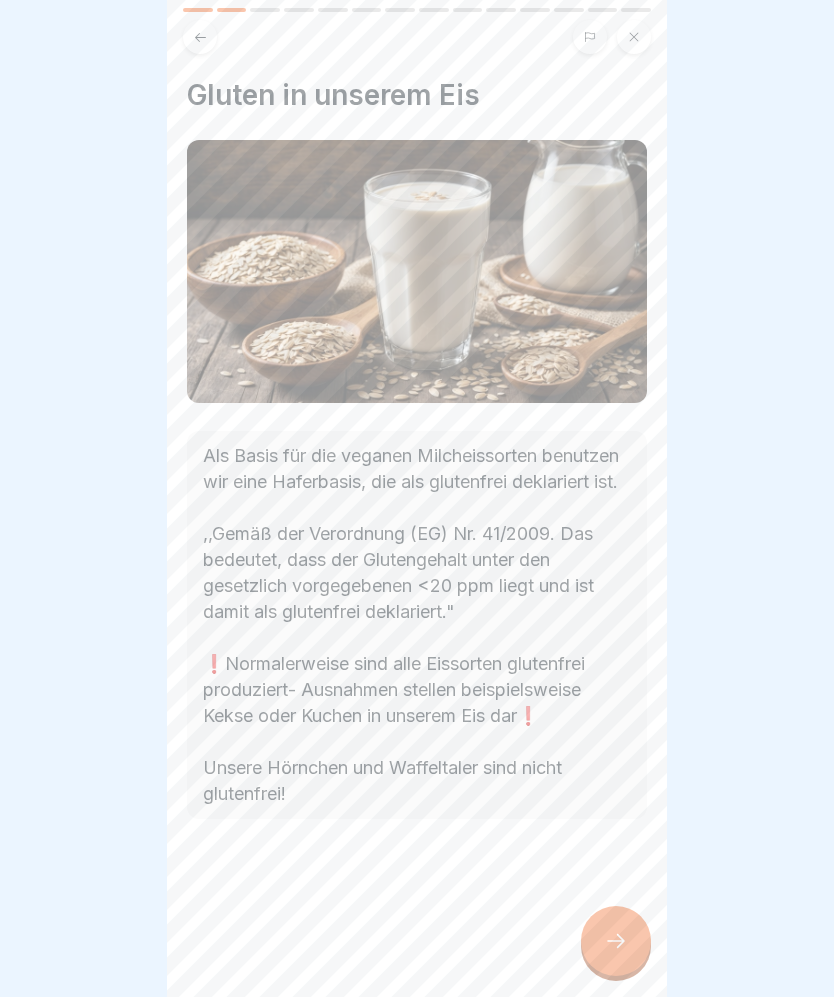click 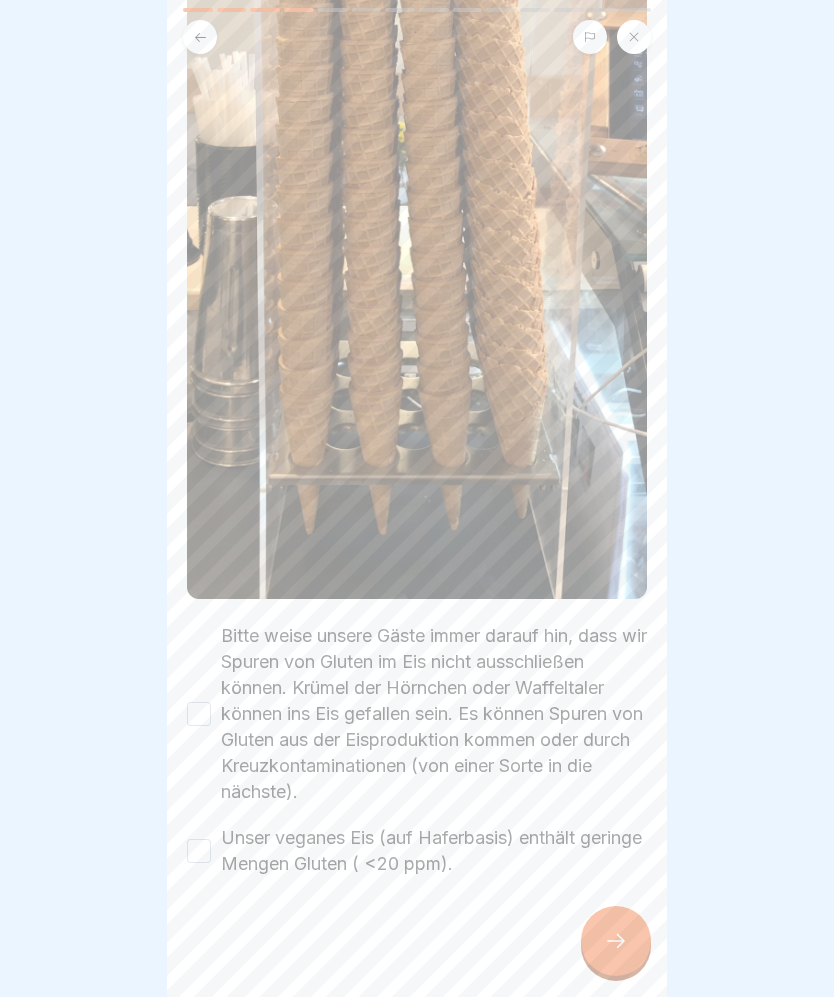 scroll, scrollTop: 706, scrollLeft: 0, axis: vertical 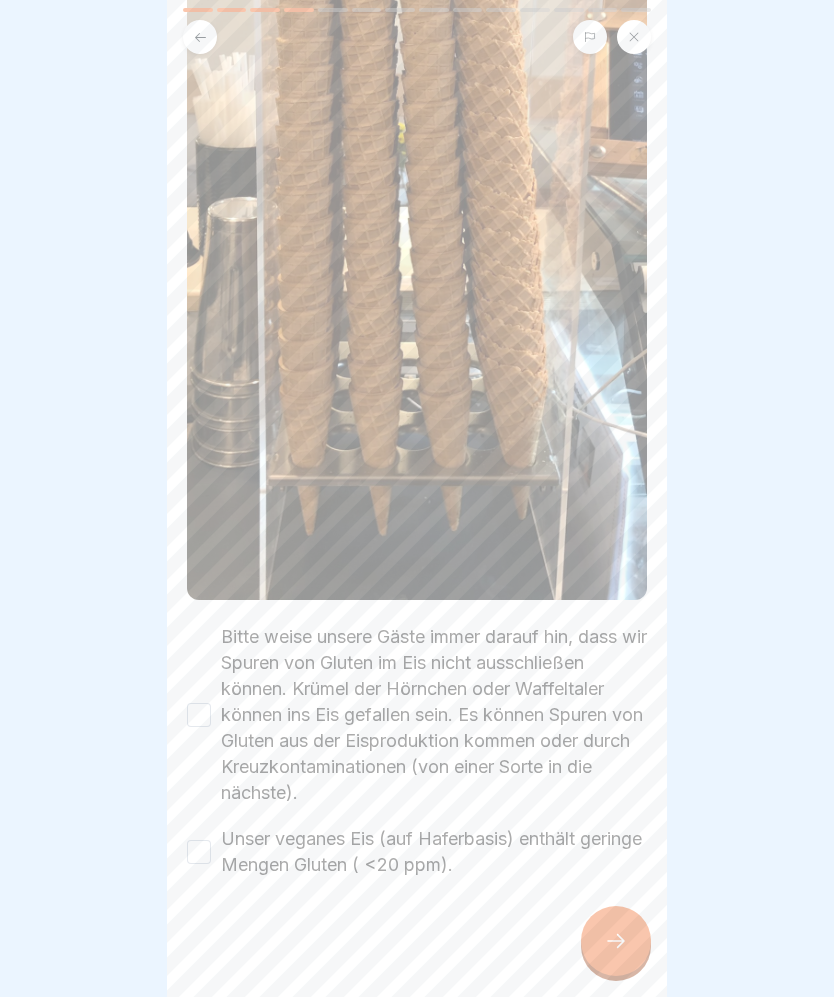click on "❗Hinweise zu Gluten & Glutenunverträglichkeit❗ Sei bitte sofort hellhörig wenn jemand auf Glutenunverträglichkeit oder Zölliakie hinweist und informiere entsprechend.  Bitte kreuze alle Kästchen an. Bitte weise unsere Gäste immer darauf hin, dass wir Spuren von Gluten im Eis nicht ausschließen können. Krümel der Hörnchen oder Waffeltaler können ins Eis gefallen sein. Es können Spuren von Gluten aus der Eisproduktion kommen oder durch Kreuzkontaminationen (von einer Sorte in die nächste). Unser veganes Eis (auf Haferbasis) enthält geringe Mengen Gluten ( <20 ppm)." at bounding box center (417, 498) 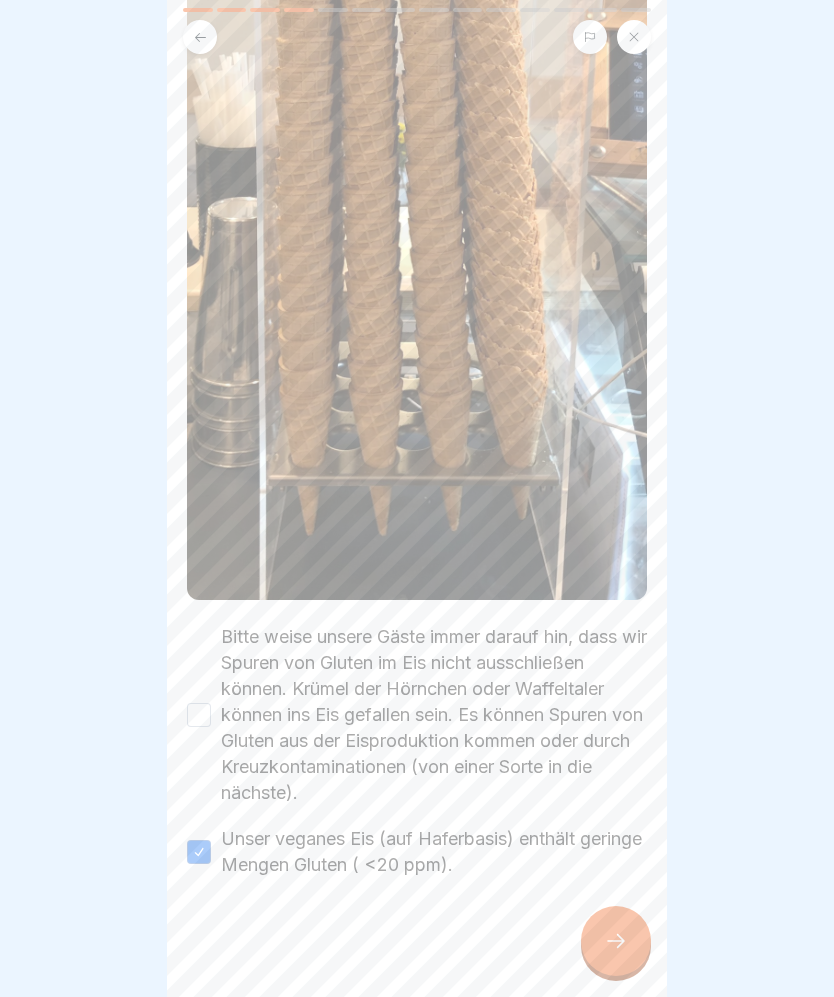 click on "Bitte weise unsere Gäste immer darauf hin, dass wir Spuren von Gluten im Eis nicht ausschließen können. Krümel der Hörnchen oder Waffeltaler können ins Eis gefallen sein. Es können Spuren von Gluten aus der Eisproduktion kommen oder durch Kreuzkontaminationen (von einer Sorte in die nächste)." at bounding box center (199, 715) 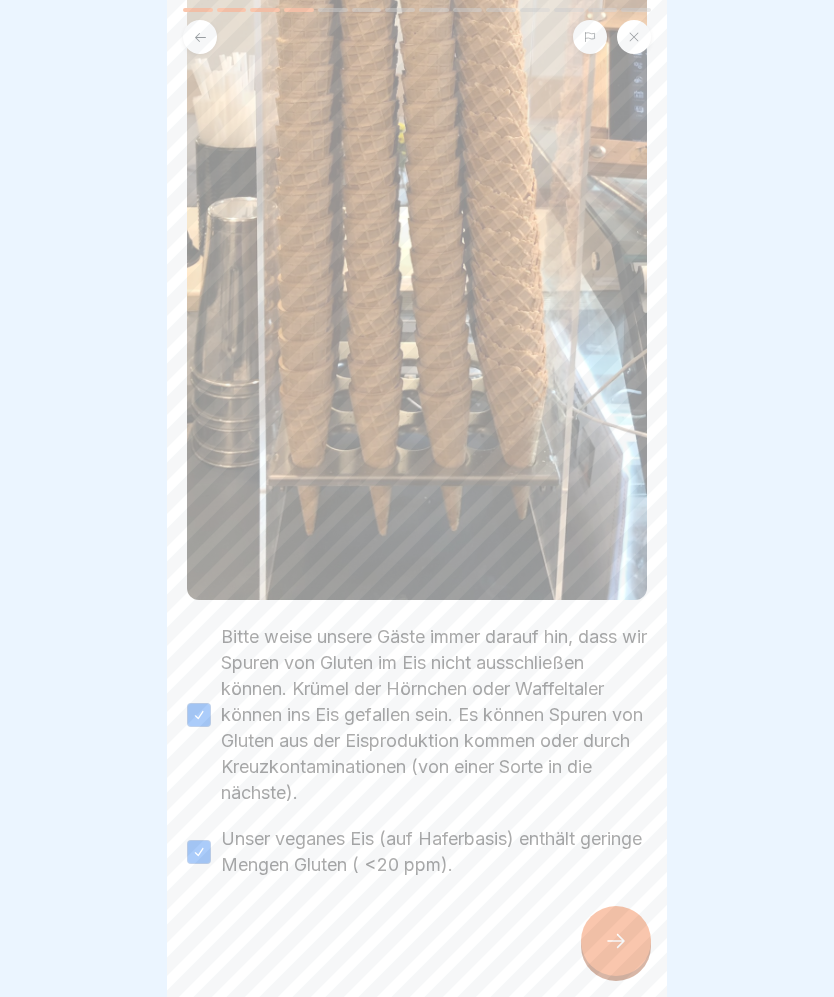 click at bounding box center [616, 941] 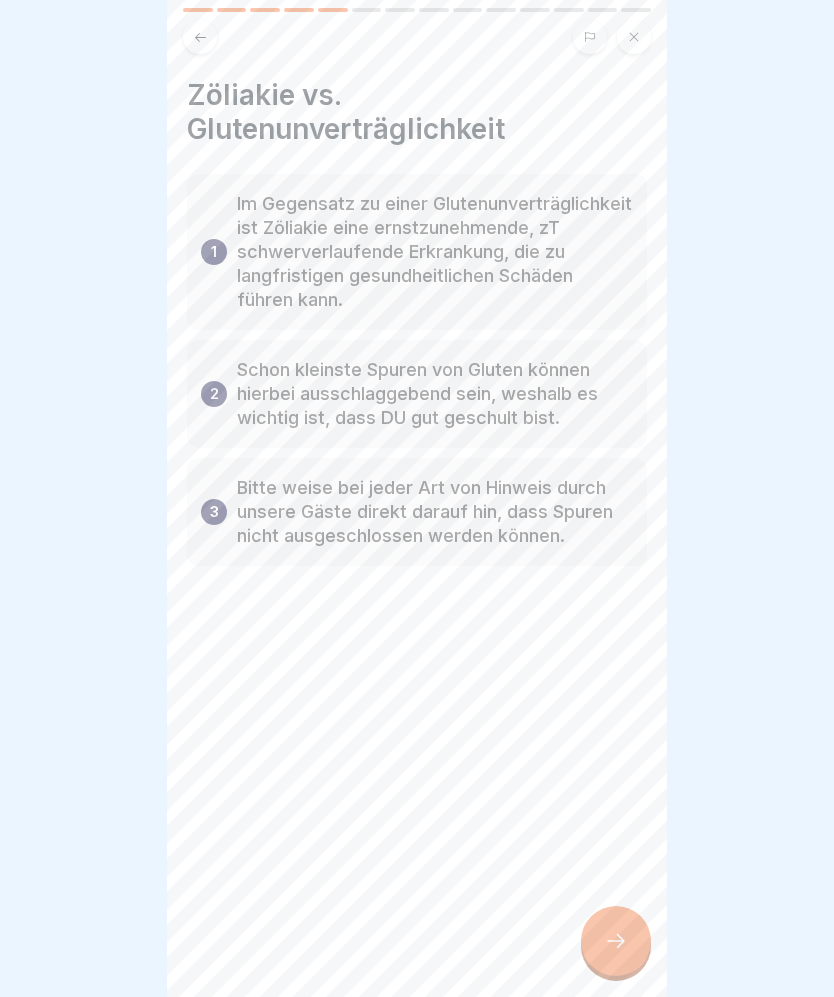 click on "Zöliakie vs. Glutenunverträglichkeit 1 Im Gegensatz zu einer Glutenunverträglichkeit ist Zöliakie eine ernstzunehmende, zT schwerverlaufende Erkrankung, die zu langfristigen gesundheitlichen Schäden führen kann. 2 Schon kleinste Spuren von Gluten können hierbei ausschlaggebend sein, weshalb es wichtig ist, dass DU gut geschult bist. 3 Bitte weise bei jeder Art von Hinweis durch unsere Gäste direkt darauf hin, dass Spuren nicht ausgeschlossen werden können." at bounding box center [417, 498] 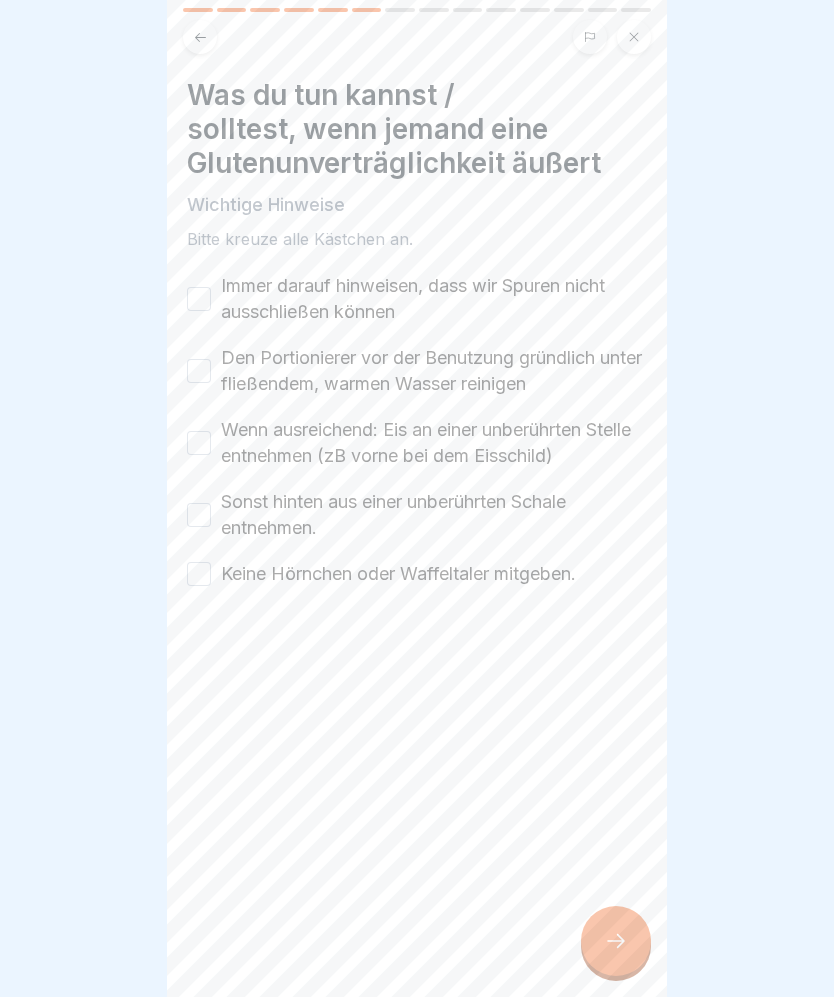 click on "Immer darauf hinweisen, dass wir Spuren nicht ausschließen können" at bounding box center (434, 299) 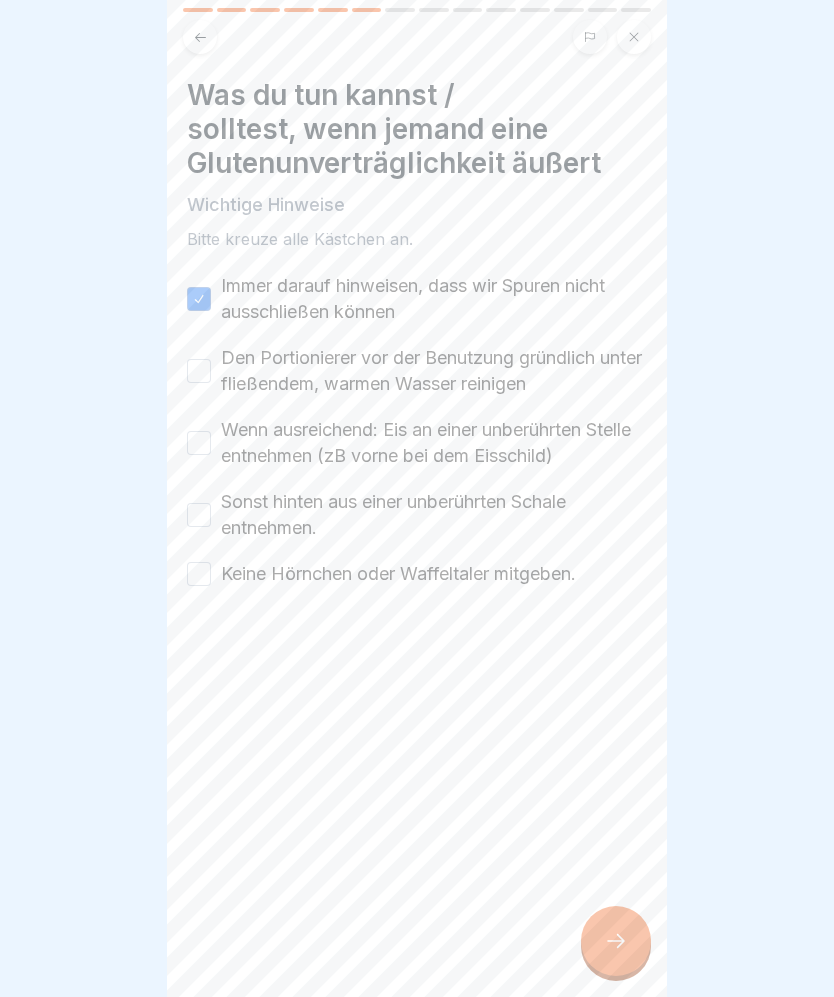 click on "Den Portionierer vor der Benutzung gründlich unter fließendem, warmen Wasser reinigen" at bounding box center (434, 371) 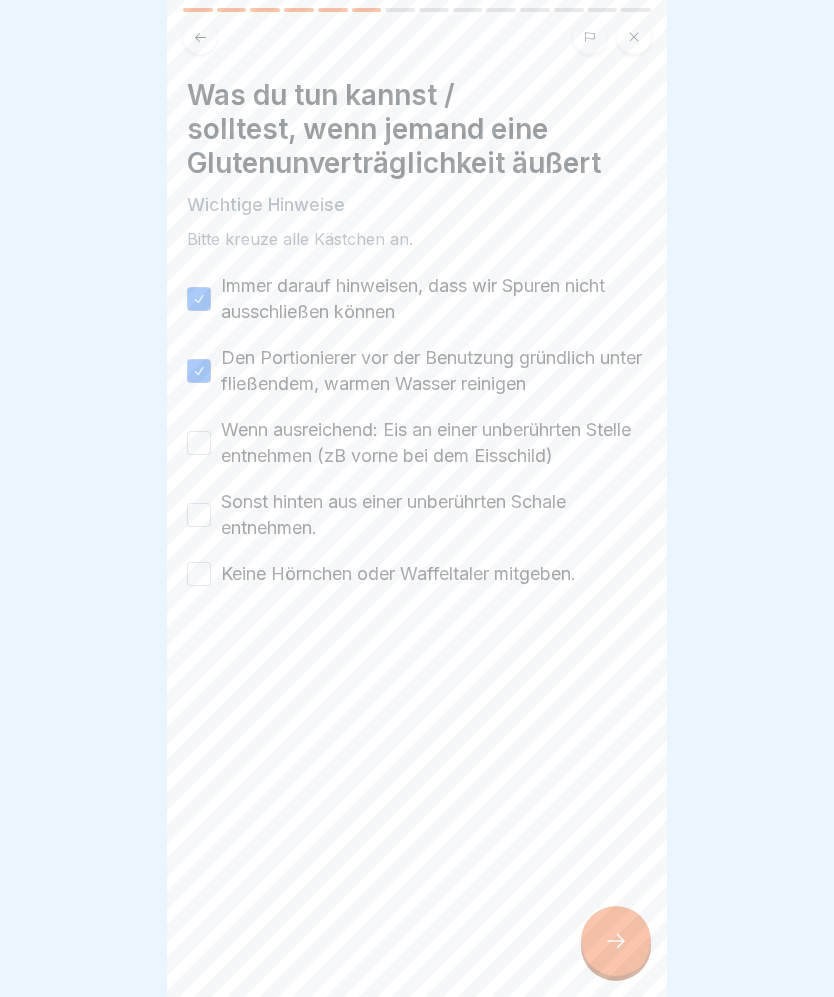 click on "Wenn ausreichend: Eis an einer unberührten Stelle entnehmen (zB vorne bei dem Eisschild)" at bounding box center [434, 443] 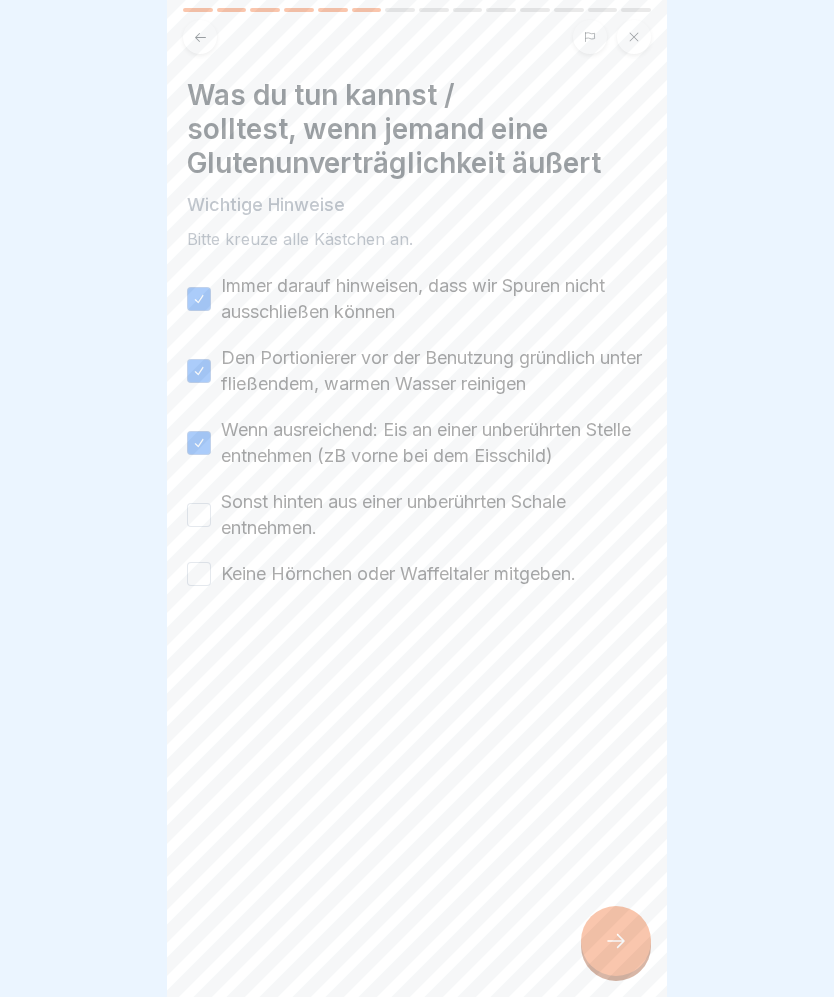 click on "Sonst hinten aus einer unberührten Schale entnehmen." at bounding box center (199, 515) 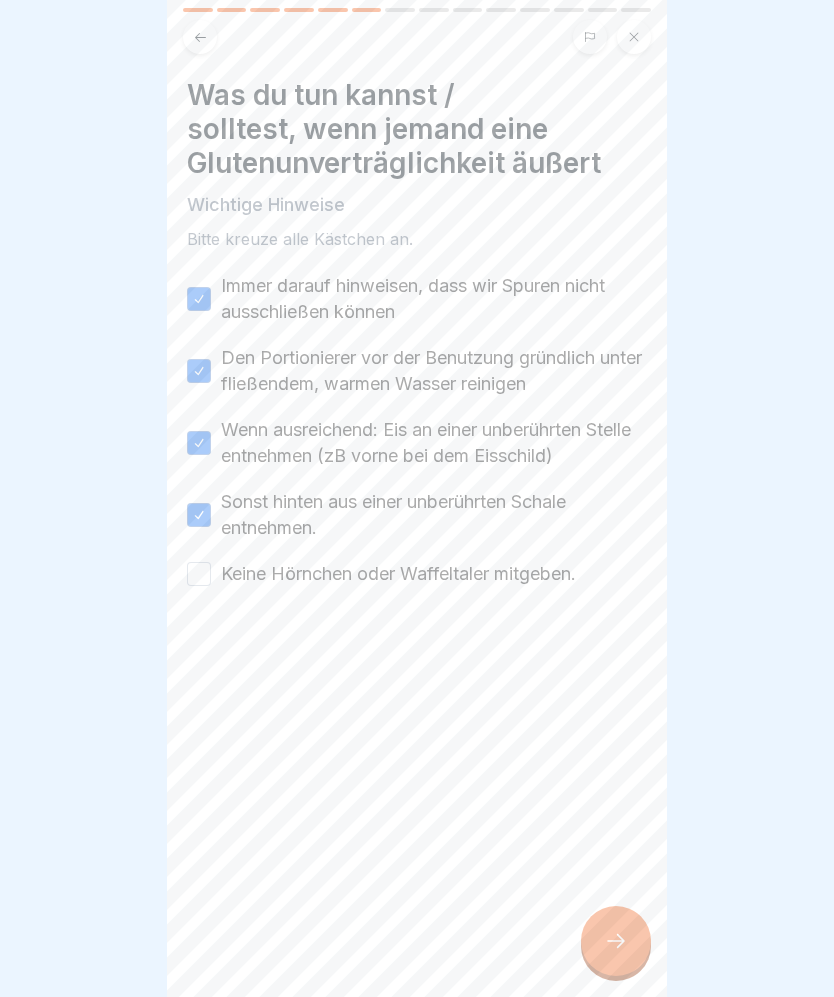 click on "Keine Hörnchen oder Waffeltaler mitgeben." at bounding box center [199, 574] 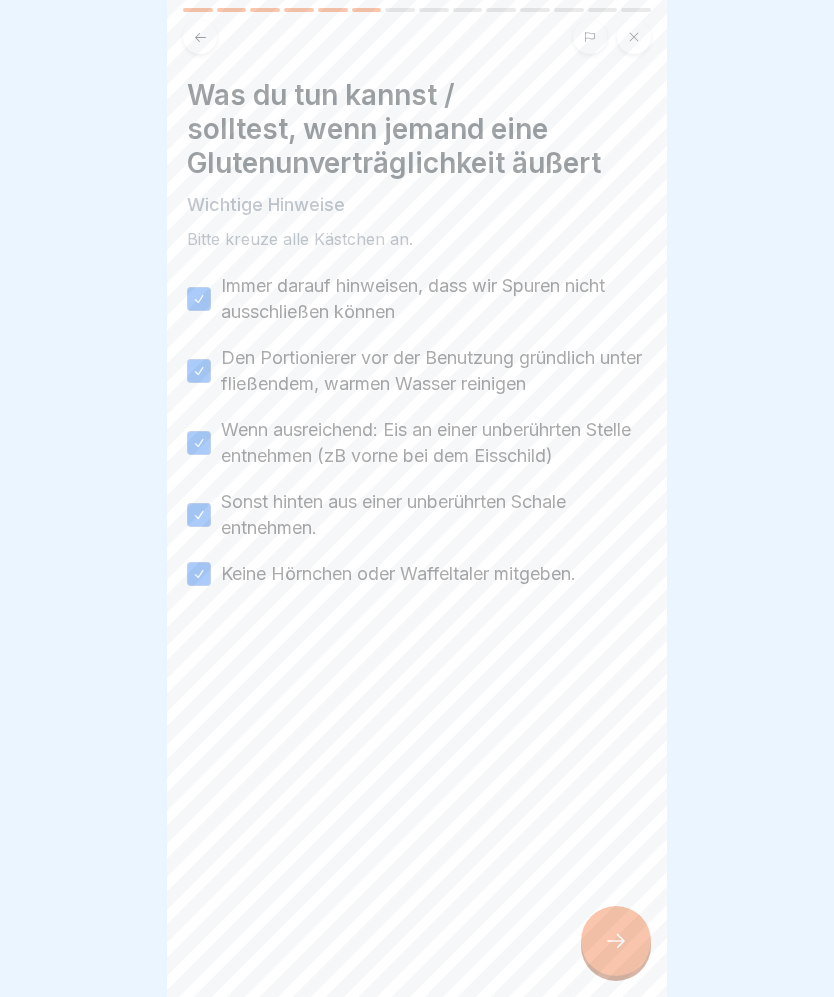 click at bounding box center [616, 941] 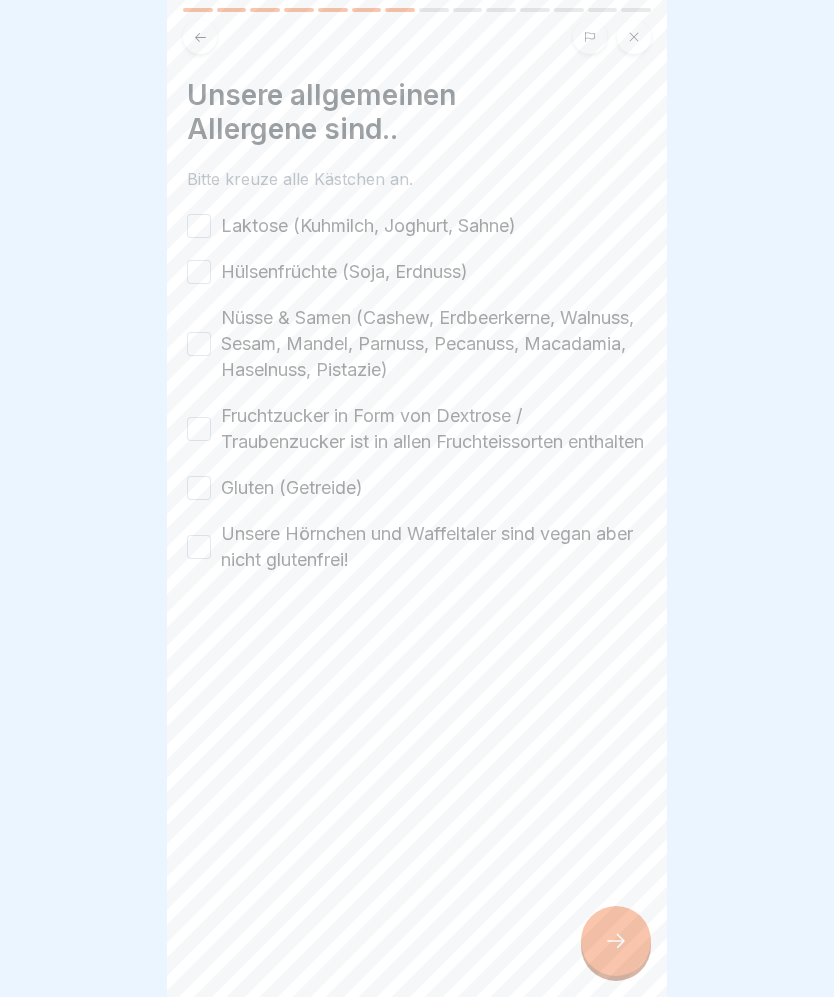 click on "Laktose (Kuhmilch, Joghurt, Sahne)" at bounding box center (417, 226) 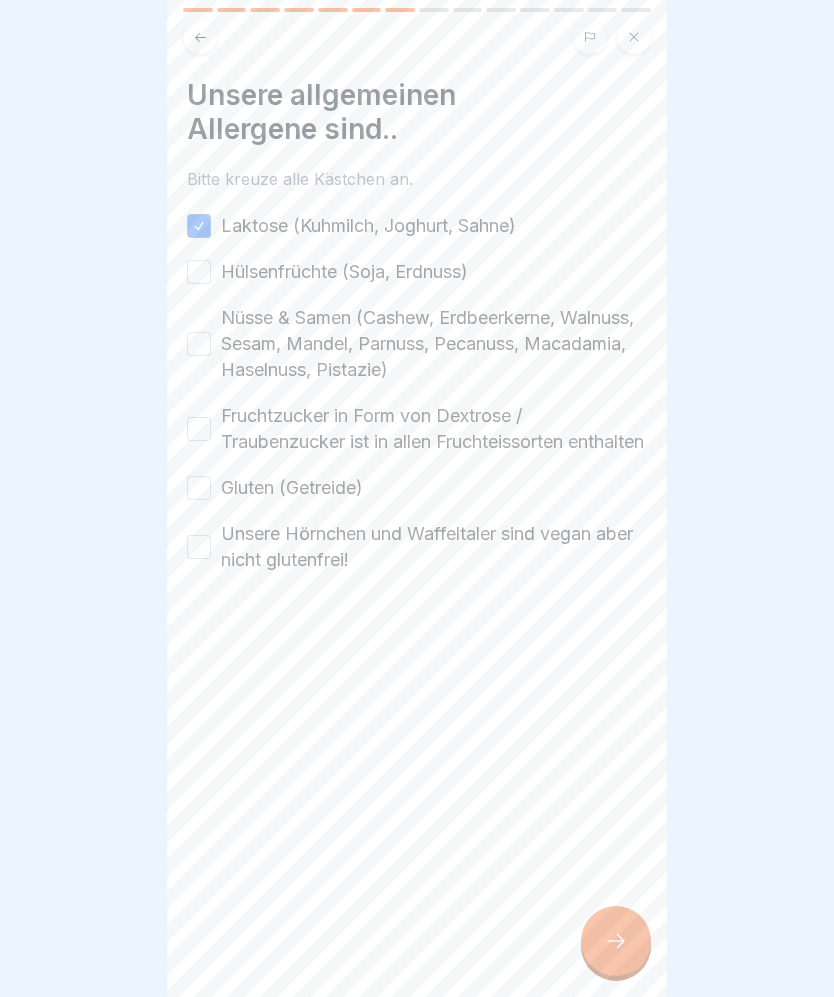 click on "Hülsenfrüchte (Soja, Erdnuss)" at bounding box center [199, 272] 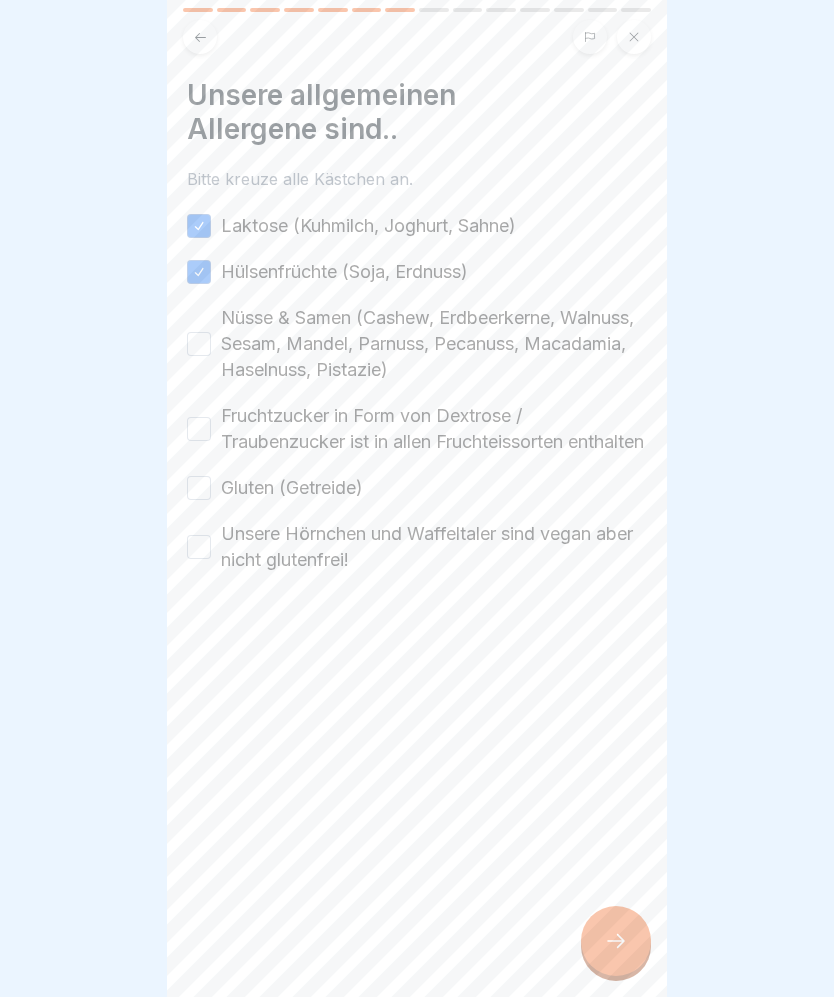 click on "Nüsse & Samen (Cashew, Erdbeerkerne, Walnuss, Sesam, Mandel, Parnuss, Pecanuss, Macadamia, Haselnuss, Pistazie)" at bounding box center (417, 344) 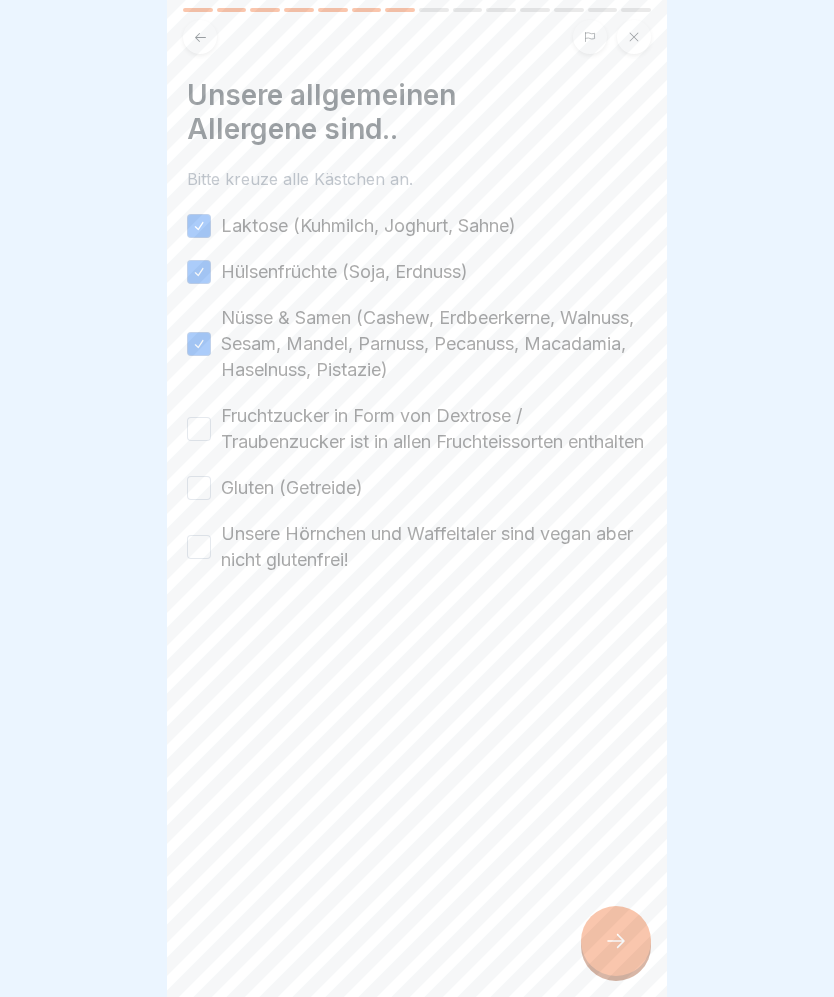 click on "Fruchtzucker in Form von Dextrose / Traubenzucker ist in allen Fruchteissorten enthalten" at bounding box center [434, 429] 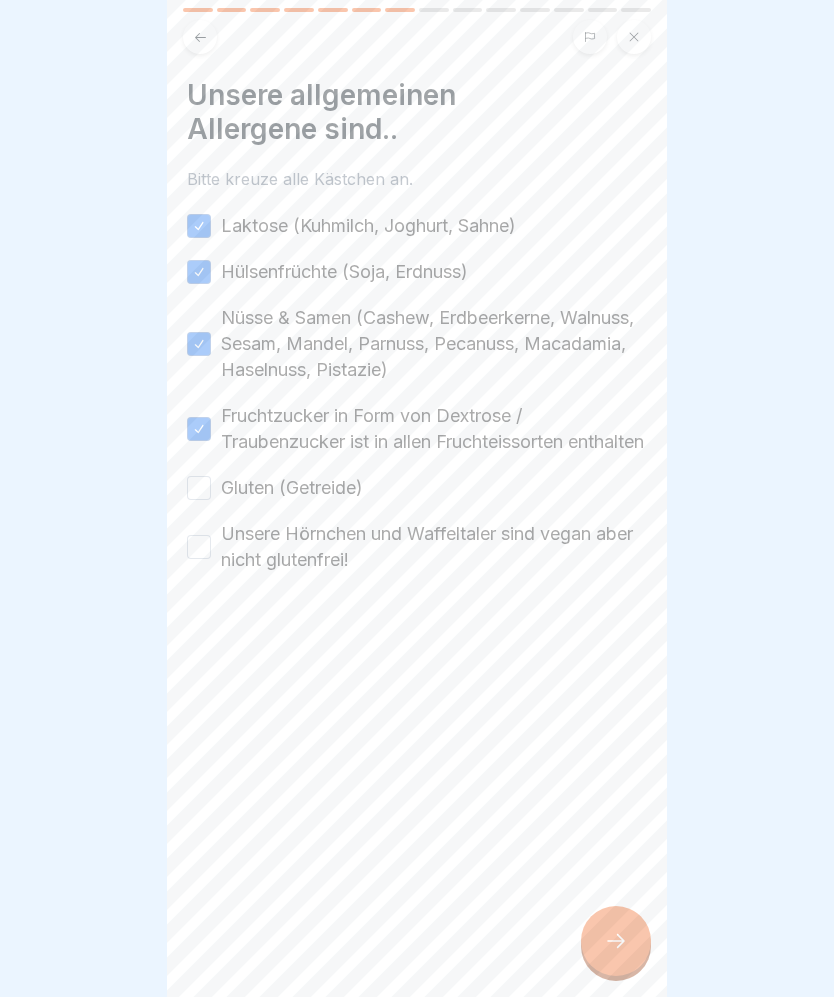 click on "Gluten (Getreide)" at bounding box center [199, 488] 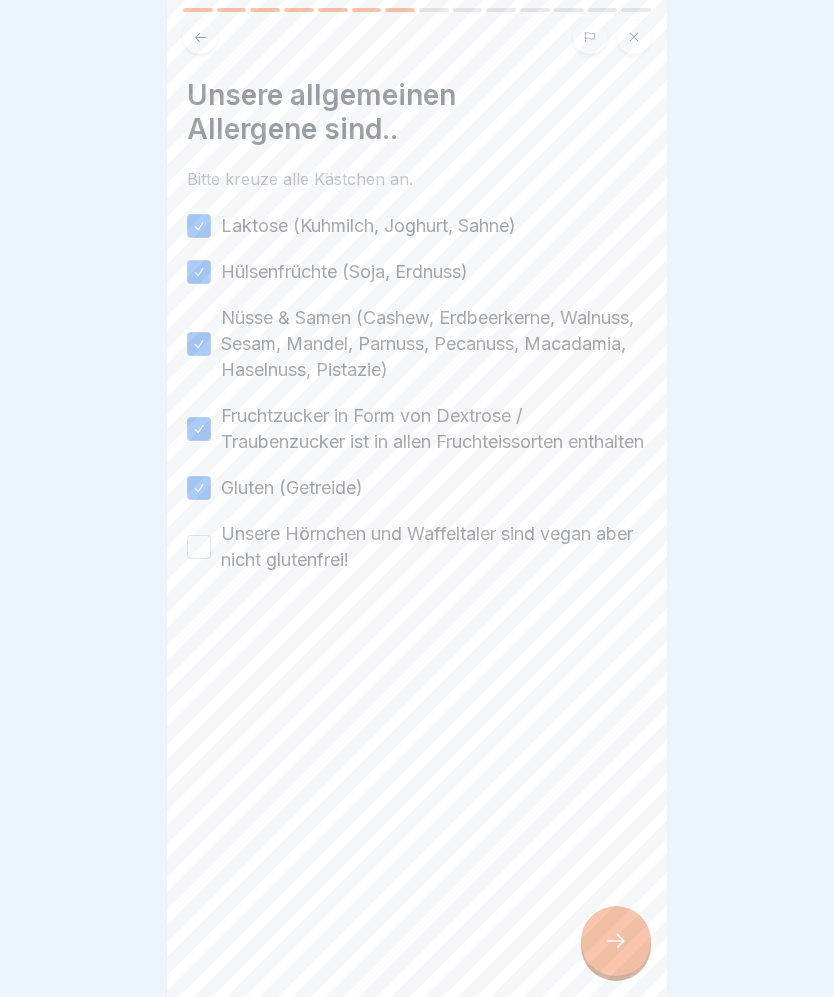 click on "Unsere Hörnchen und Waffeltaler sind vegan aber nicht glutenfrei!" at bounding box center [417, 547] 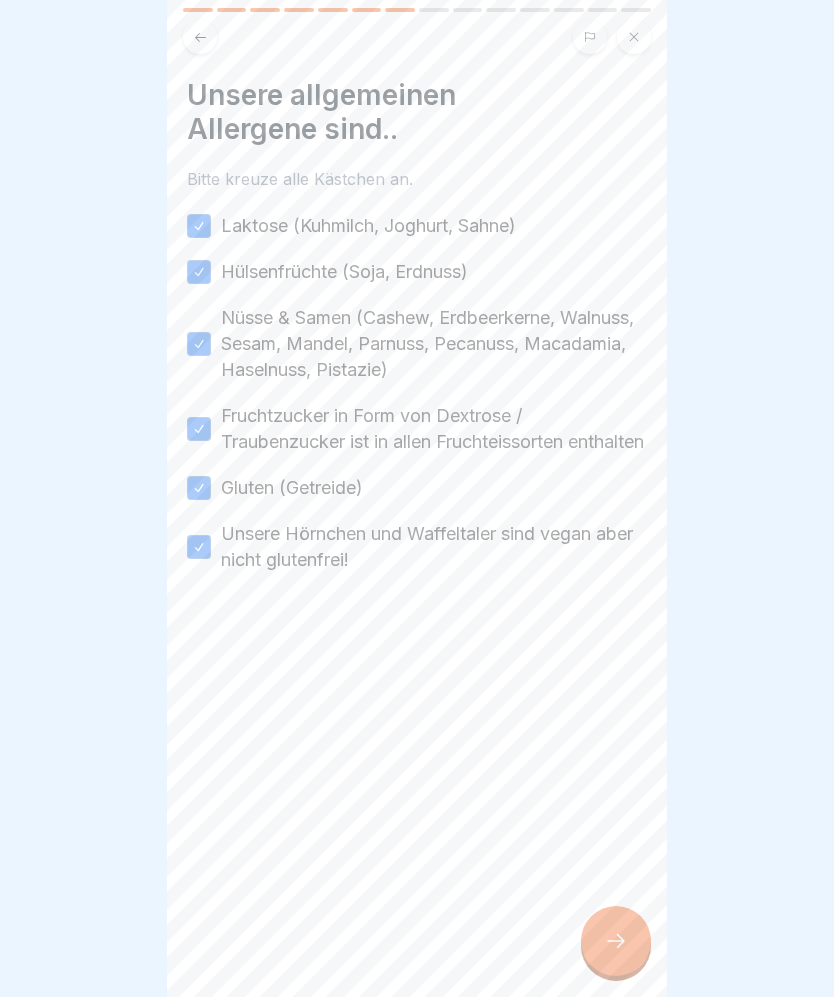 click at bounding box center [616, 941] 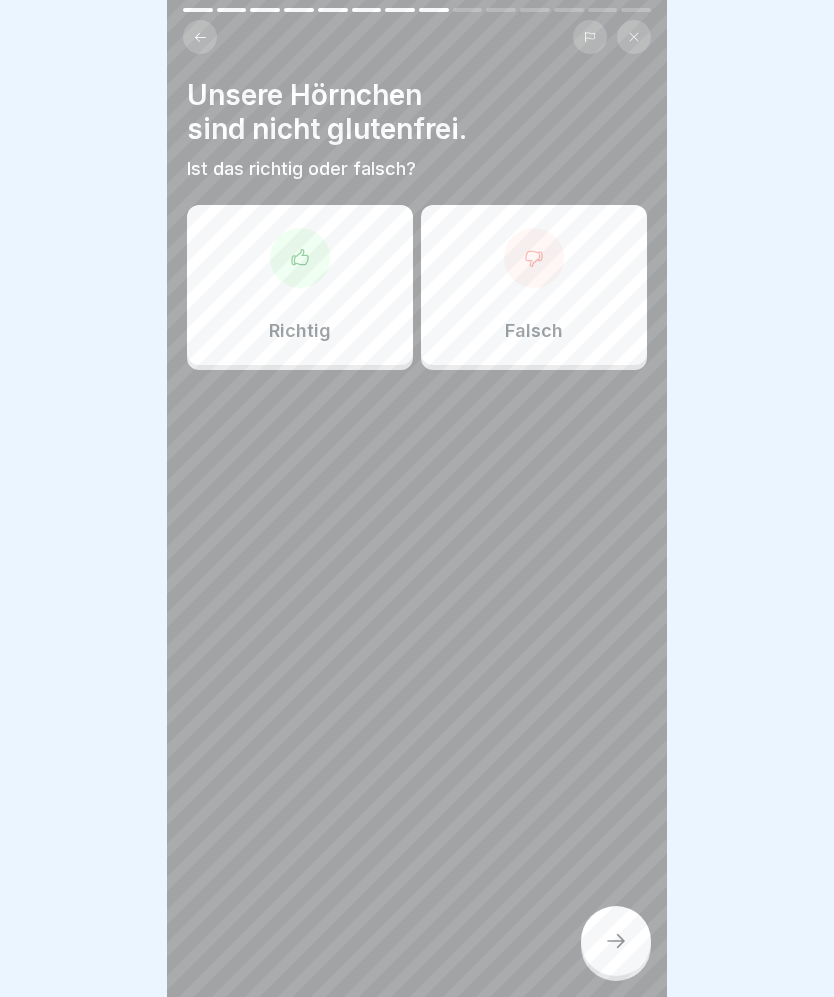 click on "Richtig" at bounding box center (300, 331) 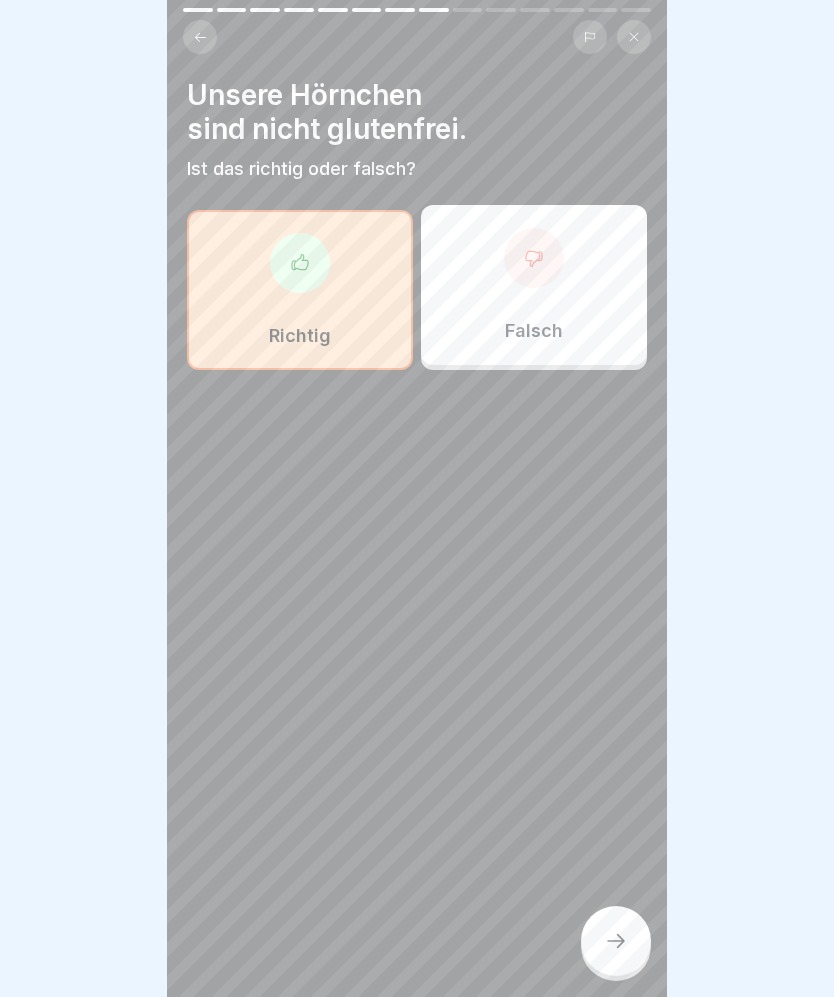 click 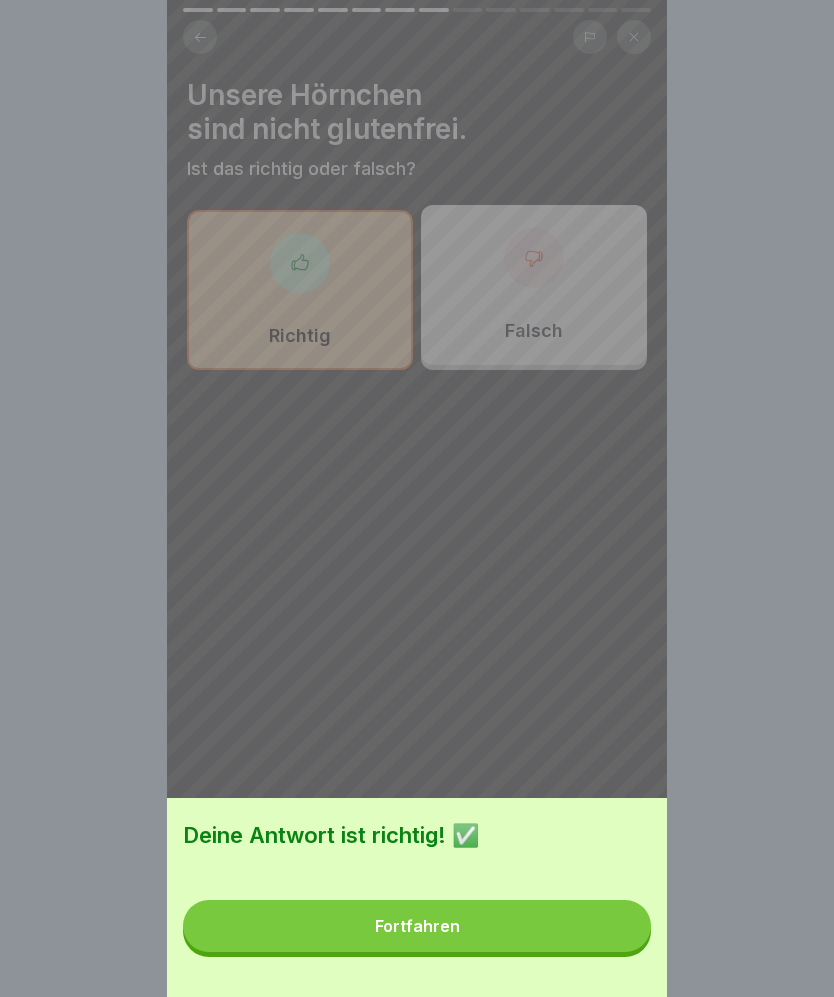 click on "Fortfahren" at bounding box center (417, 926) 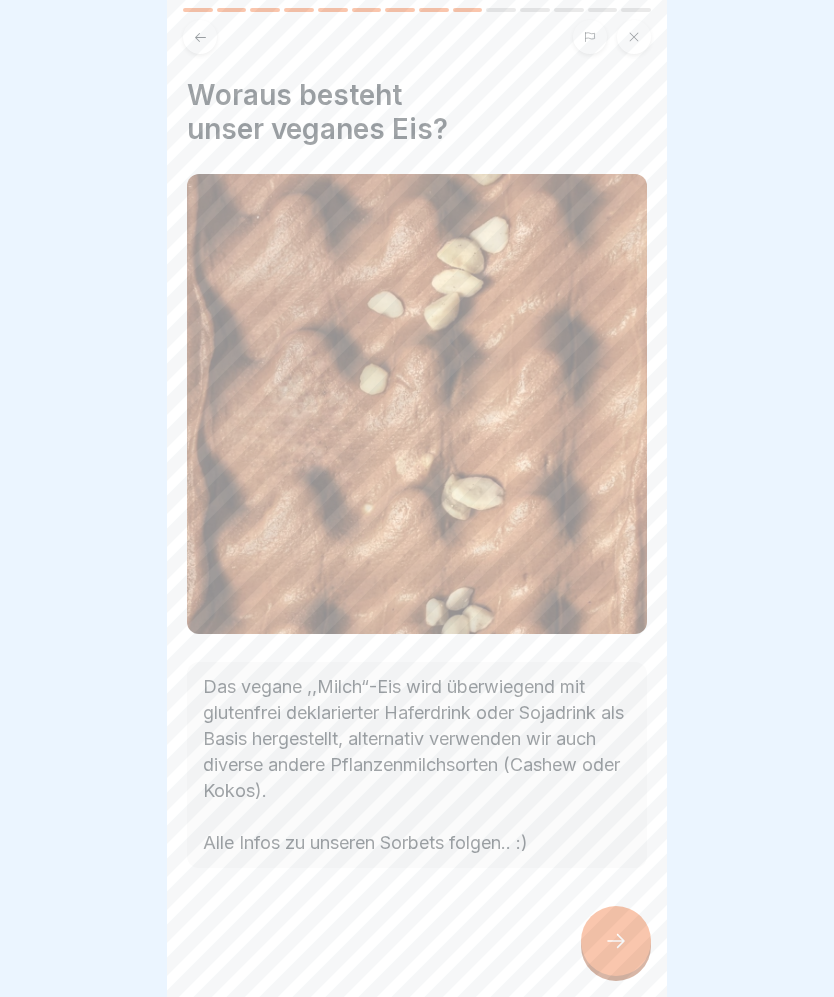 click at bounding box center [616, 941] 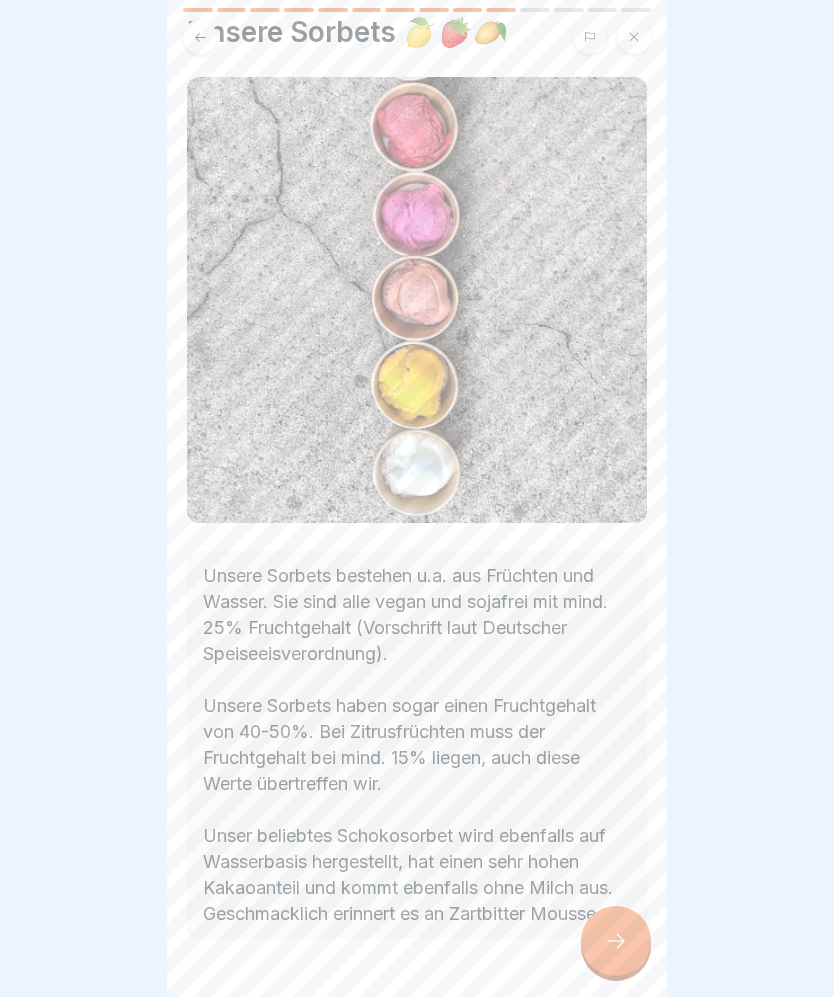 scroll, scrollTop: 64, scrollLeft: 0, axis: vertical 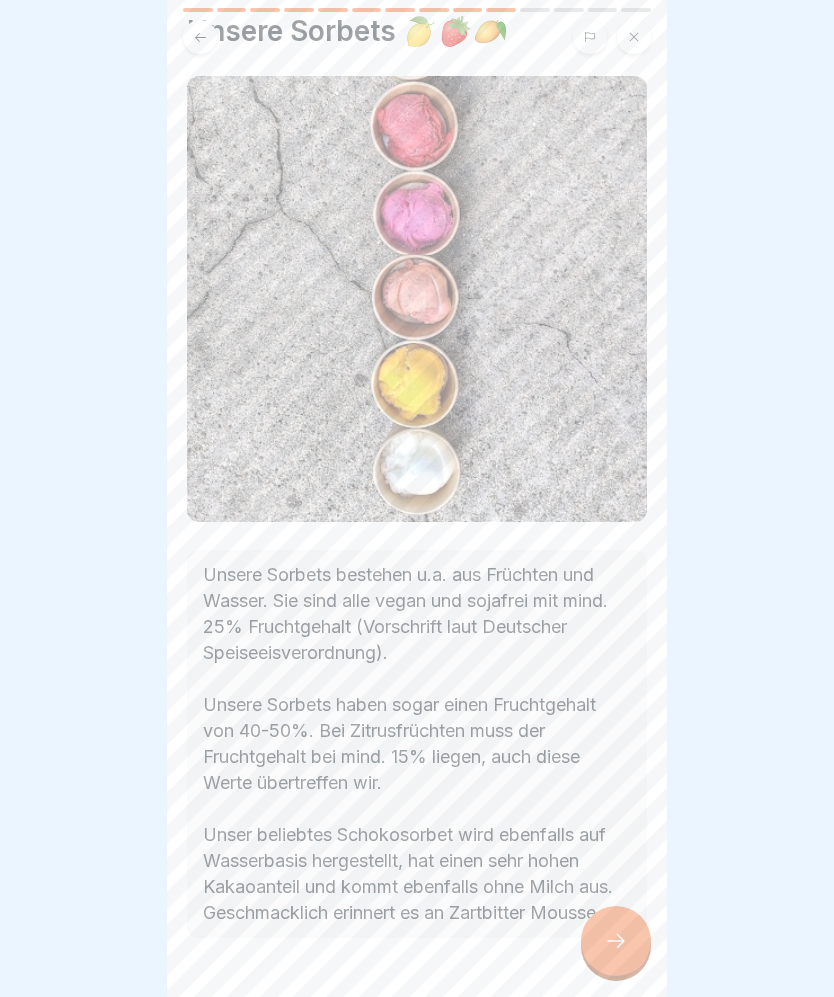 click at bounding box center (616, 941) 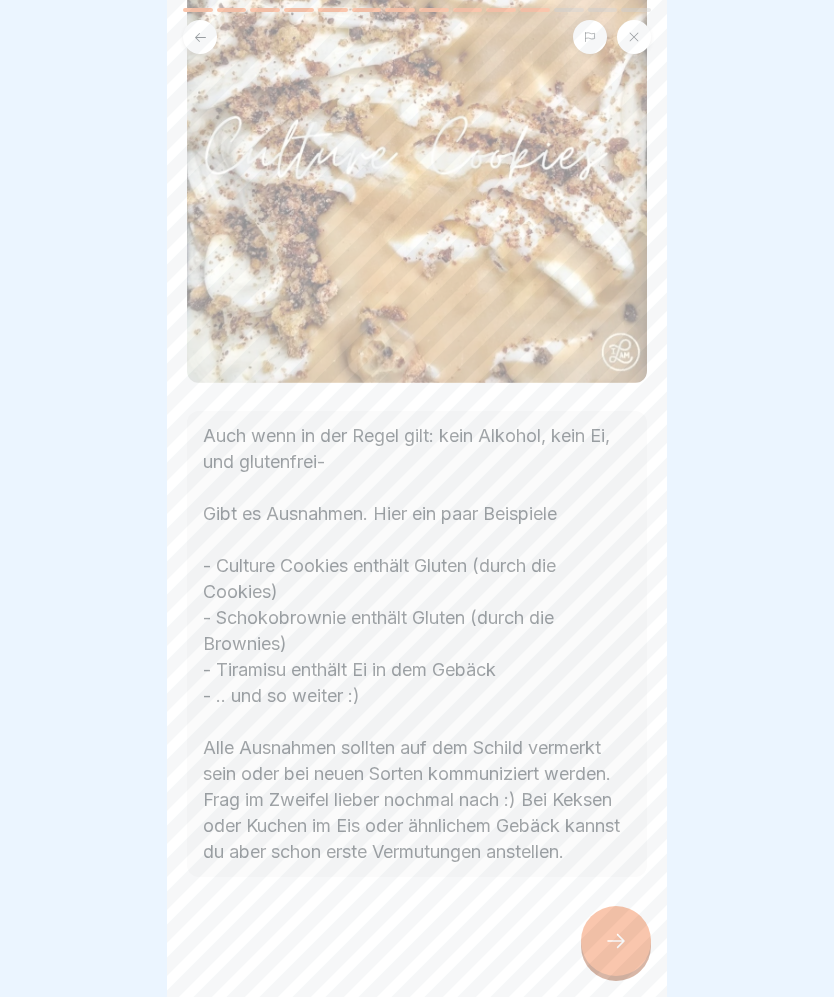click at bounding box center (417, 498) 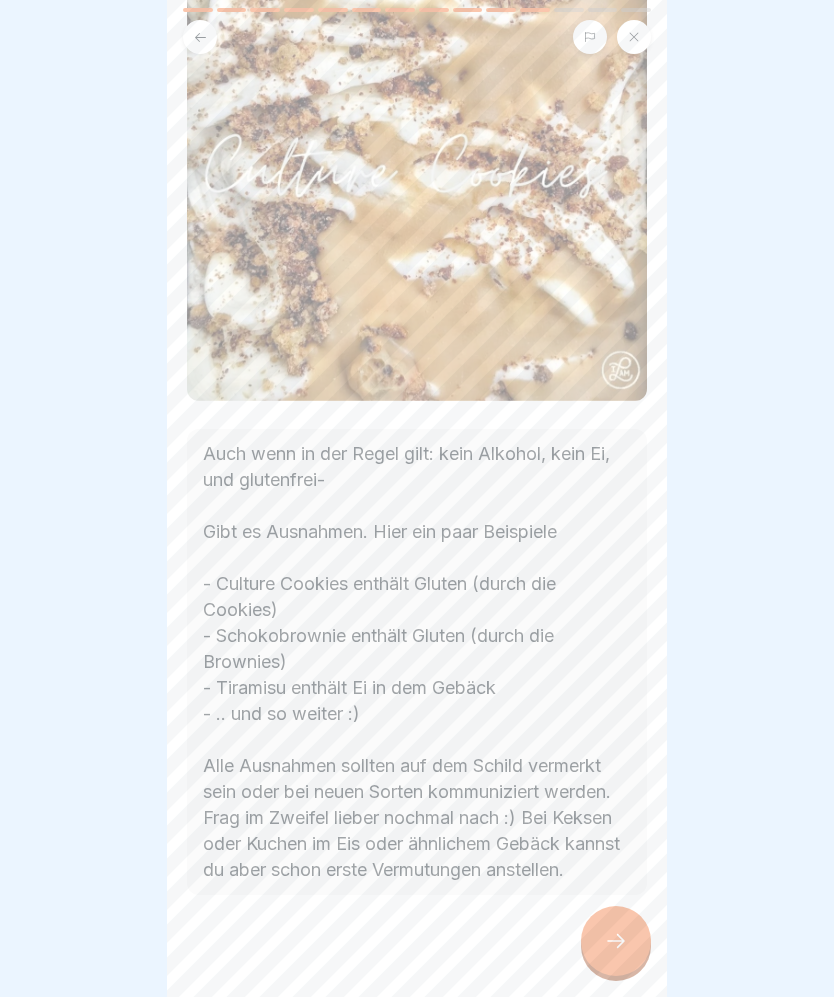 scroll, scrollTop: 197, scrollLeft: 0, axis: vertical 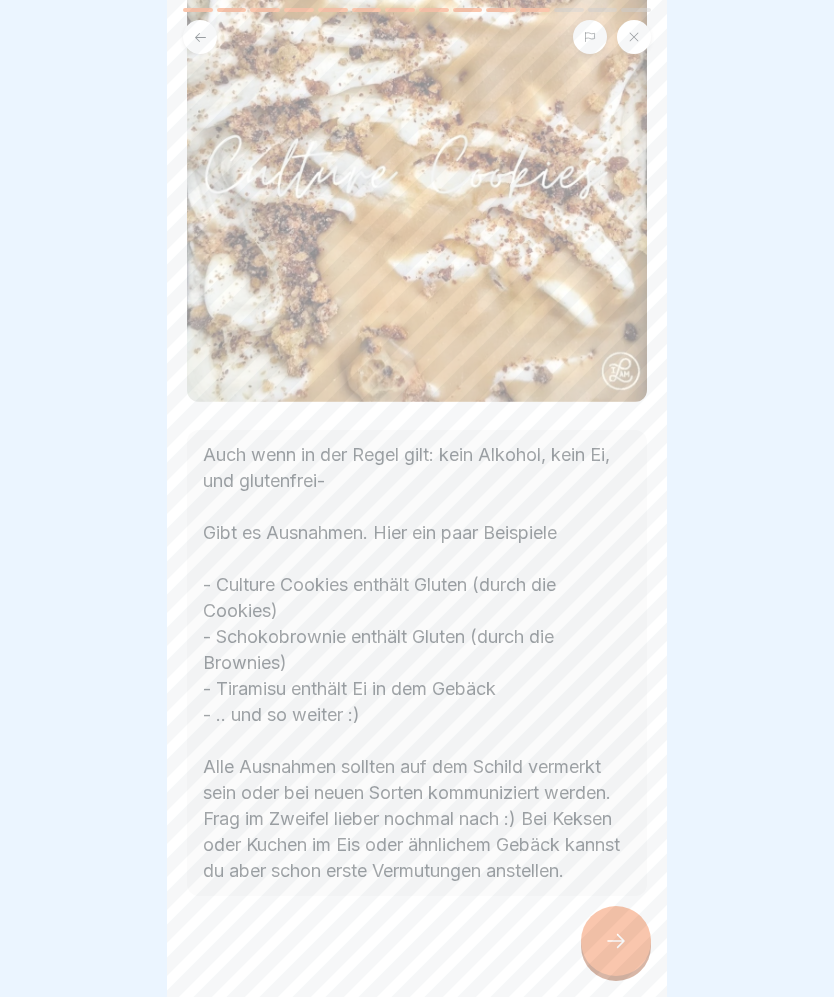 click 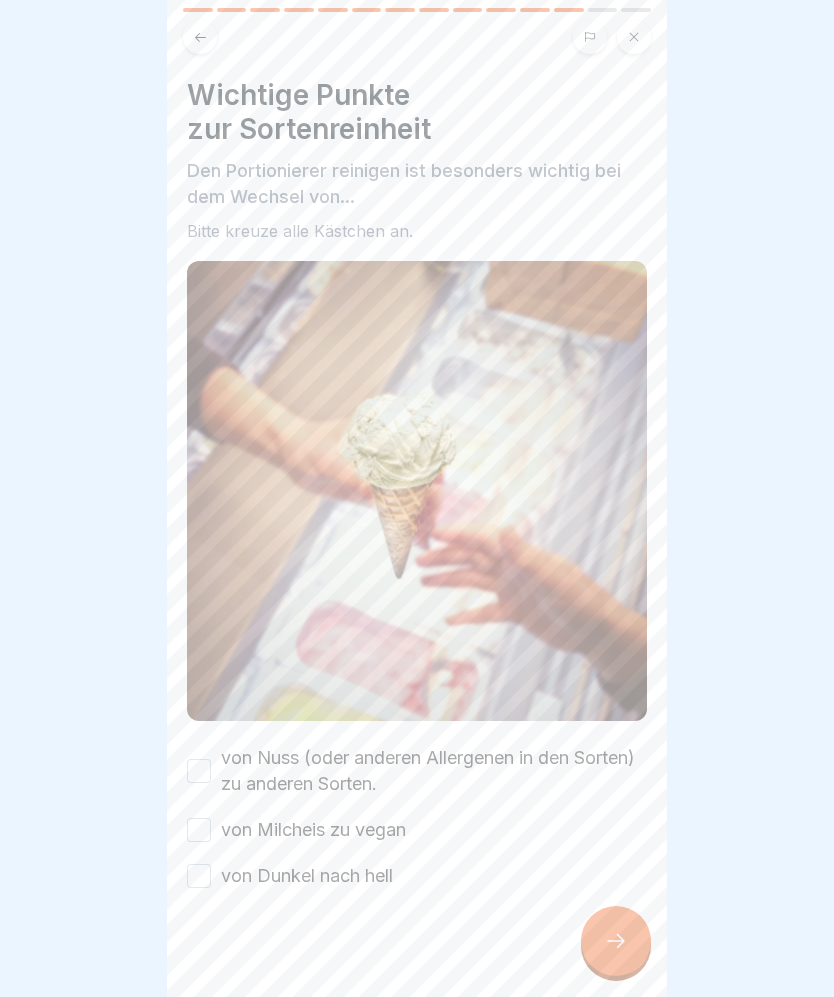 click on "von Nuss (oder anderen Allergenen in den Sorten) zu anderen Sorten." at bounding box center [434, 771] 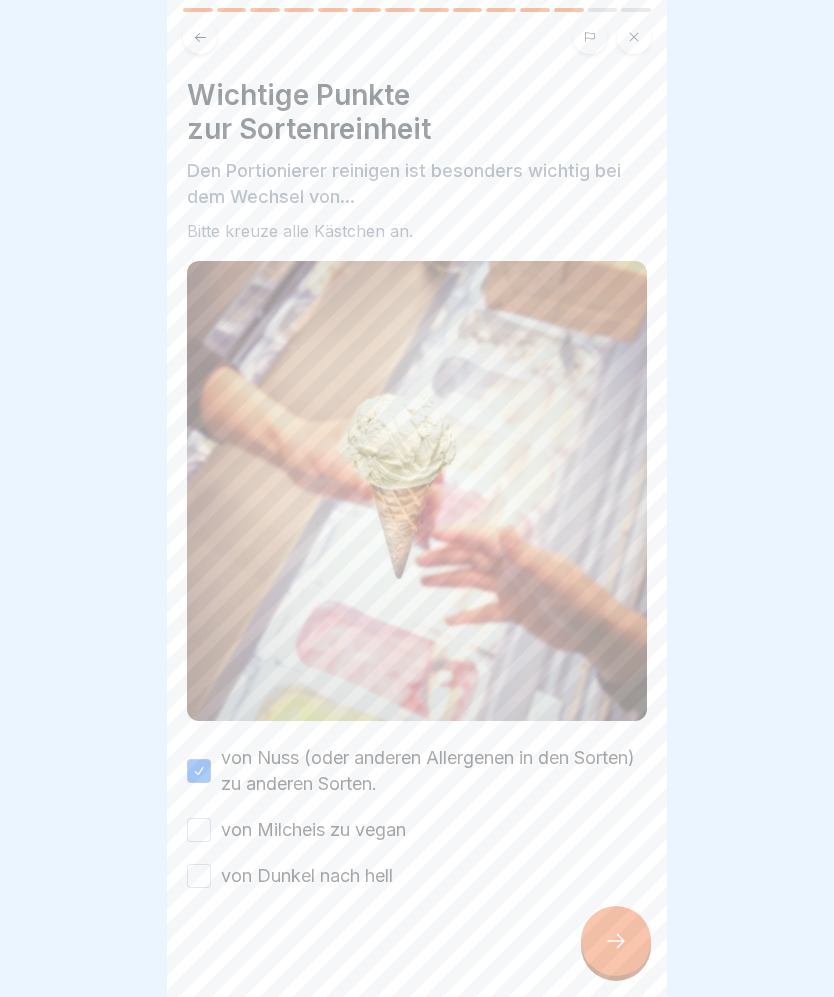 click on "von Milcheis zu vegan" at bounding box center (313, 830) 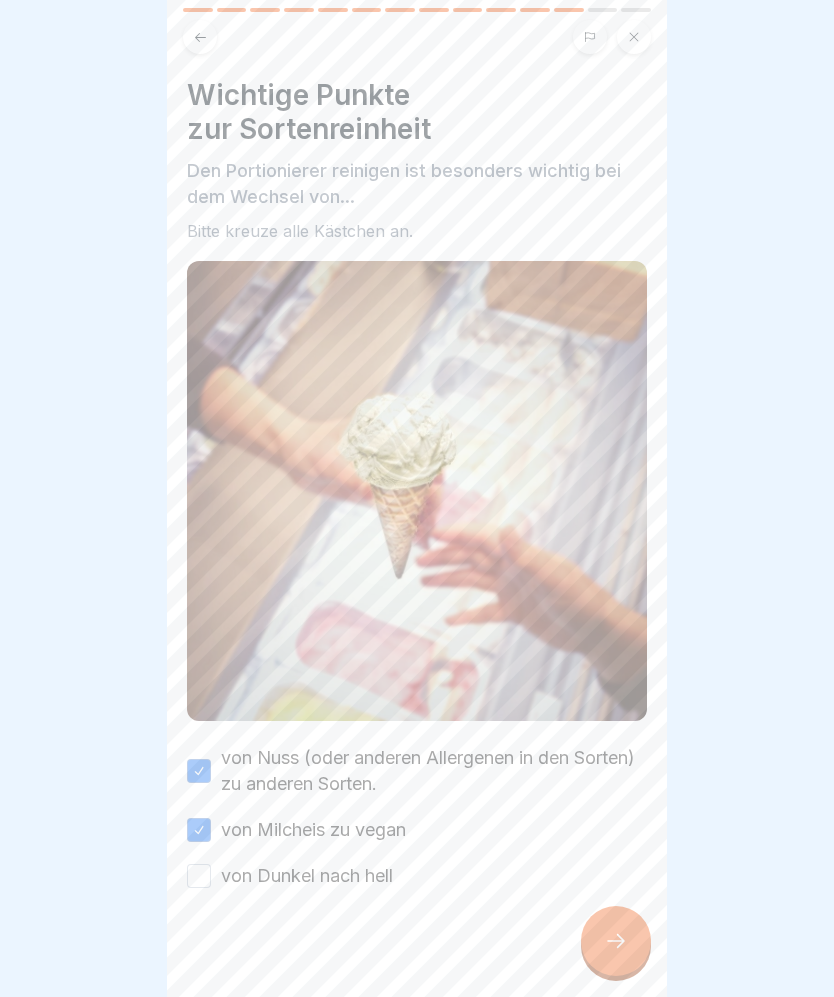 click on "von Dunkel nach hell" at bounding box center [307, 876] 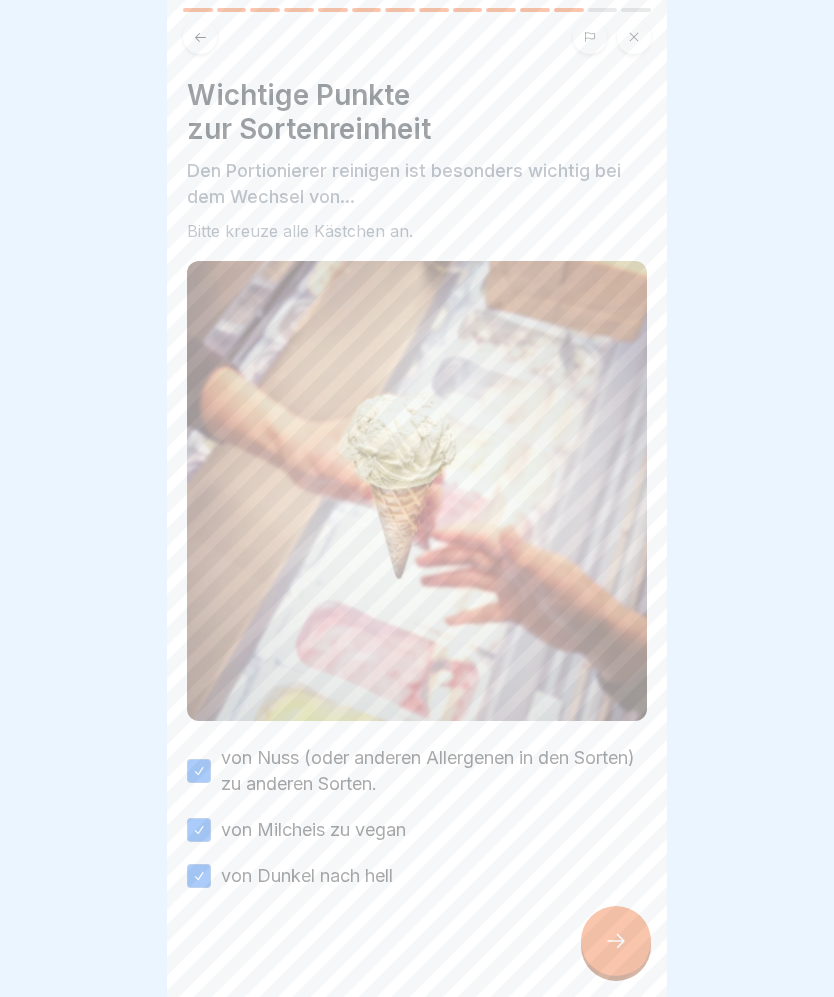 click 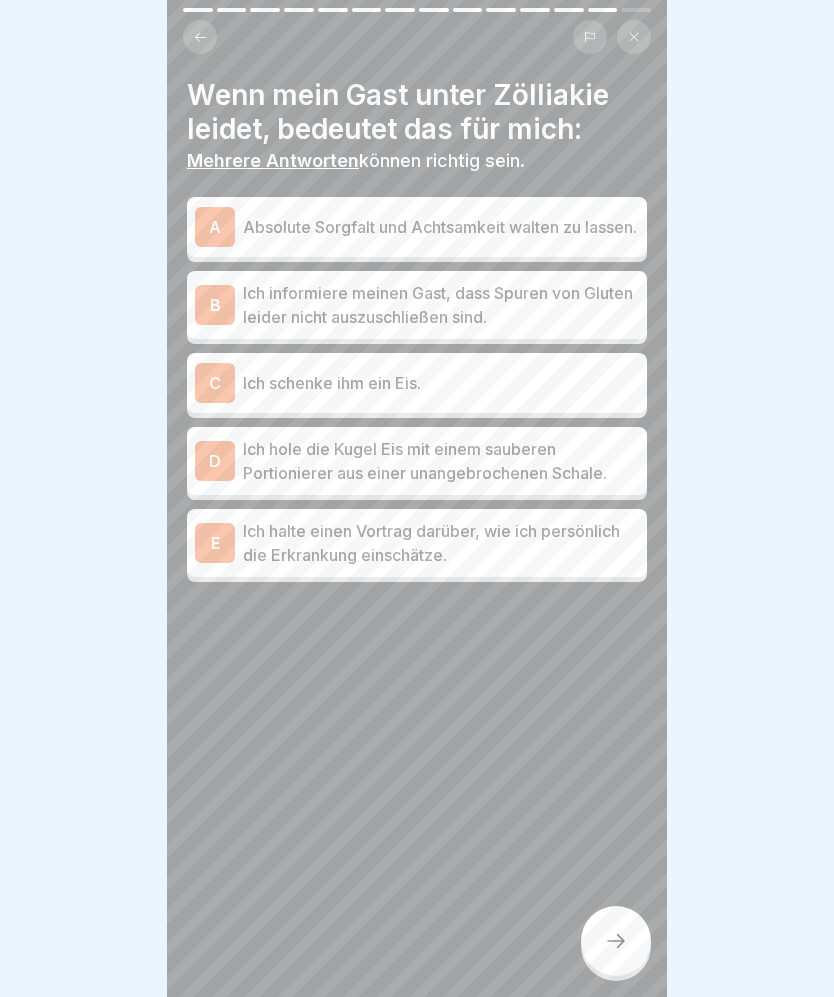 click on "A" at bounding box center (215, 227) 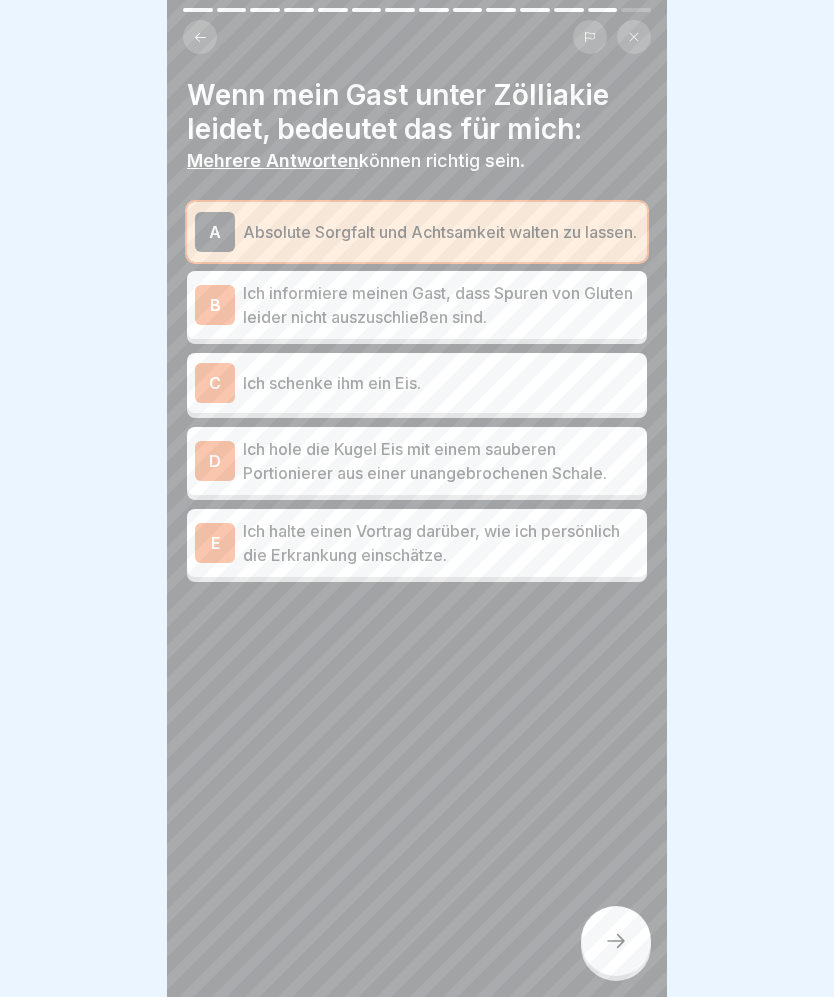click on "B Ich informiere meinen Gast, dass Spuren von Gluten leider nicht auszuschließen sind." at bounding box center [417, 305] 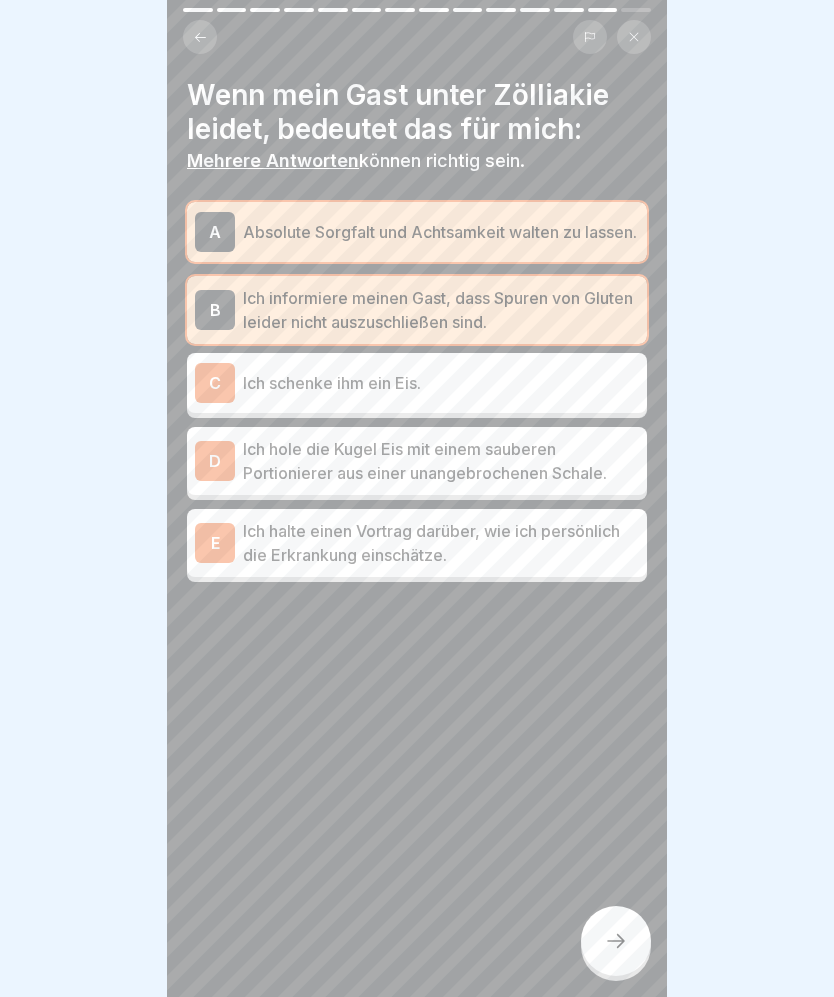 click on "Ich hole die Kugel Eis mit einem sauberen Portionierer aus einer unangebrochenen Schale." at bounding box center (441, 461) 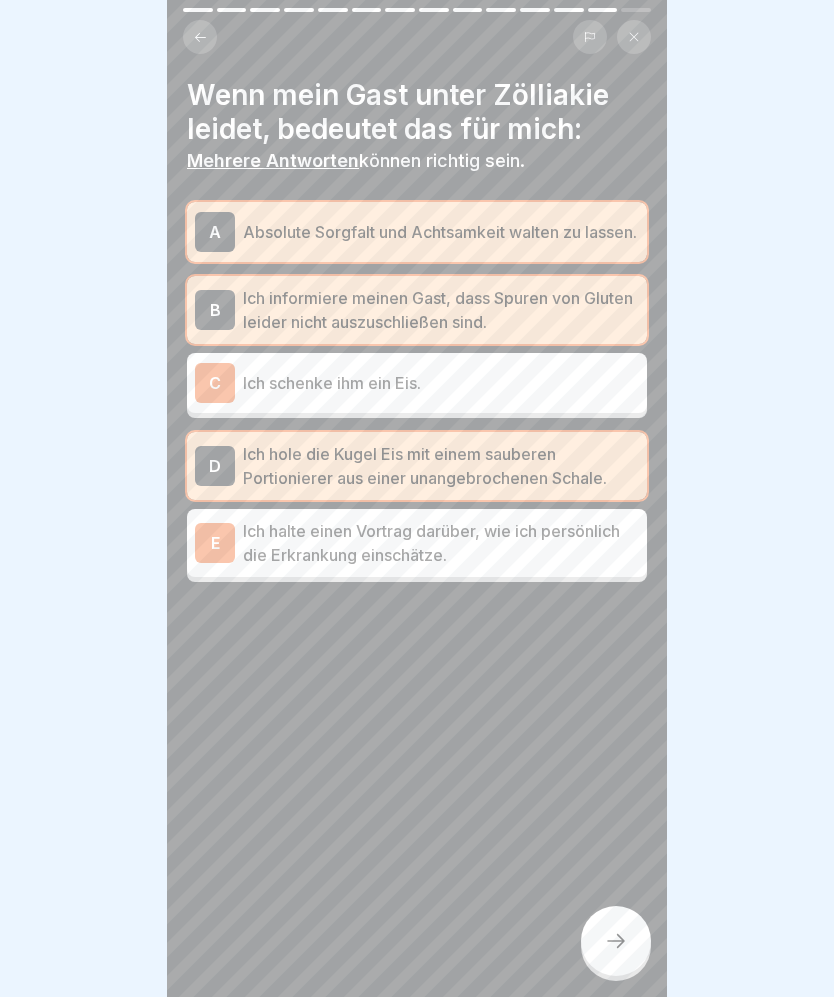 click at bounding box center (616, 941) 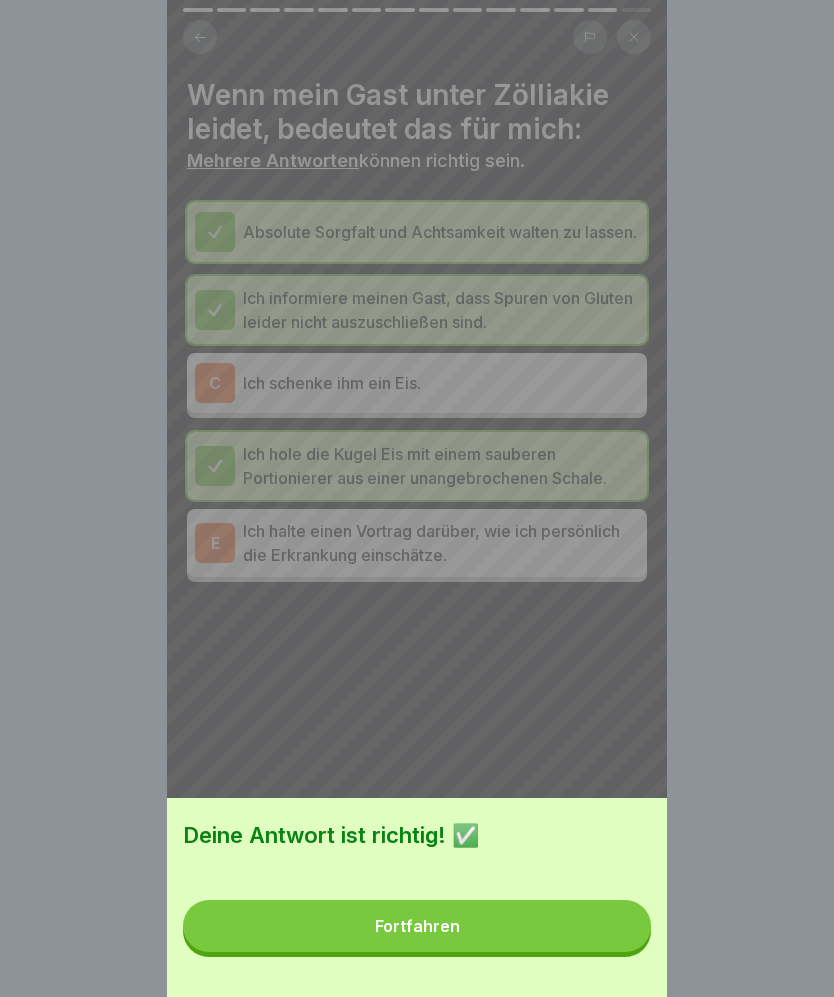 click on "Fortfahren" at bounding box center [417, 926] 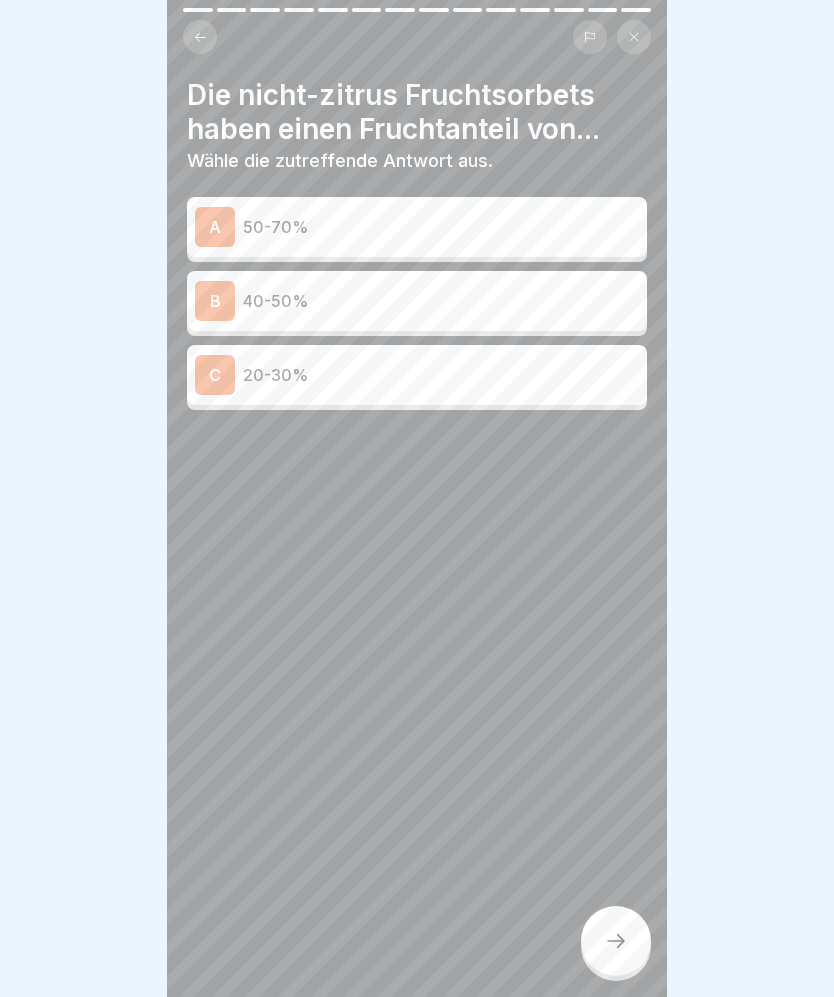 click on "40-50%" at bounding box center (441, 301) 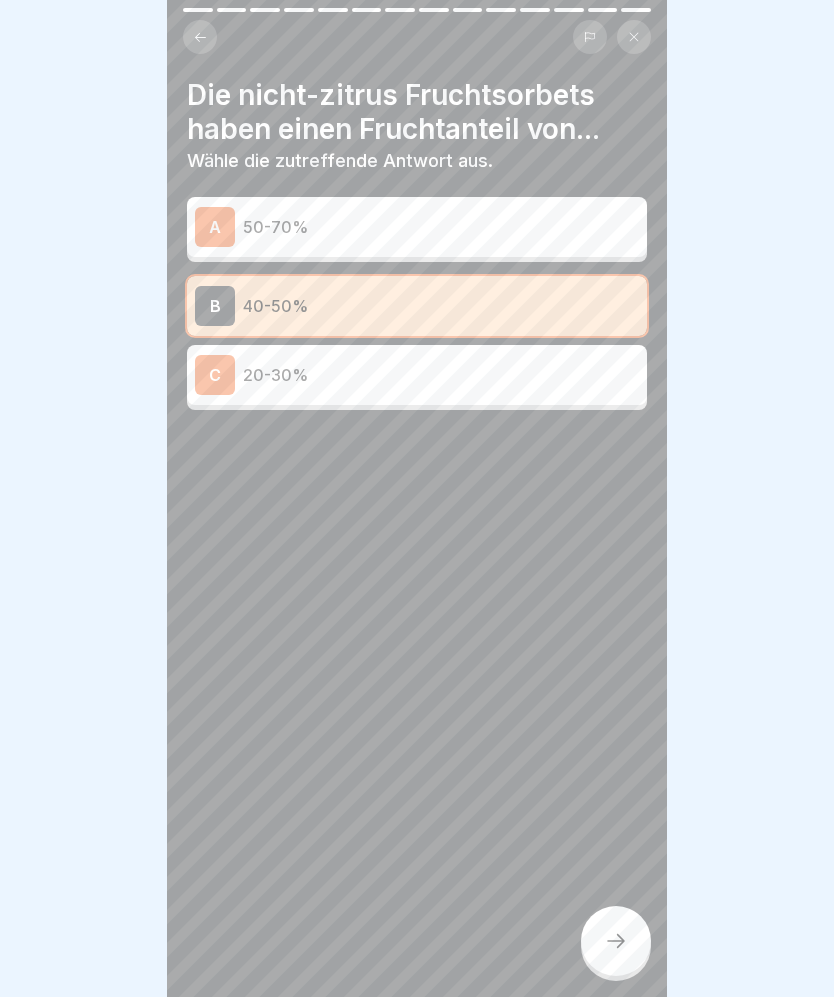 click on "Die nicht-zitrus Fruchtsorbets haben einen Fruchtanteil von... Wähle die zutreffende Antwort aus. A 50-70% B 40-50% C 20-30%" at bounding box center (417, 498) 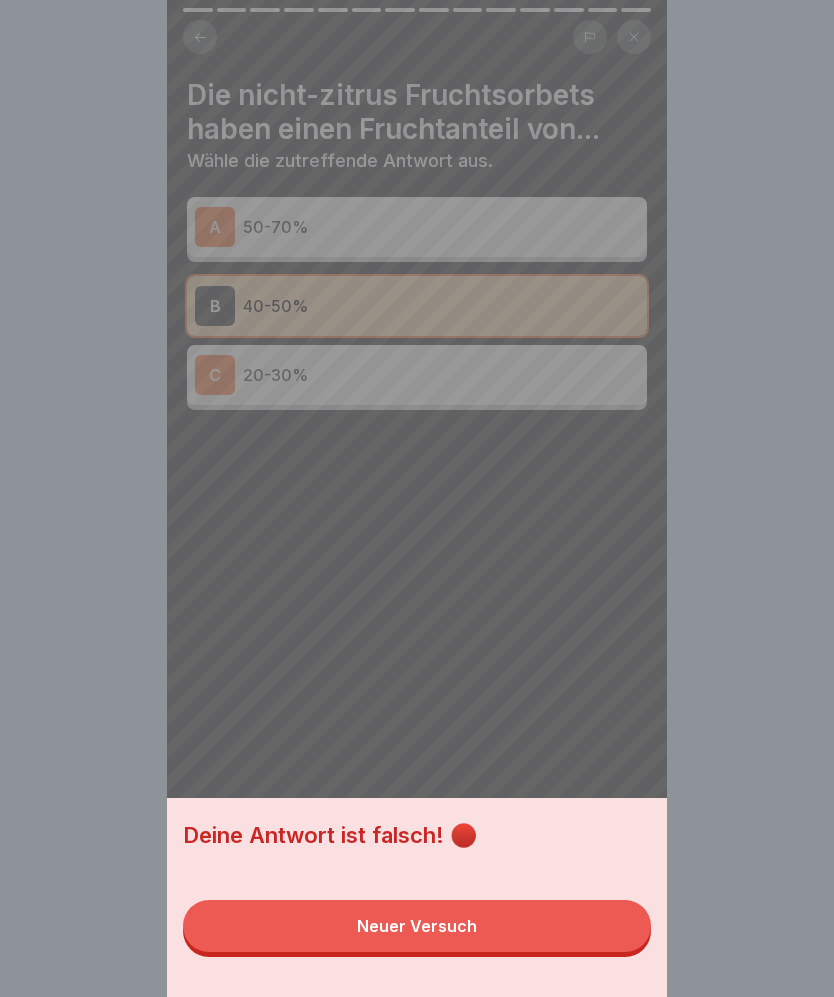 click on "Neuer Versuch" at bounding box center [417, 926] 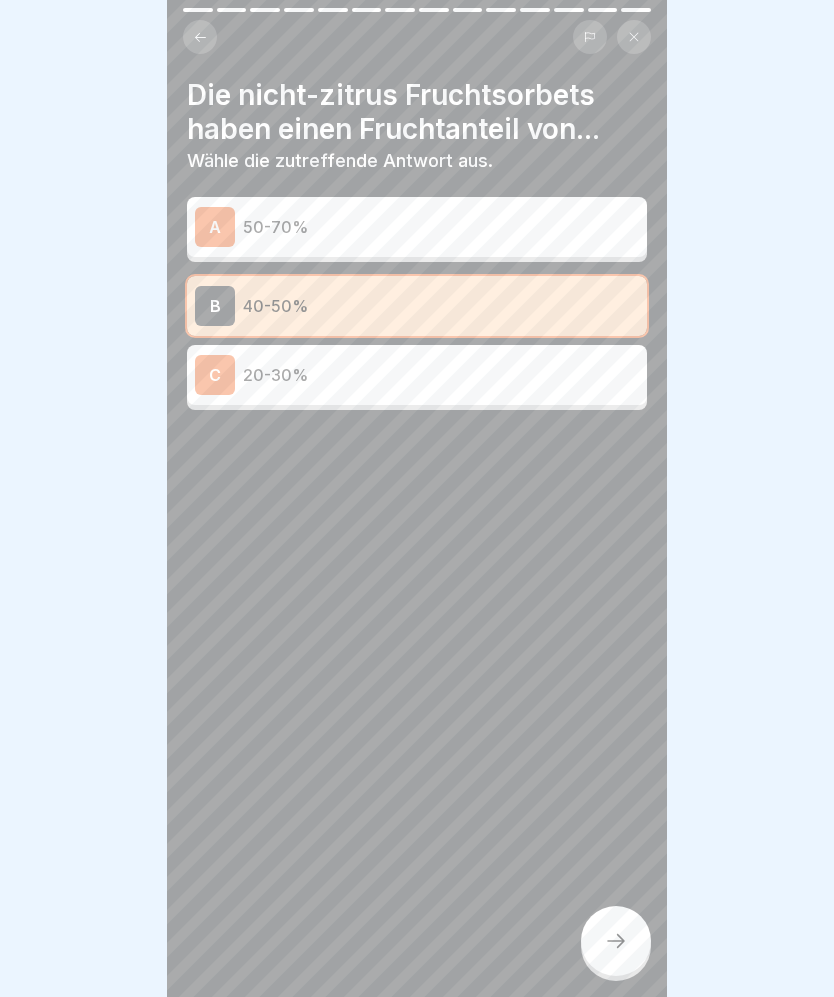click on "50-70%" at bounding box center [441, 227] 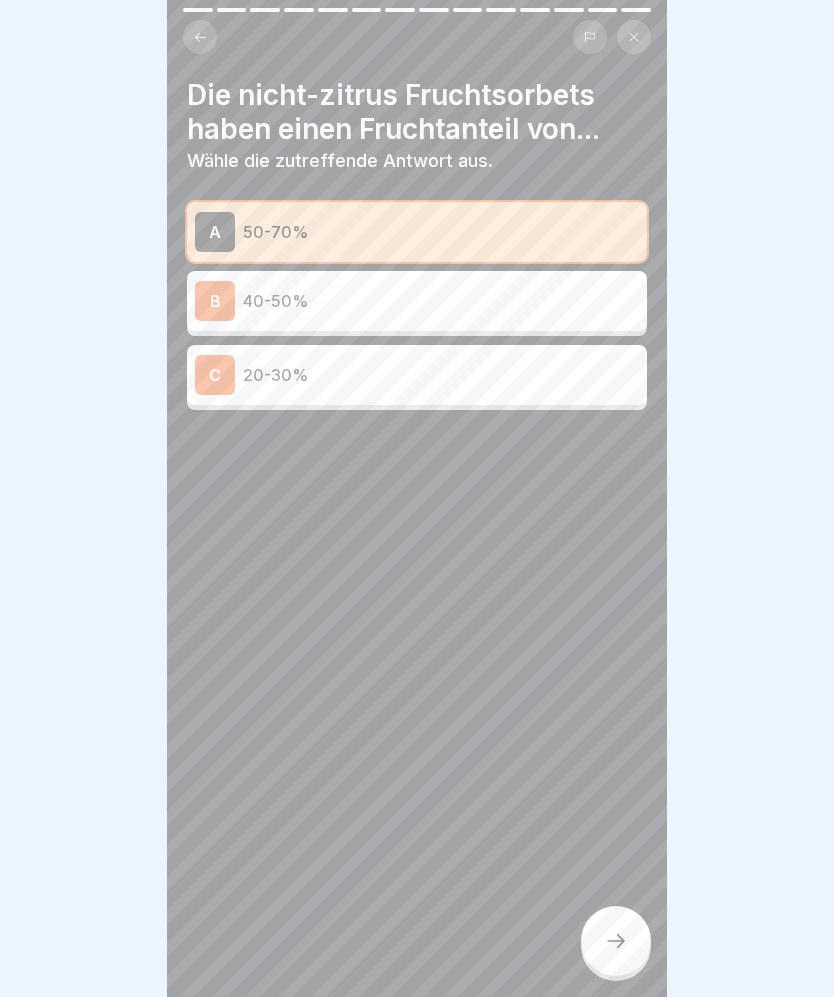 click at bounding box center (616, 941) 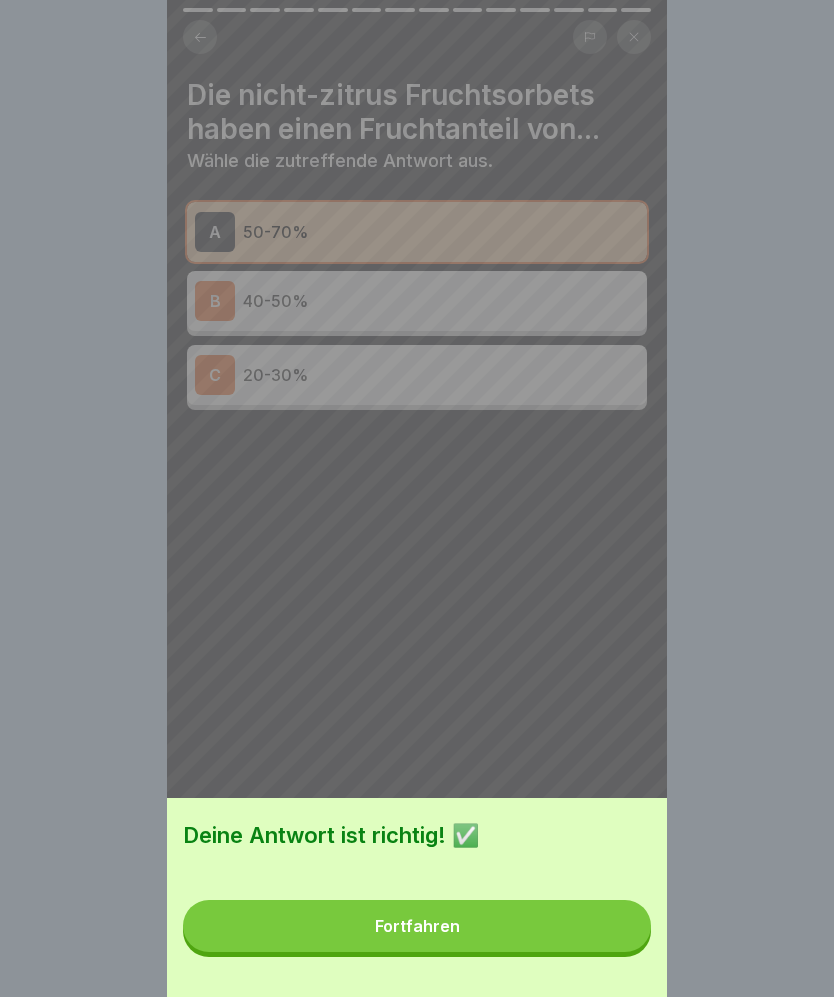 click on "Fortfahren" at bounding box center [417, 926] 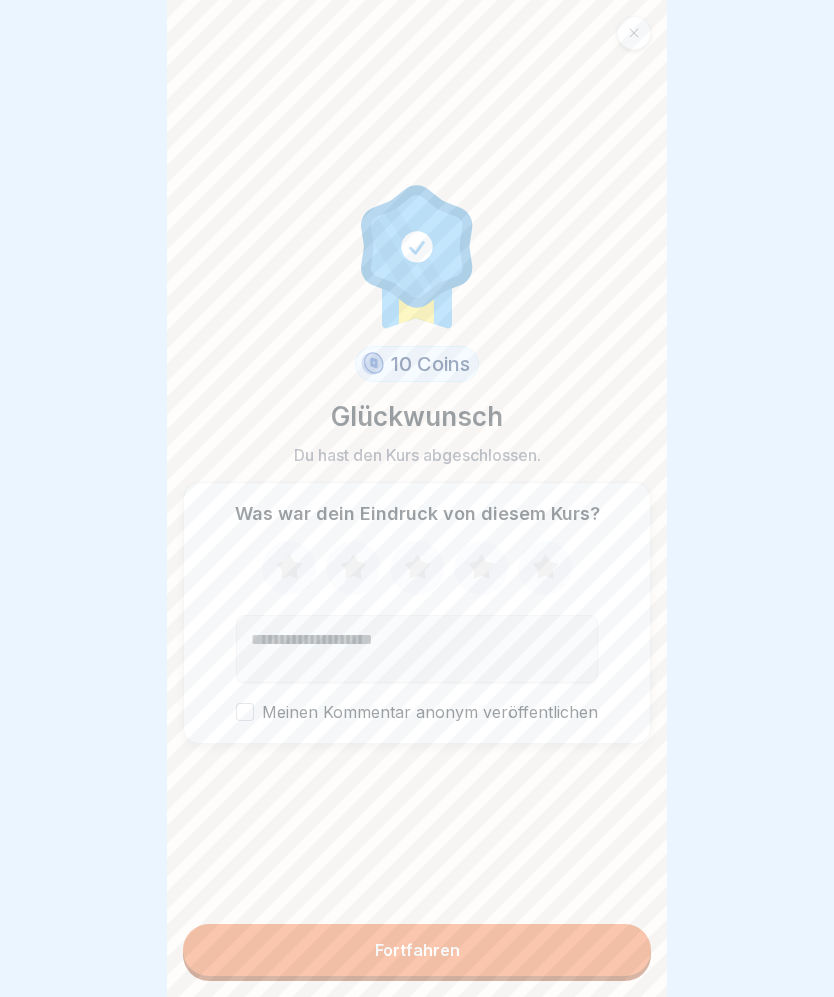 click 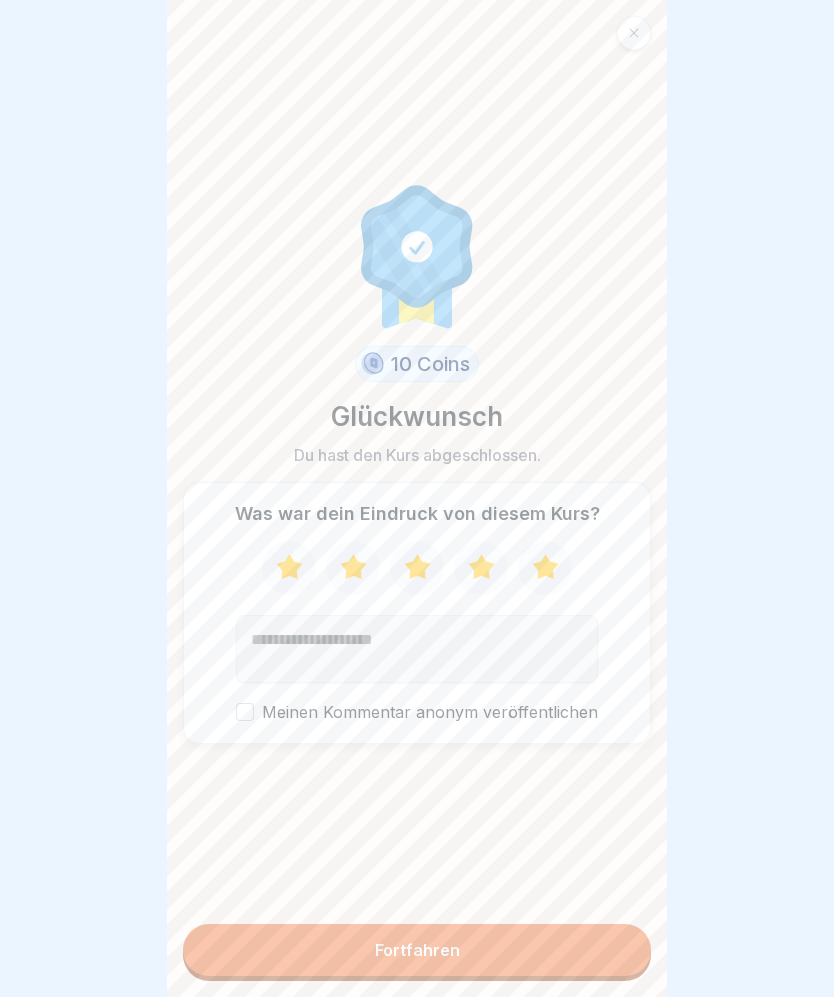 click on "10 Coins Glückwunsch Du hast den Kurs abgeschlossen. Was war dein Eindruck von diesem Kurs? Meinen Kommentar anonym veröffentlichen Fortfahren" at bounding box center [417, 498] 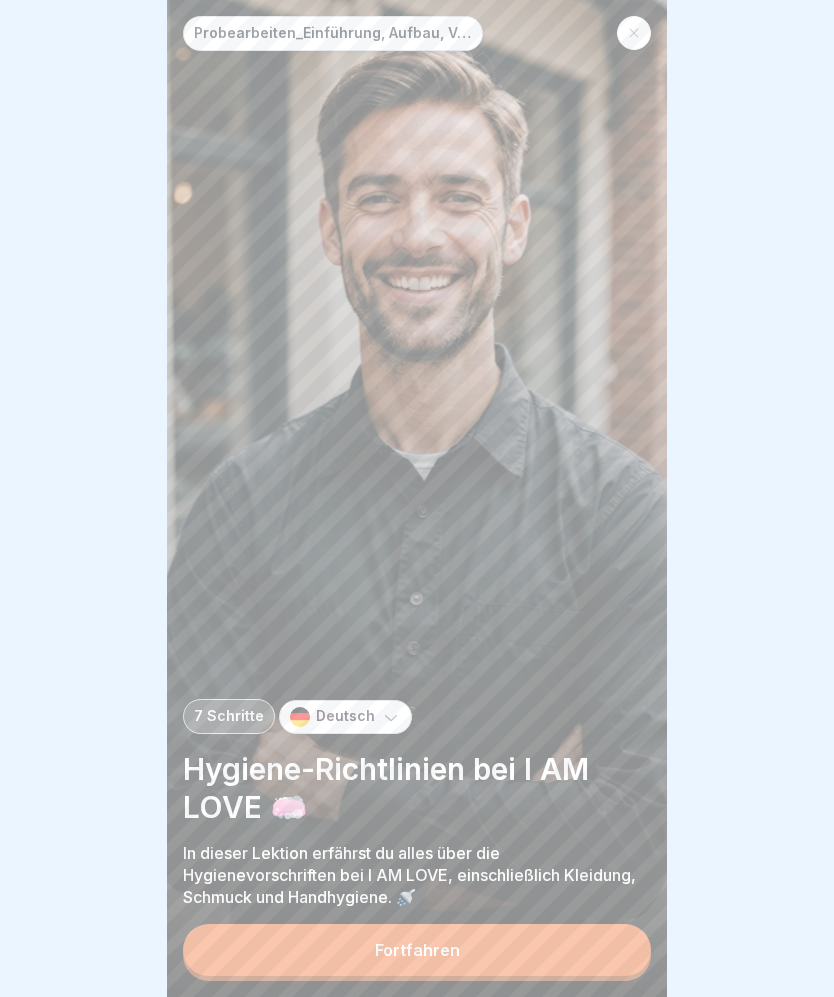 click on "Fortfahren" at bounding box center [417, 950] 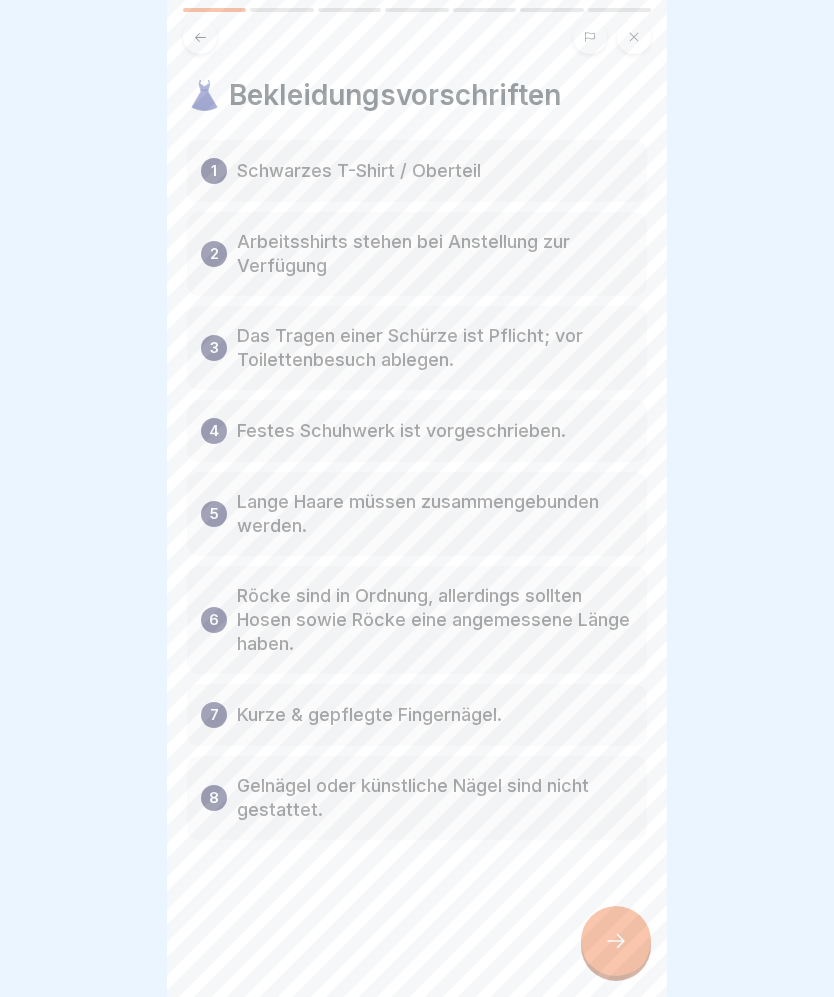 click at bounding box center [634, 37] 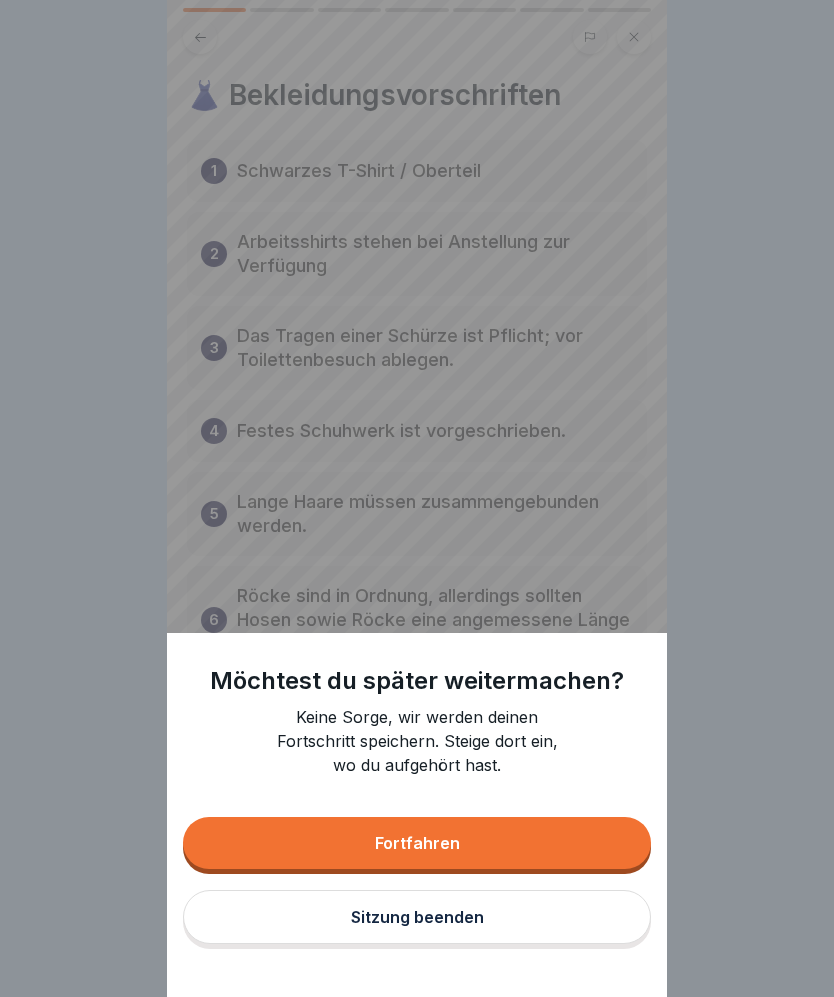 click on "Fortfahren" at bounding box center [417, 843] 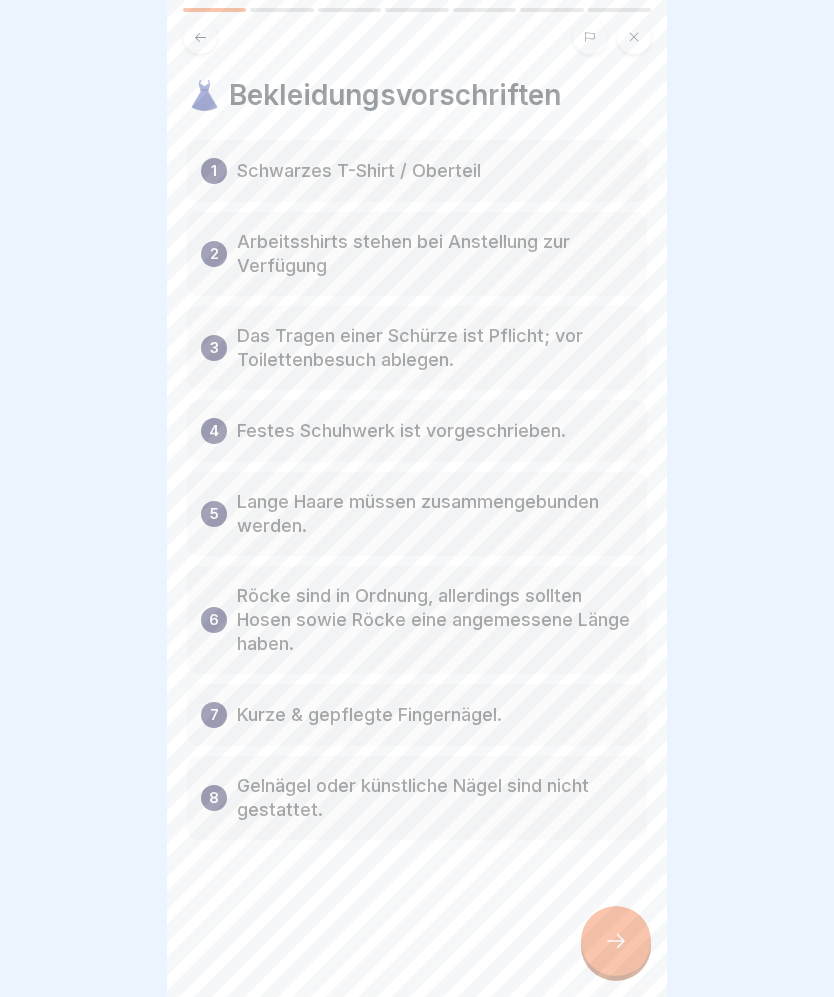click at bounding box center [634, 37] 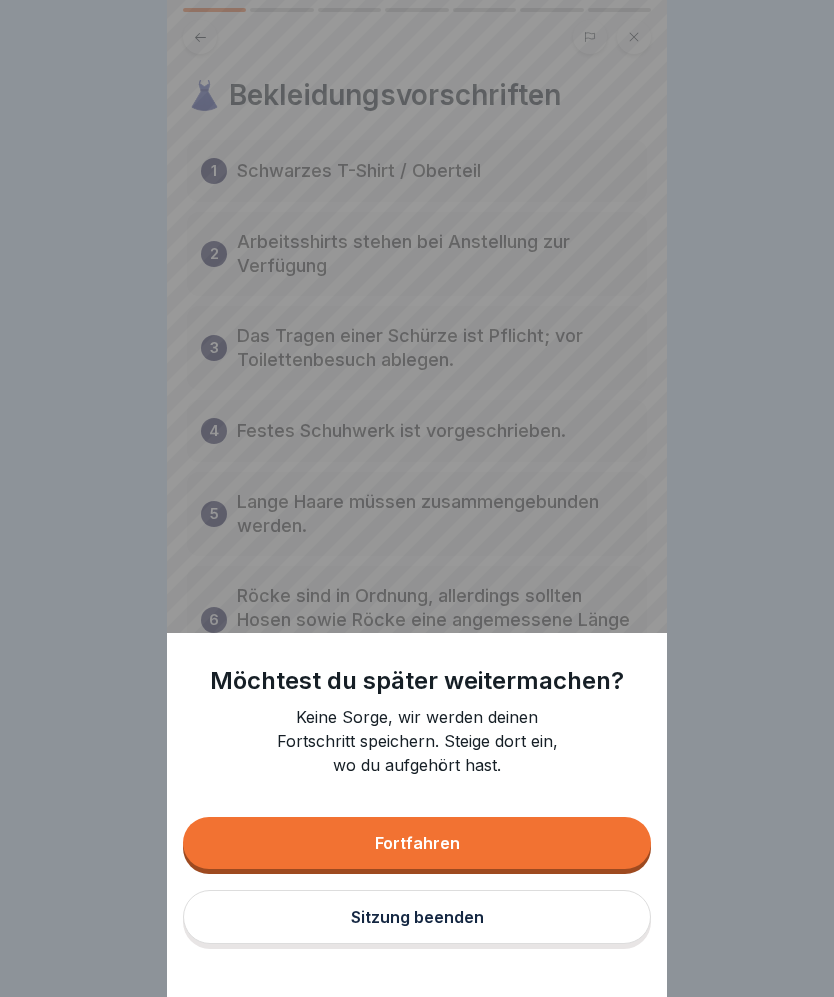 click on "Sitzung beenden" at bounding box center (417, 917) 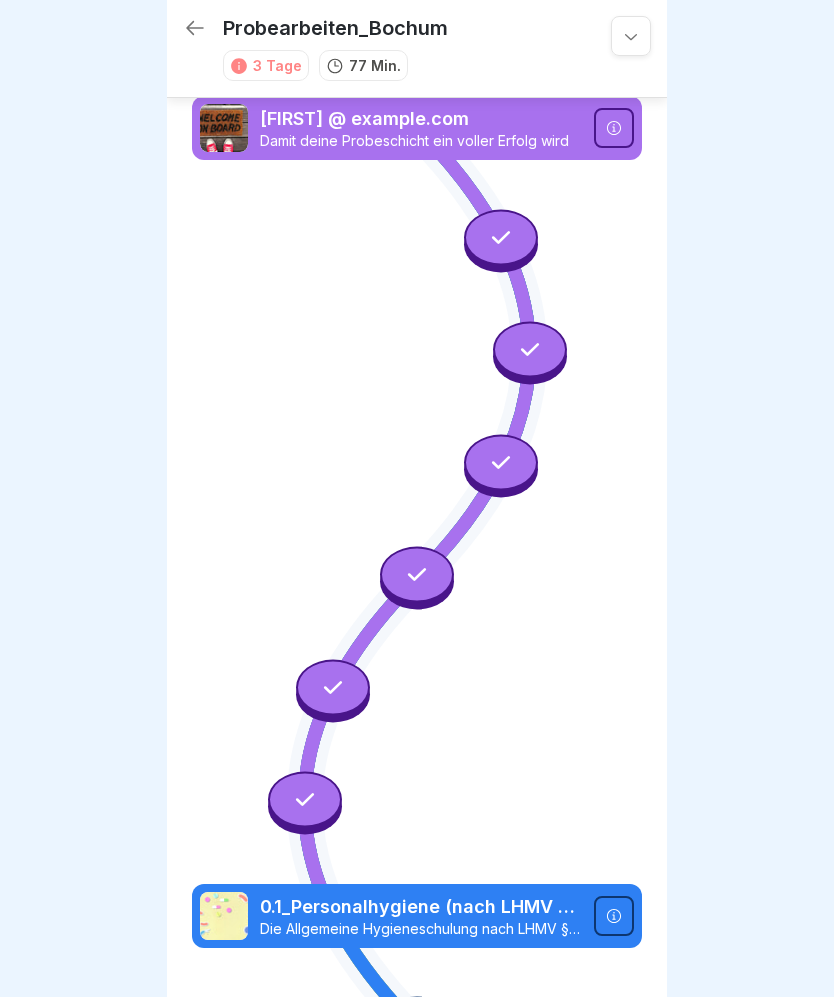 scroll, scrollTop: 0, scrollLeft: 0, axis: both 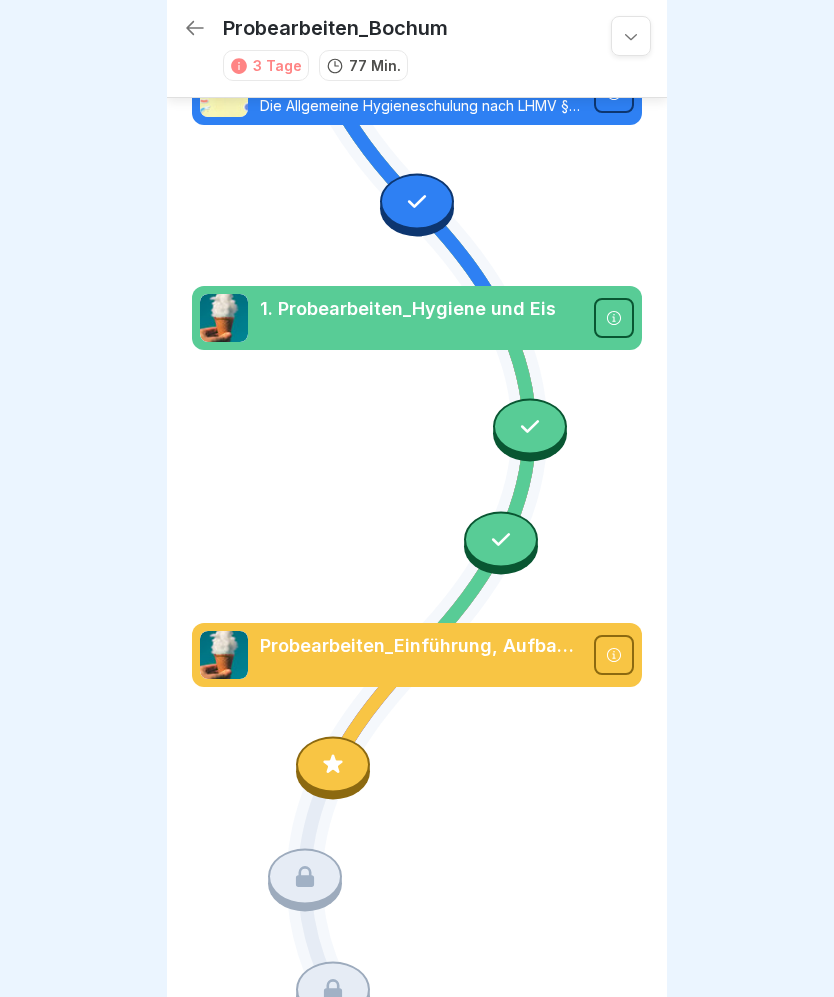 click 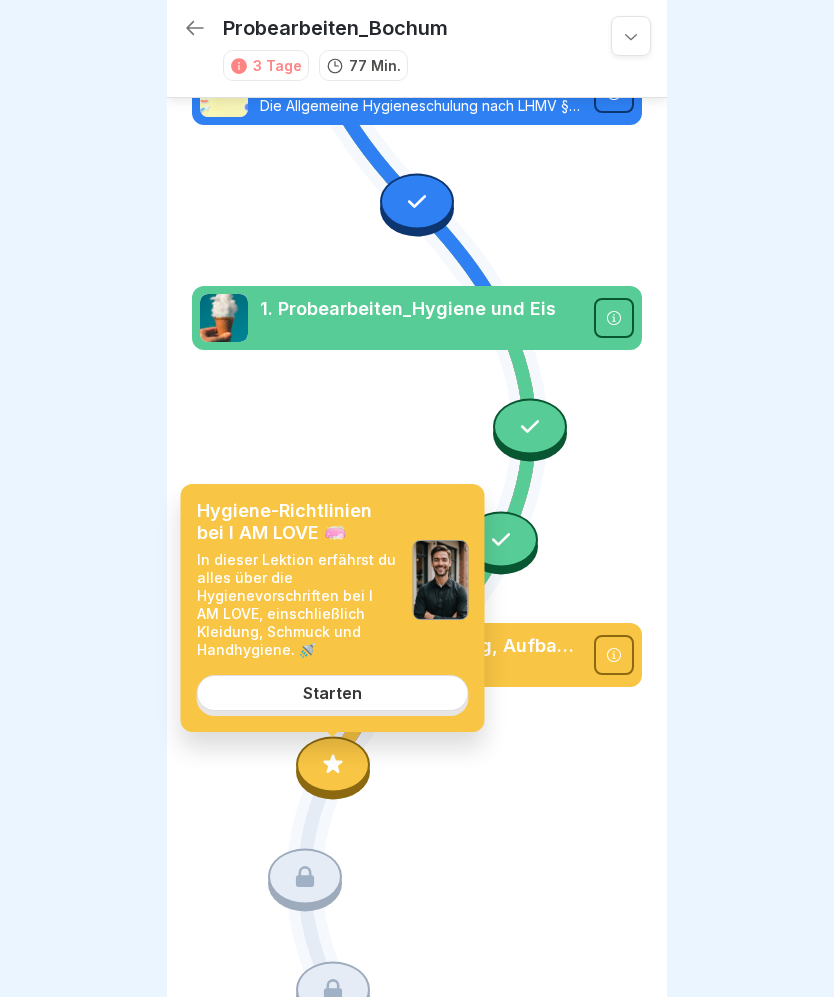 click on "Starten" at bounding box center [333, 693] 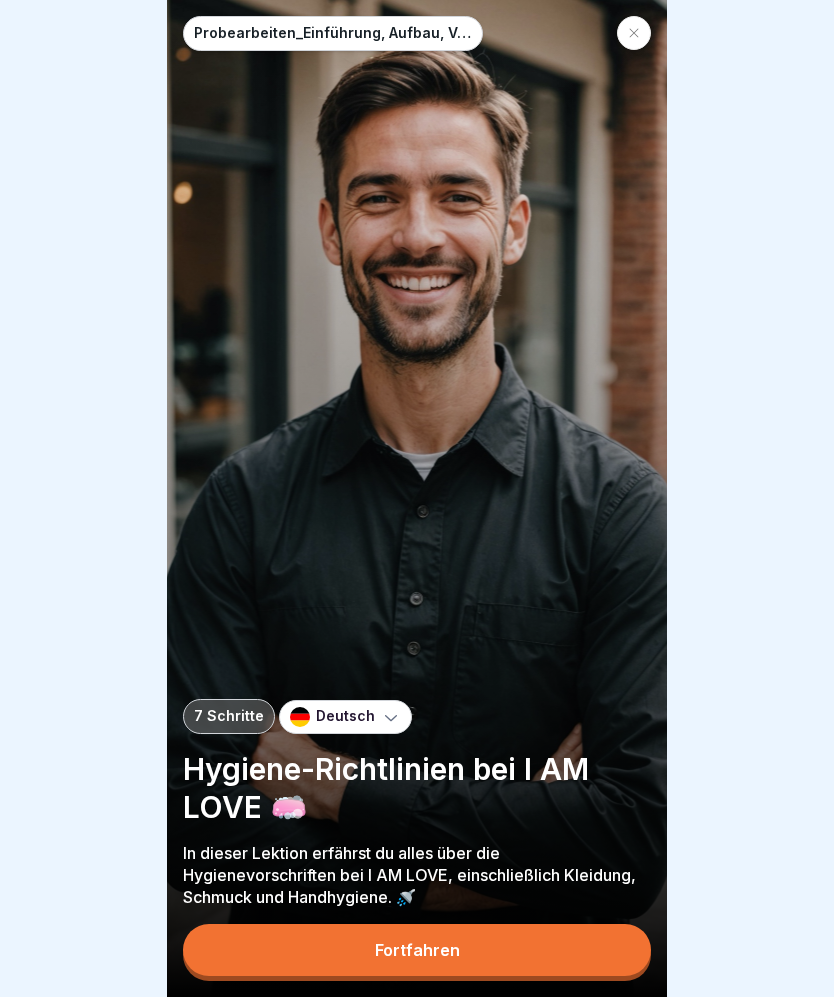 click on "Fortfahren" at bounding box center (417, 950) 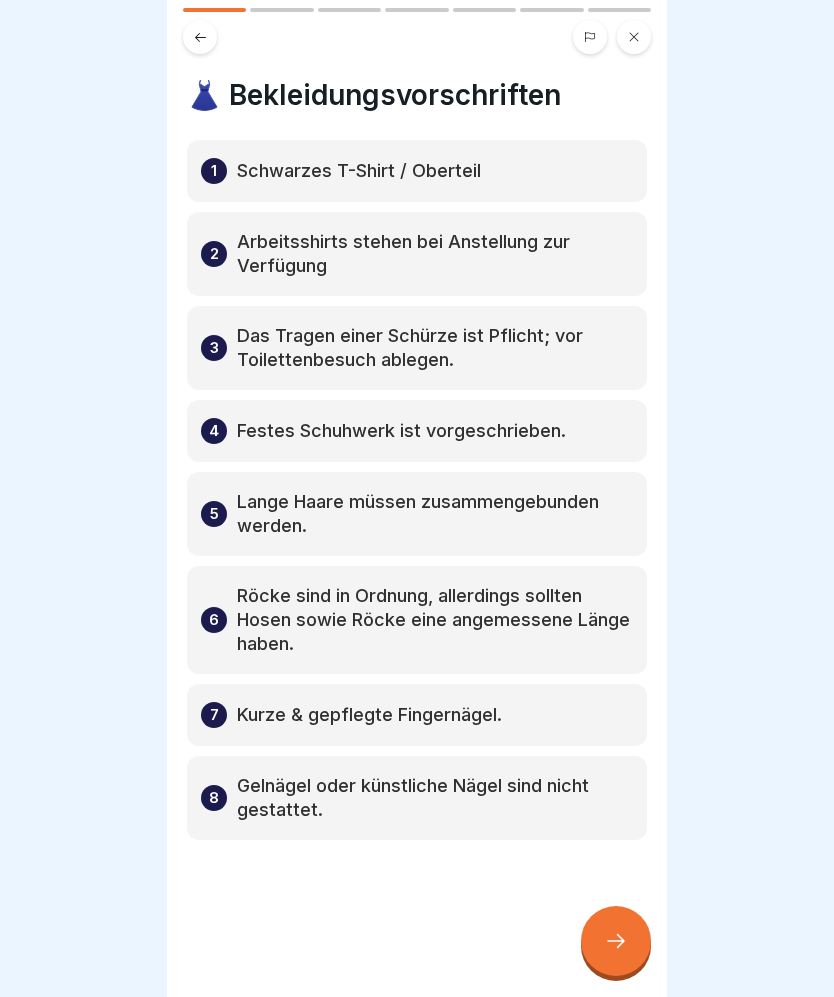 click at bounding box center (616, 941) 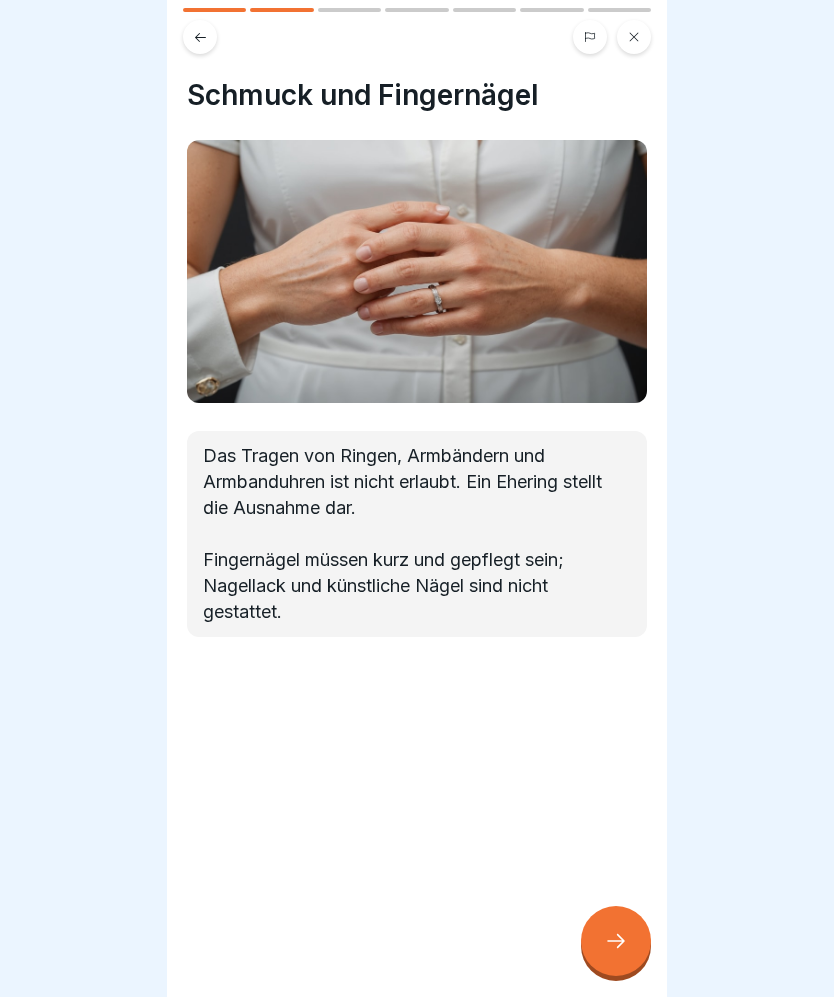 click on "Schmuck und Fingernägel  Das Tragen von Ringen, Armbändern und Armbanduhren ist nicht erlaubt. Ein Ehering stellt die Ausnahme dar.
Fingernägel müssen kurz und gepflegt sein; Nagellack und künstliche Nägel sind nicht gestattet." at bounding box center (417, 498) 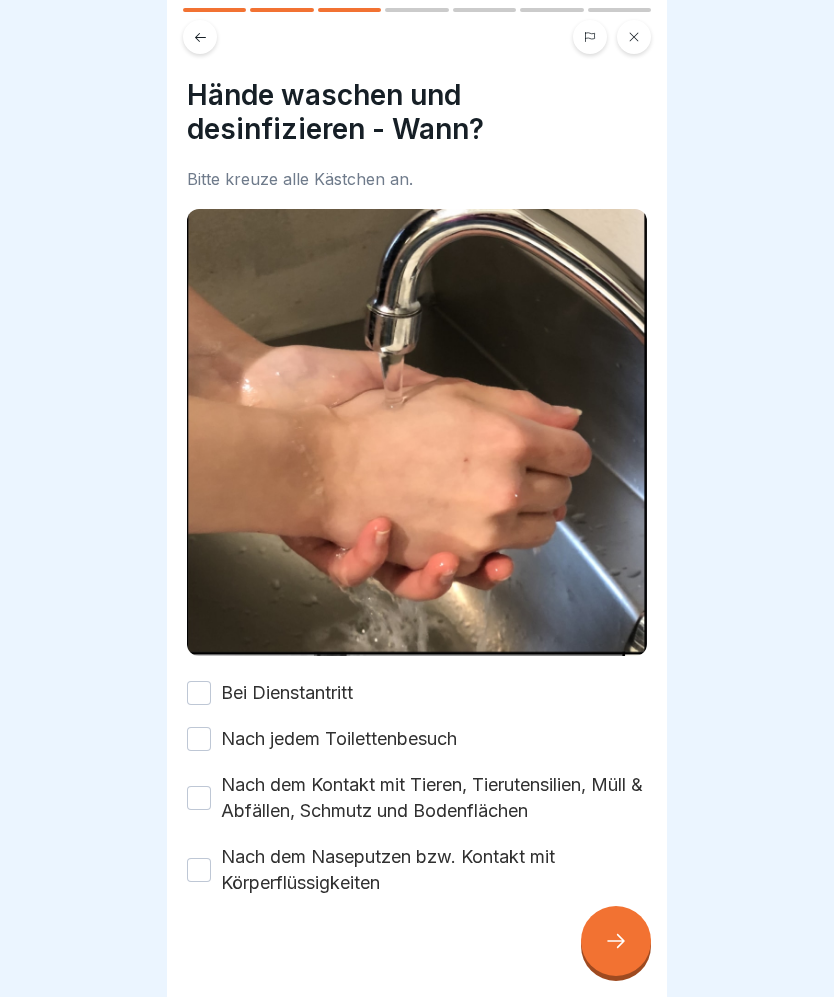 click on "Nach jedem Toilettenbesuch" at bounding box center (199, 739) 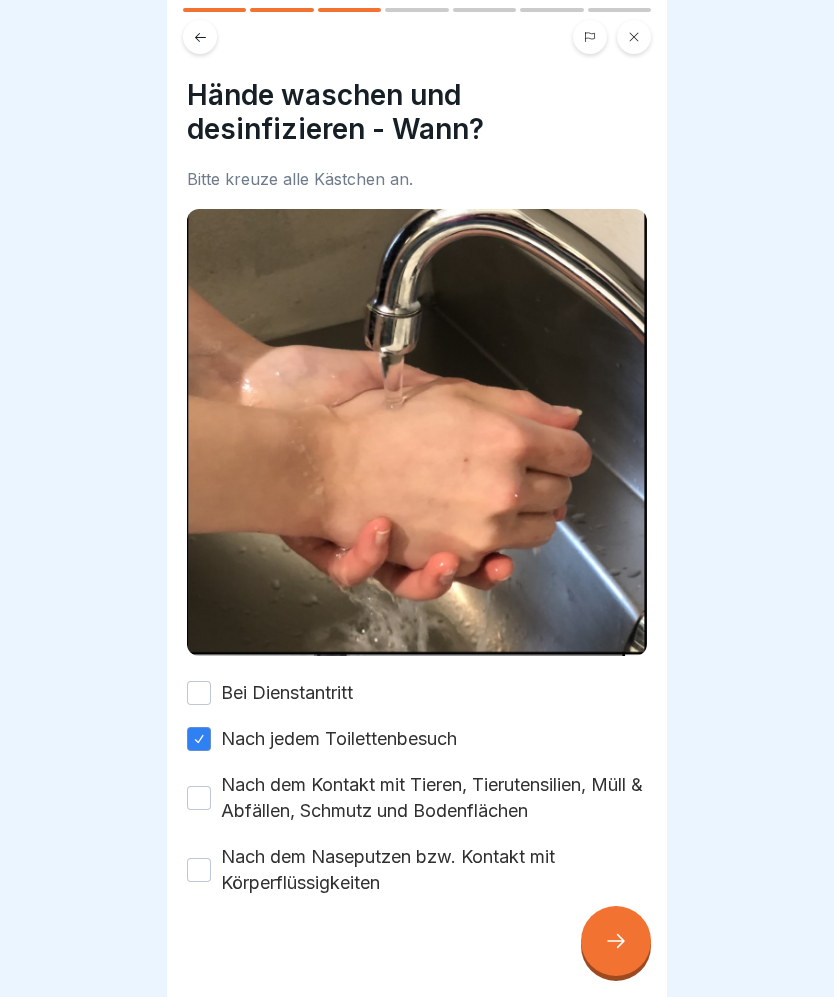 click on "Nach dem Kontakt mit Tieren, Tierutensilien, Müll & Abfällen, Schmutz und Bodenflächen" at bounding box center (199, 798) 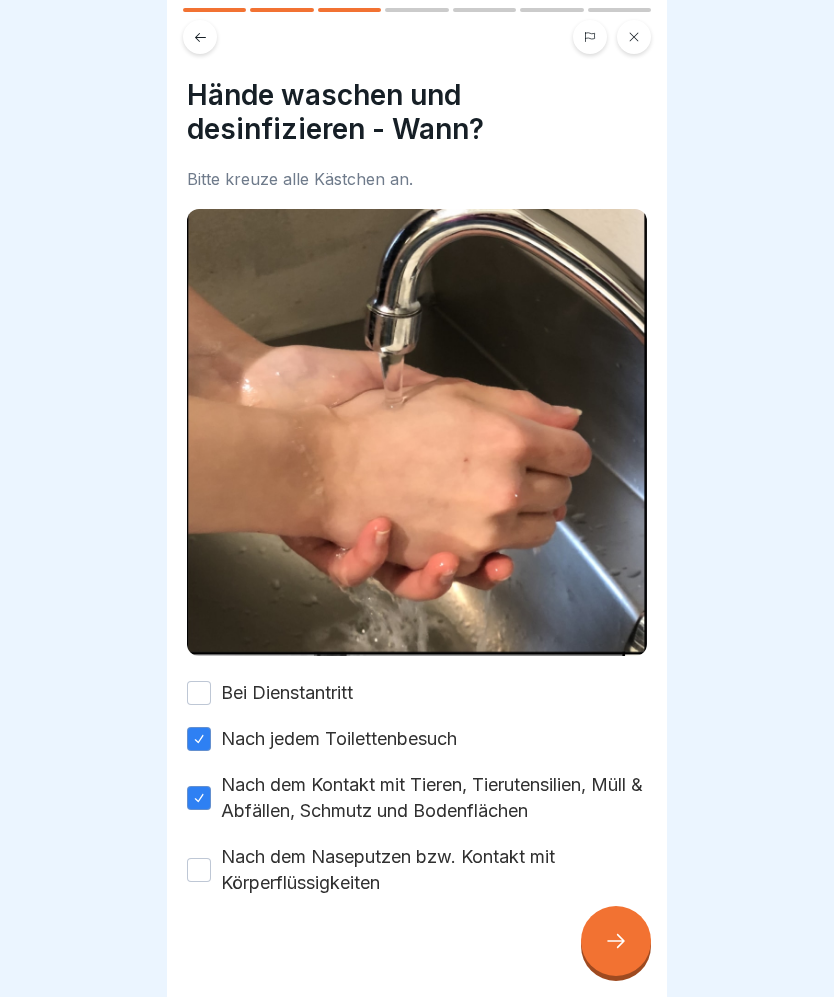 click on "Nach dem Naseputzen bzw. Kontakt mit Körperflüssigkeiten" at bounding box center [199, 870] 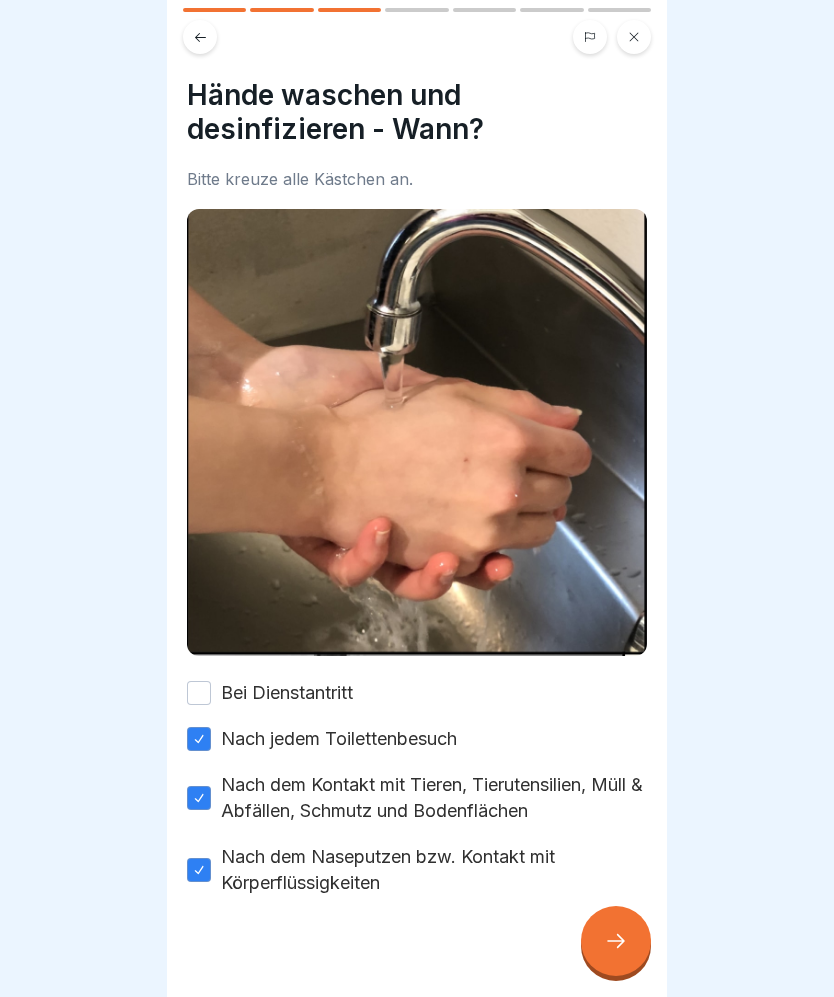 click on "Bei Dienstantritt" at bounding box center [199, 693] 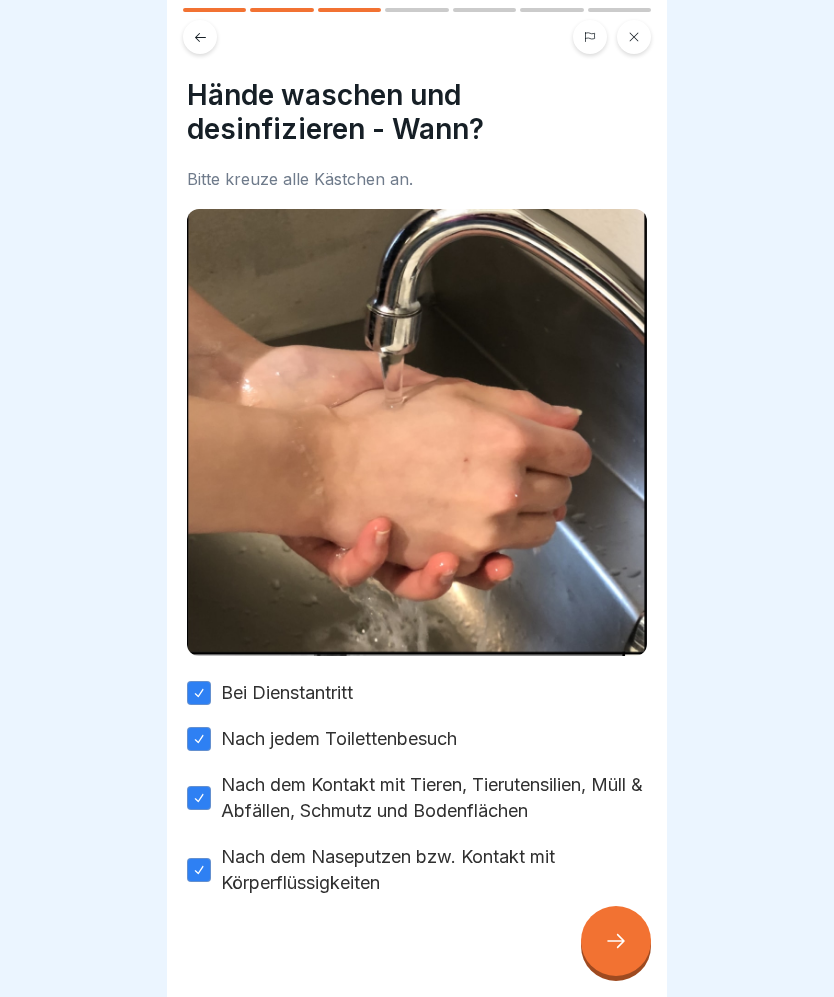 click 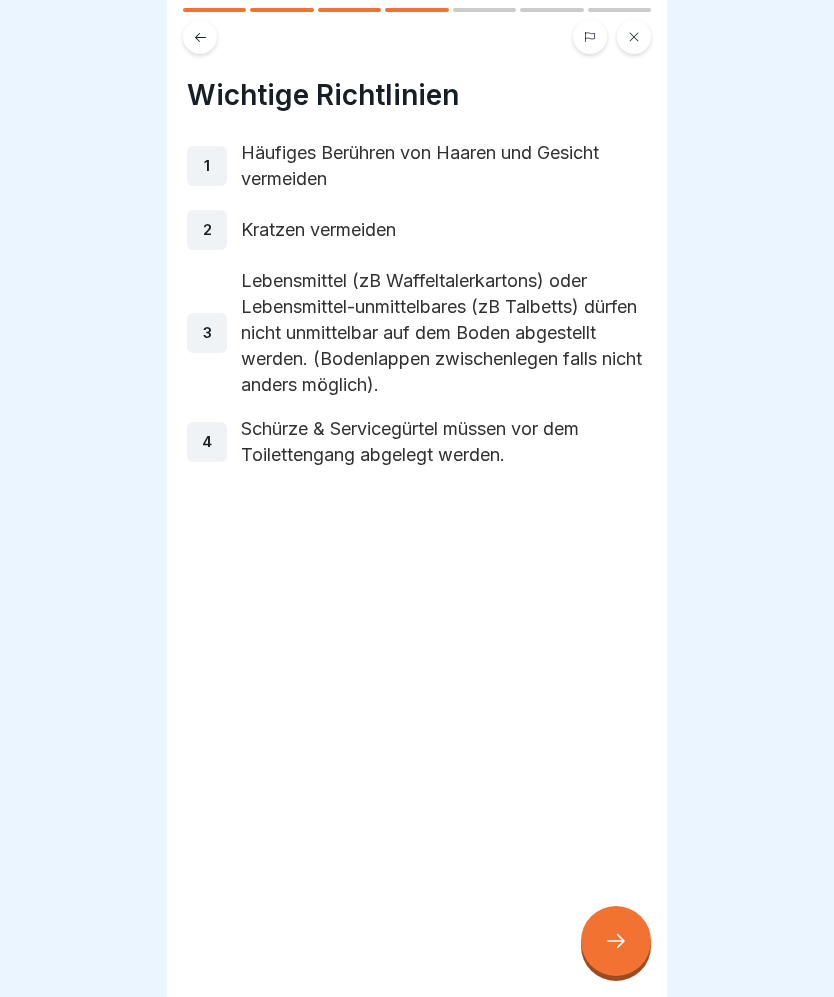 click at bounding box center (616, 941) 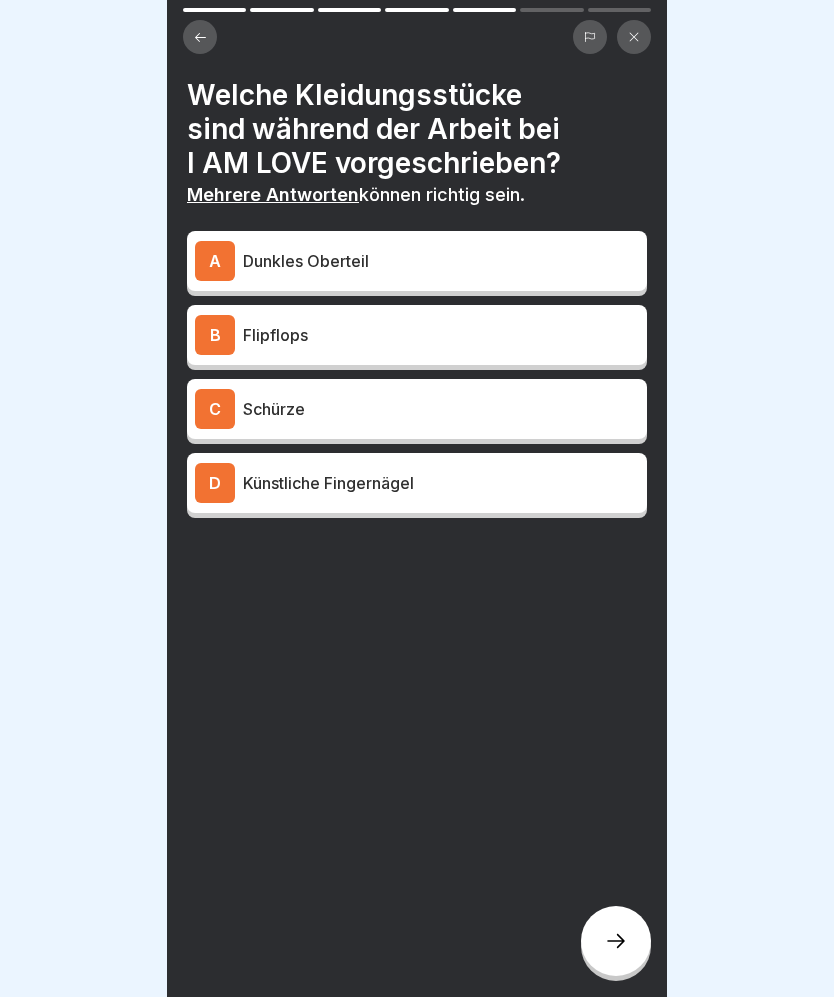 click on "Dunkles Oberteil" at bounding box center [441, 261] 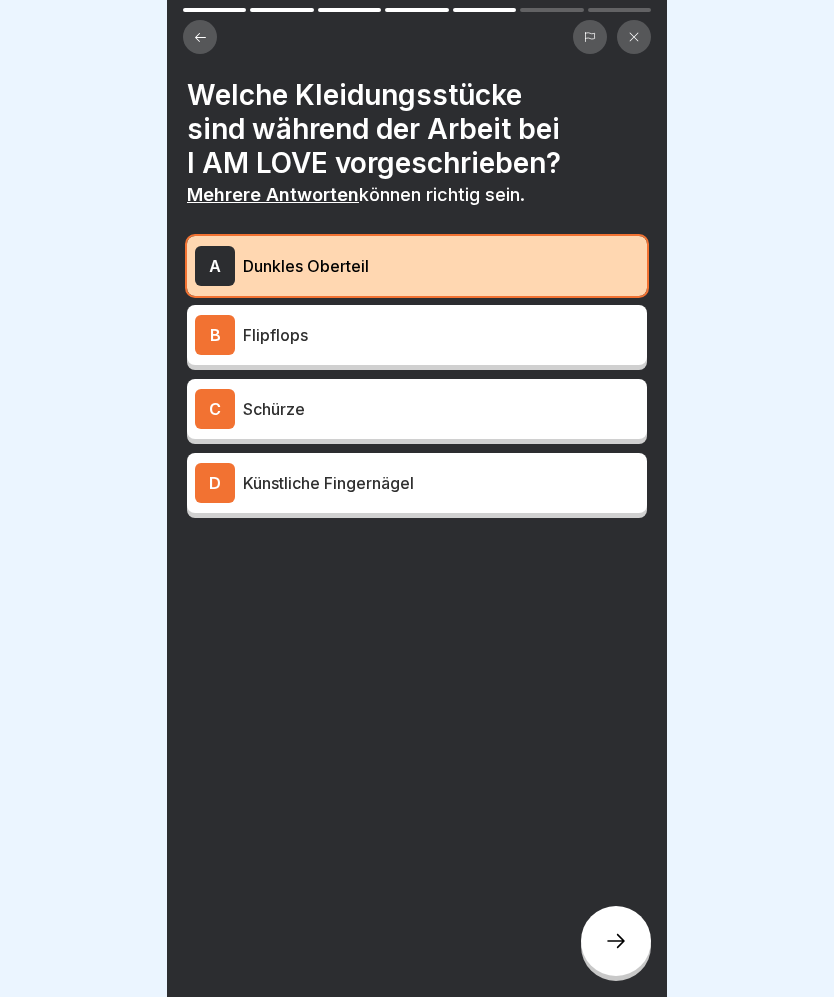 click on "Schürze" at bounding box center [441, 409] 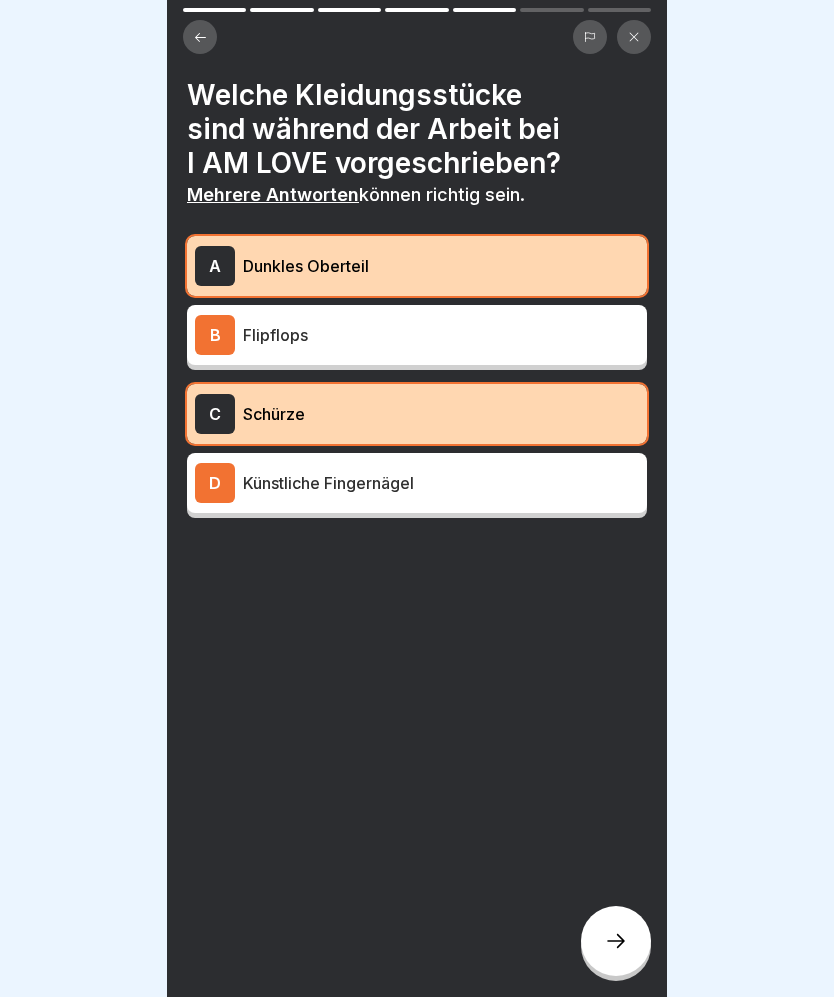 click 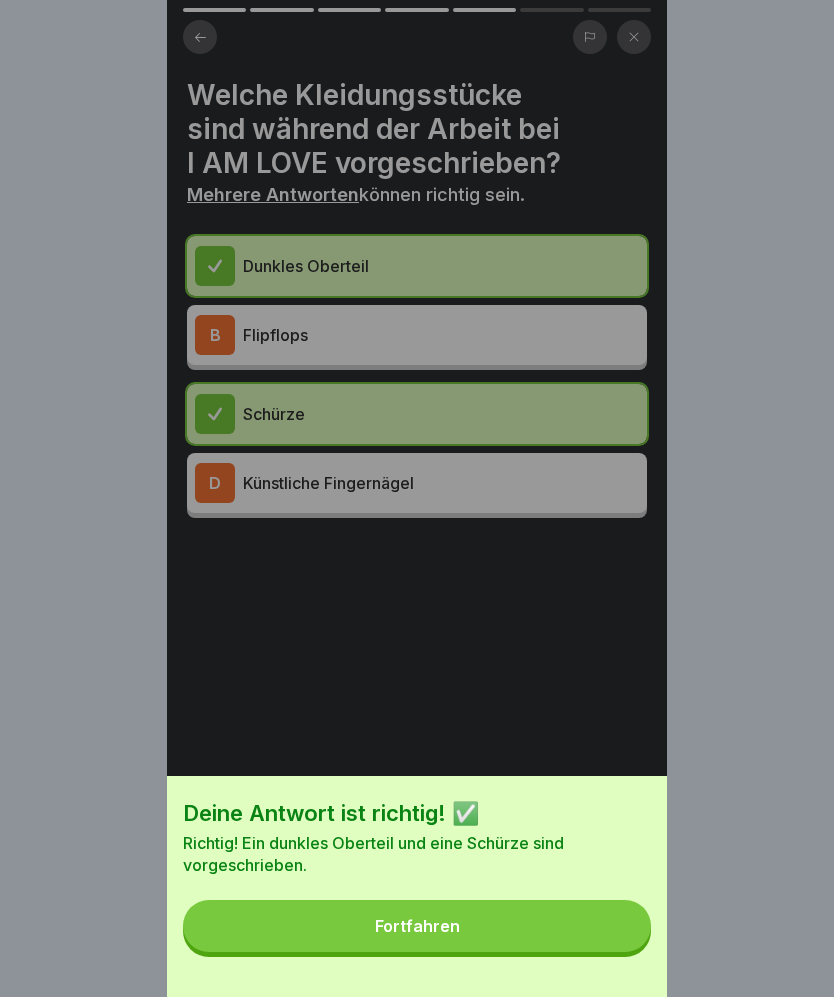 click on "Fortfahren" at bounding box center (417, 926) 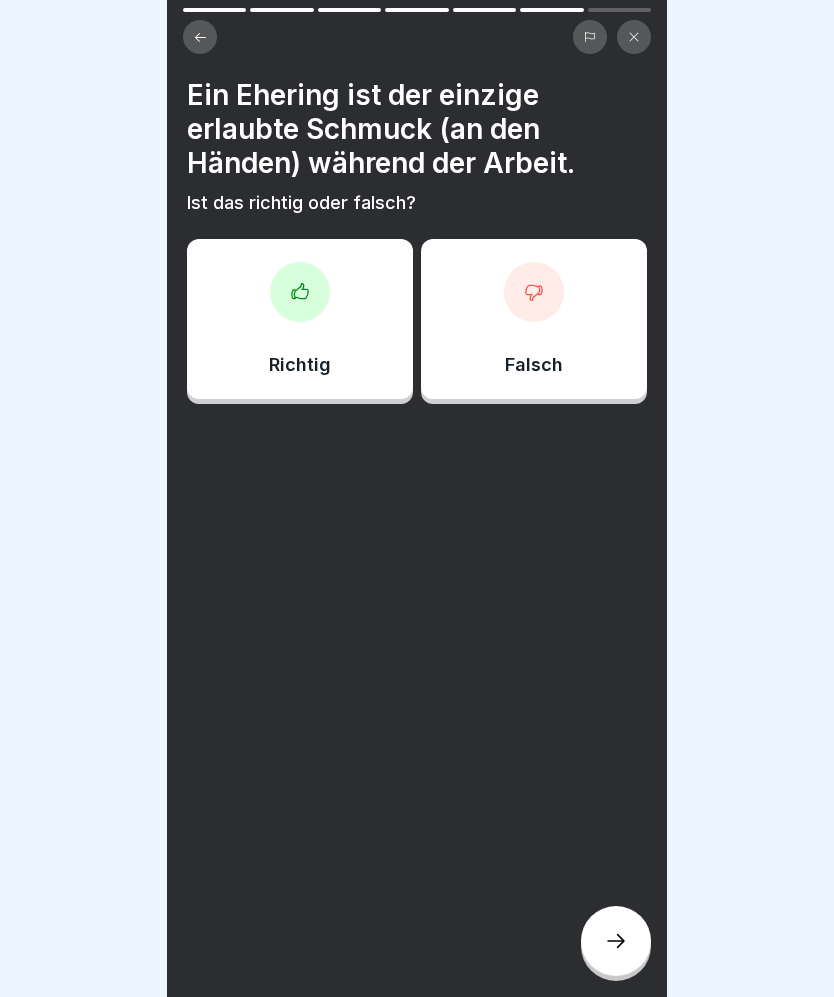 click on "Richtig" at bounding box center [300, 365] 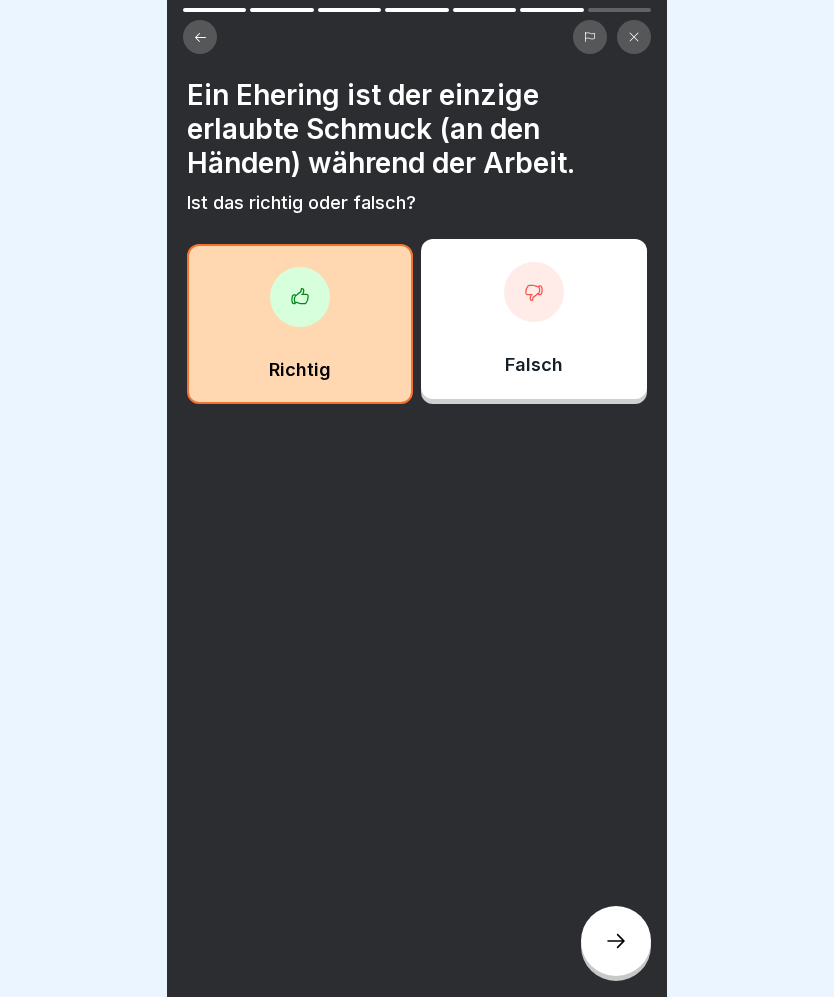 click 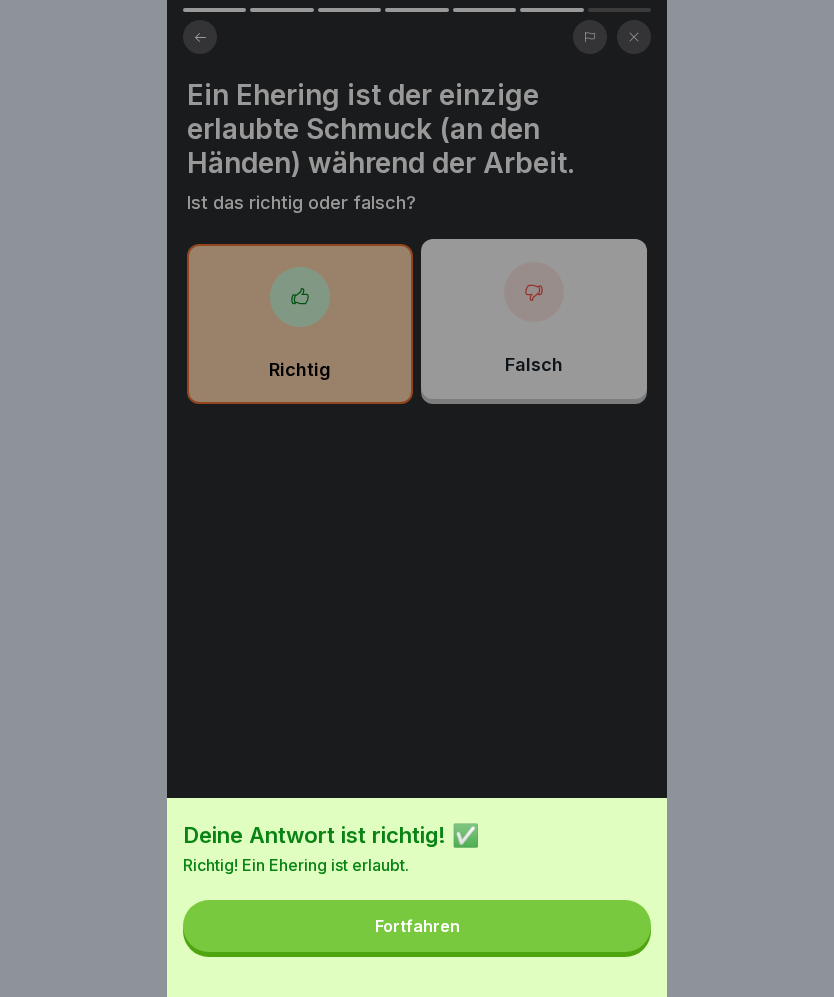 click on "Fortfahren" at bounding box center [417, 926] 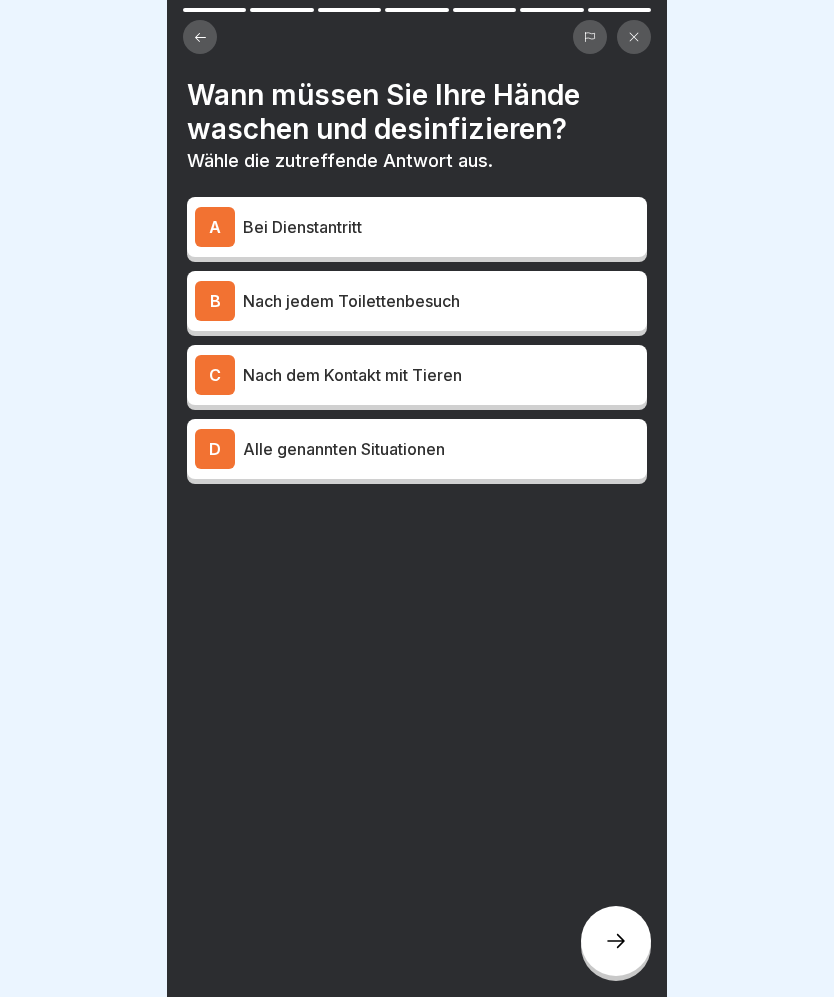 click on "Bei Dienstantritt" at bounding box center (441, 227) 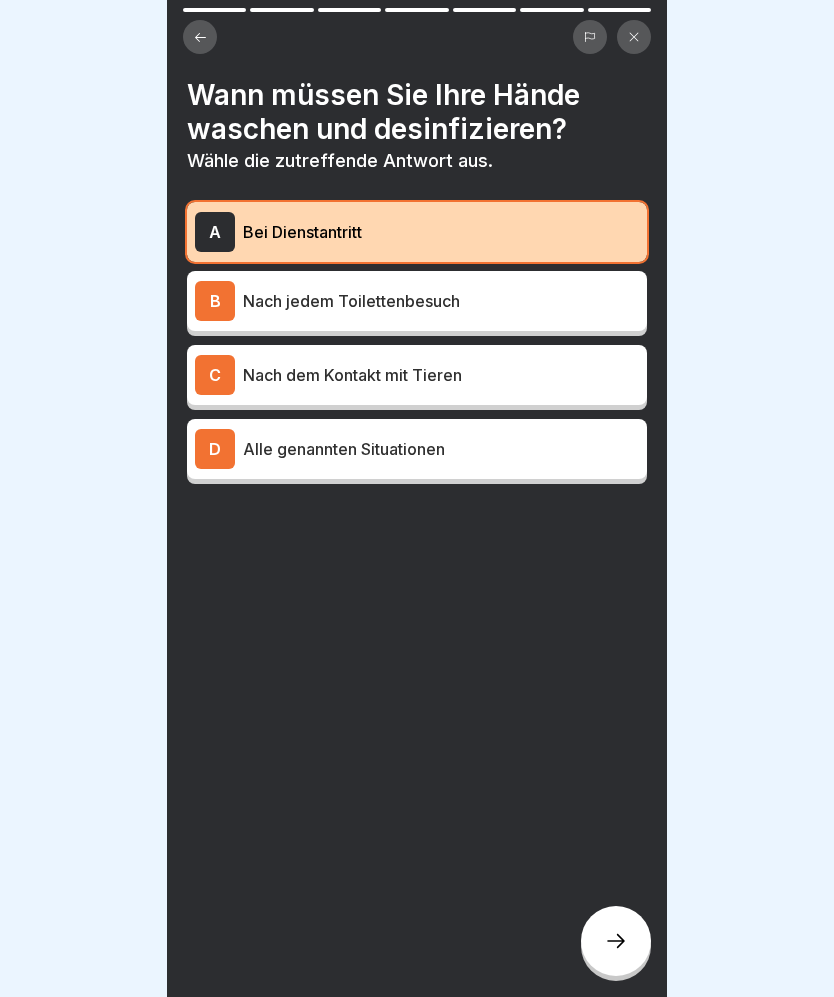 click on "Alle genannten Situationen" at bounding box center [441, 449] 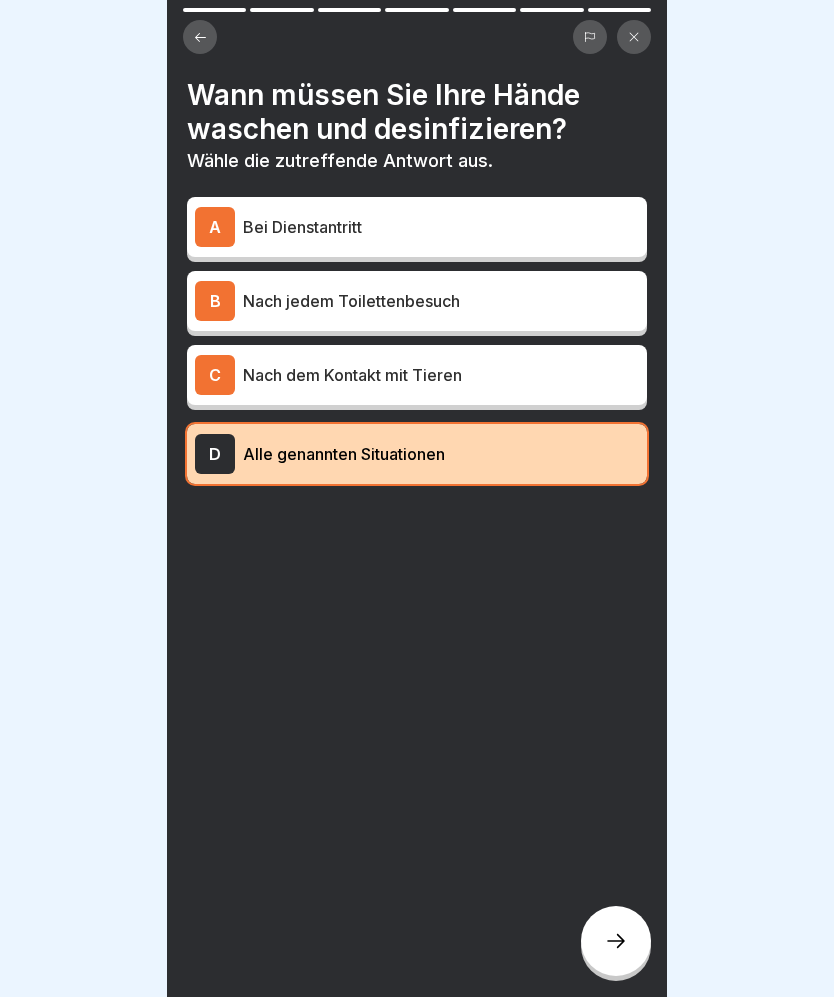 click at bounding box center (616, 941) 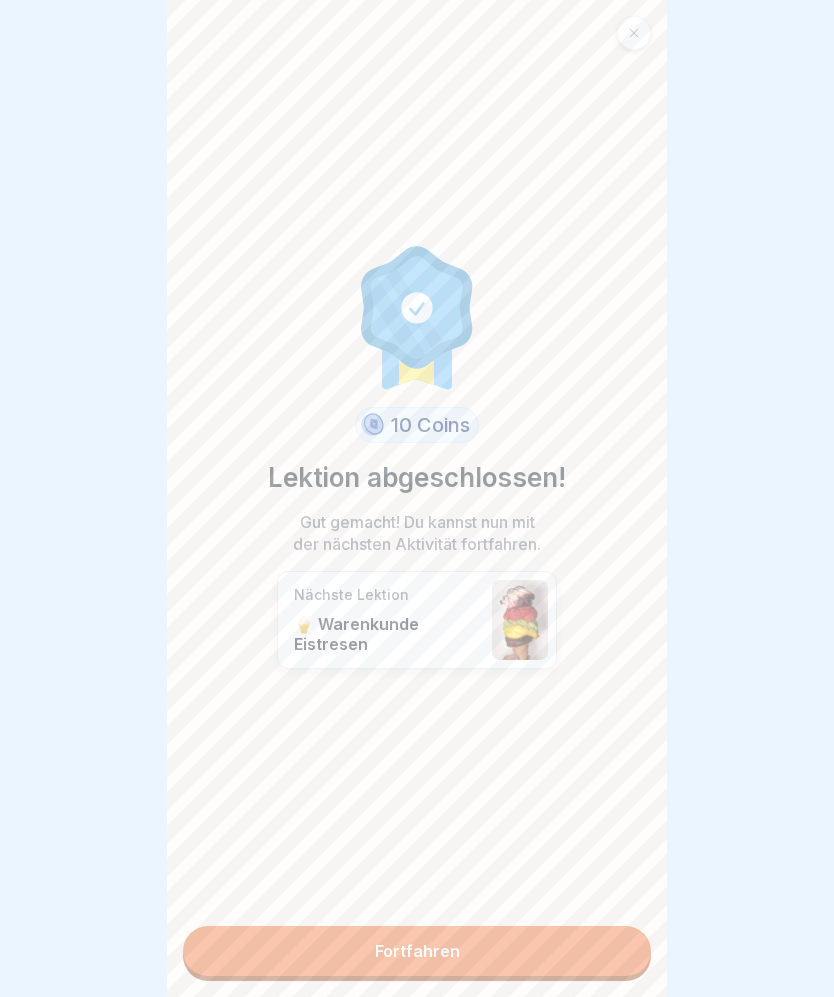 click on "Fortfahren" at bounding box center (417, 951) 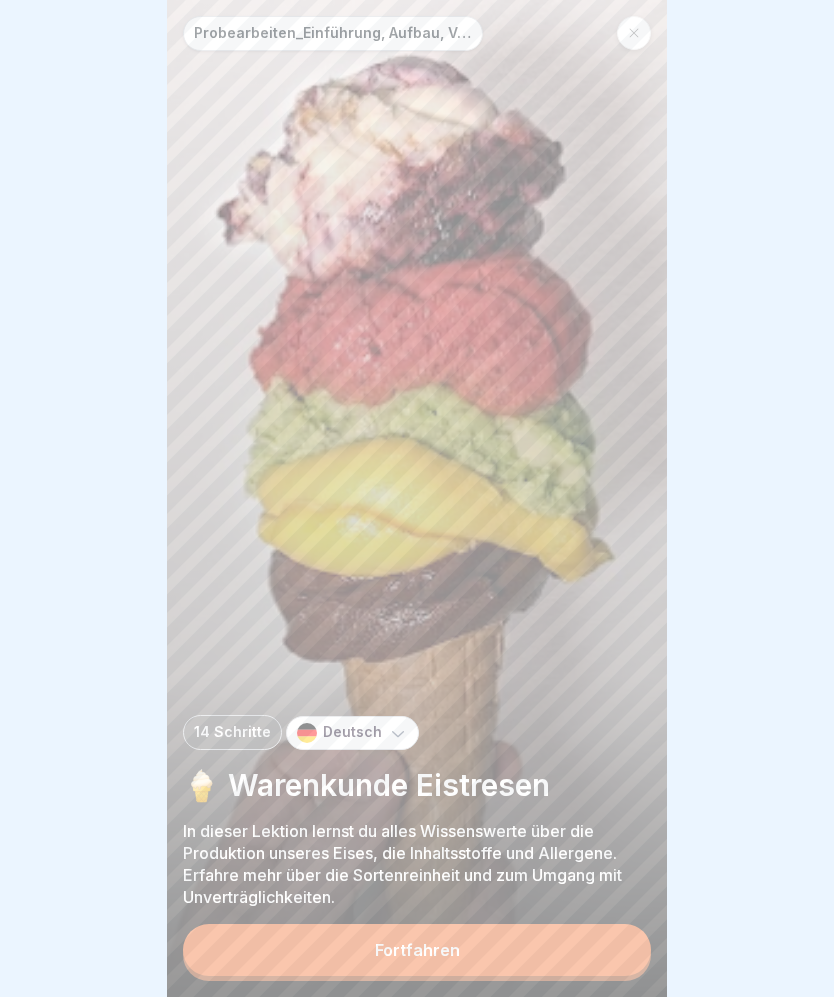 click on "Fortfahren" at bounding box center [417, 950] 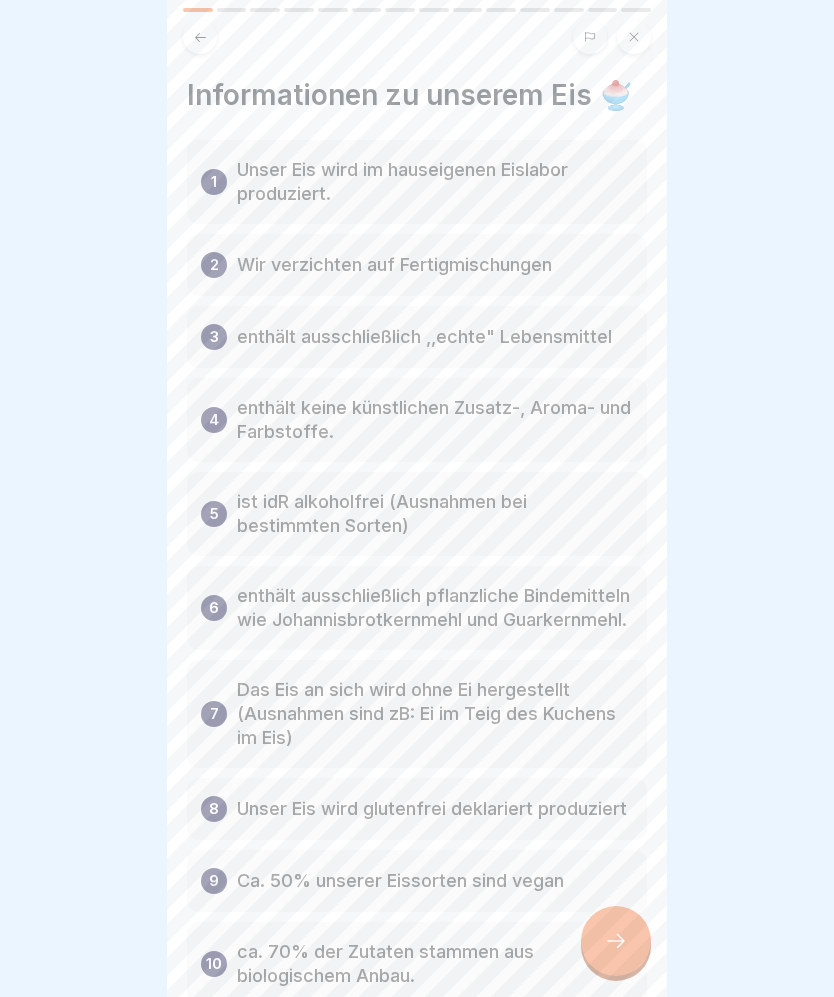 click 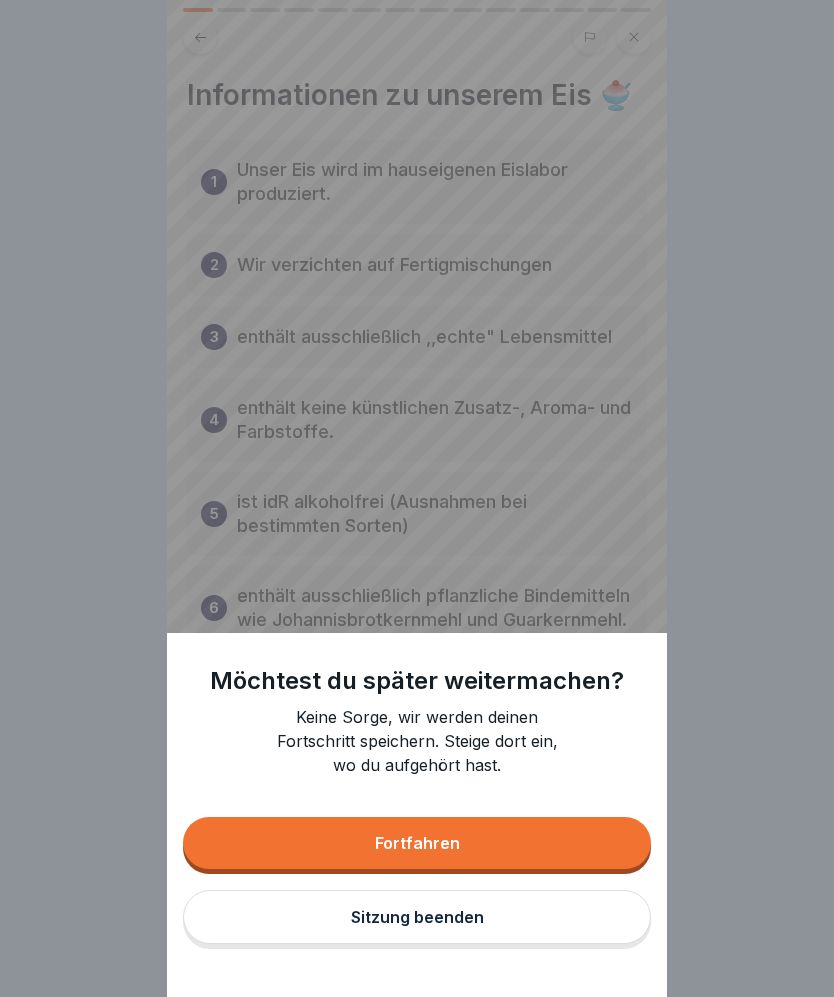 click on "Sitzung beenden" at bounding box center (417, 917) 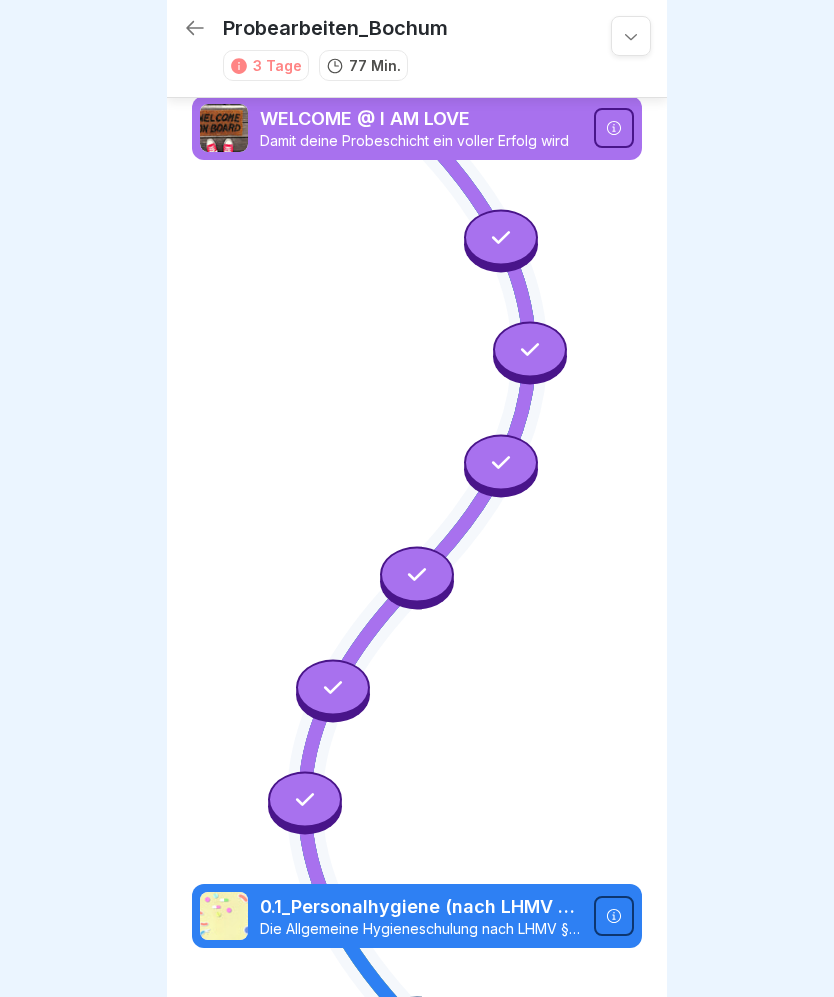 scroll, scrollTop: 0, scrollLeft: 0, axis: both 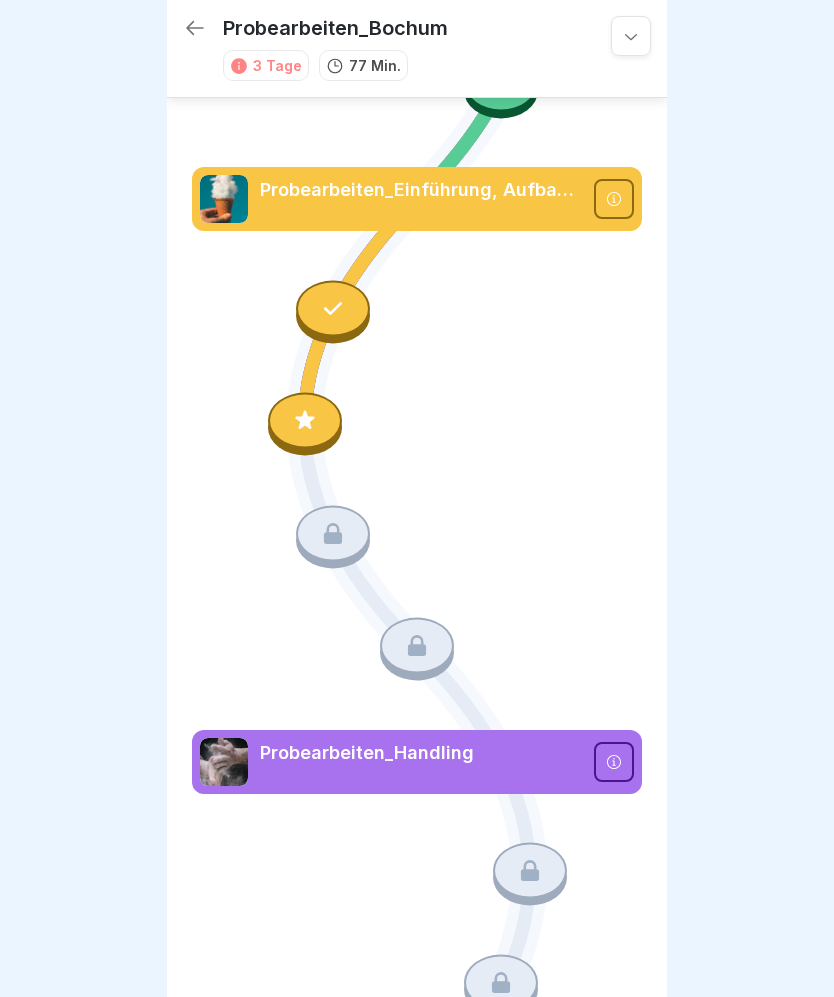 click at bounding box center [305, 421] 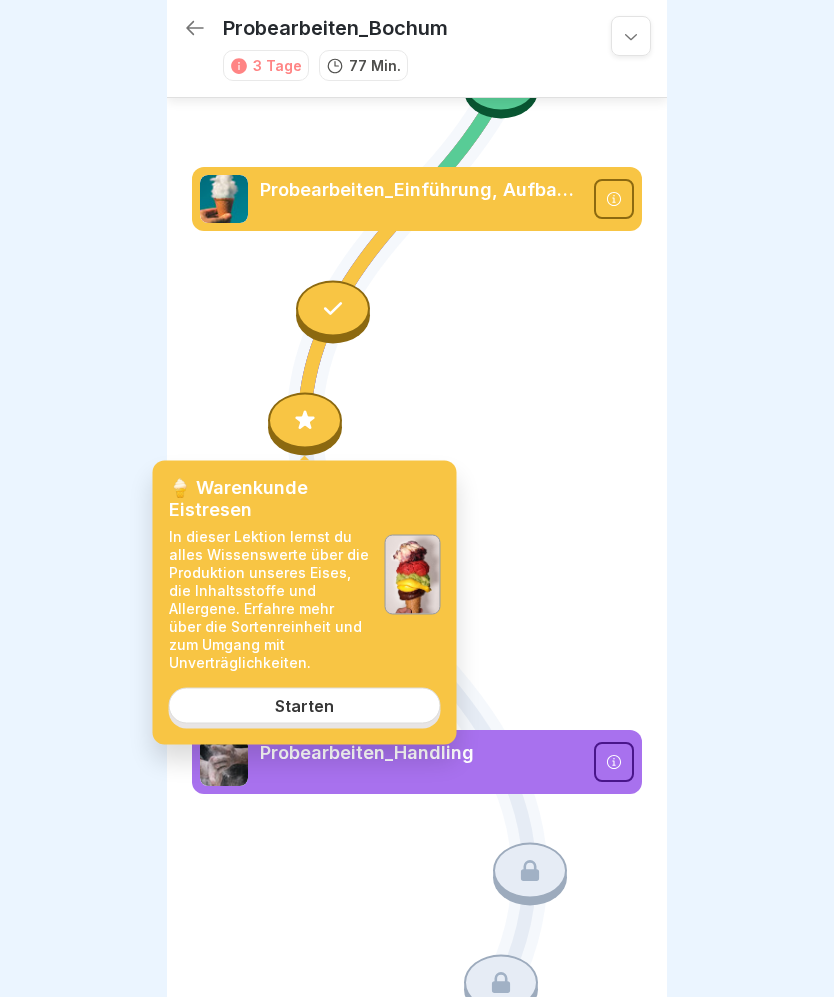 click on "Starten" at bounding box center (305, 706) 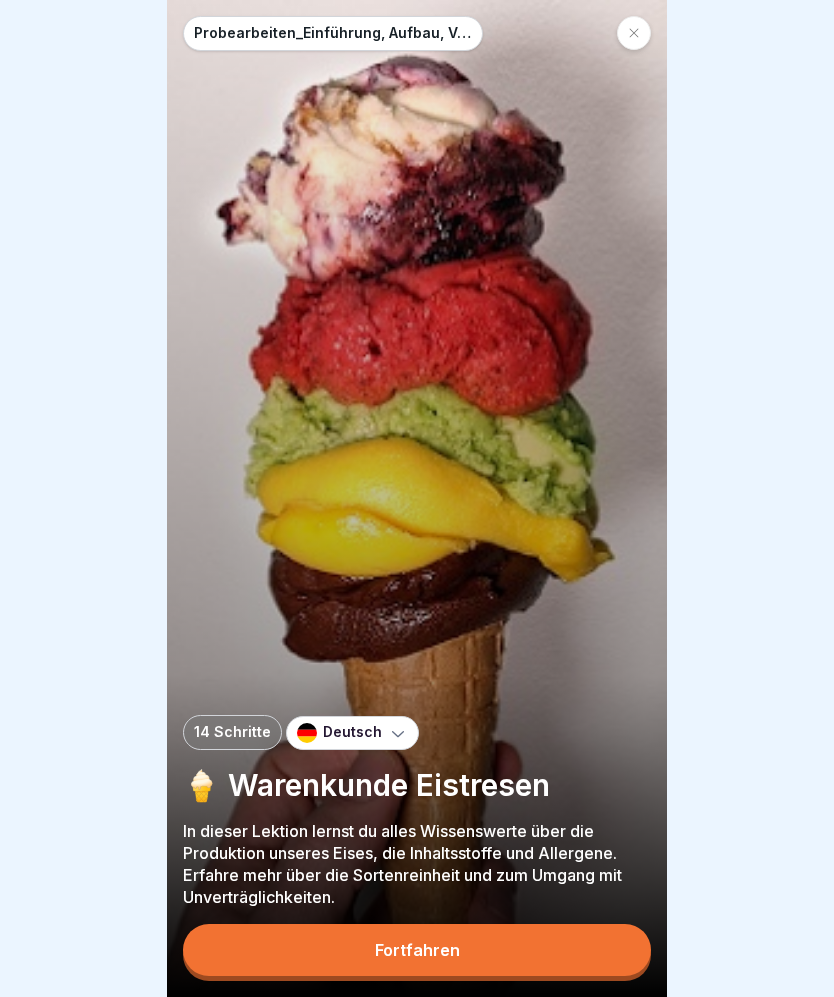click on "Fortfahren" at bounding box center [417, 950] 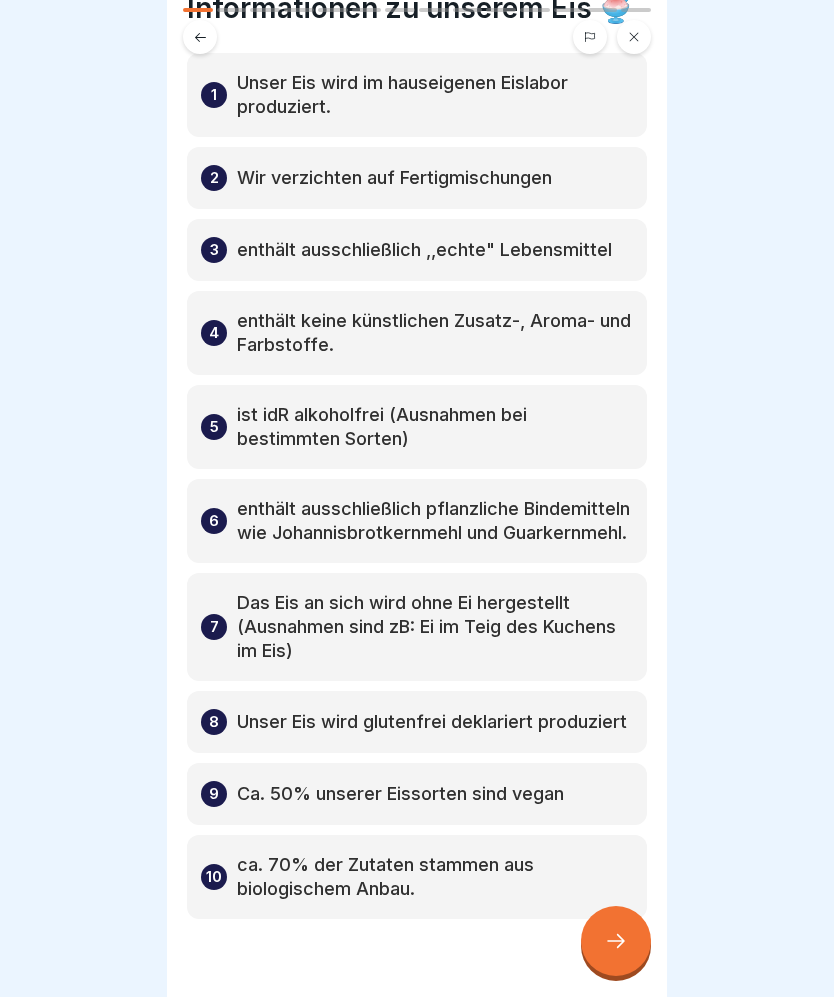 scroll, scrollTop: 143, scrollLeft: 0, axis: vertical 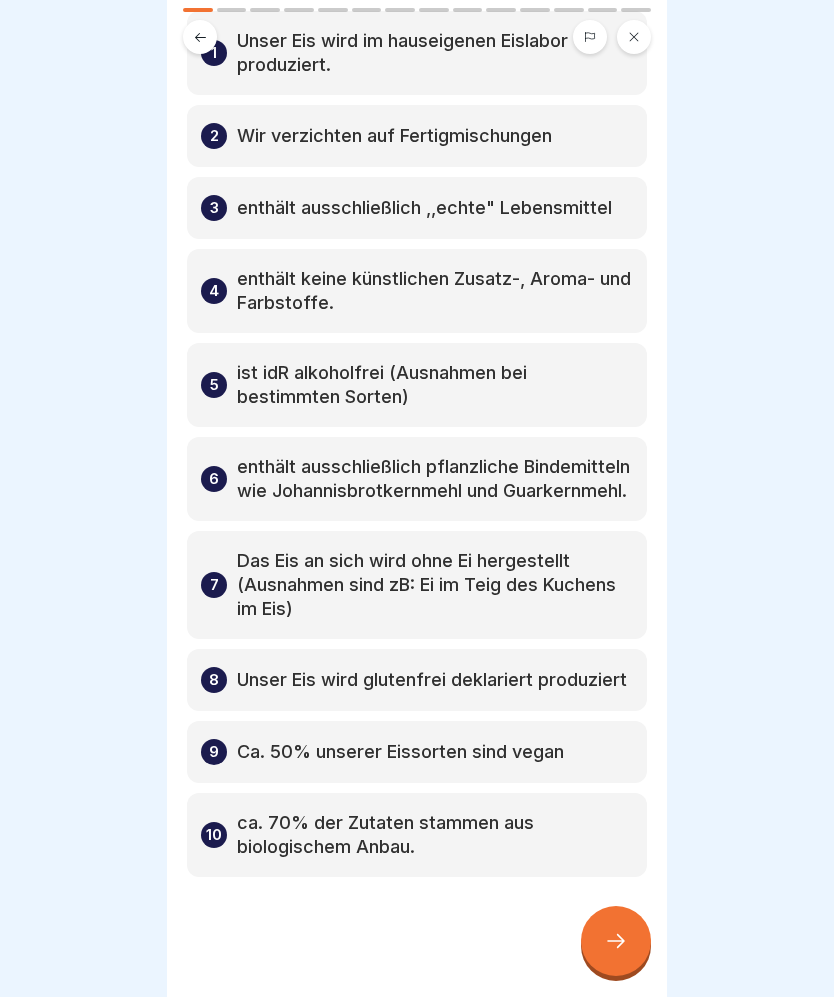 click at bounding box center (616, 941) 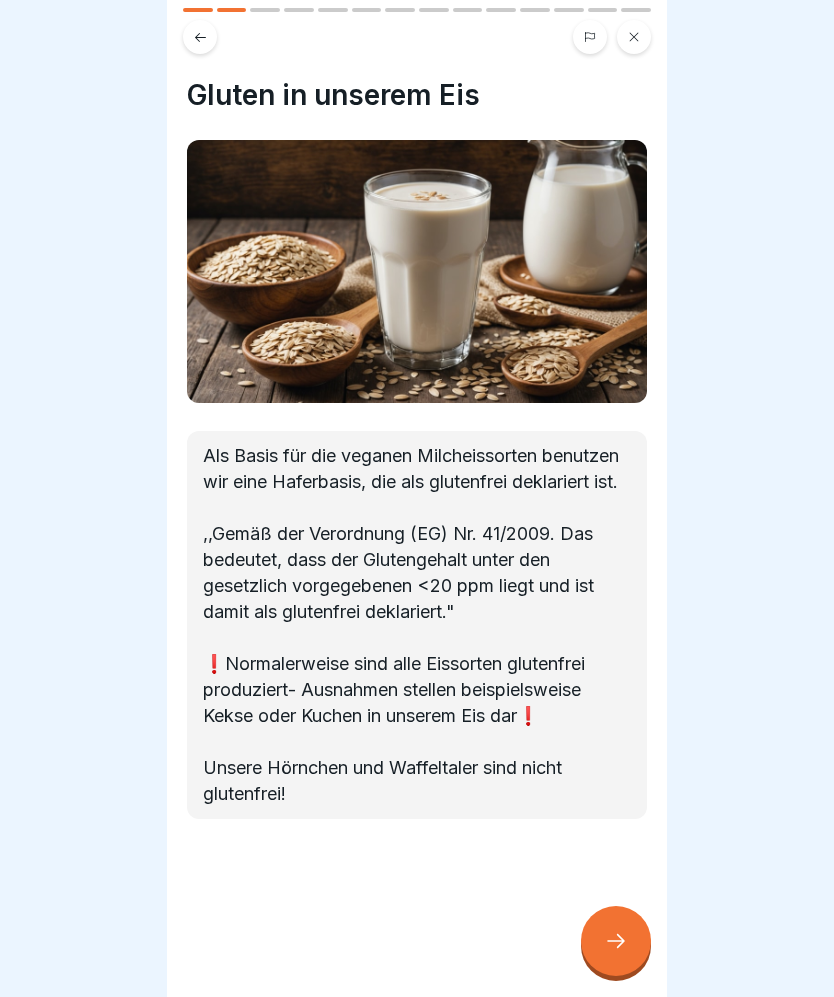 click at bounding box center [616, 941] 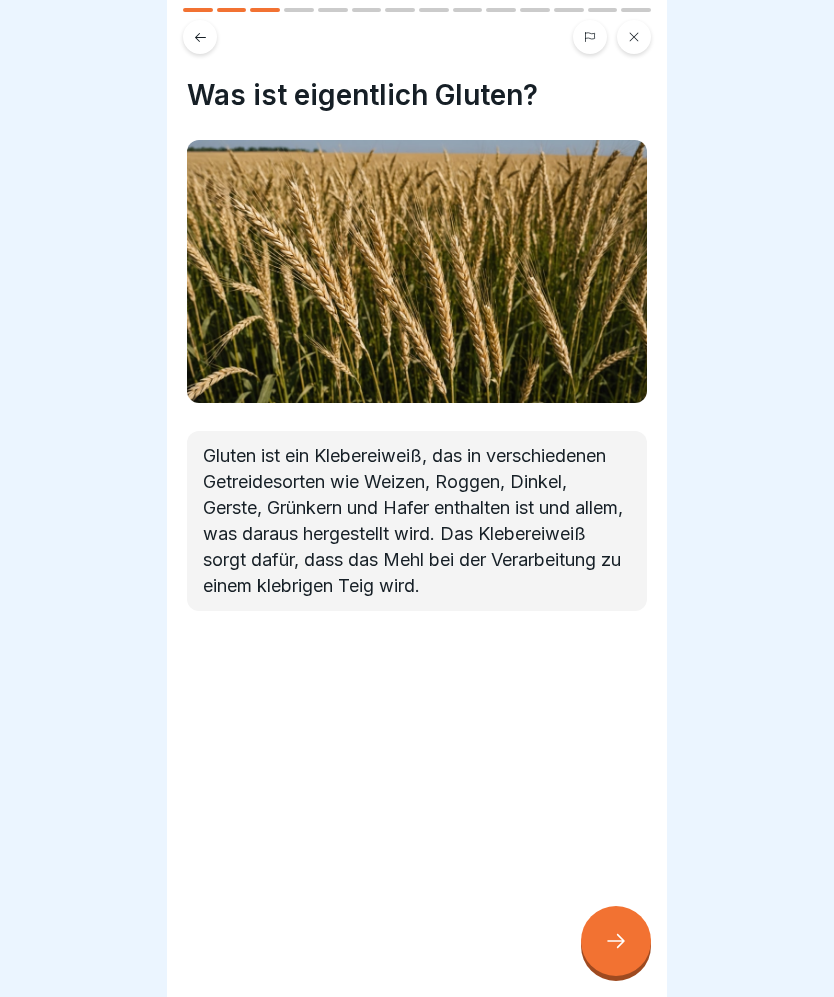click at bounding box center (616, 941) 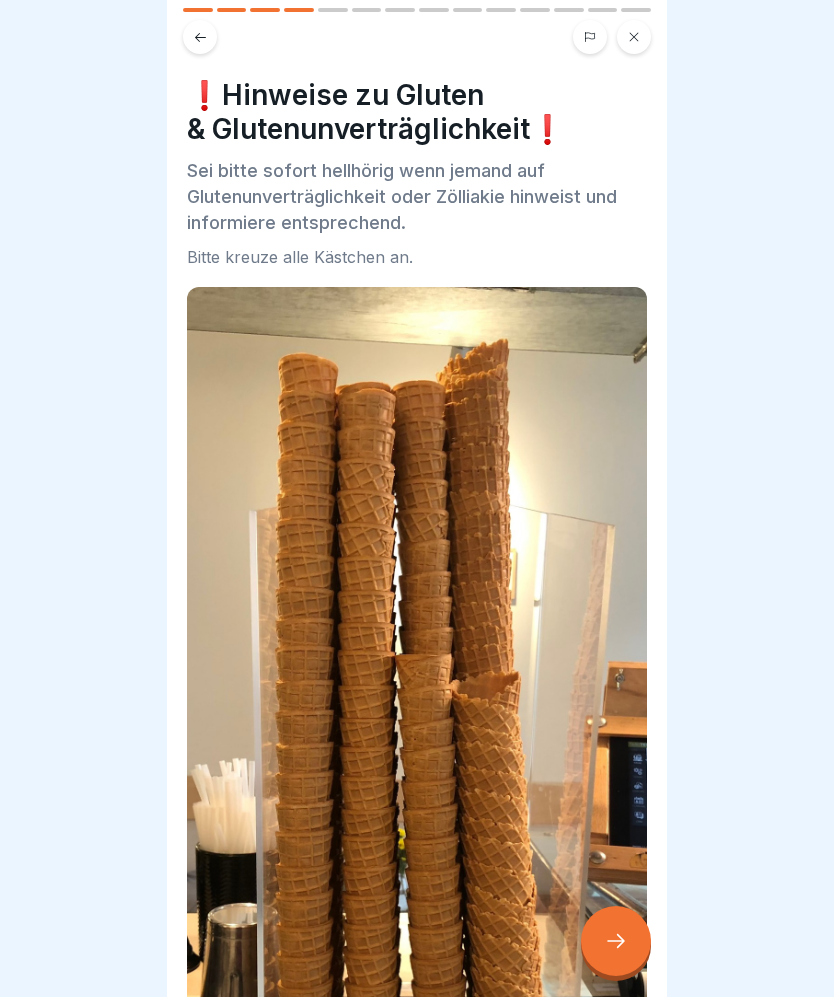 click at bounding box center (616, 941) 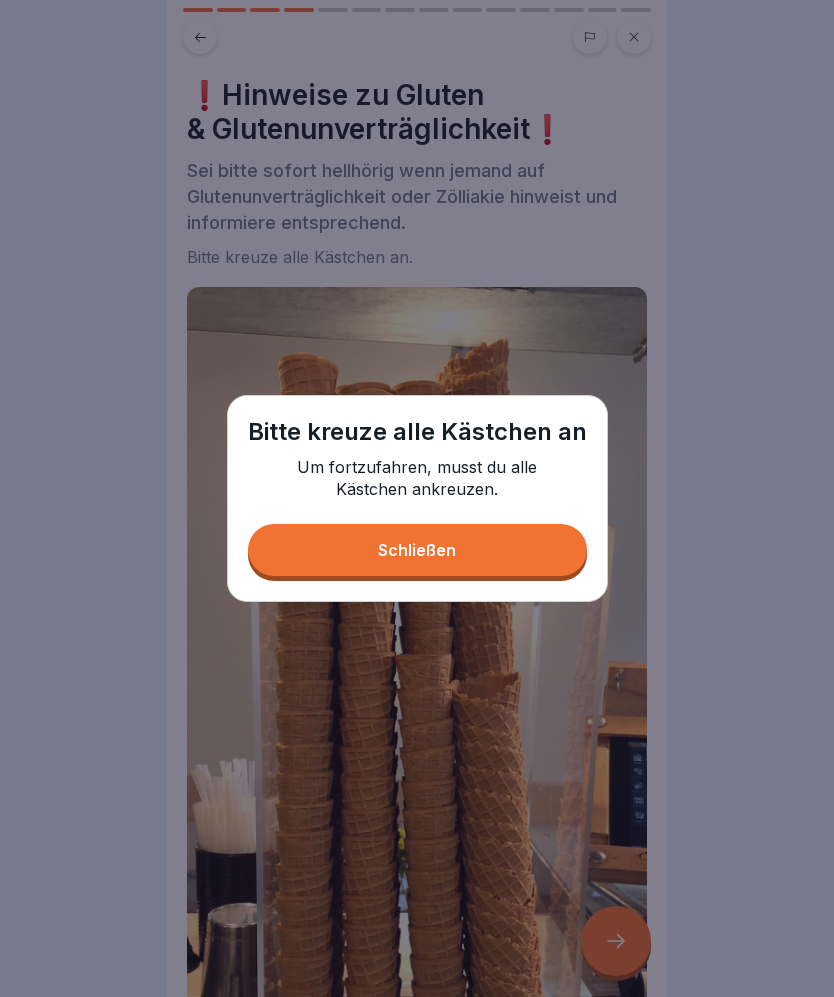 click on "Schließen" at bounding box center [417, 550] 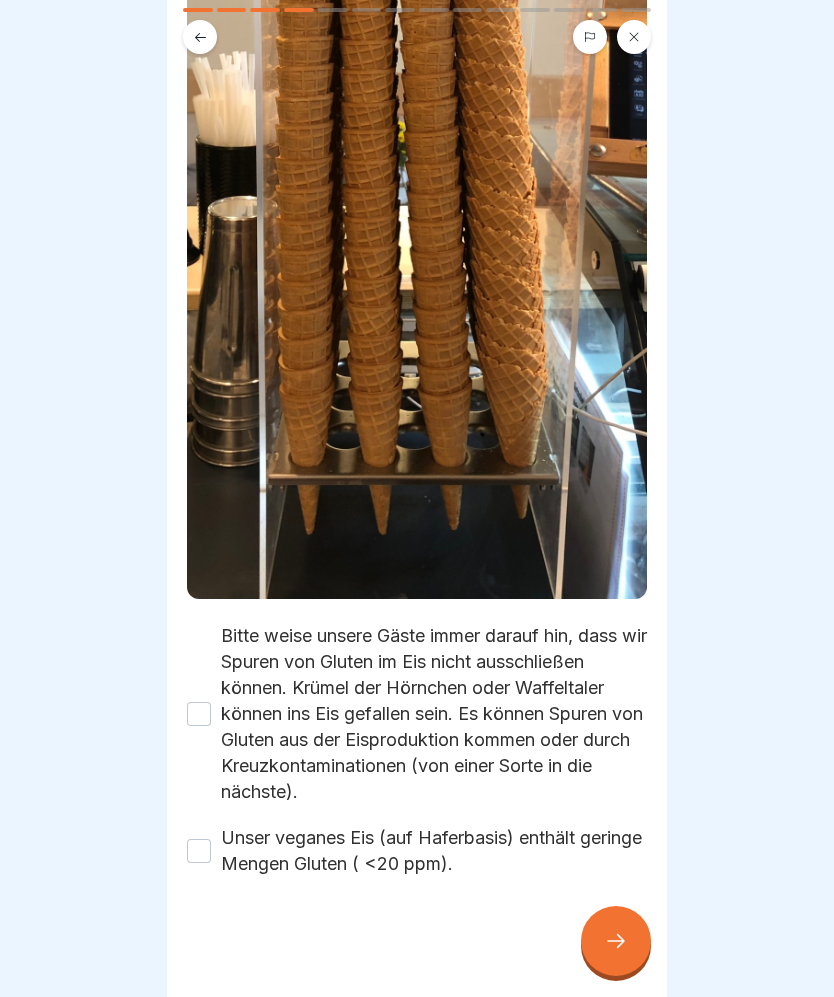 scroll, scrollTop: 706, scrollLeft: 0, axis: vertical 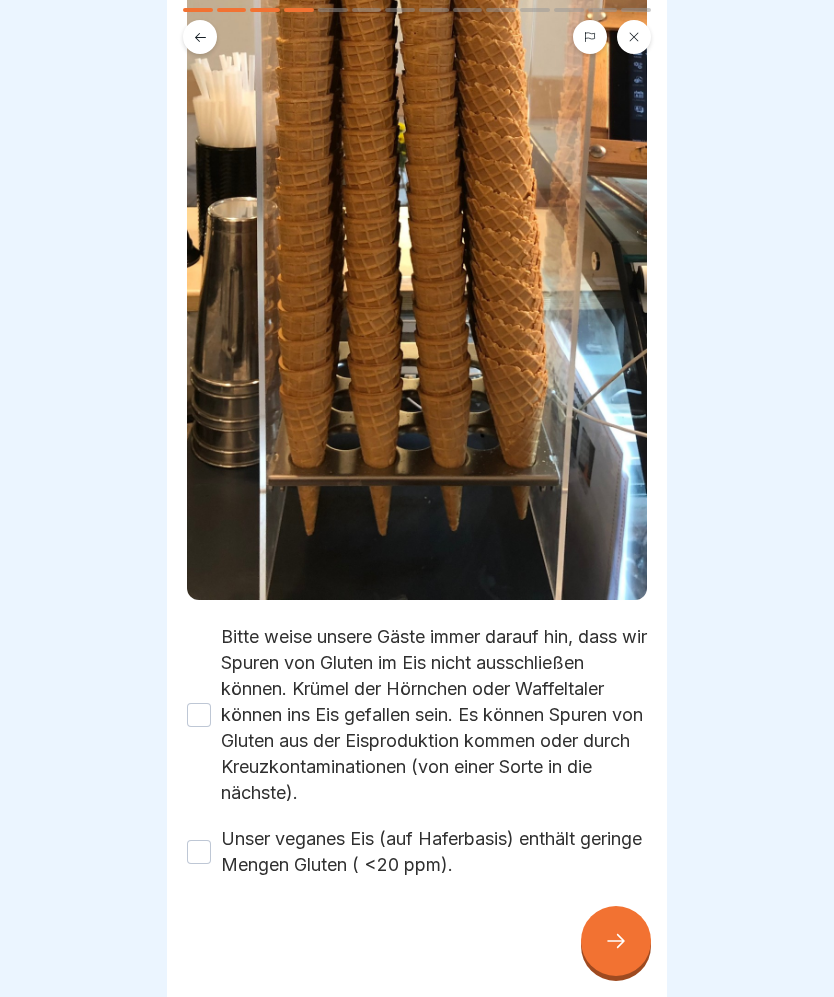 click on "Bitte weise unsere Gäste immer darauf hin, dass wir Spuren von Gluten im Eis nicht ausschließen können. Krümel der Hörnchen oder Waffeltaler können ins Eis gefallen sein. Es können Spuren von Gluten aus der Eisproduktion kommen oder durch Kreuzkontaminationen (von einer Sorte in die nächste)." at bounding box center (417, 715) 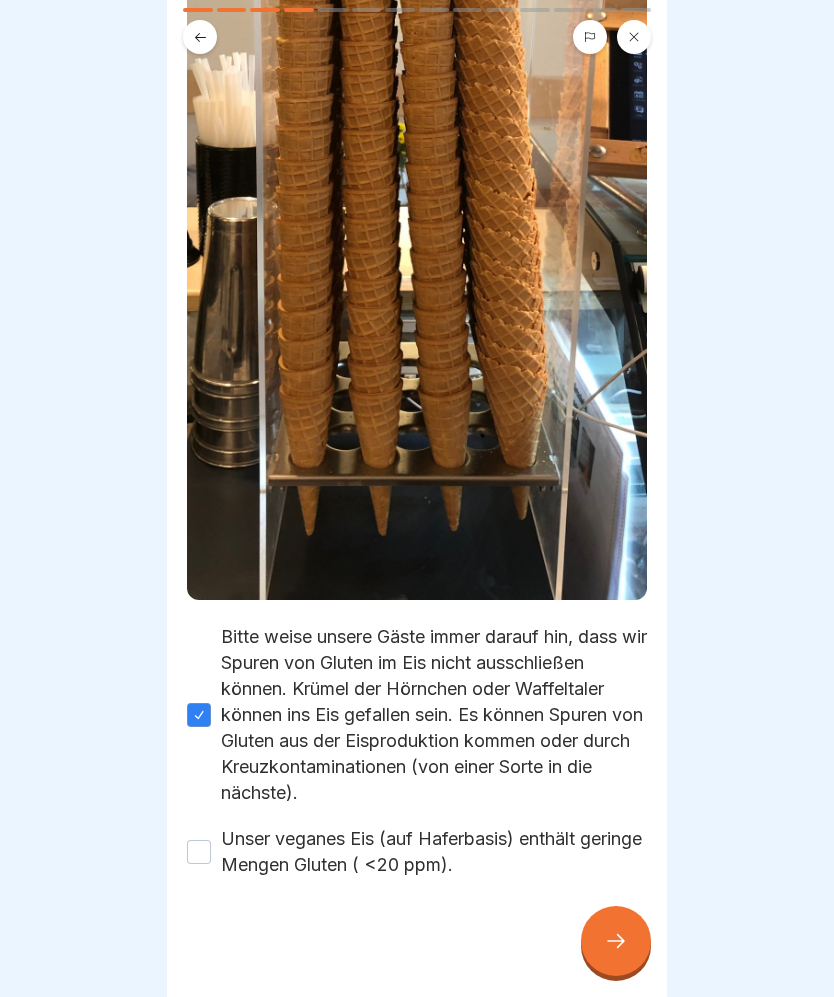 click on "Unser veganes Eis (auf Haferbasis) enthält geringe Mengen Gluten ( <20 ppm)." at bounding box center [199, 852] 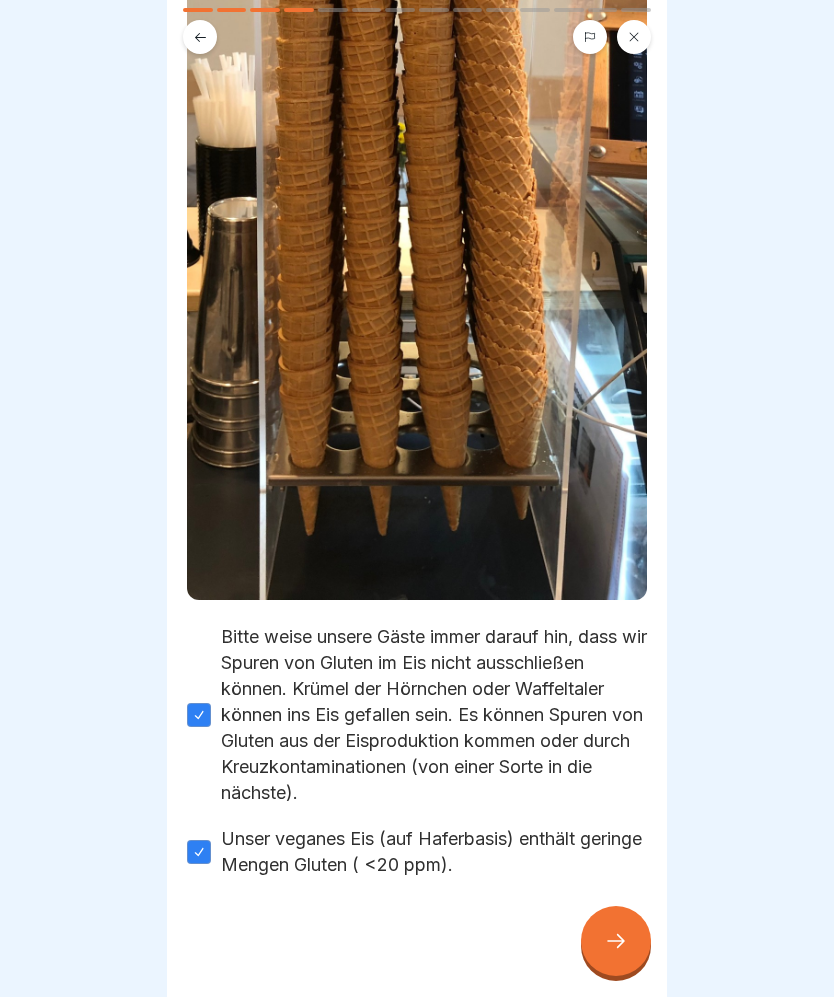 click at bounding box center (616, 941) 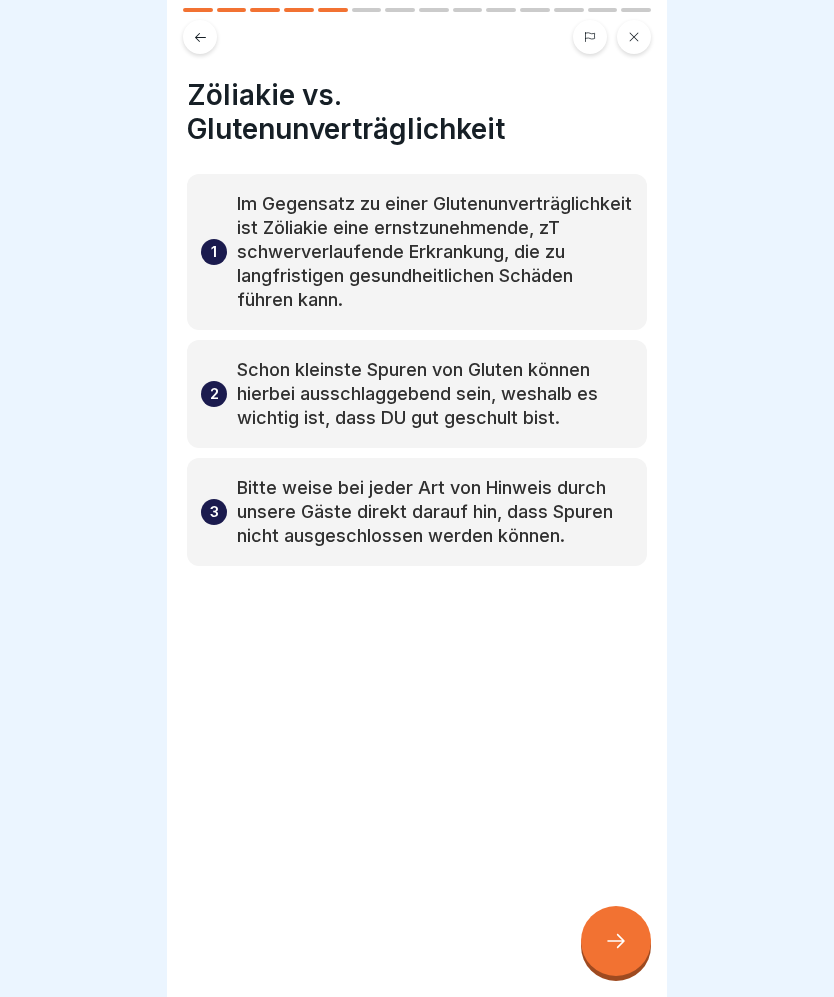 click at bounding box center (616, 941) 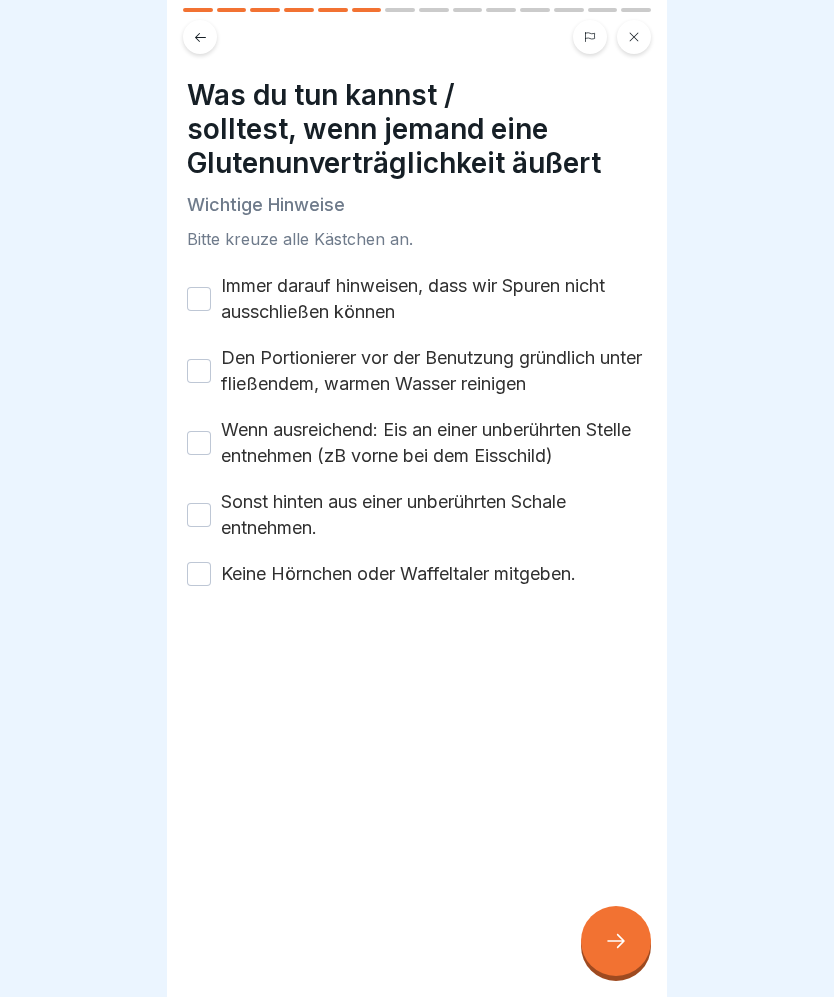 click on "Keine Hörnchen oder Waffeltaler mitgeben." at bounding box center [199, 574] 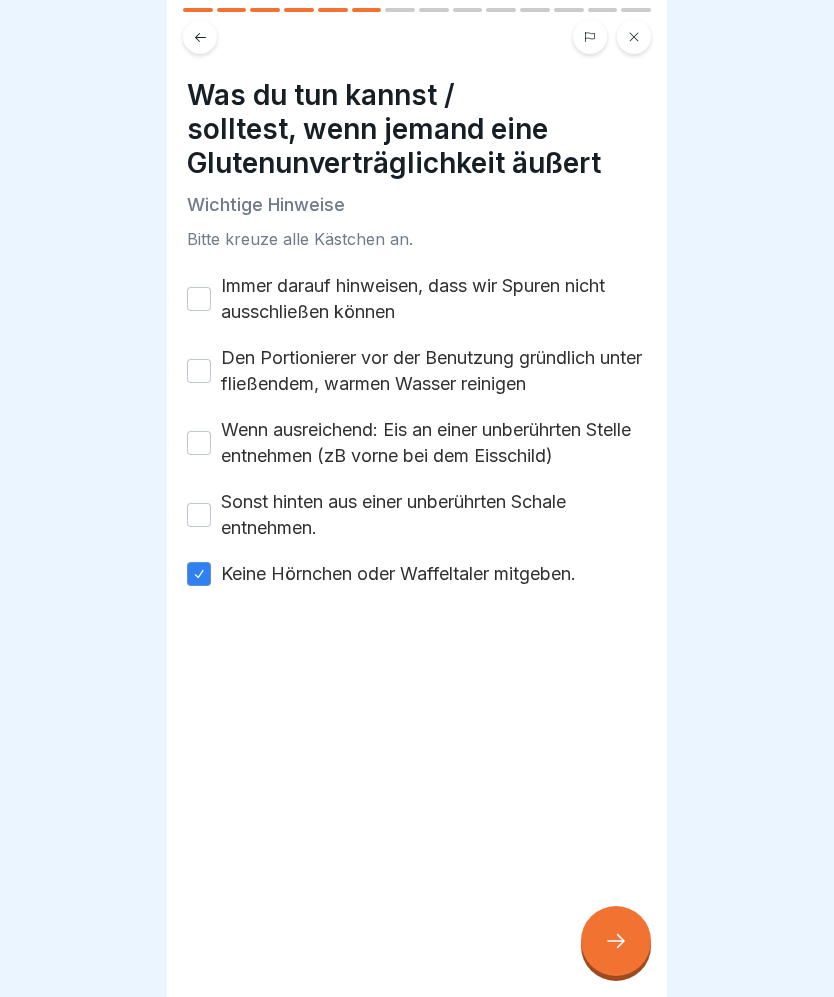 click on "Sonst hinten aus einer unberührten Schale entnehmen." at bounding box center (199, 515) 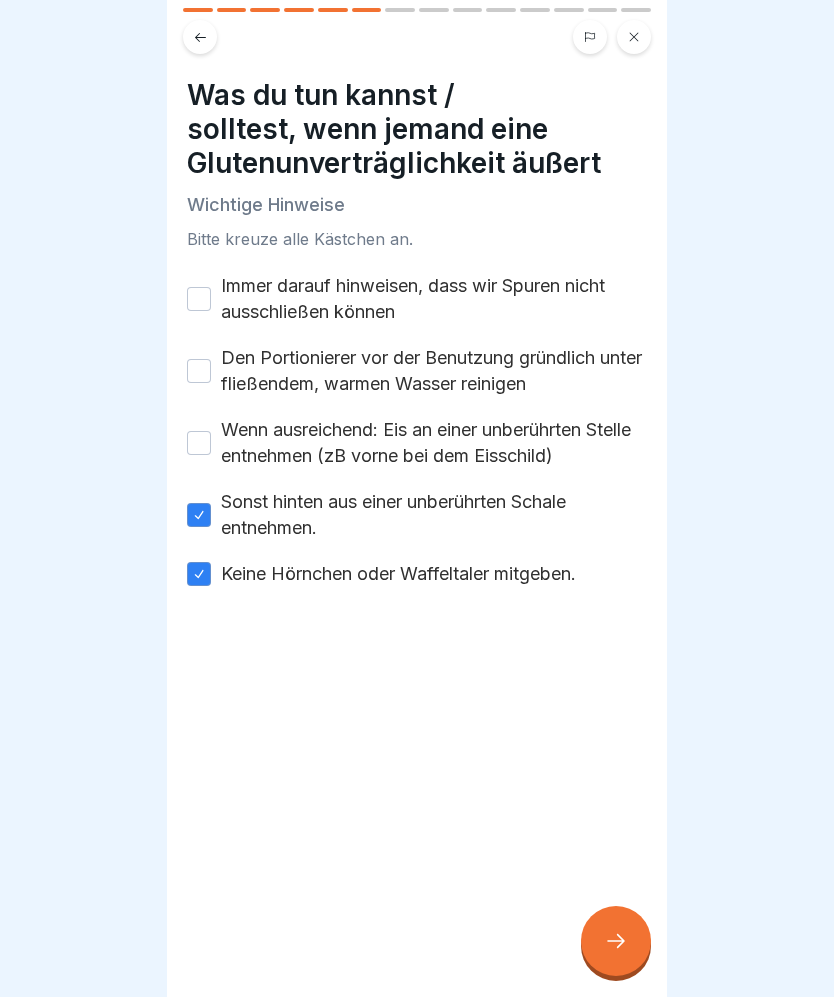 click on "Wenn ausreichend: Eis an einer unberührten Stelle entnehmen (zB vorne bei dem Eisschild)" at bounding box center (434, 443) 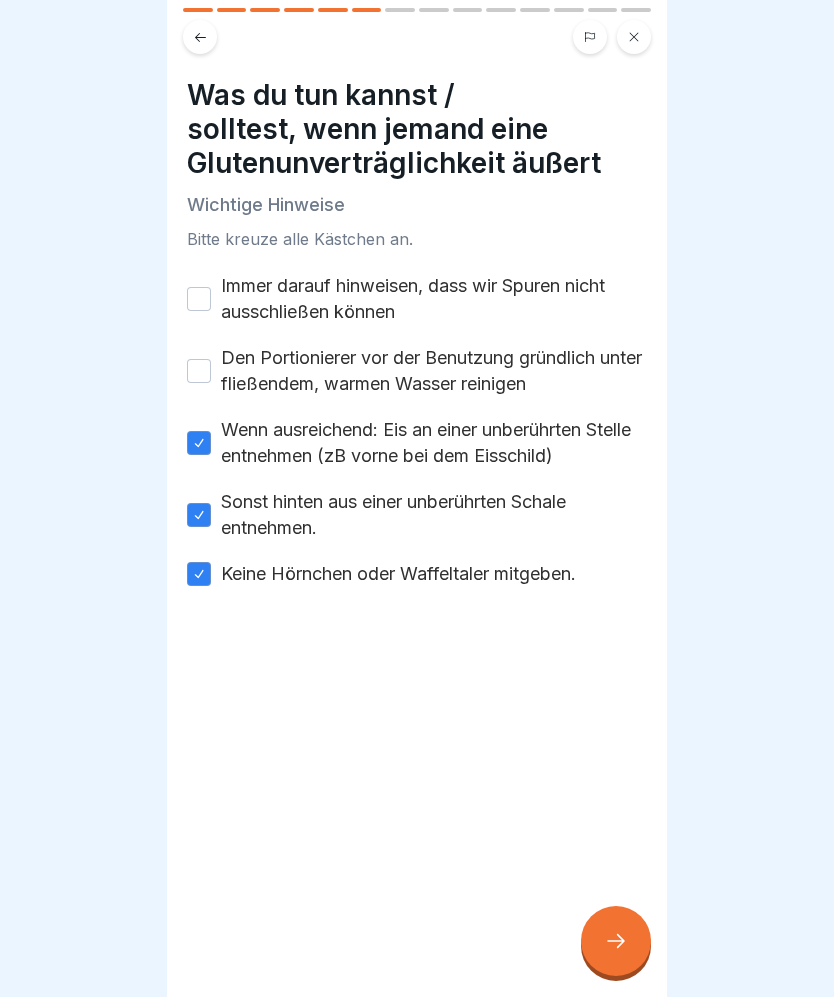 click on "Den Portionierer vor der Benutzung gründlich unter fließendem, warmen Wasser reinigen" at bounding box center (417, 371) 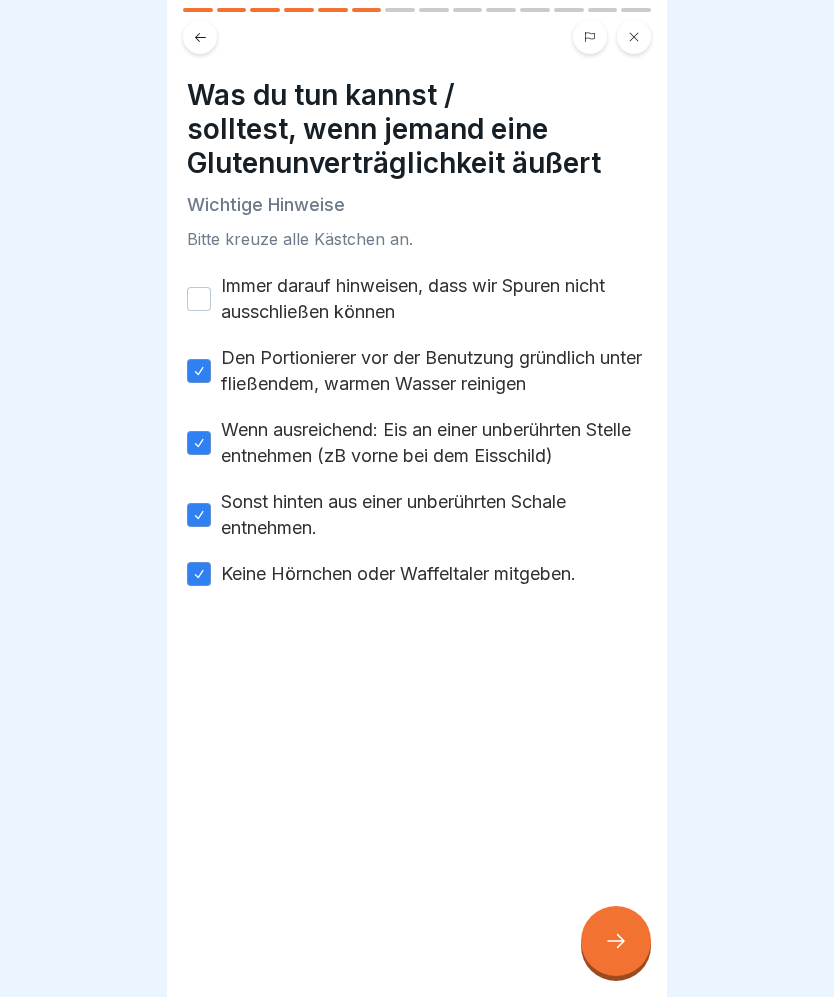 click on "Immer darauf hinweisen, dass wir Spuren nicht ausschließen können" at bounding box center (199, 299) 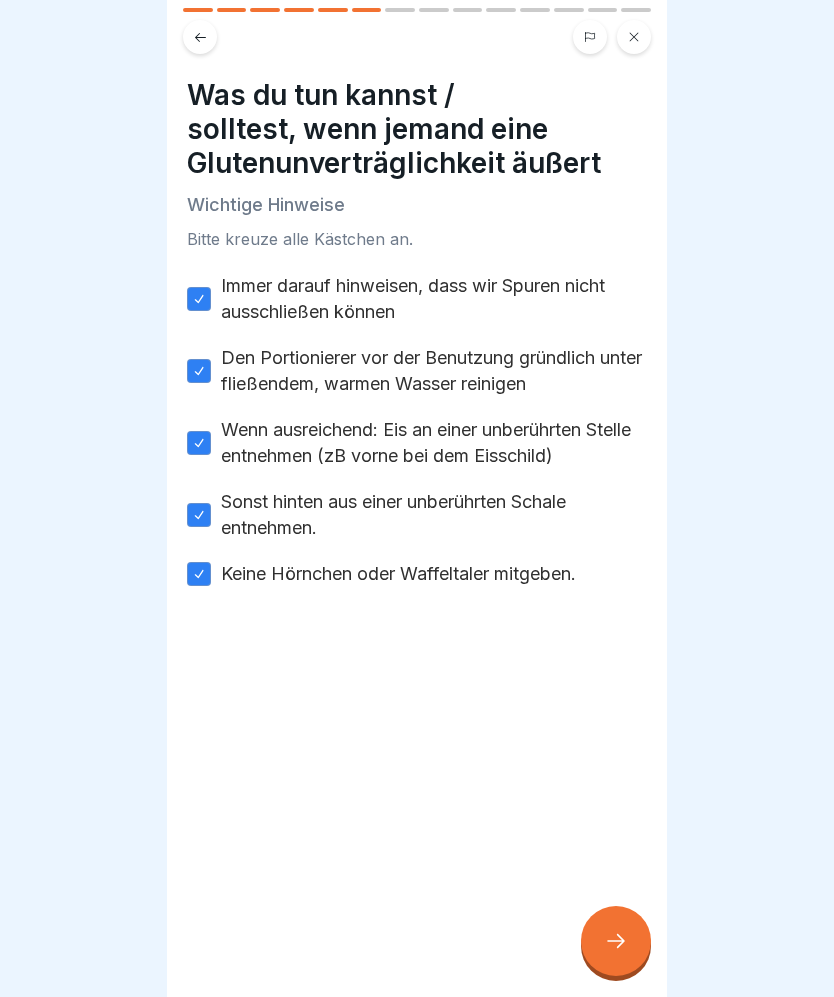 click on "Was du tun kannst / solltest, wenn jemand eine Glutenunverträglichkeit äußert Wichtige Hinweise Bitte kreuze alle Kästchen an. Immer darauf hinweisen, dass wir Spuren nicht ausschließen können Den Portionierer vor der Benutzung gründlich unter fließendem, warmen Wasser reinigen Wenn ausreichend: Eis an einer unberührten Stelle entnehmen (zB vorne bei dem Eisschild) Sonst hinten aus einer unberührten Schale entnehmen. Keine Hörnchen oder Waffeltaler mitgeben." at bounding box center (417, 498) 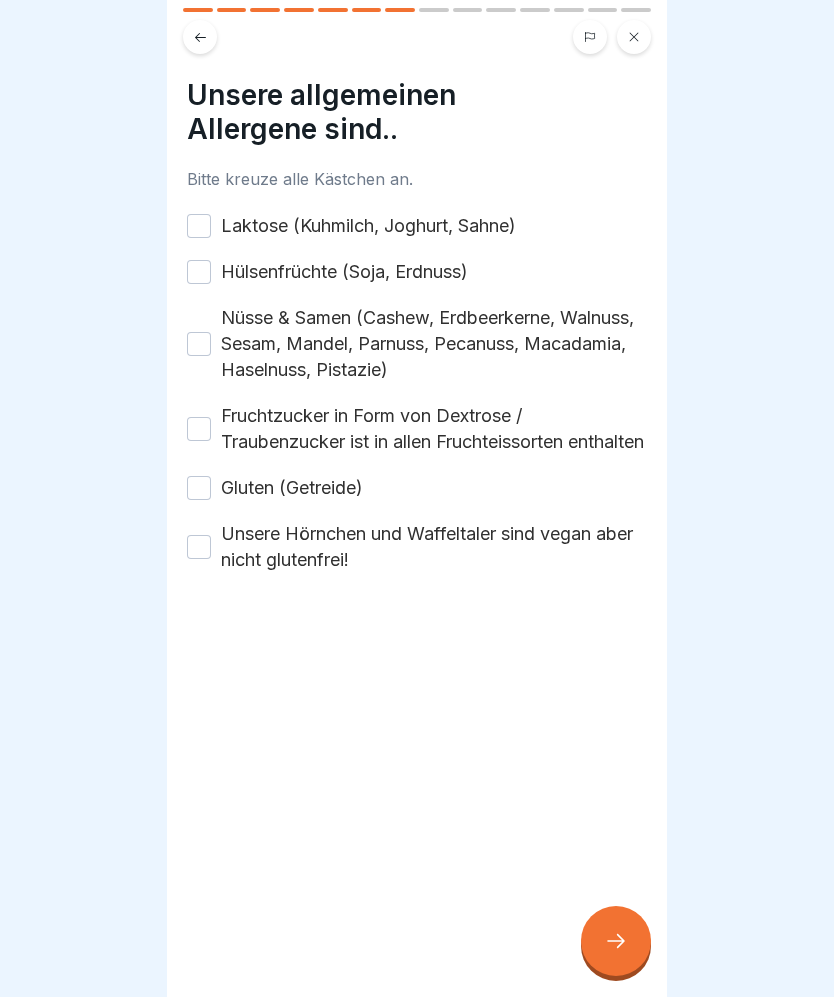click on "Unsere Hörnchen und Waffeltaler sind vegan aber nicht glutenfrei!" at bounding box center [199, 547] 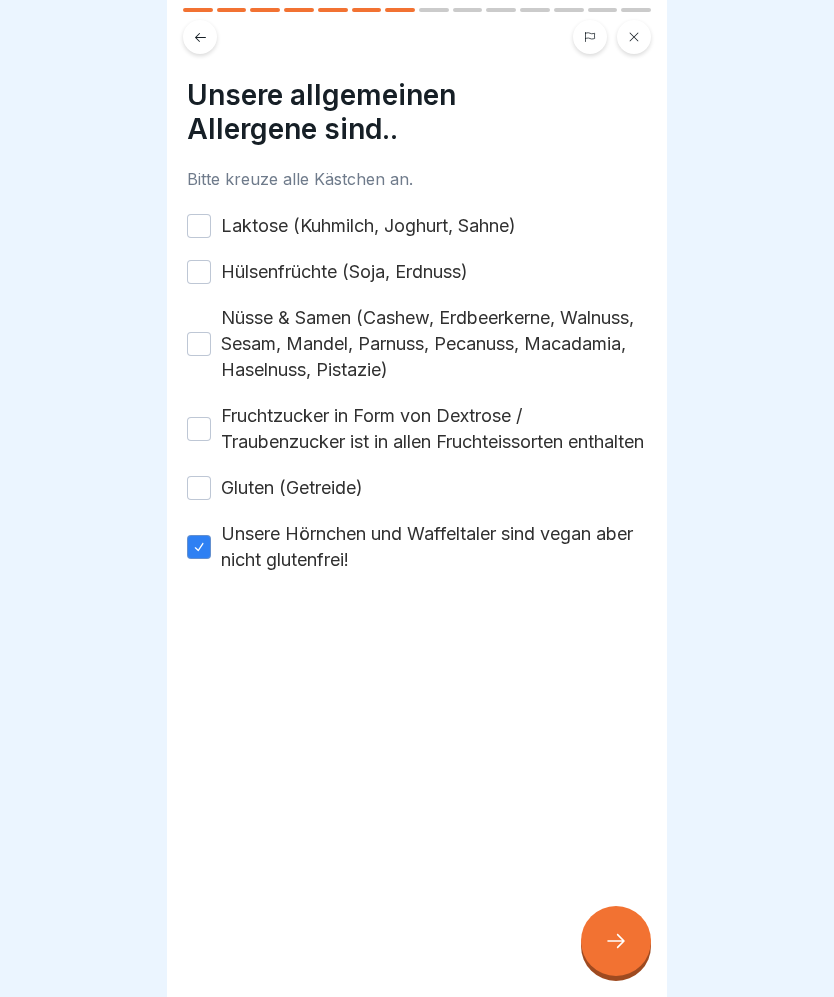 click on "Laktose (Kuhmilch, Joghurt, Sahne) Hülsenfrüchte (Soja, Erdnuss) Nüsse & Samen (Cashew, Erdbeerkerne, Walnuss, Sesam, Mandel, Parnuss, Pecanuss, Macadamia, Haselnuss, Pistazie) Fruchtzucker in Form von Dextrose / Traubenzucker ist in allen Fruchteissorten enthalten Gluten (Getreide) Unsere Hörnchen und Waffeltaler sind vegan aber nicht glutenfrei!" at bounding box center (417, 393) 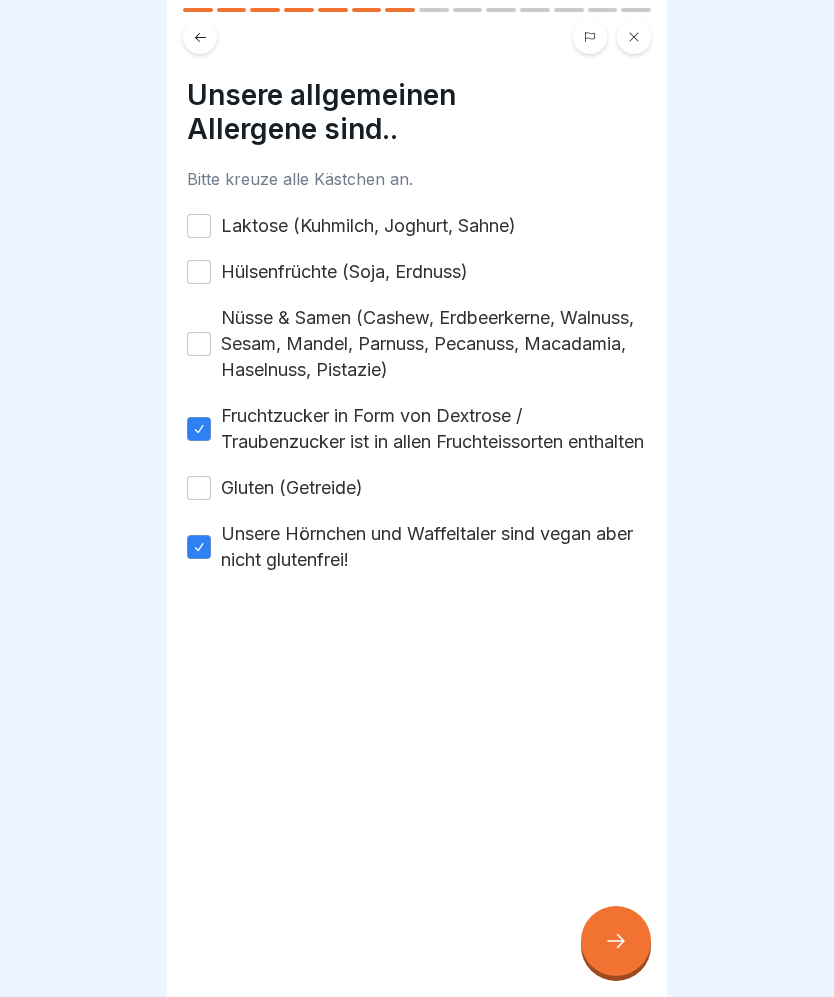 click on "Gluten (Getreide)" at bounding box center (292, 488) 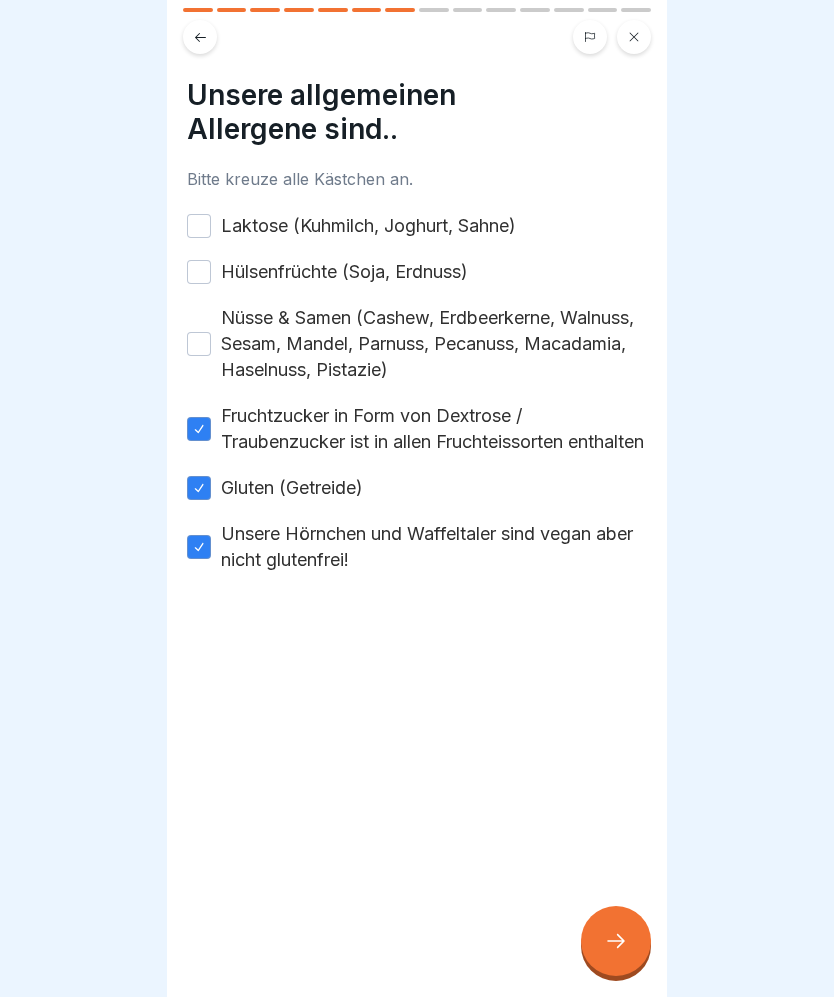 click on "Nüsse & Samen (Cashew, Erdbeerkerne, Walnuss, Sesam, Mandel, Parnuss, Pecanuss, Macadamia, Haselnuss, Pistazie)" at bounding box center (417, 344) 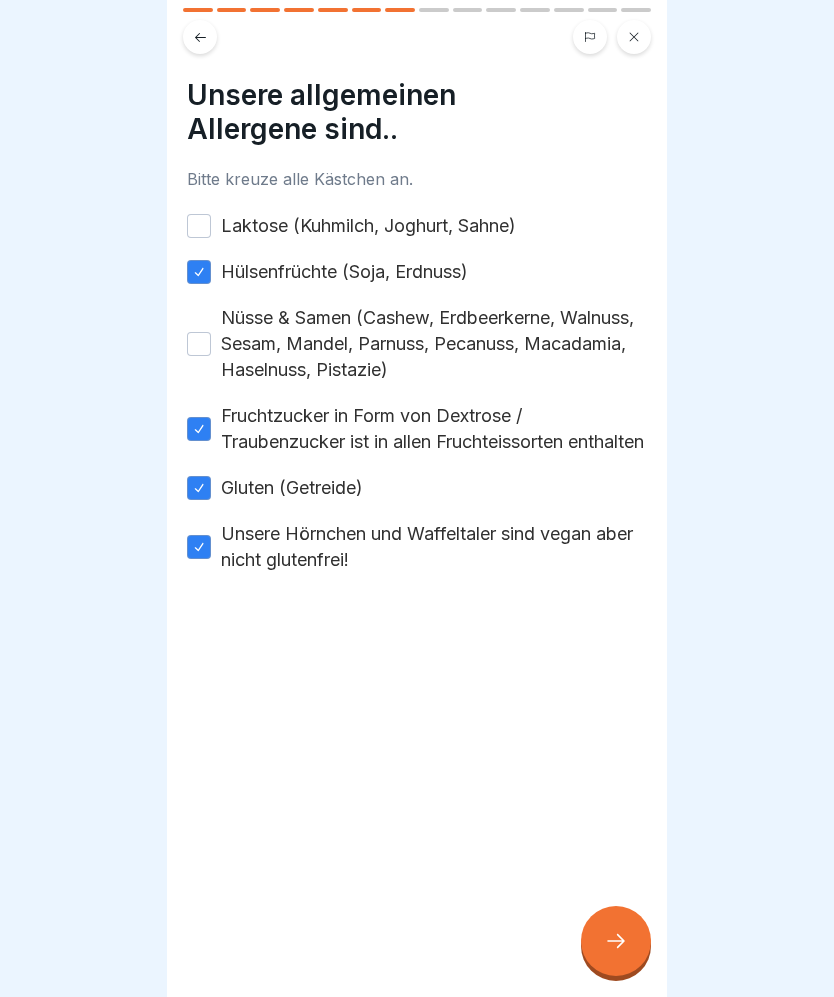 click on "Laktose (Kuhmilch, Joghurt, Sahne)" at bounding box center (368, 226) 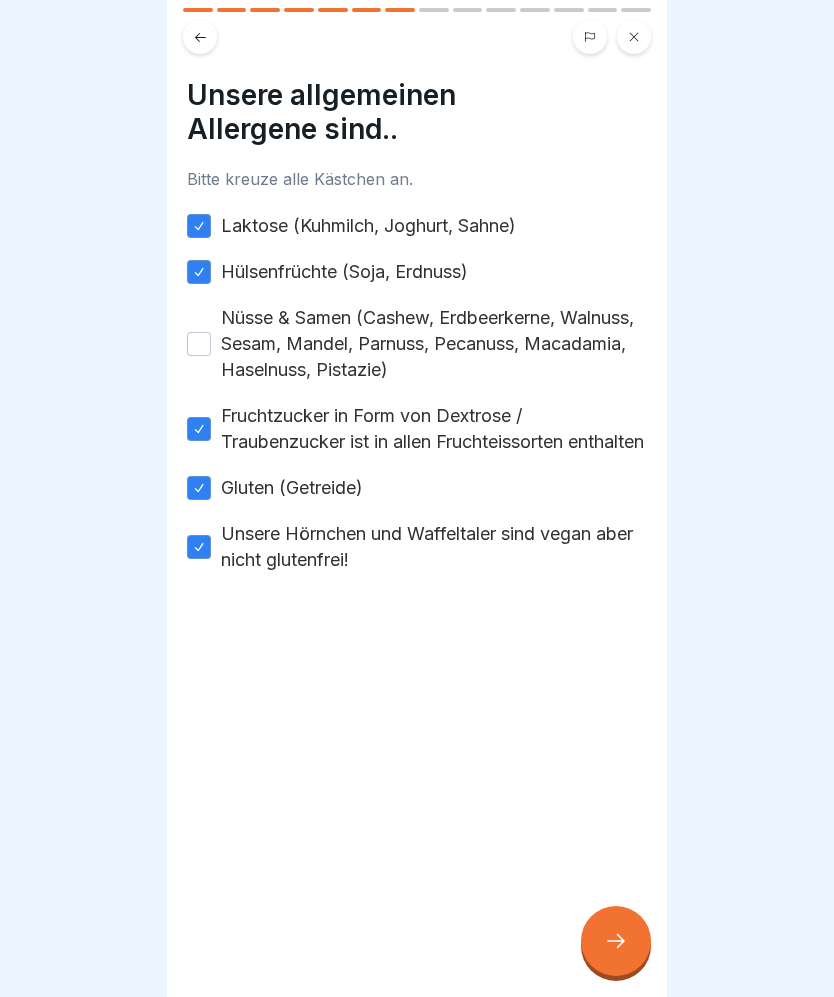 click on "Nüsse & Samen (Cashew, Erdbeerkerne, Walnuss, Sesam, Mandel, Parnuss, Pecanuss, Macadamia, Haselnuss, Pistazie)" at bounding box center (199, 344) 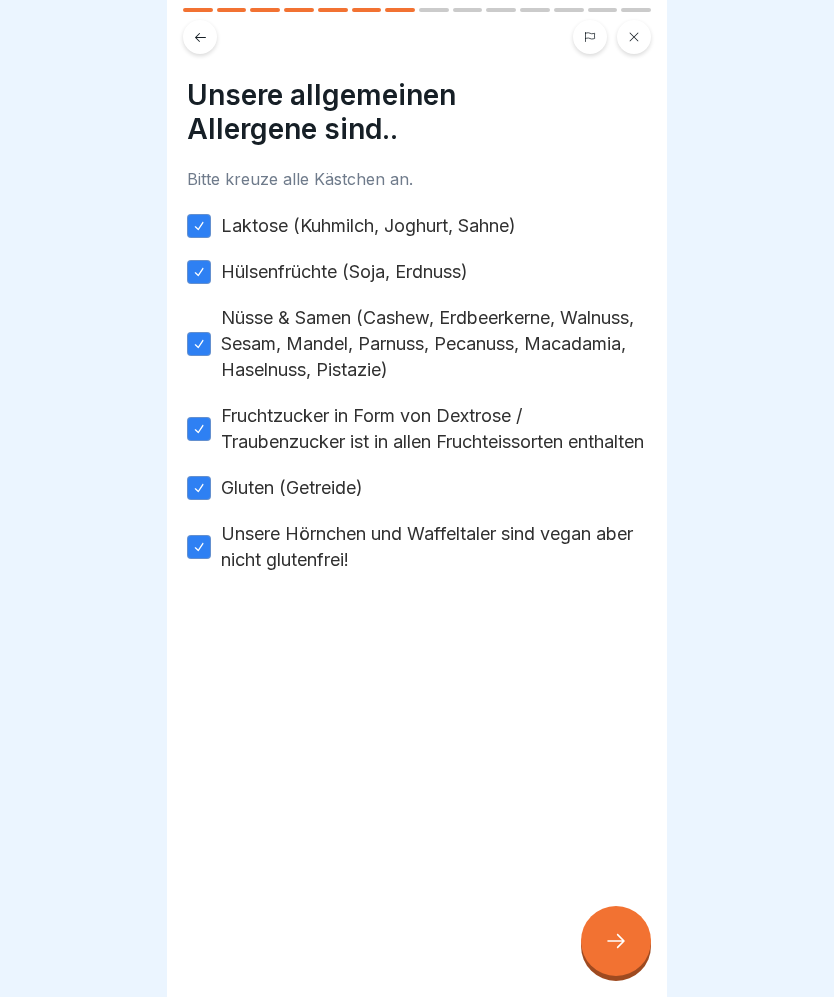 click 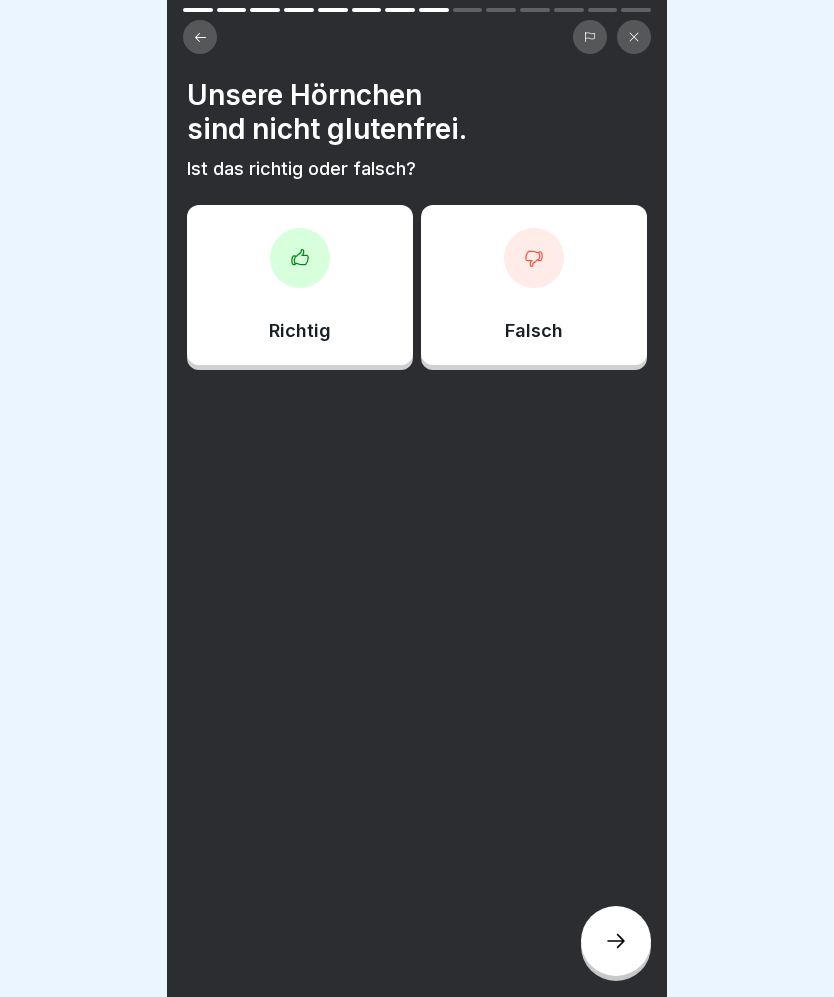 click on "Richtig" at bounding box center [300, 331] 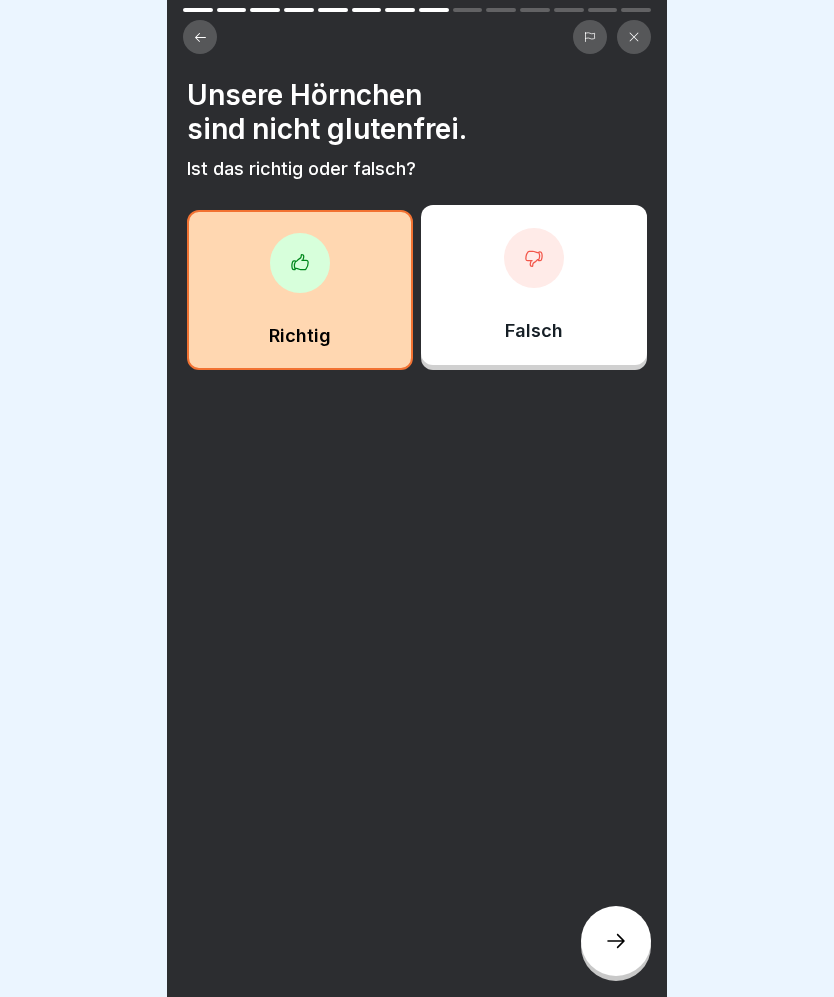 click at bounding box center [616, 941] 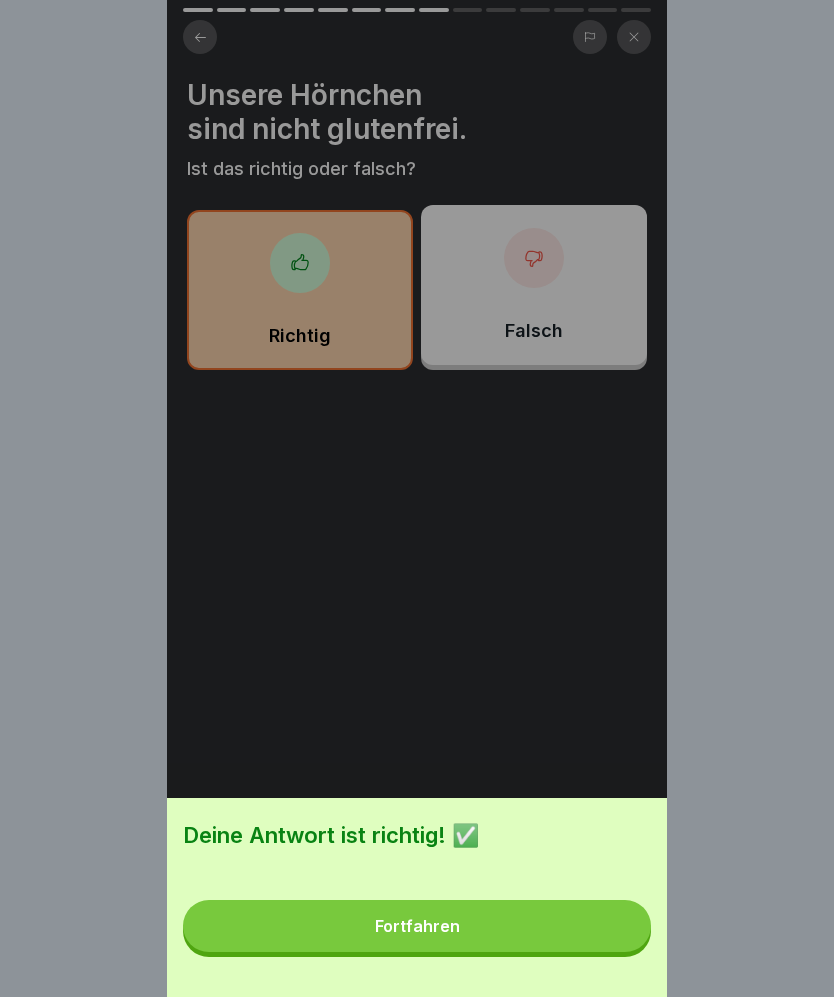click on "Fortfahren" at bounding box center (417, 926) 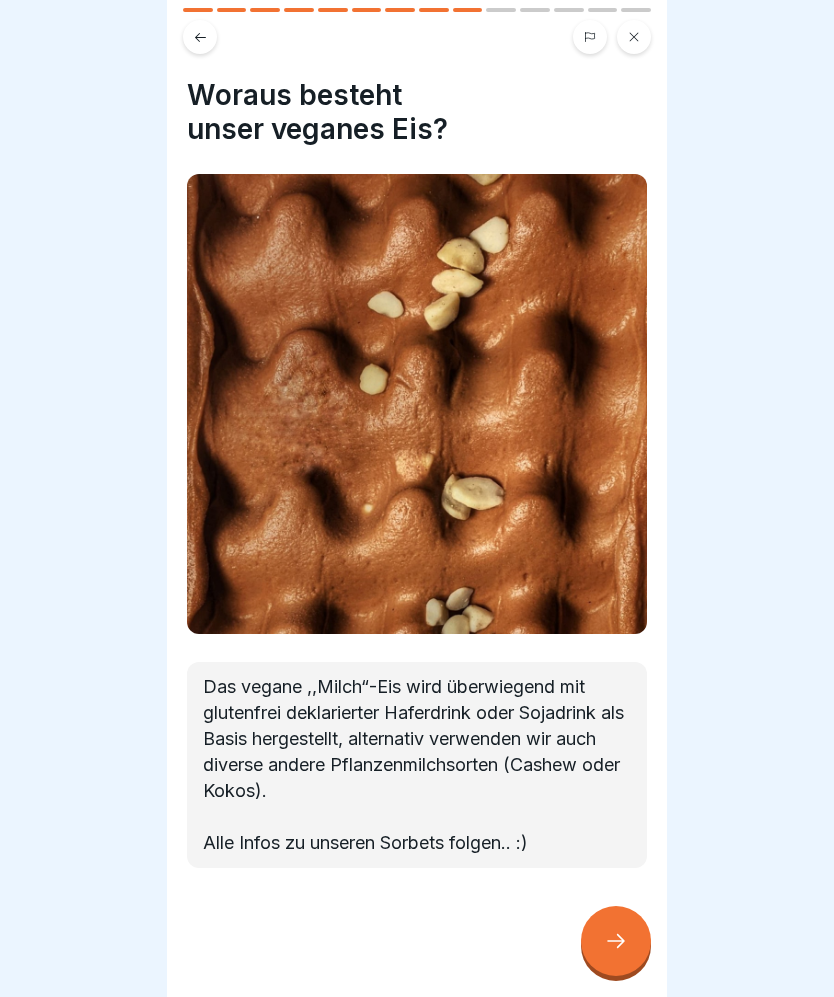 click at bounding box center (616, 941) 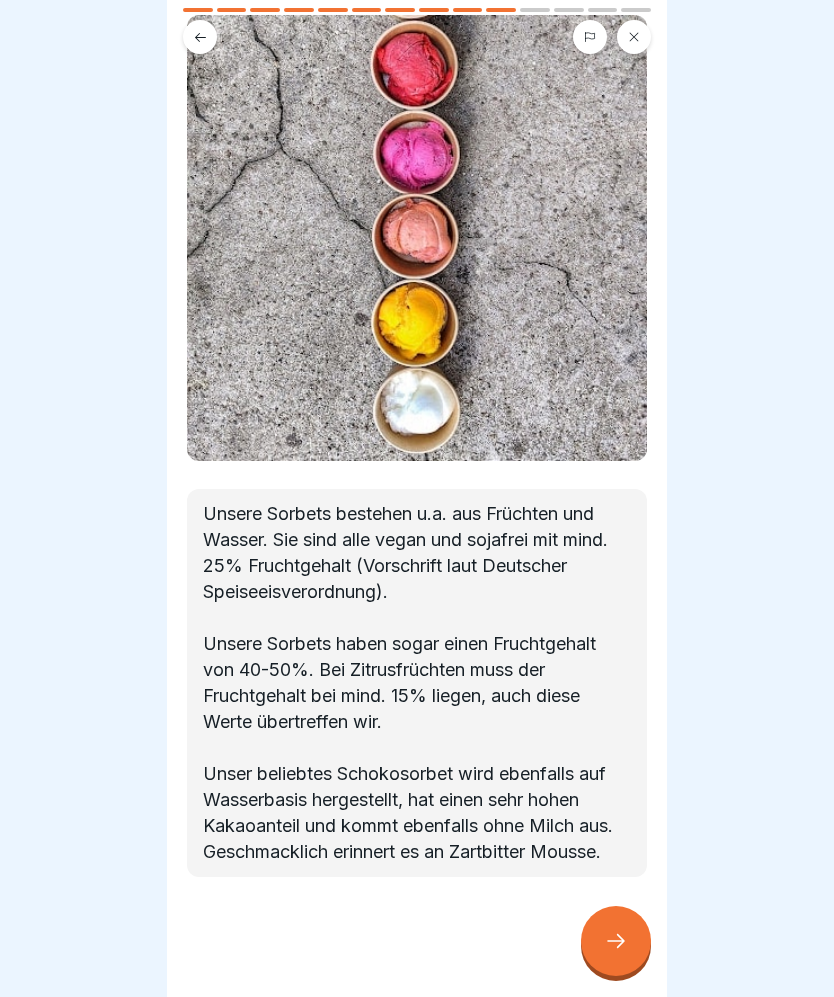 scroll, scrollTop: 125, scrollLeft: 0, axis: vertical 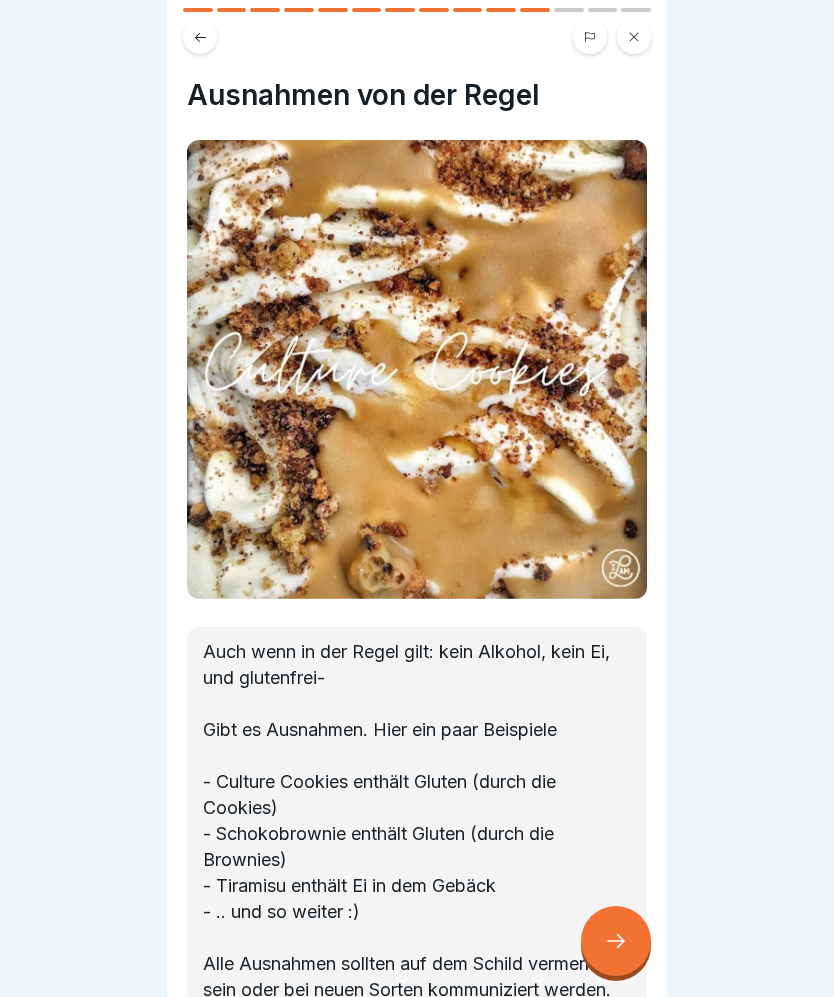 click at bounding box center [616, 941] 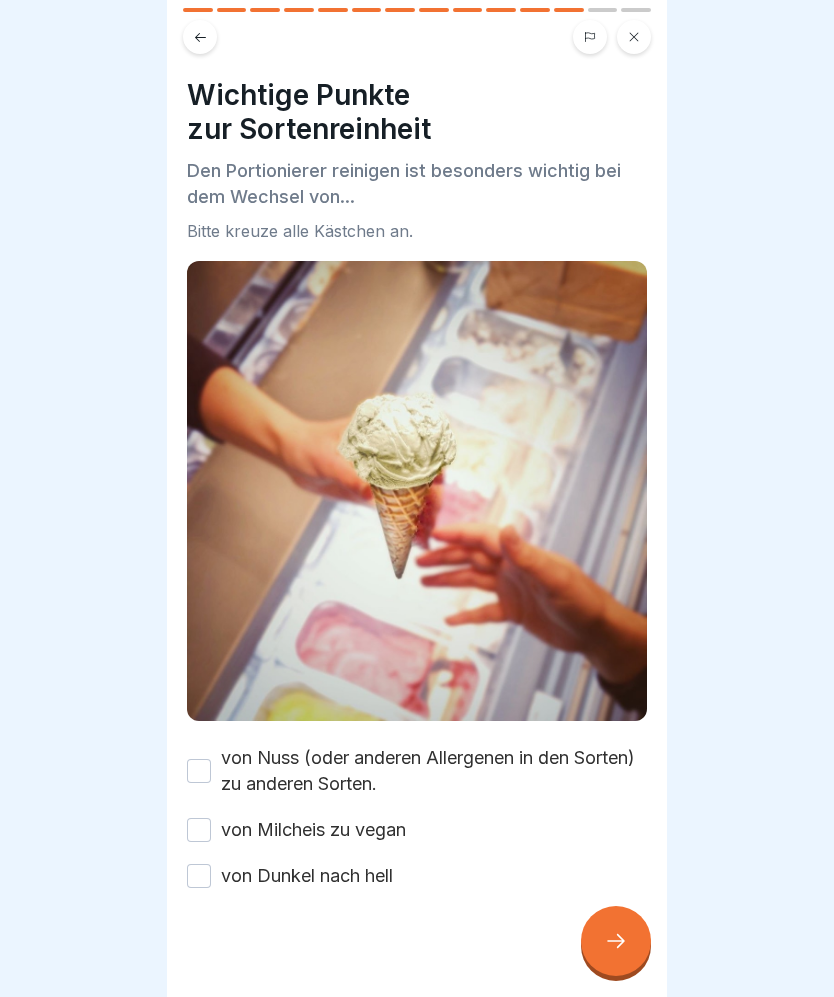 click on "von Dunkel nach hell" at bounding box center (199, 876) 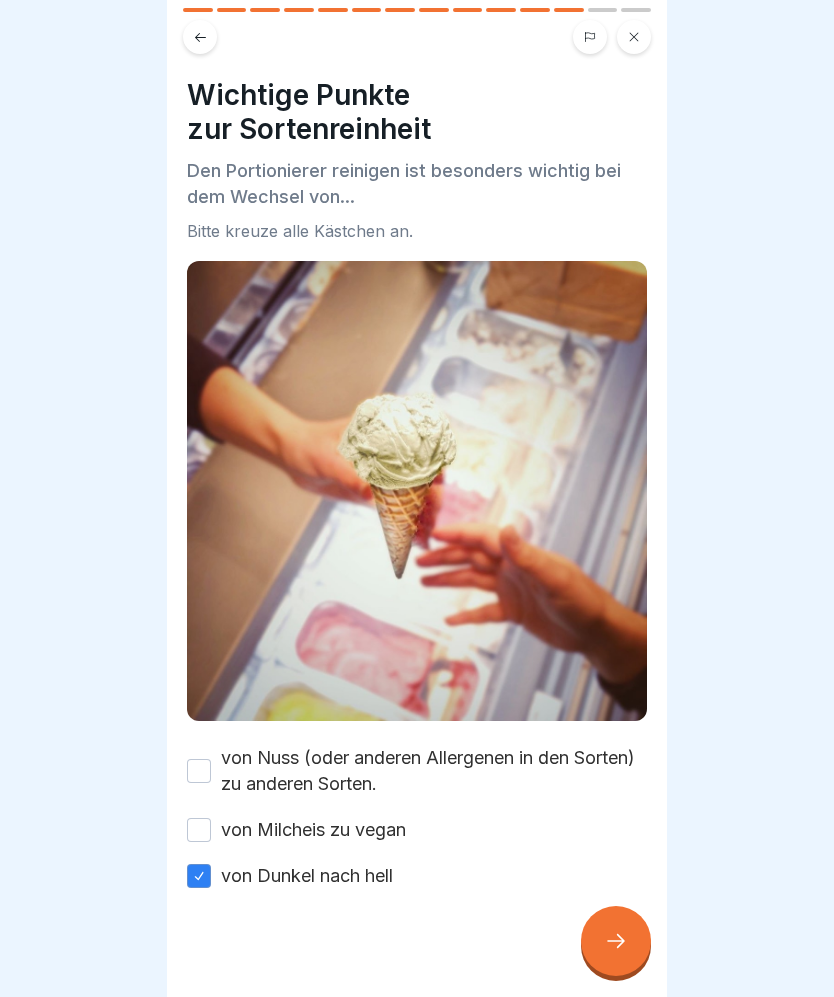 click on "von Milcheis zu vegan" at bounding box center (199, 830) 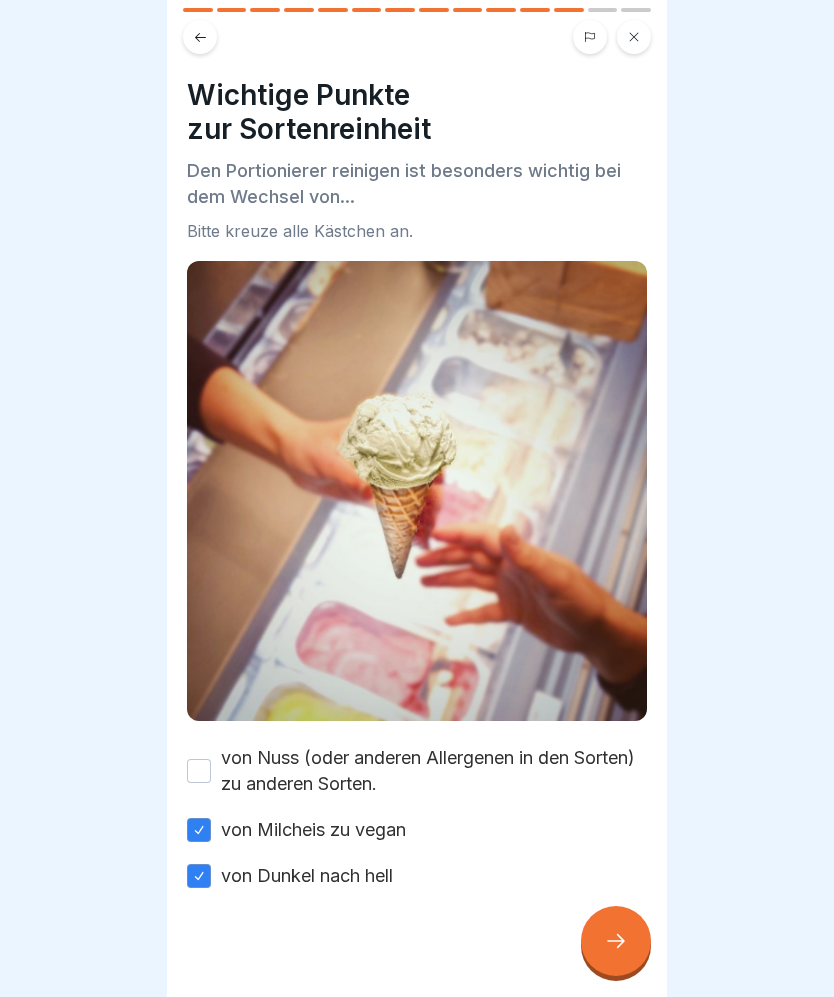 click on "von Nuss (oder anderen Allergenen in den Sorten) zu anderen Sorten." at bounding box center [417, 771] 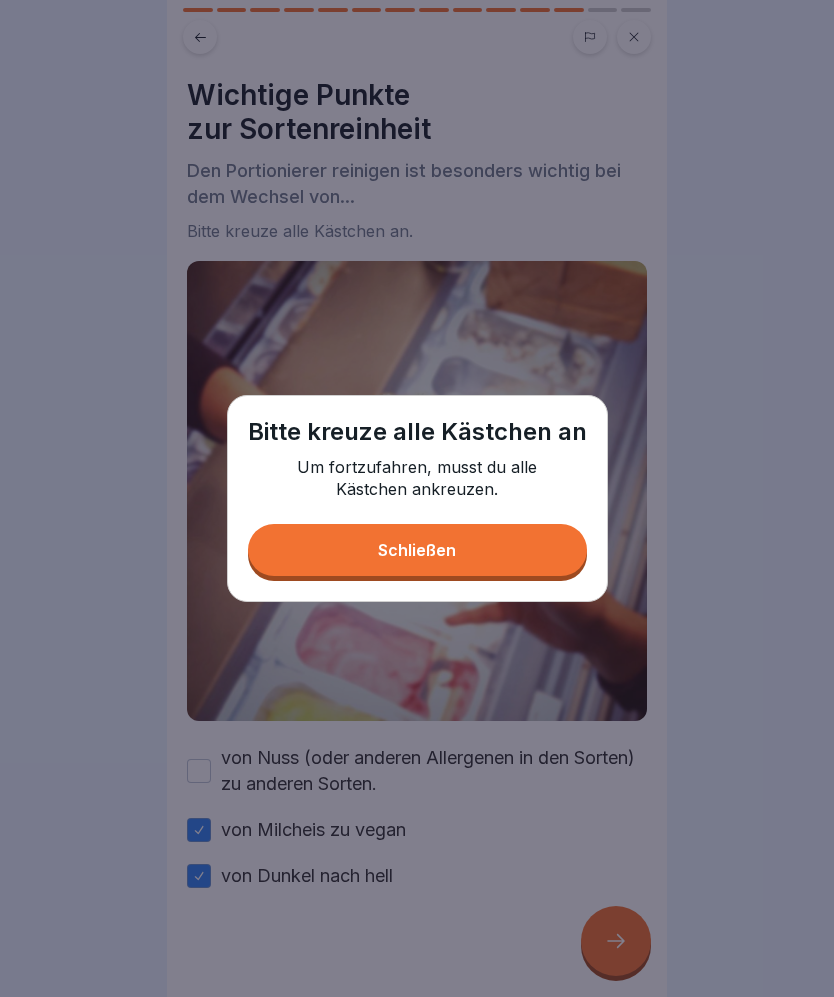 click on "Schließen" at bounding box center [417, 550] 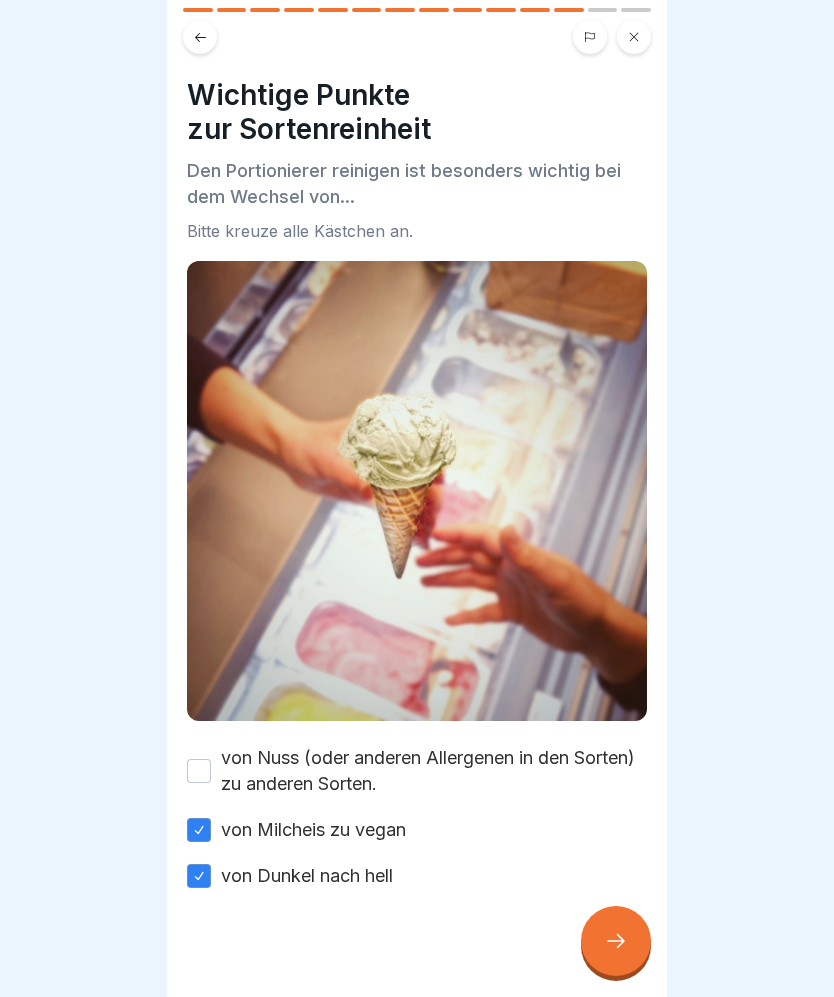 click on "von Nuss (oder anderen Allergenen in den Sorten) zu anderen Sorten." at bounding box center (417, 771) 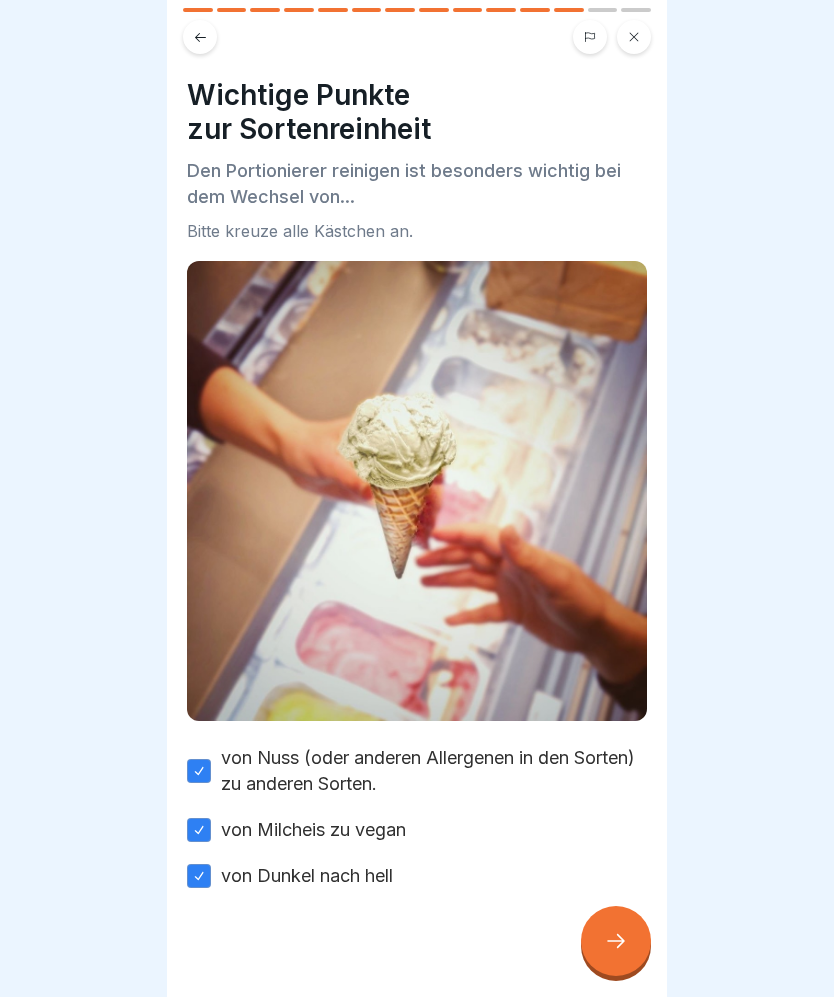 click 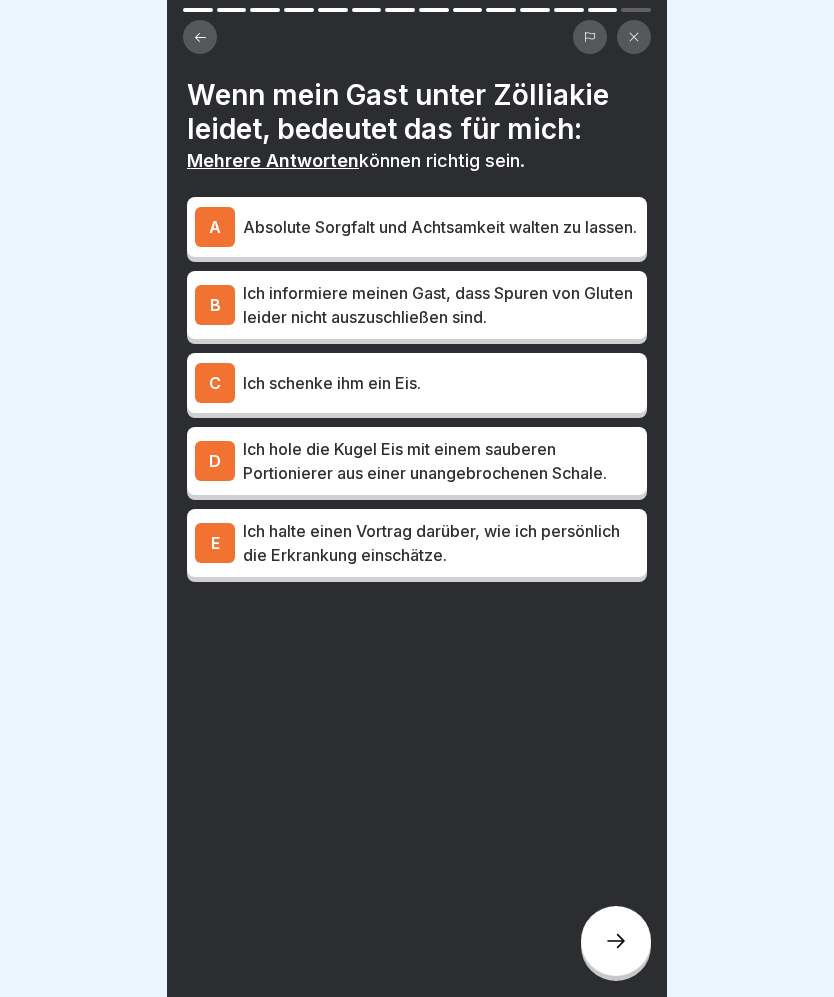 click on "Ich hole die Kugel Eis mit einem sauberen Portionierer aus einer unangebrochenen Schale." at bounding box center (441, 461) 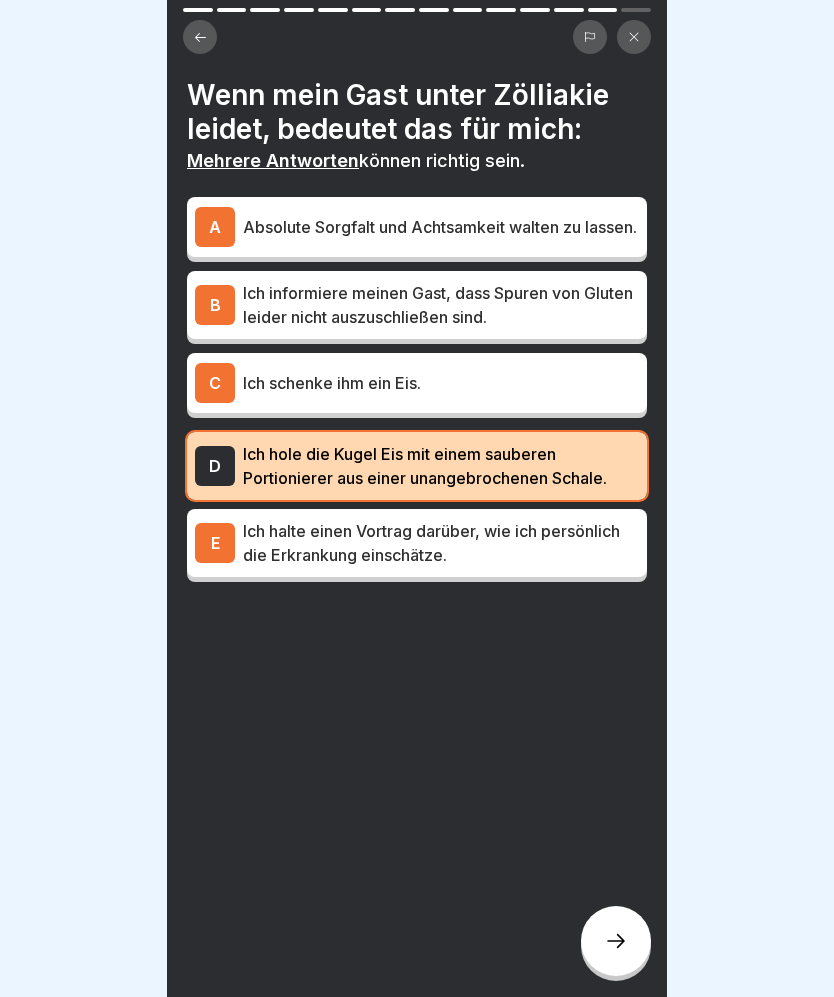 click on "Ich informiere meinen Gast, dass Spuren von Gluten leider nicht auszuschließen sind." at bounding box center (441, 305) 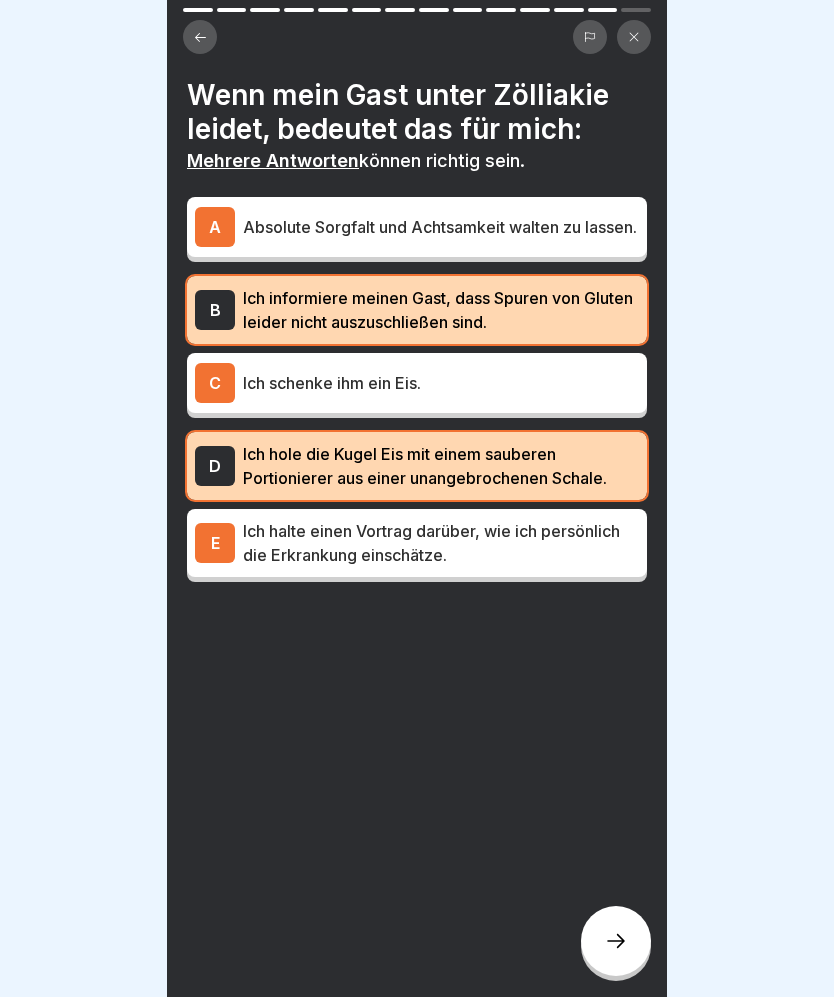 click on "Absolute Sorgfalt und Achtsamkeit walten zu lassen." at bounding box center [441, 227] 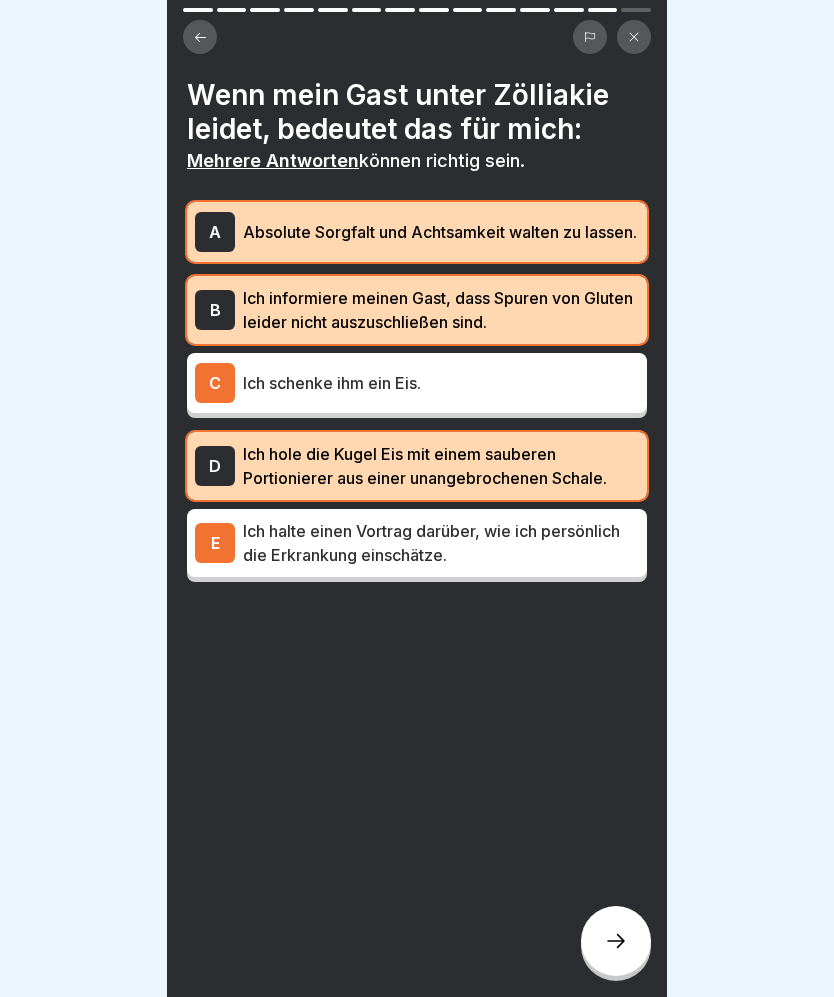 click 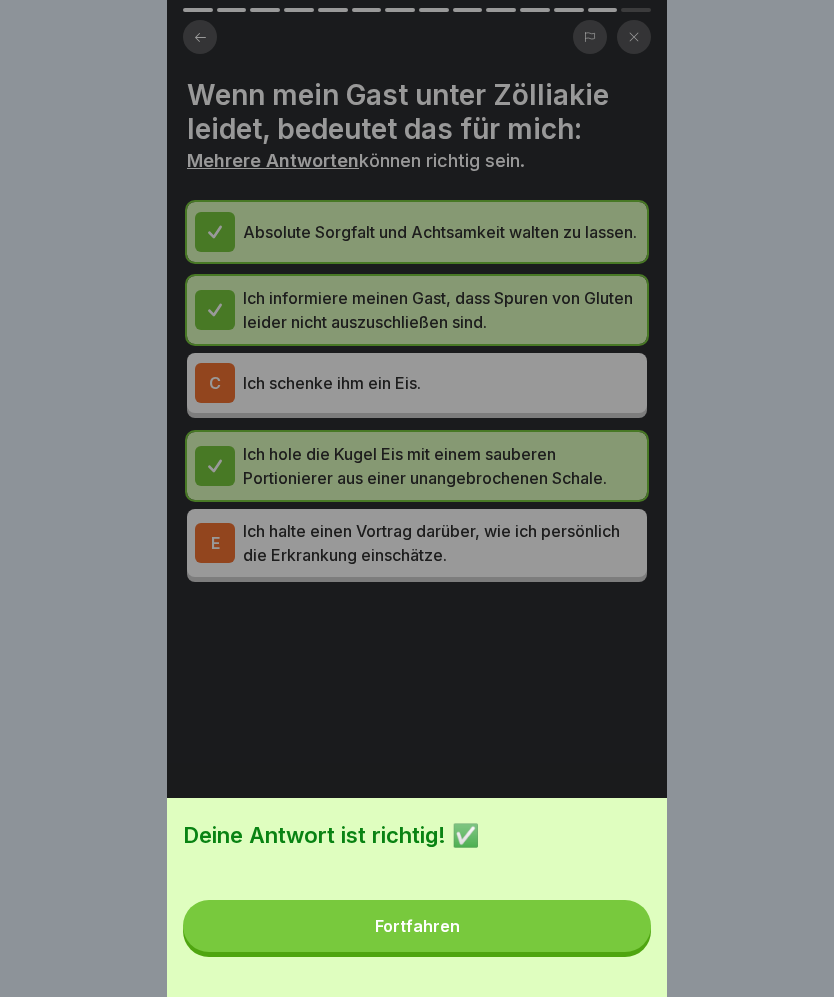 click on "Fortfahren" at bounding box center (417, 926) 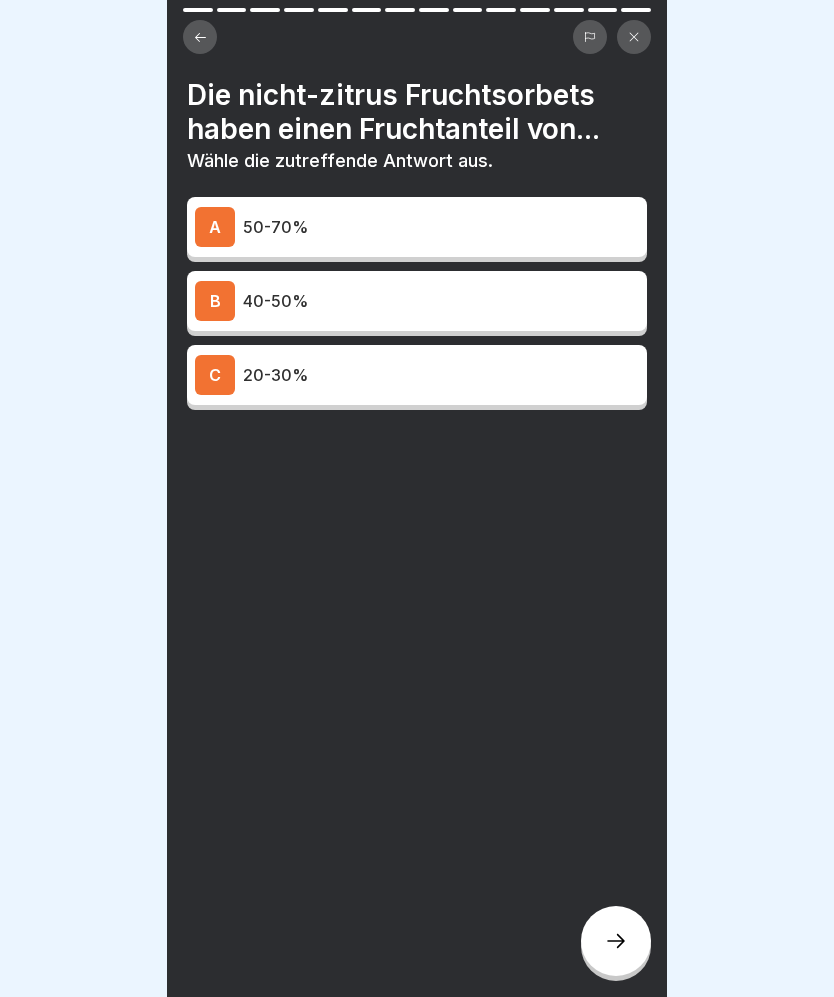 click on "A 50-70%" at bounding box center (417, 227) 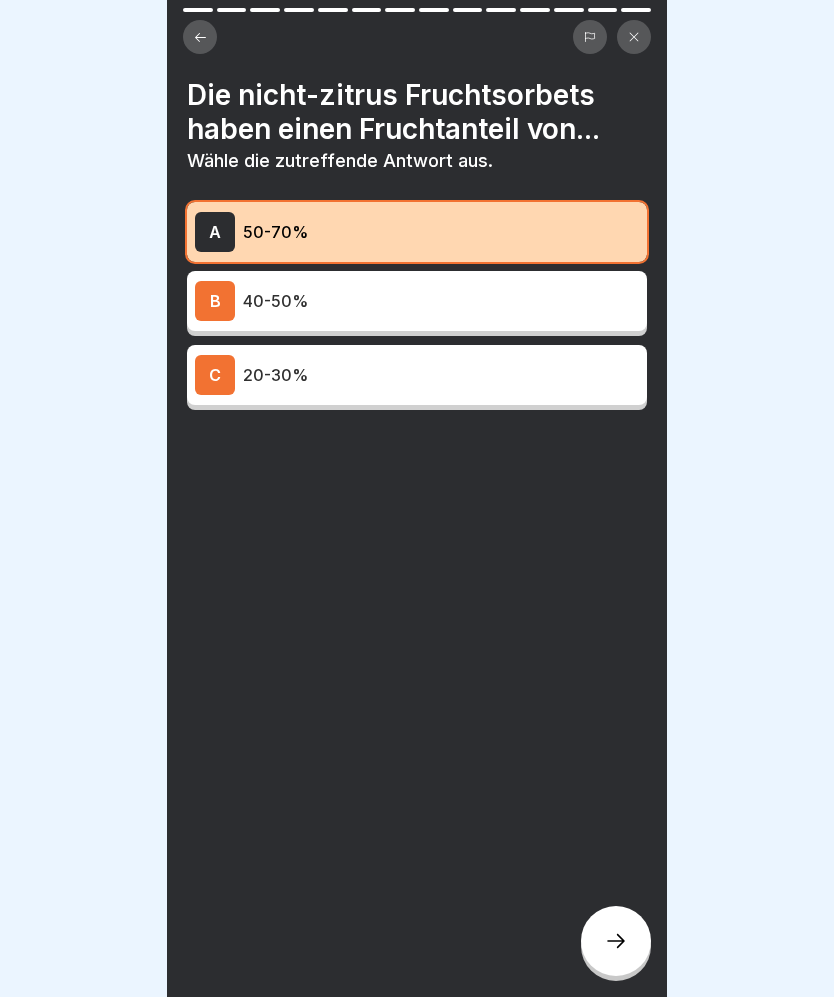 click 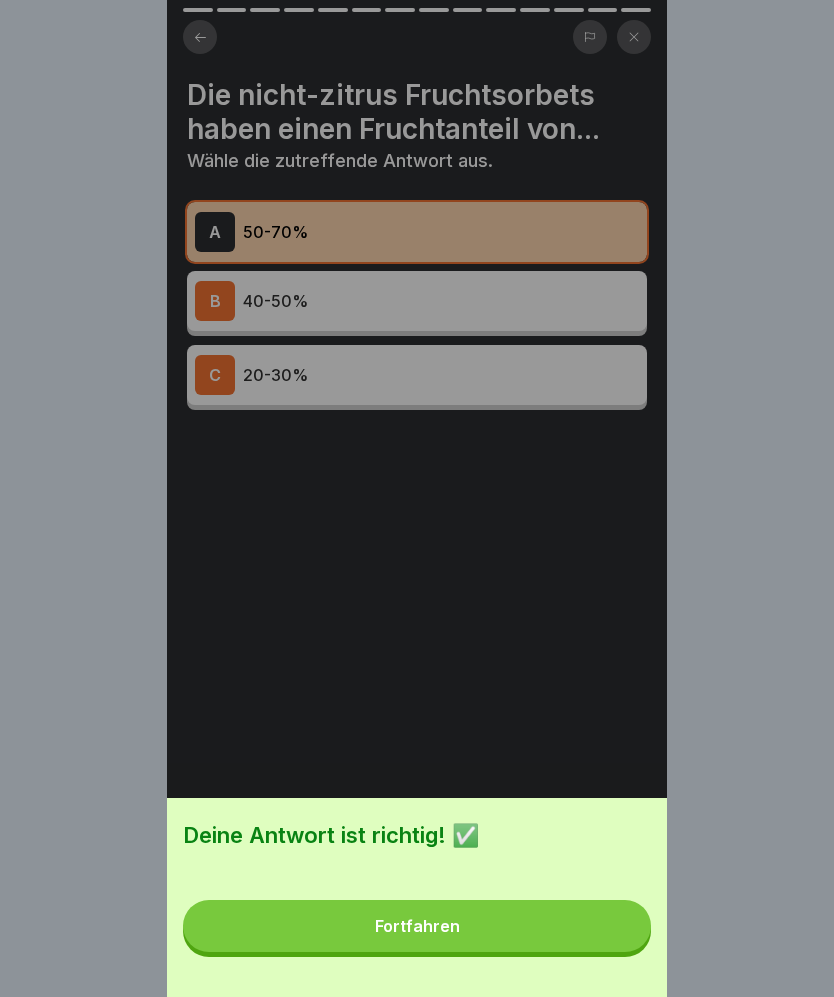 click on "Fortfahren" at bounding box center (417, 926) 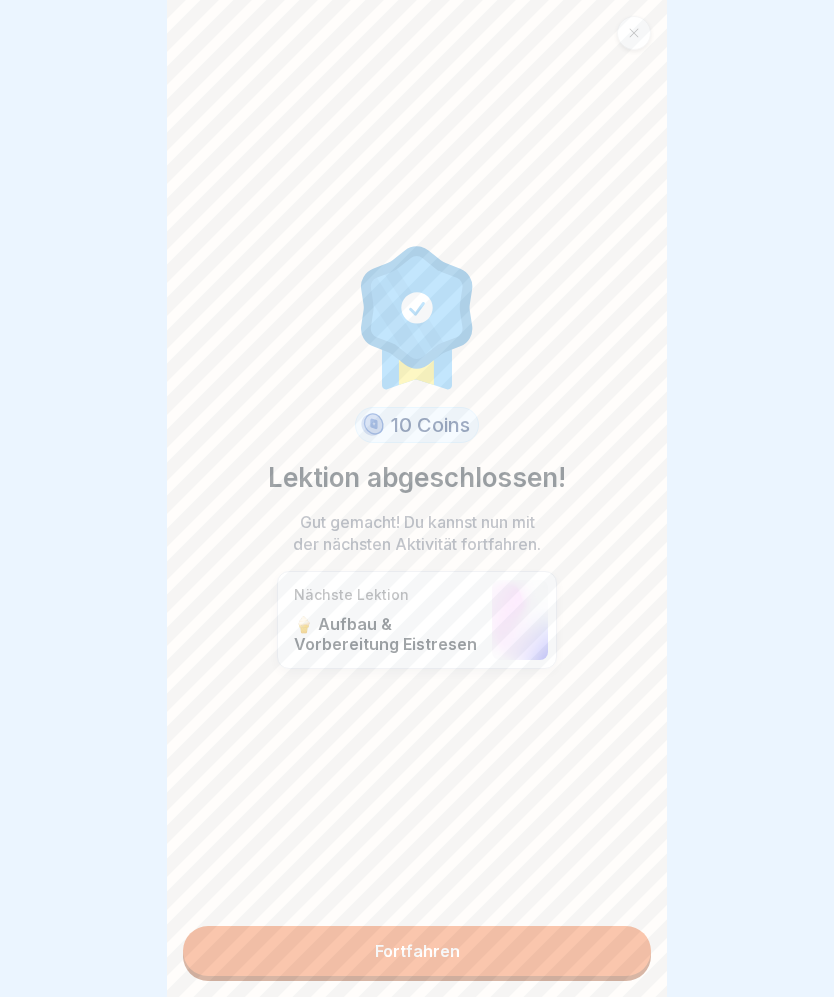 click on "Fortfahren" at bounding box center [417, 951] 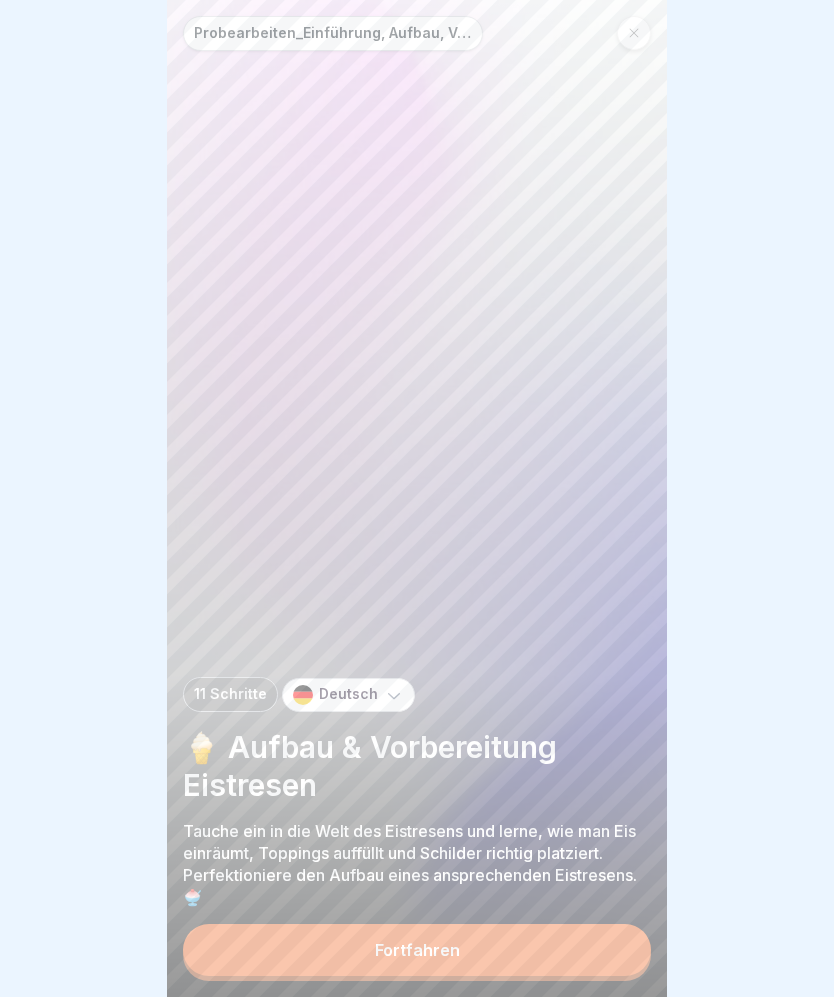 click on "Fortfahren" at bounding box center [417, 950] 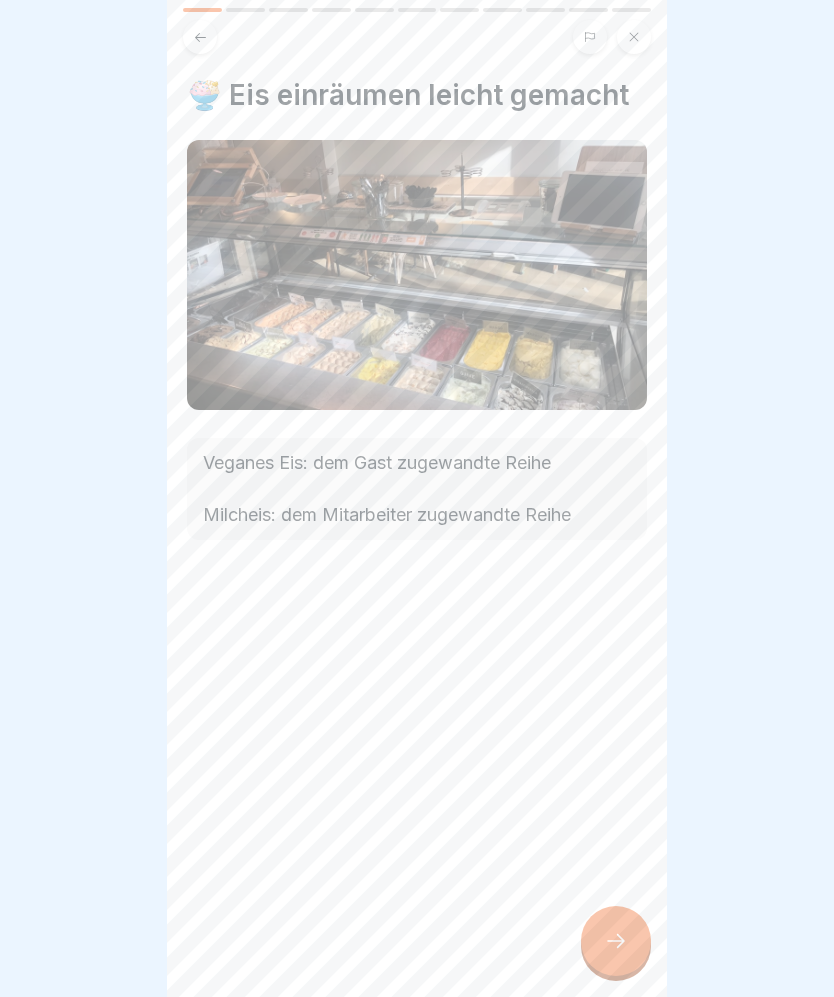 click at bounding box center (616, 941) 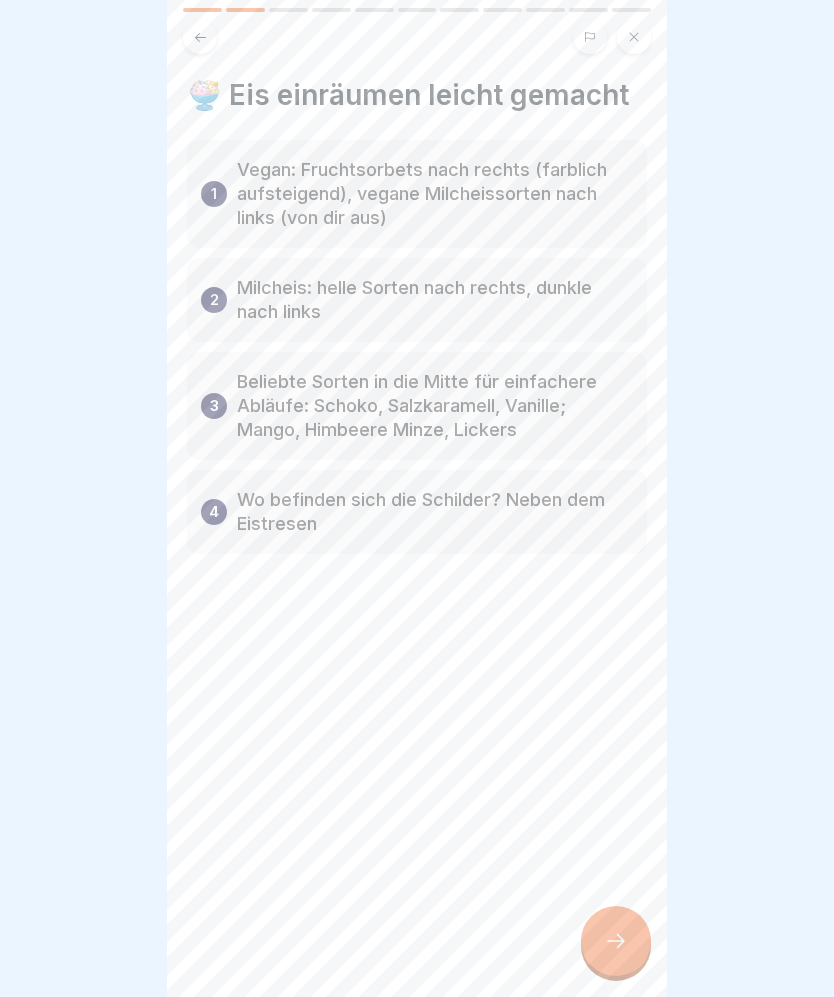 click 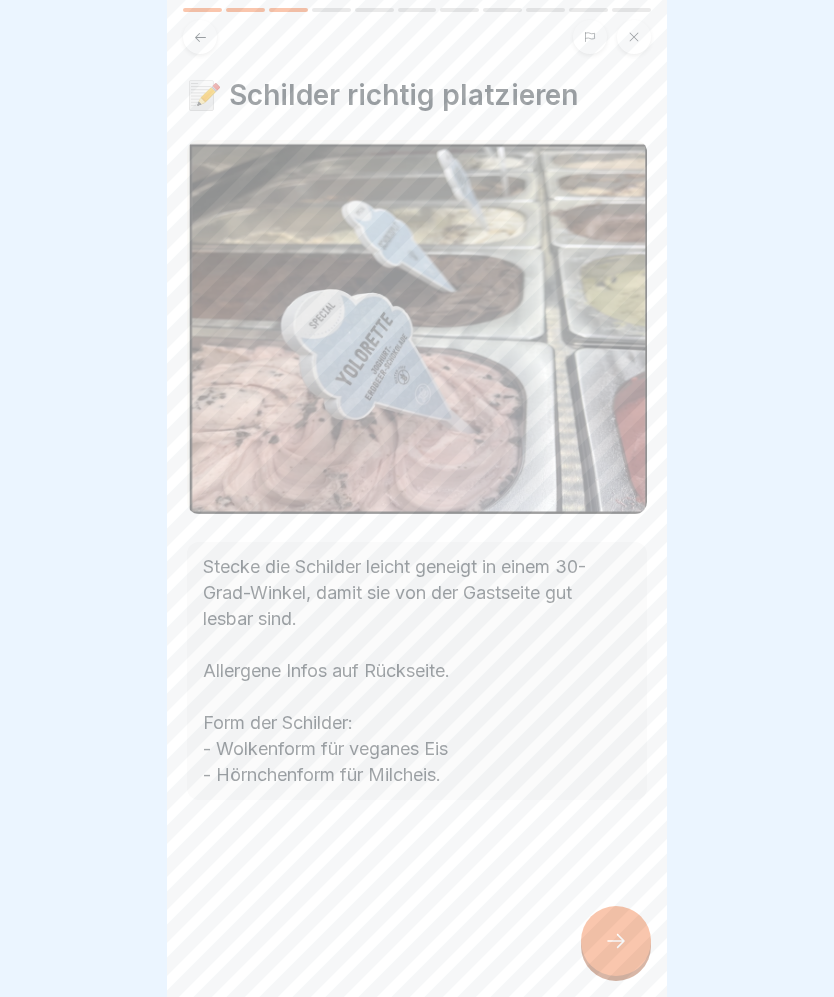click at bounding box center (616, 941) 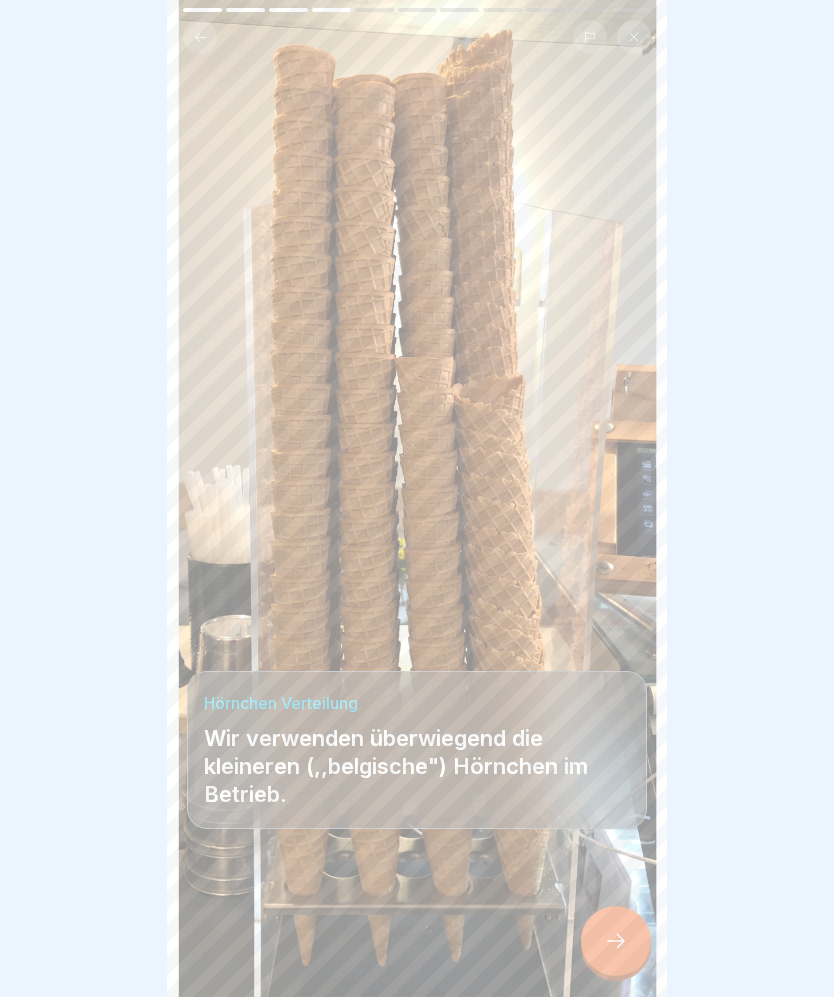 click 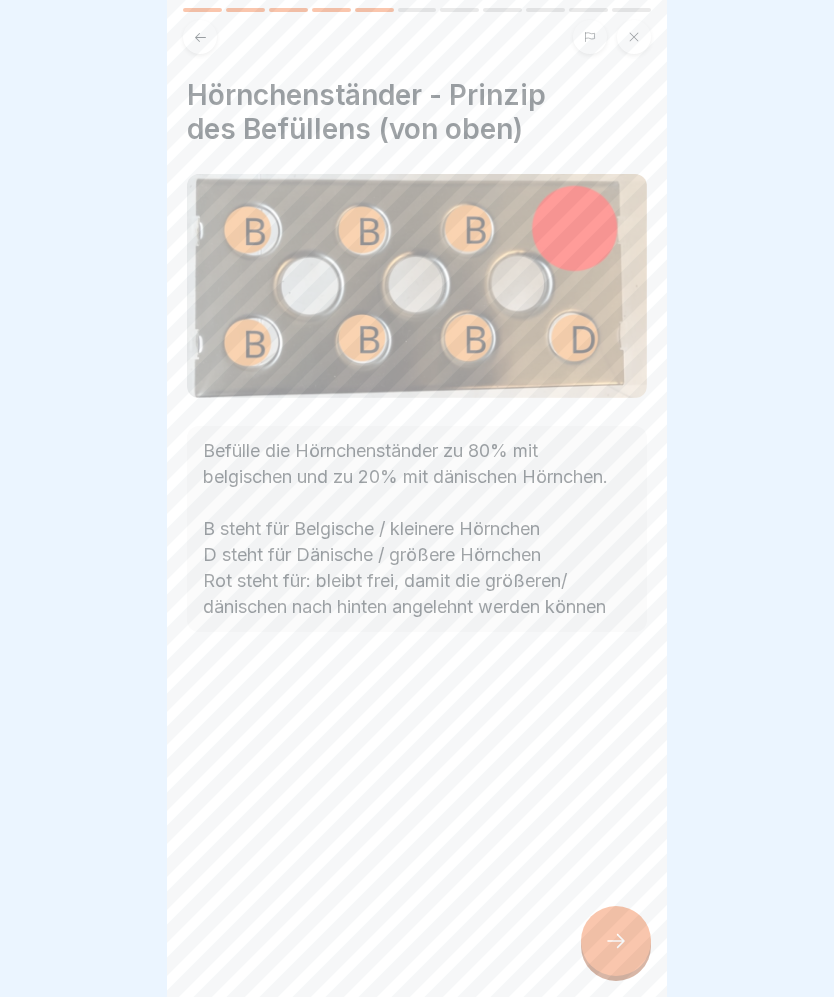 click 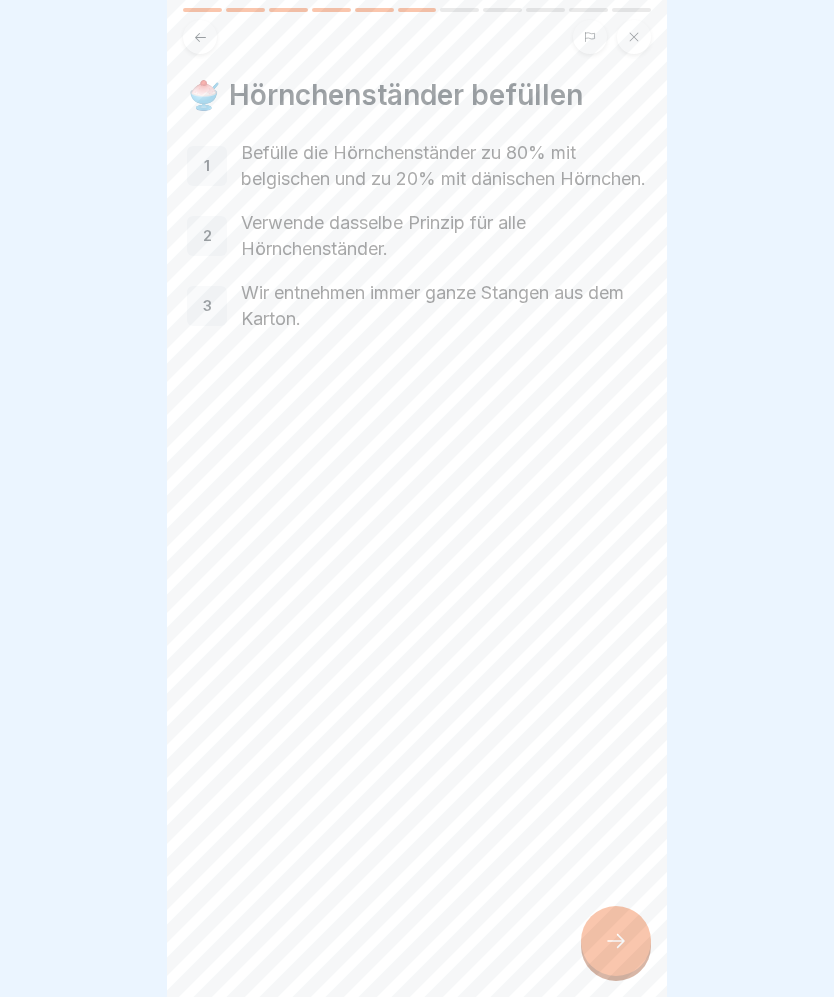 click 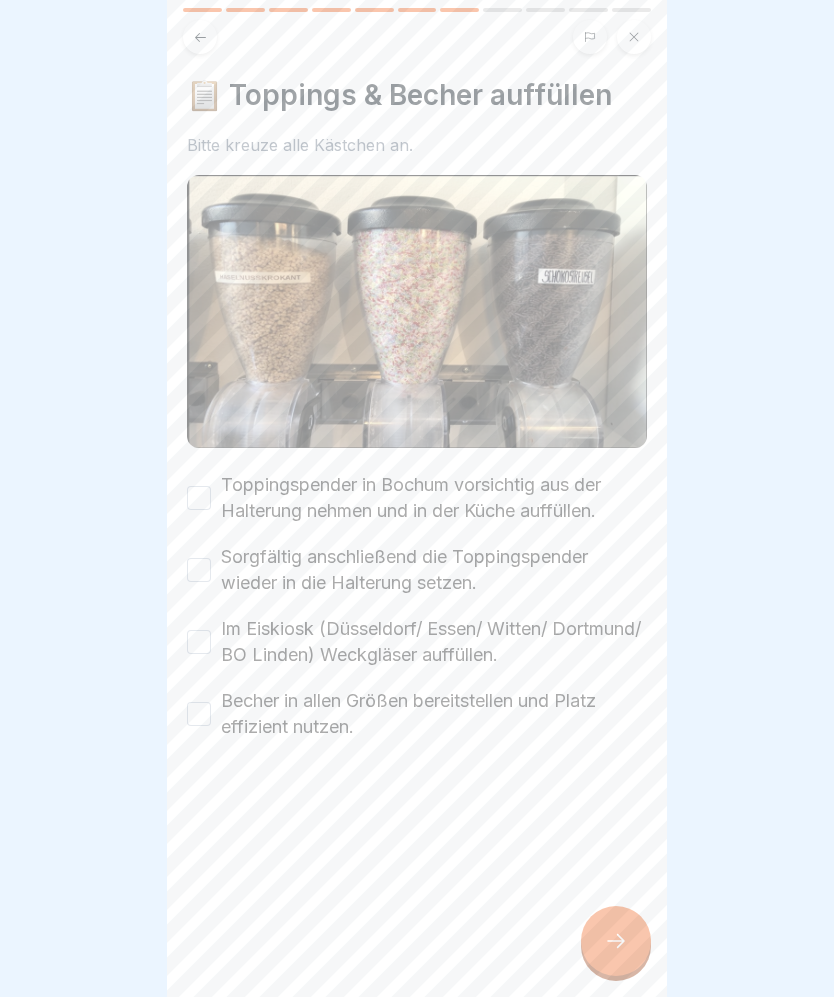 click at bounding box center [616, 941] 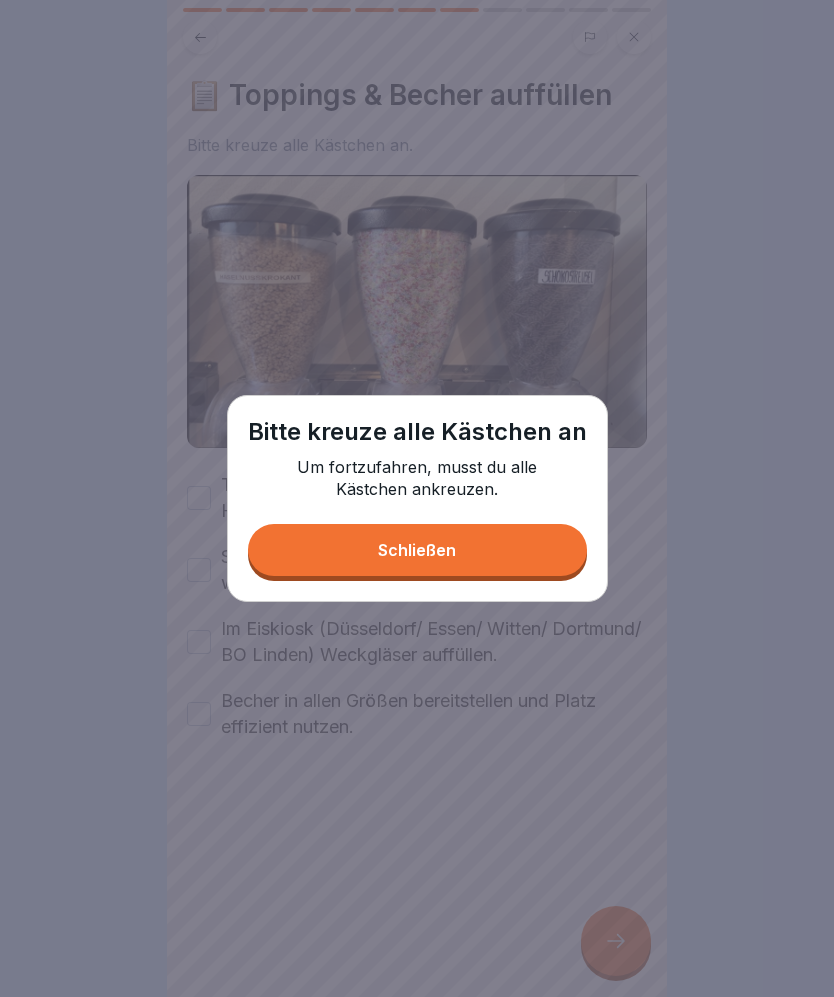 click on "Schließen" at bounding box center (417, 550) 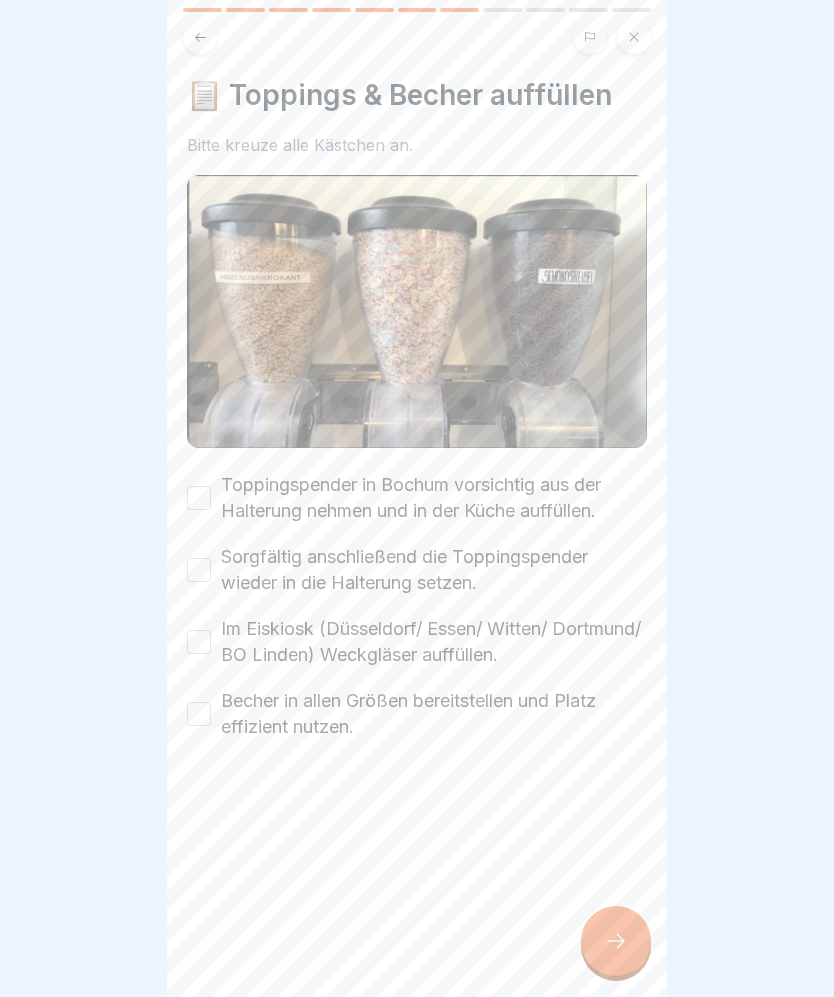 click on "Becher in allen Größen bereitstellen und Platz effizient nutzen." at bounding box center [199, 714] 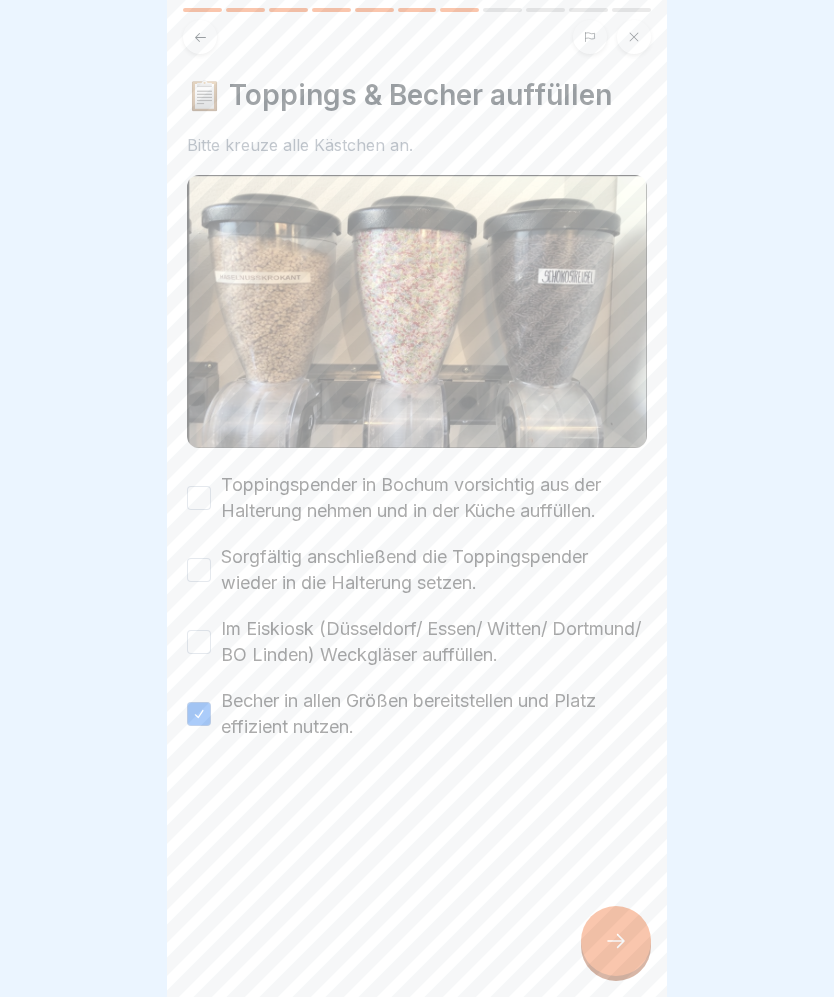 click on "Im Eiskiosk (Düsseldorf/ Essen/ Witten/ Dortmund/ BO Linden) Weckgläser auffüllen." at bounding box center (199, 642) 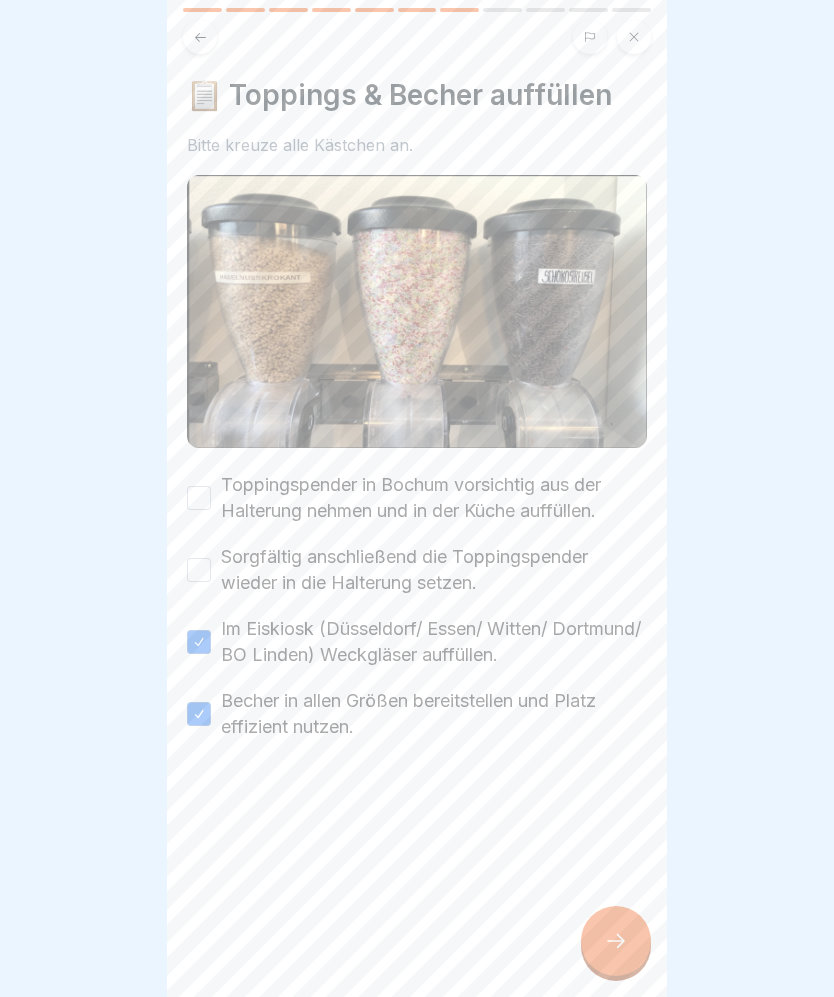 click on "Toppingspender in Bochum vorsichtig aus der Halterung nehmen und in der Küche auffüllen. Sorgfältig anschließend die Toppingspender wieder in die Halterung setzen. Im Eiskiosk (Düsseldorf/ Essen/ Witten/ Dortmund/ BO Linden) Weckgläser auffüllen. Becher in allen Größen bereitstellen und Platz effizient nutzen." at bounding box center [417, 606] 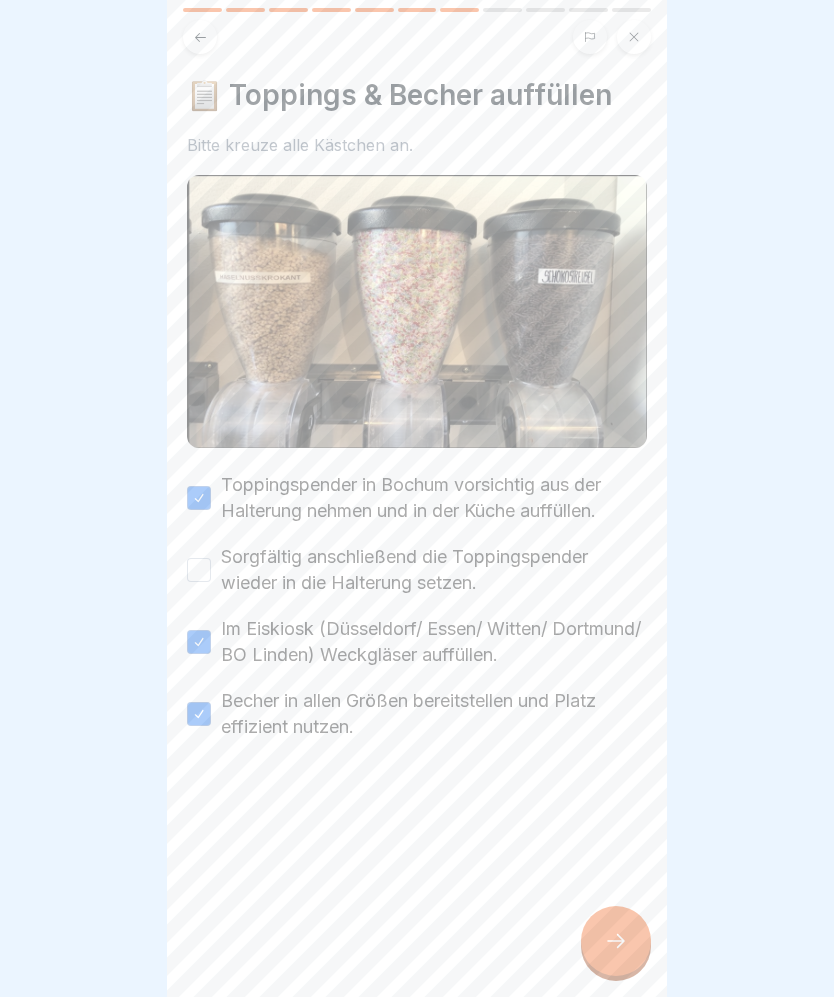 click on "Sorgfältig anschließend die Toppingspender wieder in die Halterung setzen." at bounding box center [417, 570] 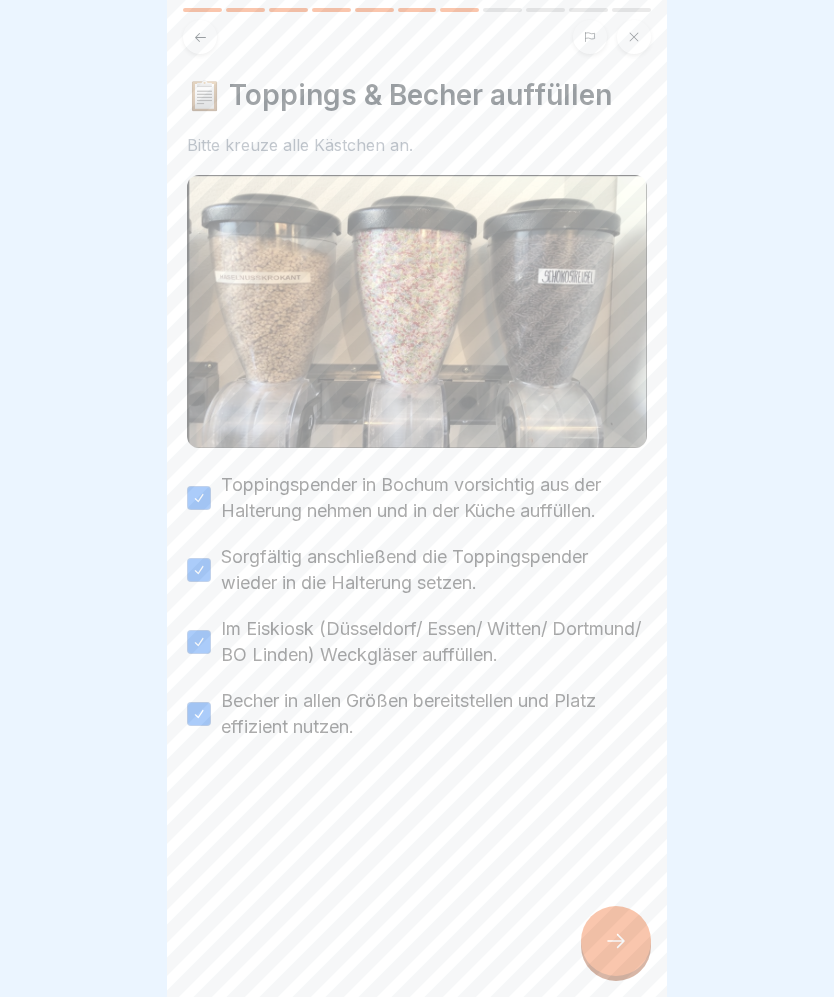 click 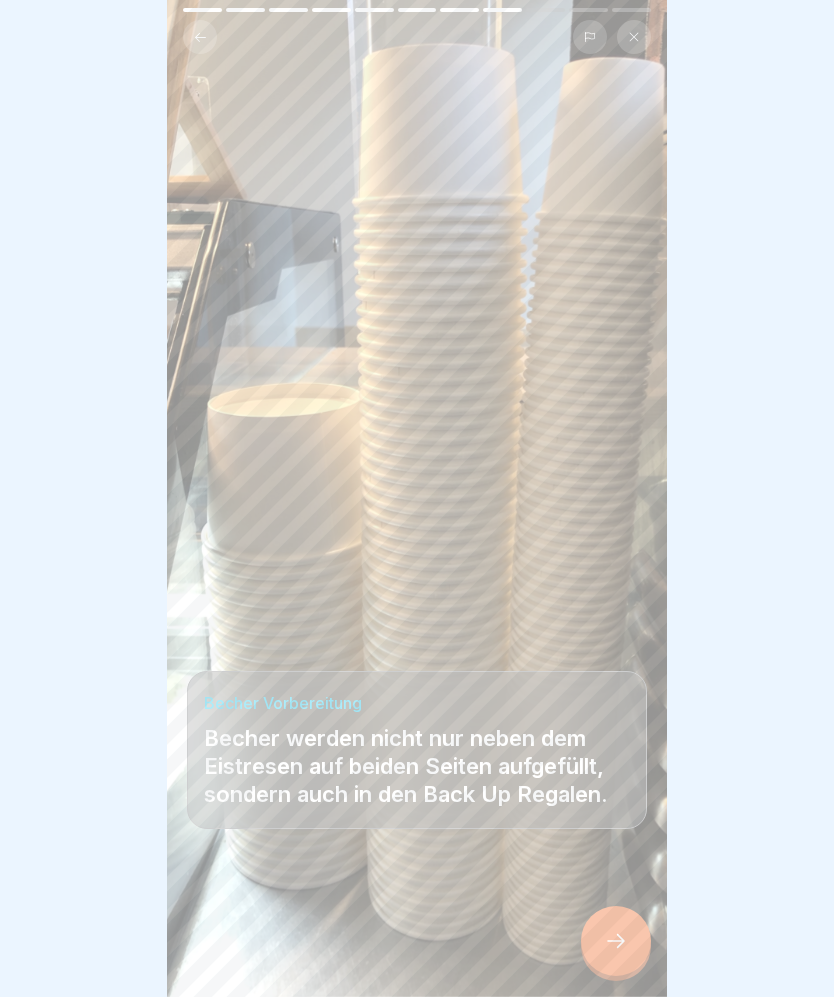 click 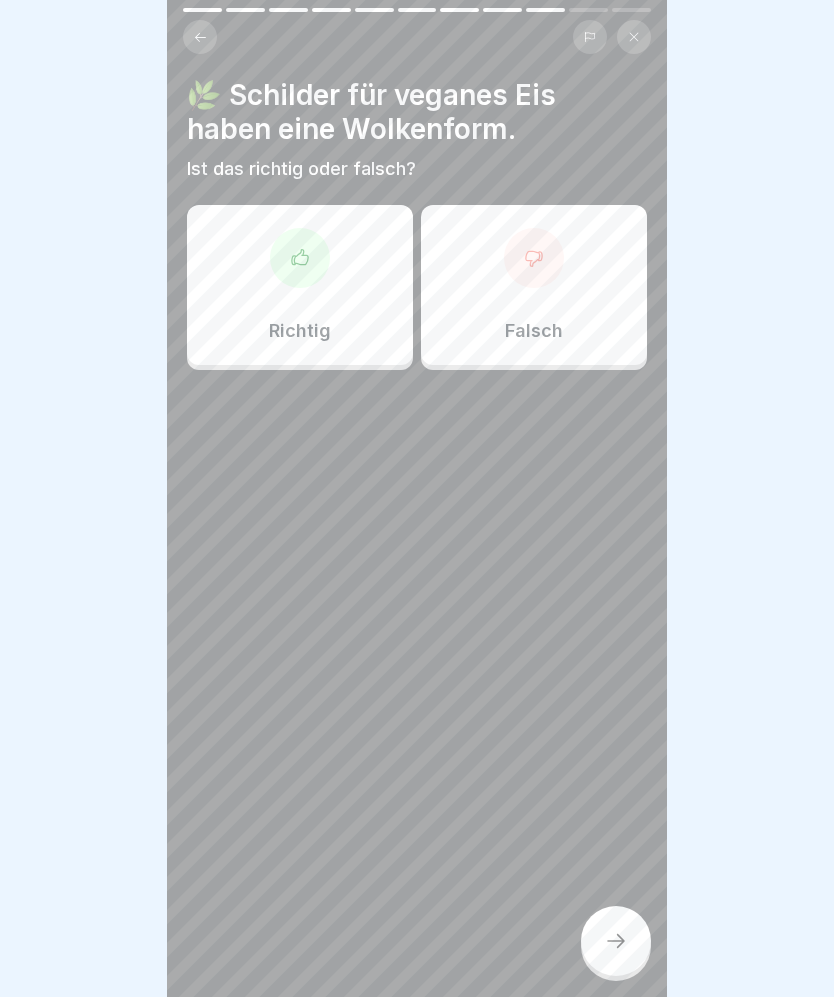 click on "Richtig" at bounding box center (300, 331) 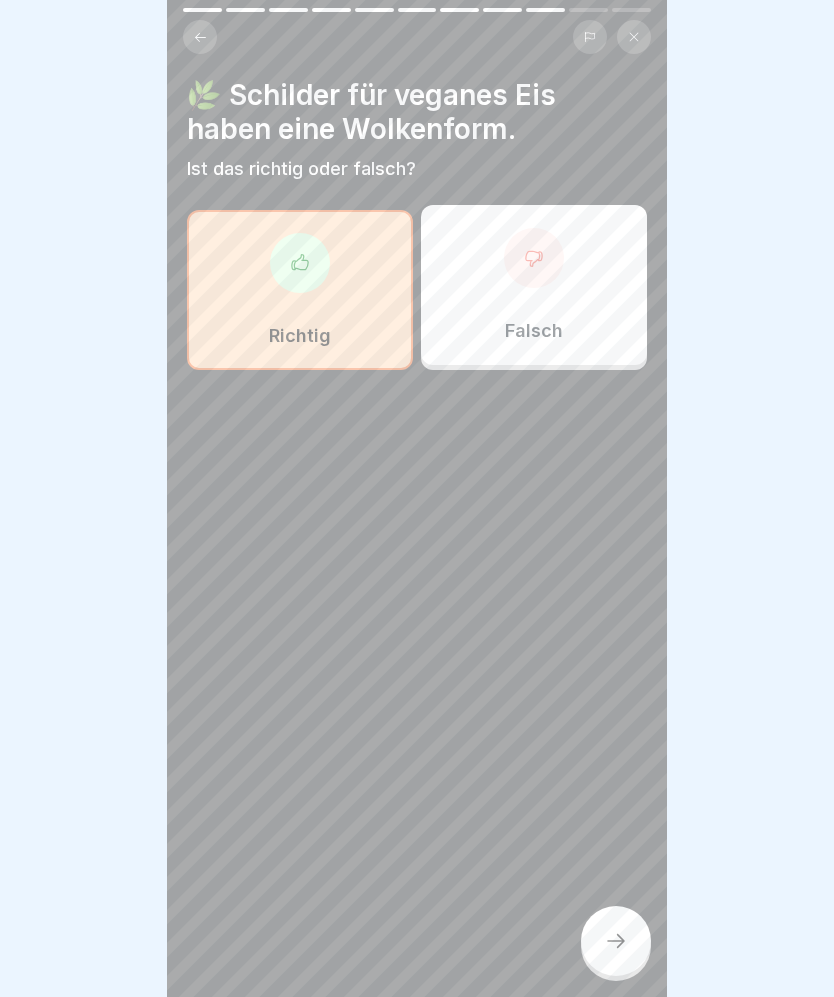 click at bounding box center (616, 941) 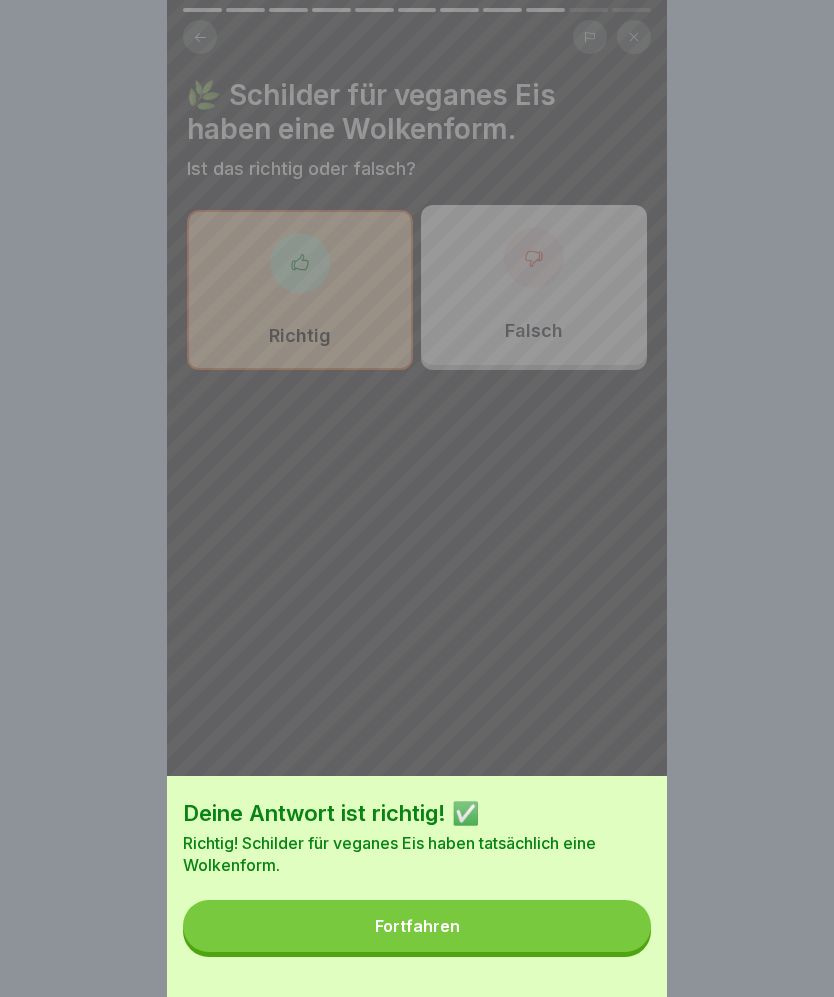 click on "Fortfahren" at bounding box center (417, 926) 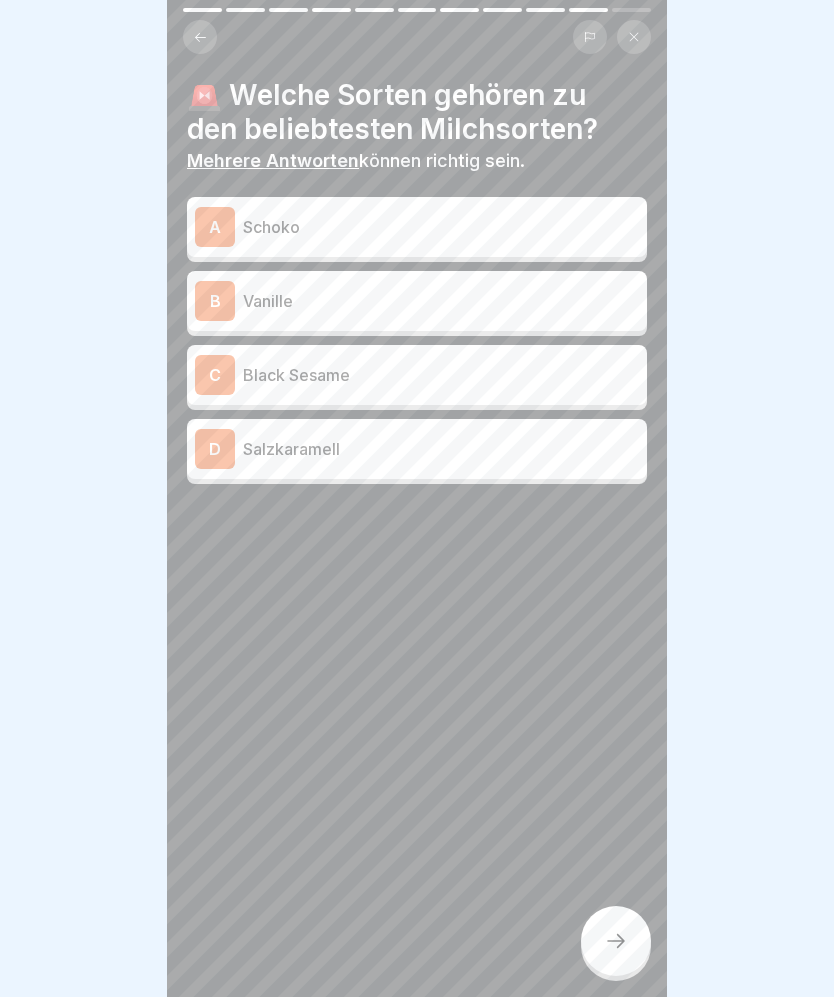click on "Vanille" at bounding box center (441, 301) 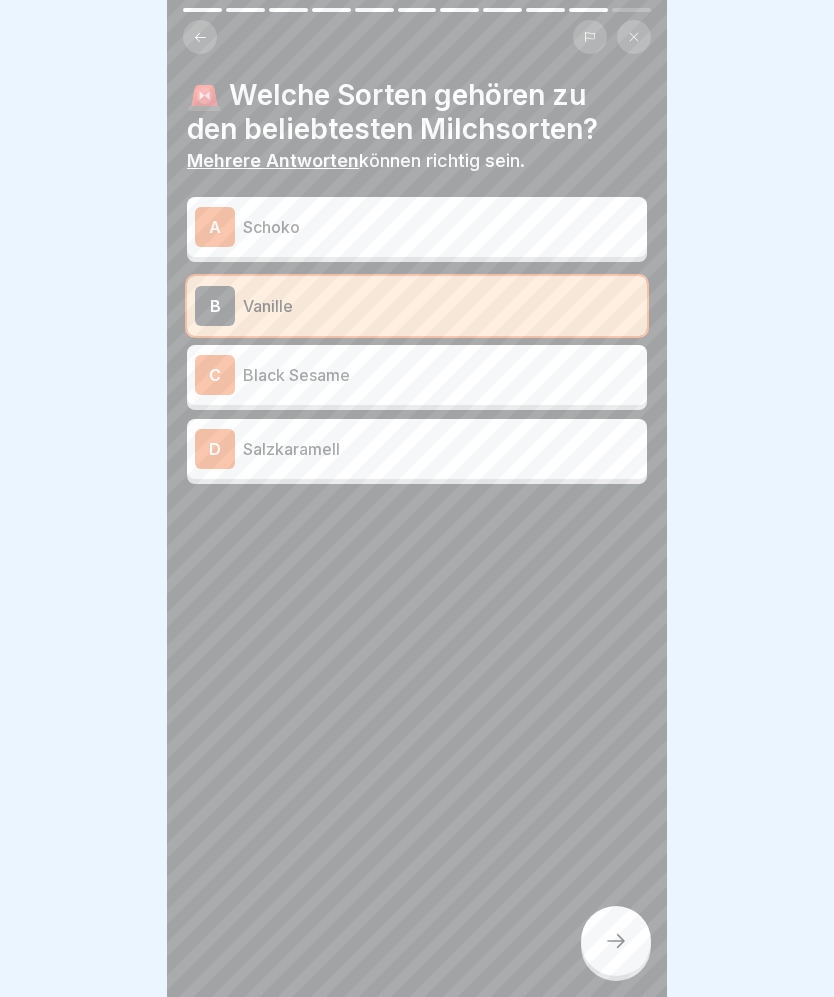 click on "Schoko" at bounding box center (441, 227) 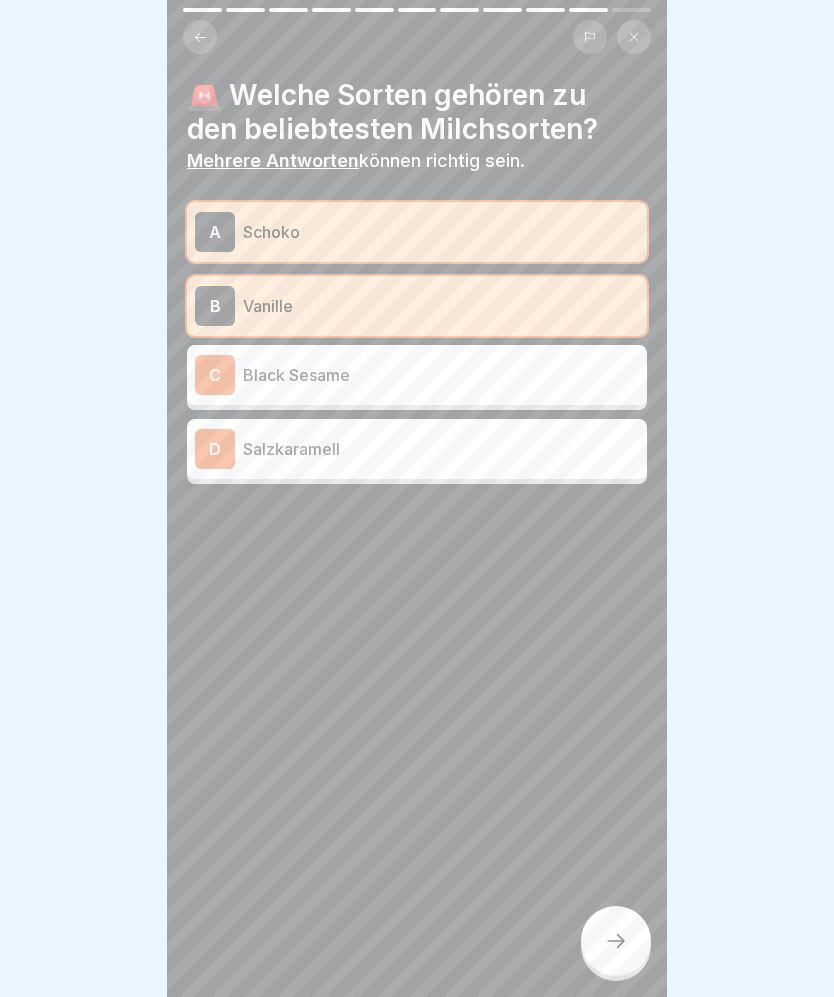 click at bounding box center (616, 941) 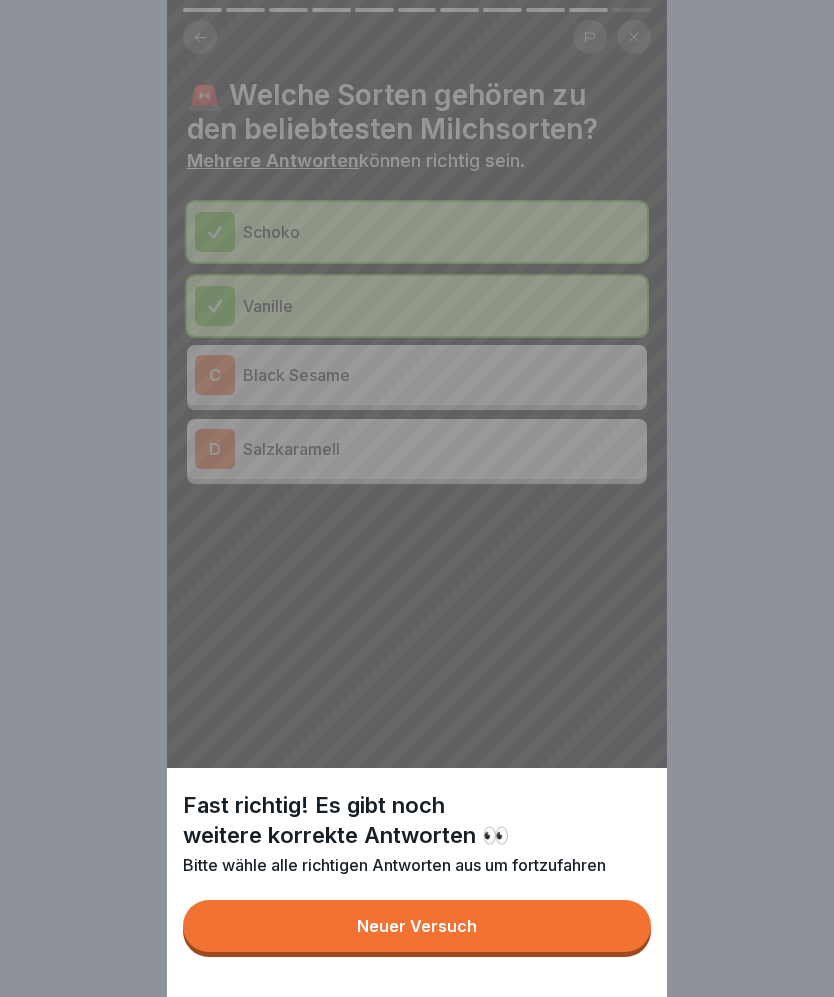 click on "Neuer Versuch" at bounding box center (417, 926) 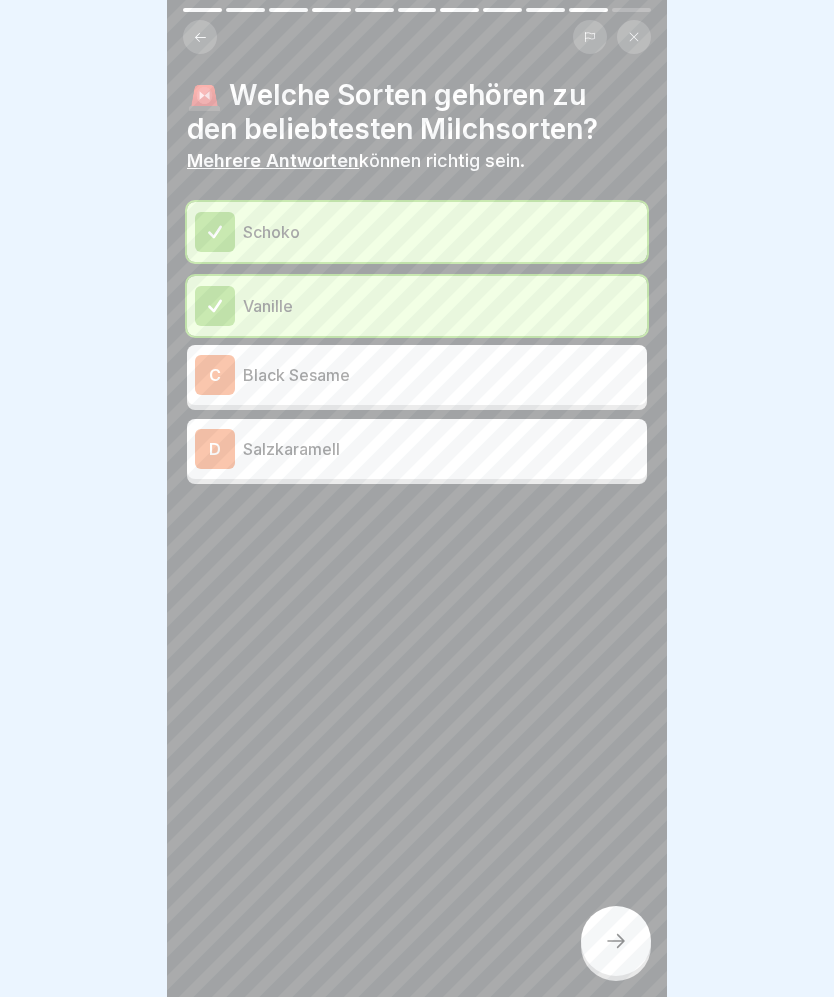 click on "Salzkaramell" at bounding box center (441, 449) 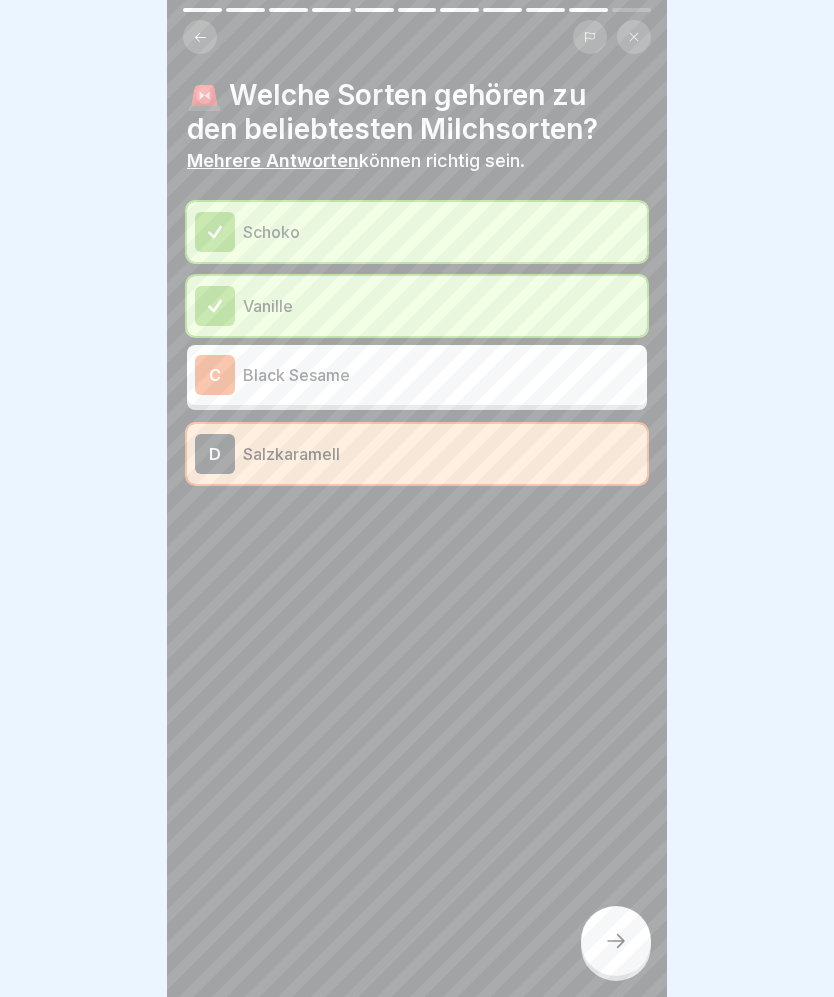 click 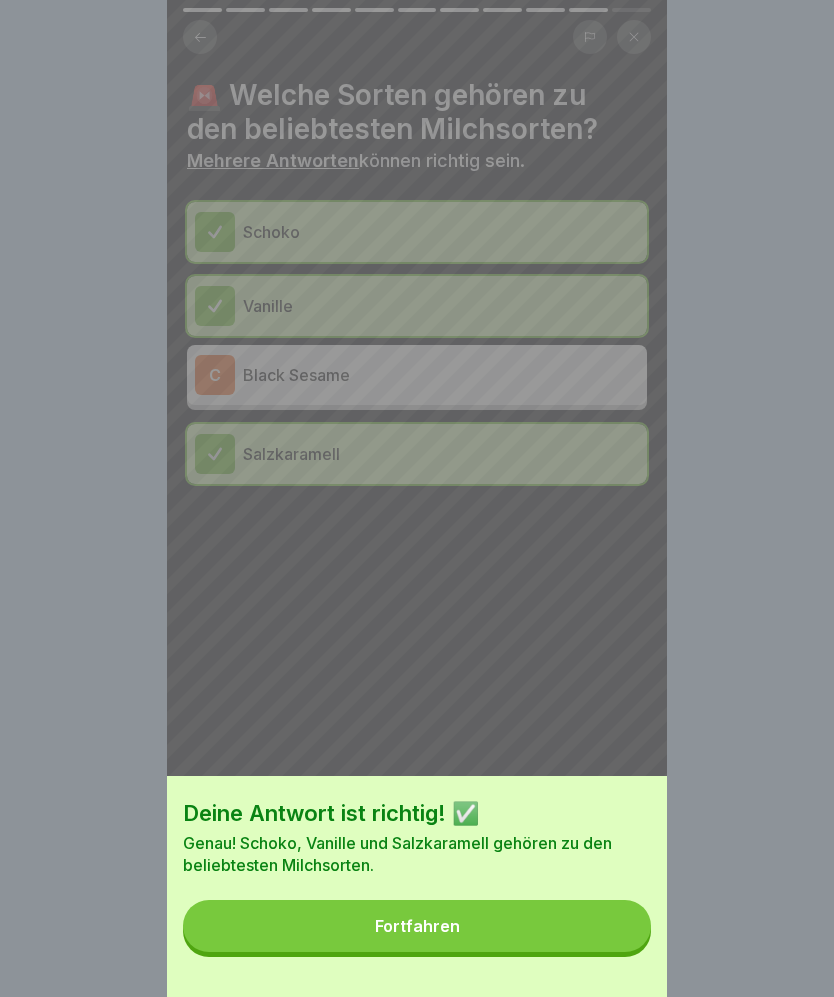 click on "Fortfahren" at bounding box center (417, 926) 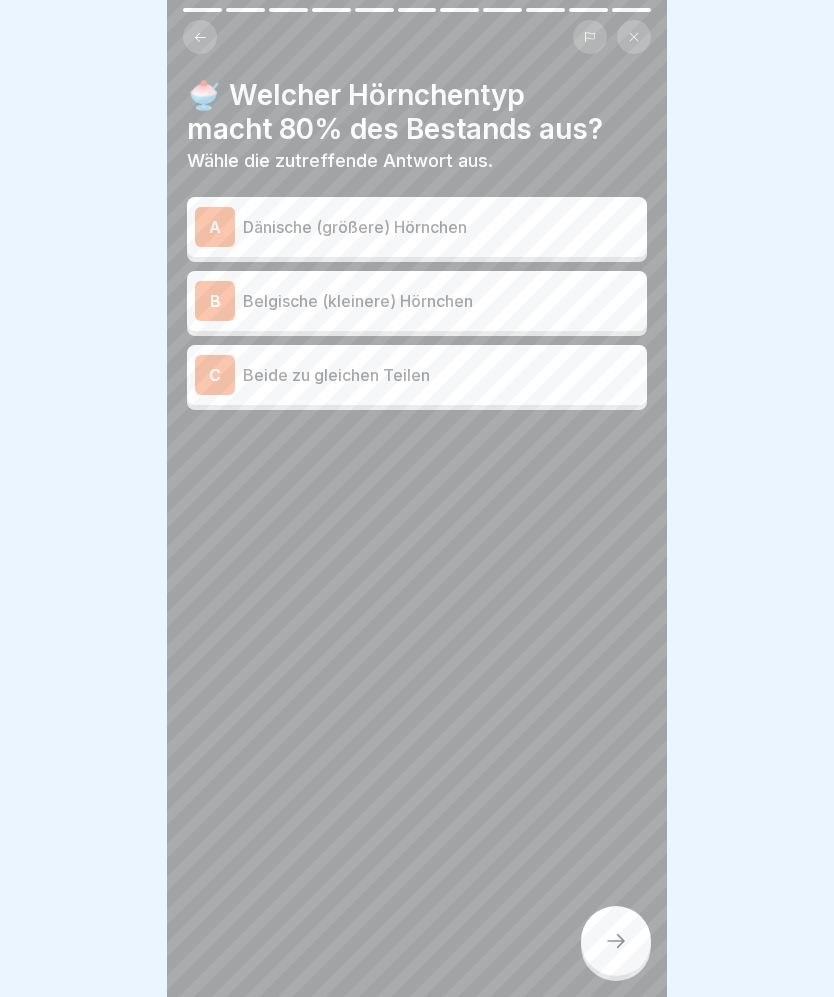 click on "Belgische (kleinere) Hörnchen" at bounding box center (441, 301) 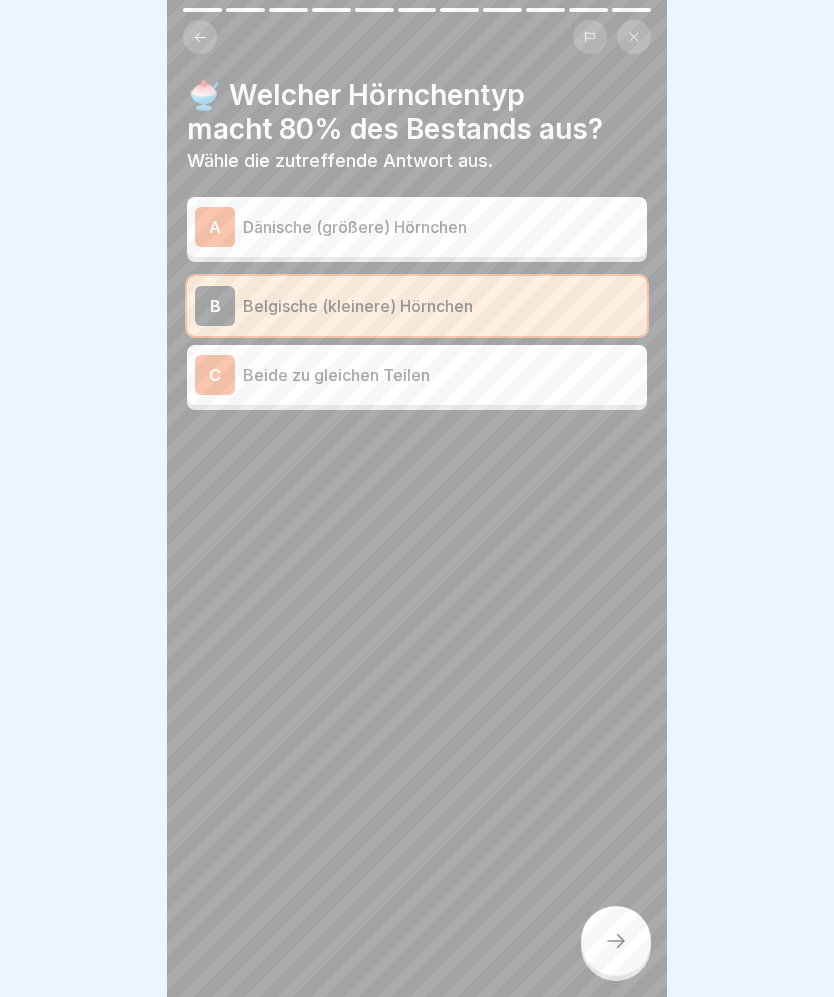 click 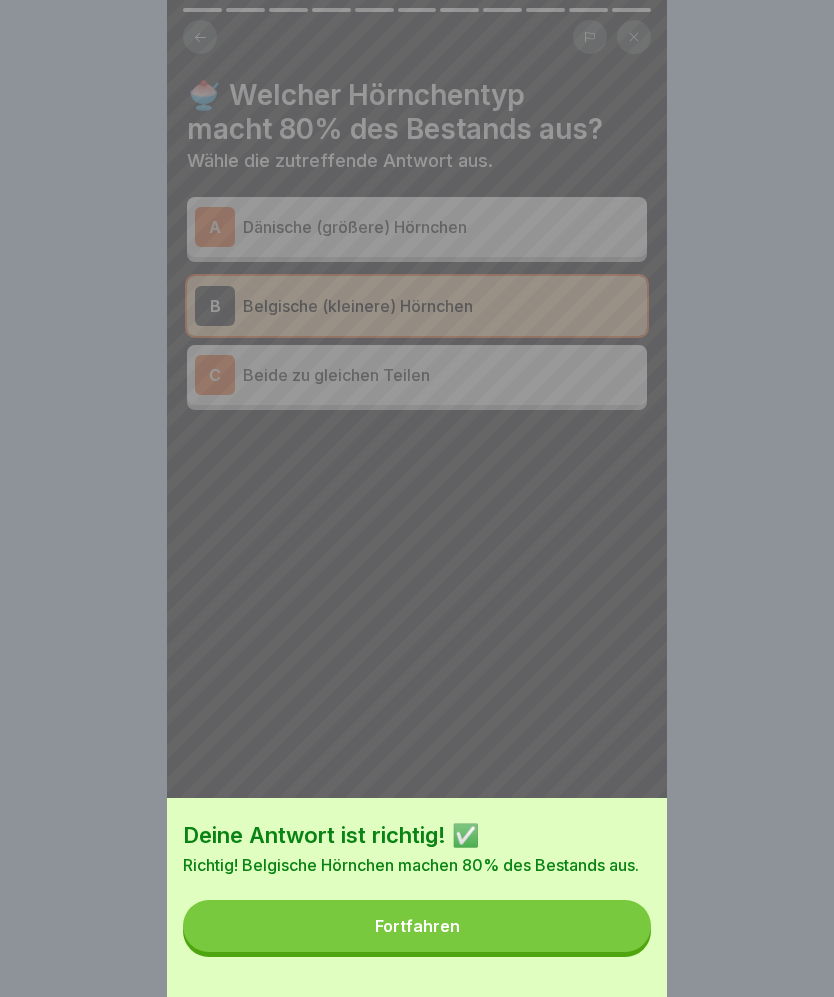 click on "Fortfahren" at bounding box center [417, 926] 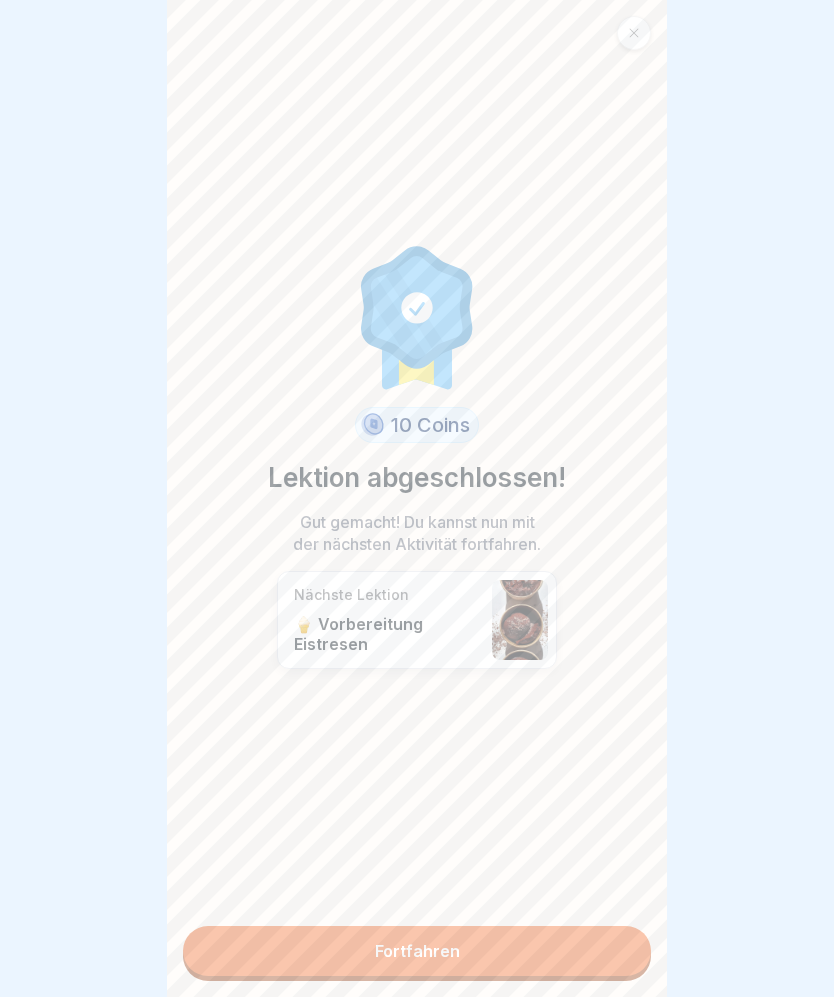 click on "Fortfahren" at bounding box center [417, 951] 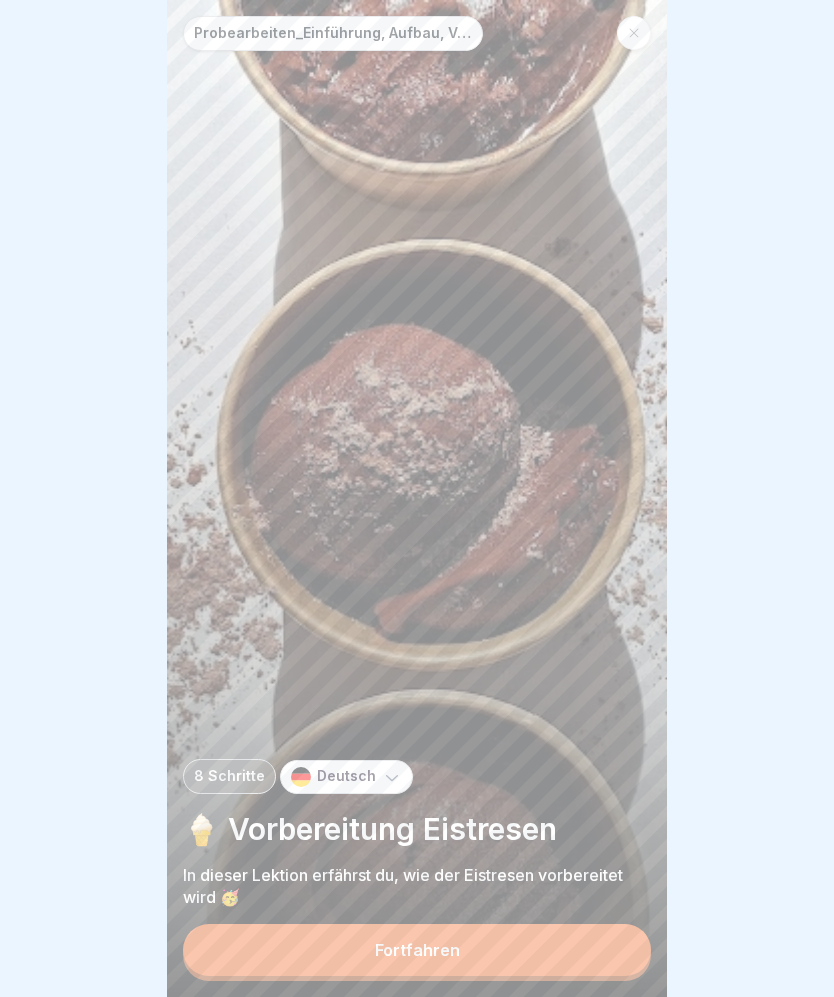 click on "Fortfahren" at bounding box center (417, 950) 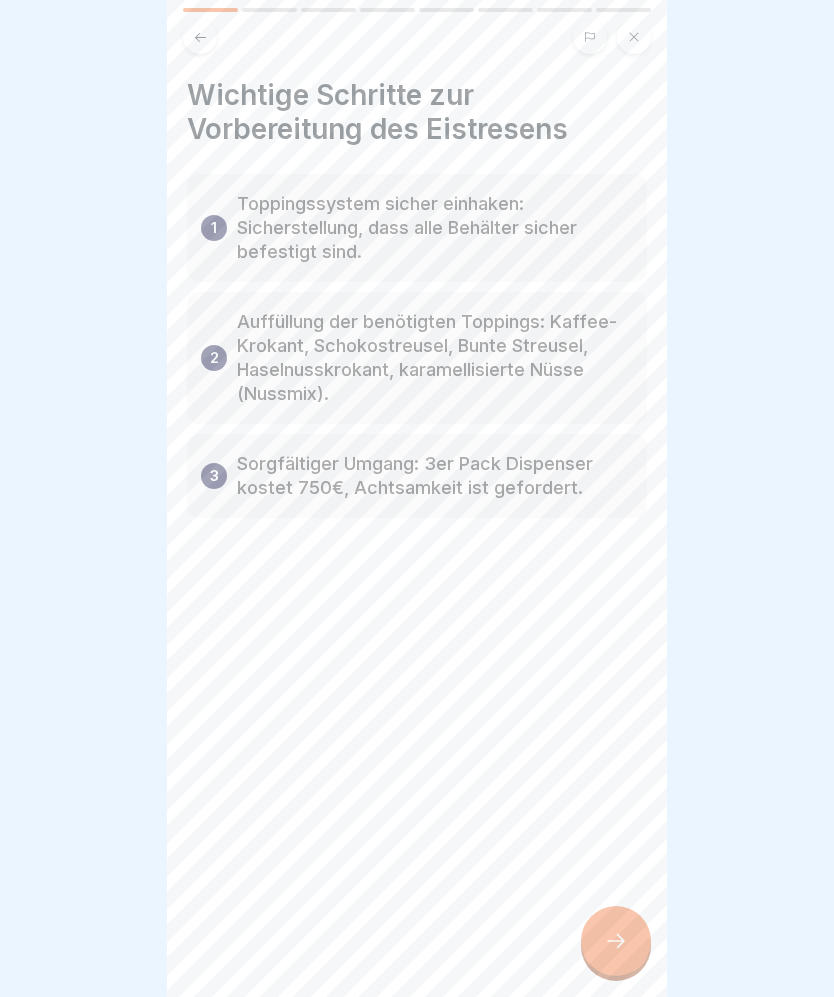 click at bounding box center (616, 941) 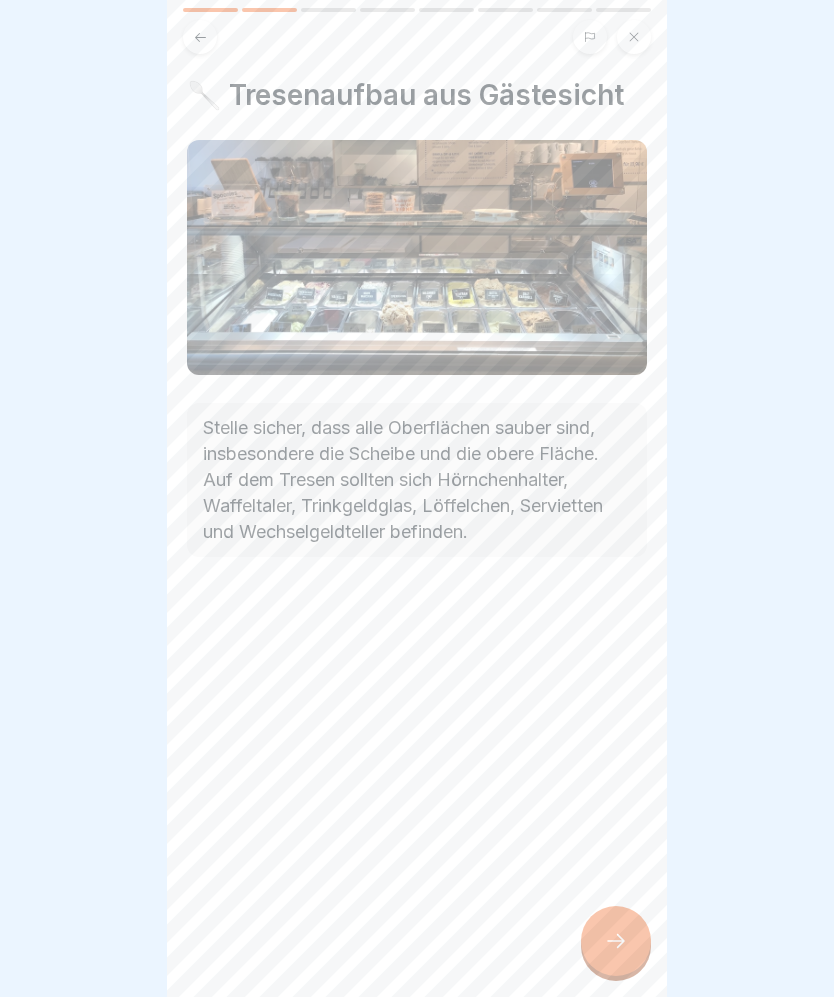 click 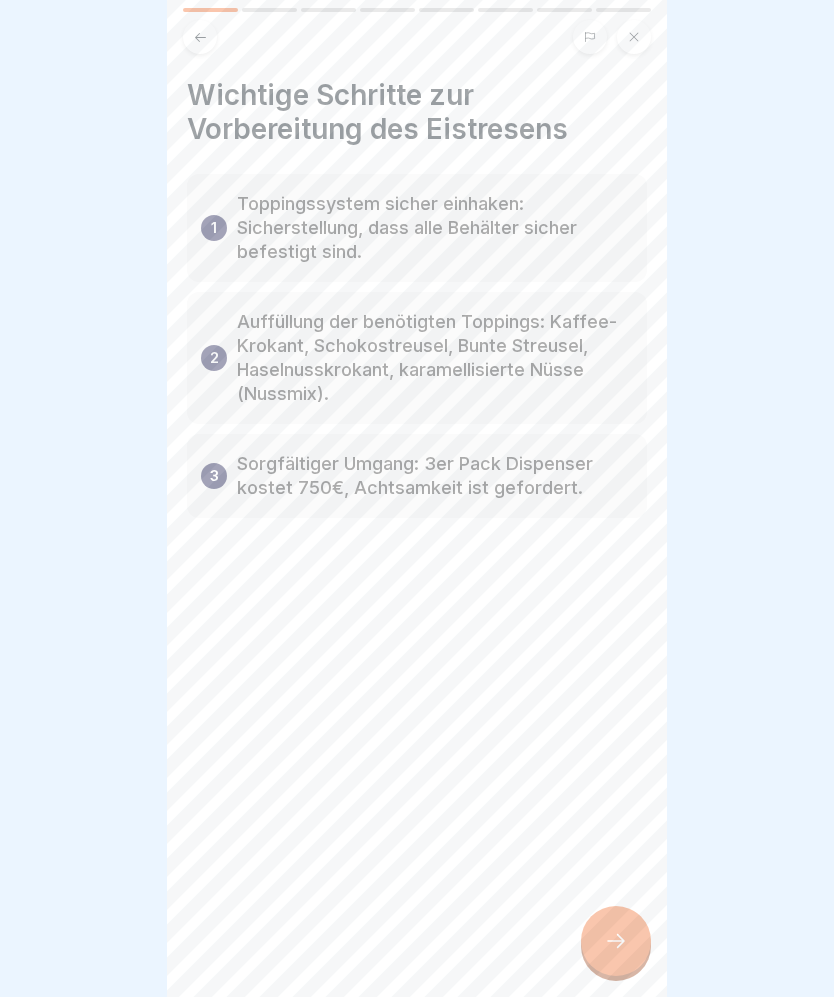 click 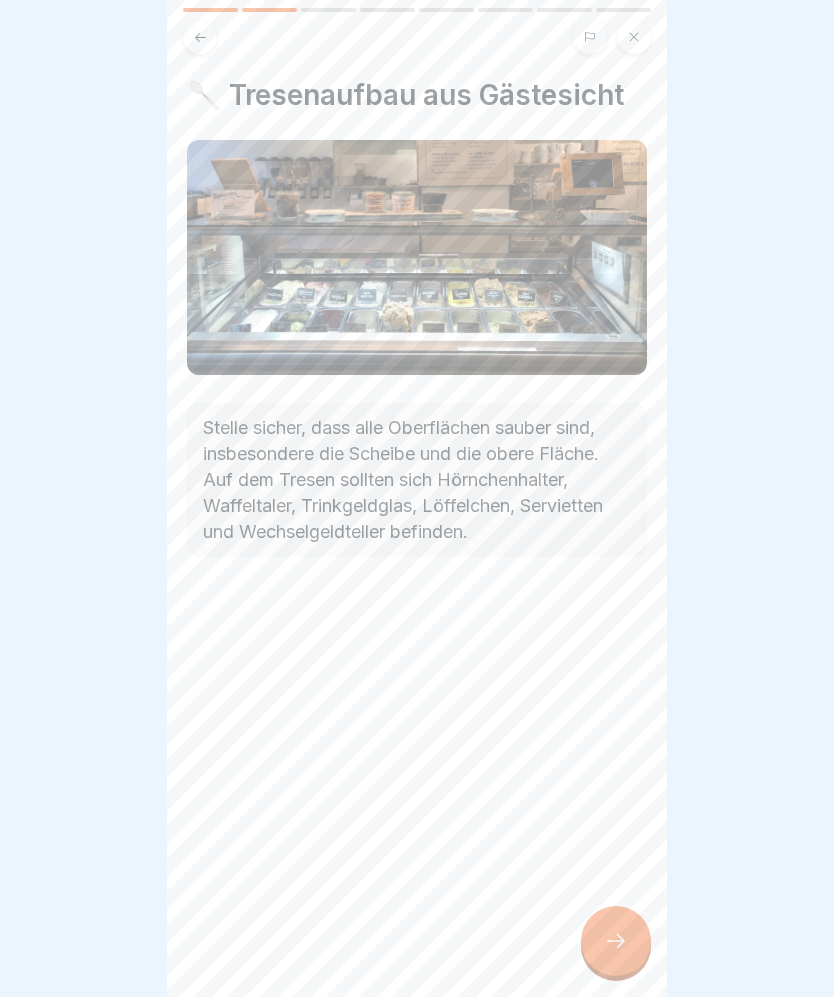 click at bounding box center [616, 941] 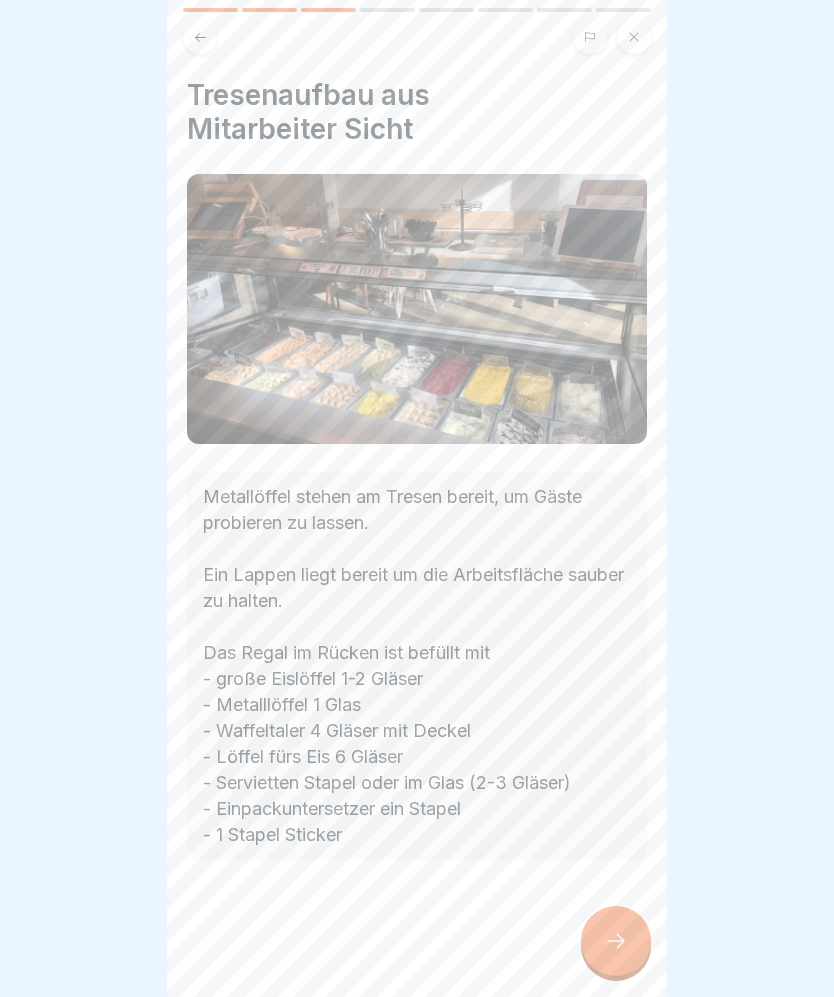 click at bounding box center [616, 941] 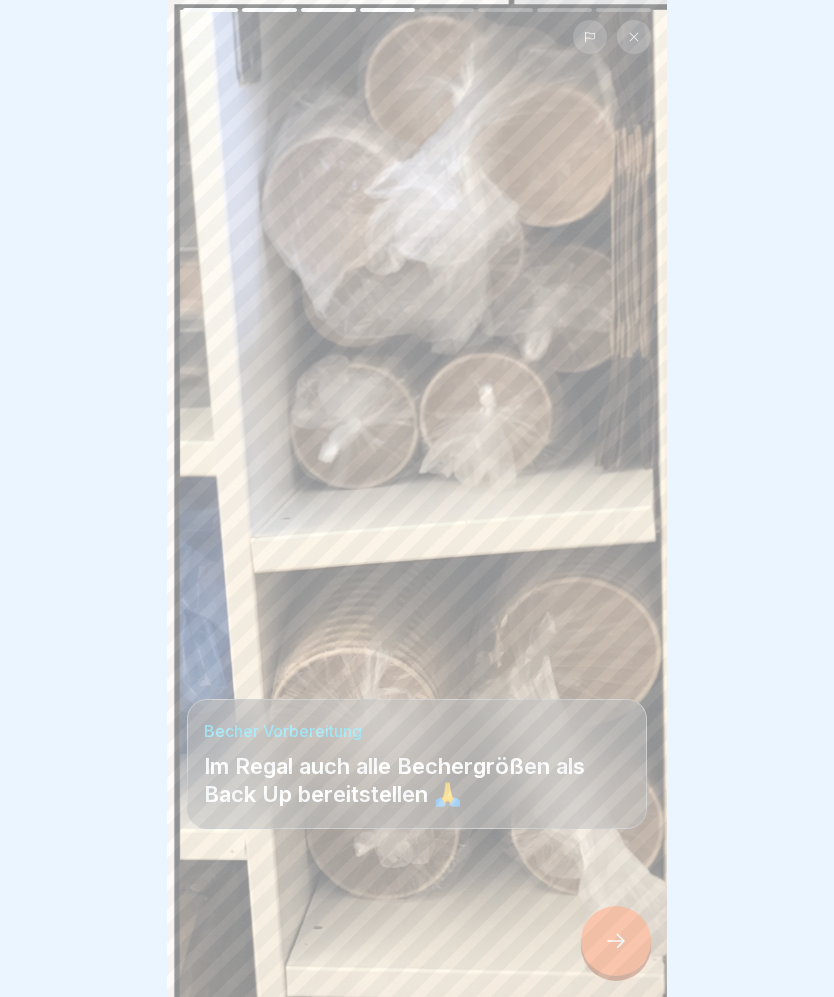 click 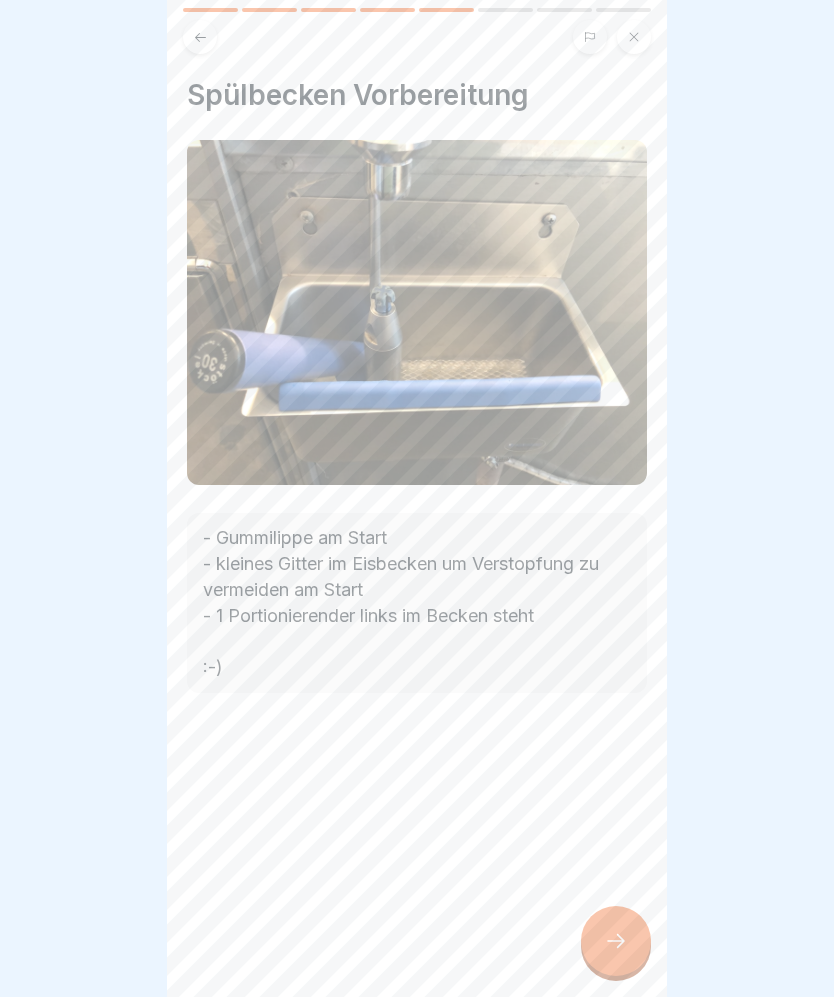 click 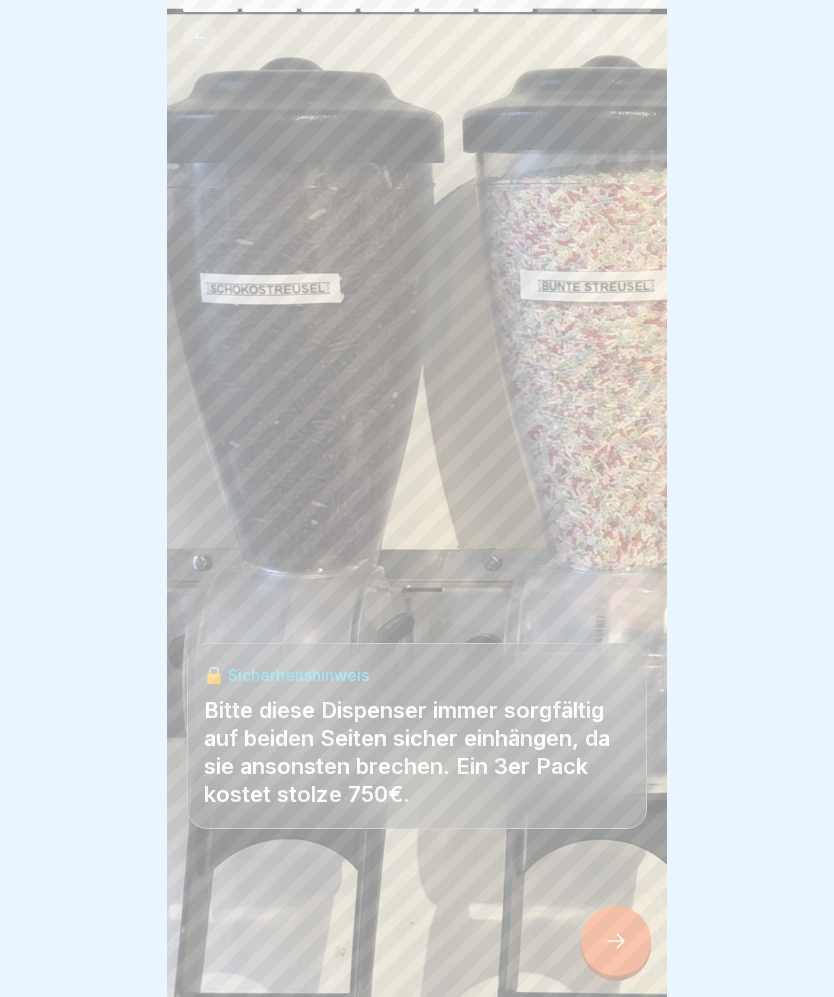 click 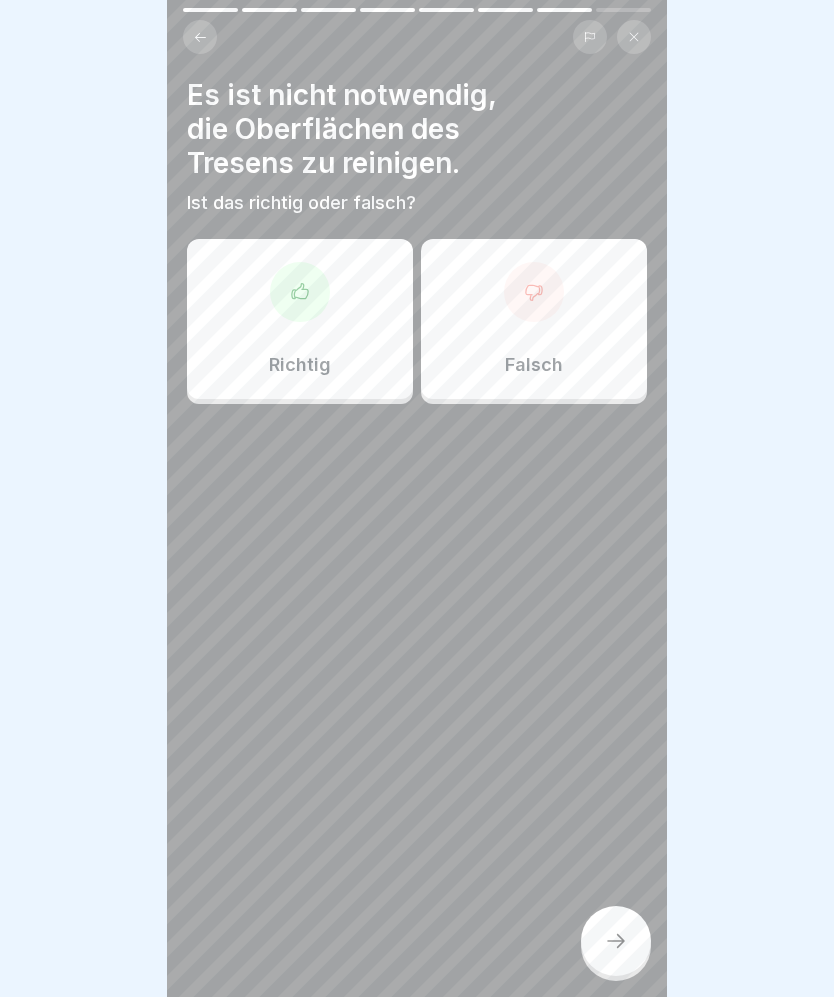 click on "Richtig" at bounding box center [300, 365] 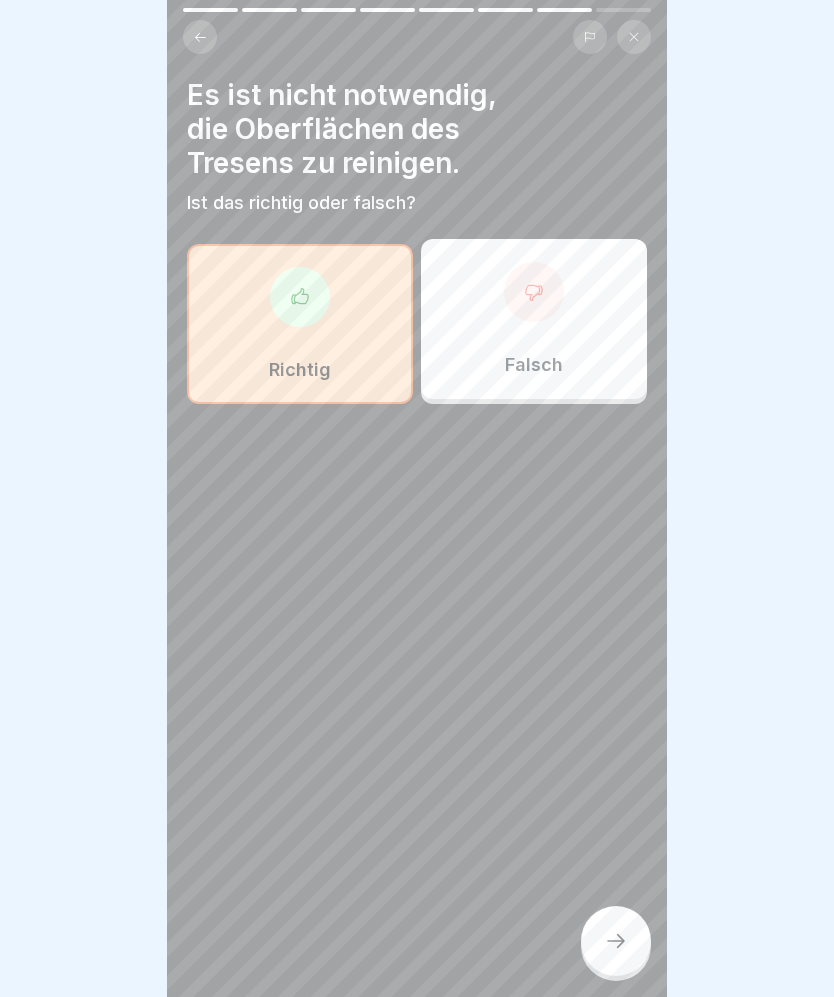 click at bounding box center [616, 941] 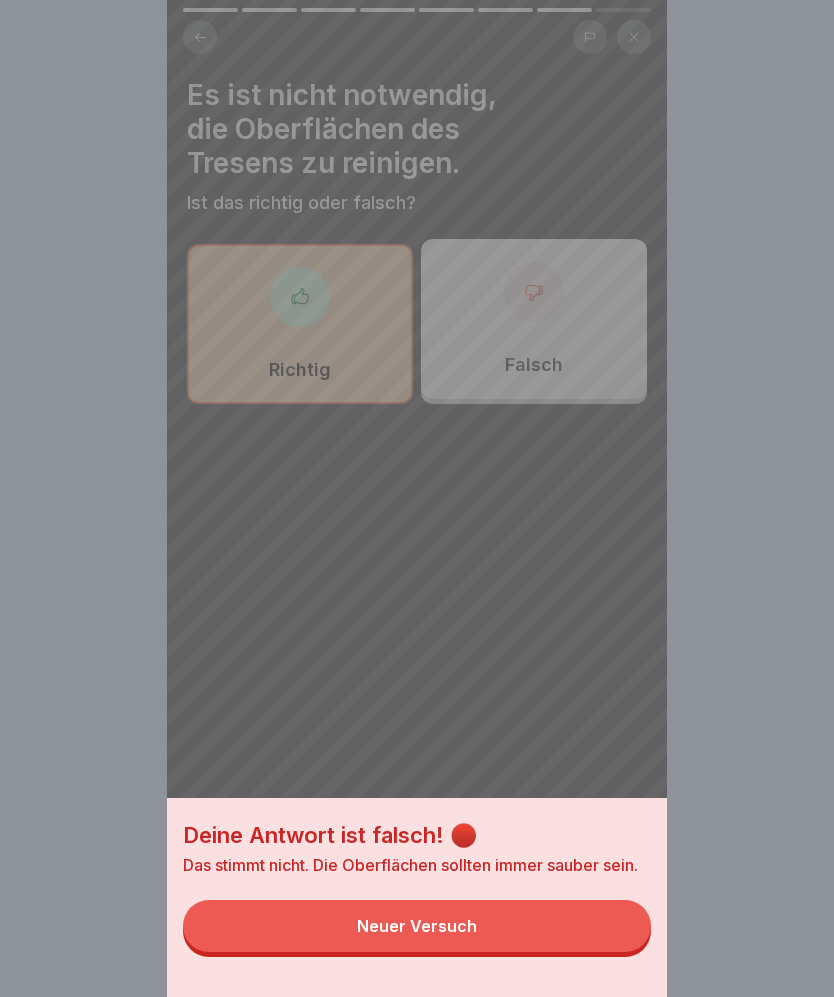 click on "Neuer Versuch" at bounding box center (417, 926) 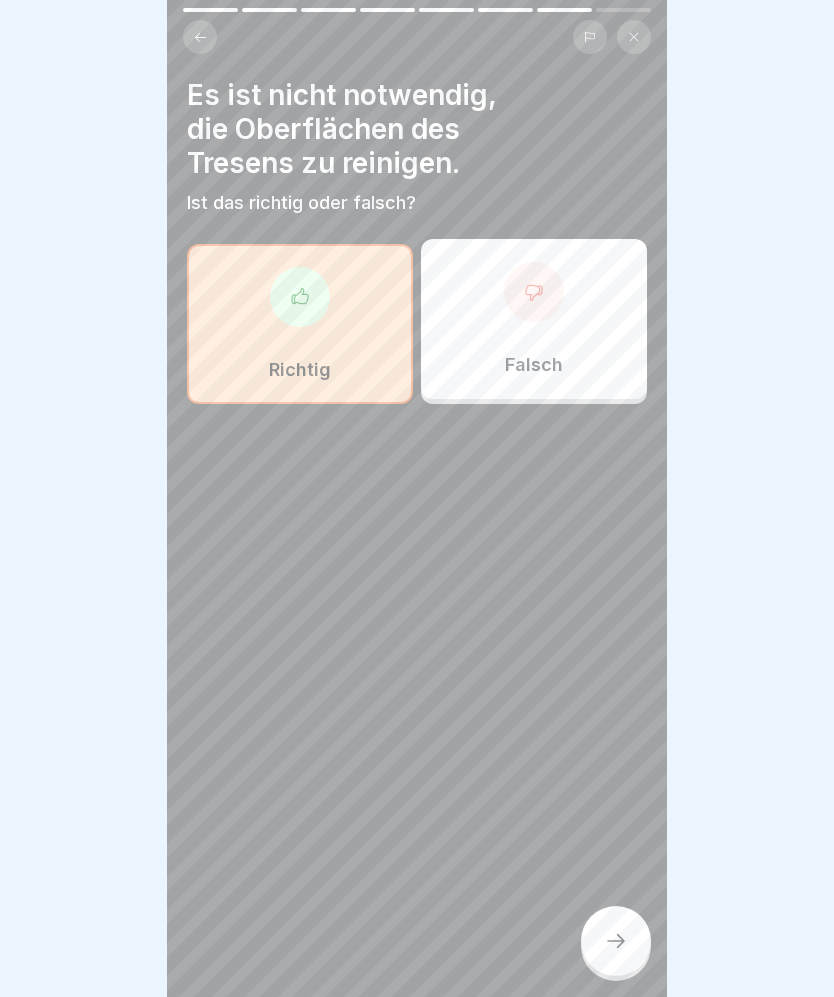 click on "Falsch" at bounding box center (534, 319) 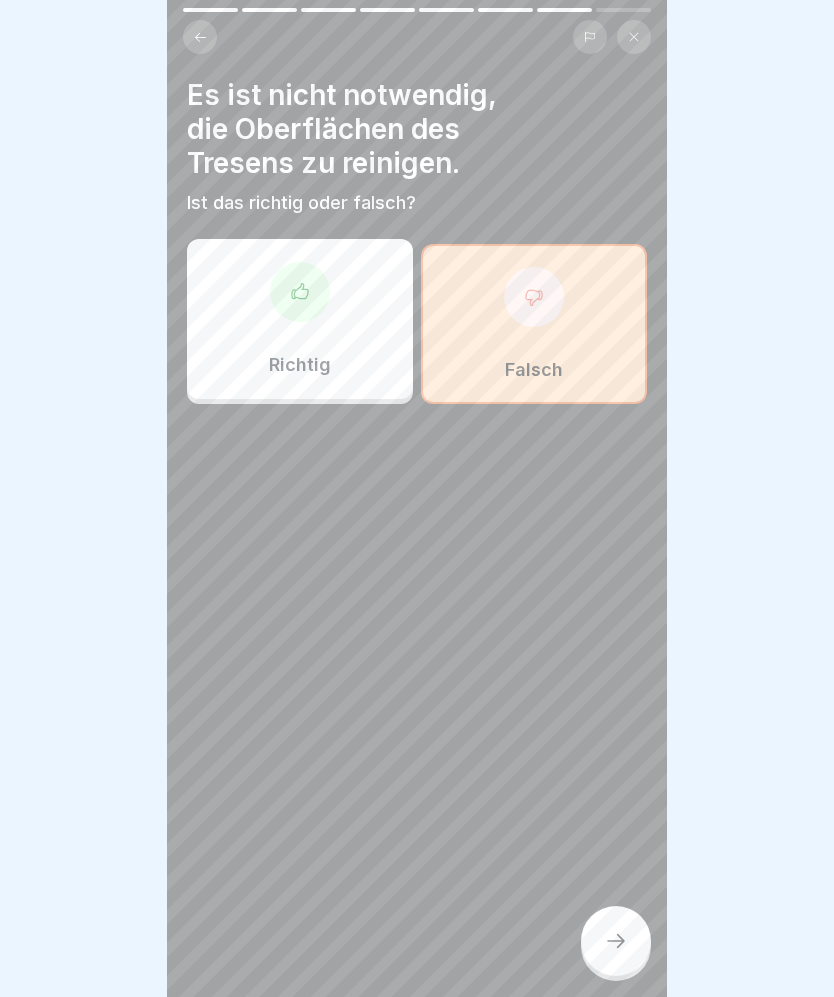 click at bounding box center [616, 941] 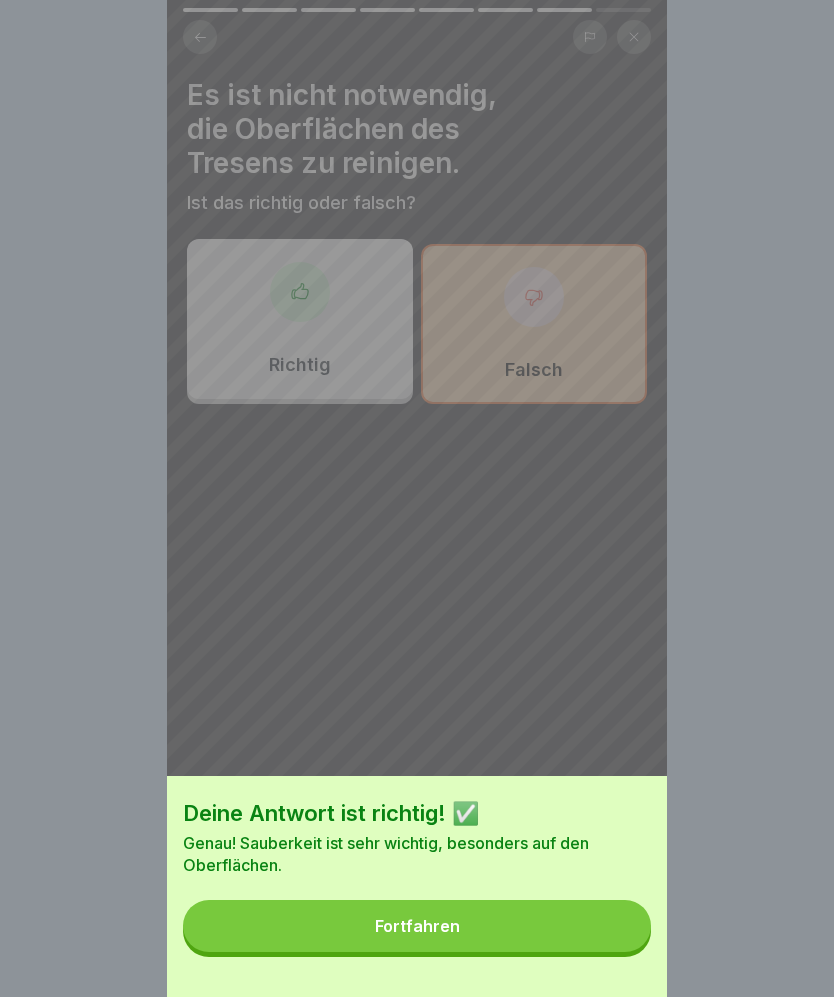 click on "Fortfahren" at bounding box center (417, 926) 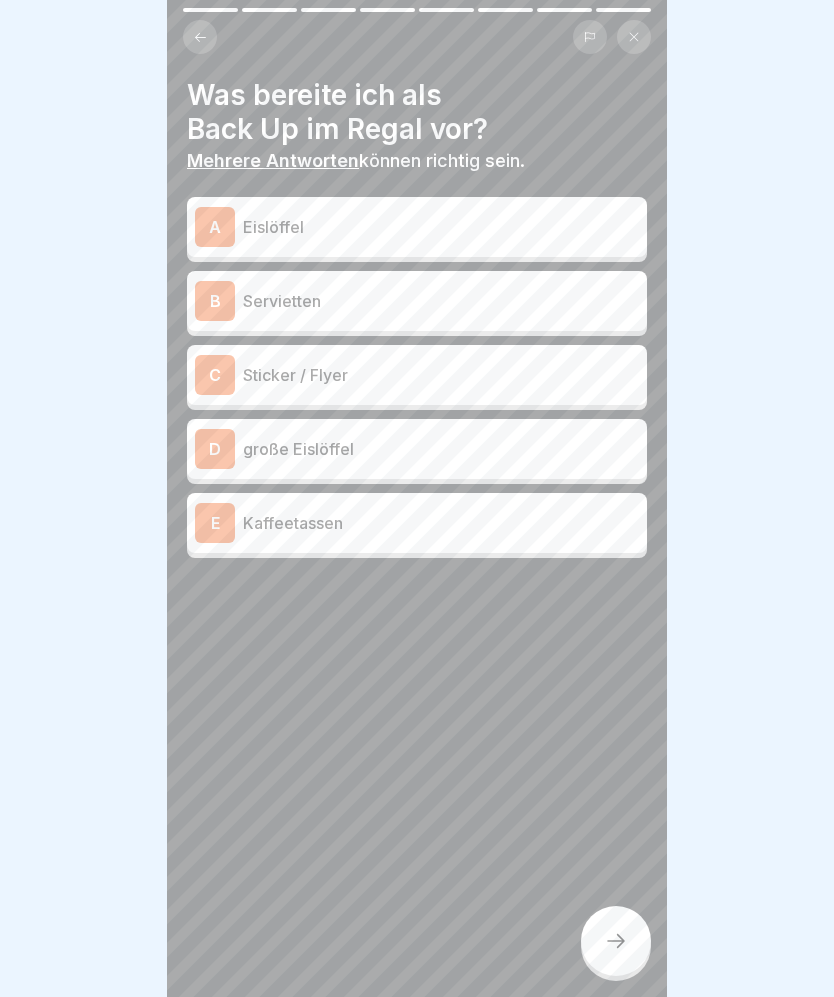 click on "B Servietten" at bounding box center (417, 301) 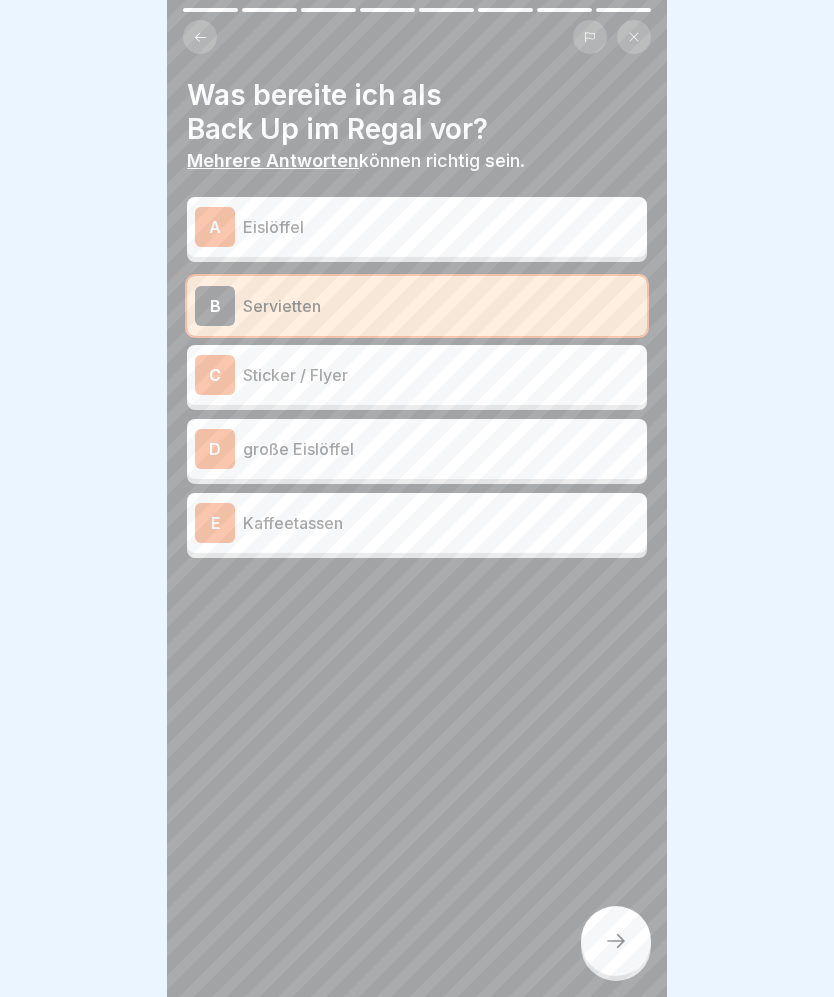click on "große Eislöffel" at bounding box center (441, 449) 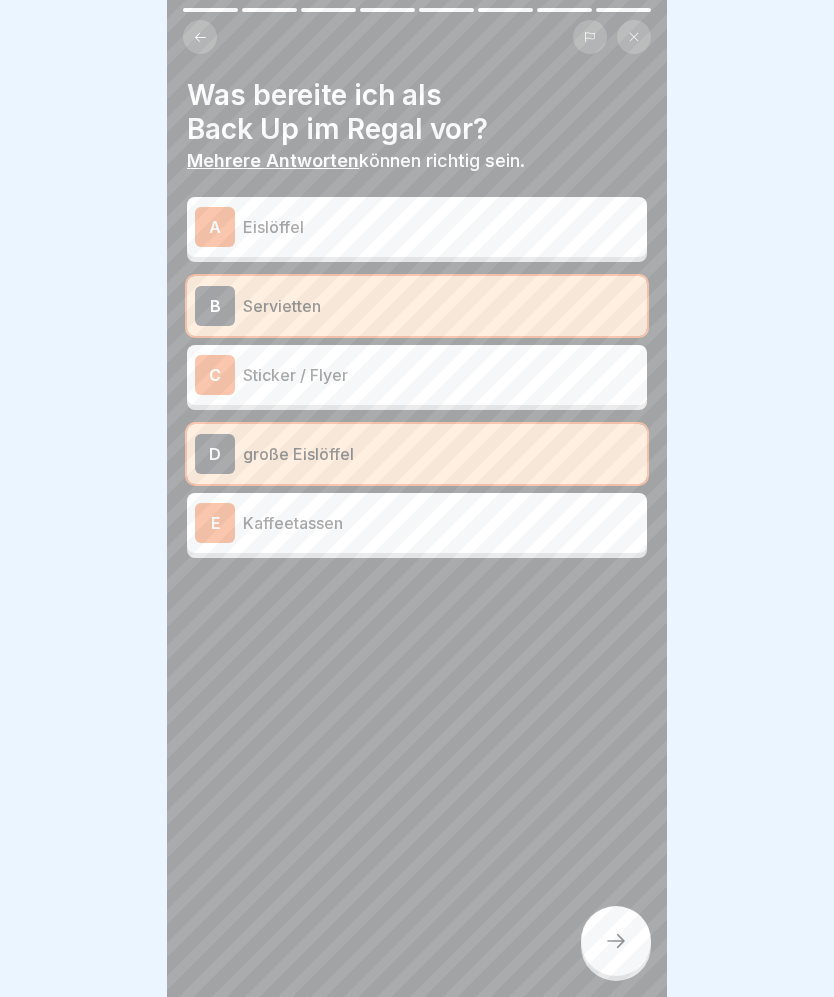 click 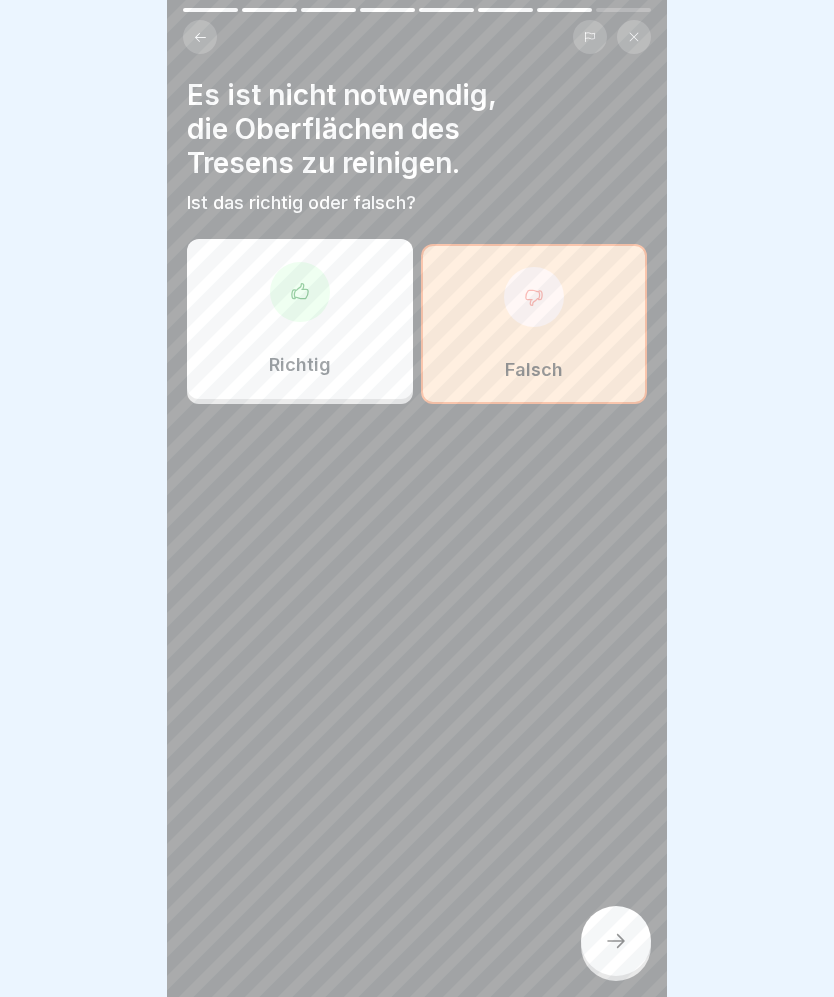 click at bounding box center (616, 941) 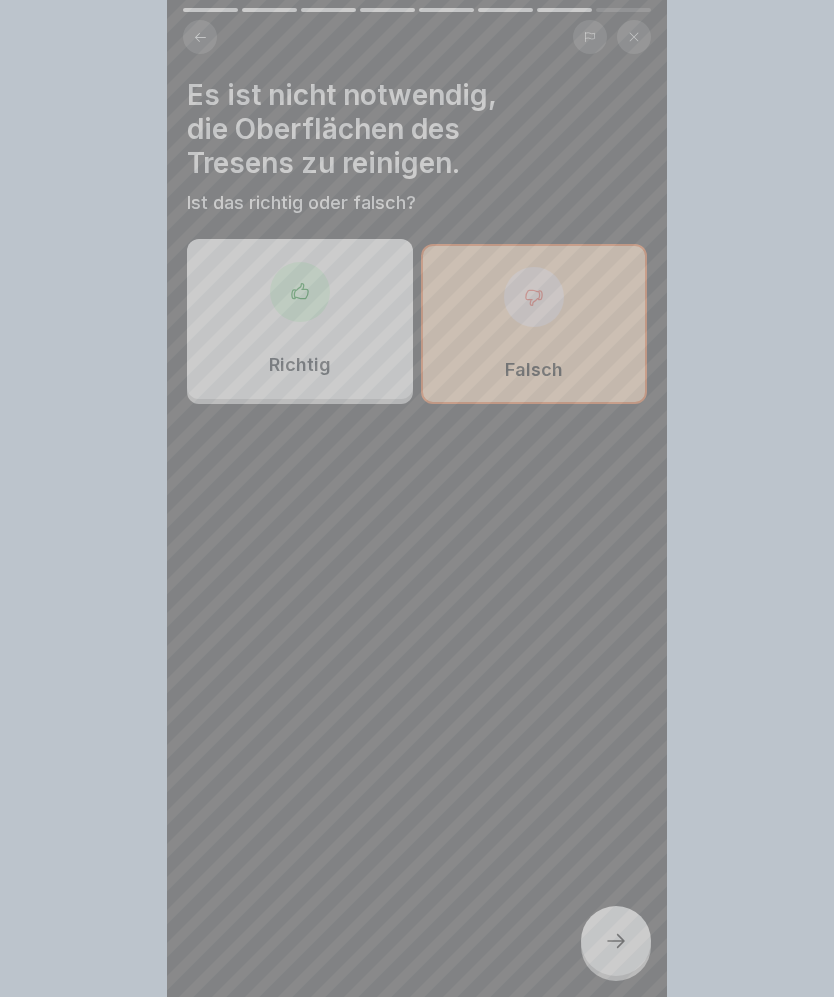 click on "Fortfahren" at bounding box center (417, 1434) 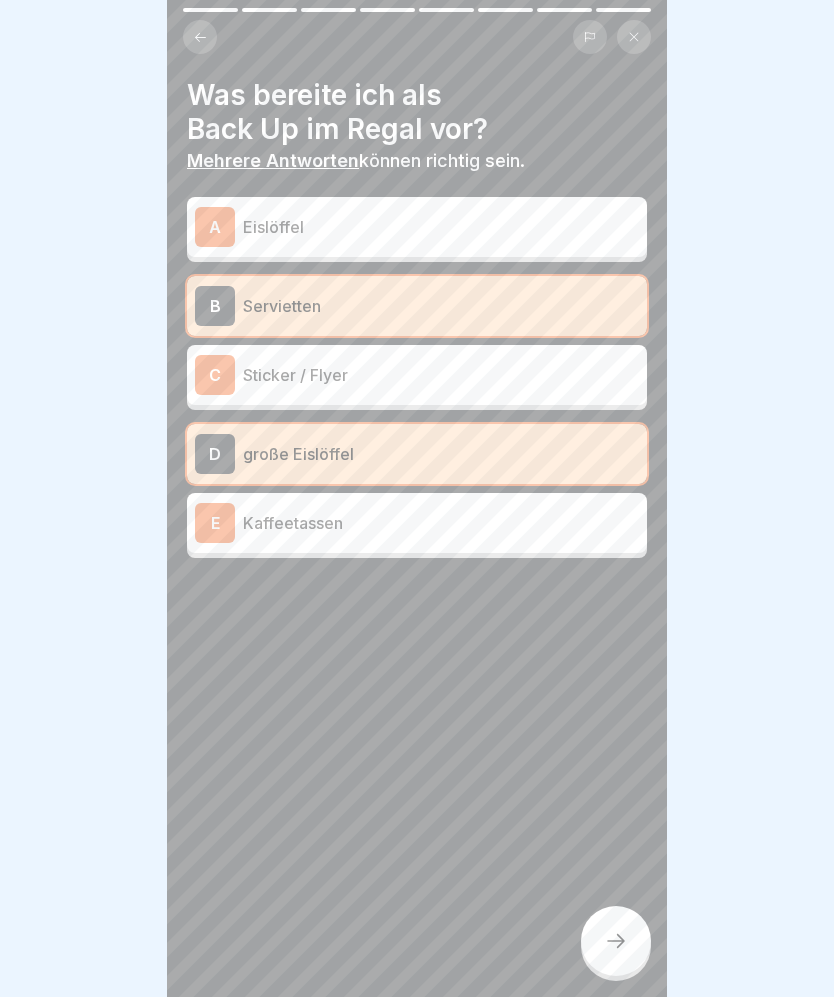 click on "B Servietten" at bounding box center (417, 306) 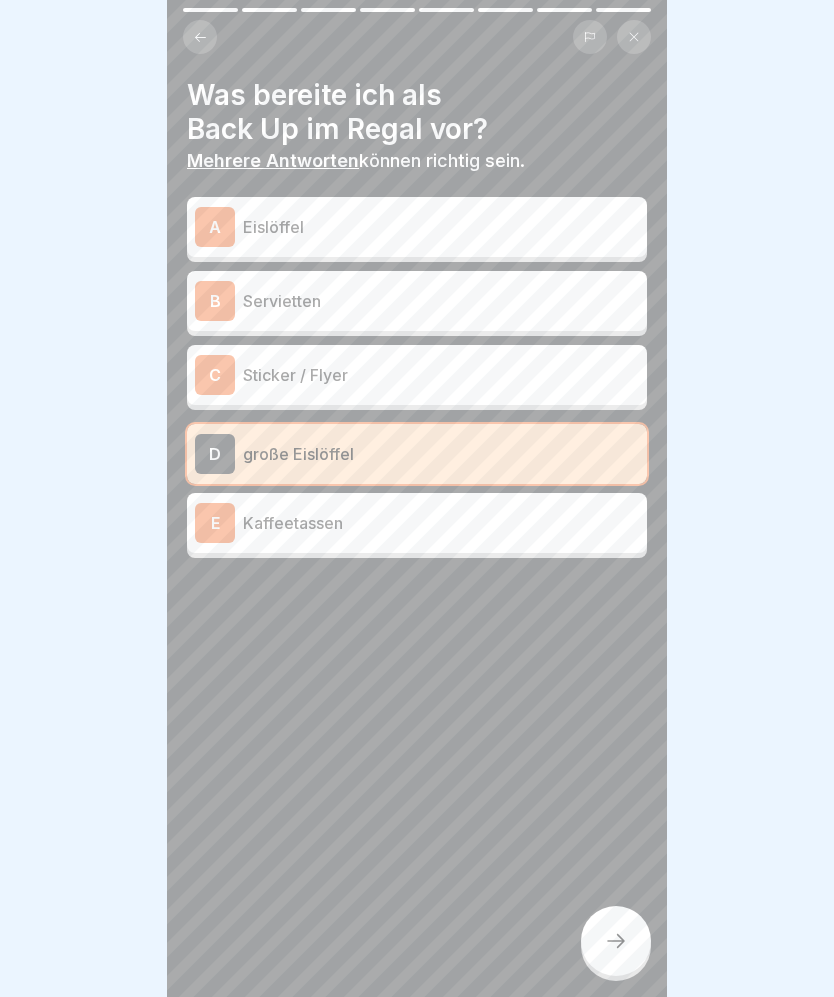 click on "D große Eislöffel" at bounding box center [417, 454] 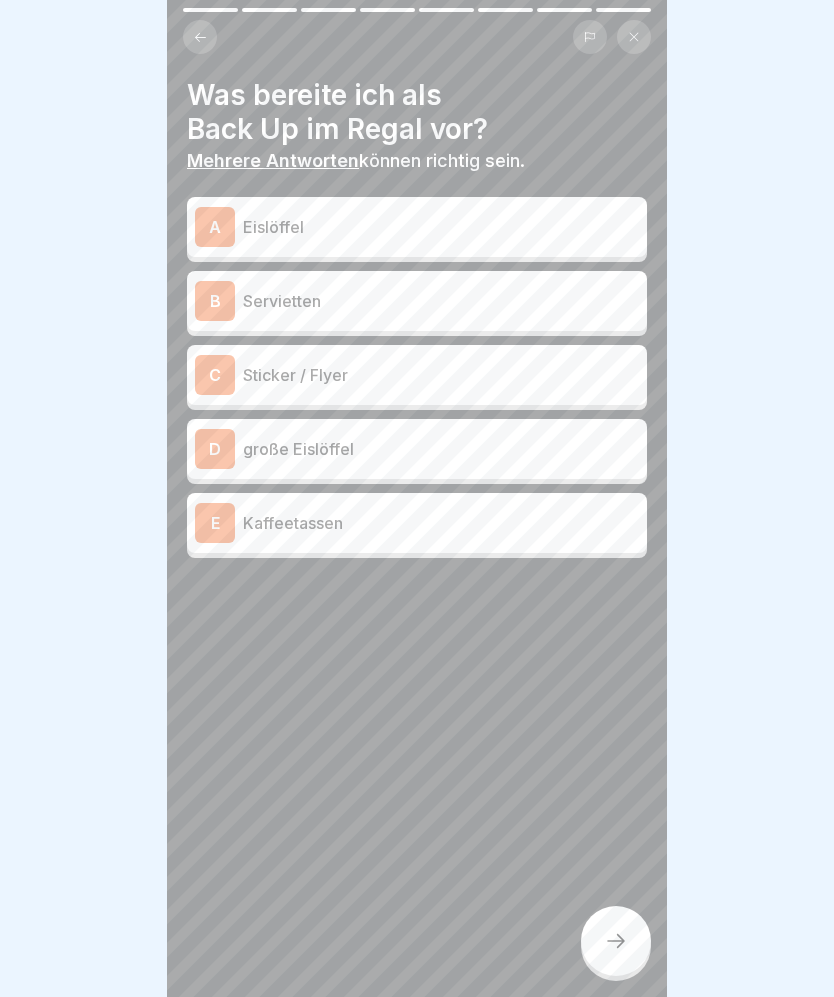 click on "Eislöffel" at bounding box center (441, 227) 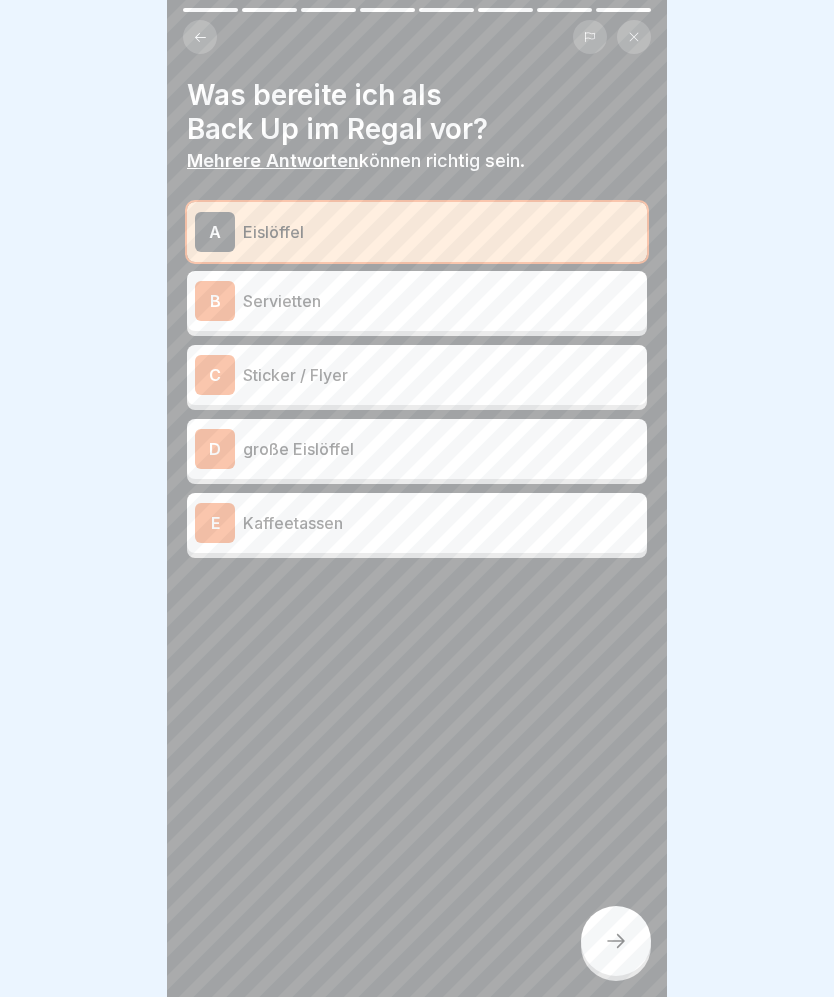 click on "B Servietten" at bounding box center (417, 301) 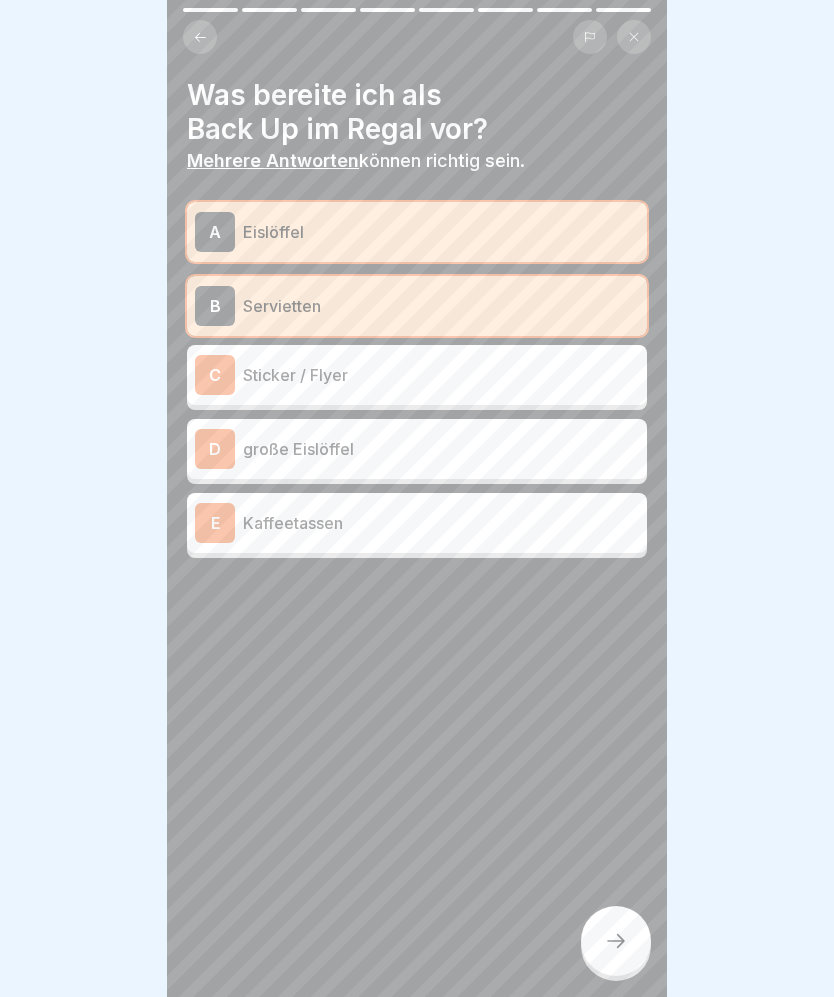 click on "große Eislöffel" at bounding box center [441, 449] 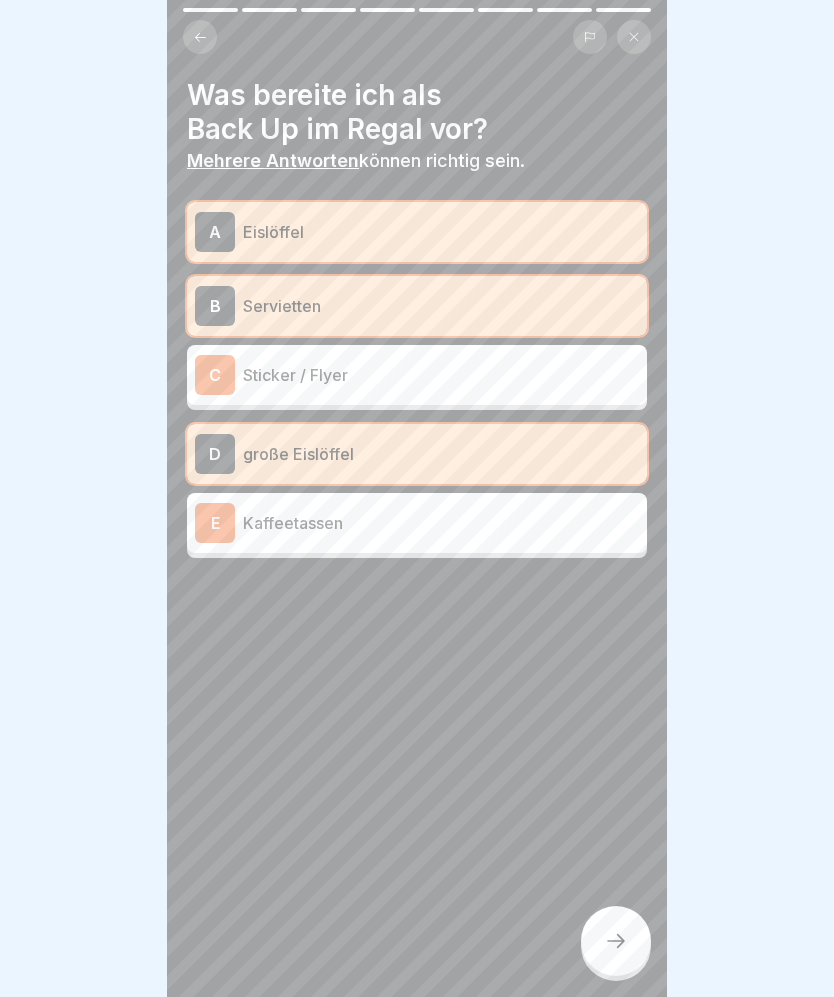 click at bounding box center (616, 941) 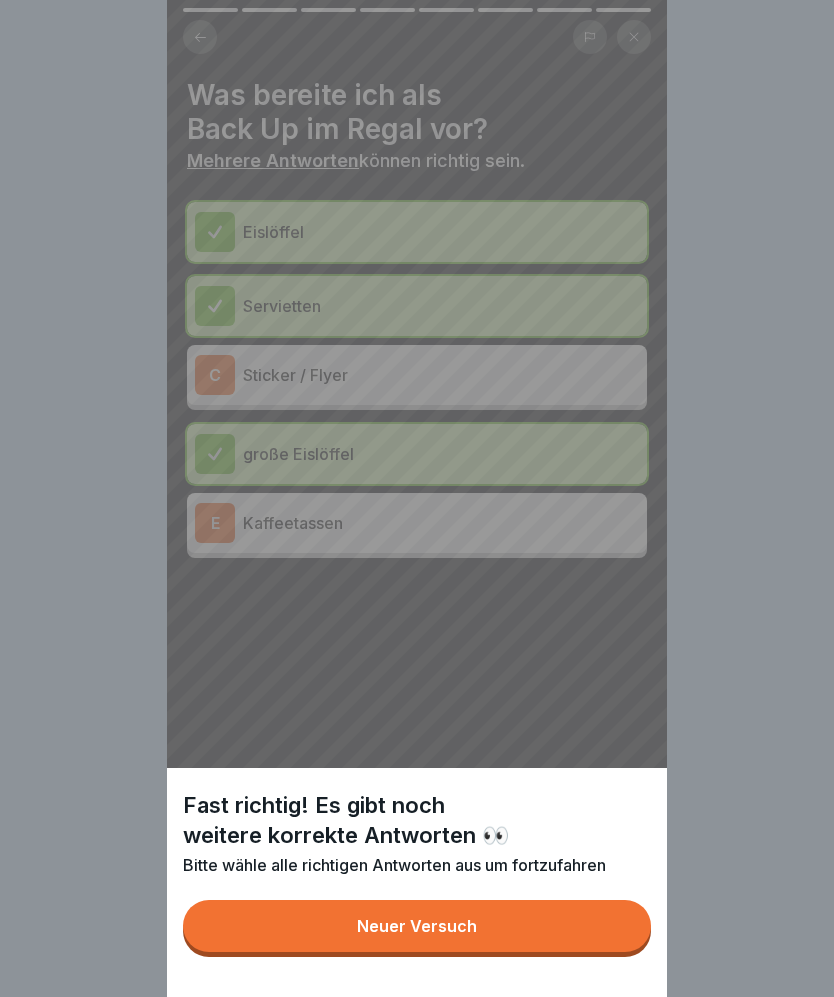click on "Neuer Versuch" at bounding box center (417, 926) 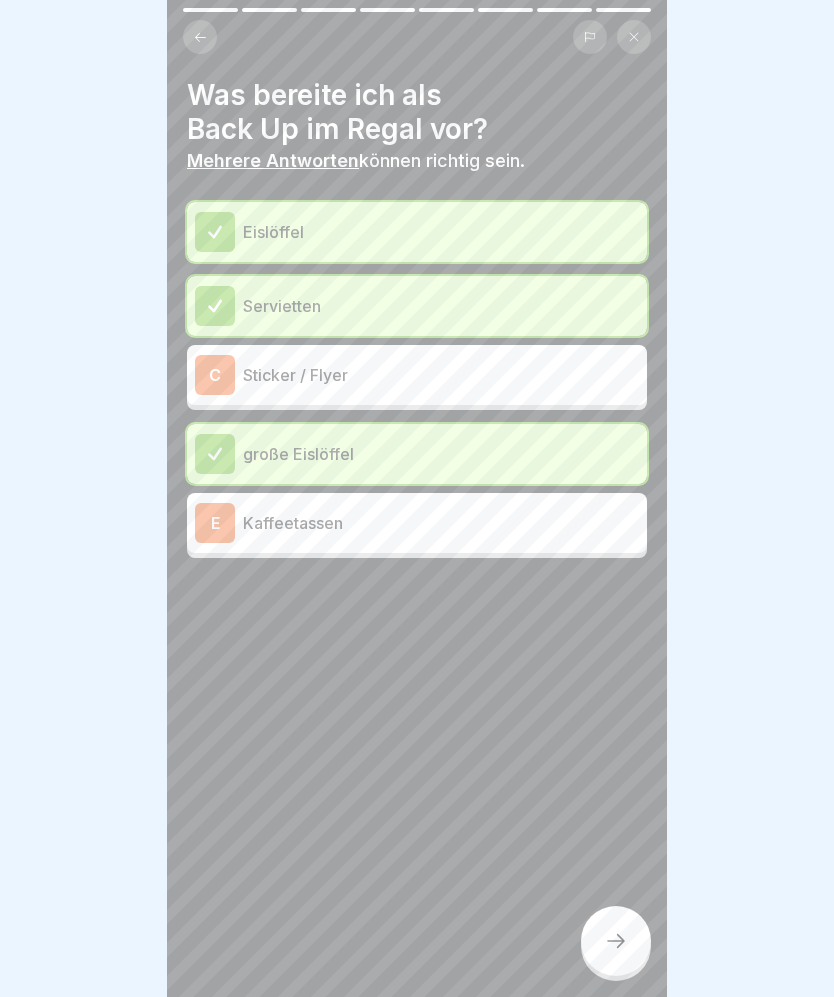 click on "E Kaffeetassen" at bounding box center [417, 523] 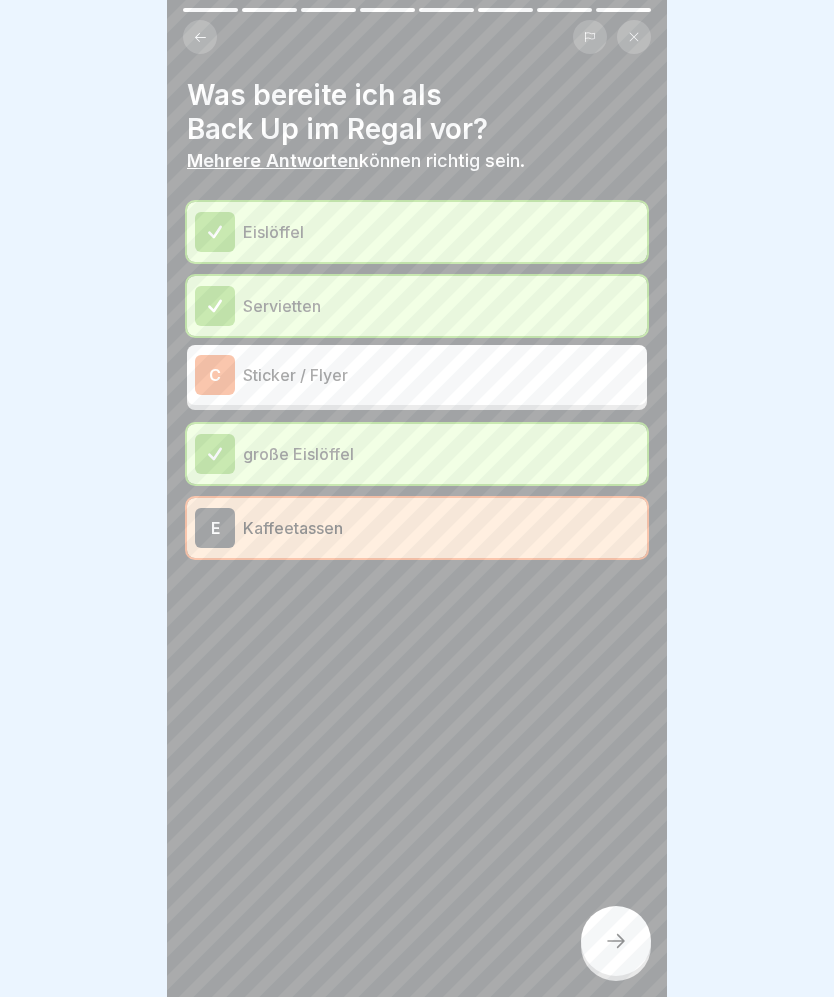 click on "E Kaffeetassen" at bounding box center [417, 528] 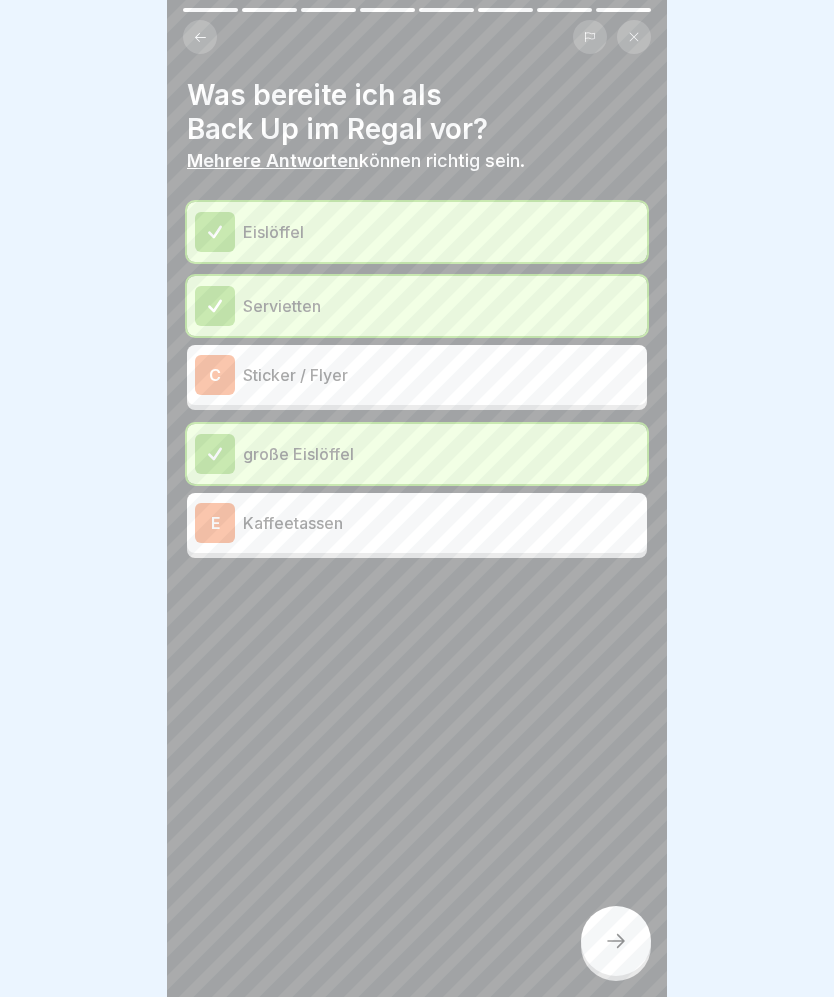 click on "Kaffeetassen" at bounding box center [441, 523] 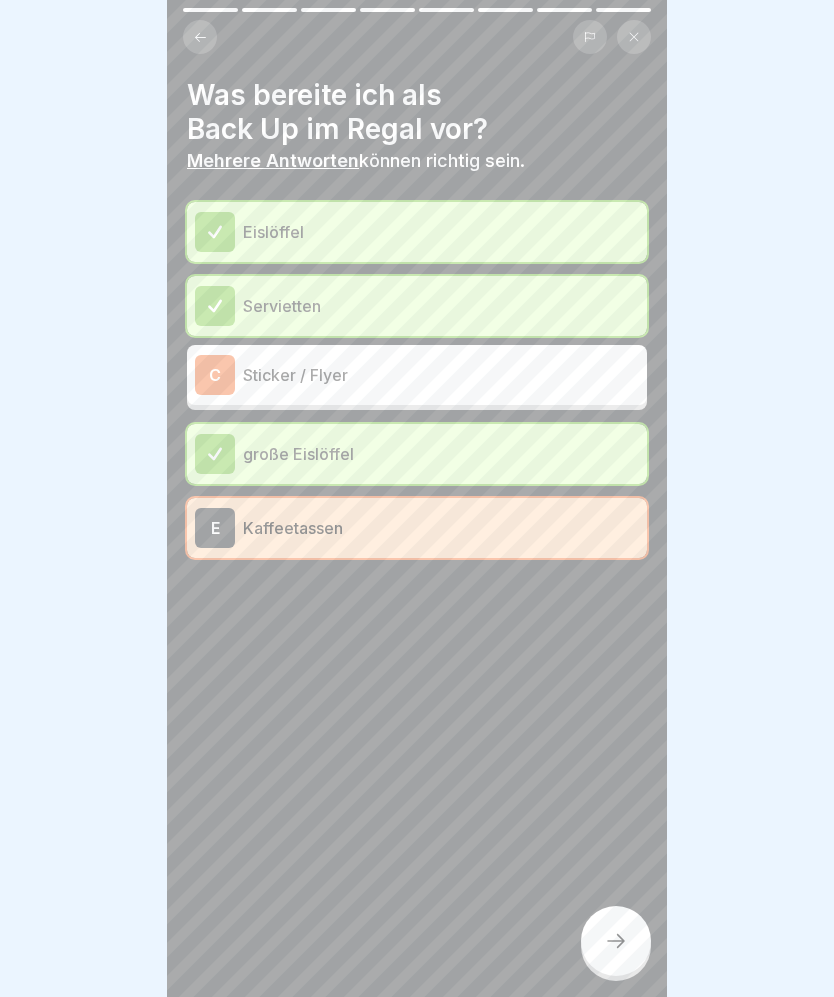 click 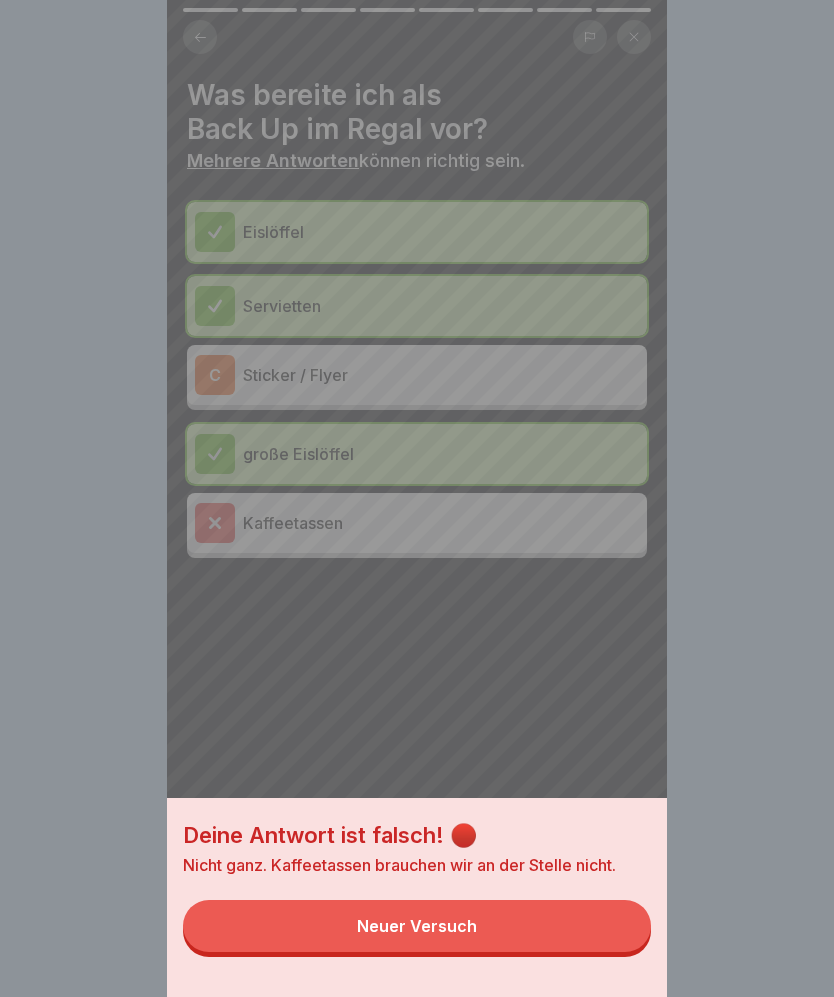 click on "Neuer Versuch" at bounding box center (417, 926) 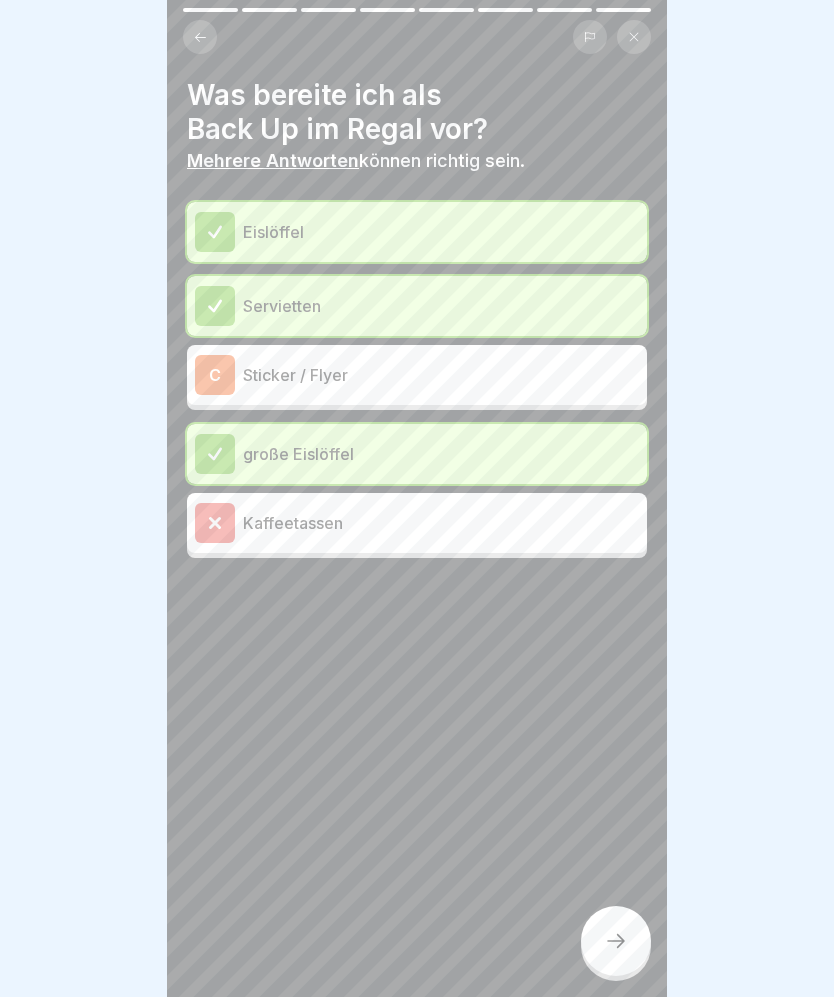 click on "C Sticker / Flyer" at bounding box center (417, 375) 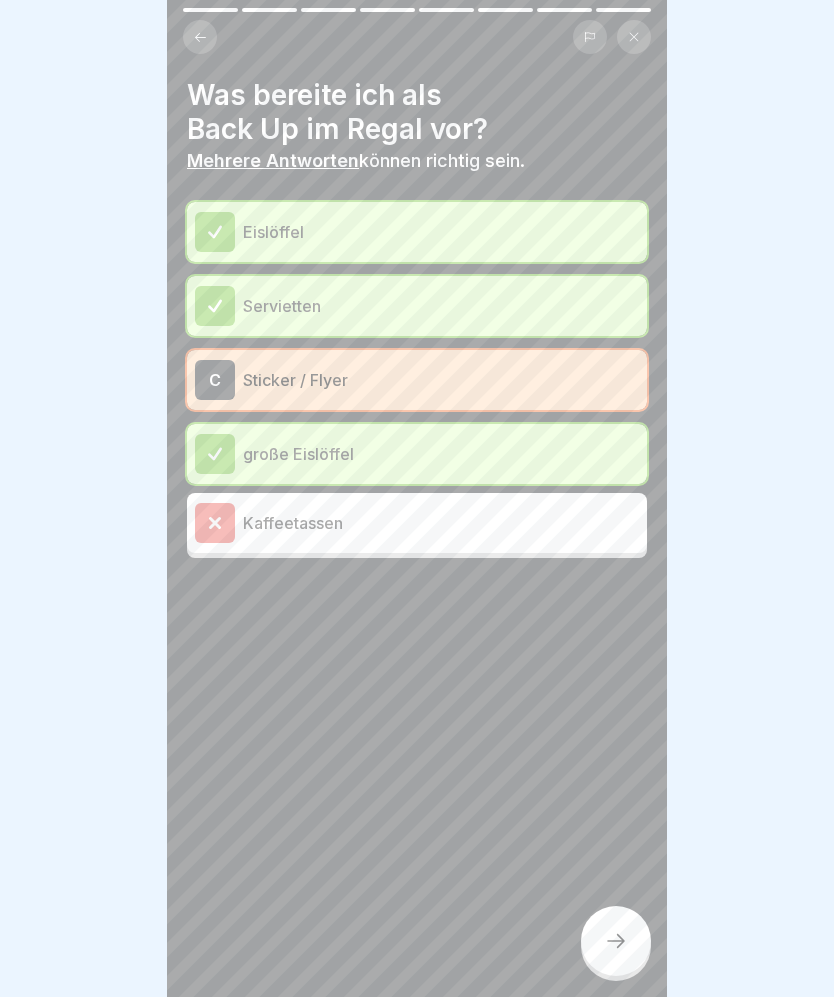 click at bounding box center (616, 941) 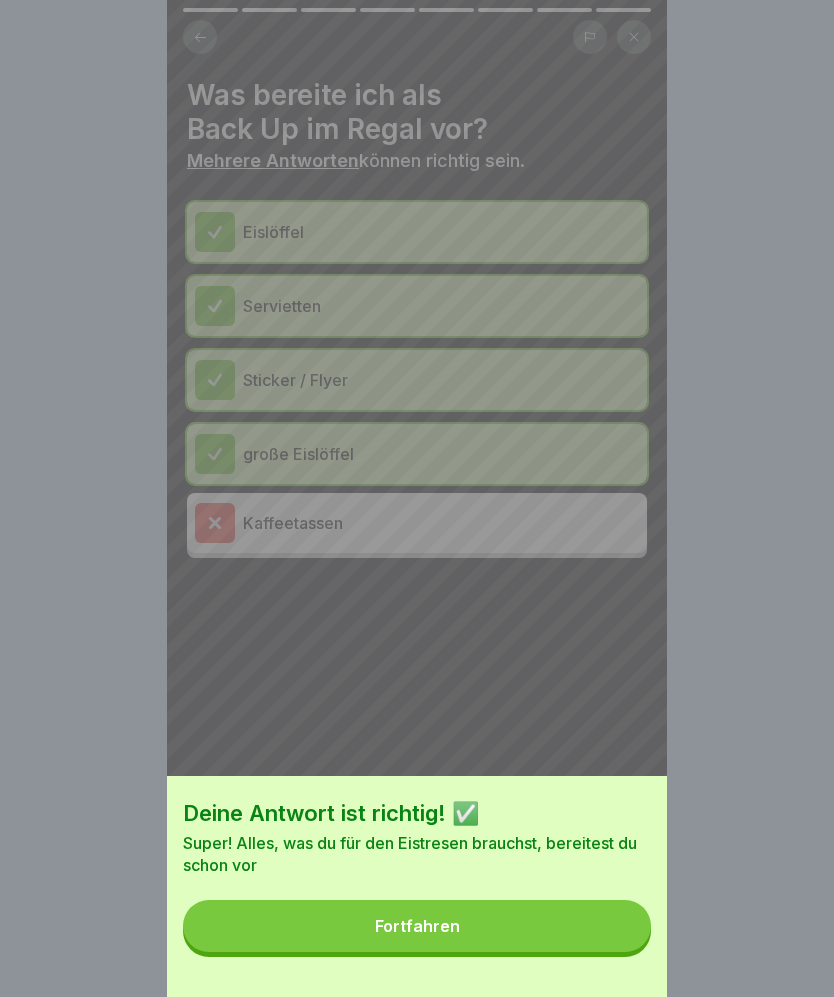 click on "Fortfahren" at bounding box center [417, 926] 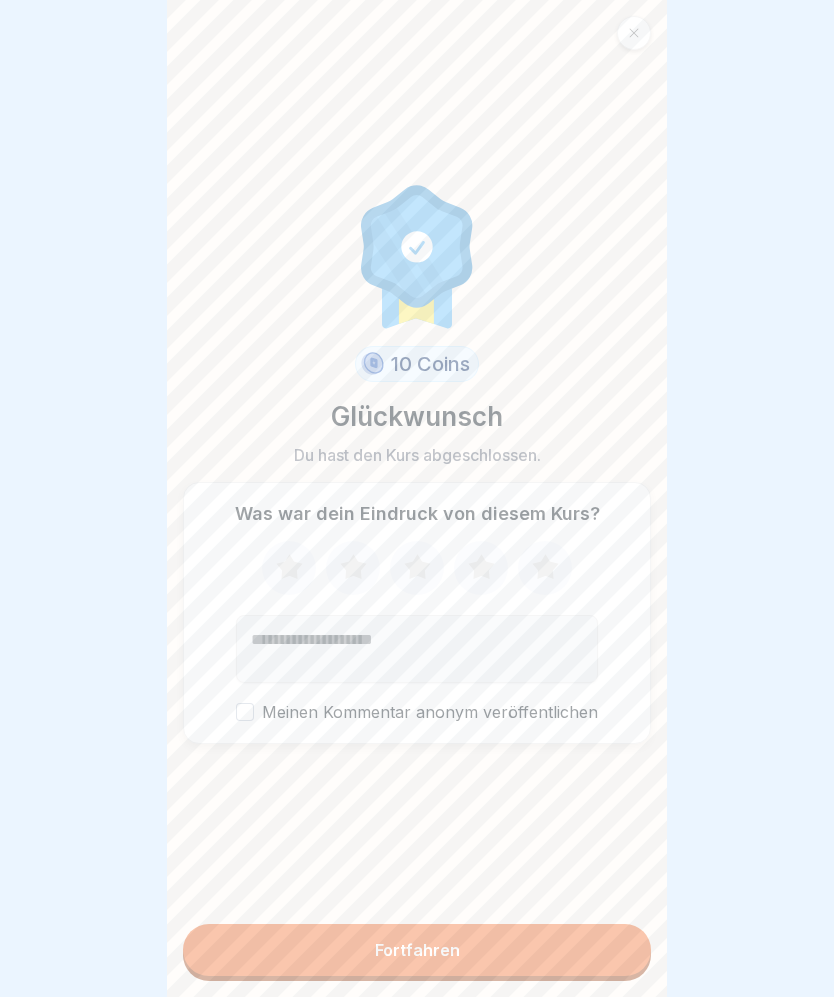click 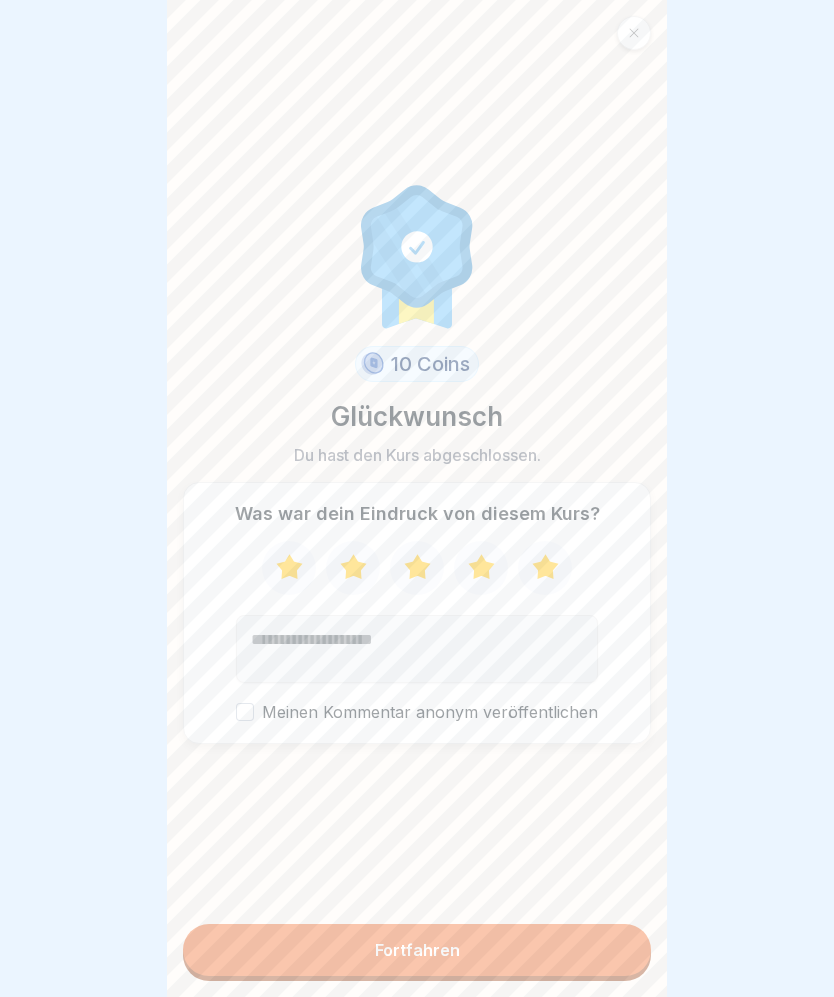 click on "Fortfahren" at bounding box center [417, 950] 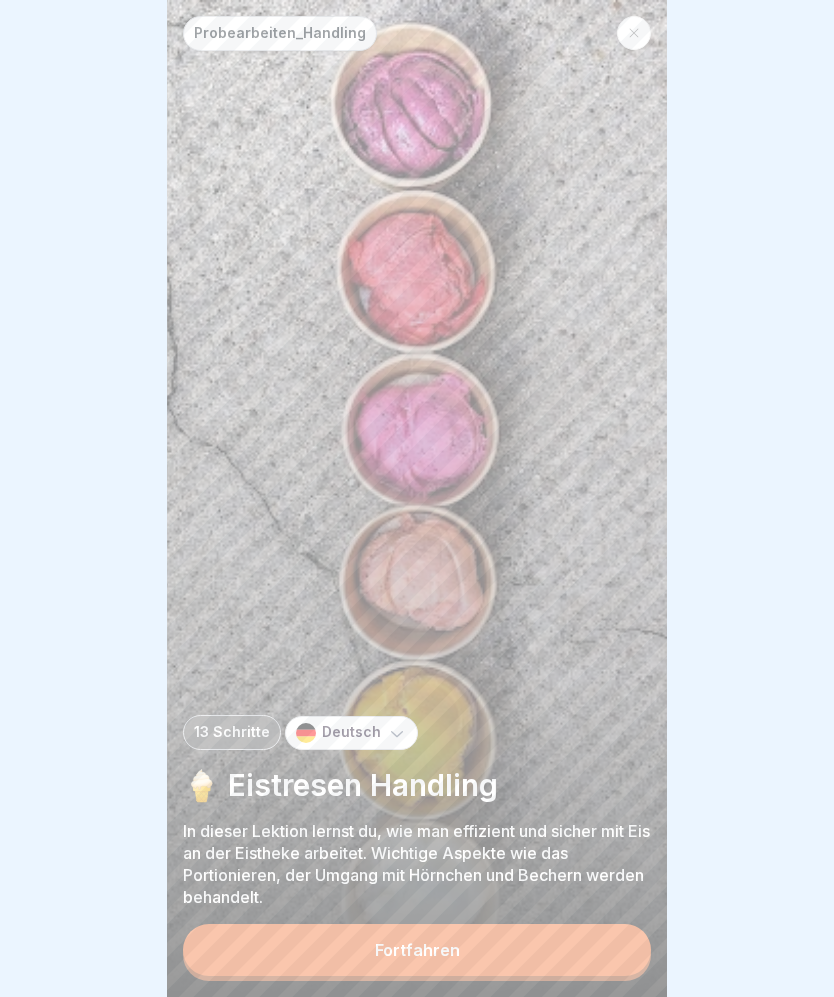 click on "Fortfahren" at bounding box center (417, 950) 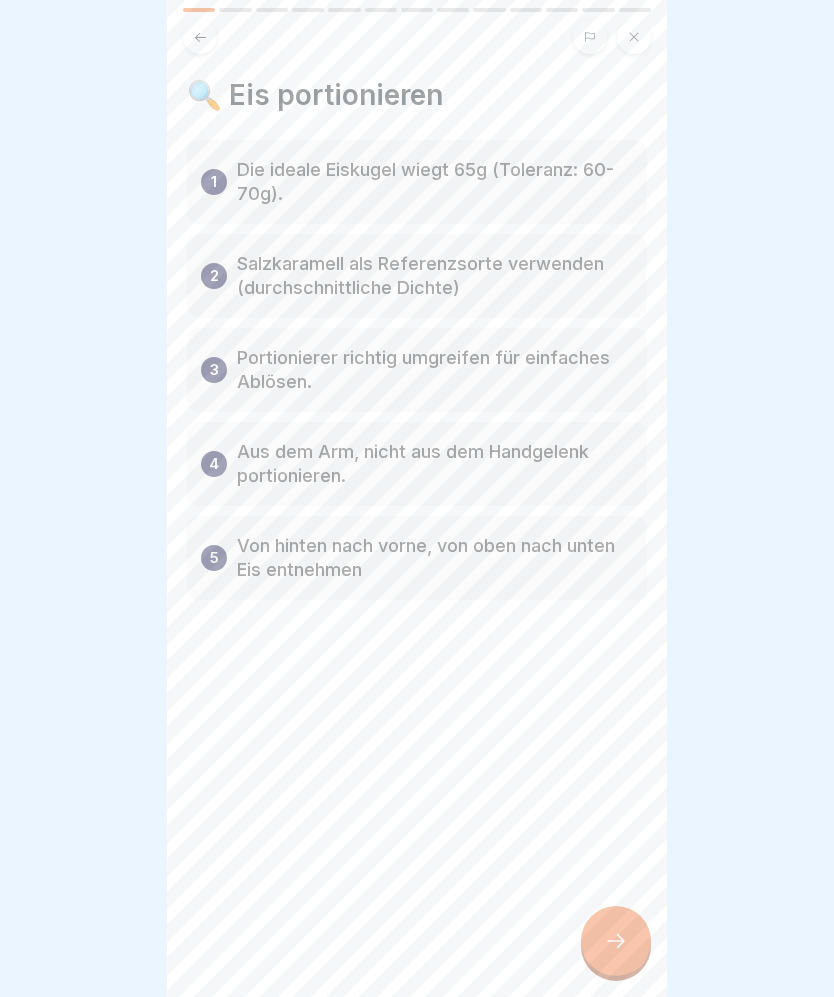 click 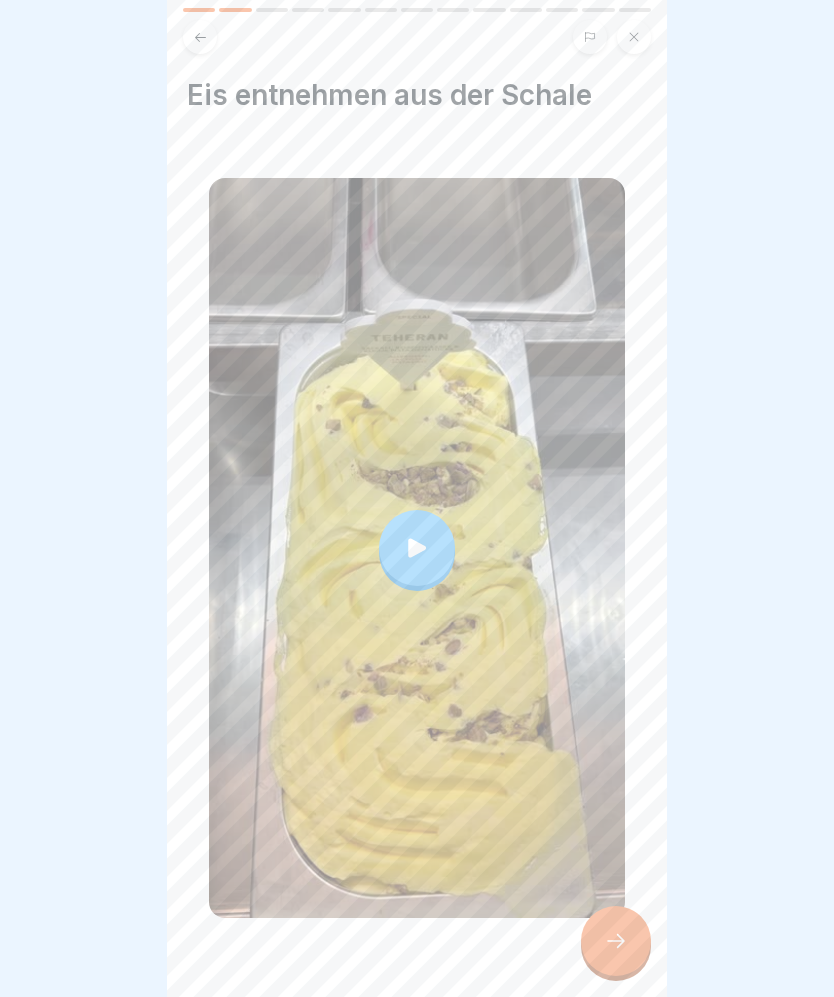 click 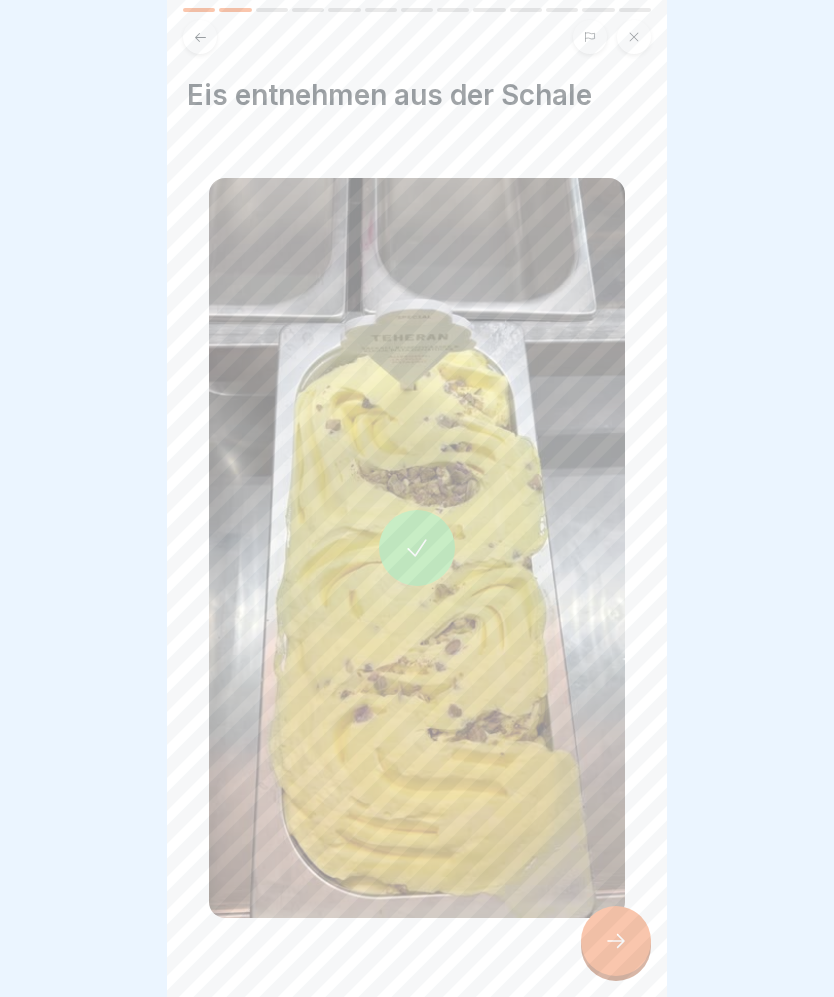 click at bounding box center [616, 941] 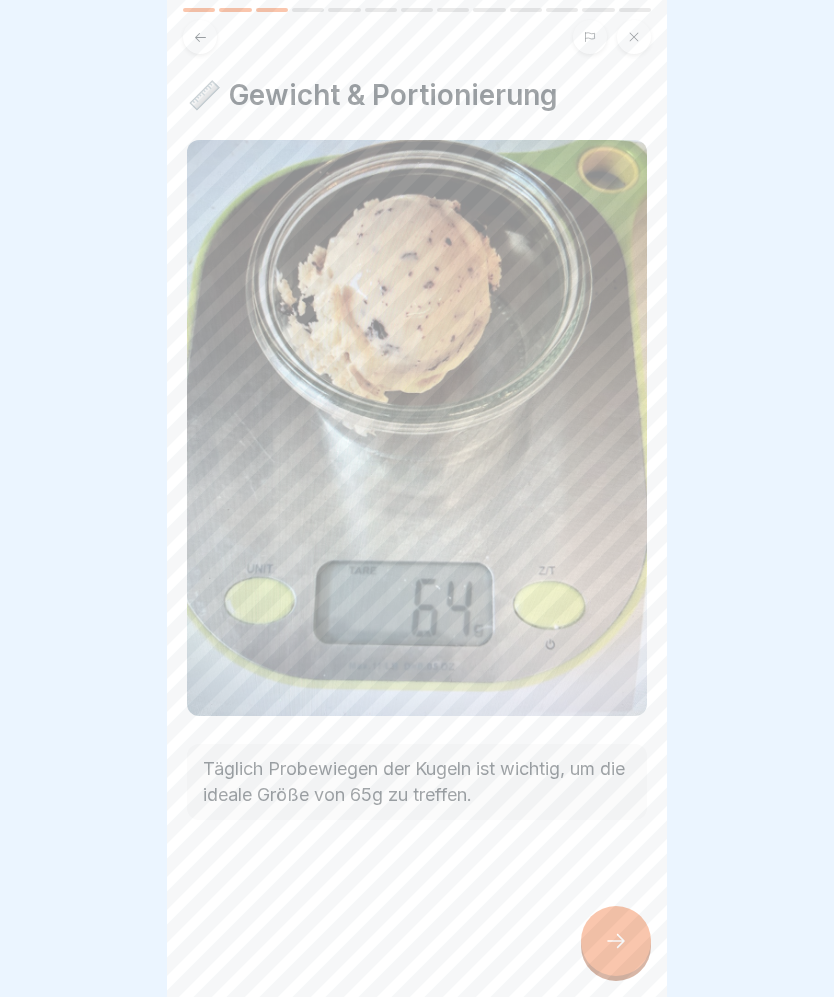 click 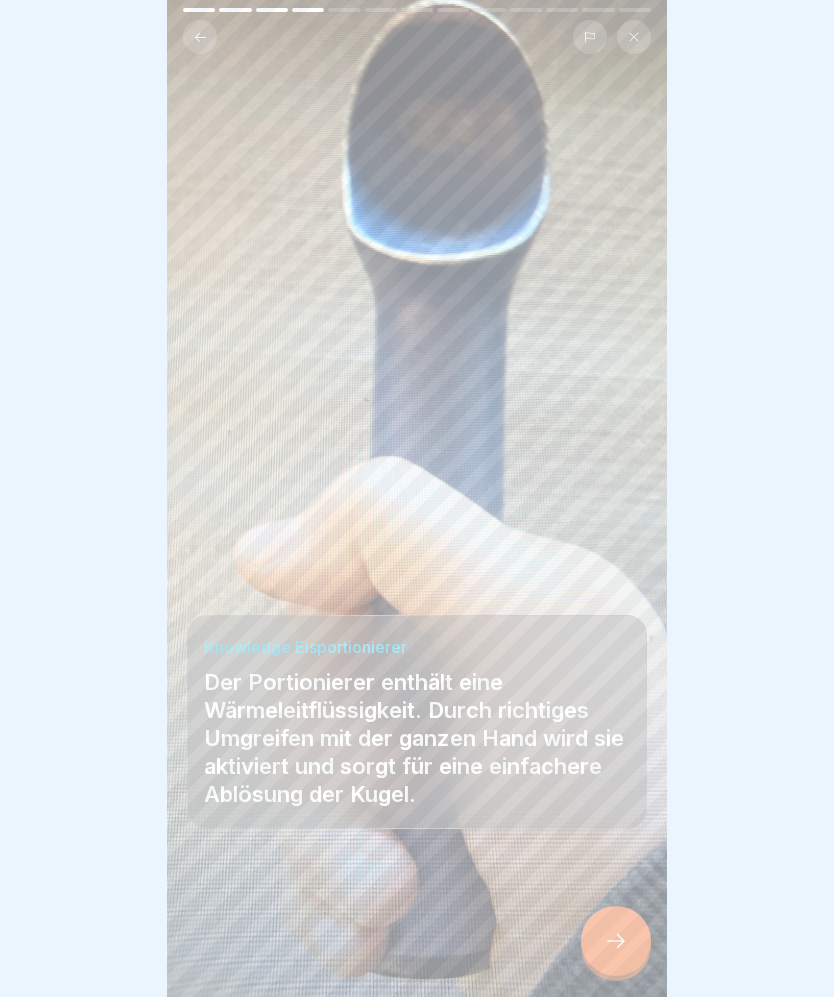 click at bounding box center [616, 941] 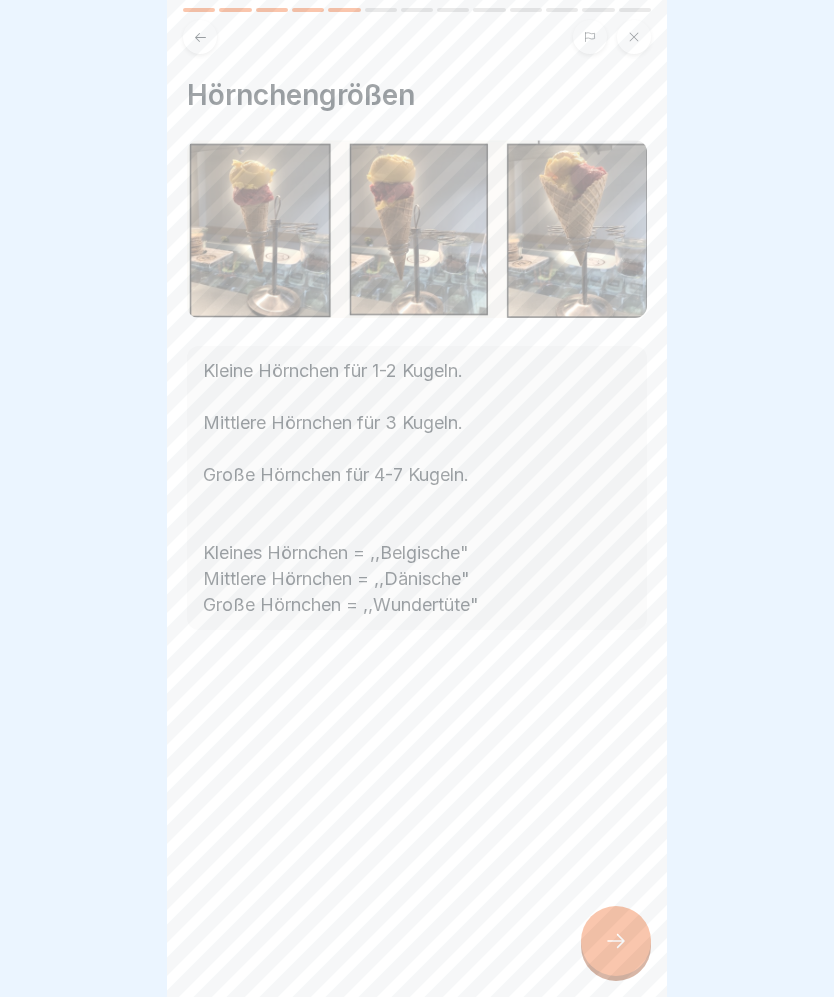 click at bounding box center (616, 941) 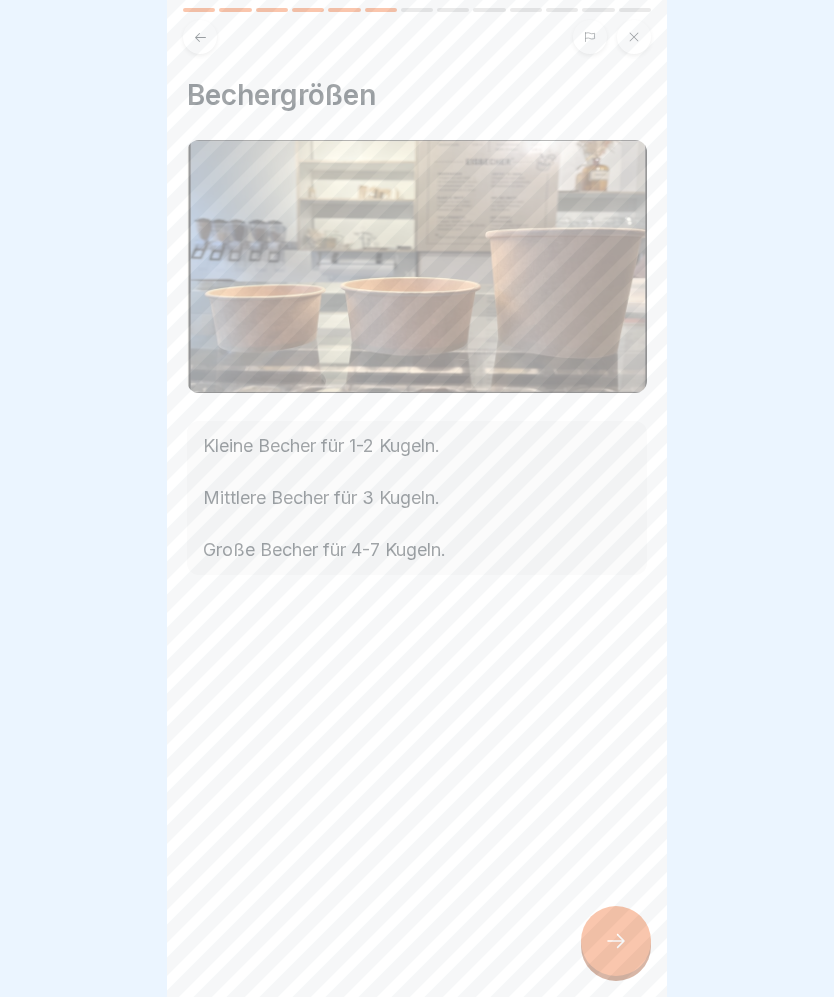 click 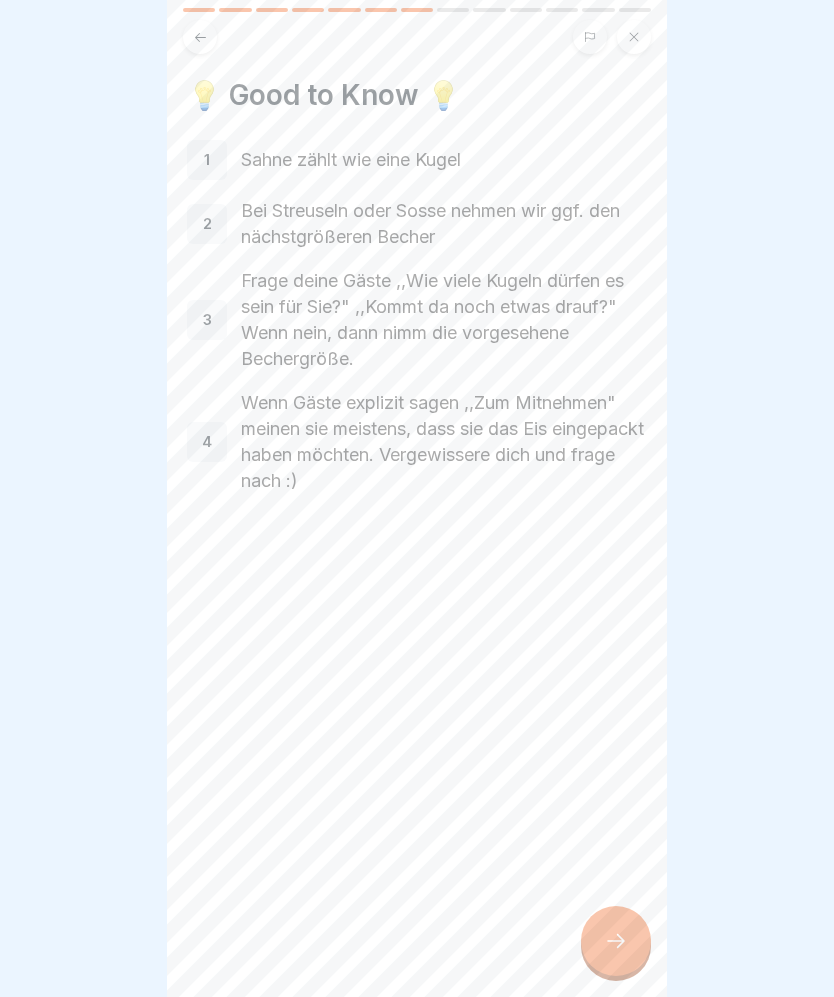 click at bounding box center [616, 941] 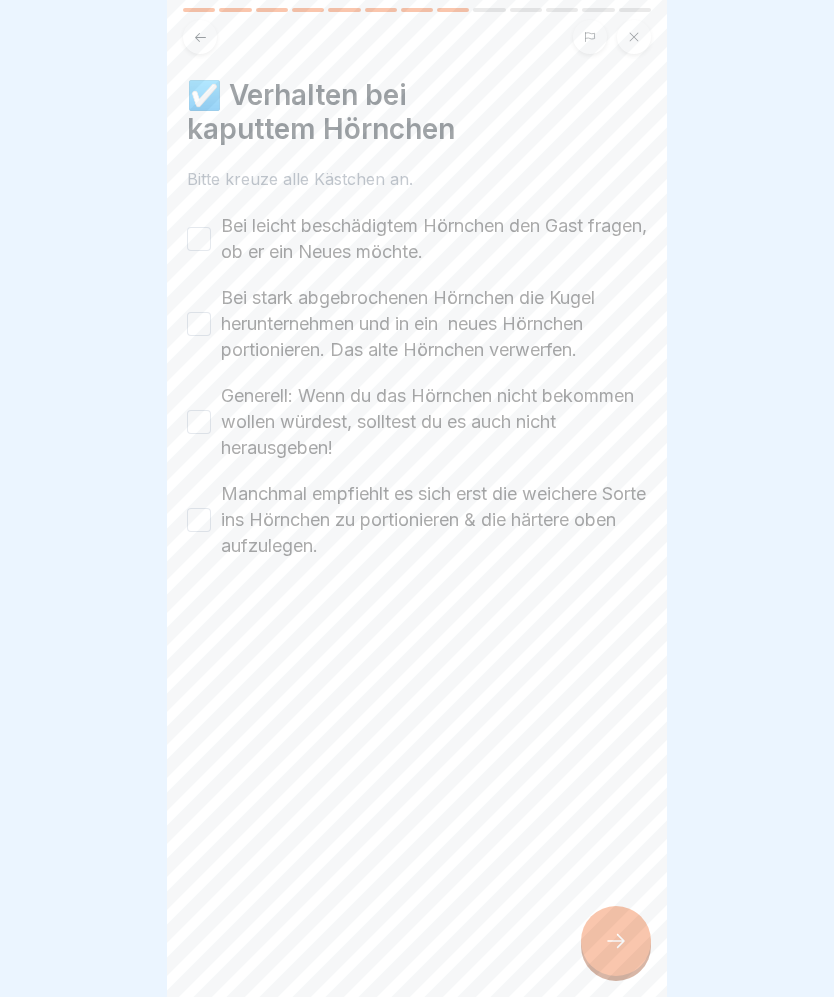 click on "Bei leicht beschädigtem Hörnchen den Gast fragen, ob er ein Neues möchte." at bounding box center (434, 239) 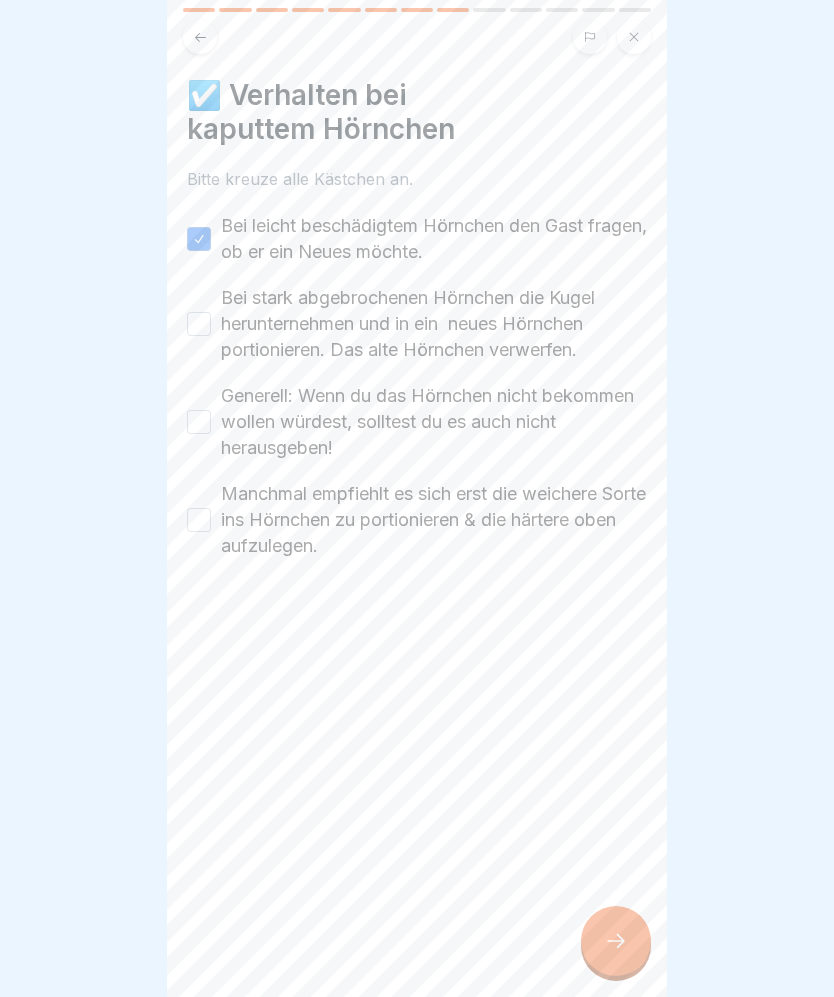 click on "Bei stark abgebrochenen Hörnchen die Kugel herunternehmen und in ein  neues Hörnchen portionieren. Das alte Hörnchen verwerfen." at bounding box center [434, 324] 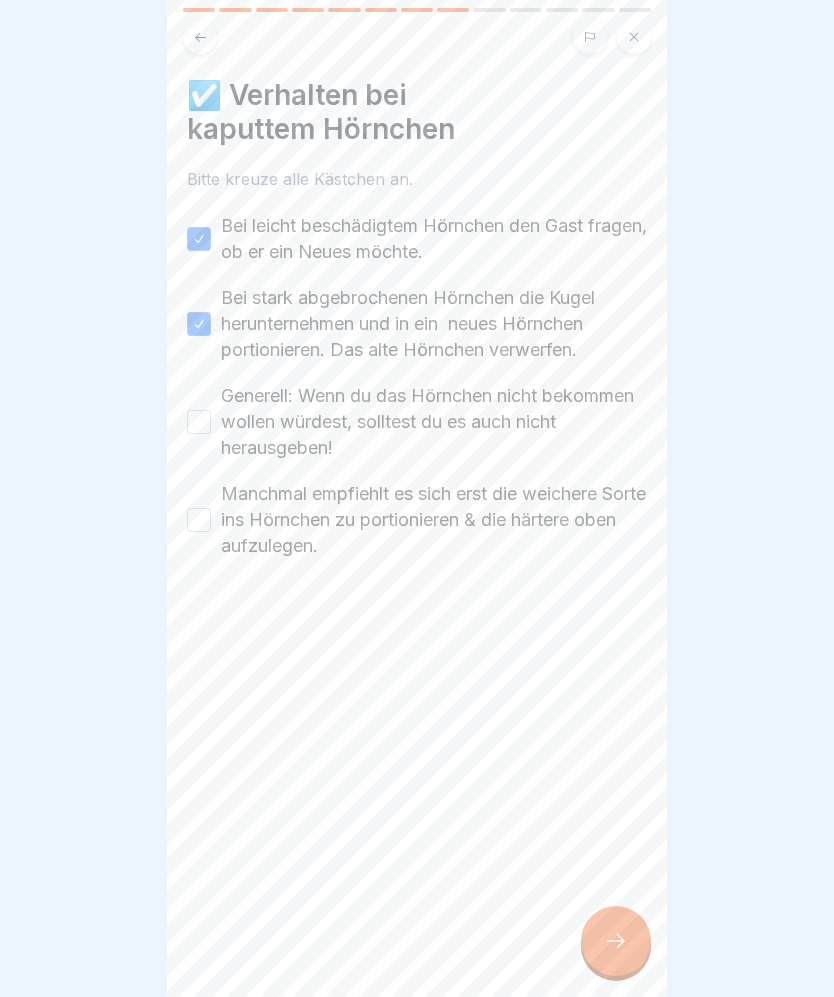 click on "Generell: Wenn du das Hörnchen nicht bekommen wollen würdest, solltest du es auch nicht herausgeben!" at bounding box center [434, 422] 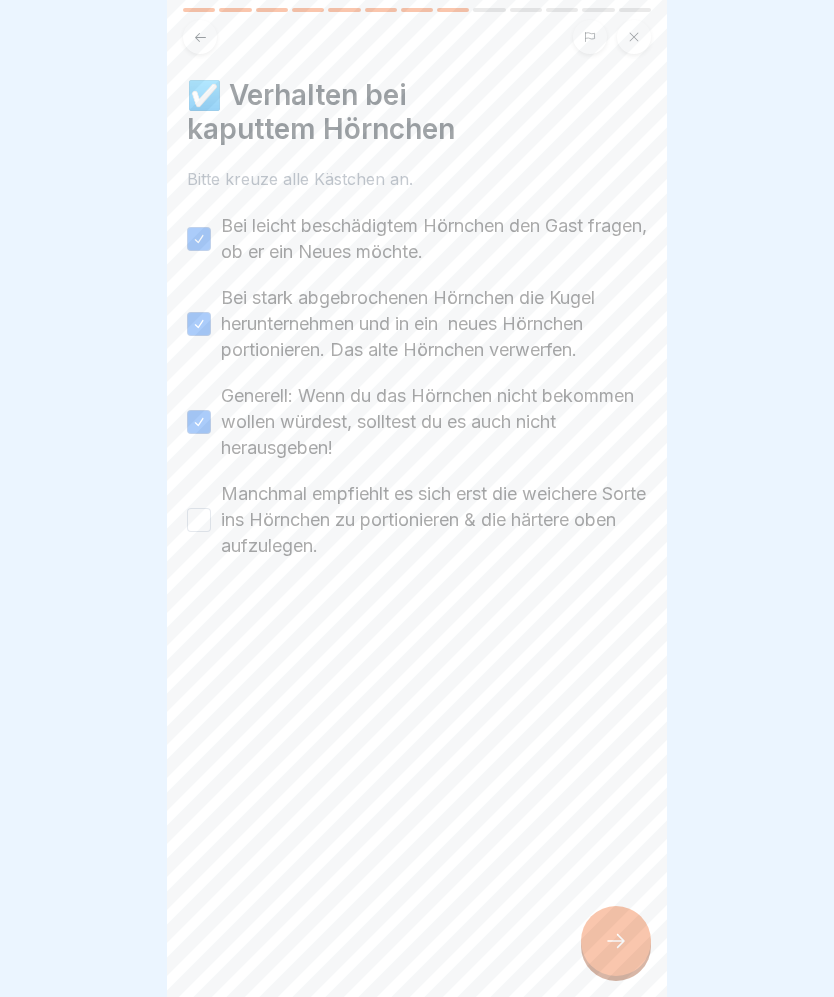 click on "Manchmal empfiehlt es sich erst die weichere Sorte ins Hörnchen zu portionieren & die härtere oben aufzulegen." at bounding box center [434, 520] 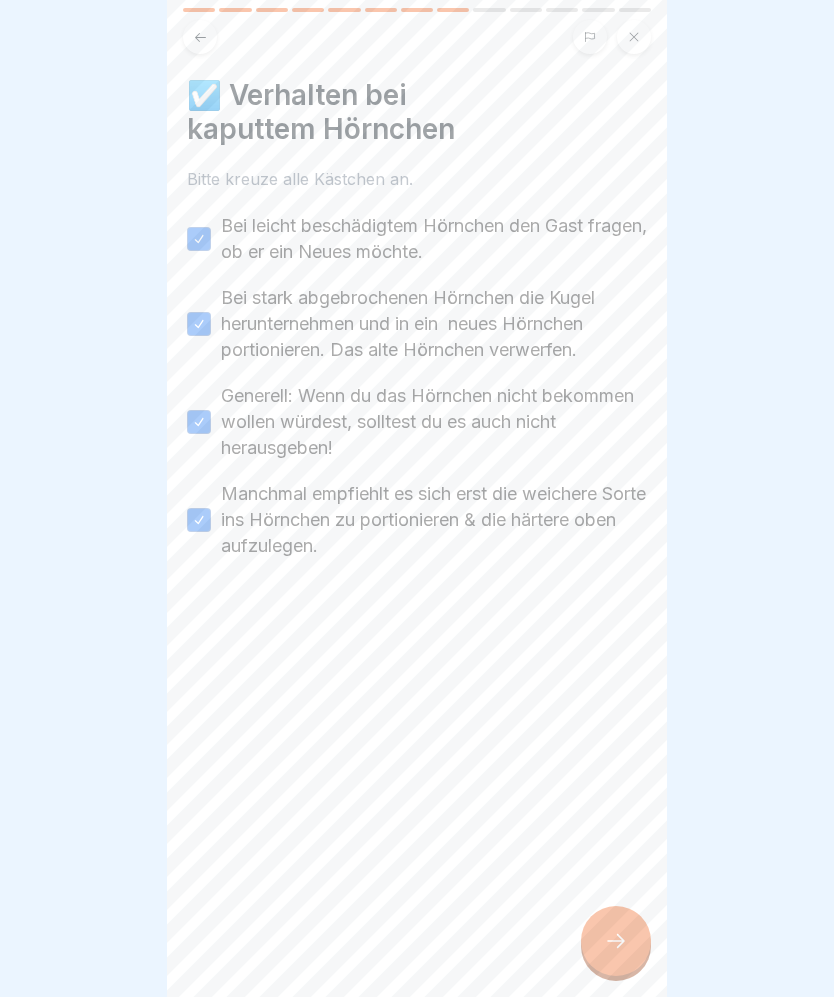 click at bounding box center [616, 941] 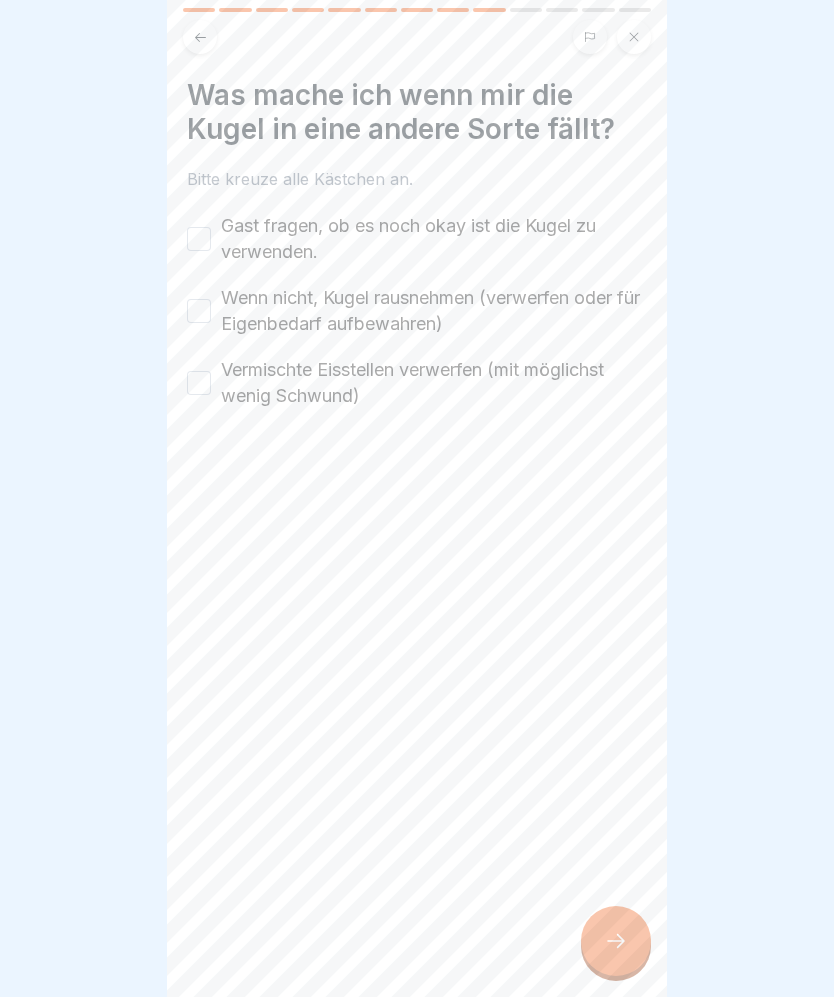click on "Wenn nicht, Kugel rausnehmen (verwerfen oder für Eigenbedarf aufbewahren)" at bounding box center [434, 311] 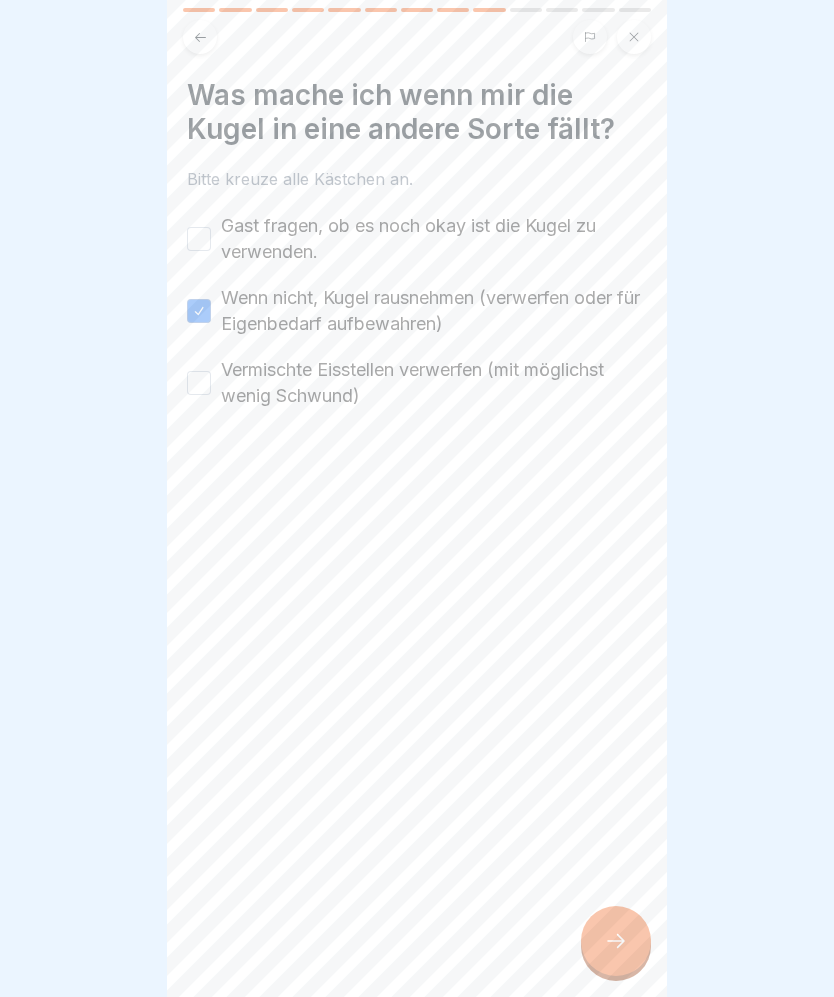click on "Was mache ich wenn mir die Kugel in eine andere Sorte fällt? Bitte kreuze alle Kästchen an. Gast fragen, ob es noch okay ist die Kugel zu verwenden. Wenn nicht, Kugel rausnehmen (verwerfen oder für Eigenbedarf aufbewahren)  Vermischte Eisstellen verwerfen (mit möglichst wenig Schwund)" at bounding box center [417, 243] 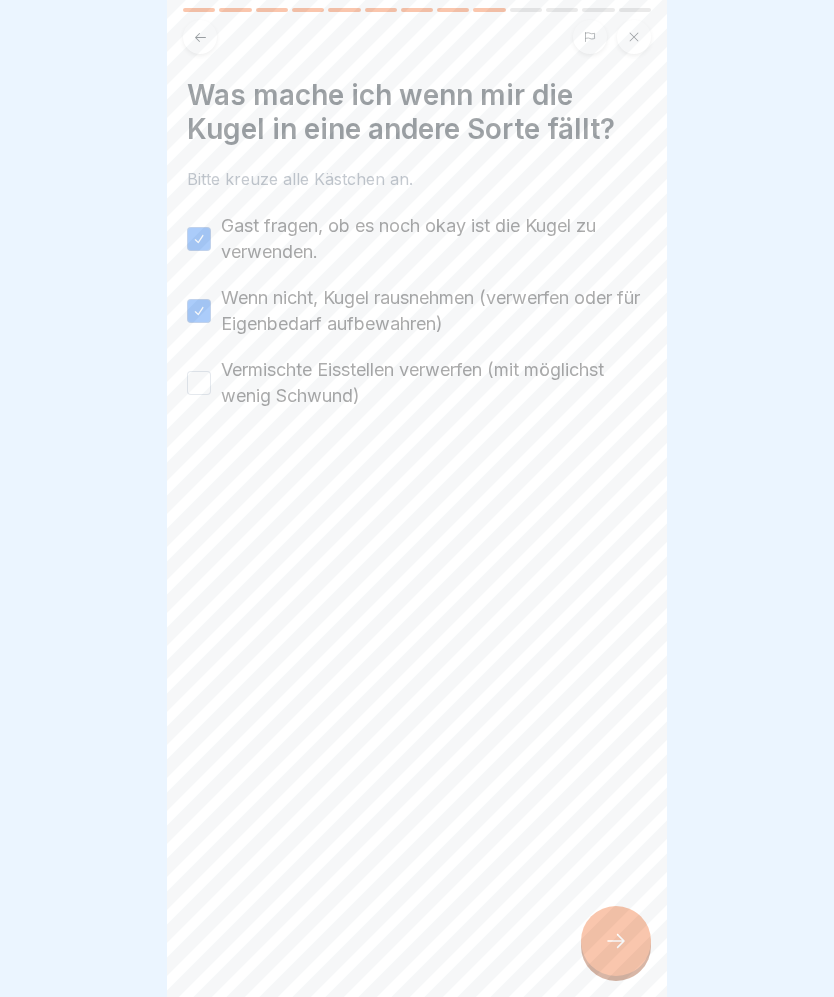 click on "Vermischte Eisstellen verwerfen (mit möglichst wenig Schwund)" at bounding box center (434, 383) 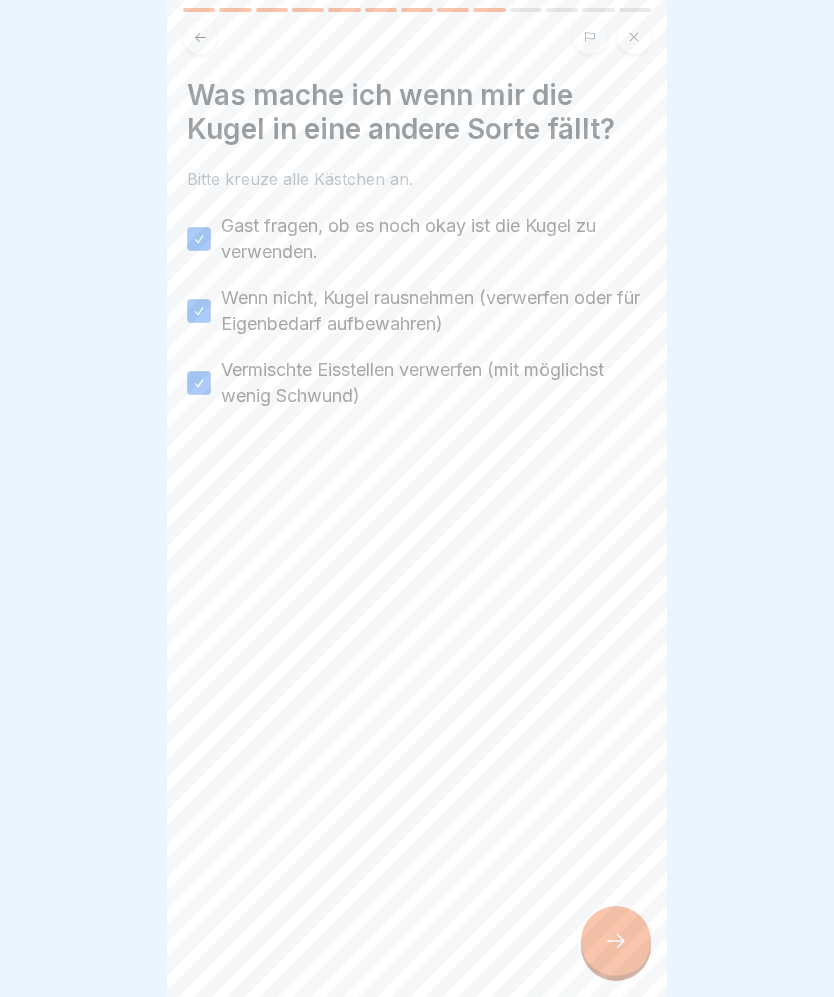 click 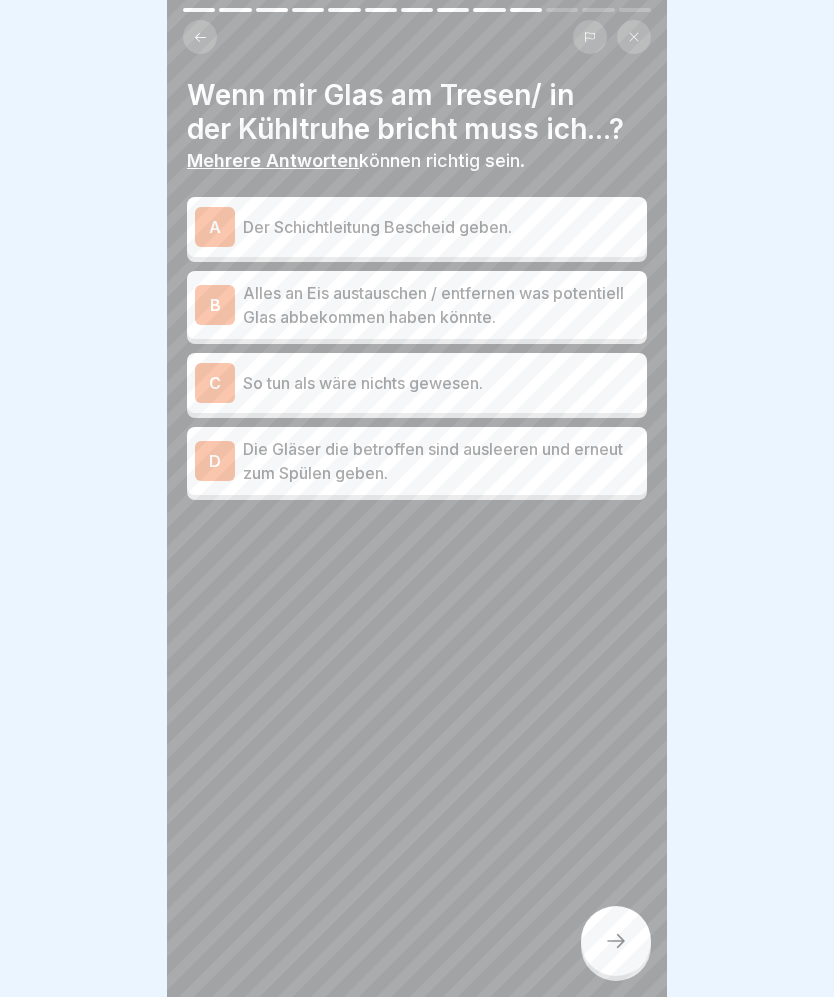 click on "So tun als wäre nichts gewesen." at bounding box center [441, 383] 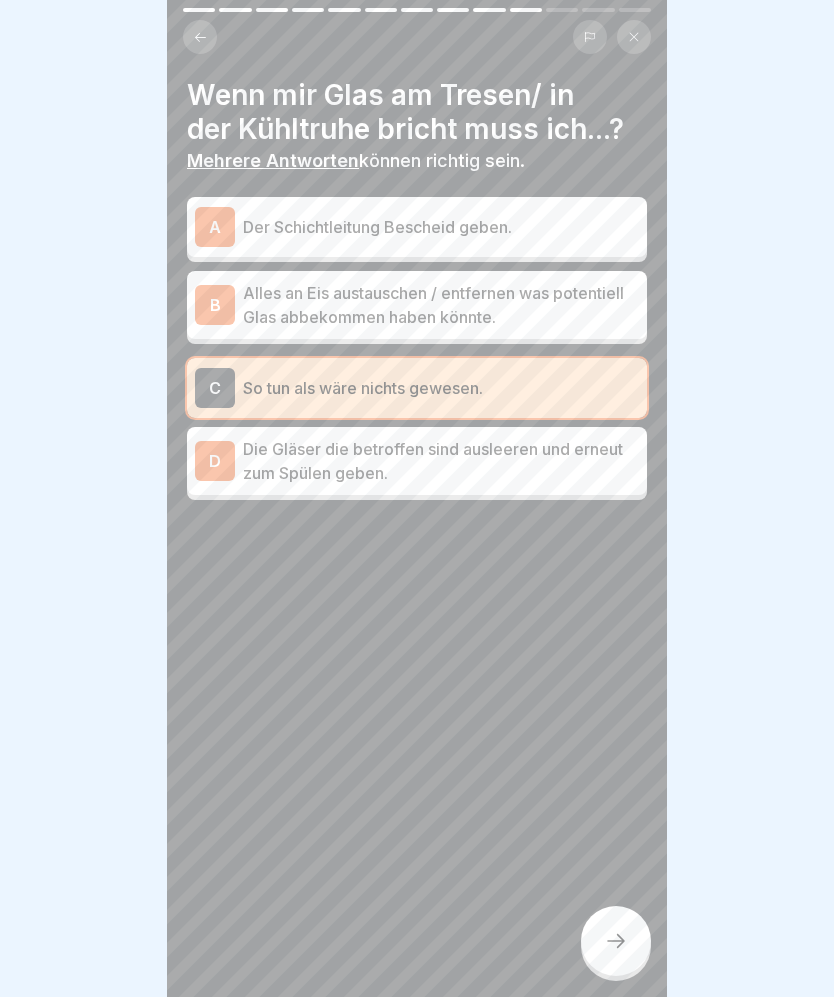 click on "Der Schichtleitung Bescheid geben." at bounding box center [441, 227] 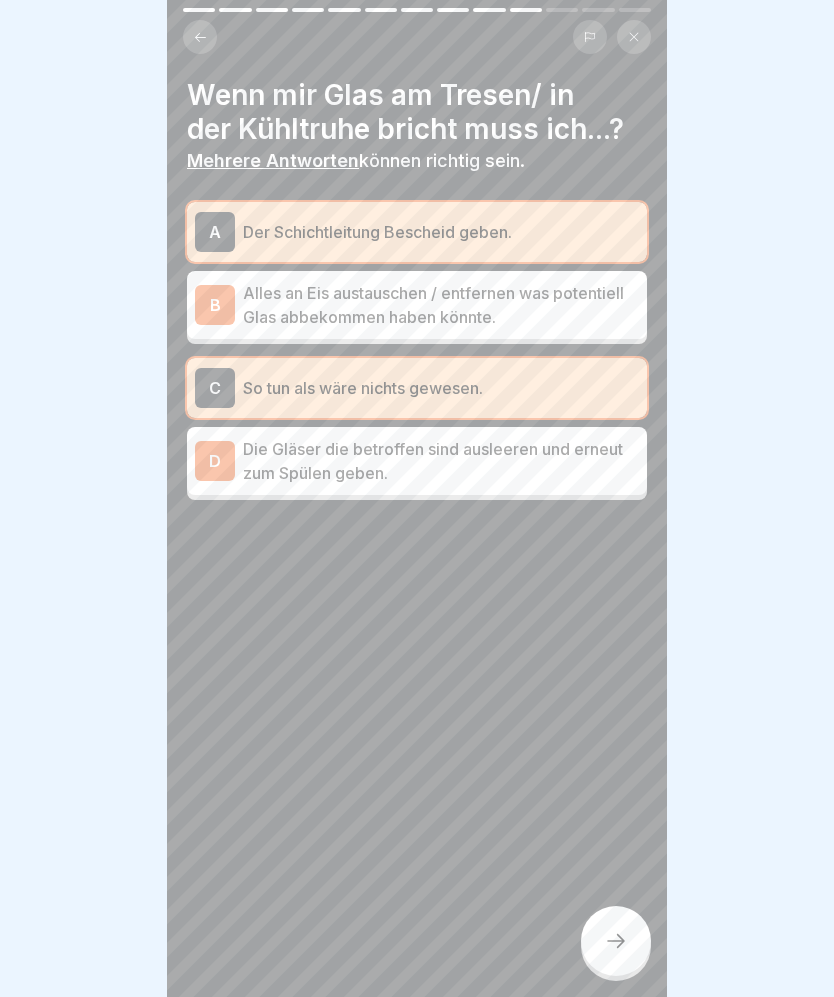 click on "B" at bounding box center (215, 305) 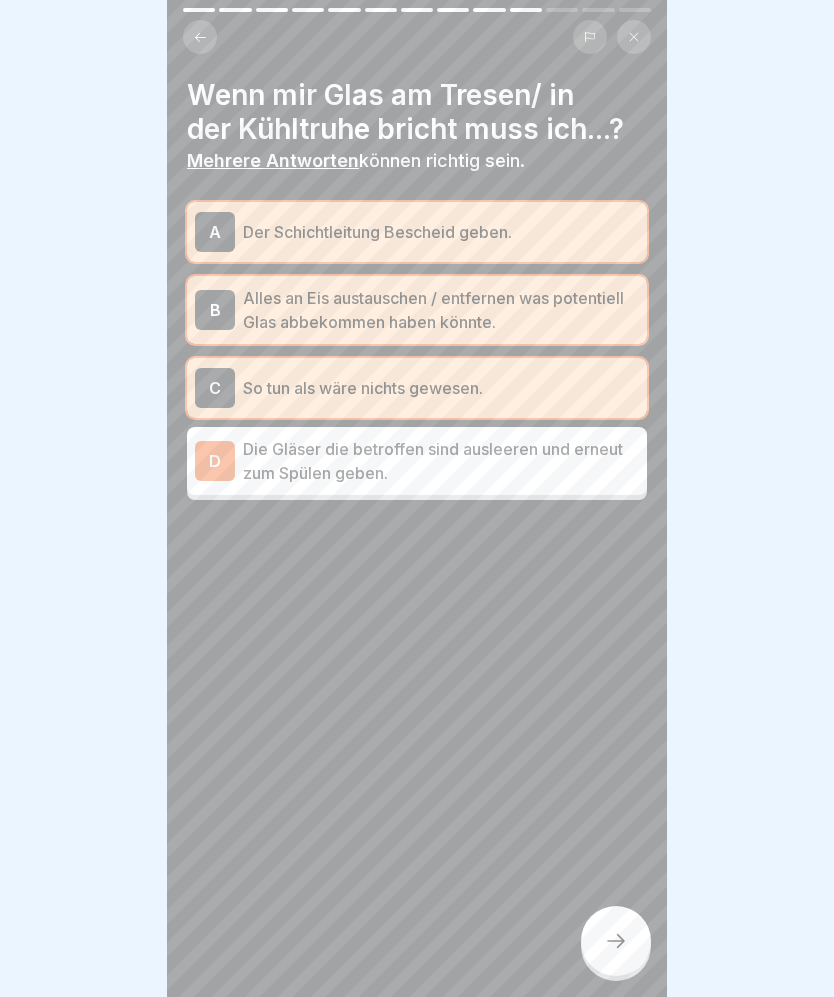 click on "C" at bounding box center (215, 388) 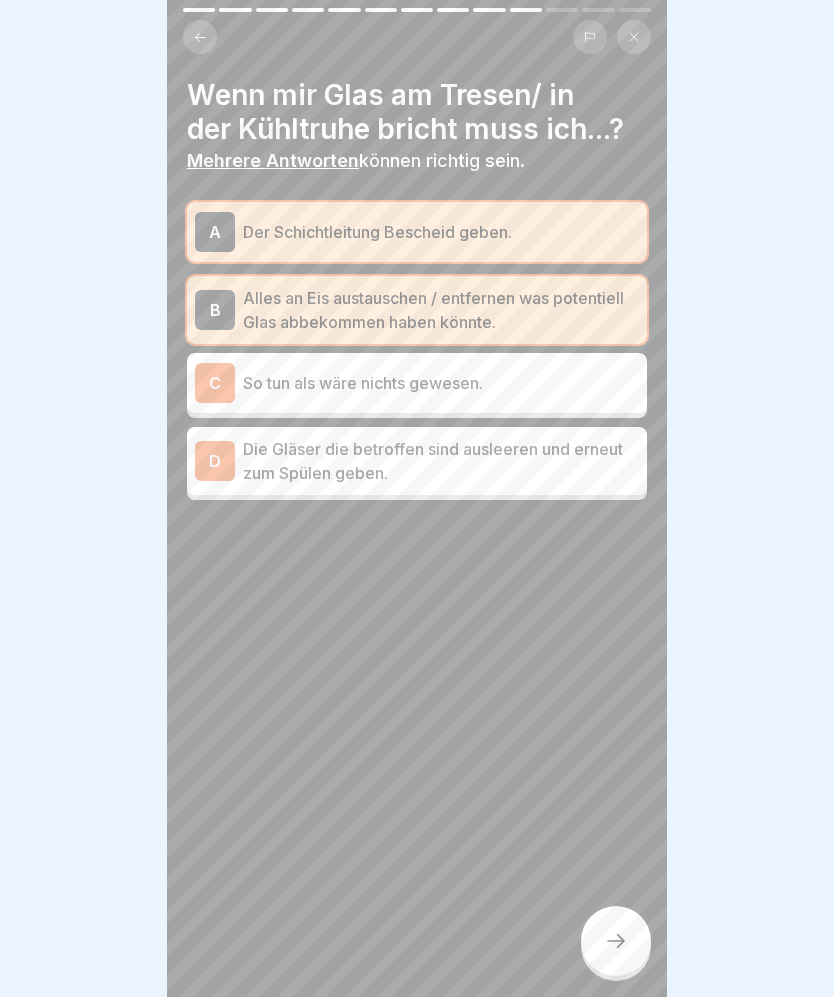 click on "D Die Gläser die betroffen sind ausleeren und erneut zum Spülen geben." at bounding box center (417, 461) 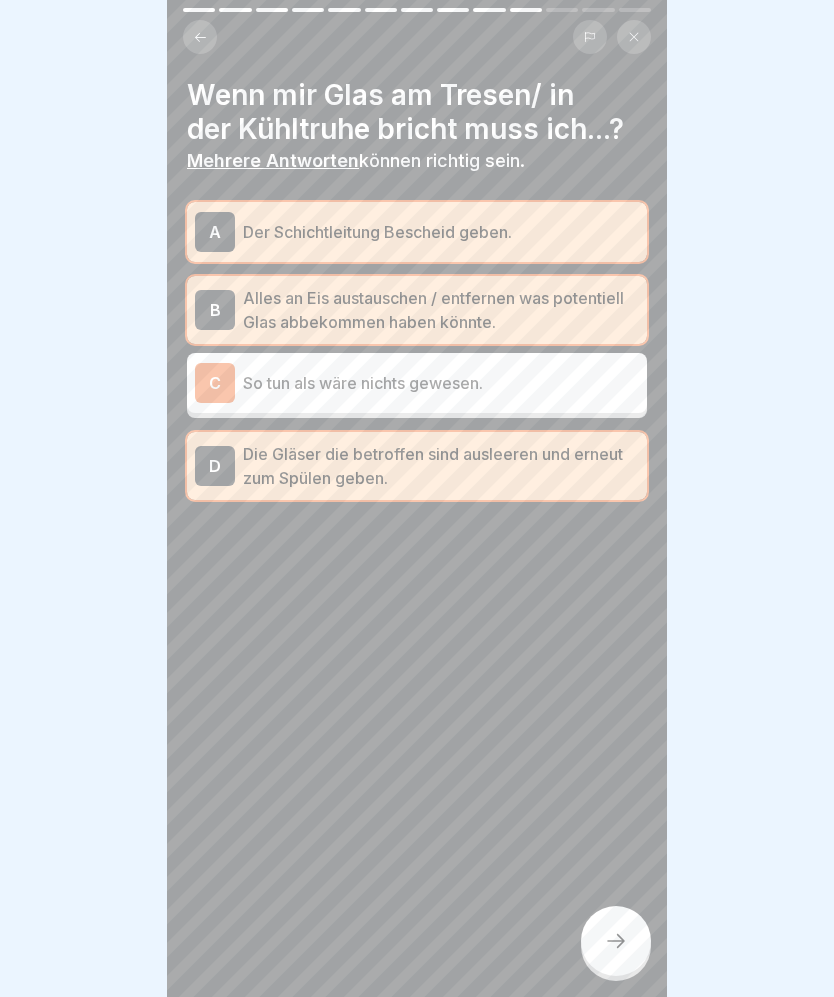 click at bounding box center [616, 941] 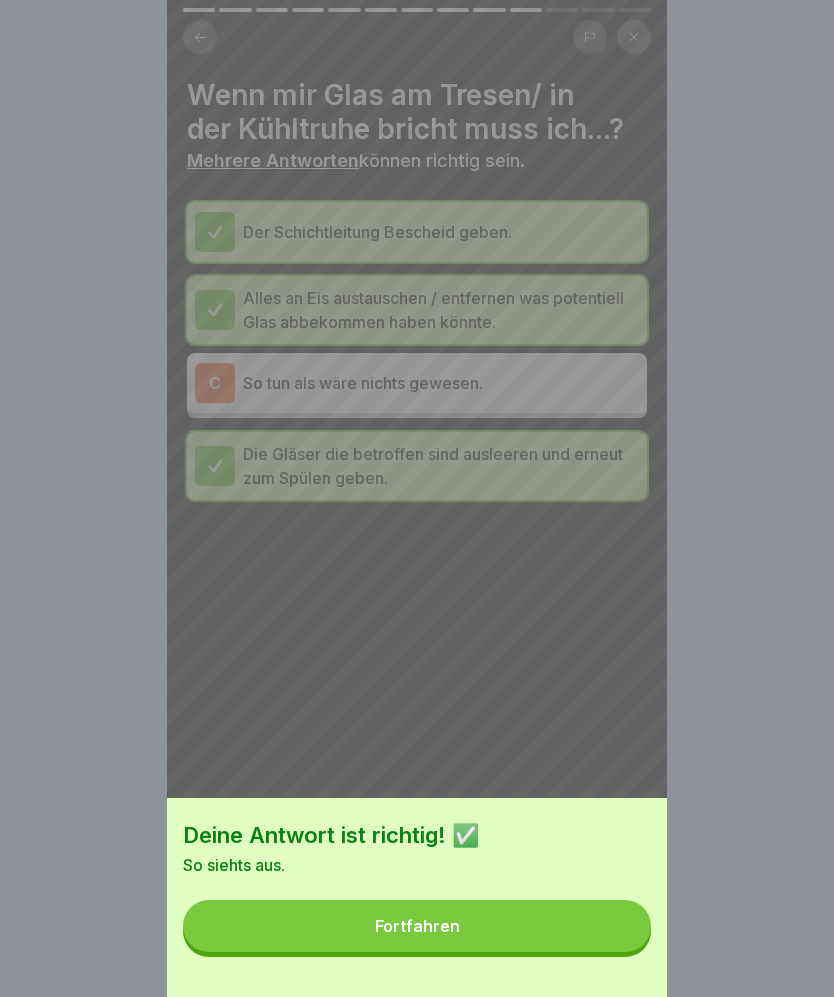 click on "Deine Antwort ist richtig!
✅ So siehts aus.   Fortfahren" at bounding box center (417, 897) 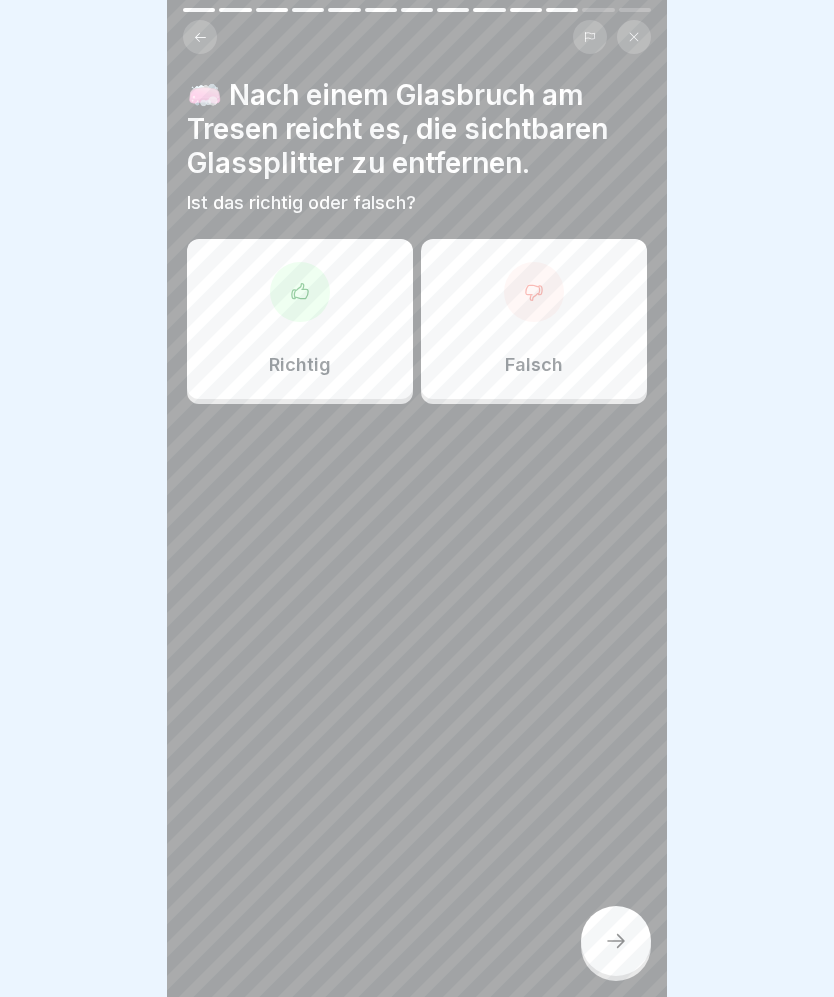 click on "Falsch" at bounding box center (534, 365) 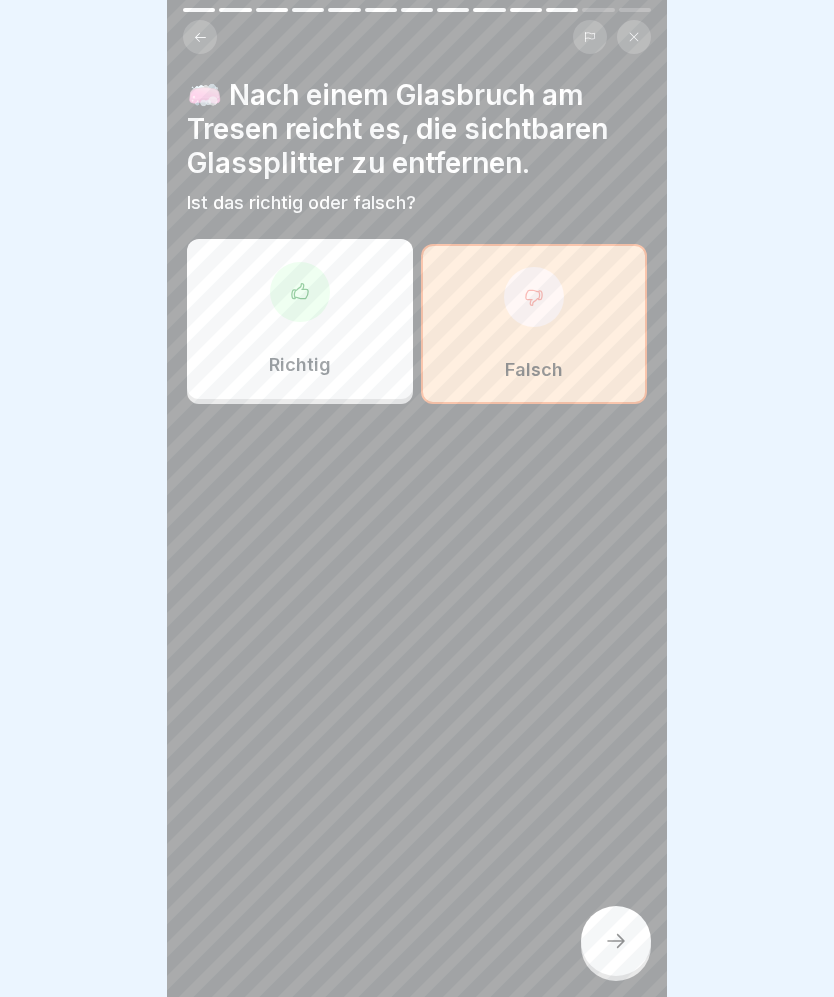 click at bounding box center [616, 941] 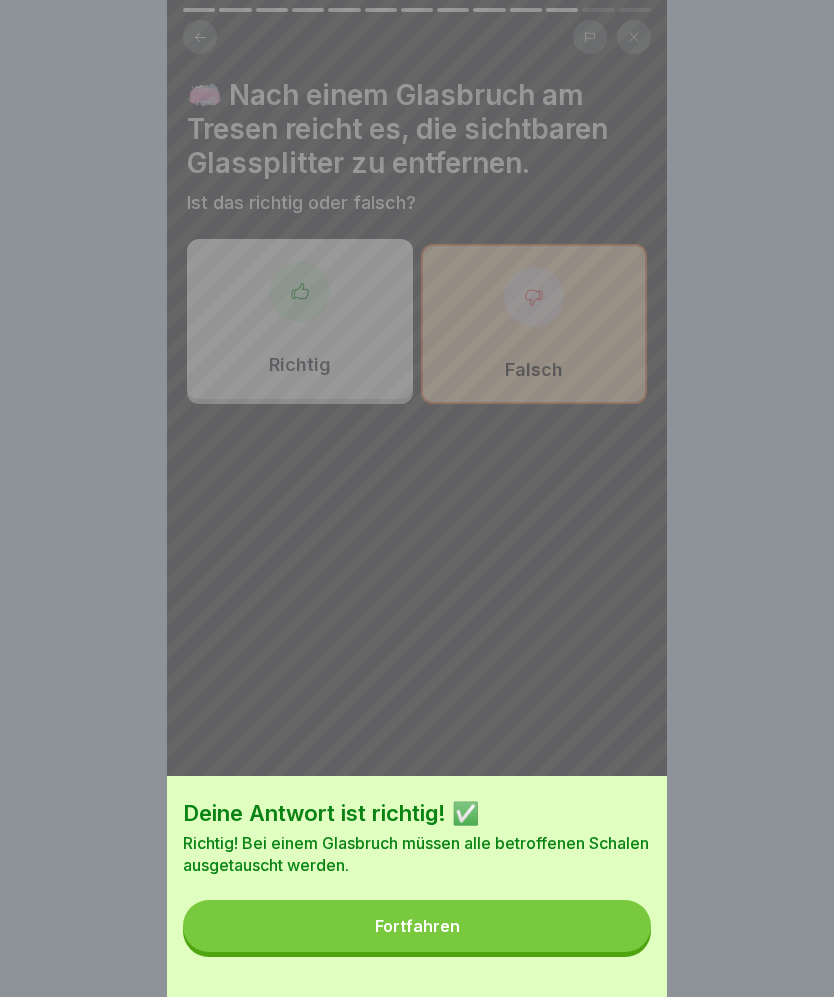 click on "Fortfahren" at bounding box center (417, 926) 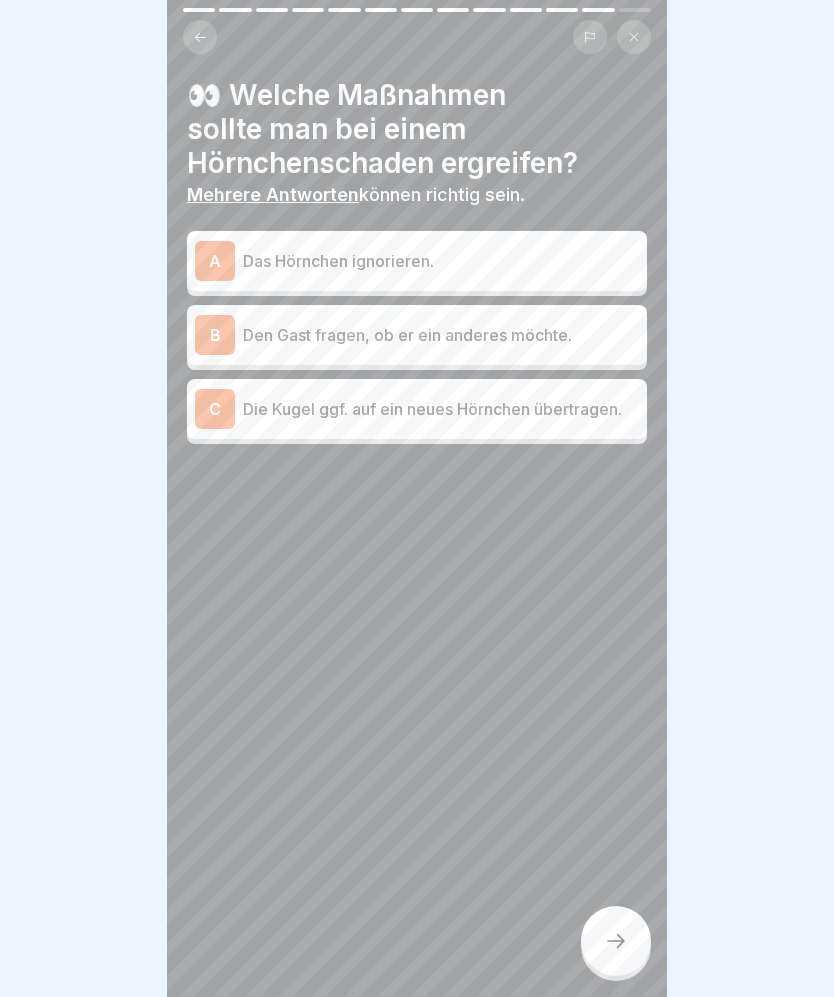 click on "Den Gast fragen, ob er ein anderes möchte." at bounding box center (441, 335) 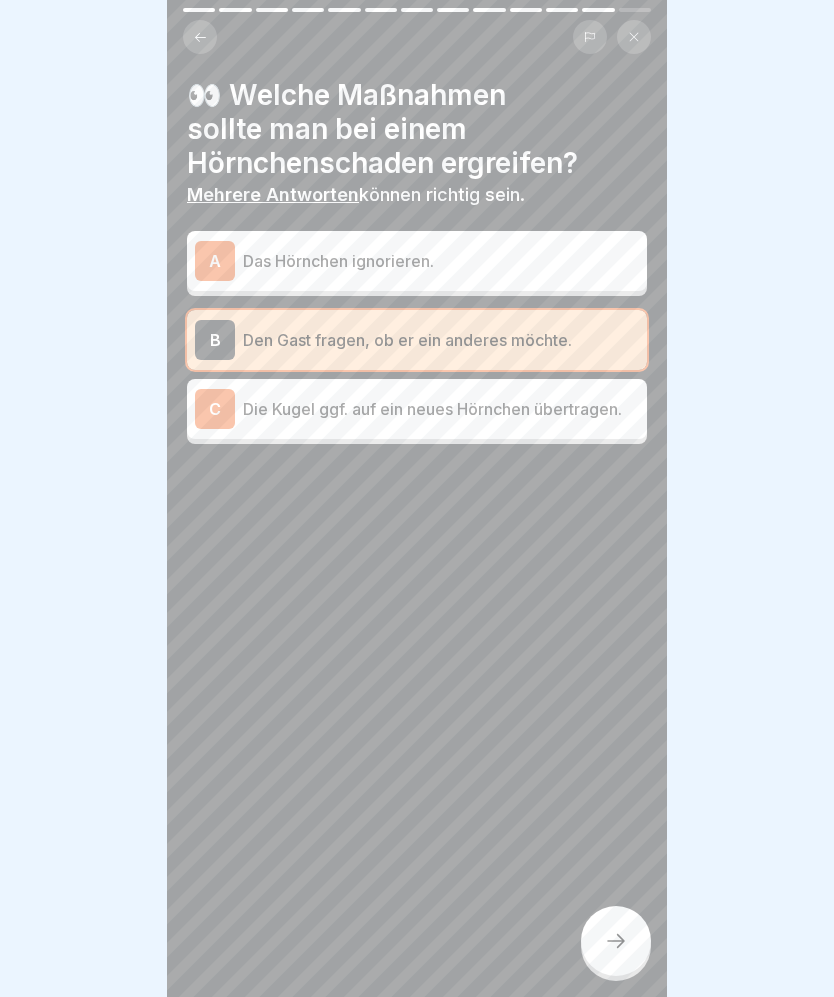 click on "Die Kugel ggf. auf ein neues Hörnchen übertragen." at bounding box center [441, 409] 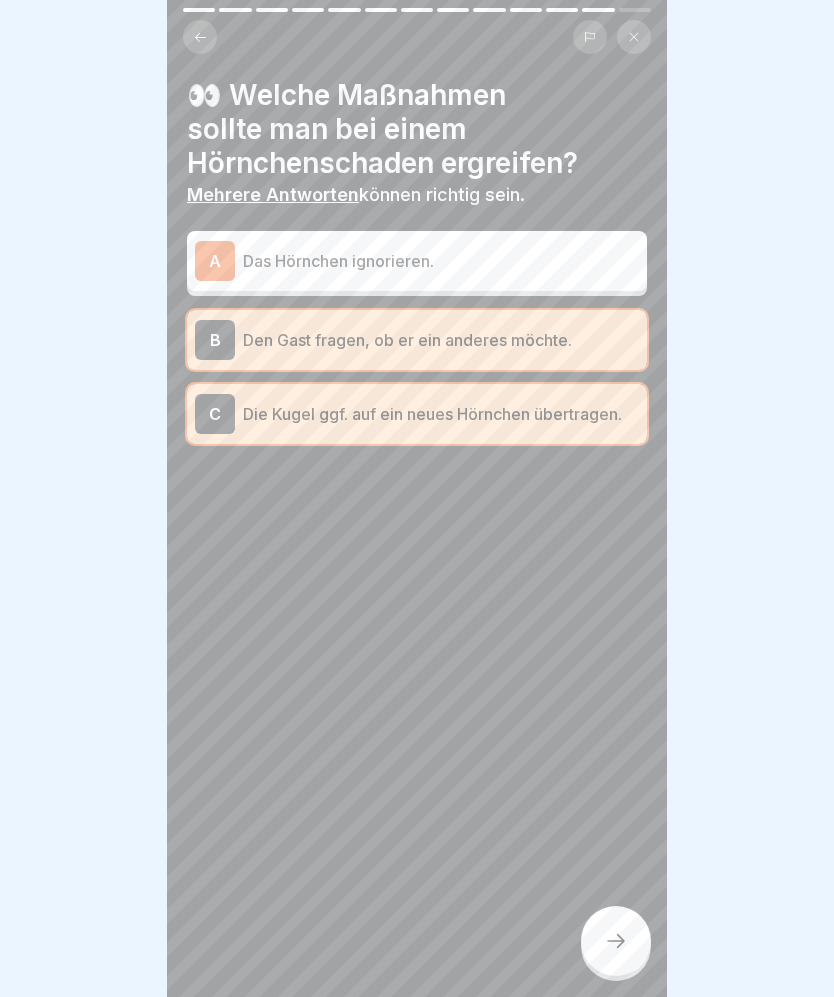click at bounding box center [616, 941] 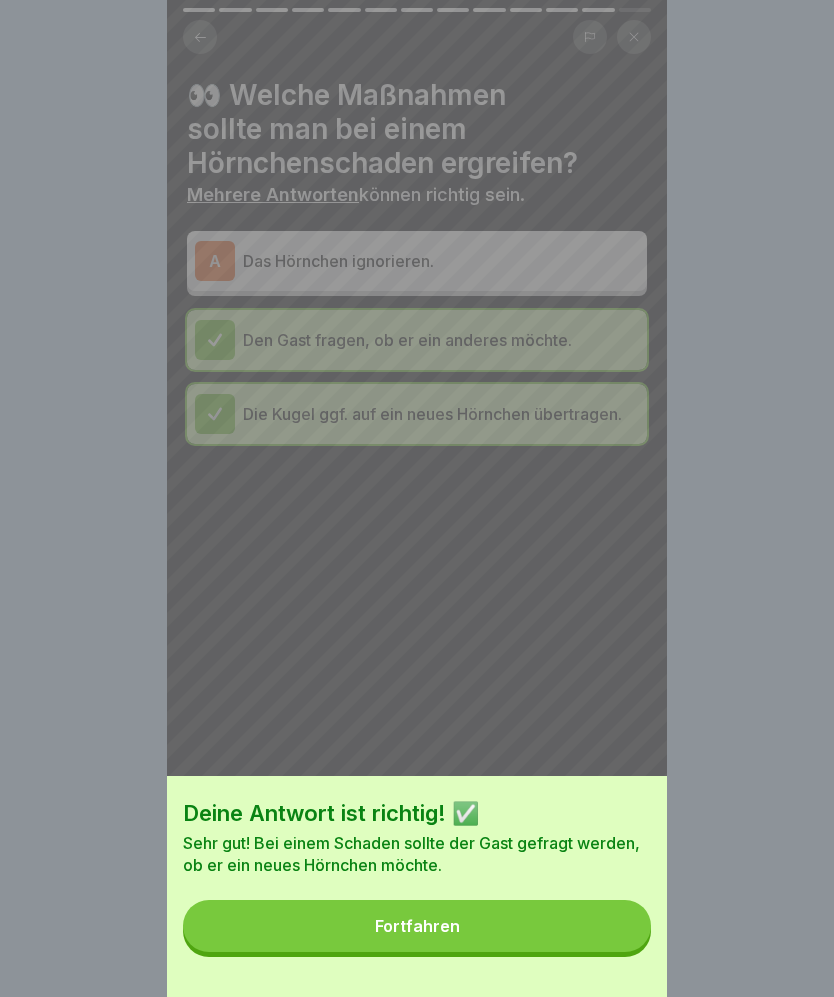 click on "Fortfahren" at bounding box center [417, 926] 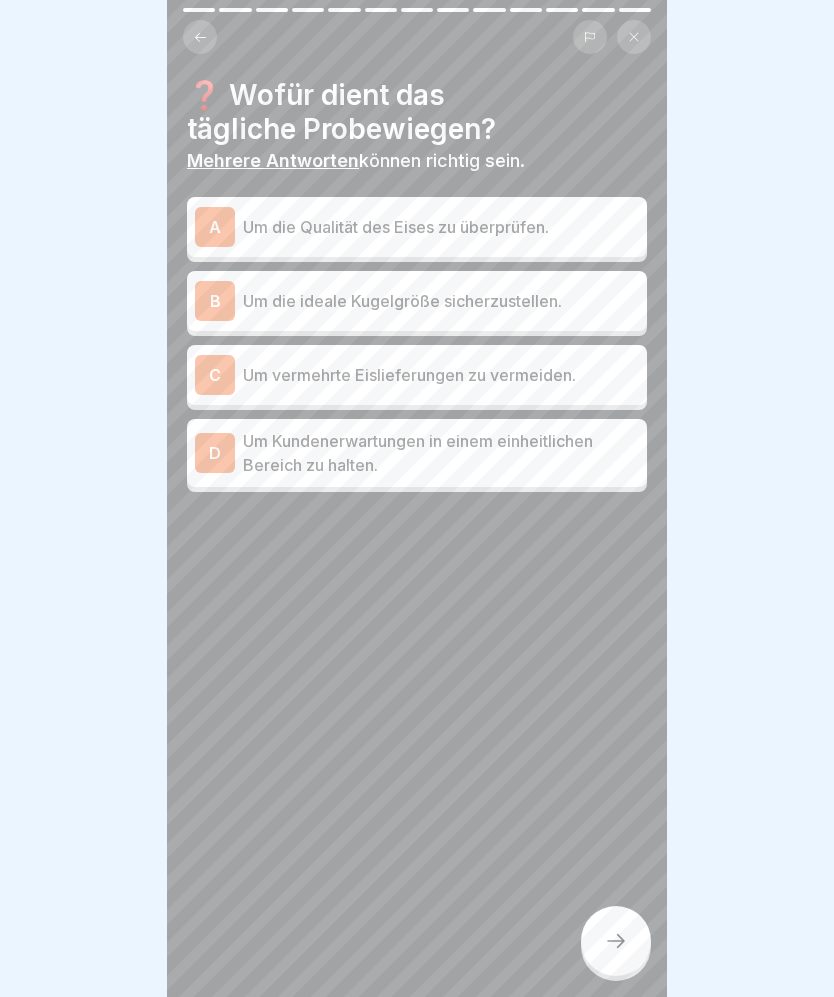 click on "Um die ideale Kugelgröße sicherzustellen." at bounding box center (441, 301) 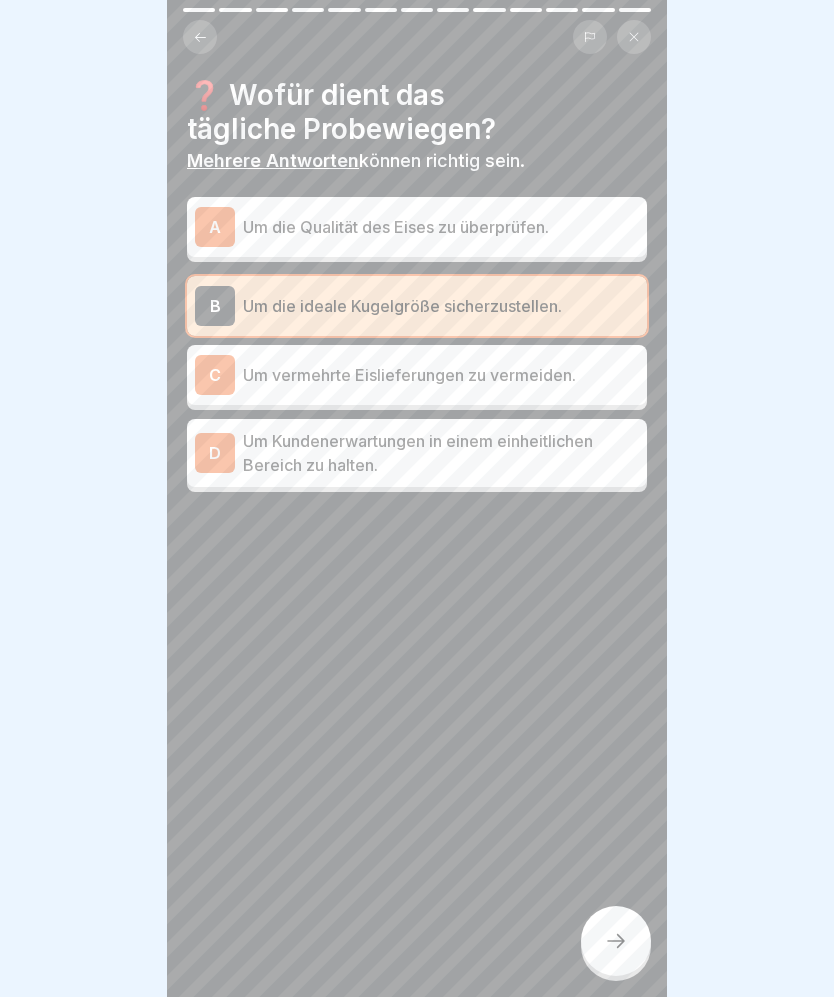 click on "Um vermehrte Eislieferungen zu vermeiden." at bounding box center [441, 375] 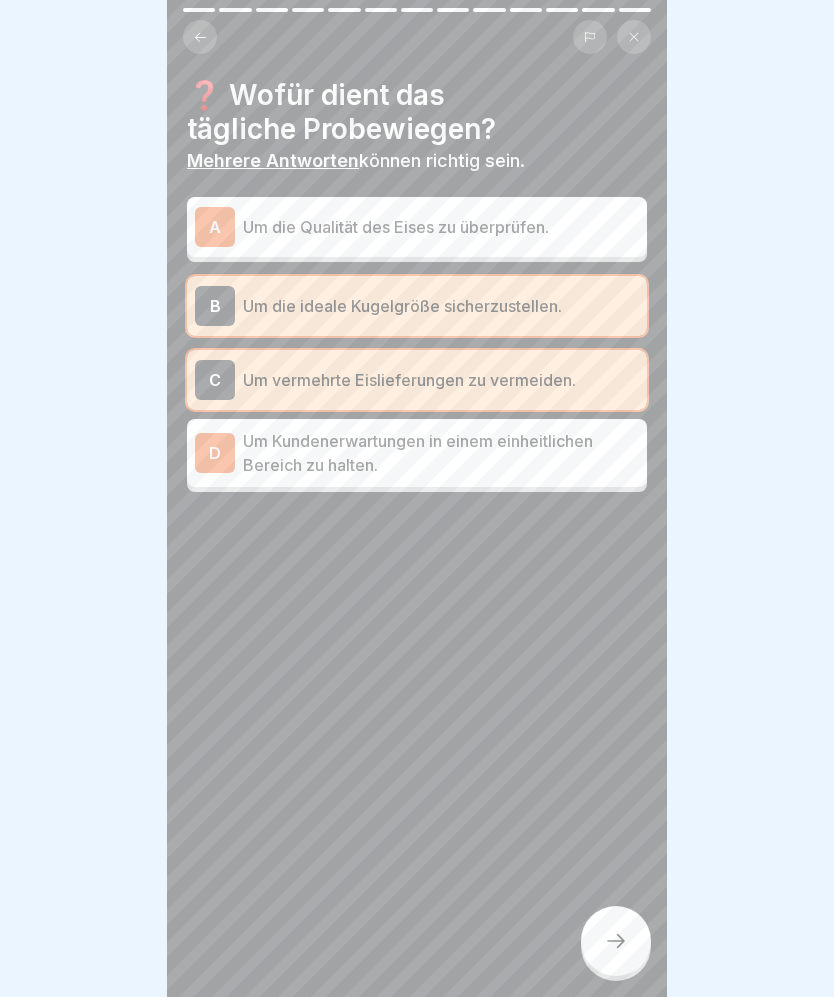 click on "Um Kundenerwartungen in einem einheitlichen Bereich zu halten." at bounding box center [441, 453] 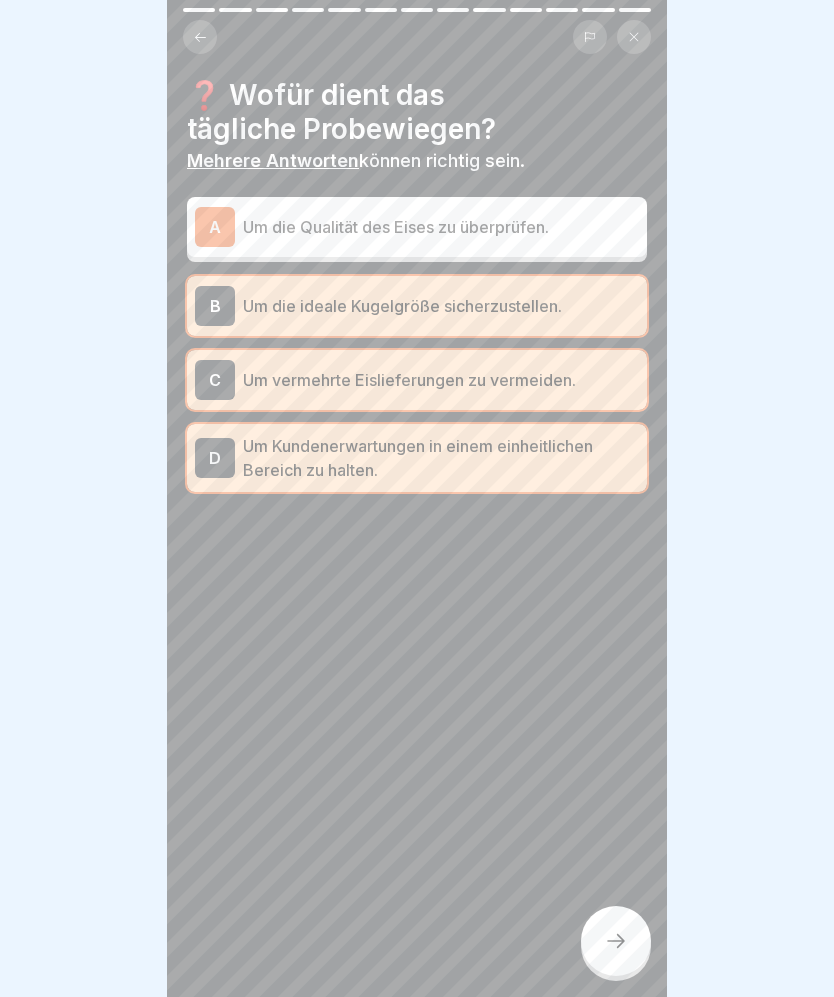 click at bounding box center [616, 941] 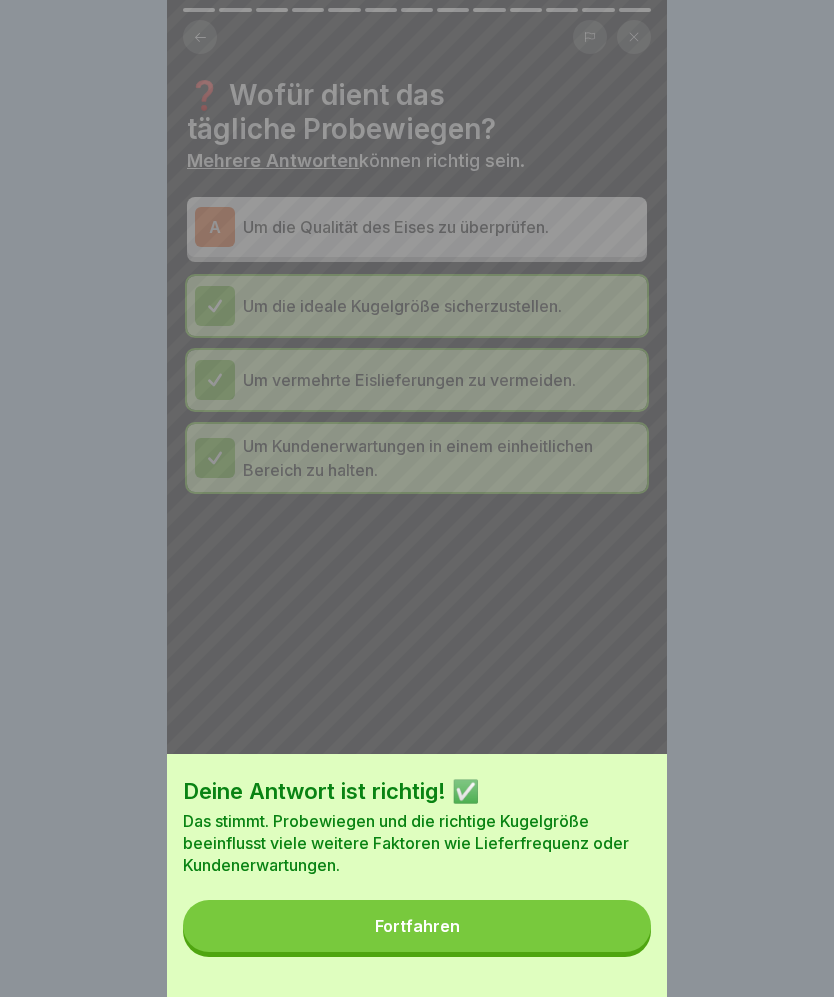 click on "Fortfahren" at bounding box center [417, 926] 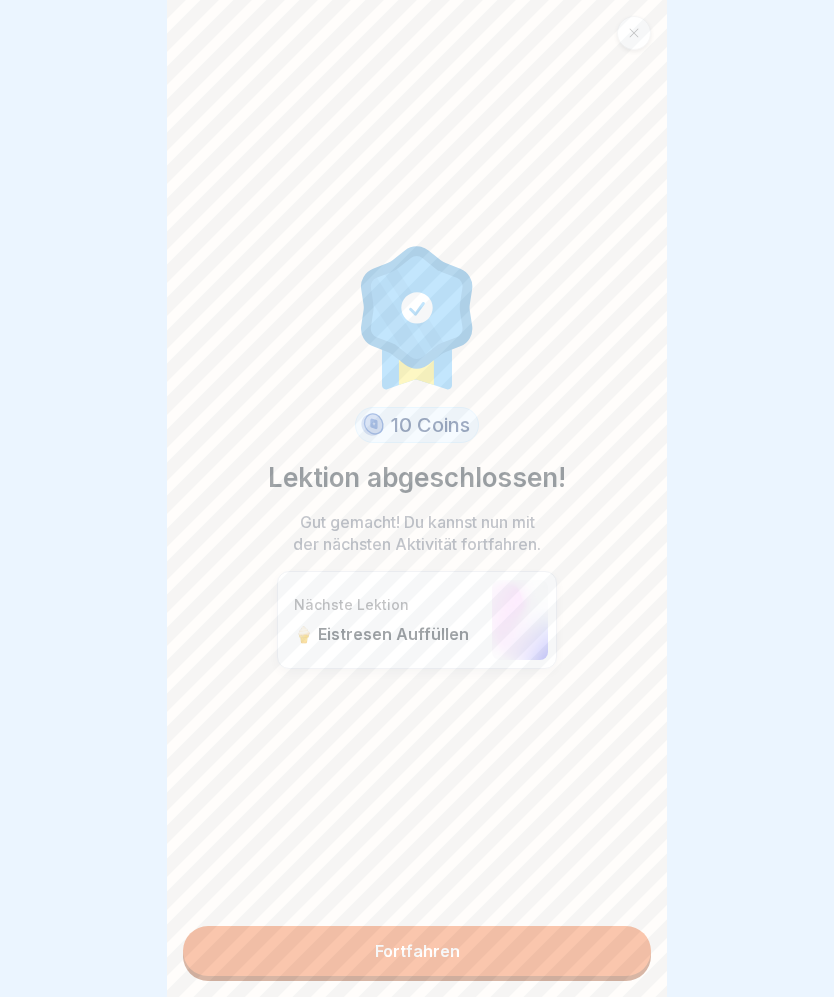click on "Fortfahren" at bounding box center [417, 951] 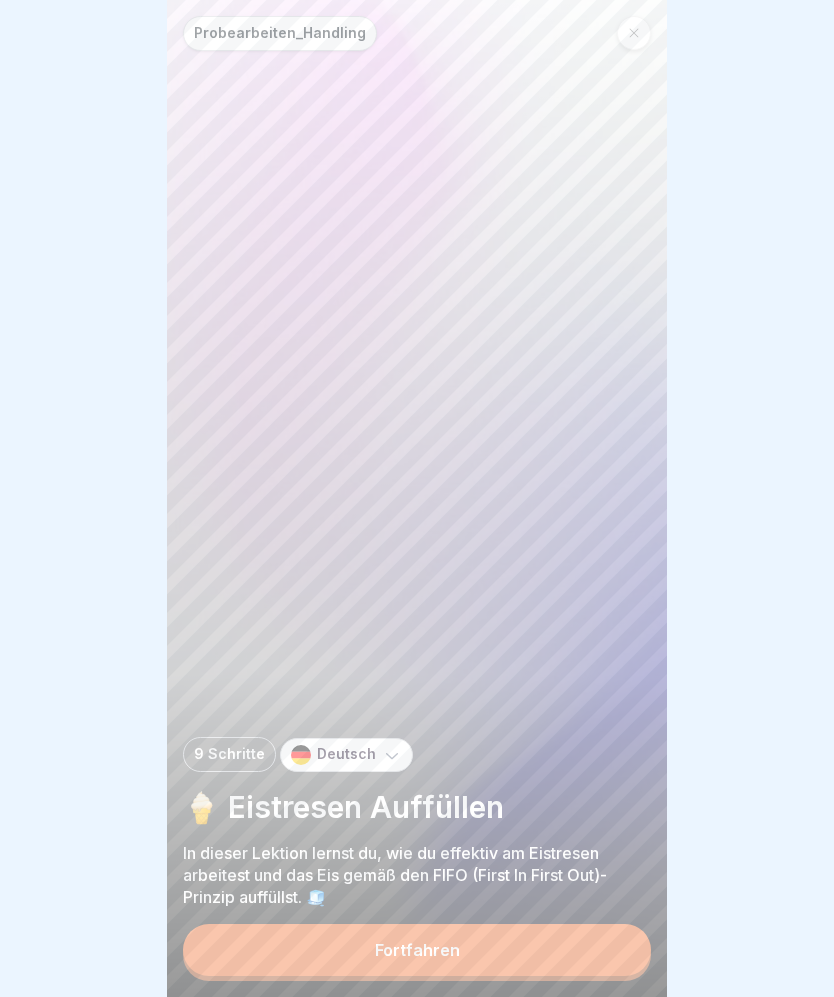 click at bounding box center (634, 33) 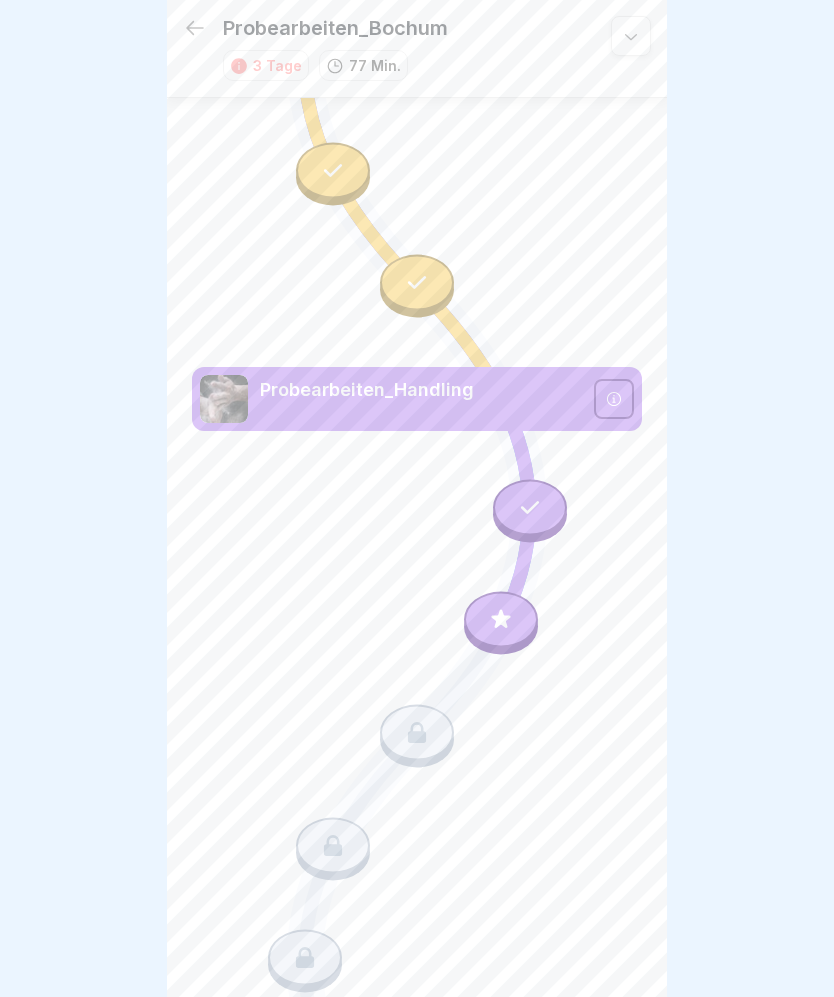 scroll, scrollTop: 1647, scrollLeft: 0, axis: vertical 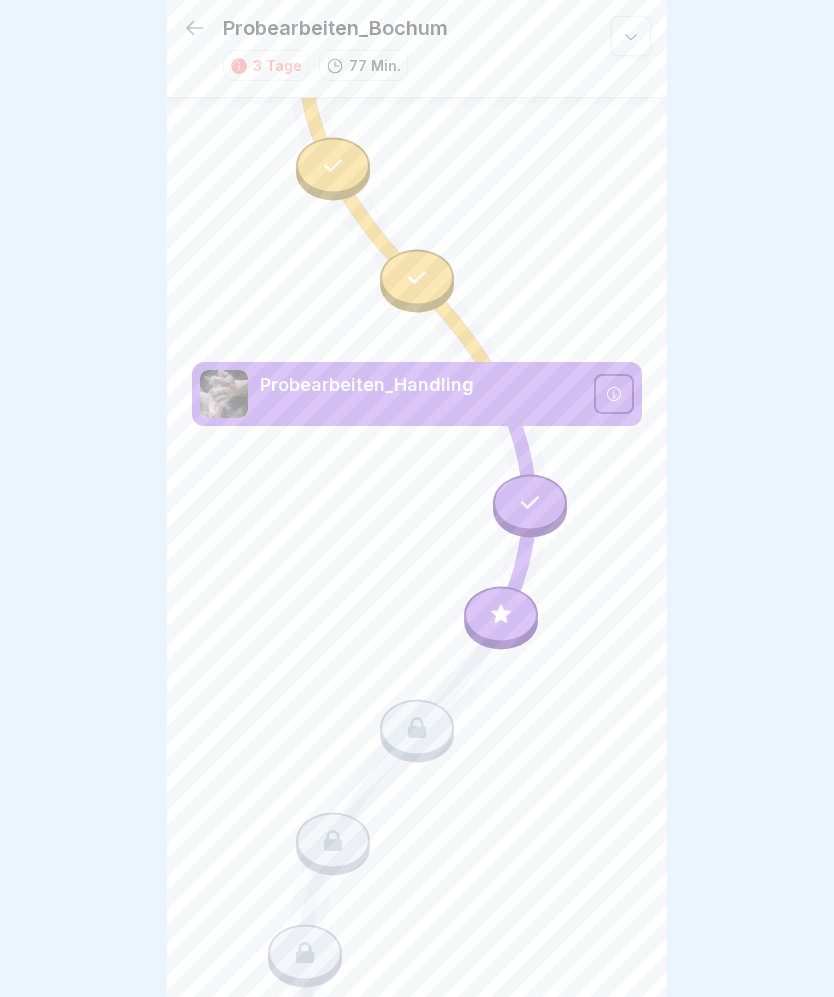 click 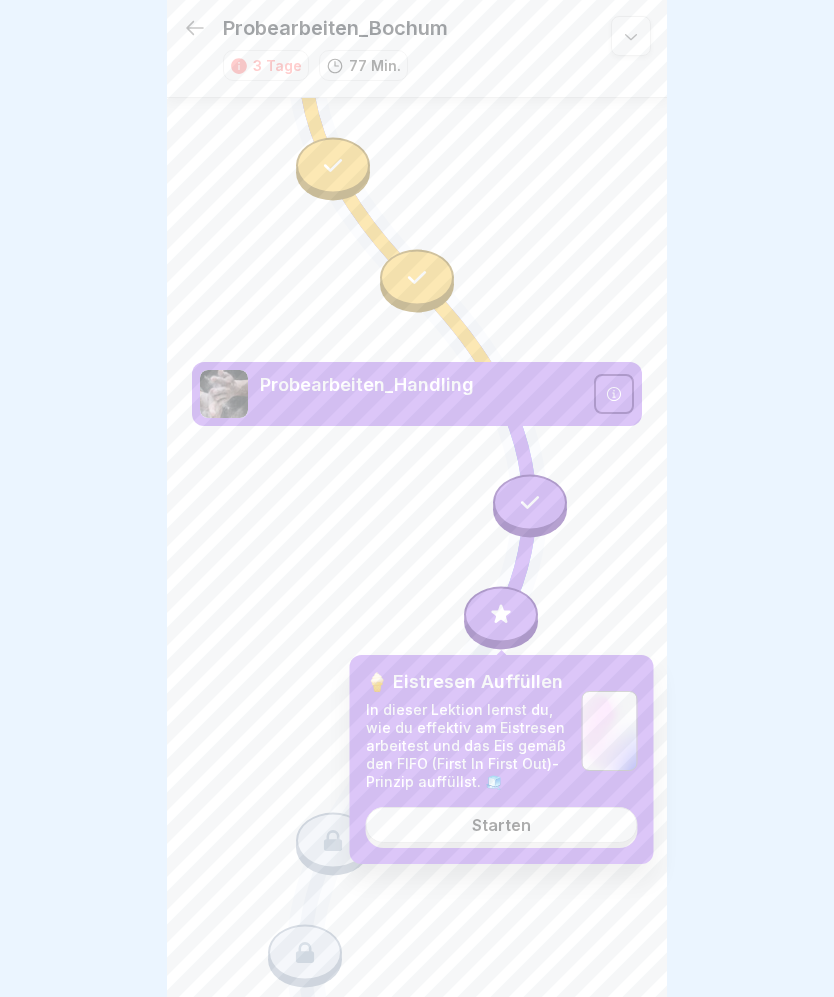 click at bounding box center [417, 498] 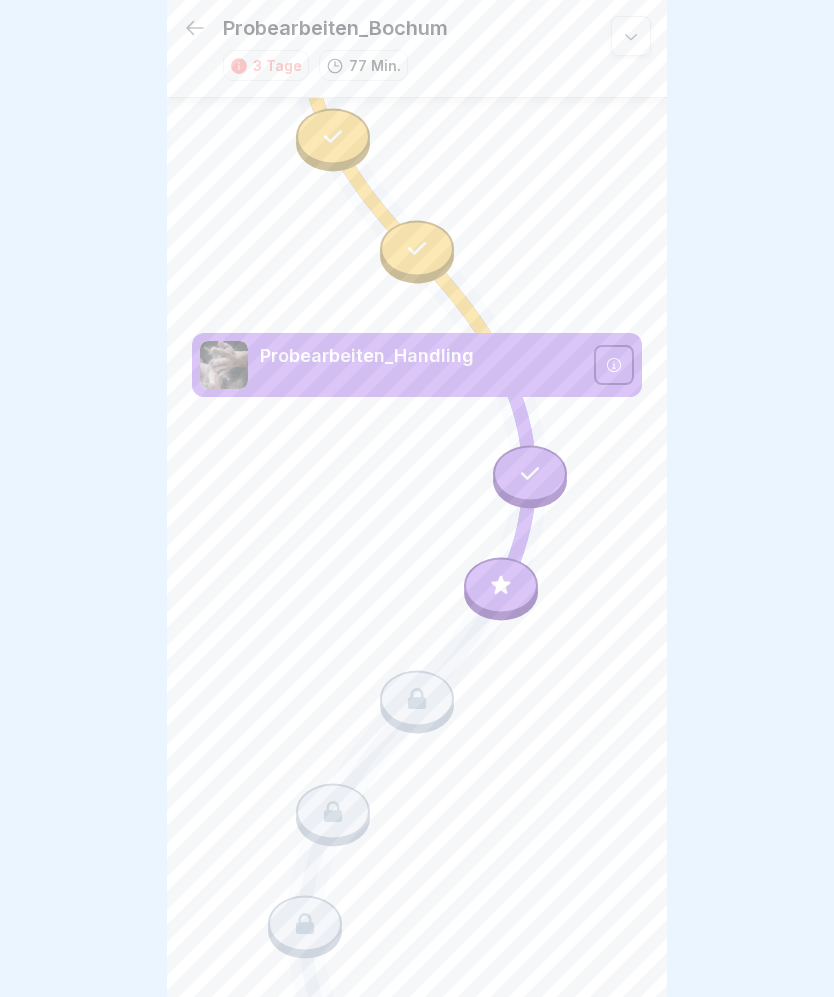 scroll, scrollTop: 1676, scrollLeft: 0, axis: vertical 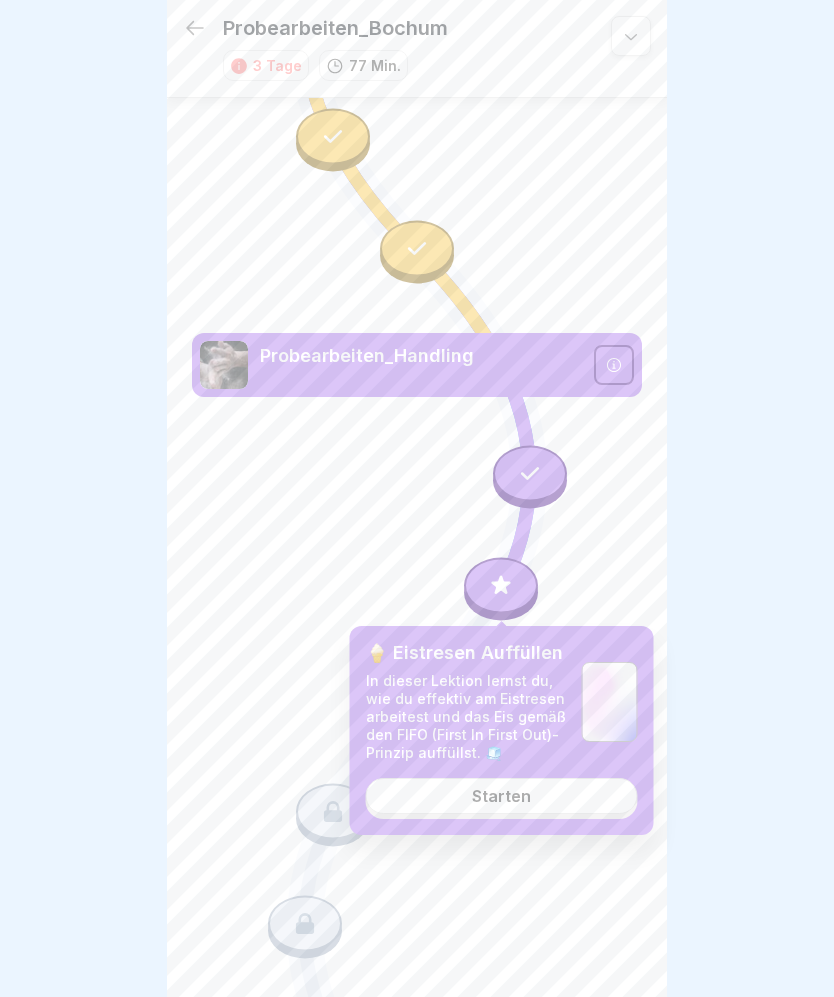 click on "Starten" at bounding box center (502, 796) 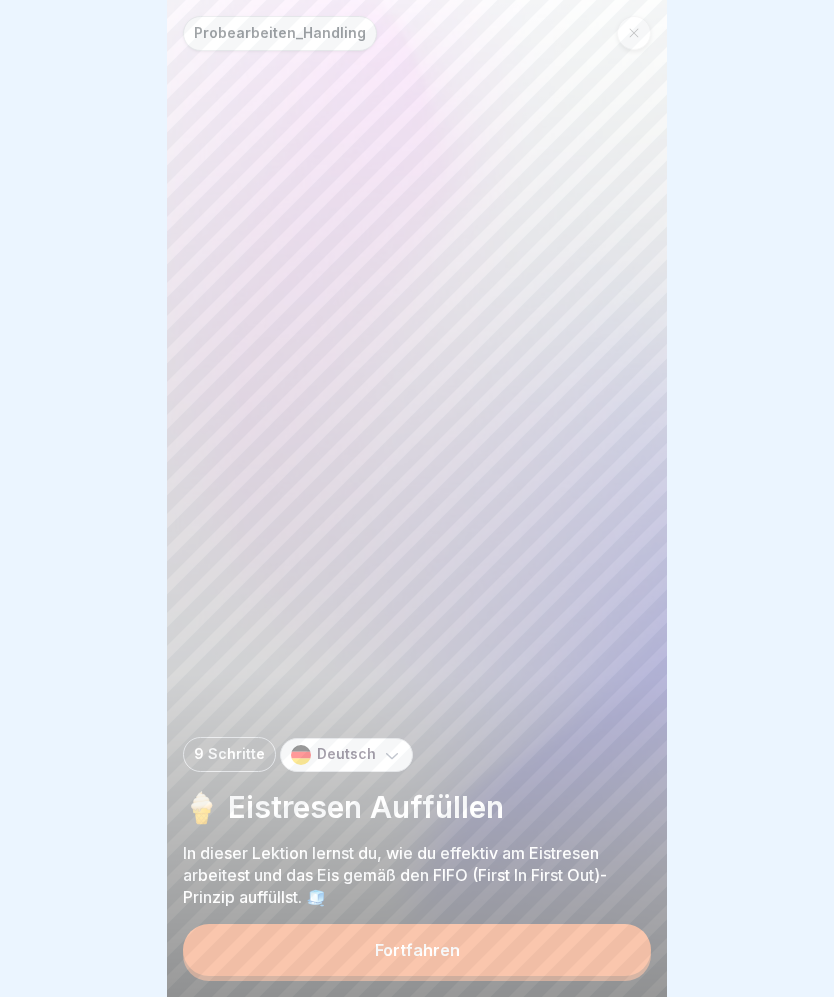 click on "Fortfahren" at bounding box center (417, 950) 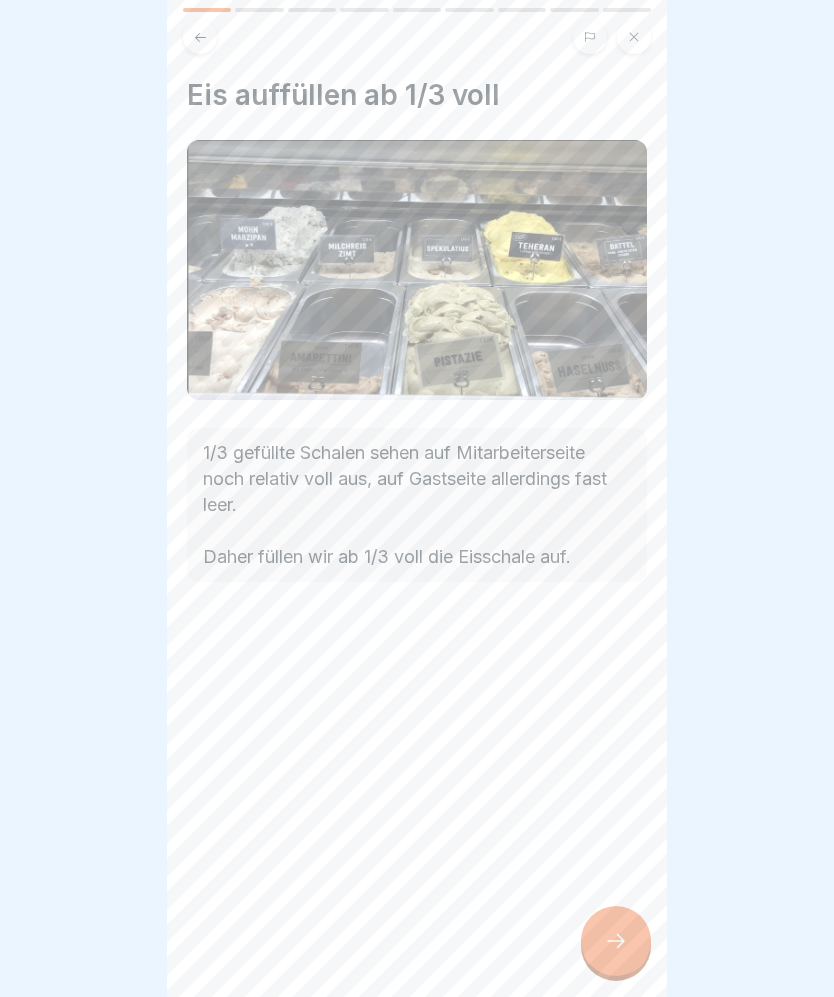click at bounding box center [616, 941] 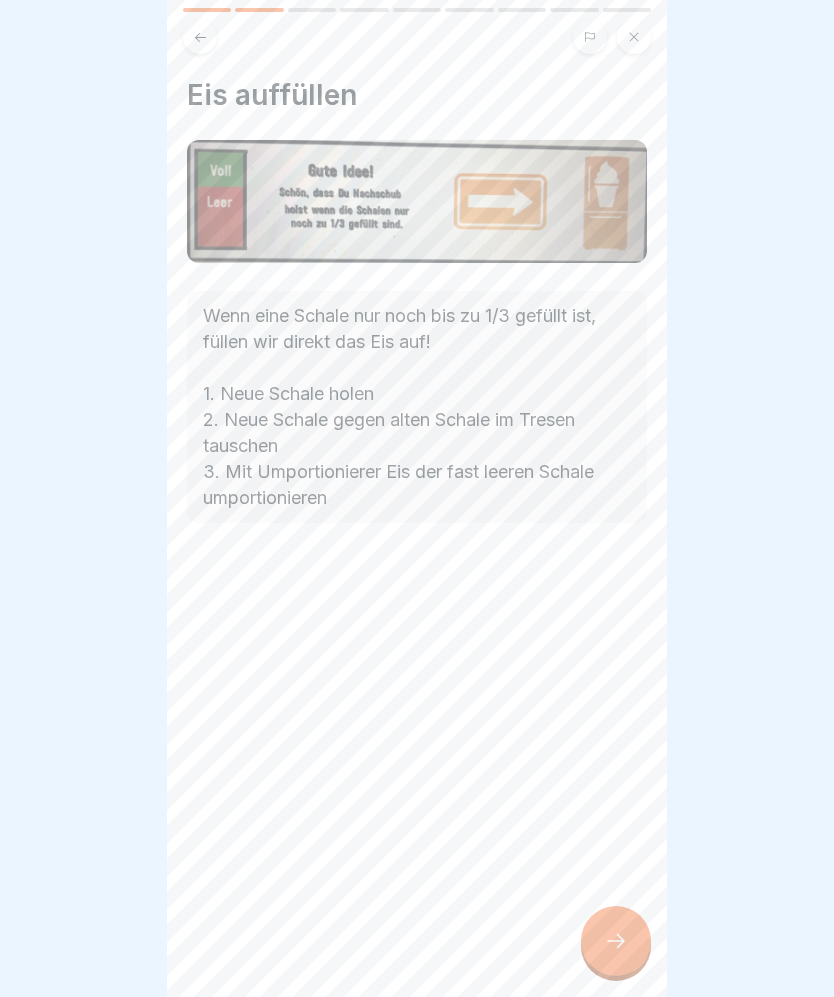 click at bounding box center [616, 941] 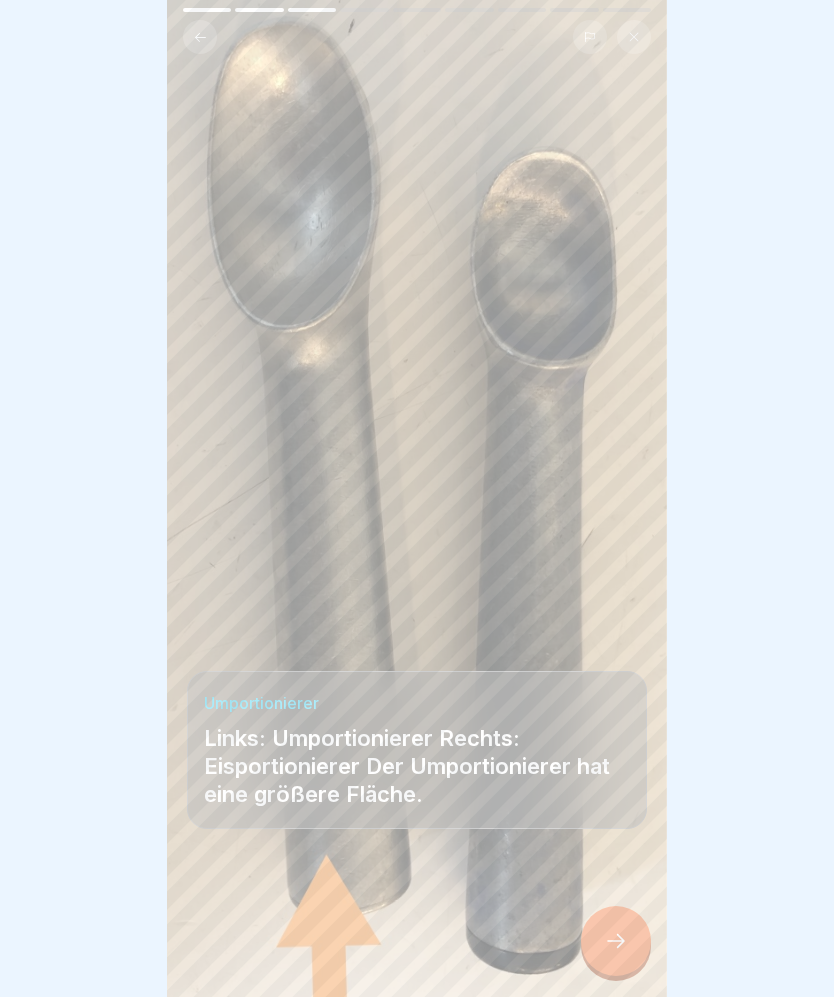 click at bounding box center (616, 941) 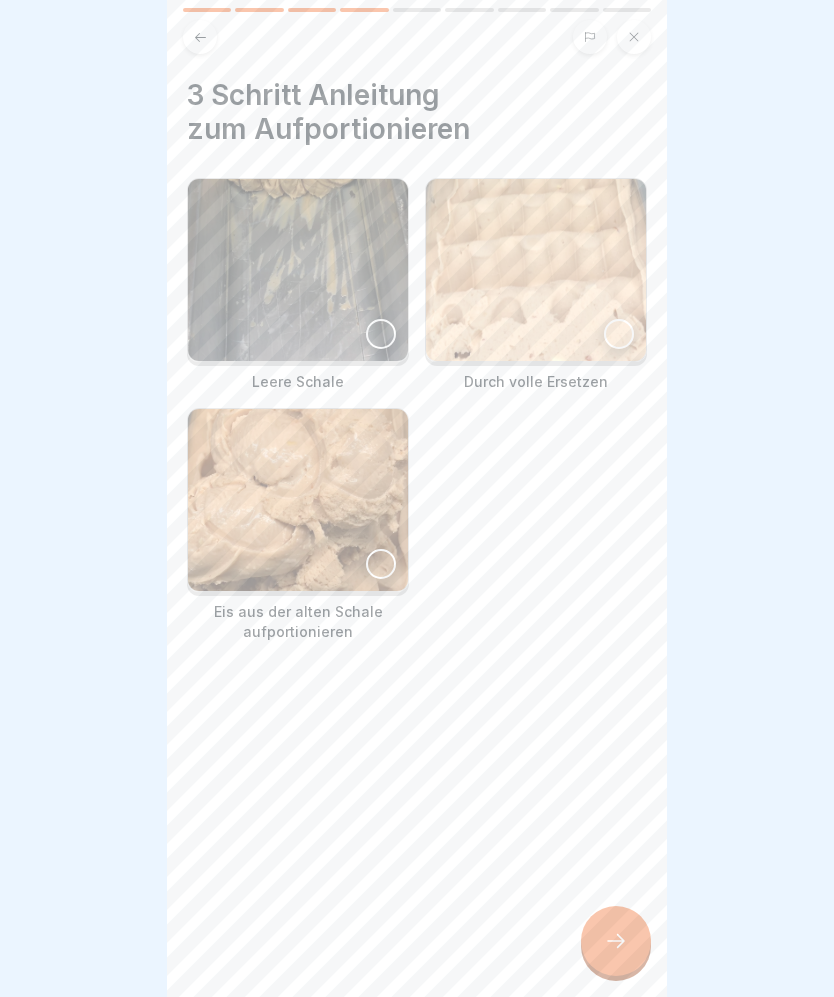 click at bounding box center (381, 334) 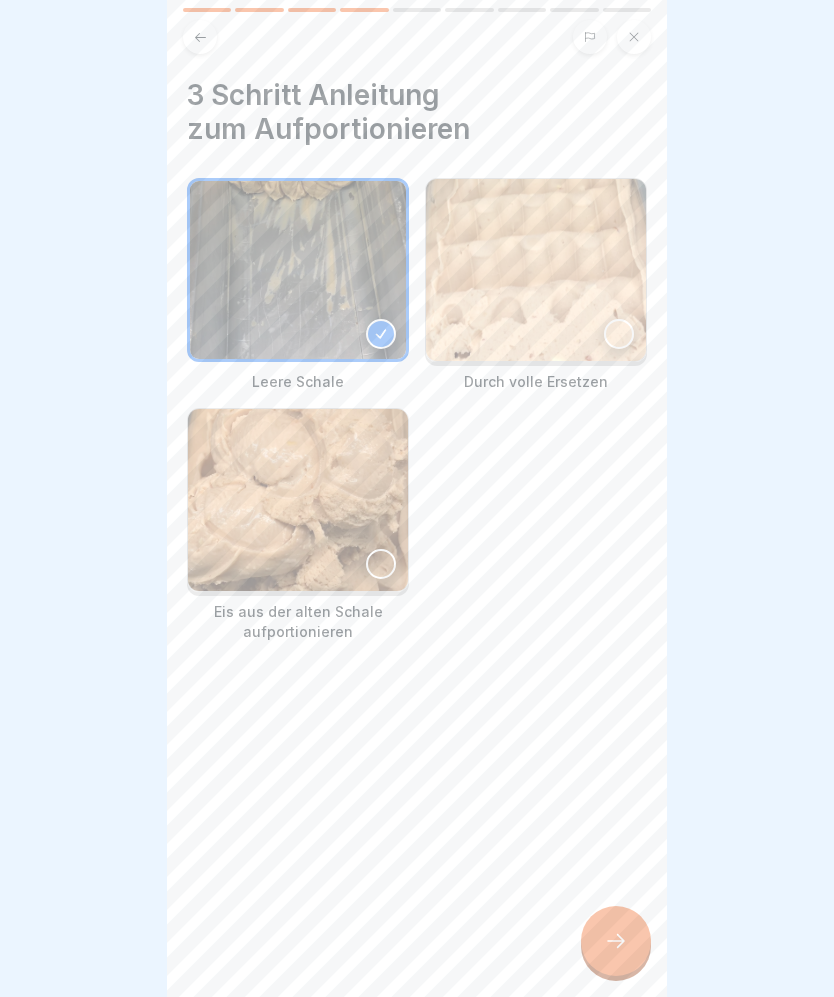 click at bounding box center [381, 564] 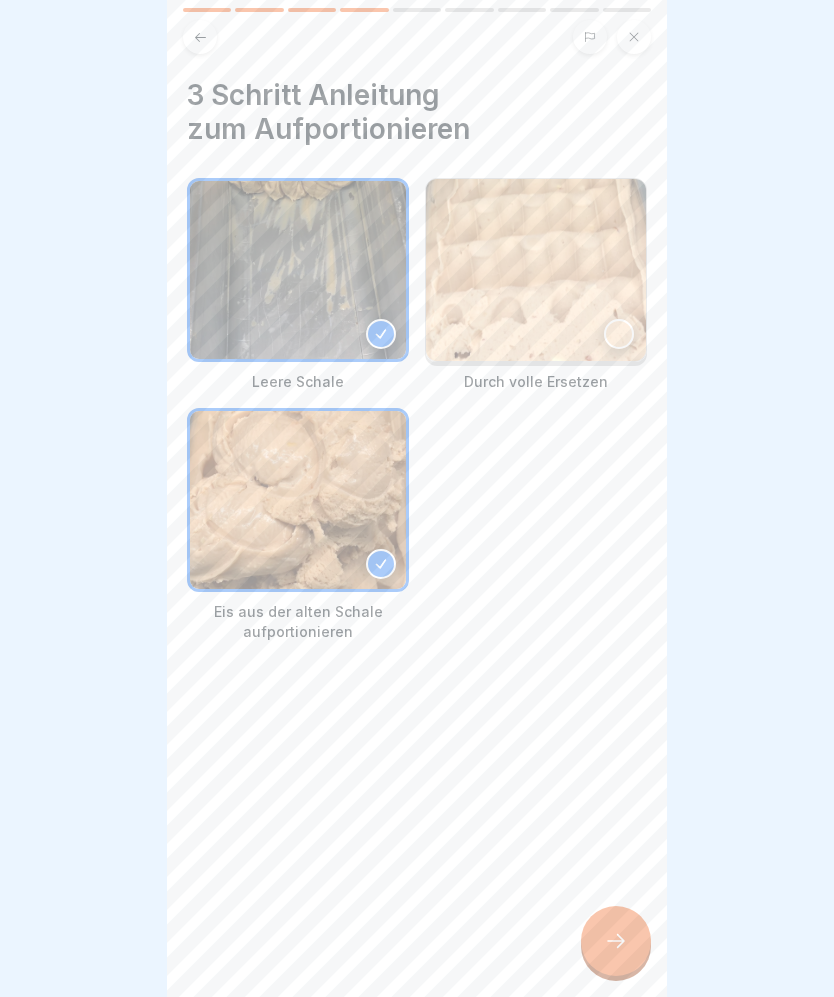 click at bounding box center (536, 270) 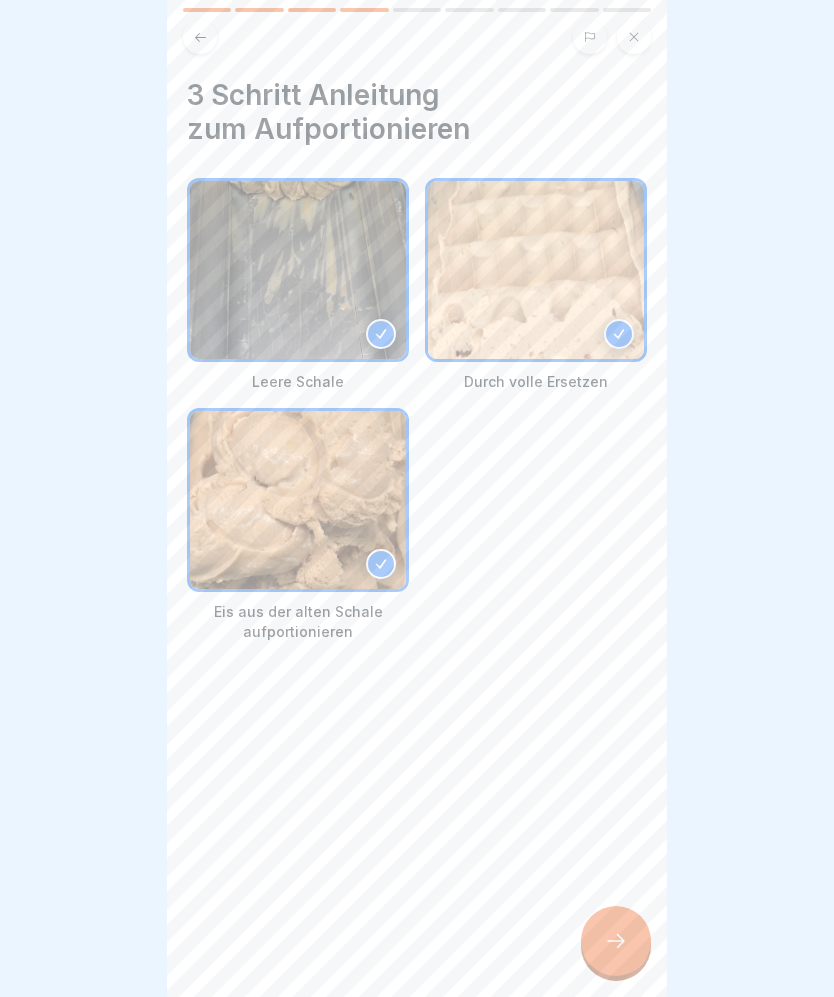 click at bounding box center (616, 941) 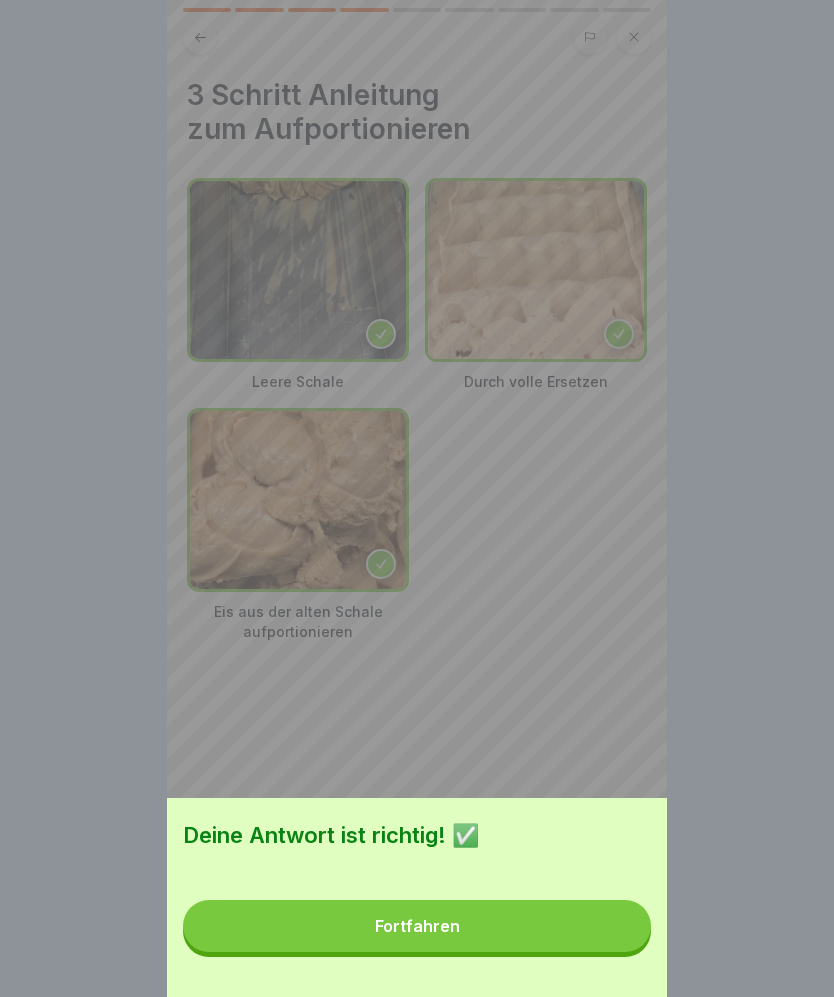 click on "Fortfahren" at bounding box center [417, 926] 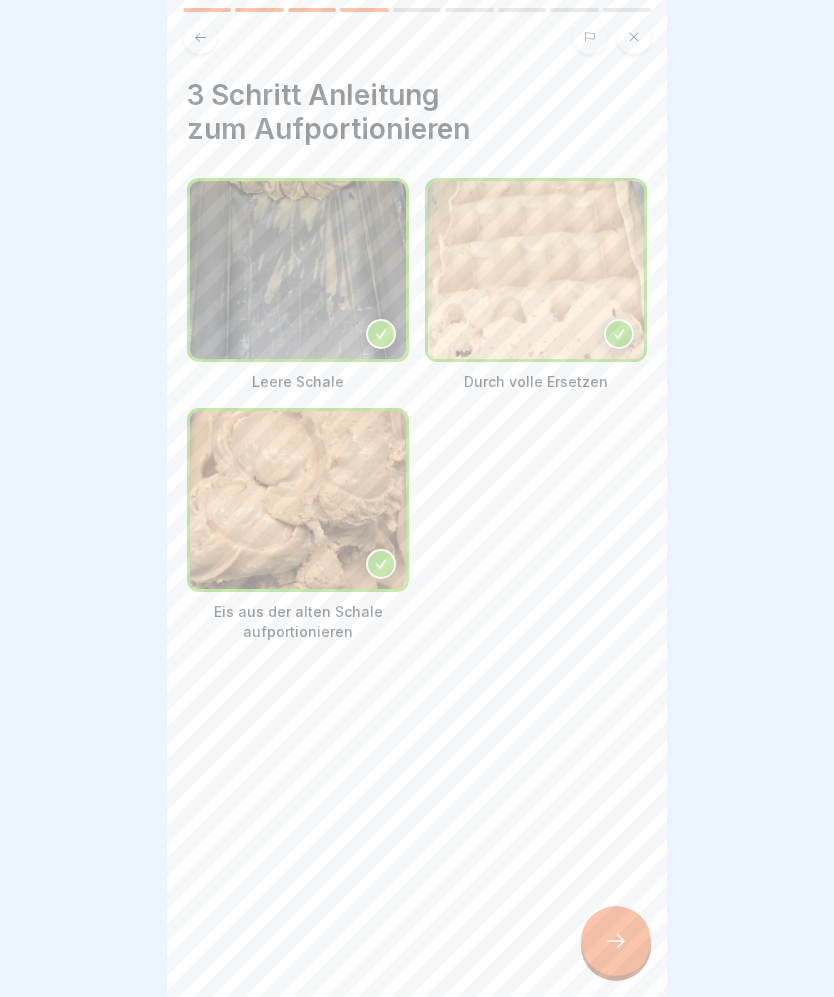 click on "3 Schritt Anleitung zum Aufportionieren Leere Schale Durch volle Ersetzen Eis aus der alten Schale aufportionieren" at bounding box center (417, 498) 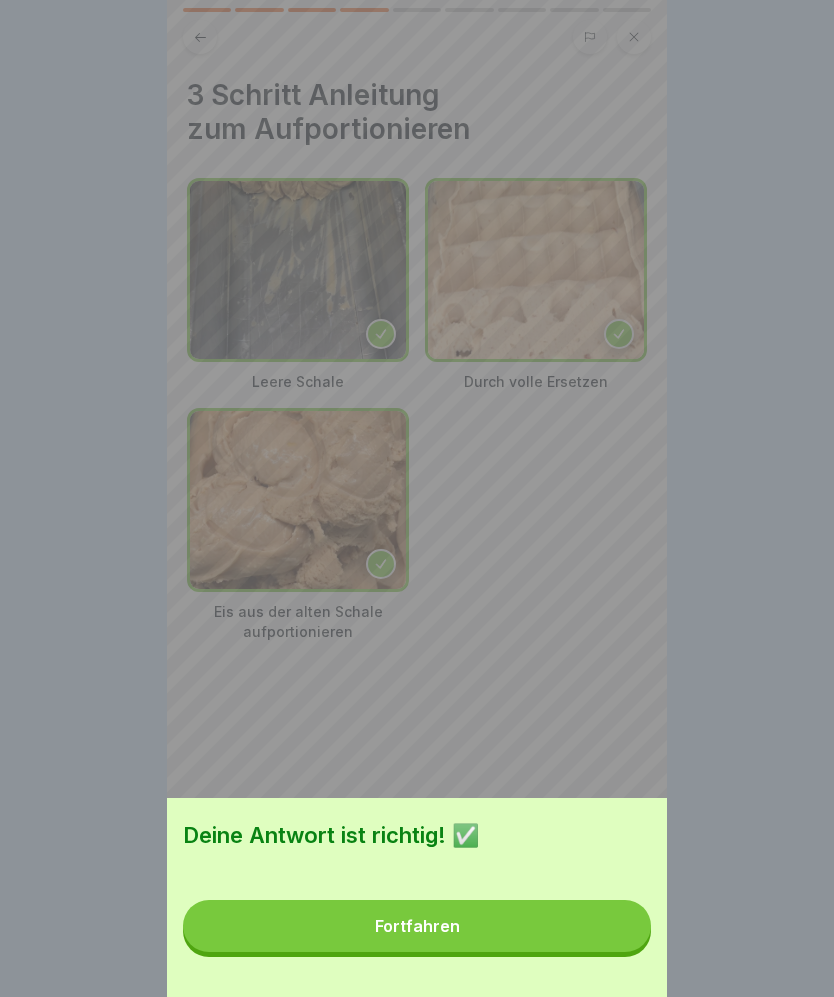 click on "Fortfahren" at bounding box center [417, 926] 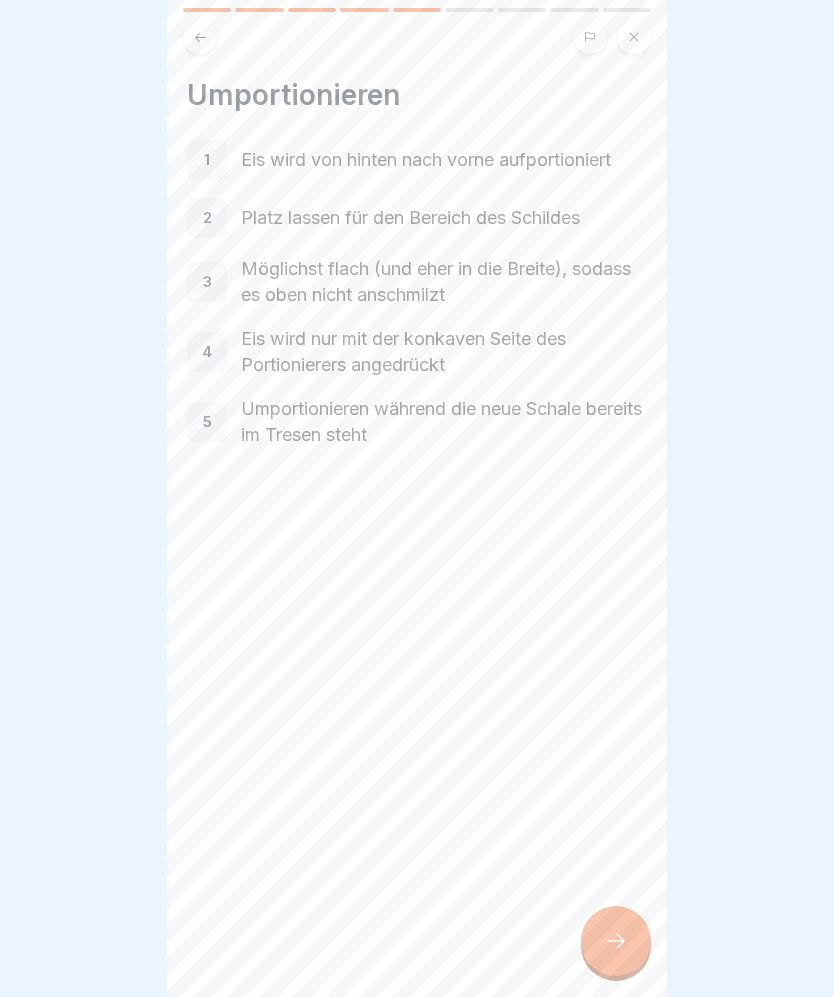 click at bounding box center [616, 941] 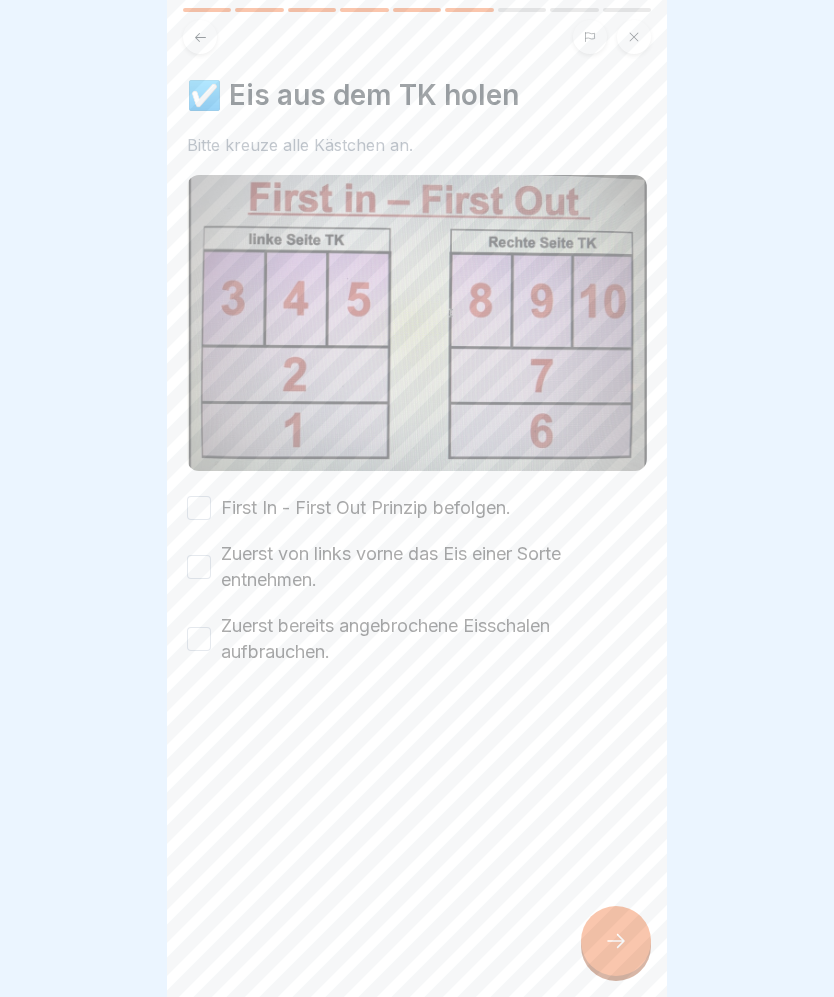 click on "First In - First Out Prinzip befolgen." at bounding box center (199, 508) 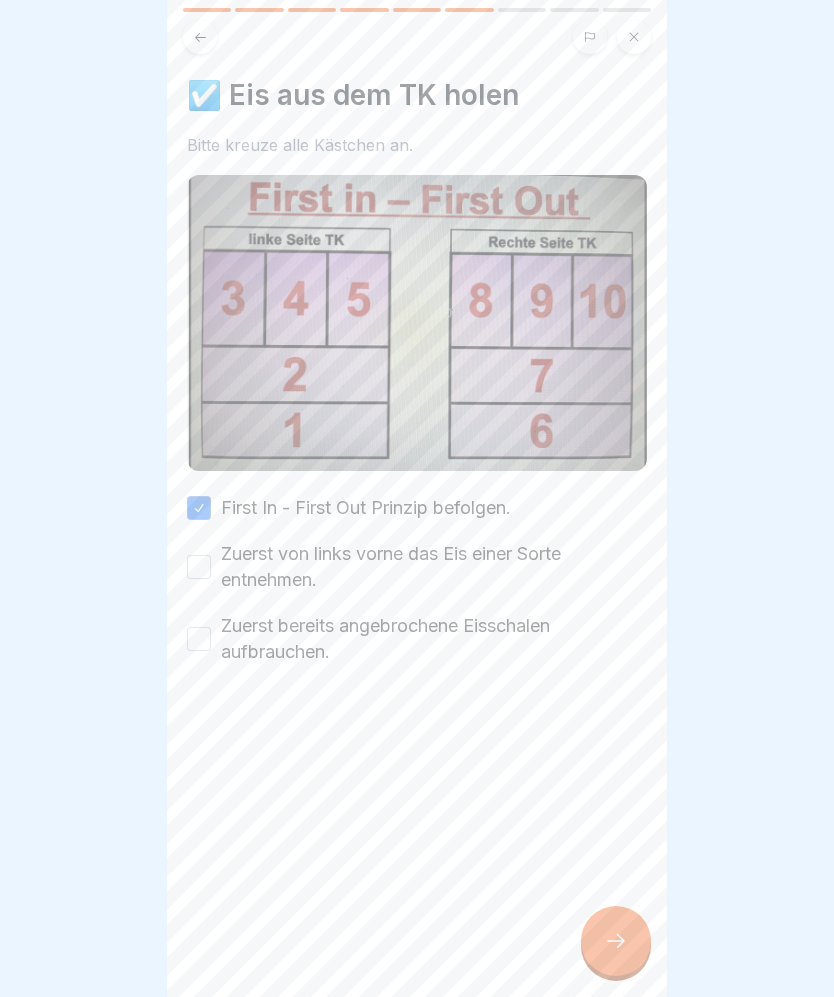 click on "Zuerst von links vorne das Eis einer Sorte entnehmen." at bounding box center (199, 567) 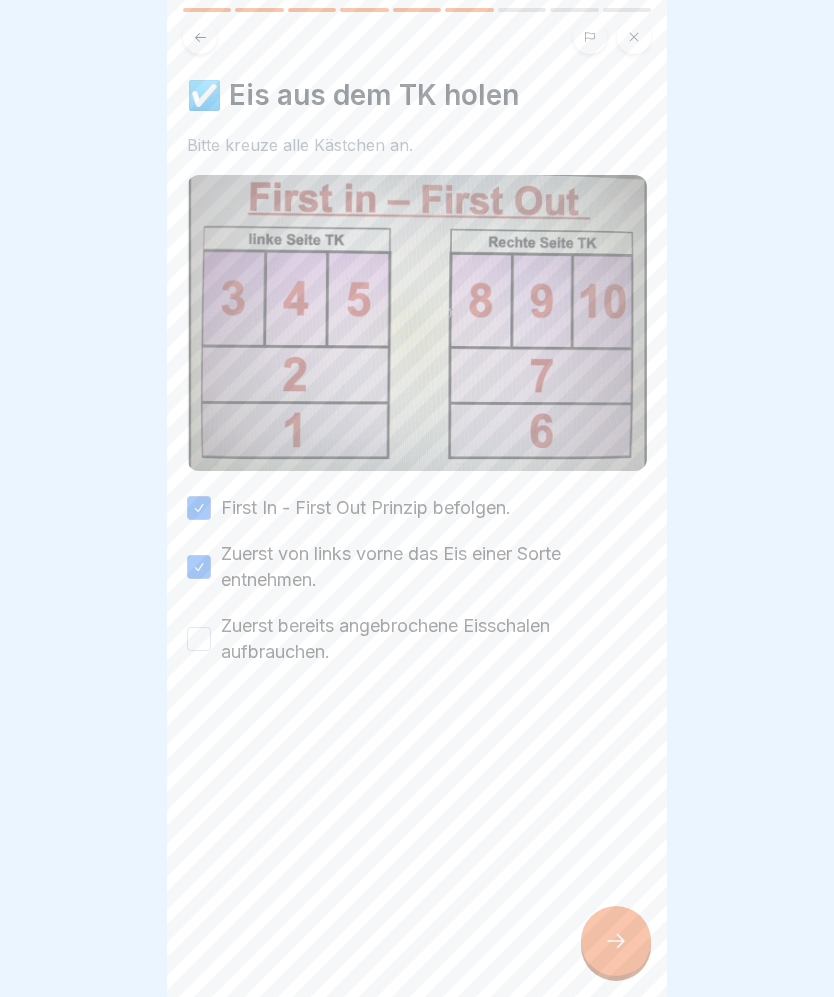 click on "Zuerst bereits angebrochene Eisschalen aufbrauchen." at bounding box center [434, 639] 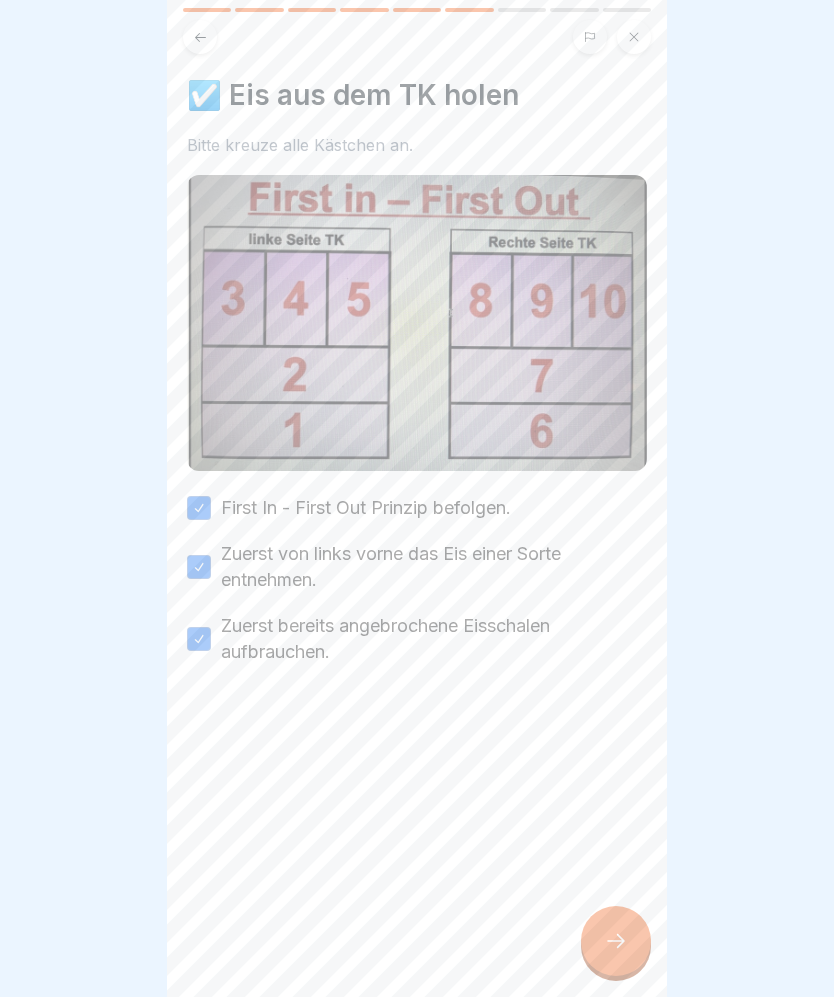 click at bounding box center (616, 941) 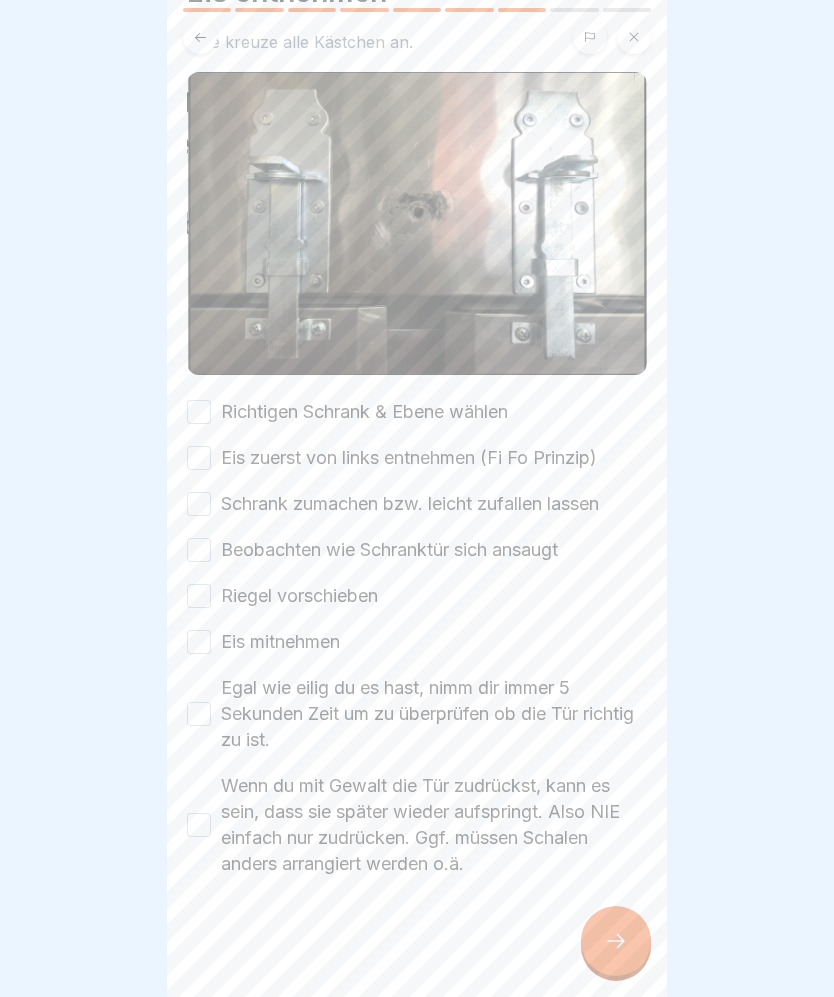 scroll, scrollTop: 103, scrollLeft: 0, axis: vertical 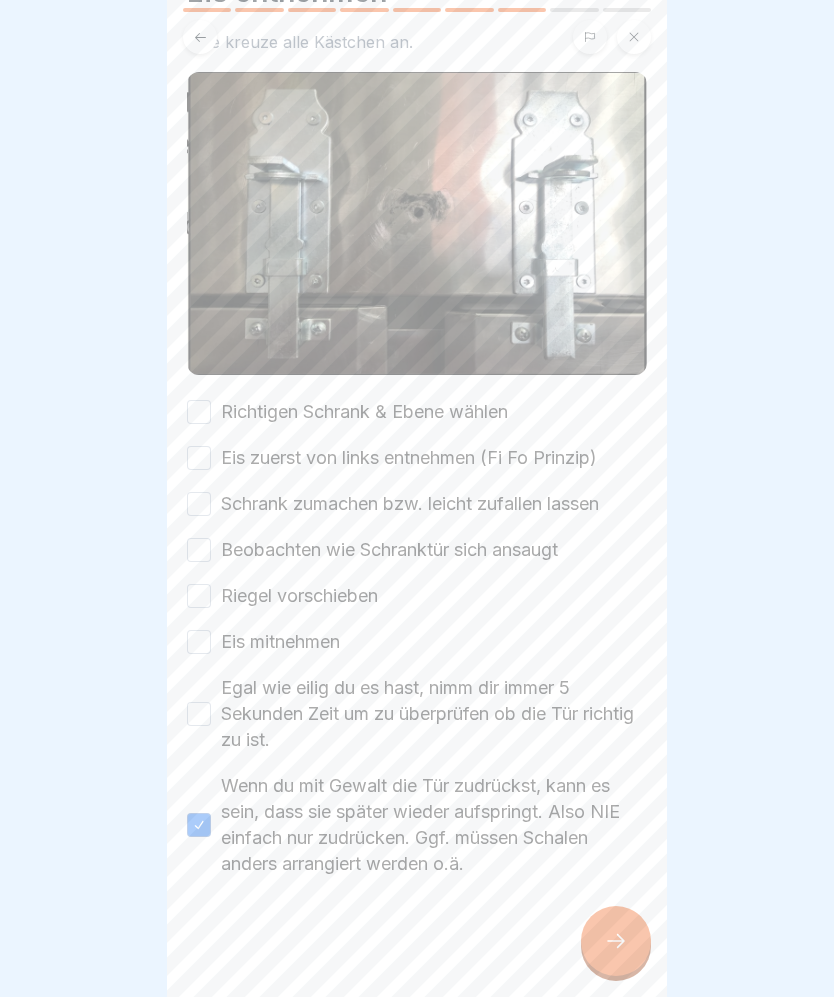 click on "Egal wie eilig du es hast, nimm dir immer 5 Sekunden Zeit um zu überprüfen ob die Tür richtig zu ist." at bounding box center [199, 714] 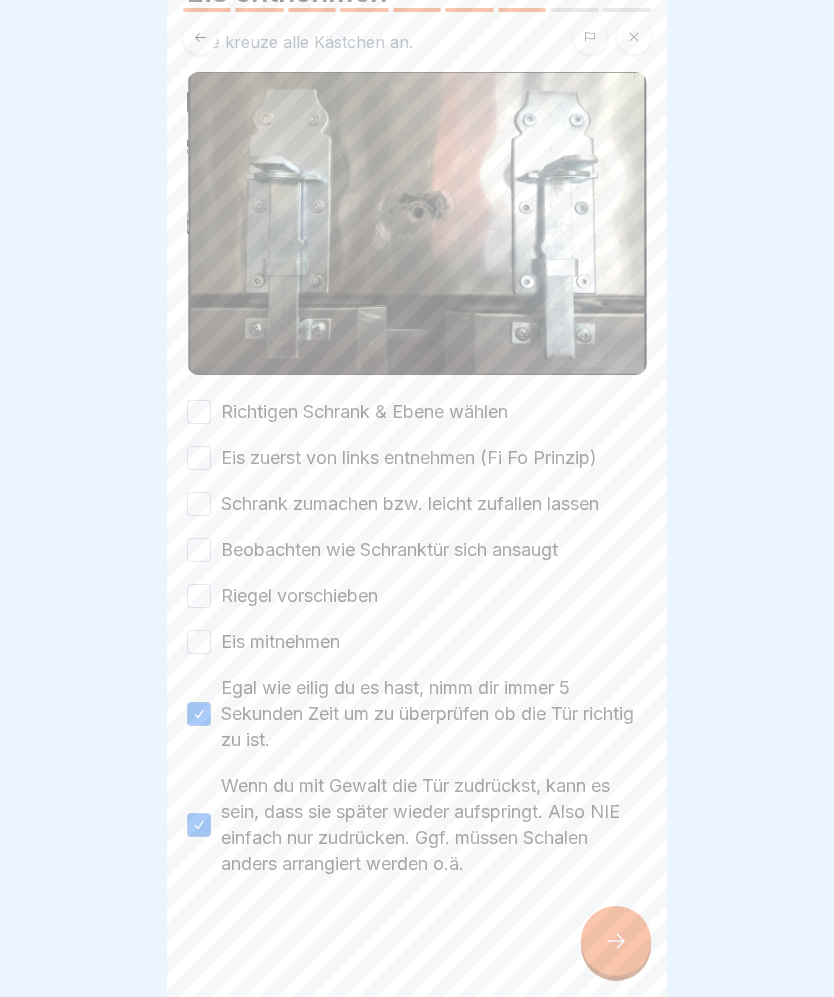 click on "Eis mitnehmen" at bounding box center (417, 642) 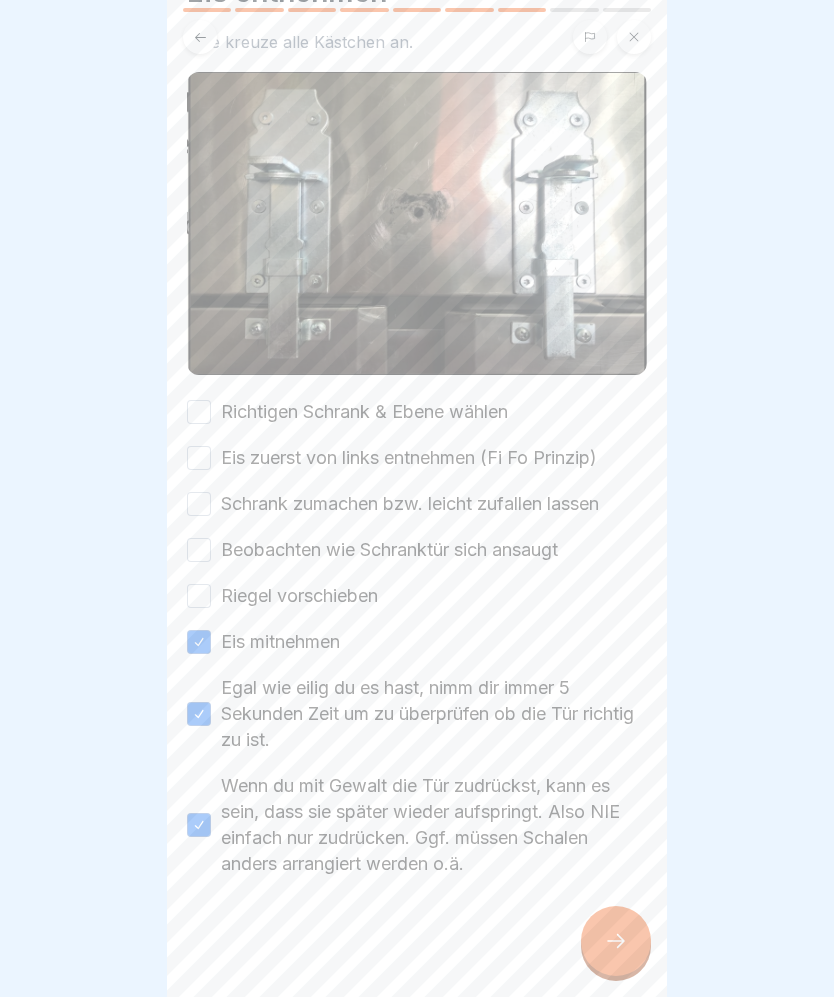 click on "Richtigen Schrank & Ebene wählen Eis zuerst von links entnehmen (Fi Fo Prinzip) Schrank zumachen bzw. leicht zufallen lassen Beobachten wie Schranktür sich ansaugt Riegel vorschieben Eis mitnehmen Egal wie eilig du es hast, nimm dir immer 5 Sekunden Zeit um zu überprüfen ob die Tür richtig zu ist. Wenn du mit Gewalt die Tür zudrückst, kann es sein, dass sie später wieder aufspringt. Also NIE einfach nur zudrücken. Ggf. müssen Schalen anders arrangiert werden o.ä." at bounding box center (417, 638) 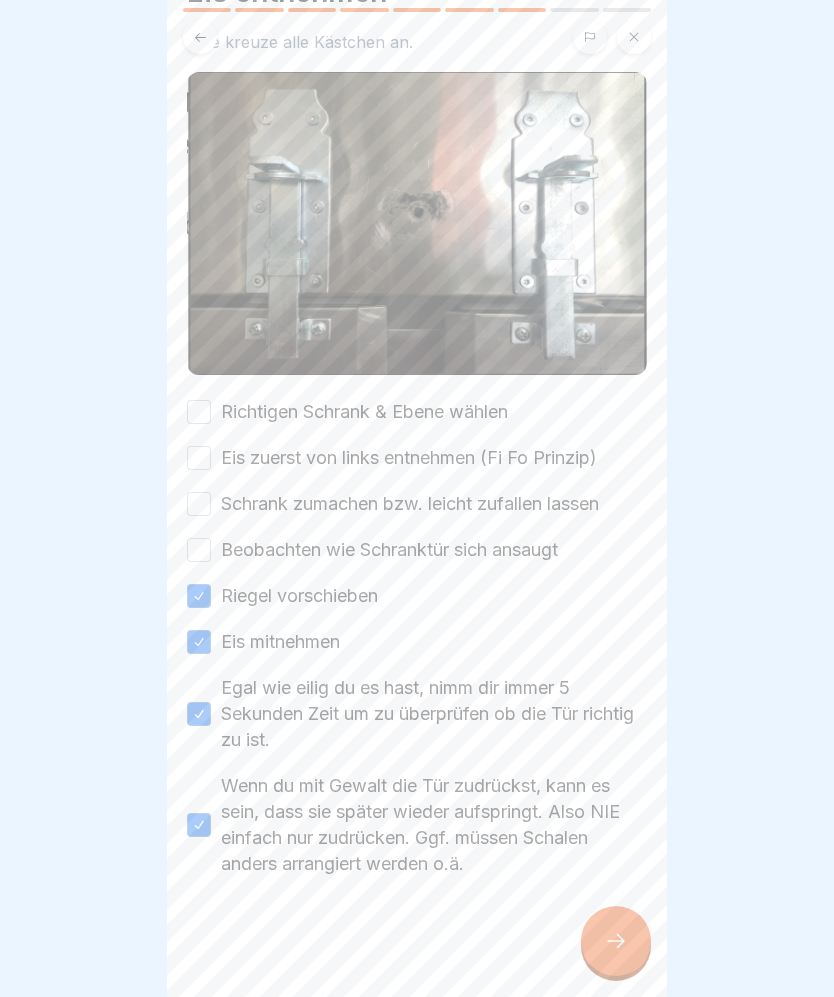 click on "Beobachten wie Schranktür sich ansaugt" at bounding box center [199, 550] 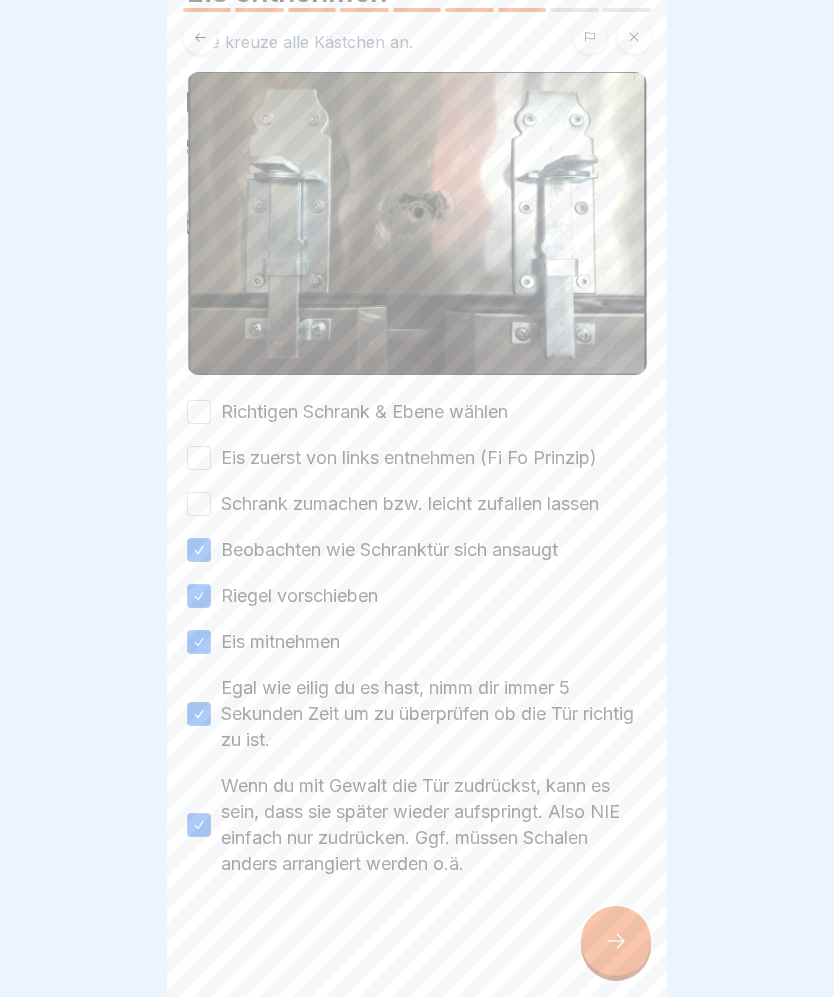 click on "Schrank zumachen bzw. leicht zufallen lassen" at bounding box center [199, 504] 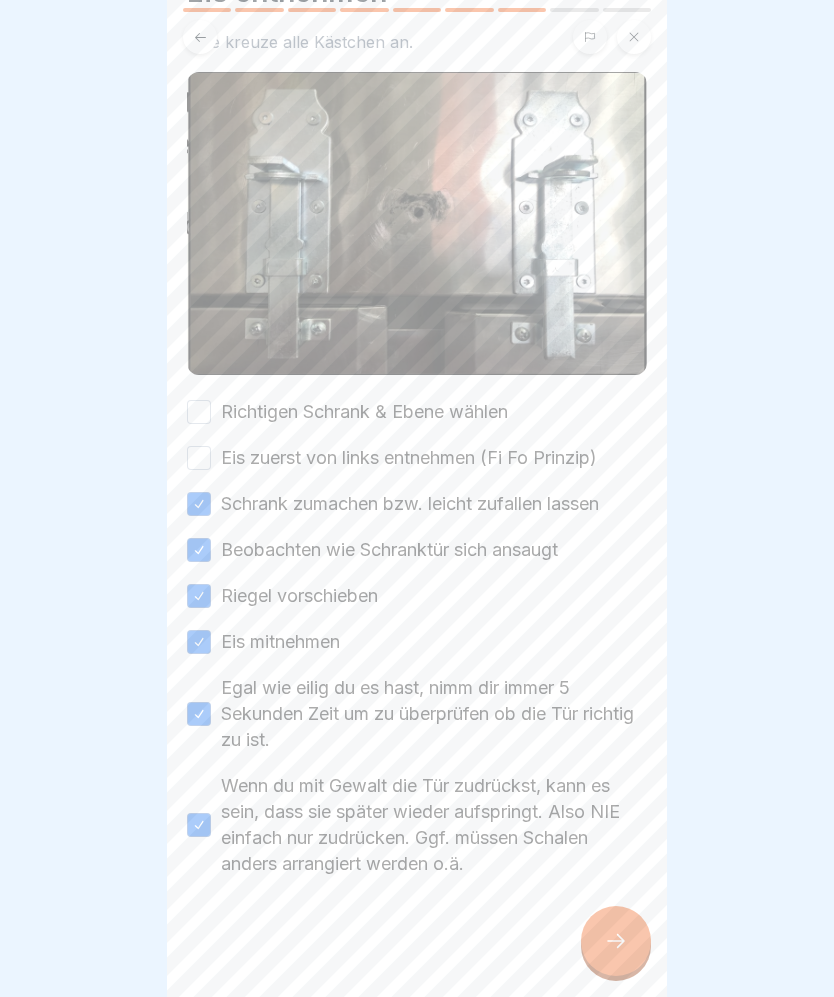 click on "Eis zuerst von links entnehmen (Fi Fo Prinzip)" at bounding box center (199, 458) 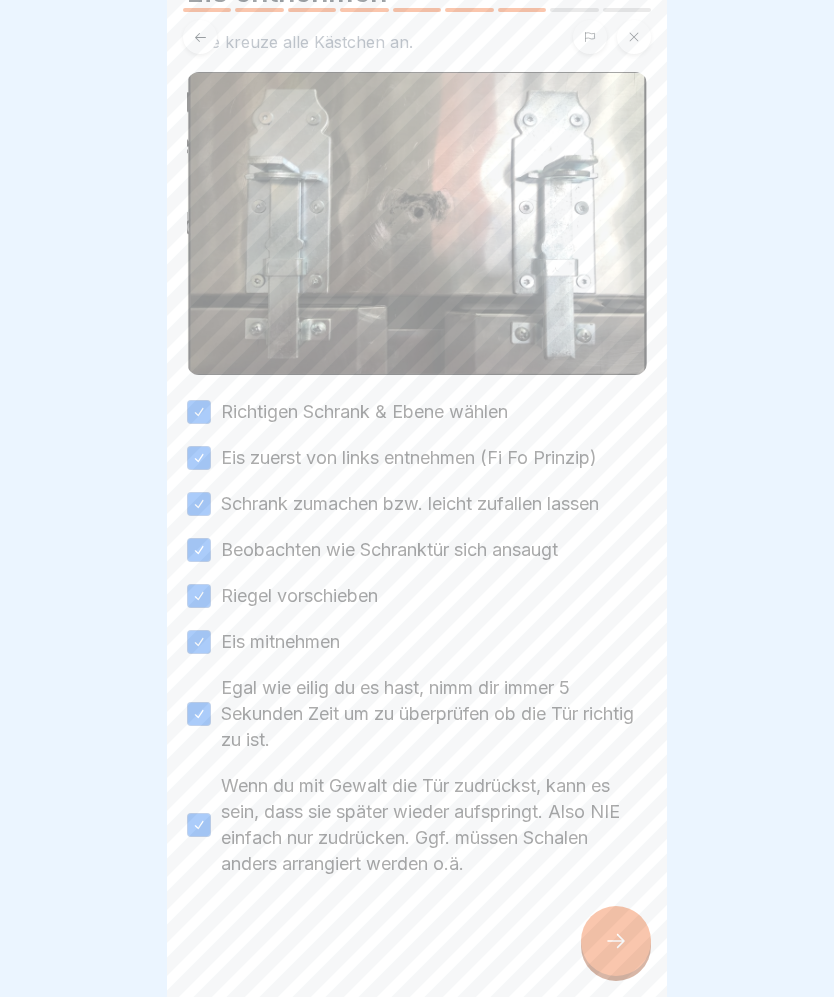 click at bounding box center [616, 941] 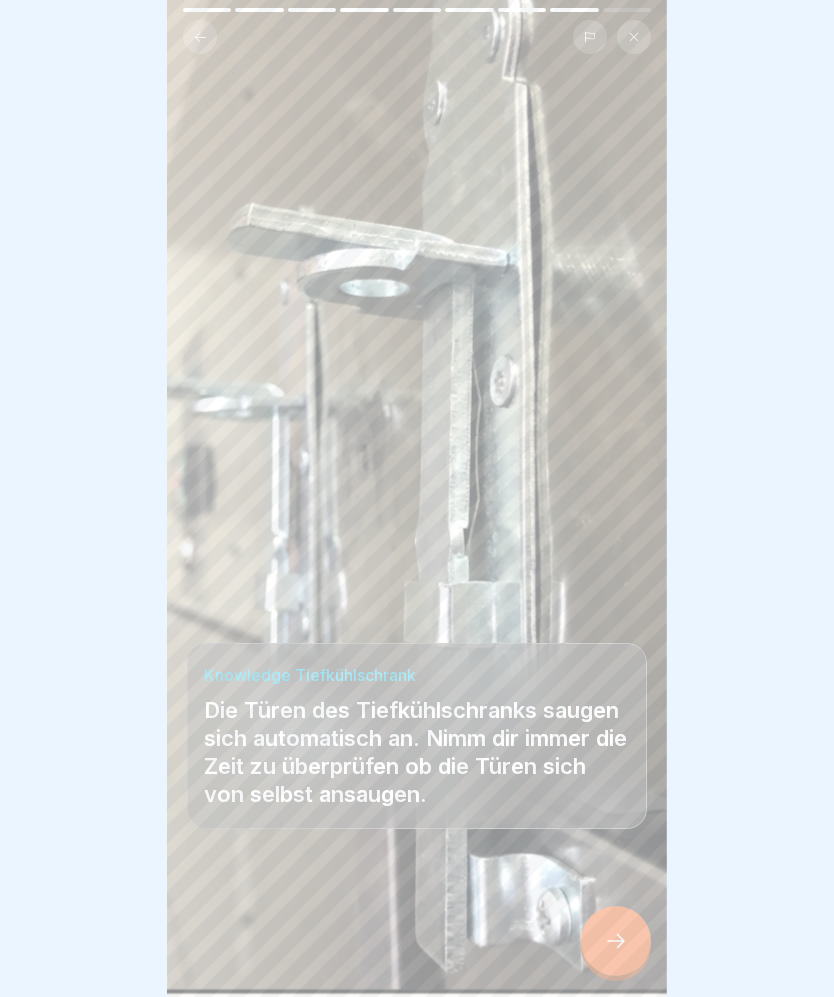 click 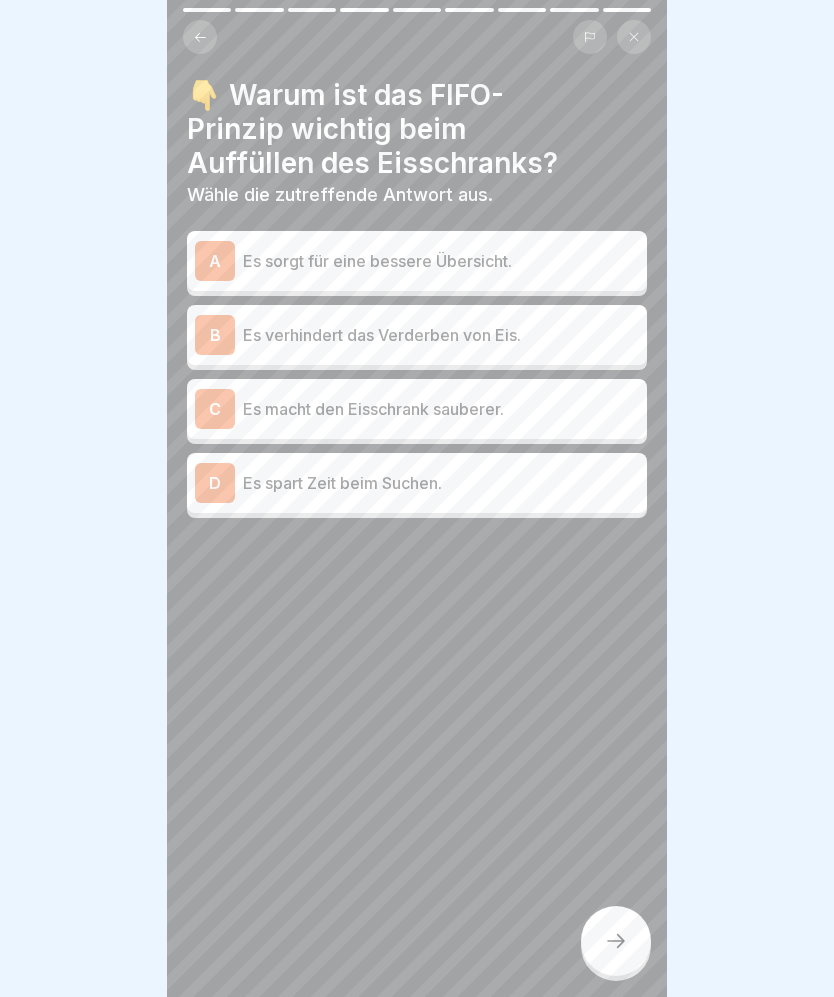 click on "Es spart Zeit beim Suchen." at bounding box center [441, 483] 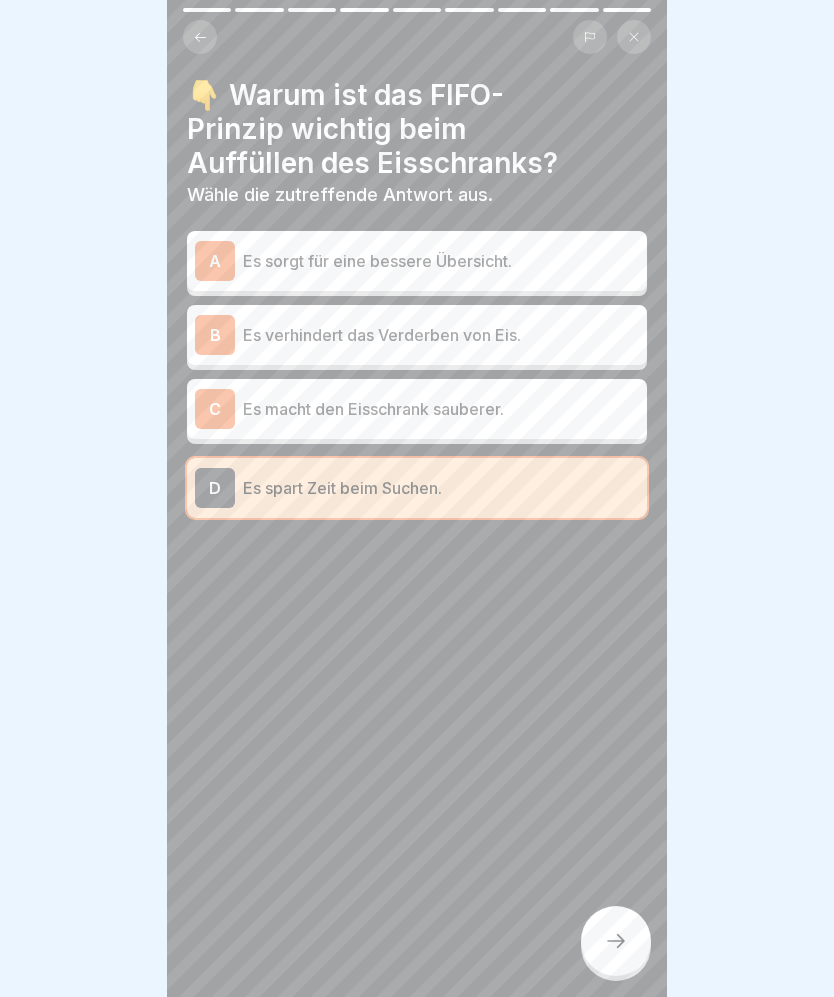 click on "Es verhindert das Verderben von Eis." at bounding box center [441, 335] 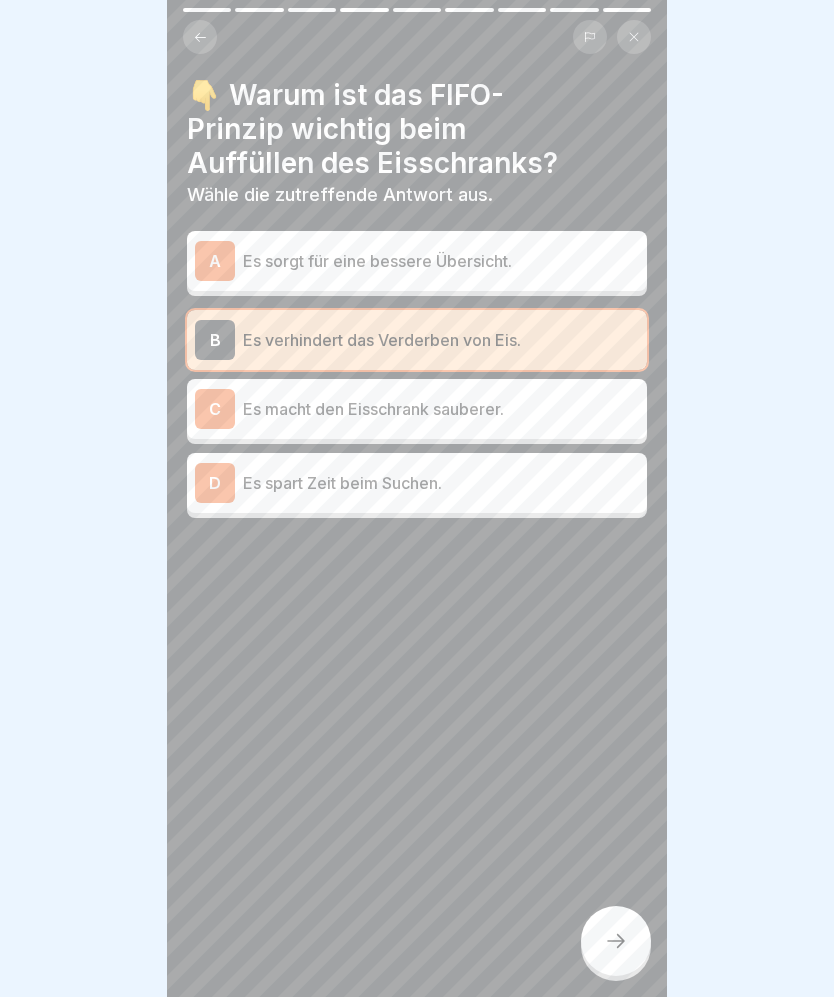 click on "Es sorgt für eine bessere Übersicht." at bounding box center [441, 261] 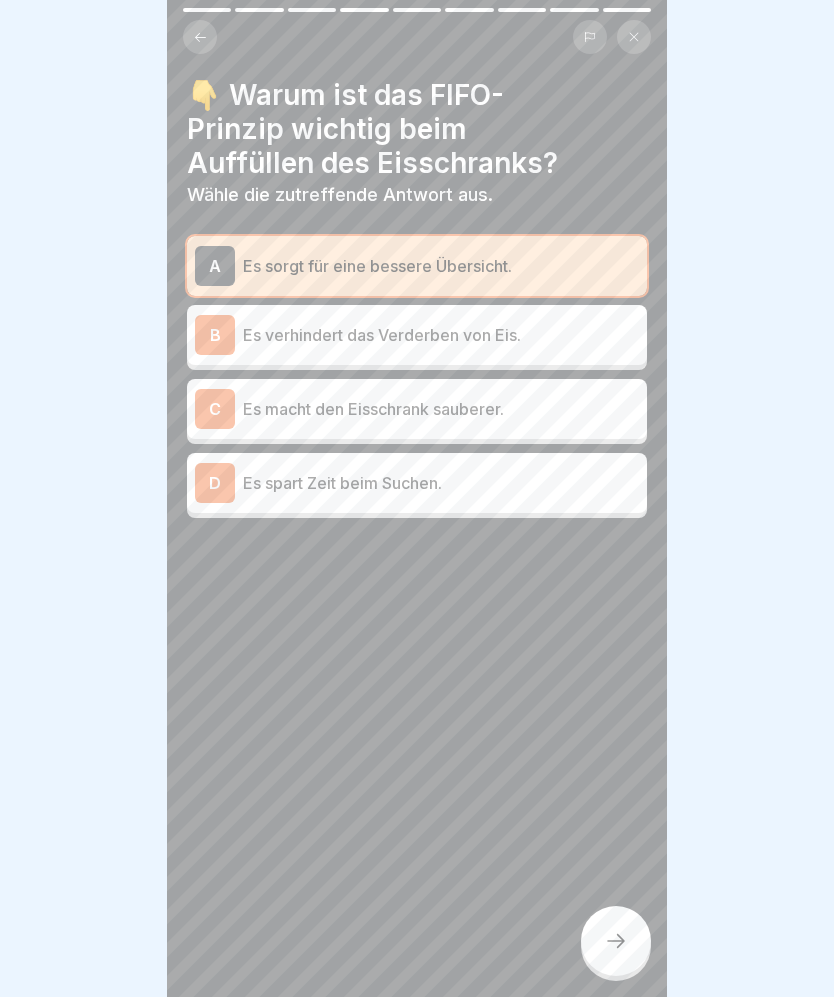 click on "Es verhindert das Verderben von Eis." at bounding box center (441, 335) 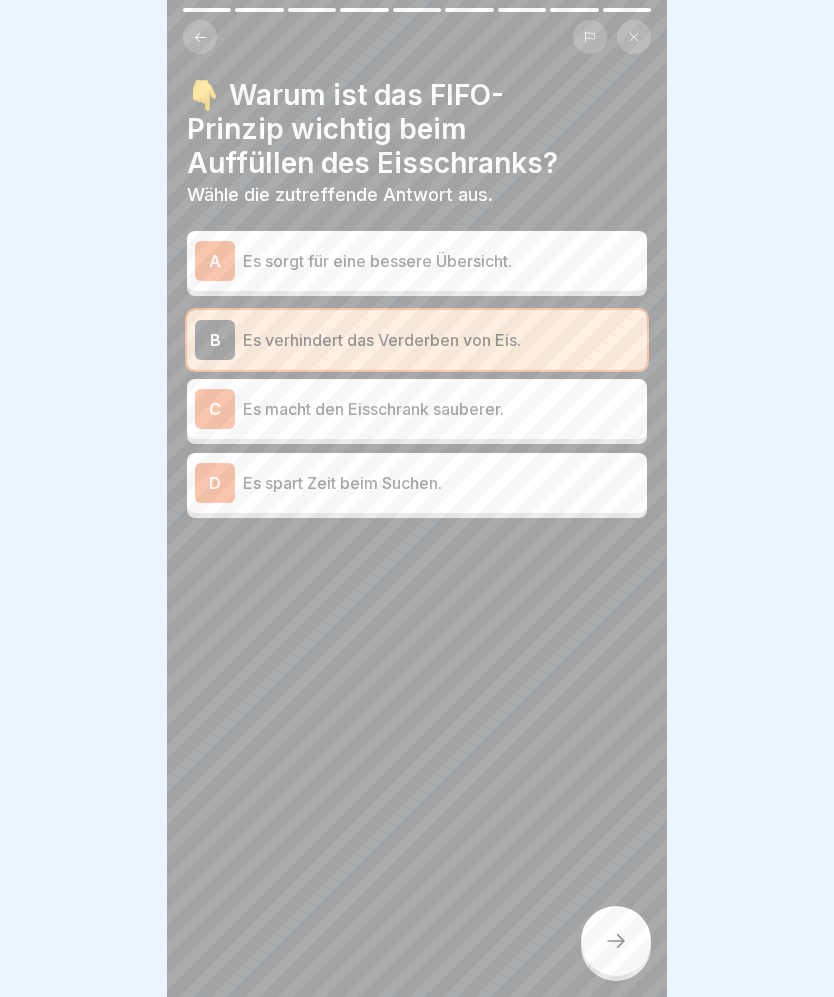 click at bounding box center (616, 941) 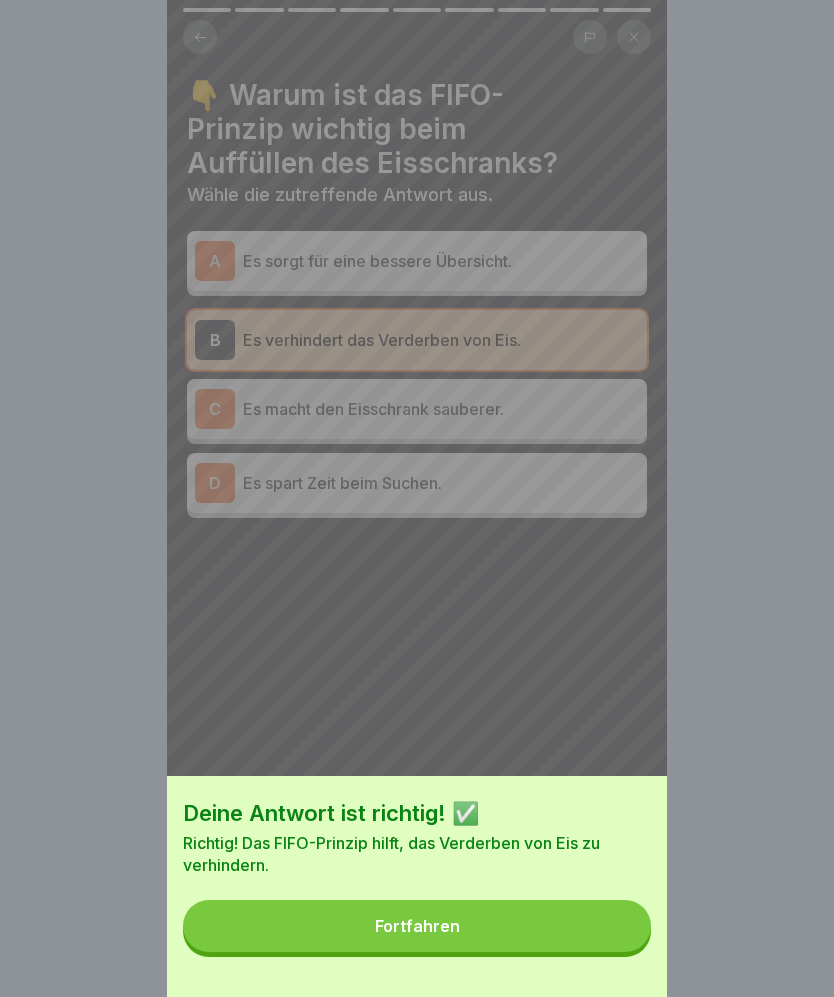 click on "Fortfahren" at bounding box center [417, 926] 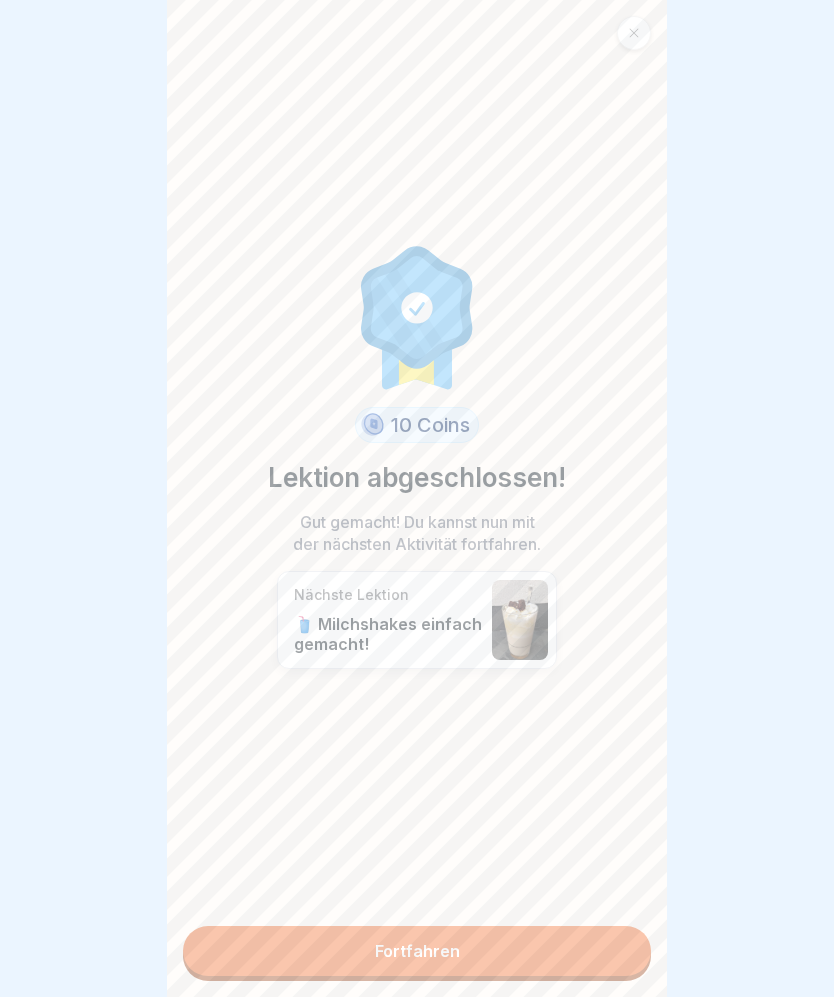 click on "Fortfahren" at bounding box center (417, 951) 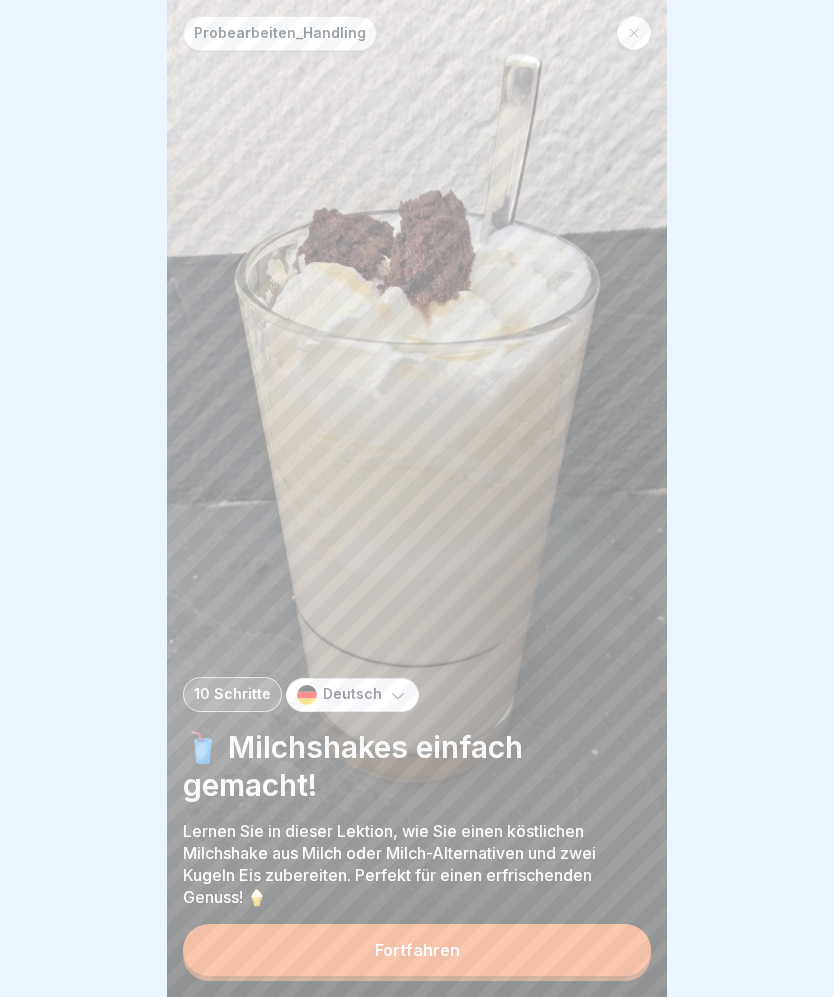 click on "Fortfahren" at bounding box center [417, 950] 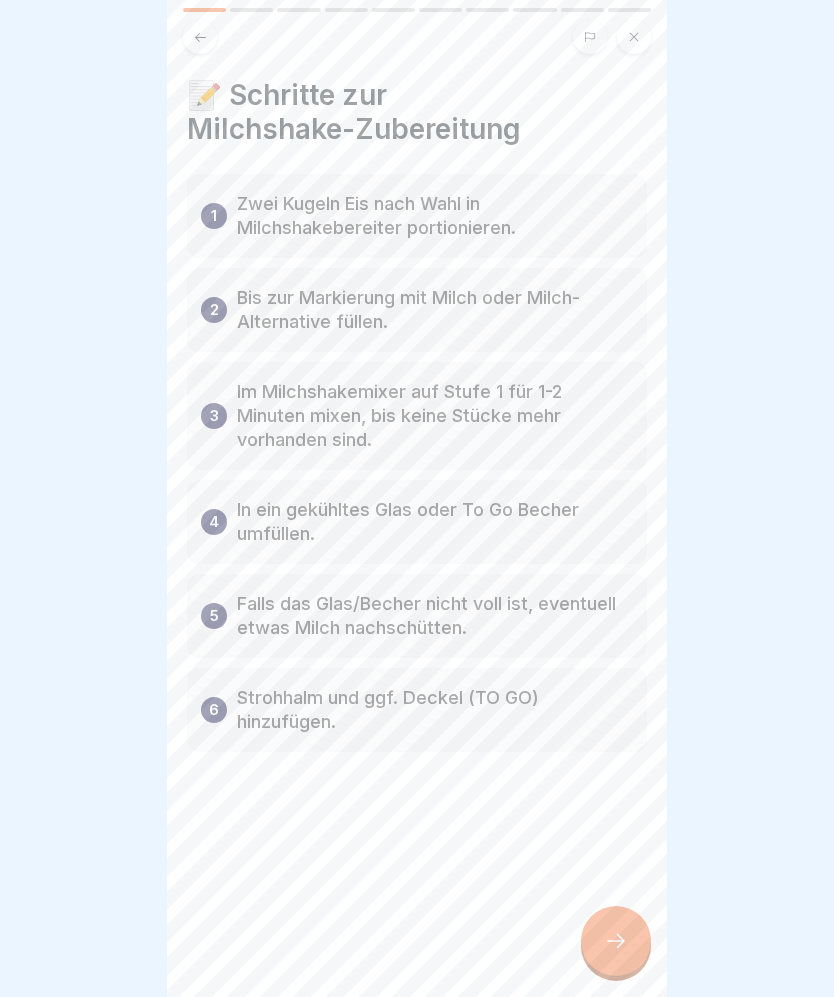 click on "📝 Schritte zur Milchshake-Zubereitung 1 Zwei Kugeln Eis nach Wahl in Milchshakebereiter portionieren. 2 Bis zur Markierung mit Milch oder Milch-Alternative füllen. 3 Im Milchshakemixer auf Stufe 1 für 1-2 Minuten mixen, bis keine Stücke mehr vorhanden sind. 4 In ein gekühltes Glas oder To Go Becher umfüllen. 5 Falls das Glas/Becher nicht voll ist, eventuell etwas Milch nachschütten. 6 Strohhalm und ggf. Deckel (TO GO) hinzufügen." at bounding box center [417, 498] 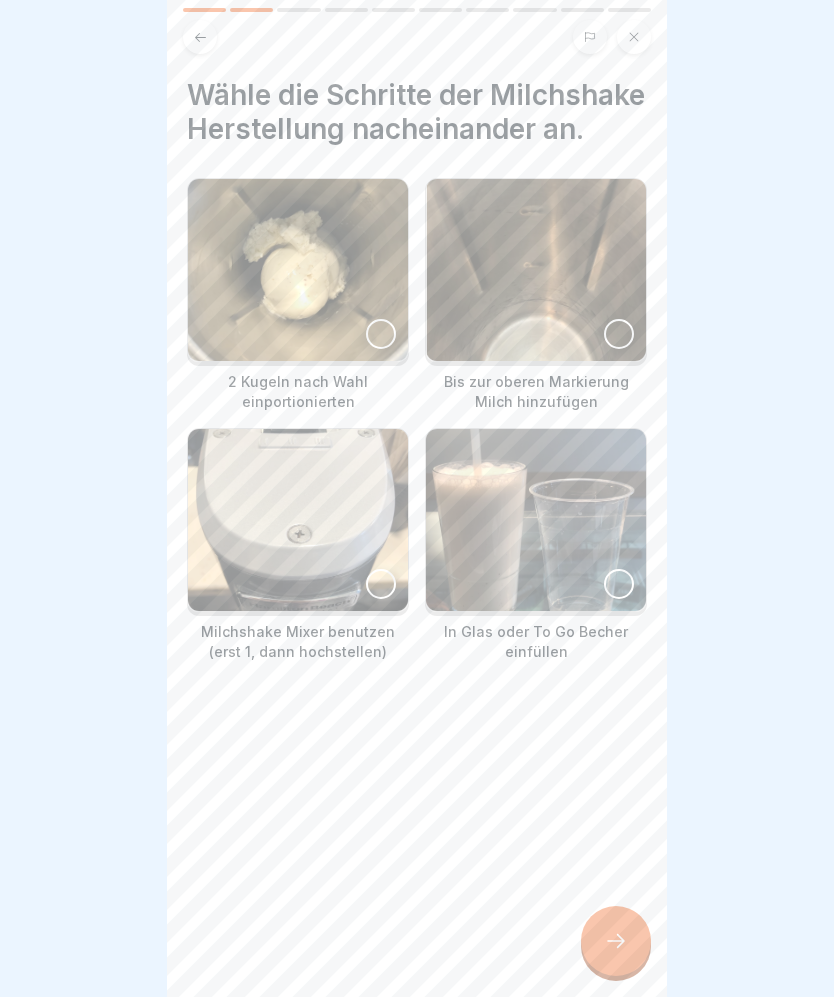 click at bounding box center (616, 941) 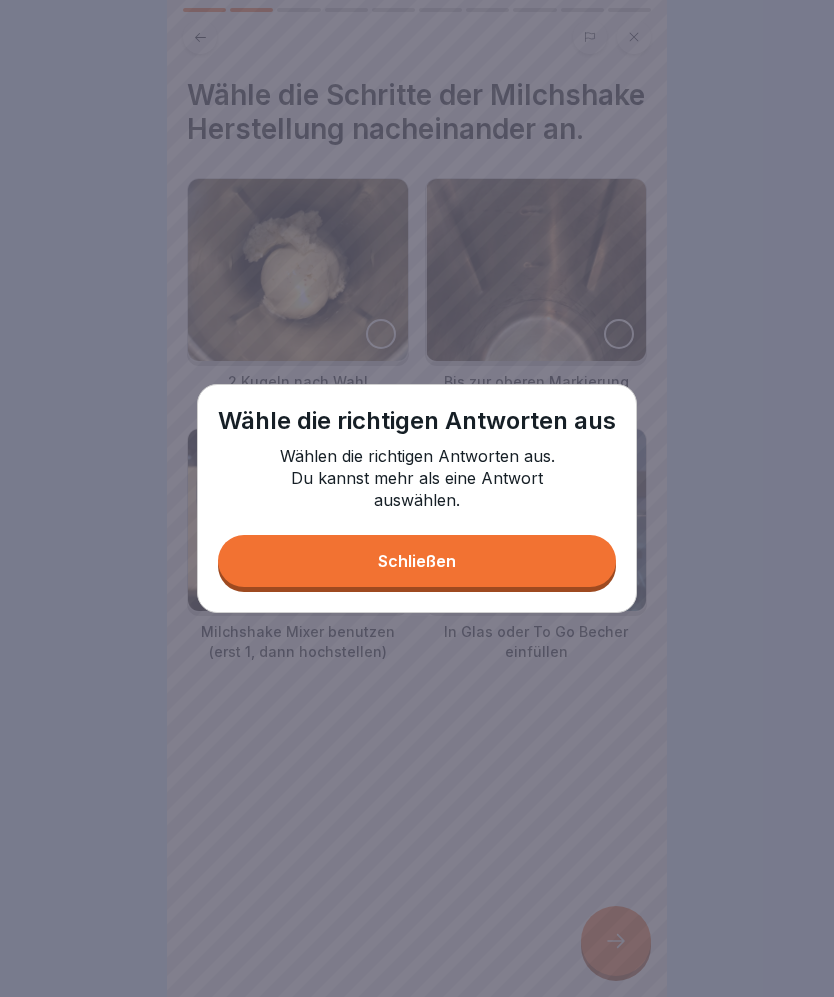 click on "Schließen" at bounding box center (417, 561) 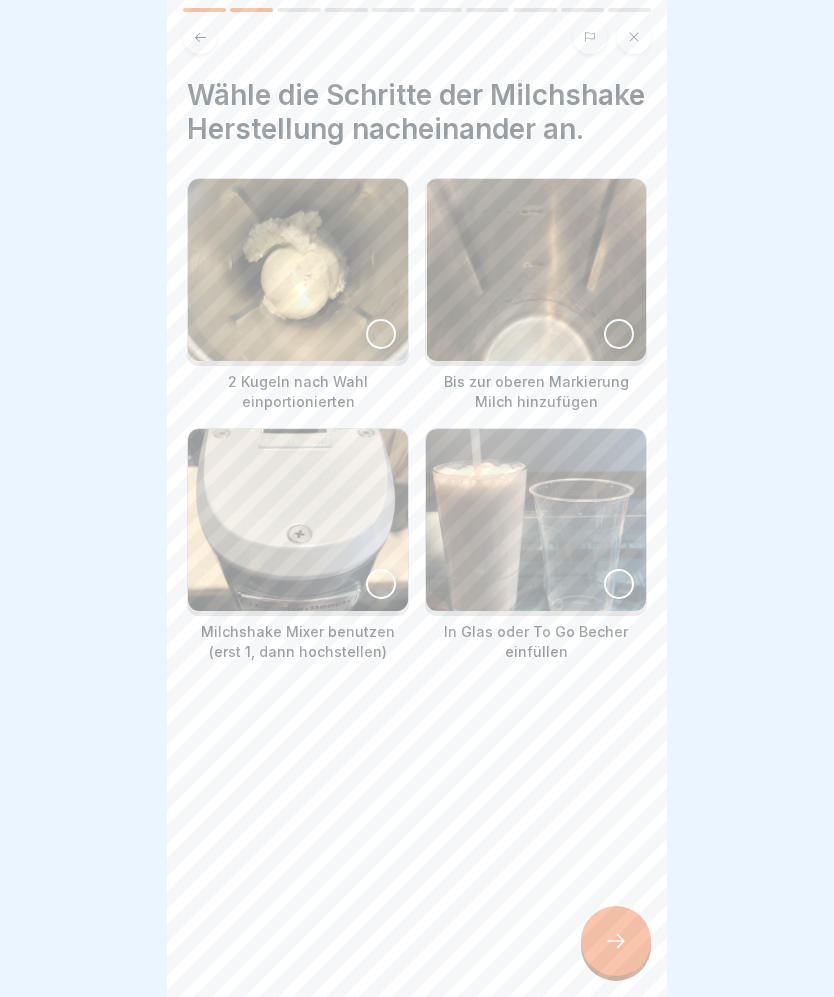 click at bounding box center (381, 334) 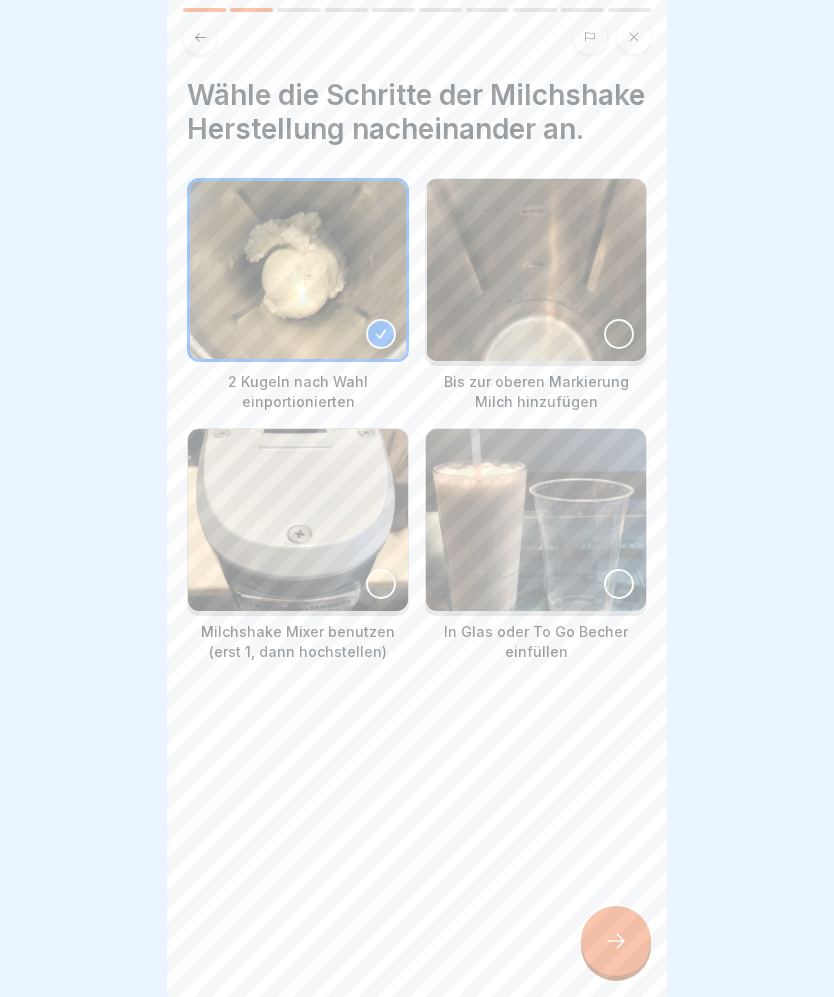 click at bounding box center (536, 270) 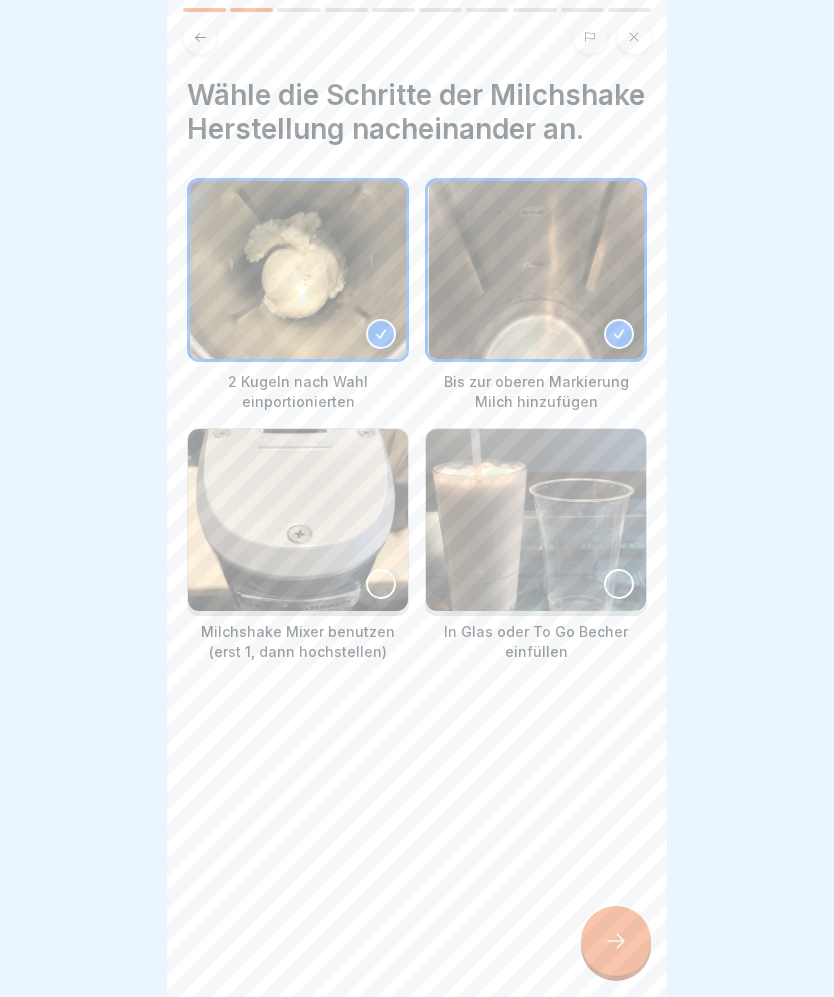 click at bounding box center [381, 584] 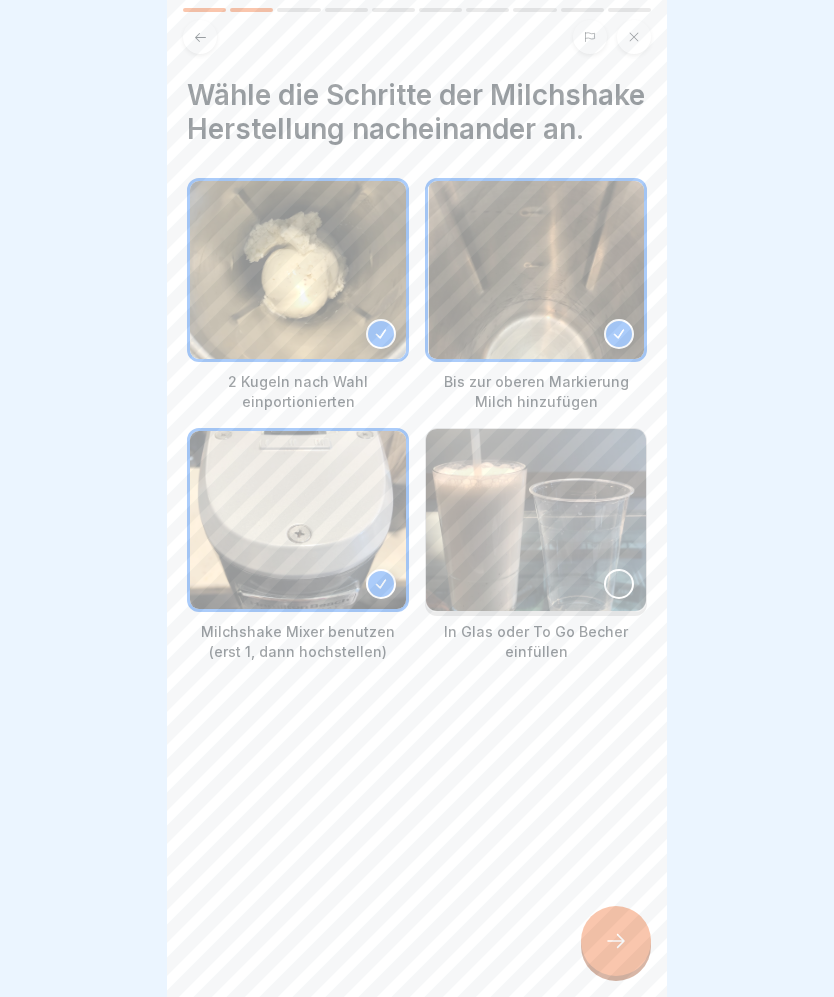 click at bounding box center (619, 584) 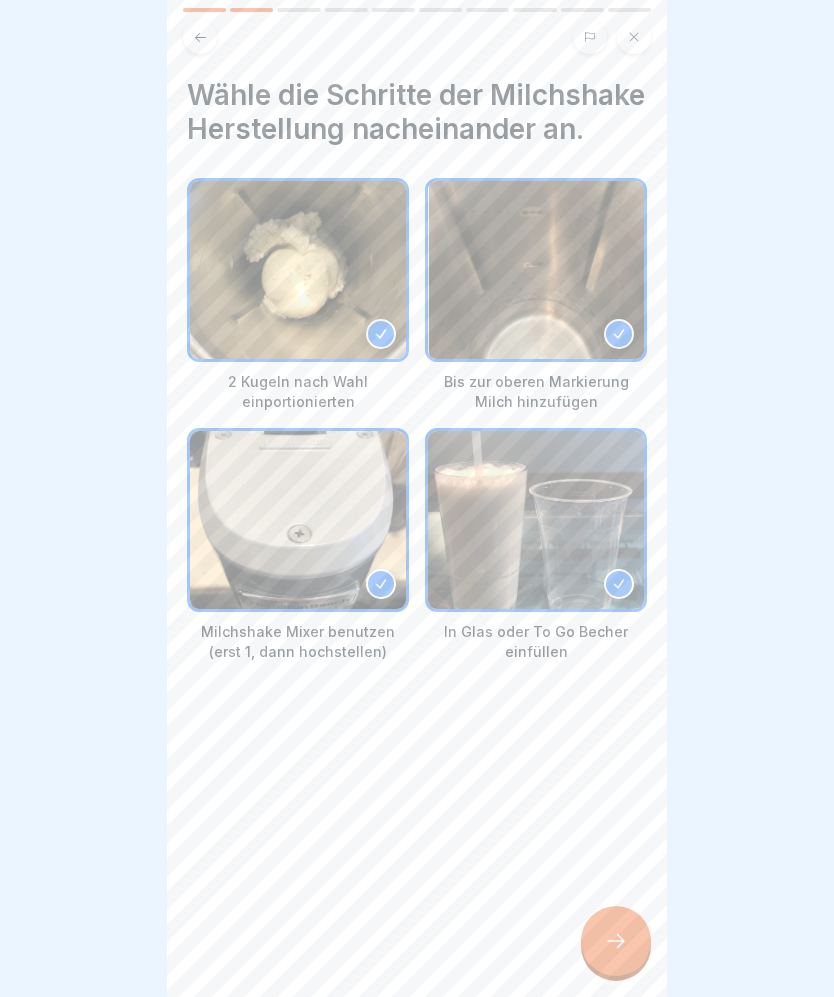 click at bounding box center (616, 941) 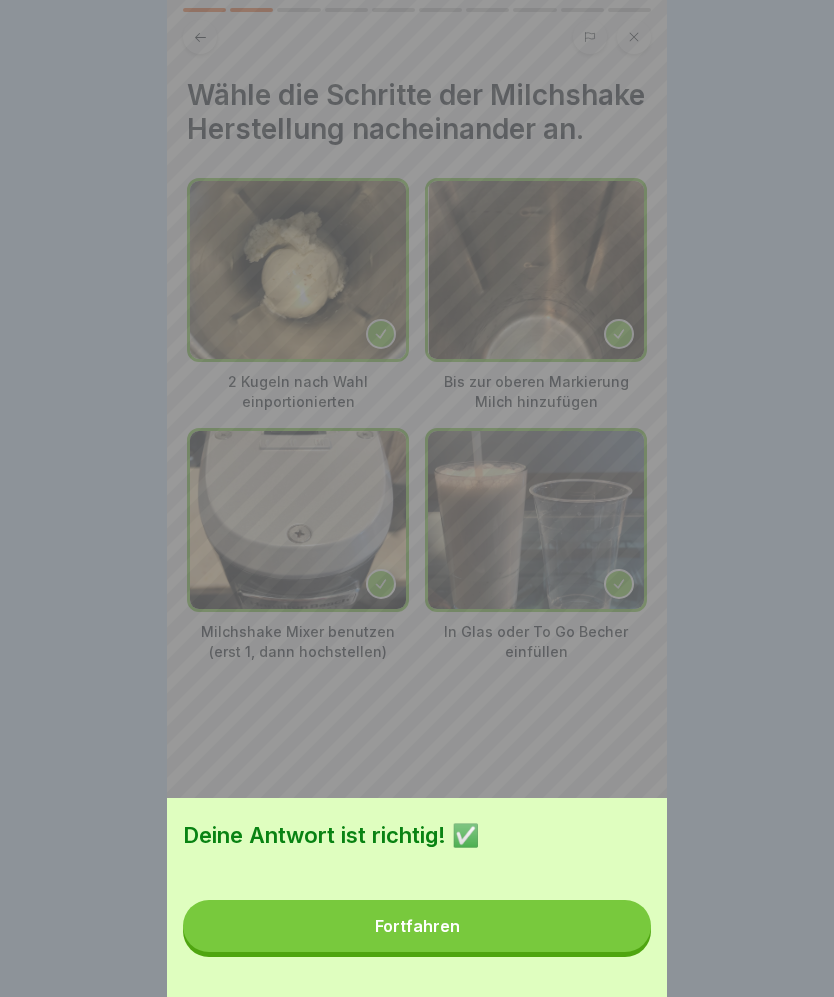 click on "Fortfahren" at bounding box center [417, 926] 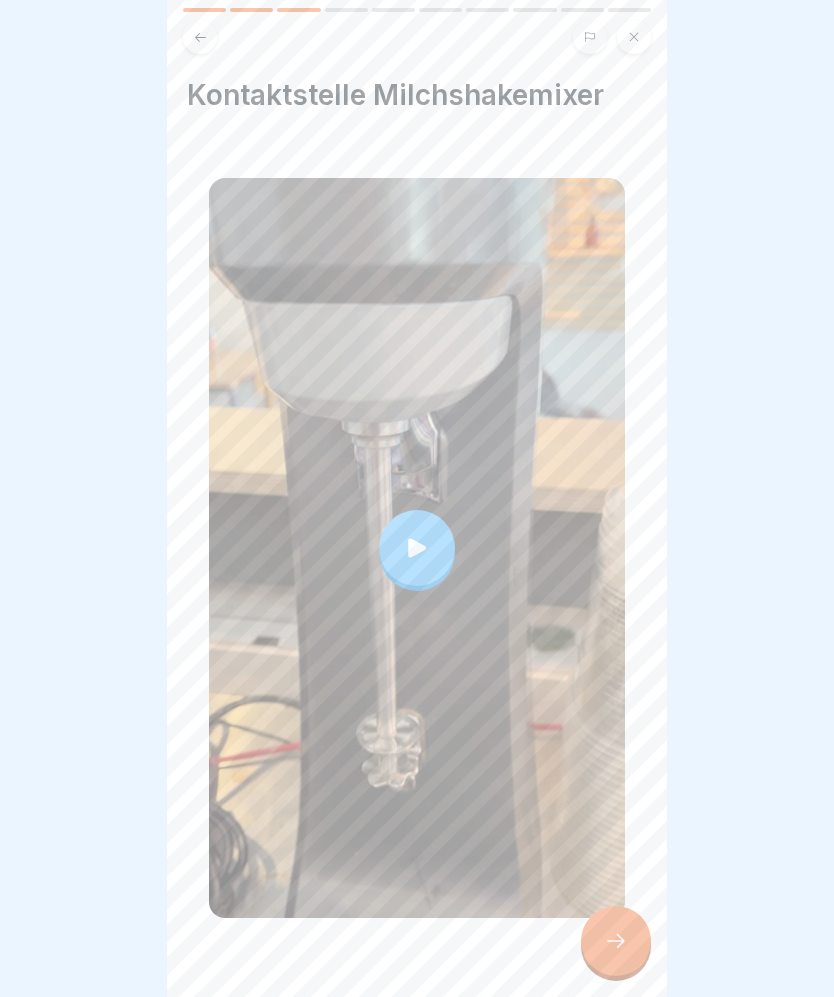 click at bounding box center (417, 548) 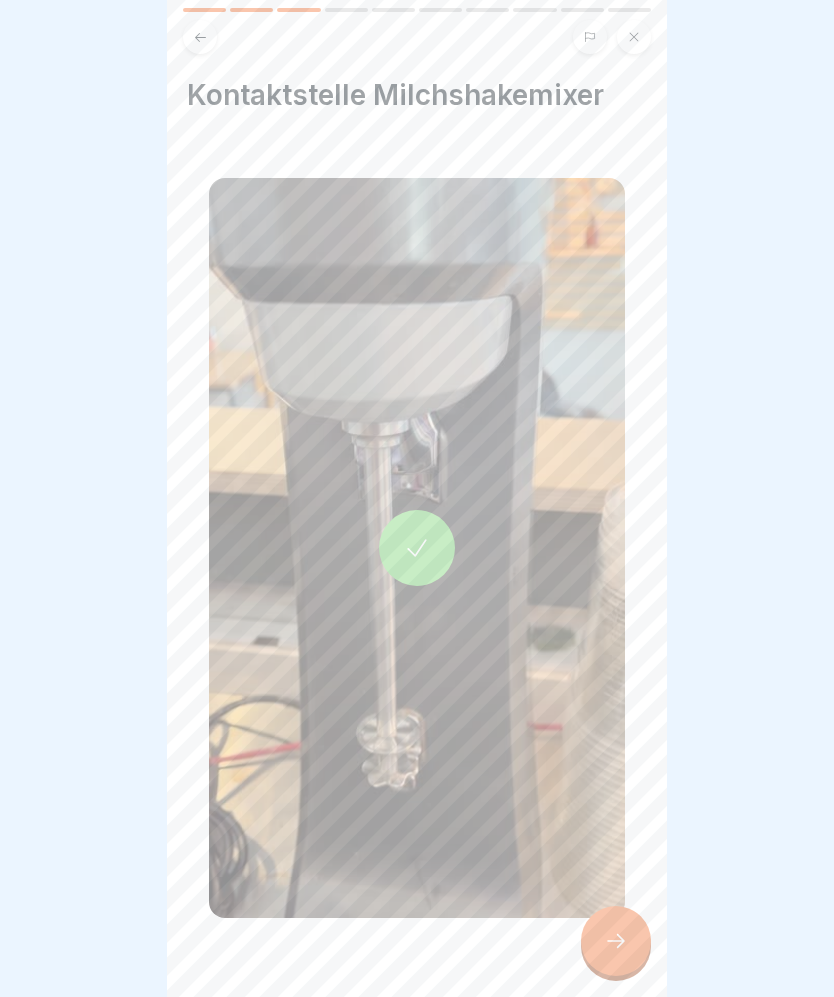 click 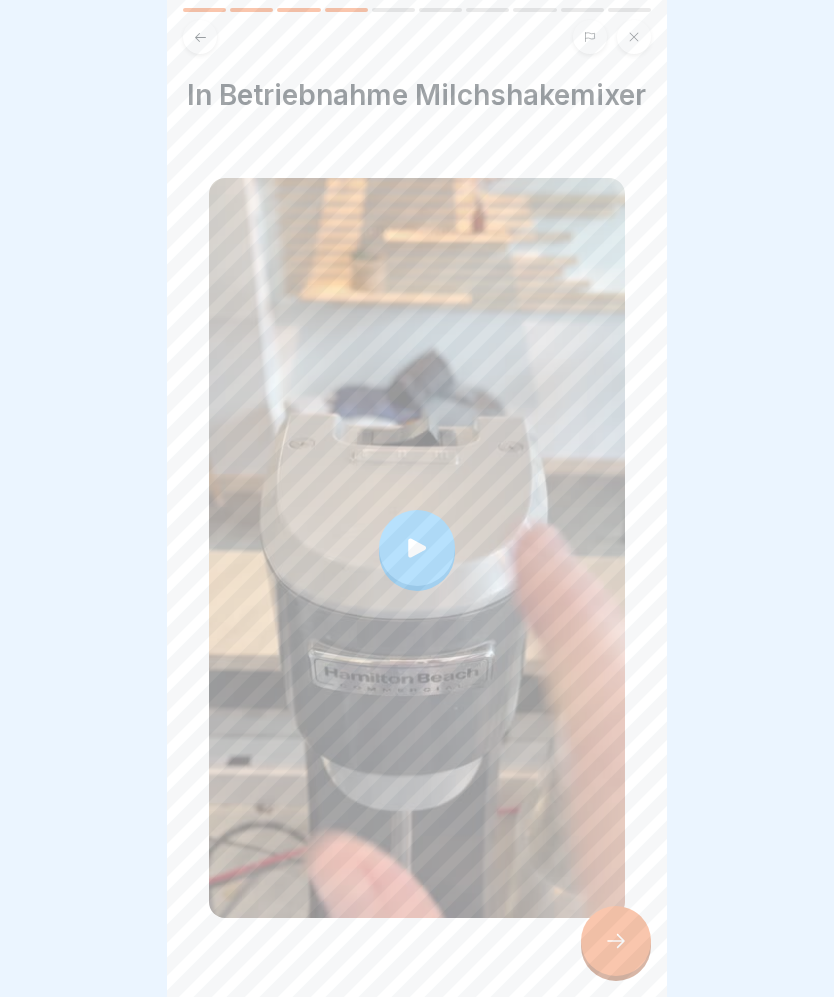 click at bounding box center [417, 548] 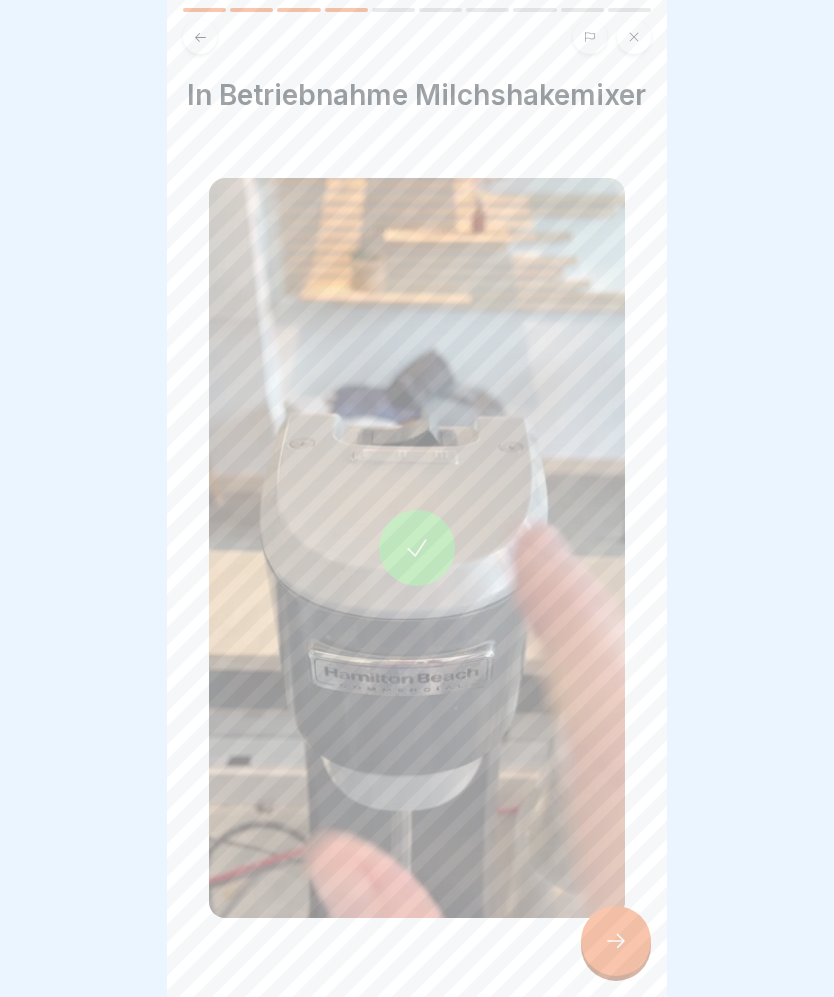 click 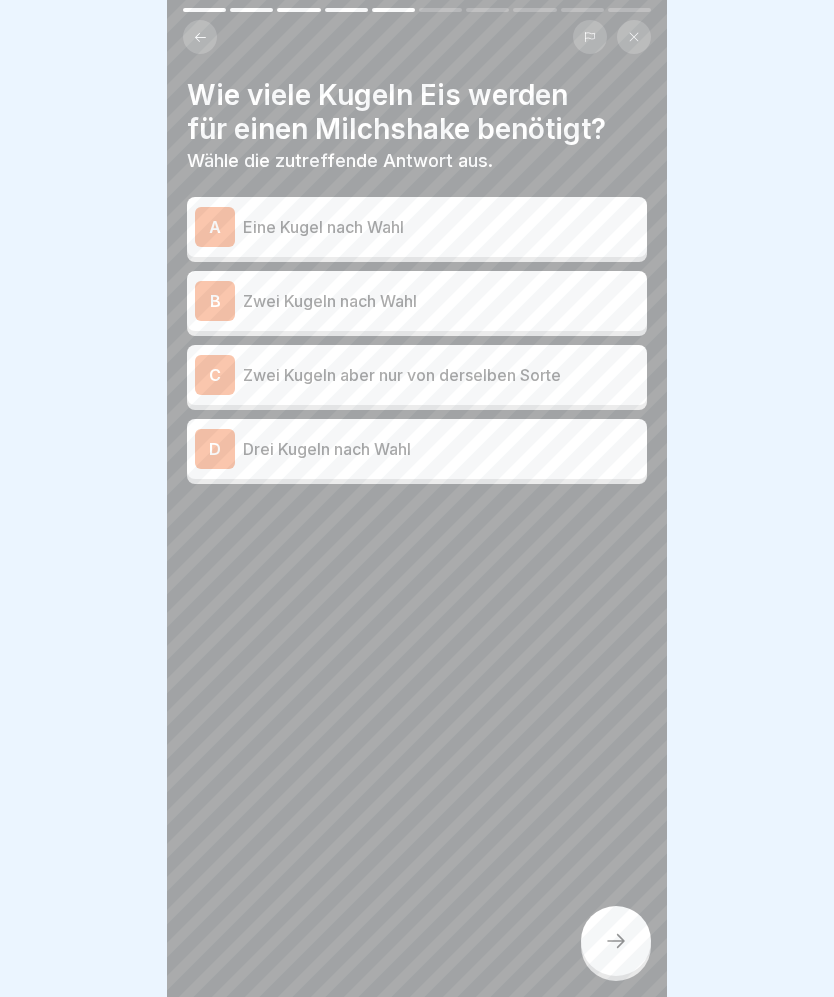 click on "Zwei Kugeln nach Wahl" at bounding box center [441, 301] 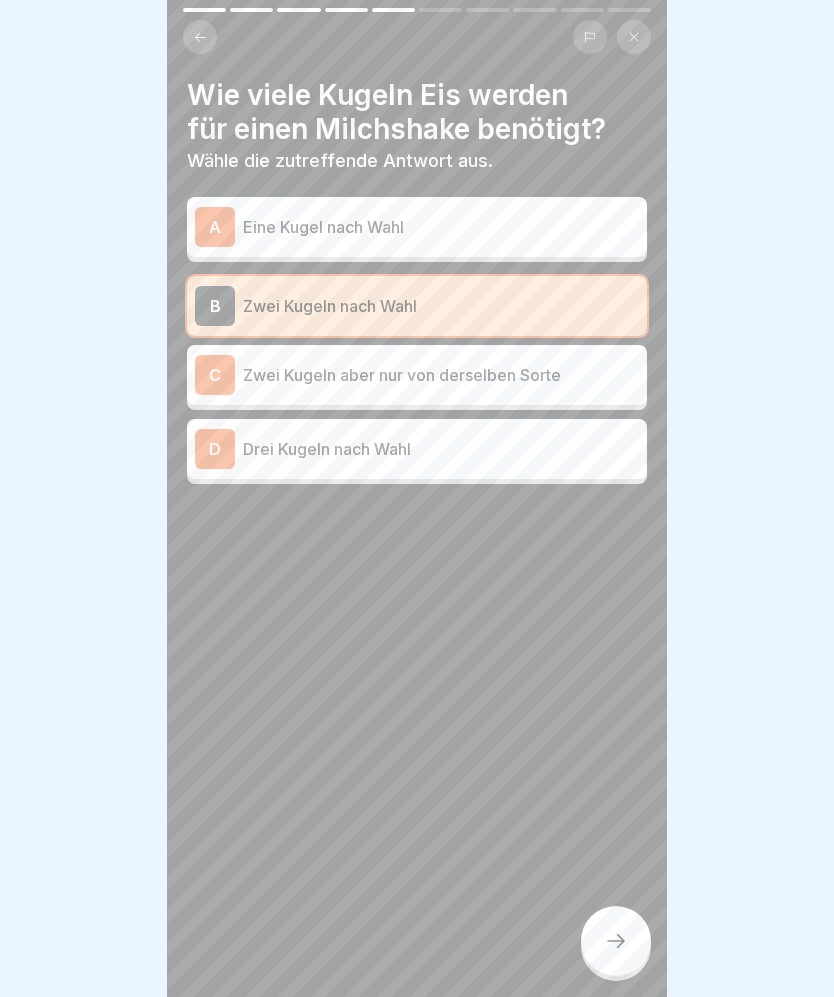 click 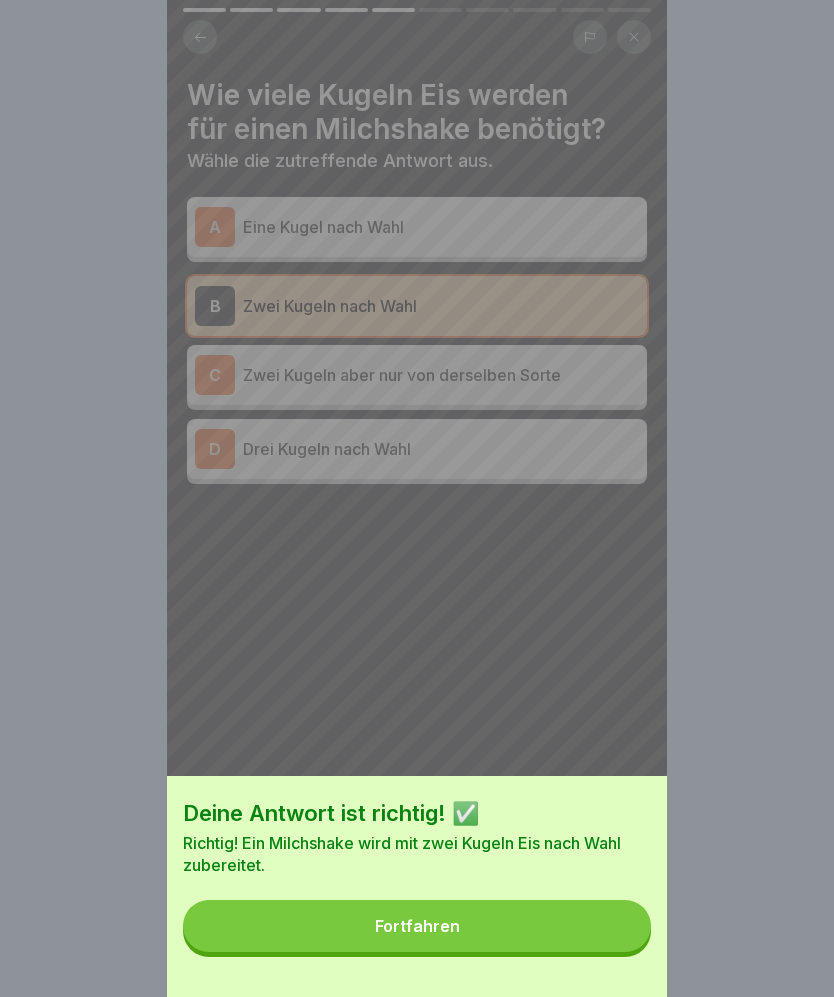 click on "Fortfahren" at bounding box center (417, 926) 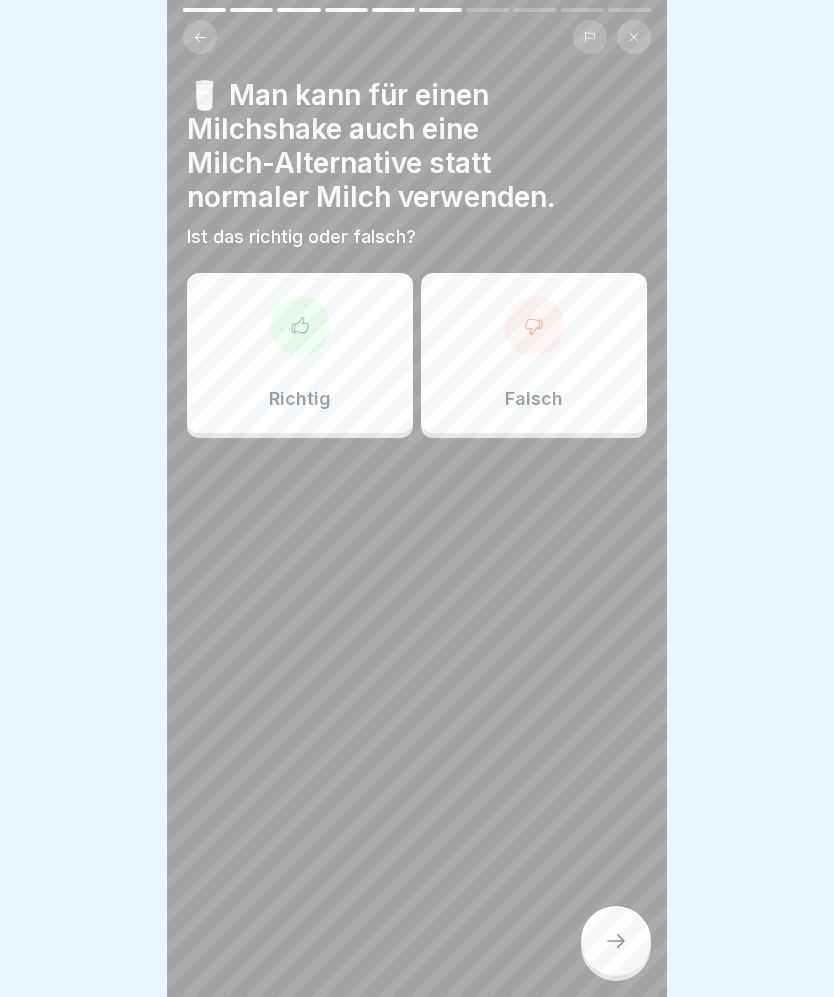 click on "Richtig" at bounding box center (300, 353) 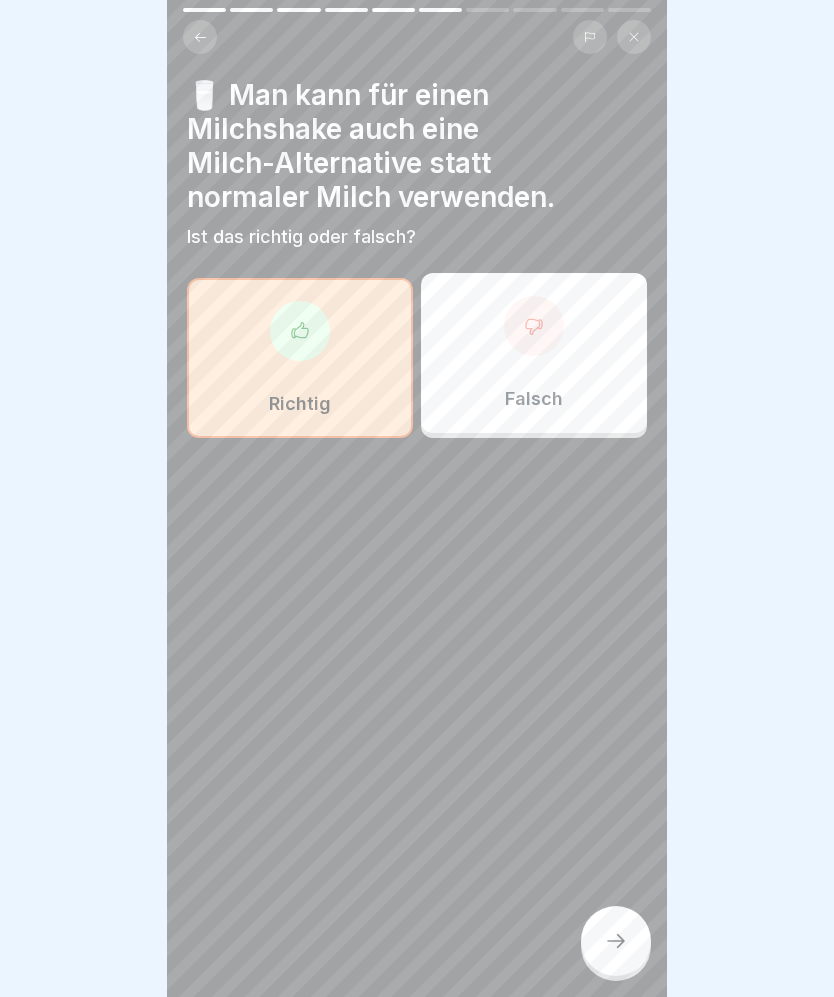 click at bounding box center (616, 941) 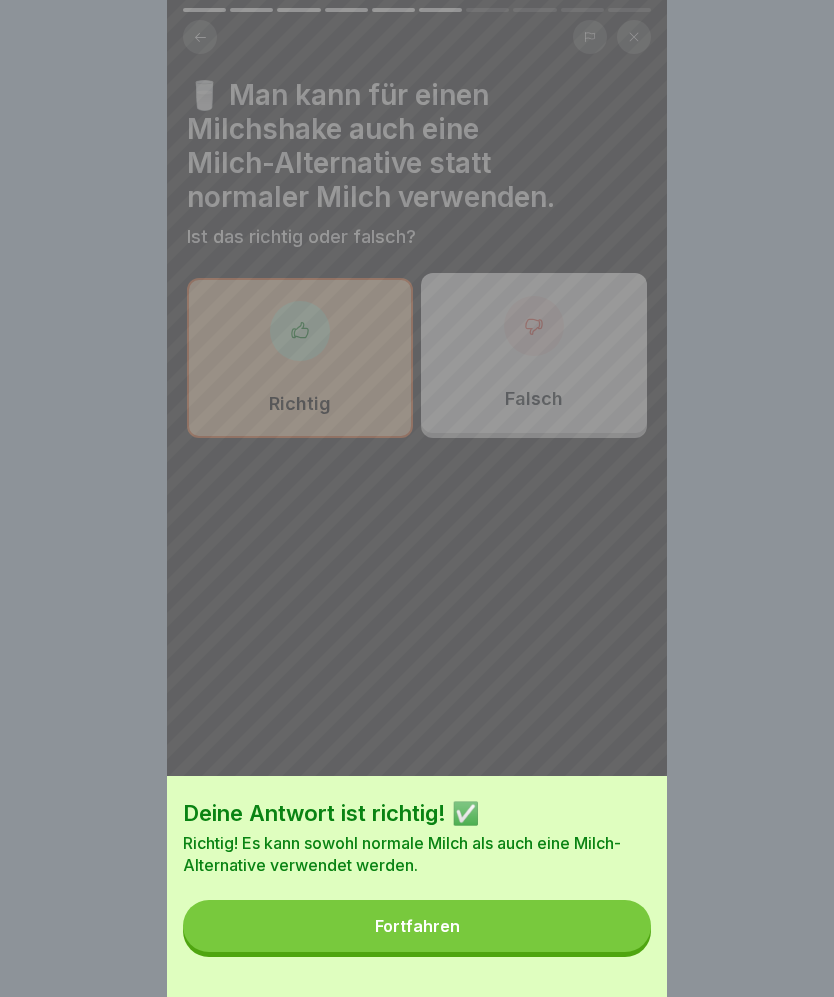 click on "Fortfahren" at bounding box center (417, 926) 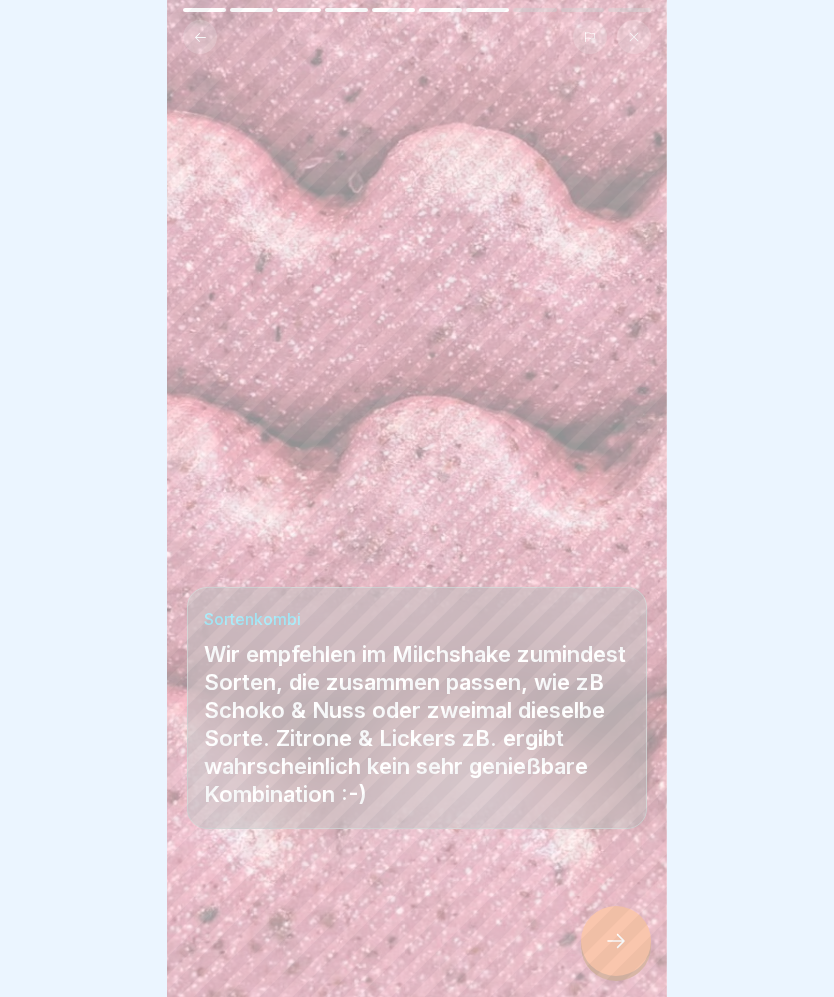 click 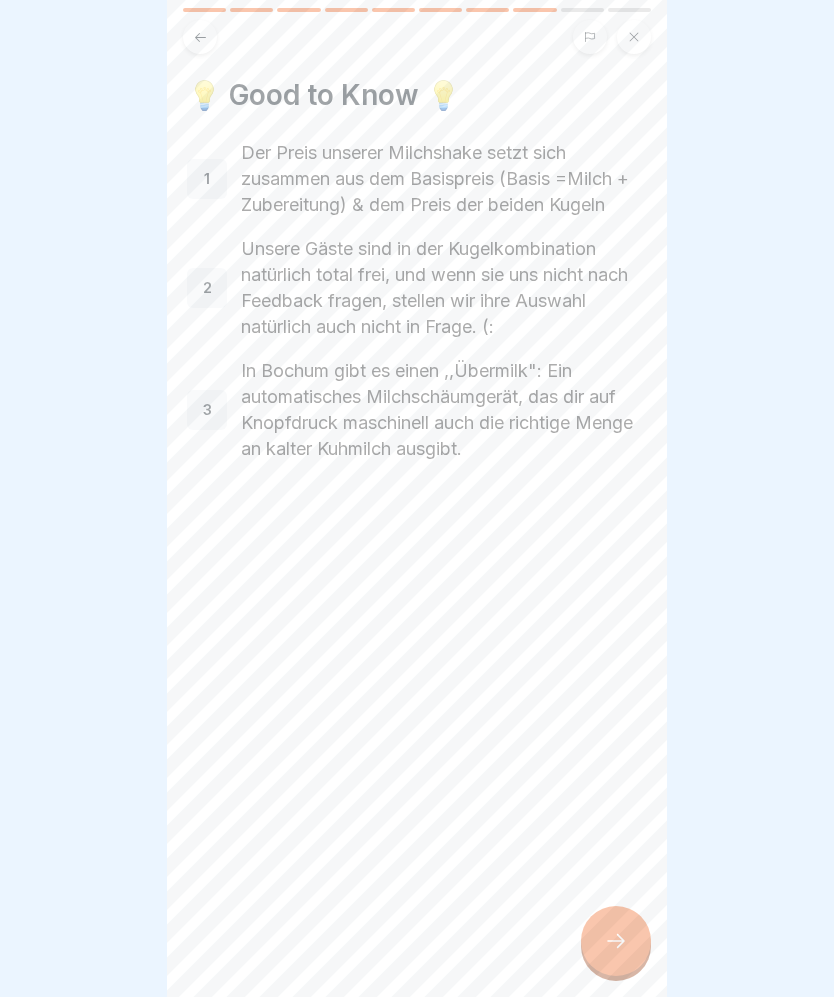 click at bounding box center (616, 941) 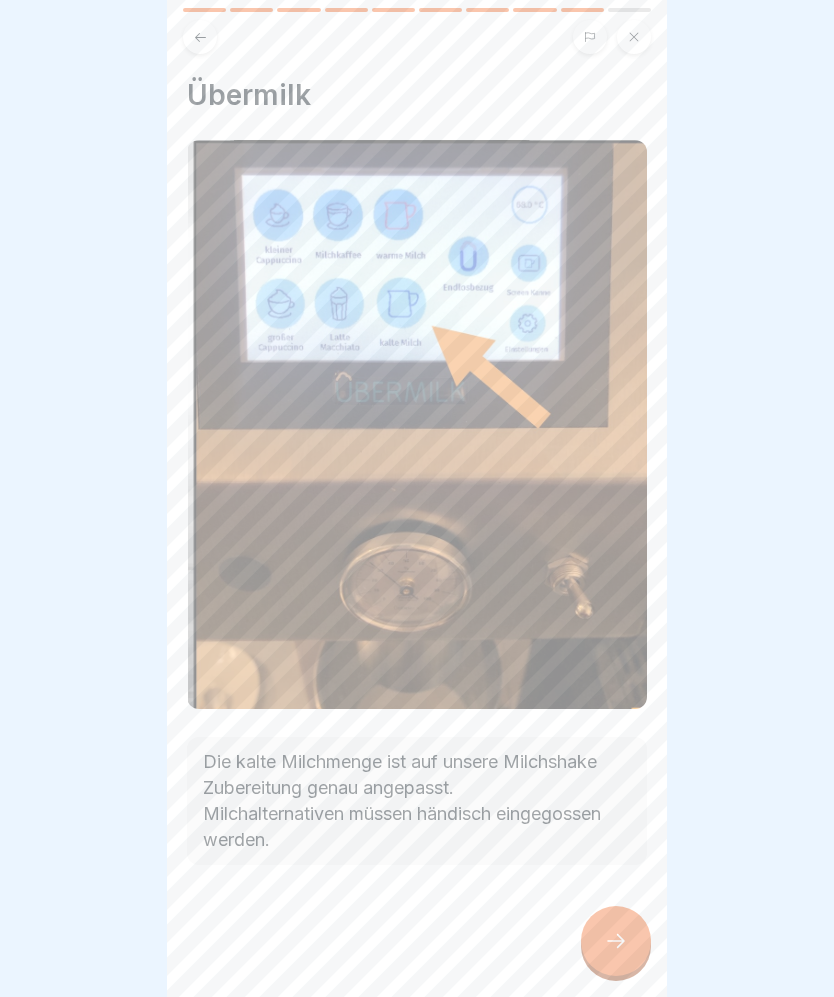 click at bounding box center [616, 941] 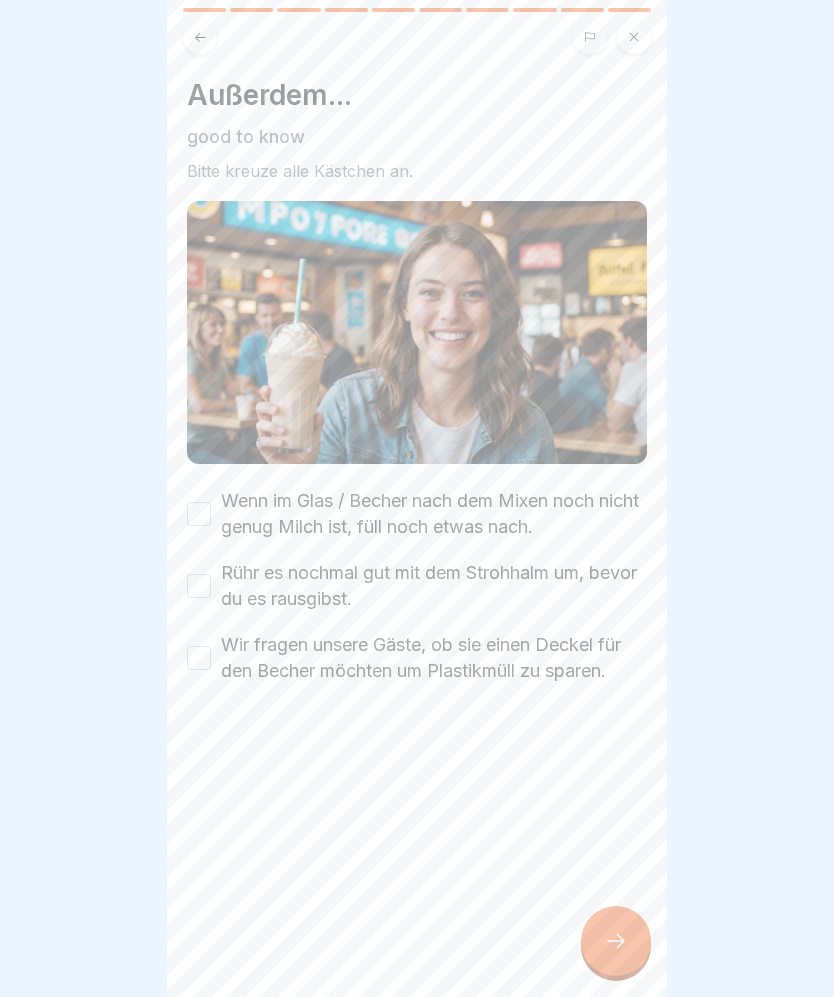 click on "Wir fragen unsere Gäste, ob sie einen Deckel für den Becher möchten um Plastikmüll zu sparen." at bounding box center [199, 658] 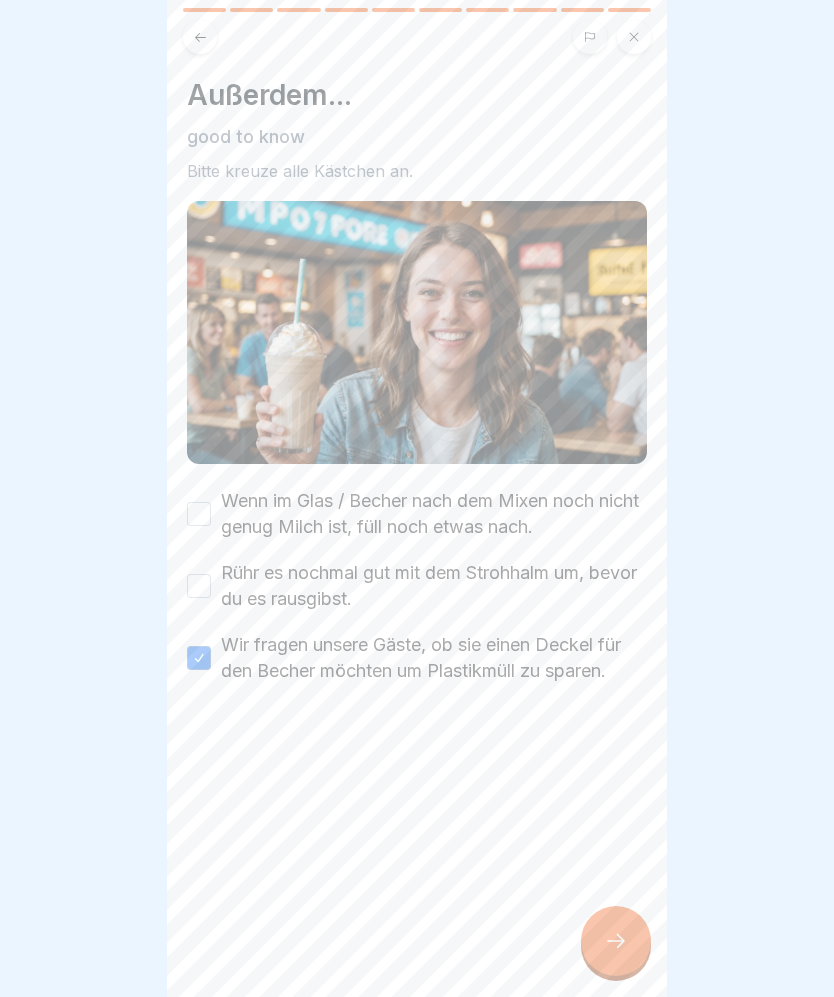 click on "Rühr es nochmal gut mit dem Strohhalm um, bevor du es rausgibst." at bounding box center [434, 586] 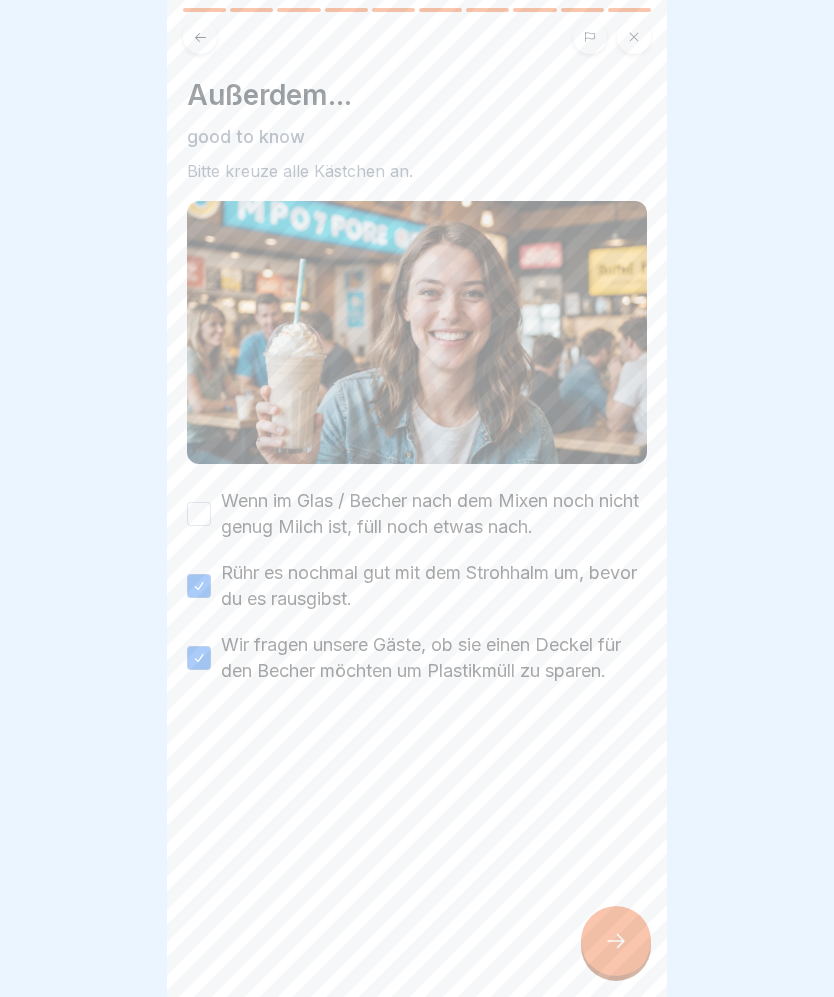 click on "Wenn im Glas / Becher nach dem Mixen noch nicht genug Milch ist, füll noch etwas nach." at bounding box center [199, 514] 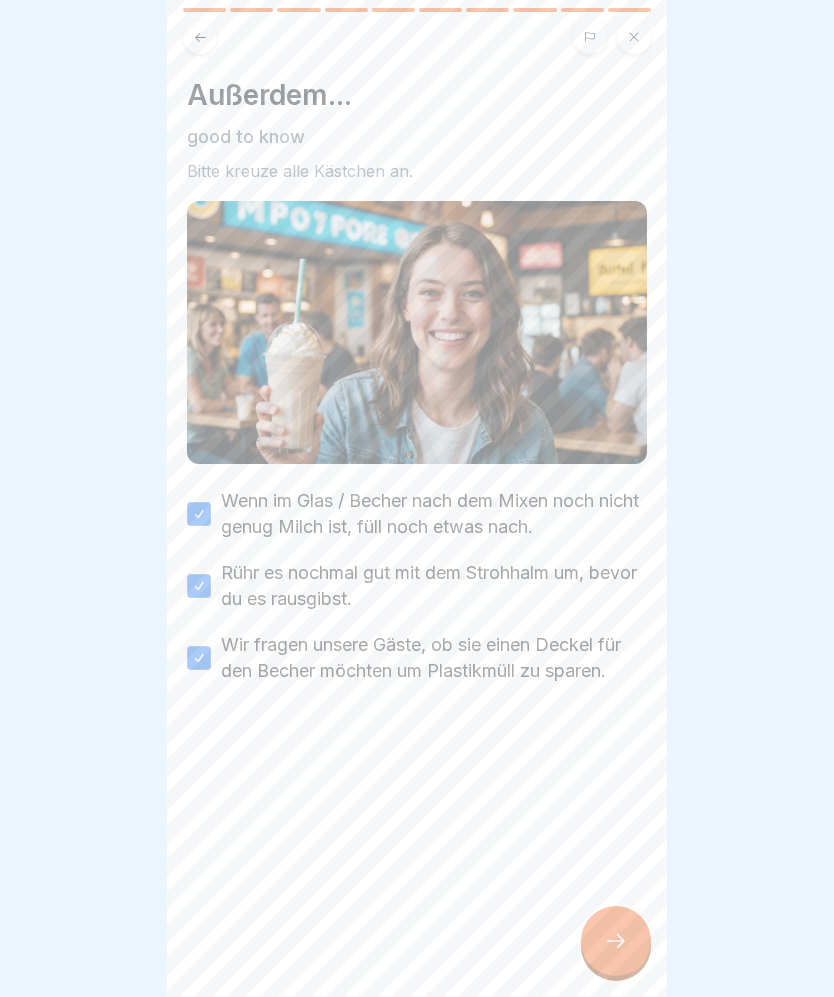 click 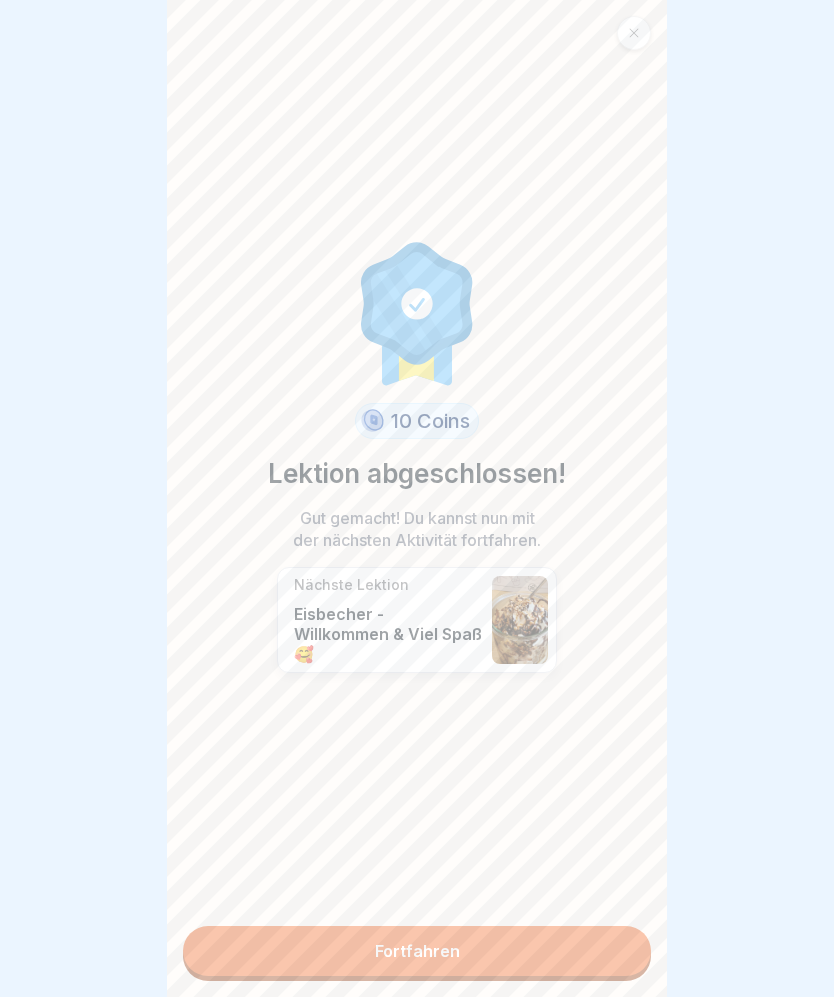 click on "Fortfahren" at bounding box center [417, 951] 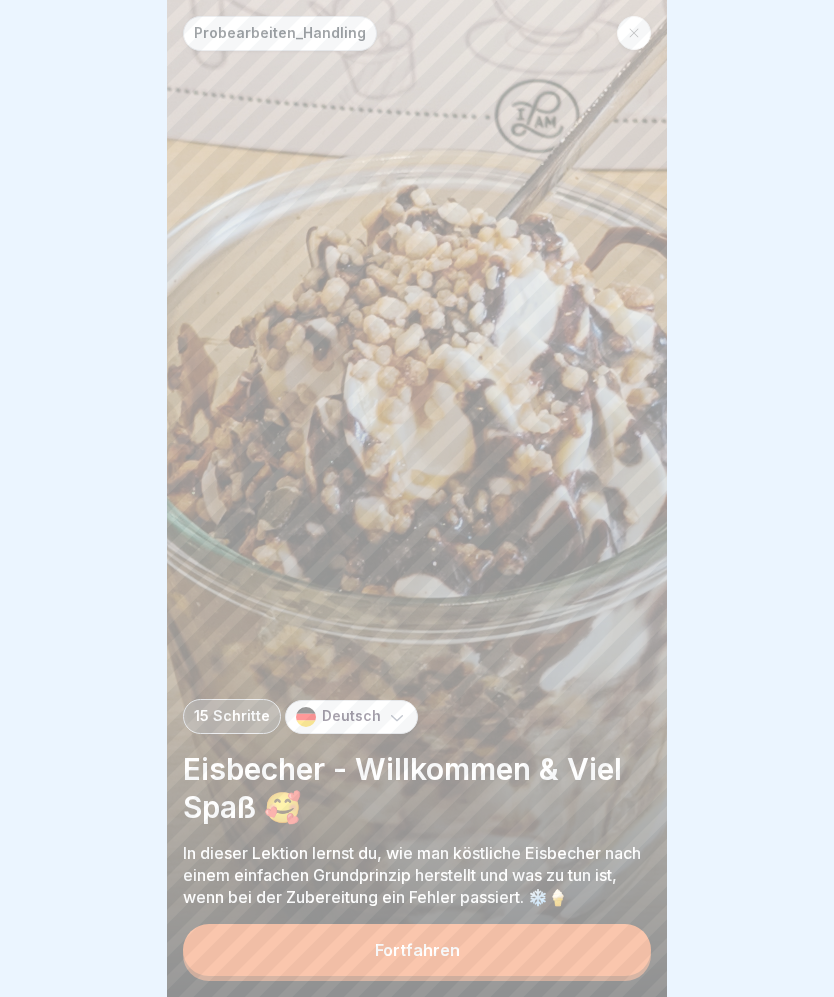 click on "Fortfahren" at bounding box center (417, 950) 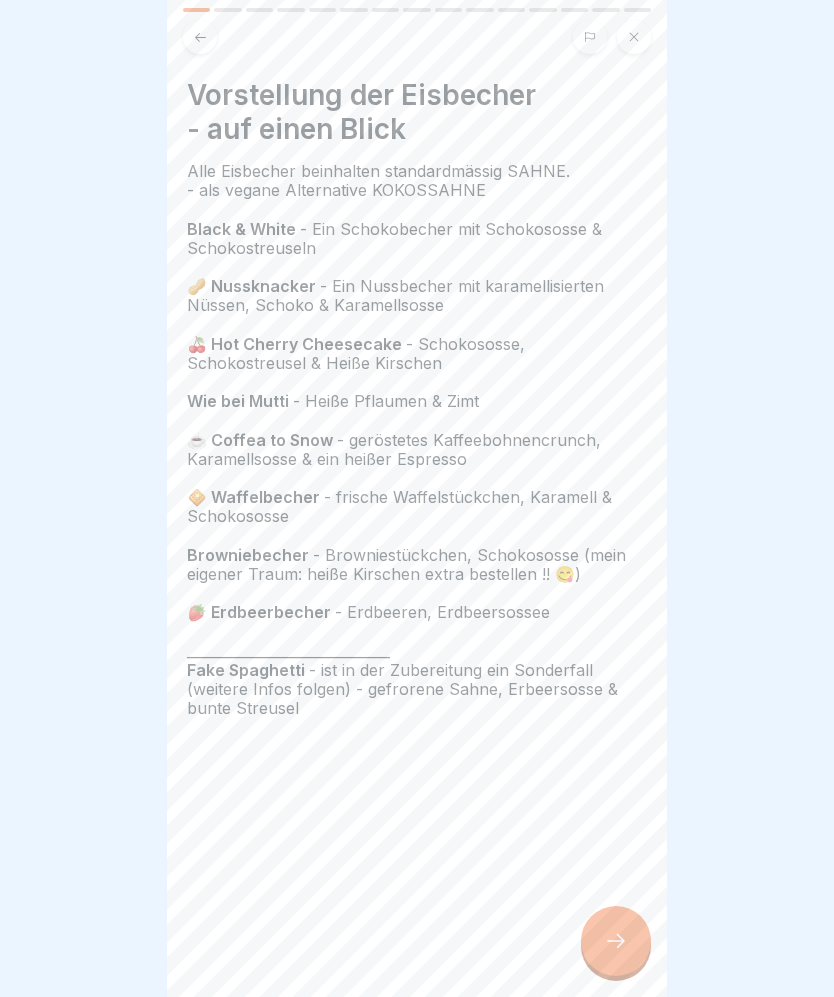 click at bounding box center [616, 941] 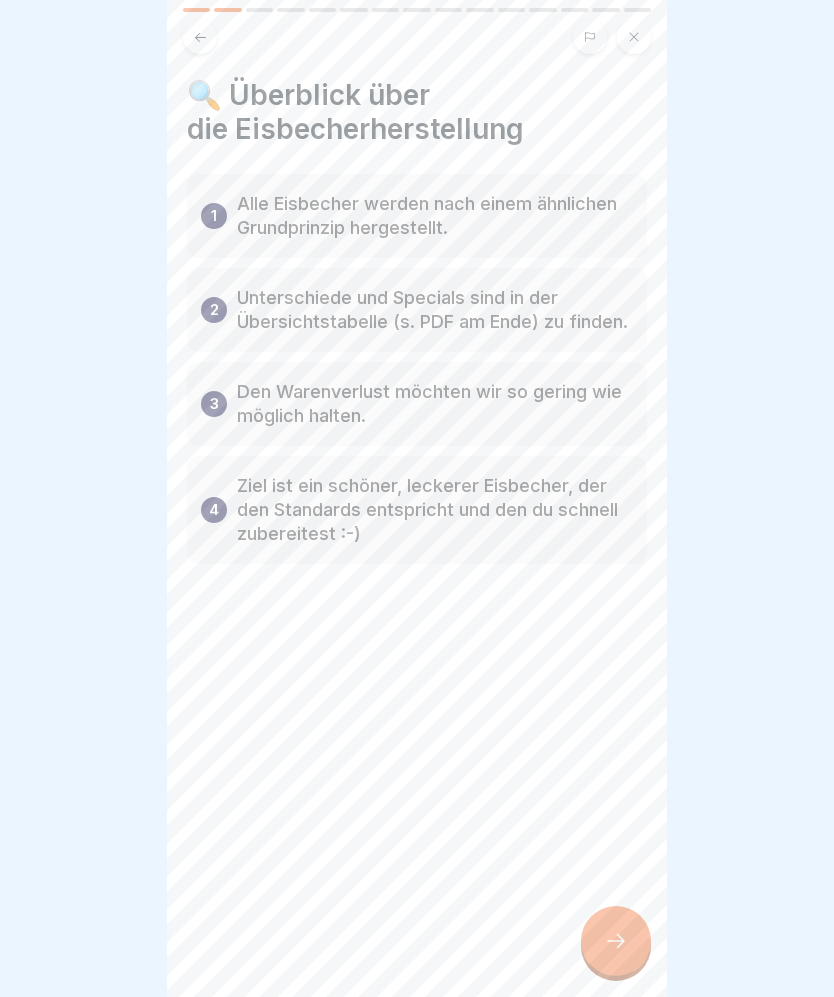 click at bounding box center (616, 941) 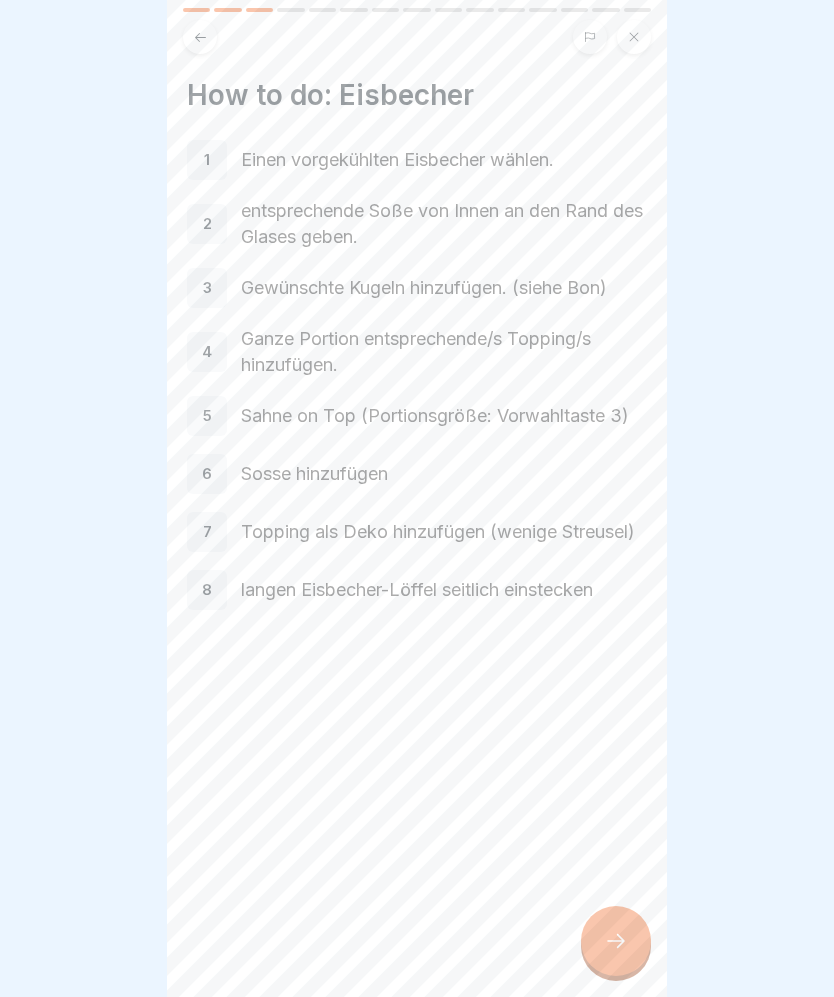 click at bounding box center [616, 941] 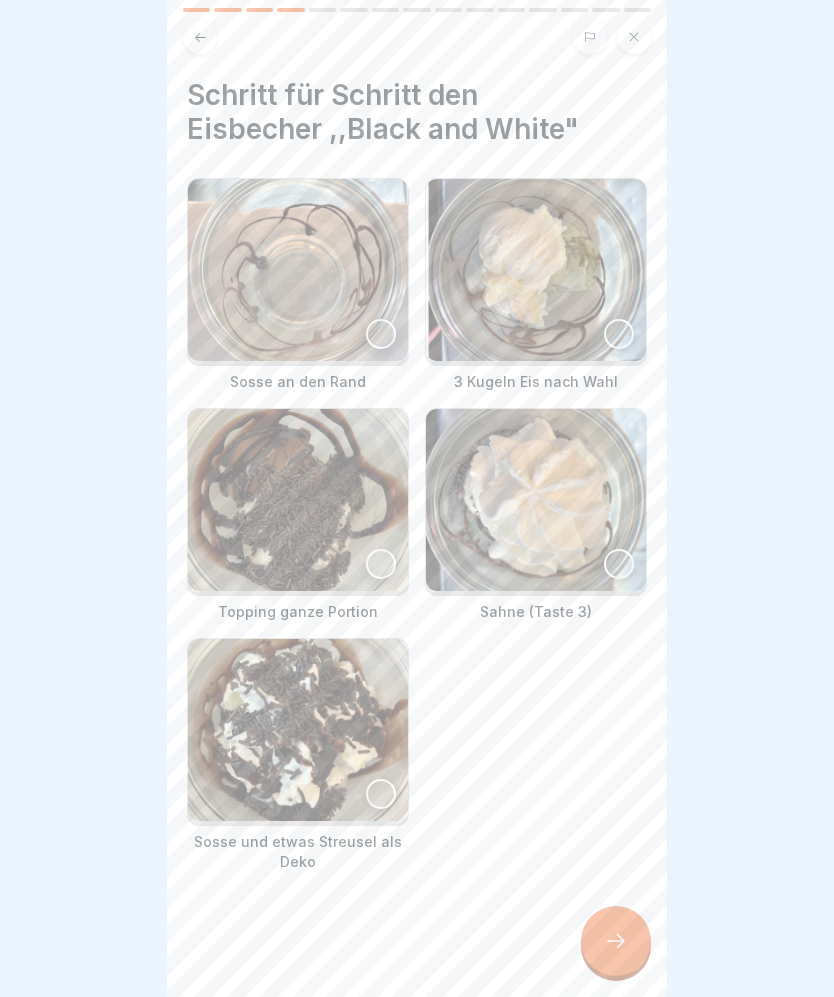 click at bounding box center (381, 334) 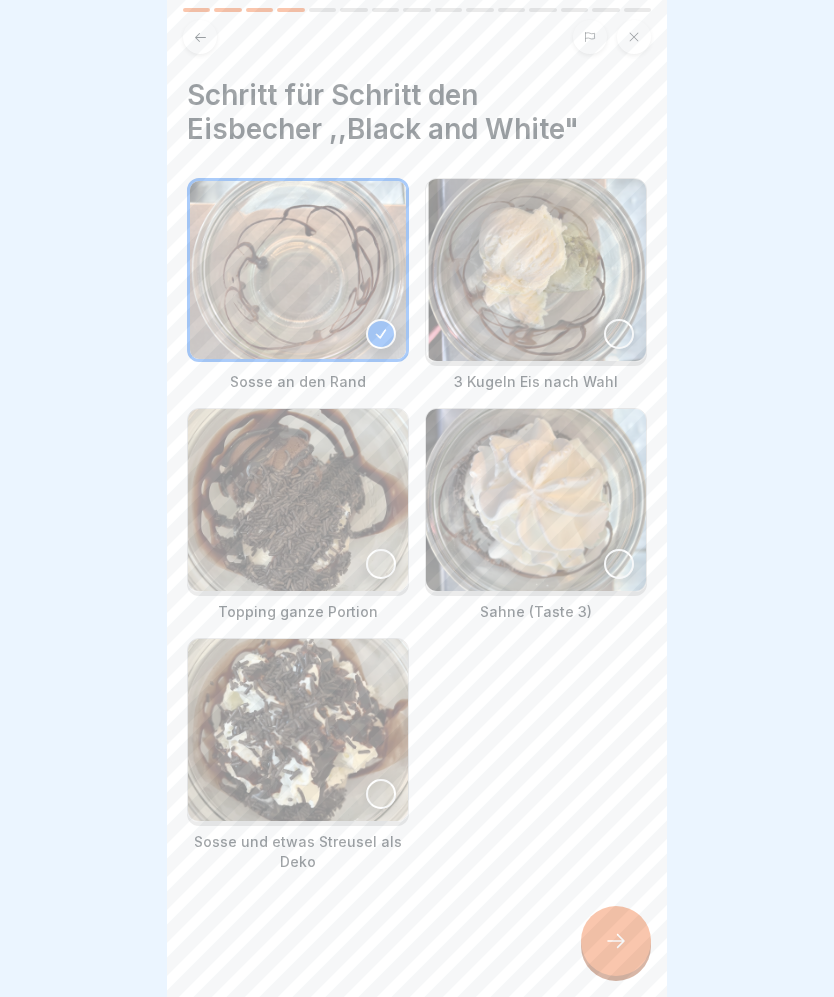click at bounding box center (536, 270) 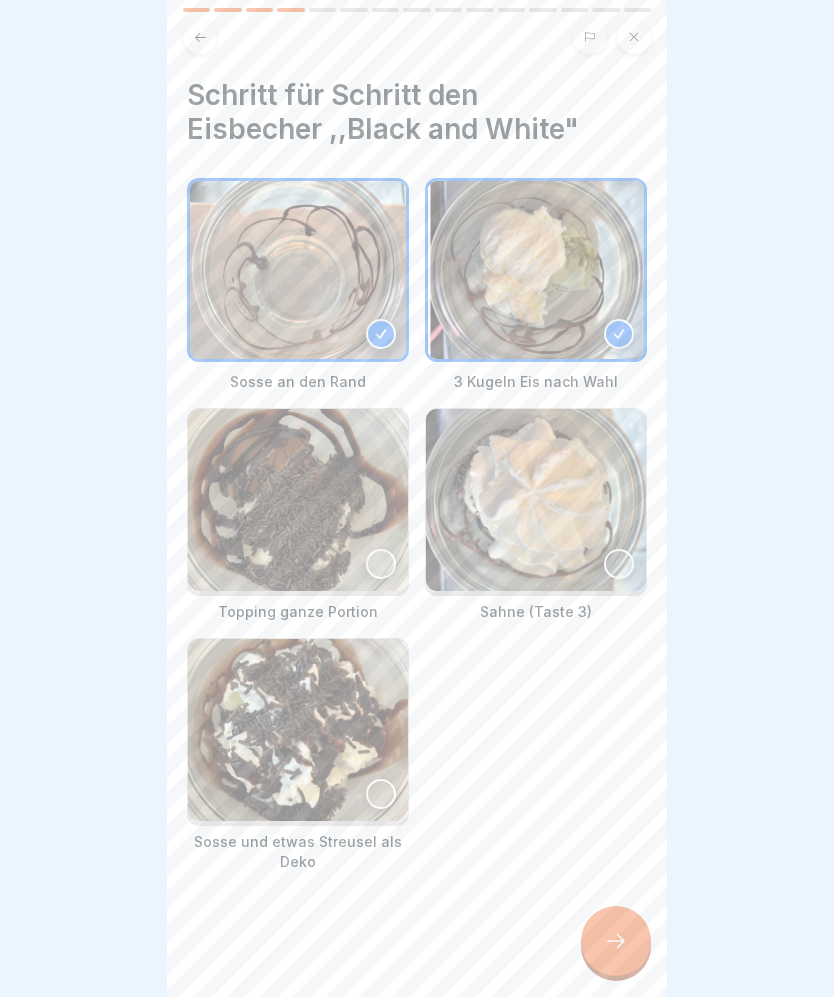 click at bounding box center [298, 500] 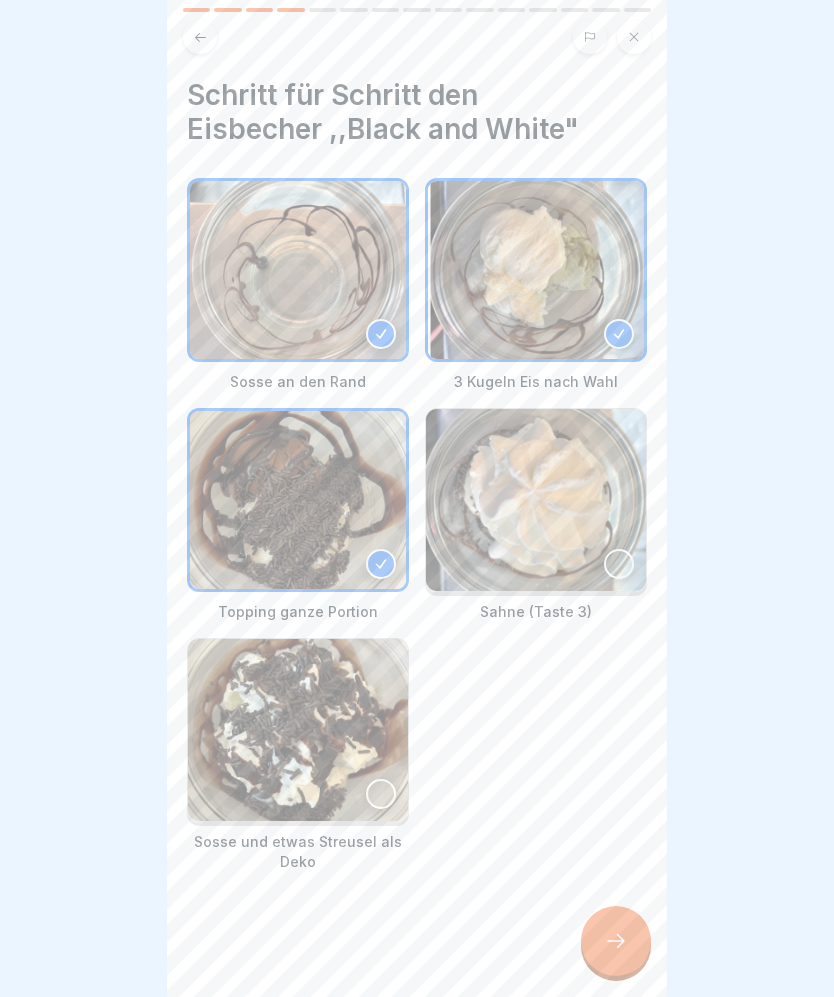 click at bounding box center (619, 564) 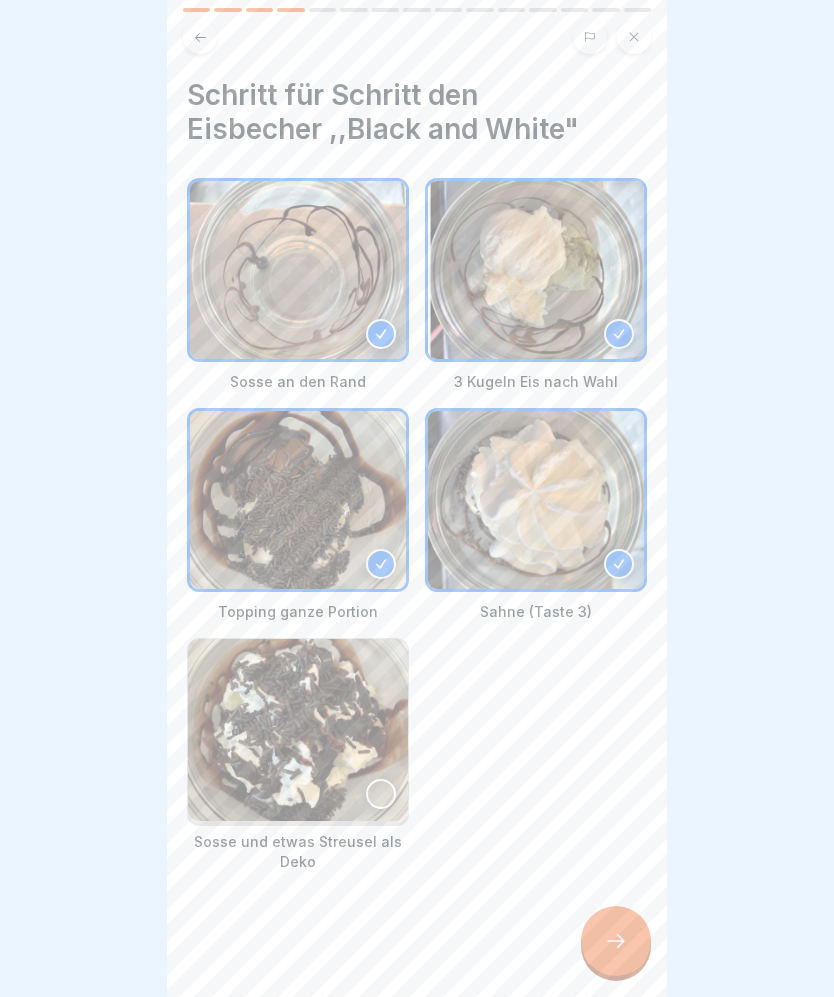 click at bounding box center (298, 730) 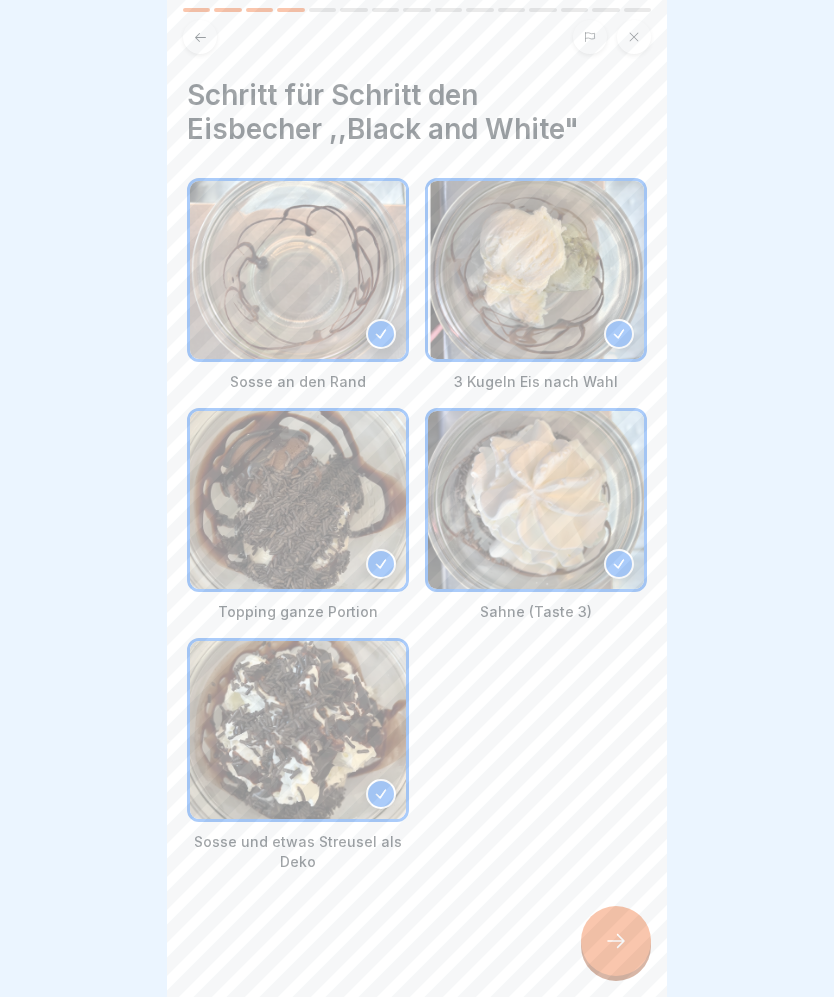 click 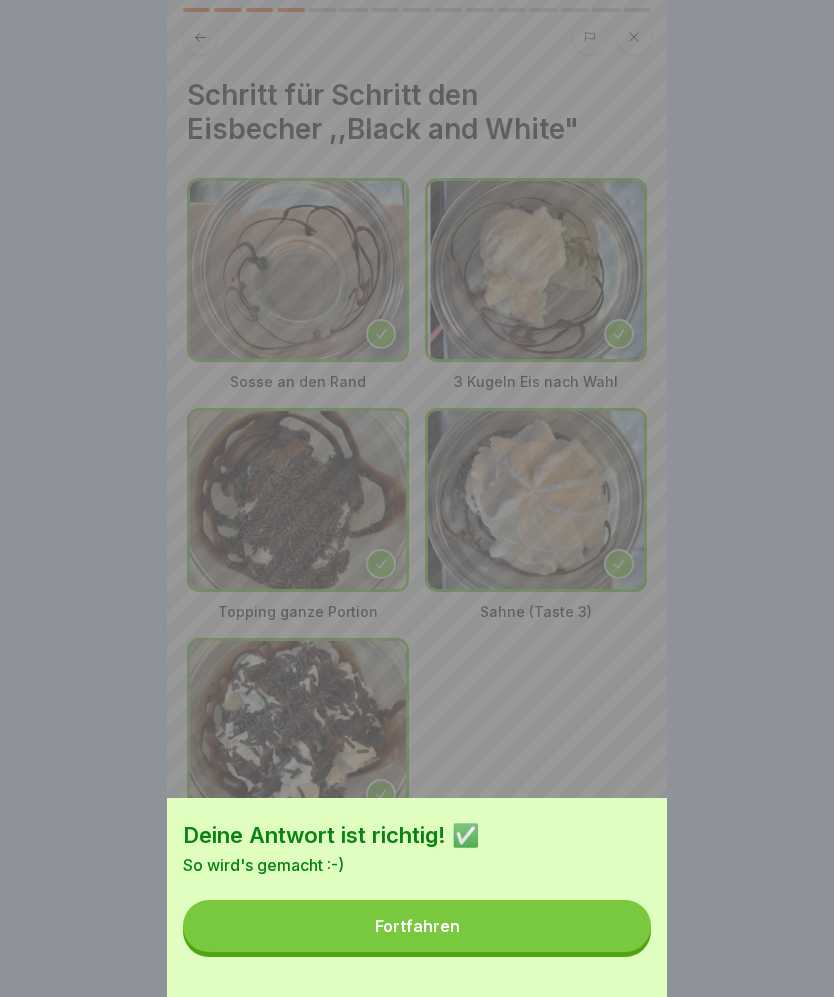 click on "Fortfahren" at bounding box center [417, 926] 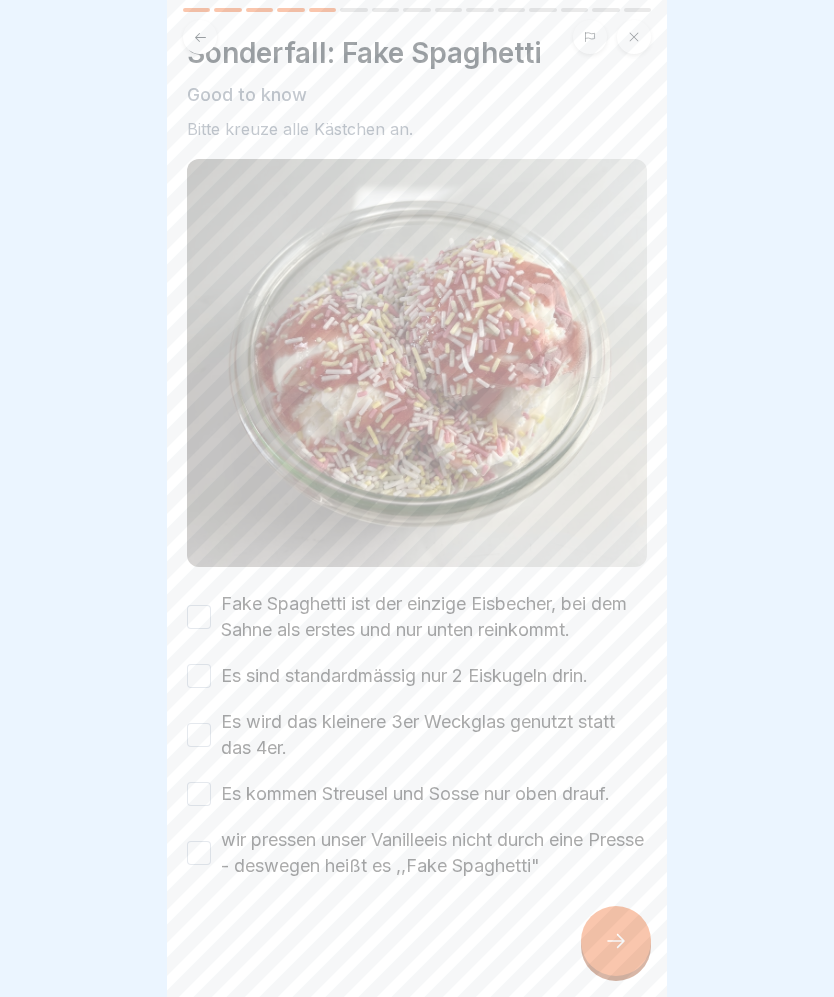 scroll, scrollTop: 44, scrollLeft: 0, axis: vertical 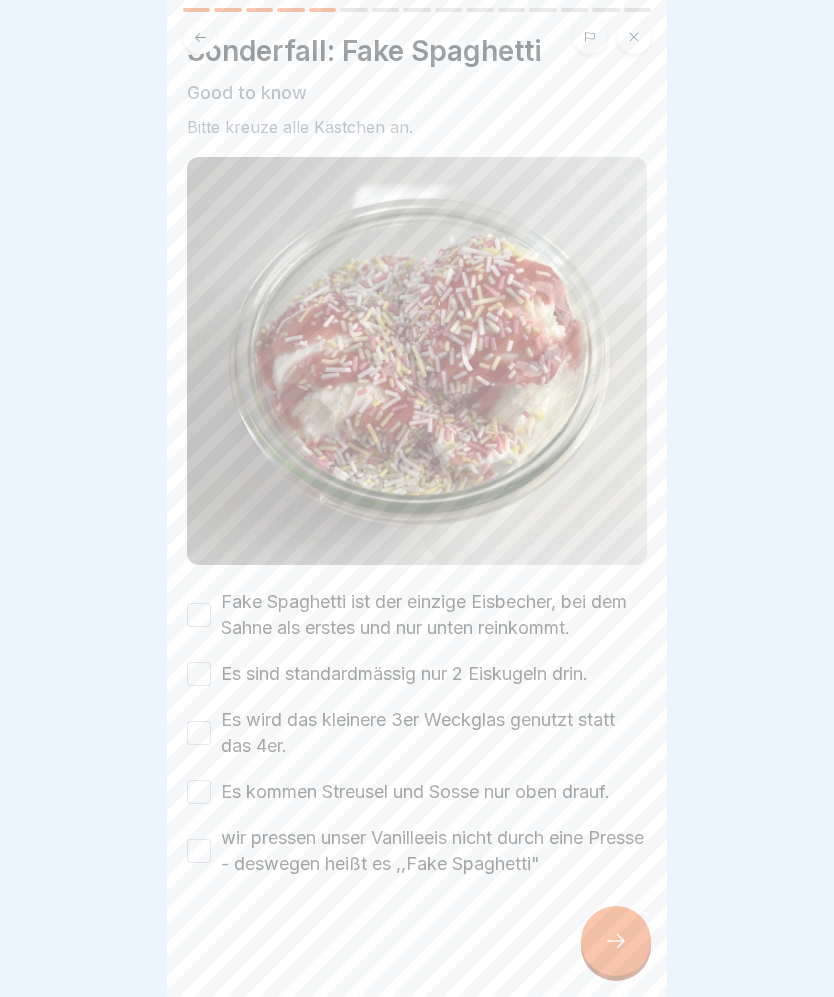 click on "Fake Spaghetti ist der einzige Eisbecher, bei dem Sahne als erstes und nur unten reinkommt." at bounding box center (434, 615) 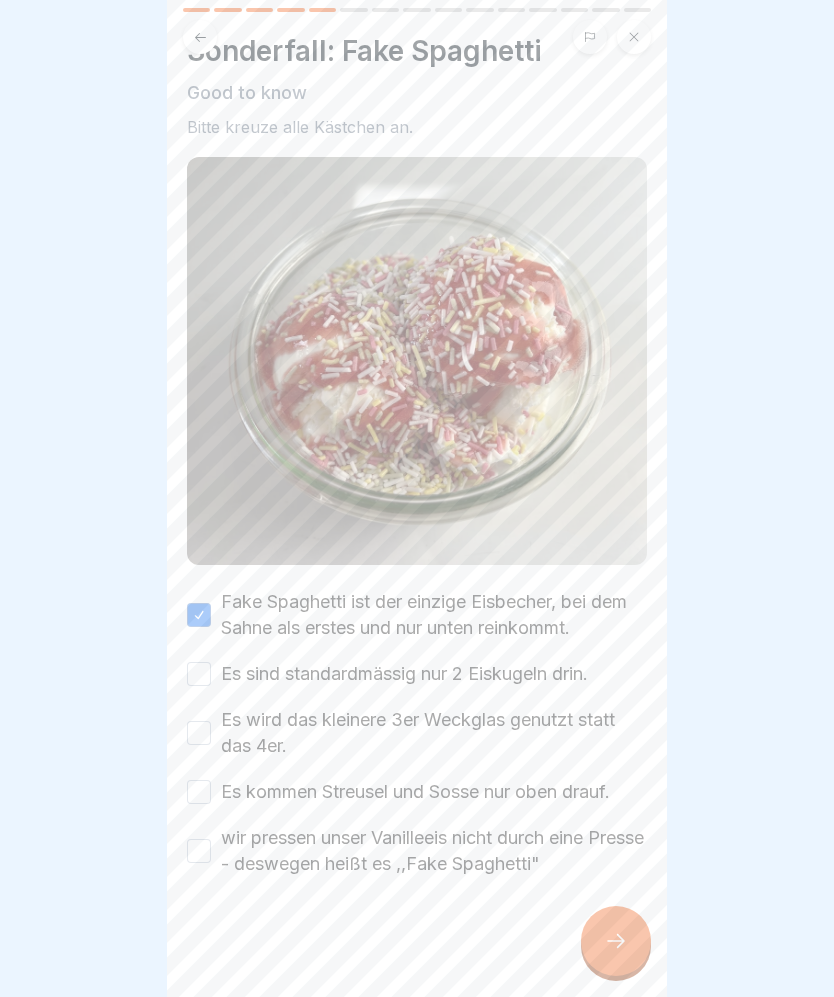 click on "Es sind standardmässig nur 2 Eiskugeln drin." at bounding box center (404, 674) 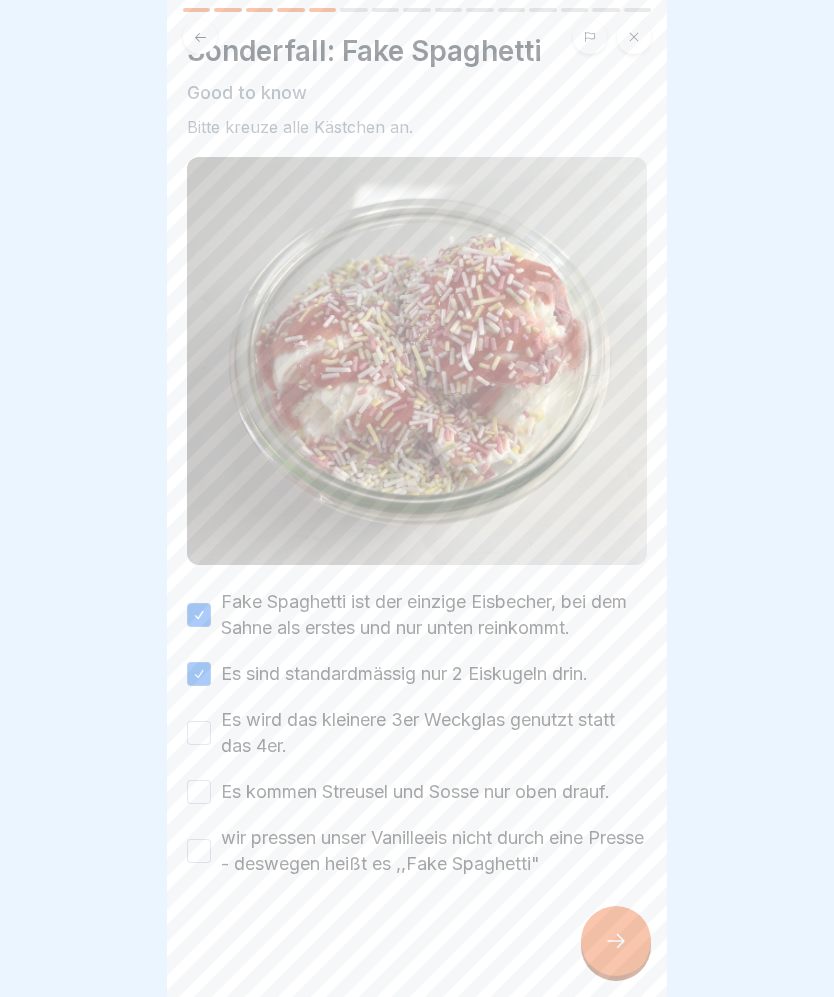 click on "Es wird das kleinere 3er Weckglas genutzt statt das 4er." at bounding box center [434, 733] 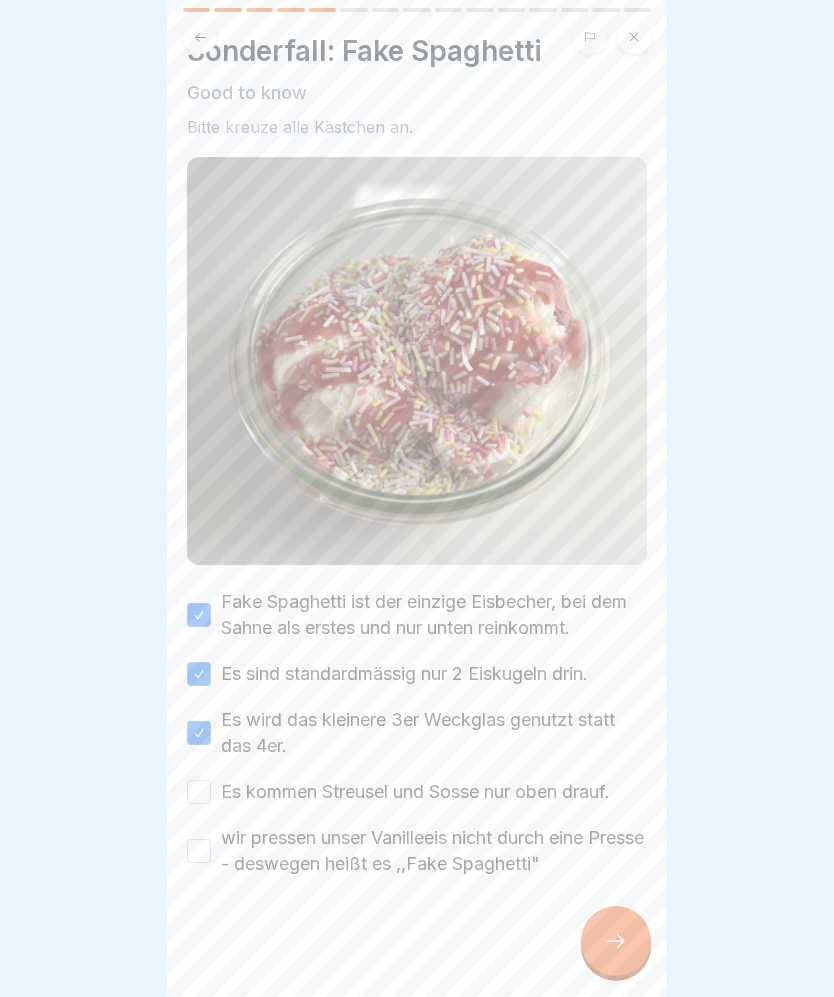 click on "Es kommen Streusel und Sosse nur oben drauf." at bounding box center [415, 792] 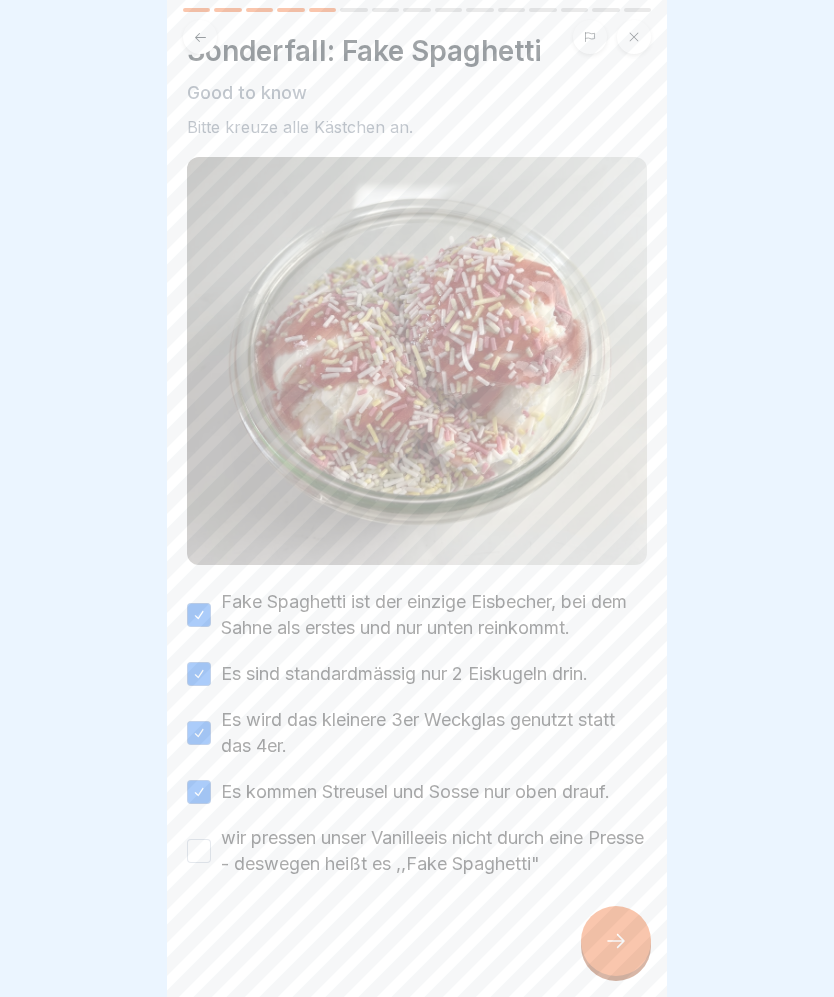 click on "wir pressen unser Vanilleeis nicht durch eine Presse - deswegen heißt es ,,Fake Spaghetti"" at bounding box center (434, 851) 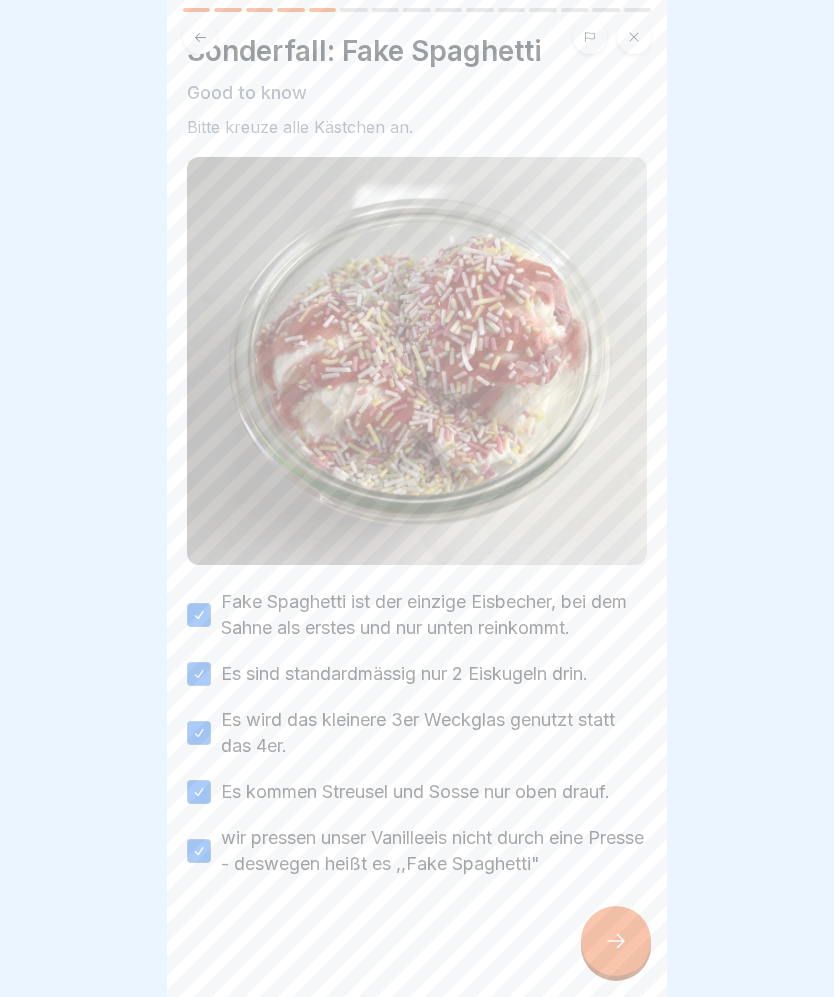 click 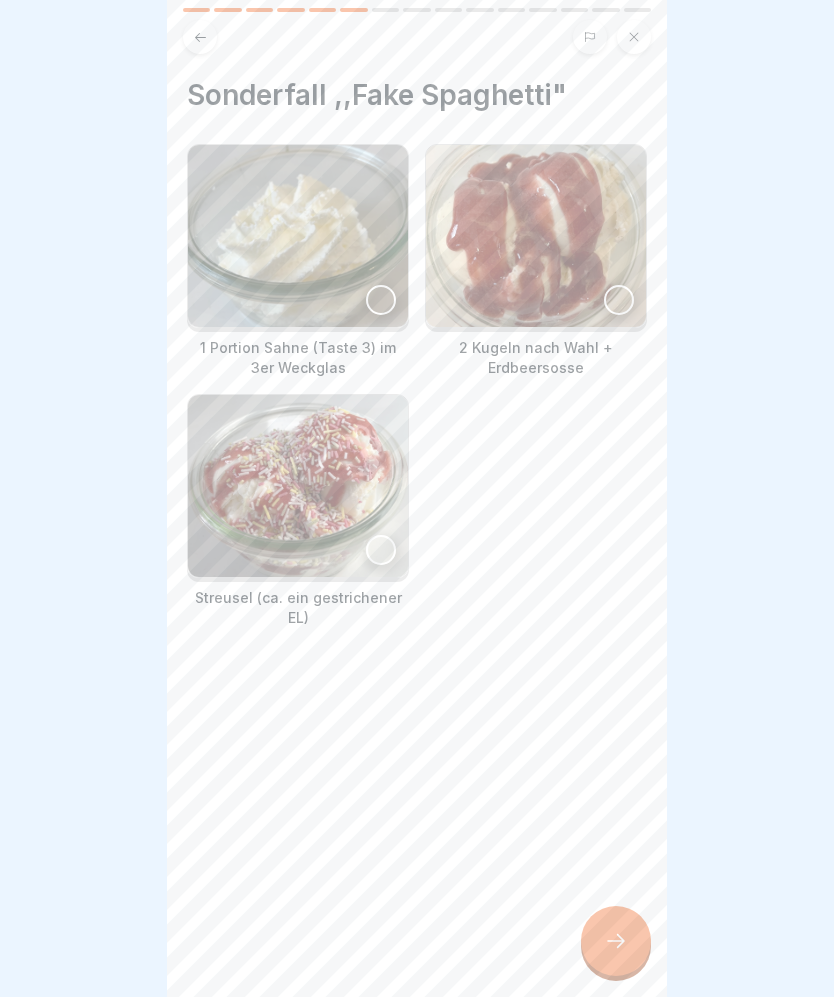 click at bounding box center [616, 941] 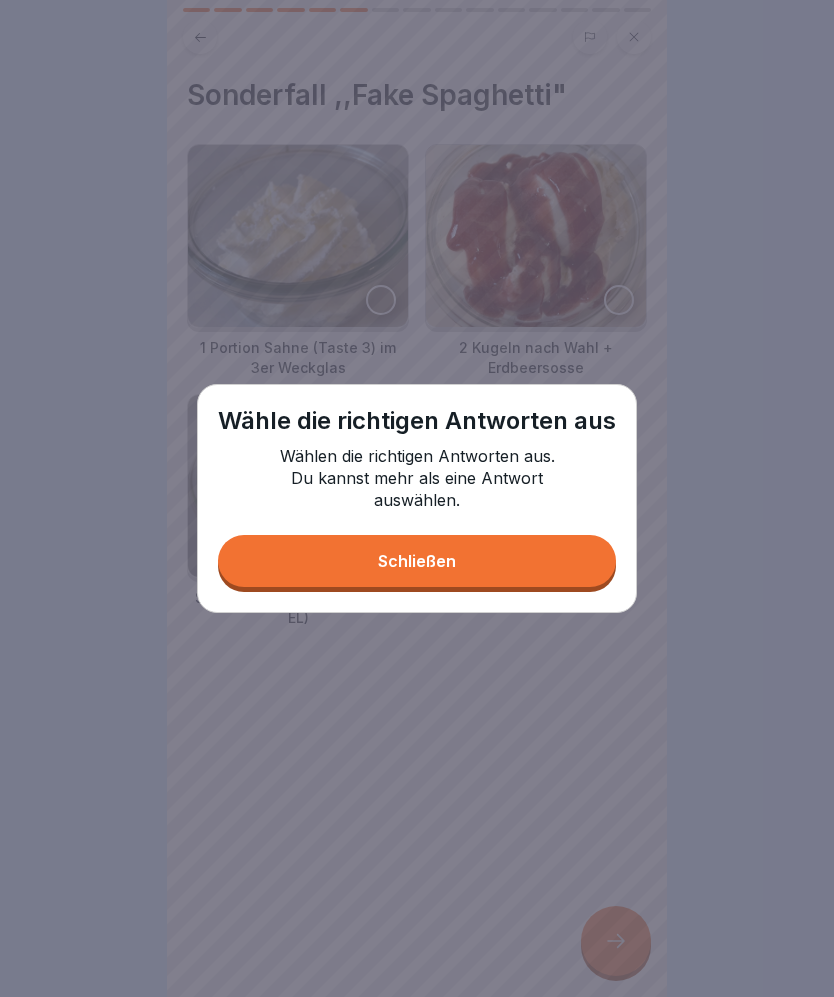 click at bounding box center [417, 498] 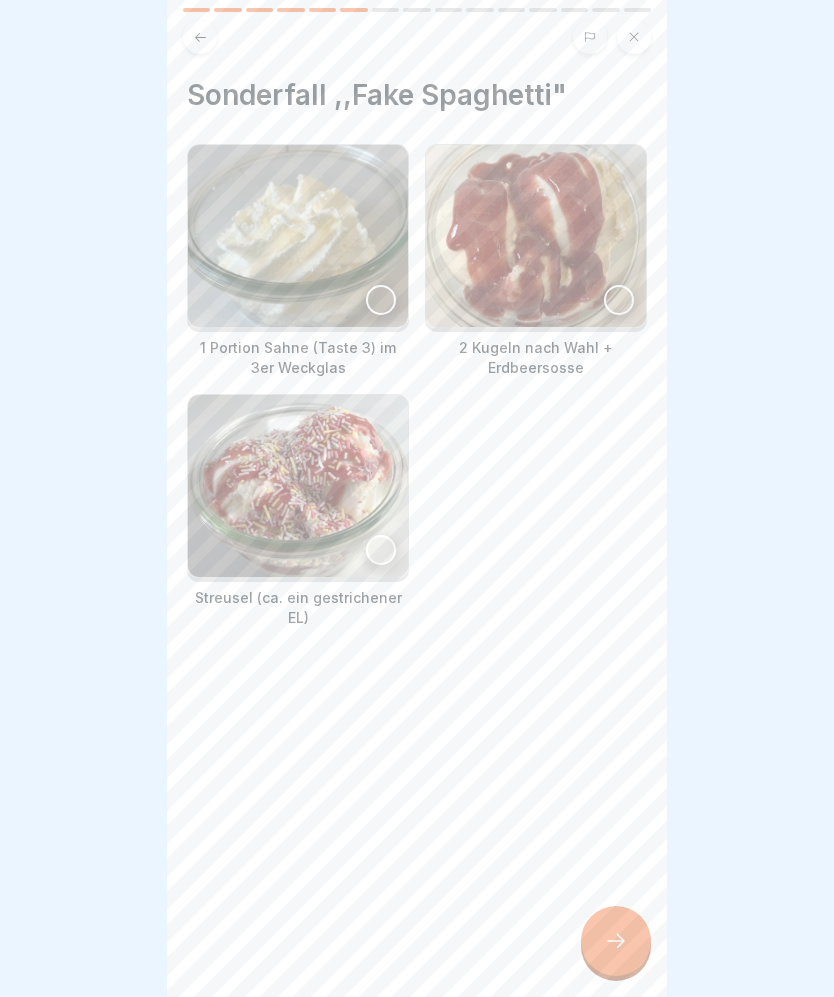 click at bounding box center [381, 300] 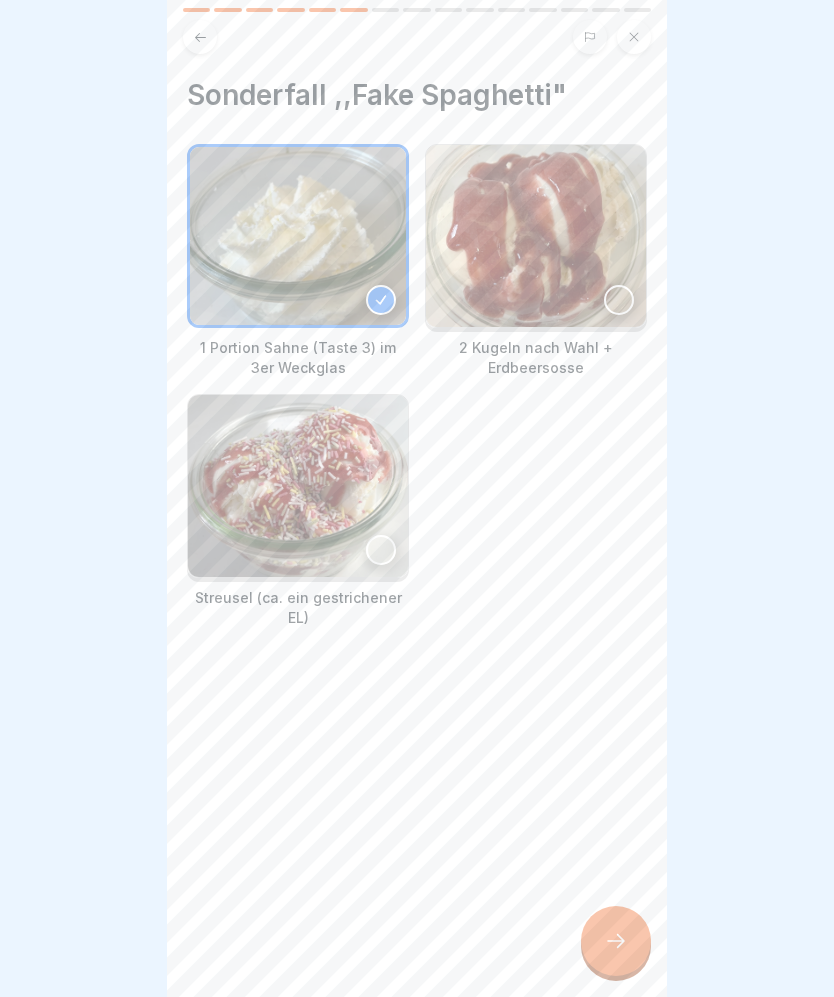 click at bounding box center [619, 300] 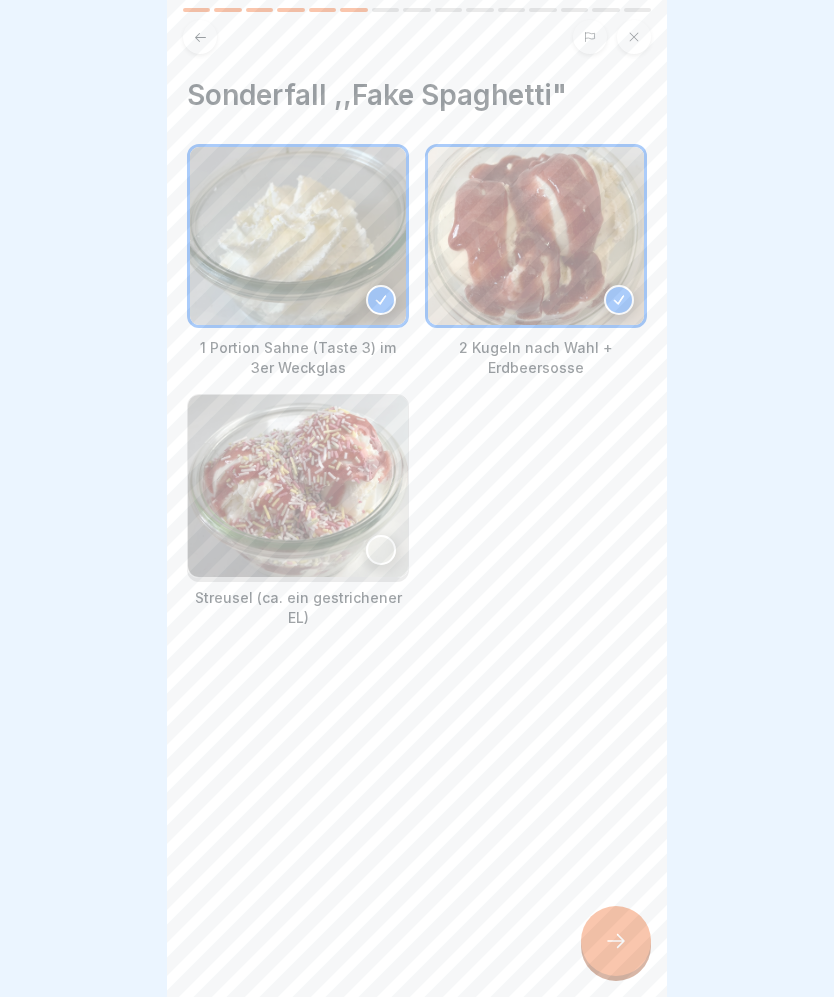 click at bounding box center (298, 486) 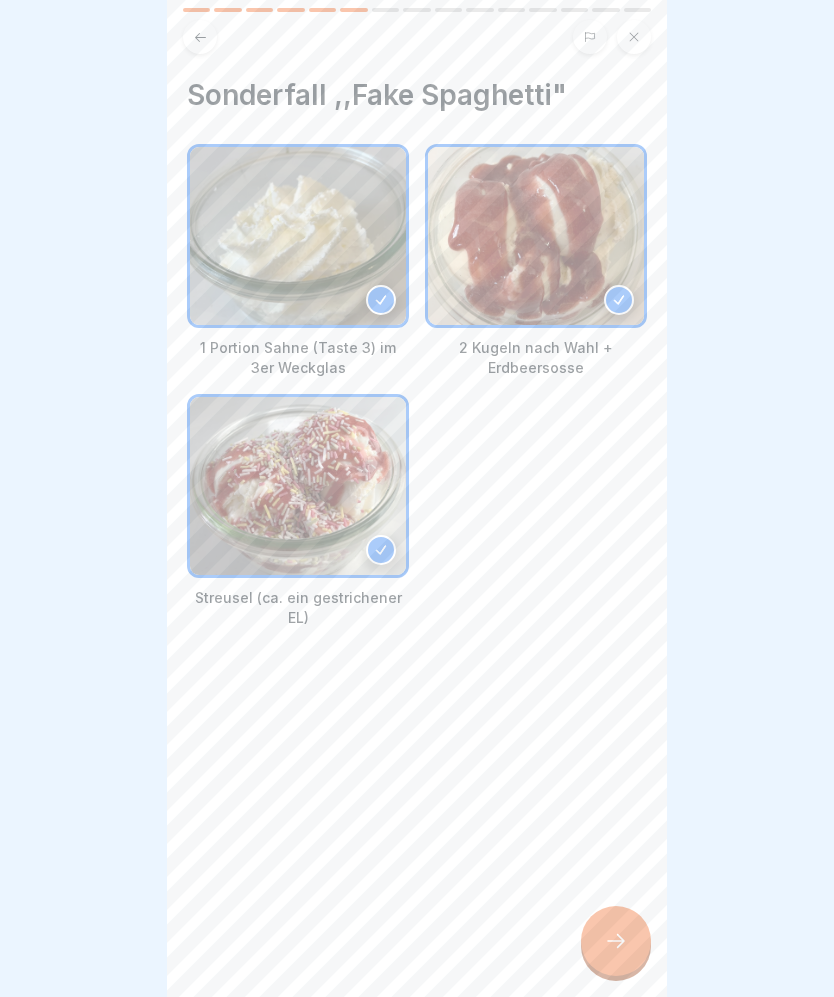 click at bounding box center (616, 941) 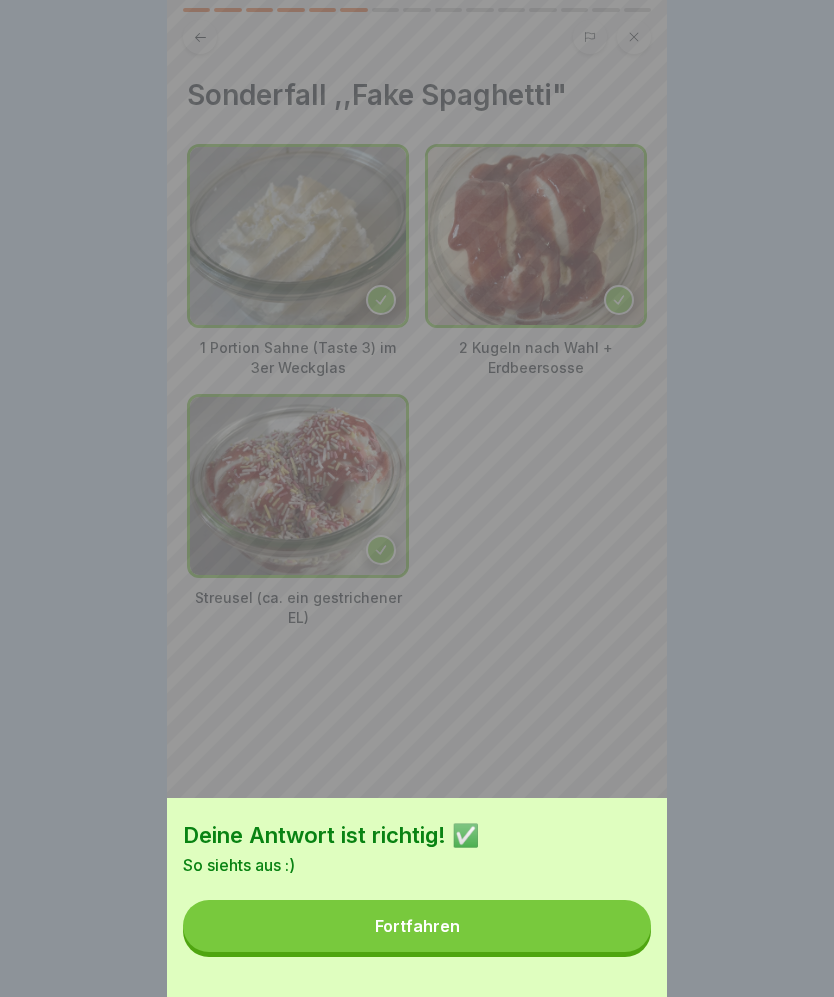 click on "Fortfahren" at bounding box center [417, 926] 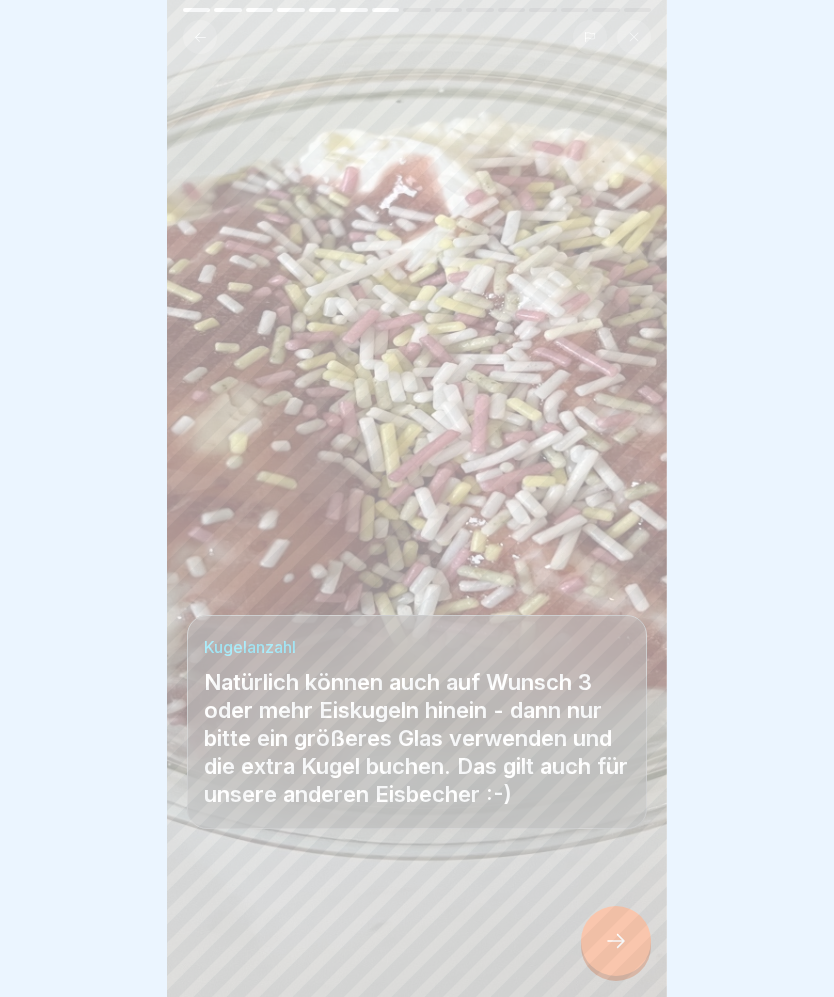 click 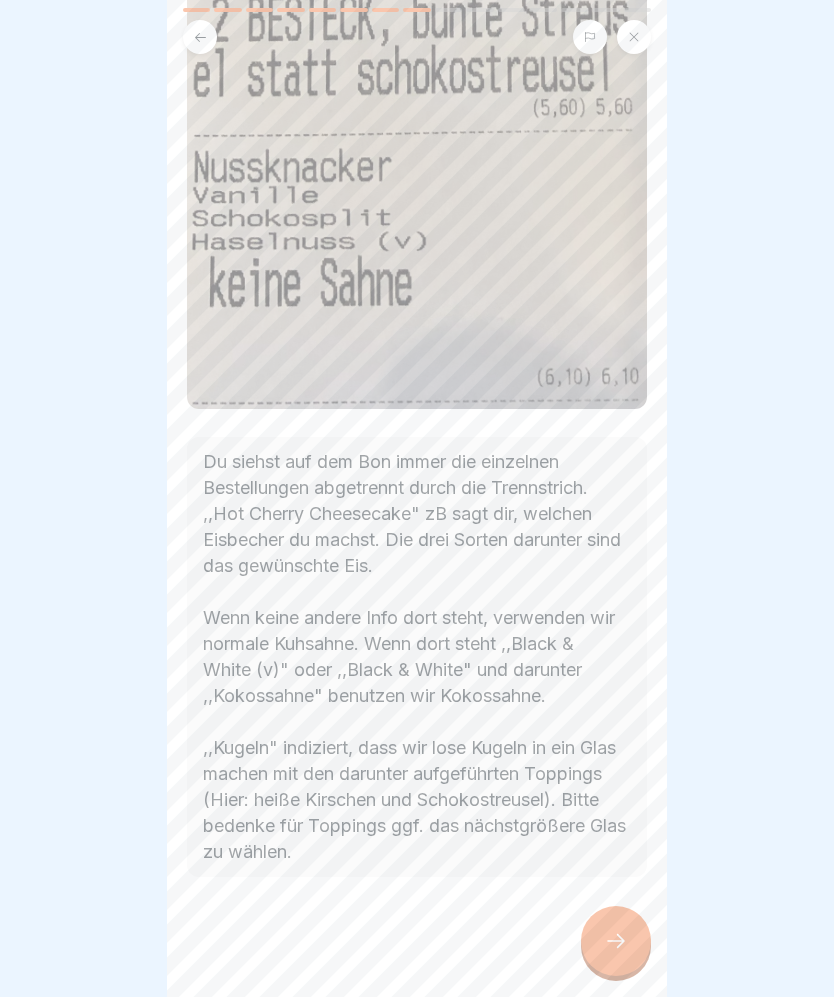 click at bounding box center [417, 498] 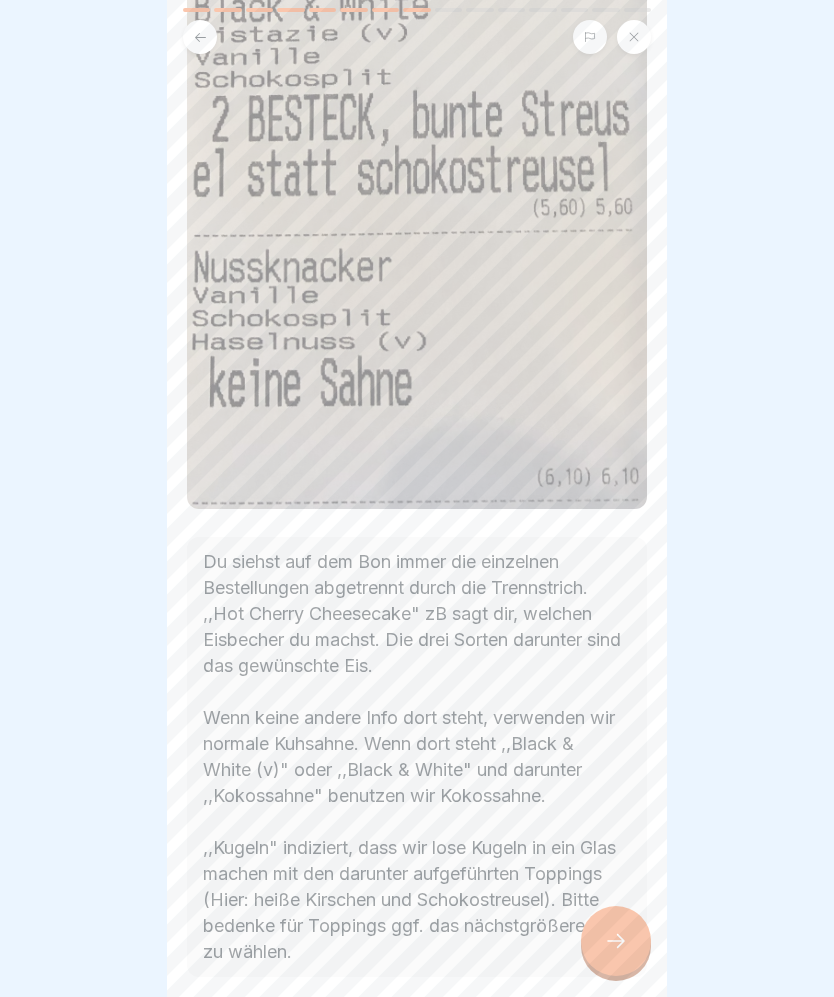 scroll, scrollTop: 828, scrollLeft: 0, axis: vertical 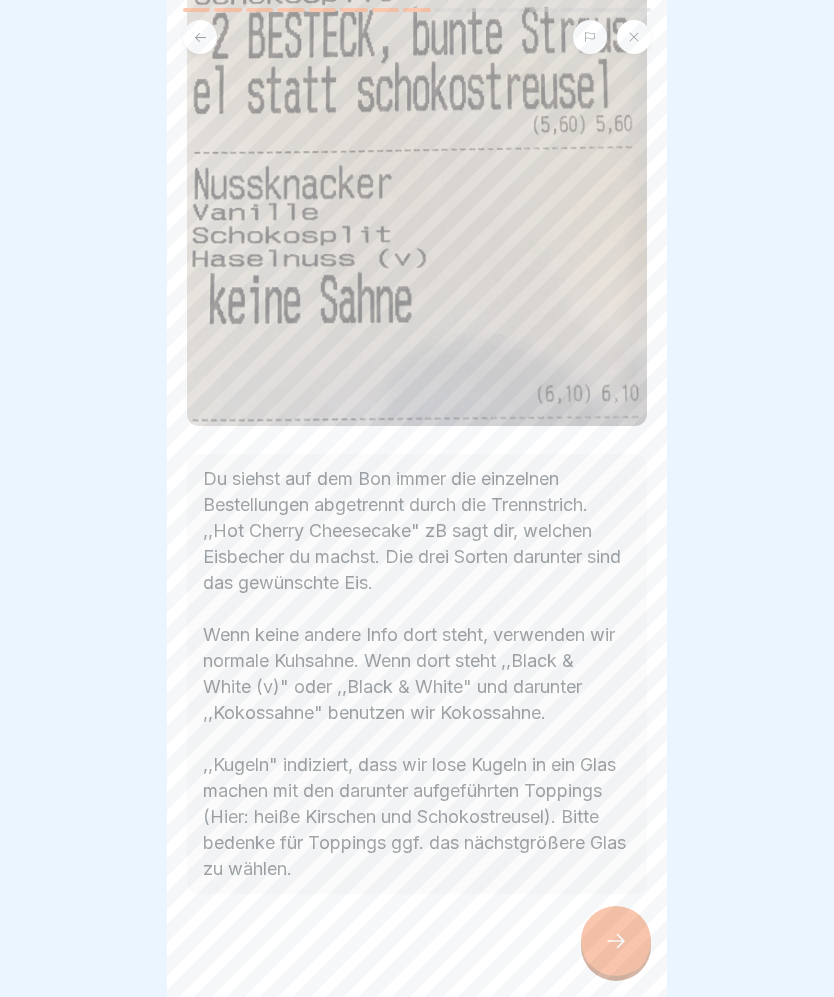 click 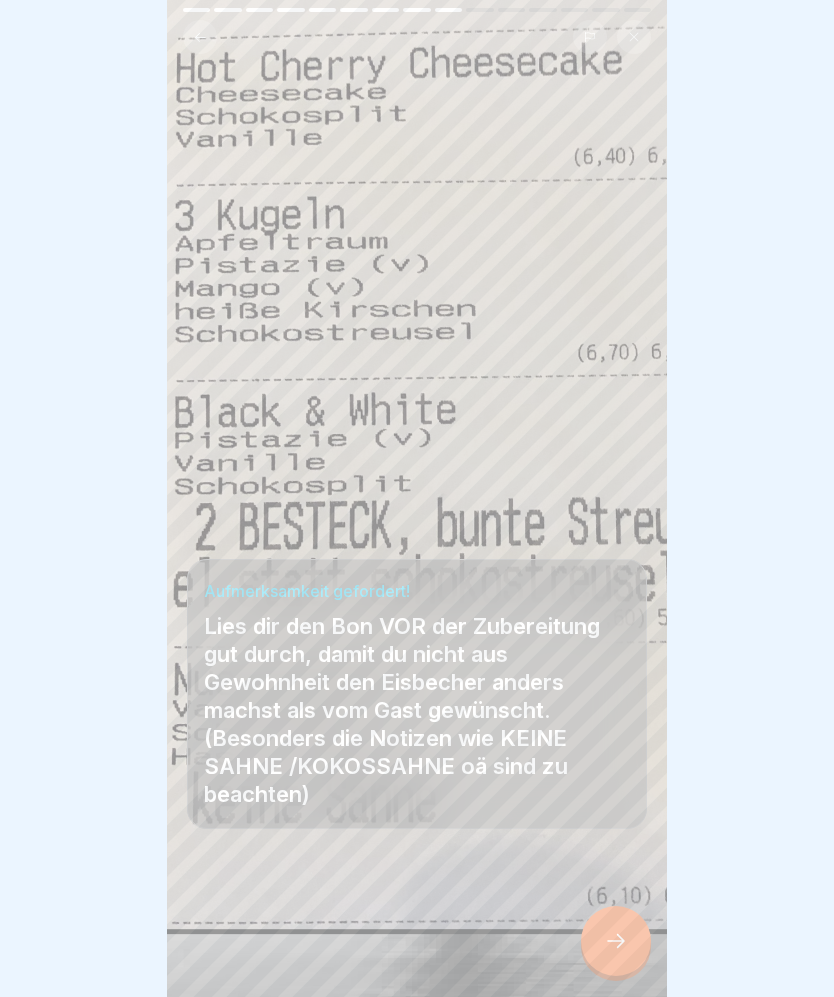 click at bounding box center (616, 941) 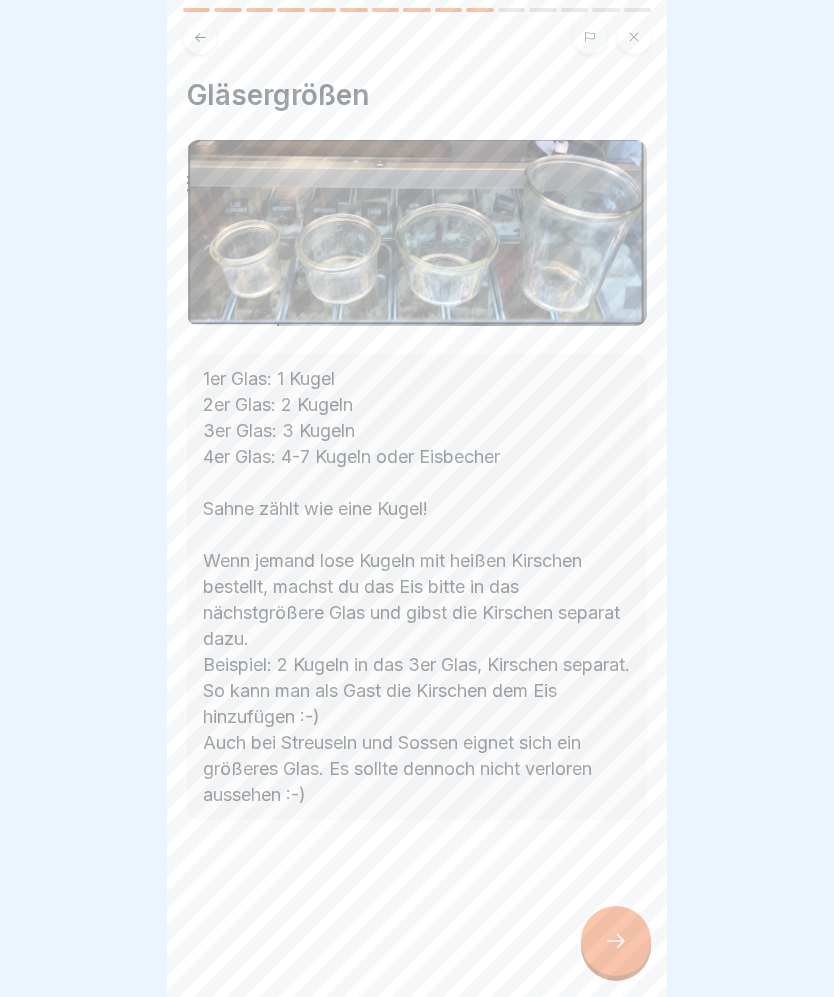 click 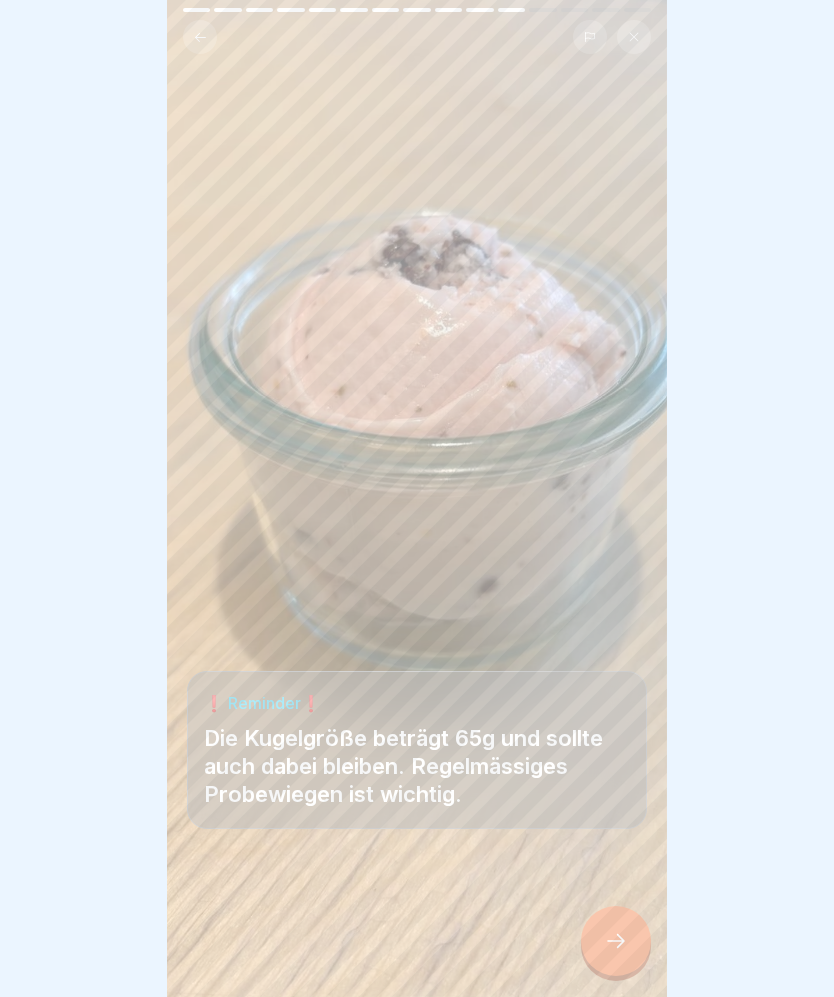 click at bounding box center (616, 941) 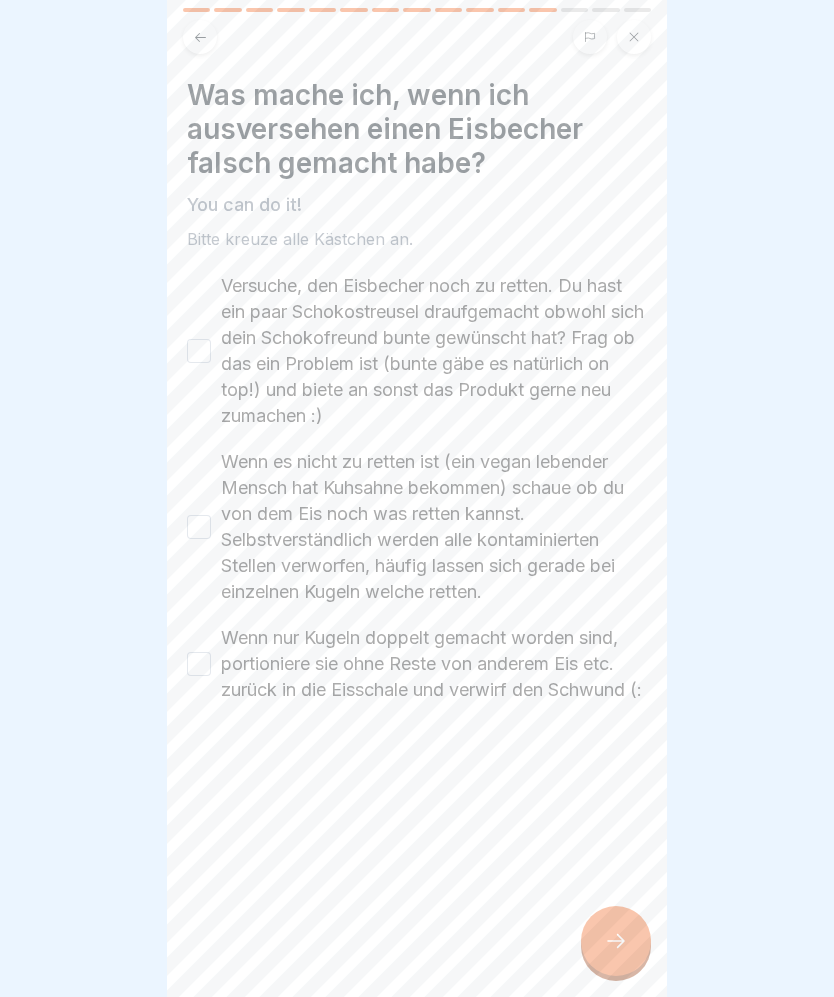 click on "Versuche, den Eisbecher noch zu retten. Du hast ein paar Schokostreusel draufgemacht obwohl sich dein Schokofreund bunte gewünscht hat? Frag ob das ein Problem ist (bunte gäbe es natürlich on top!) und biete an sonst das Produkt gerne neu zumachen :)" at bounding box center (199, 351) 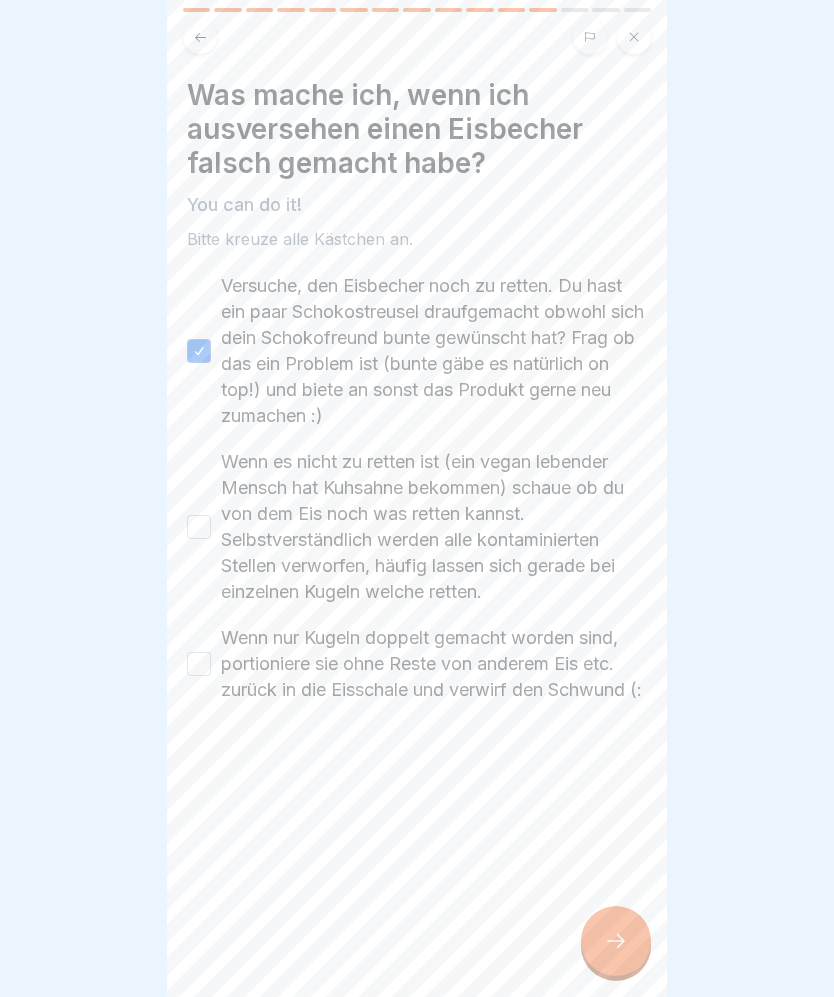 click on "Wenn es nicht zu retten ist (ein vegan lebender Mensch hat Kuhsahne bekommen) schaue ob du von dem Eis noch was retten kannst. Selbstverständlich werden alle kontaminierten Stellen verworfen, häufig lassen sich gerade bei einzelnen Kugeln welche retten." at bounding box center (199, 527) 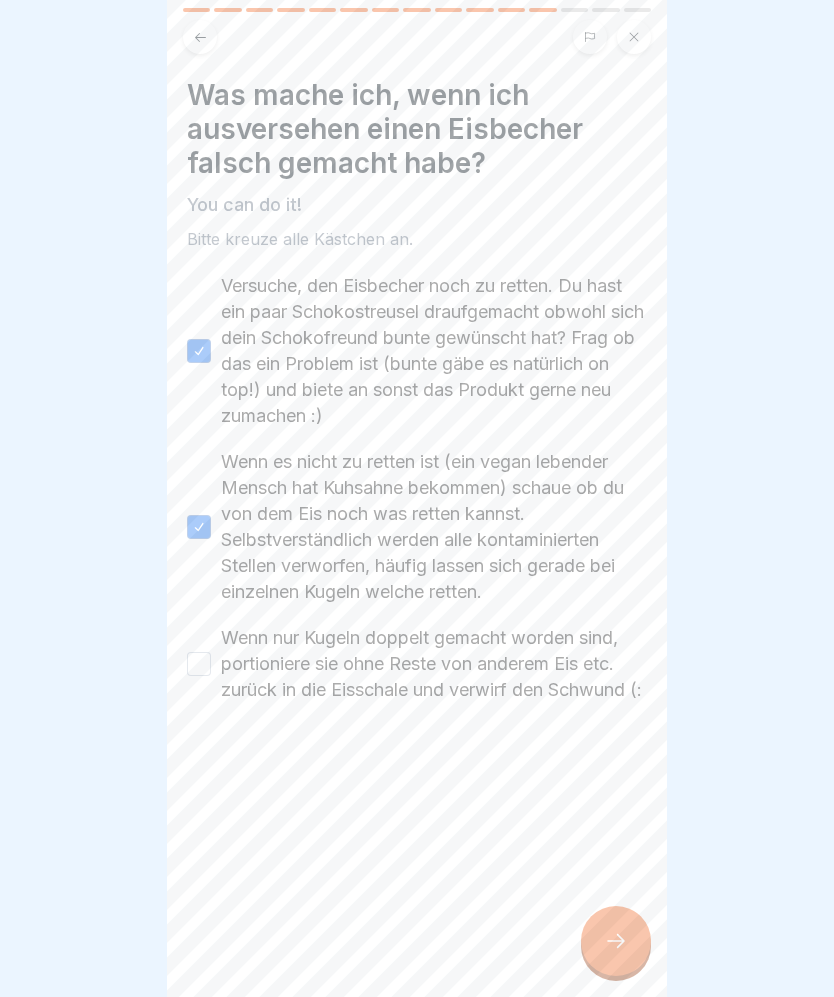 click on "Wenn nur Kugeln doppelt gemacht worden sind, portioniere sie ohne Reste von anderem Eis etc. zurück in die Eisschale und verwirf den Schwund (:" at bounding box center [199, 664] 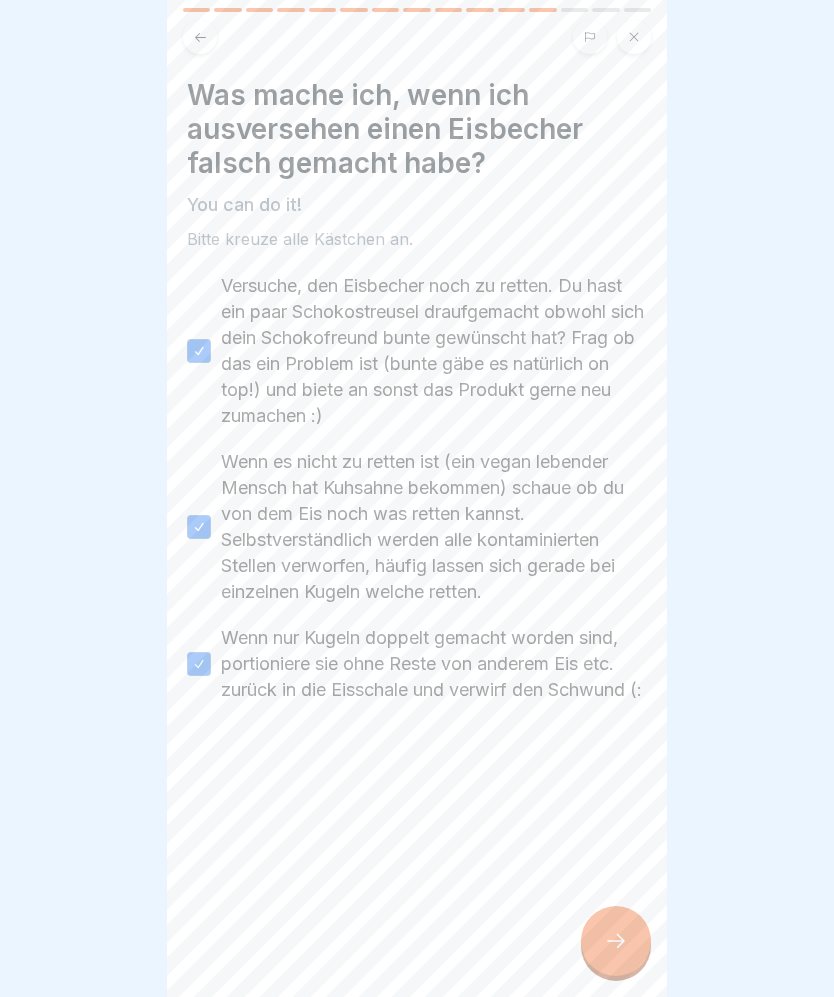 click 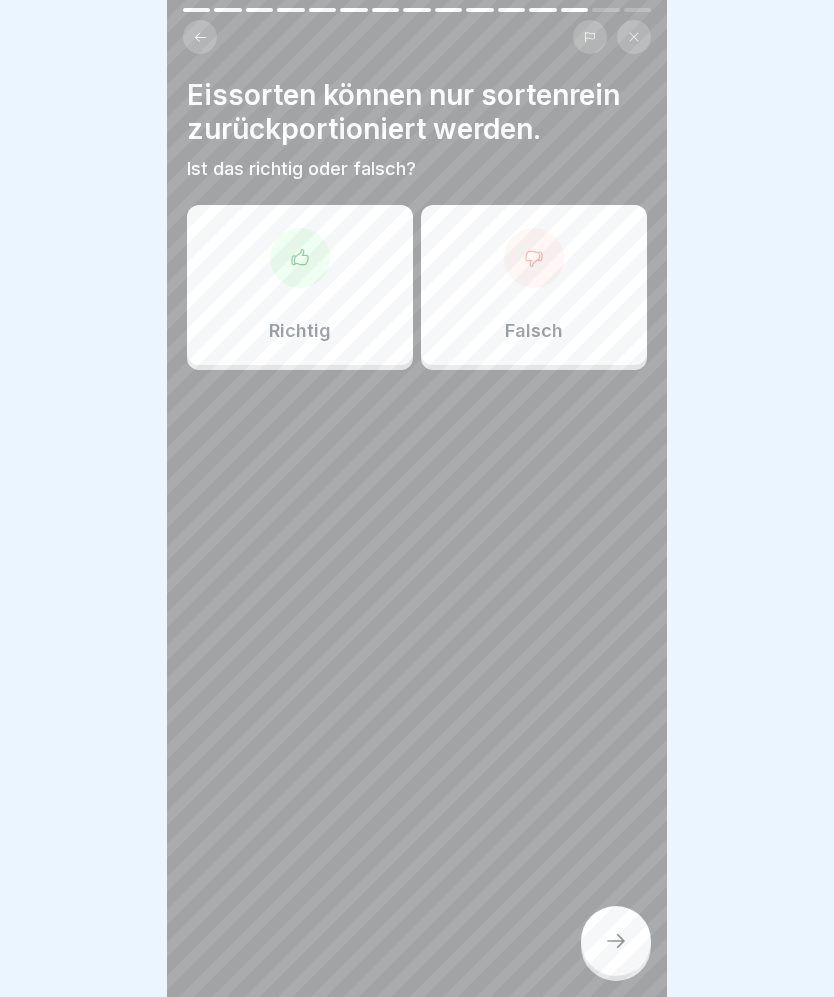 click on "Richtig" at bounding box center [300, 285] 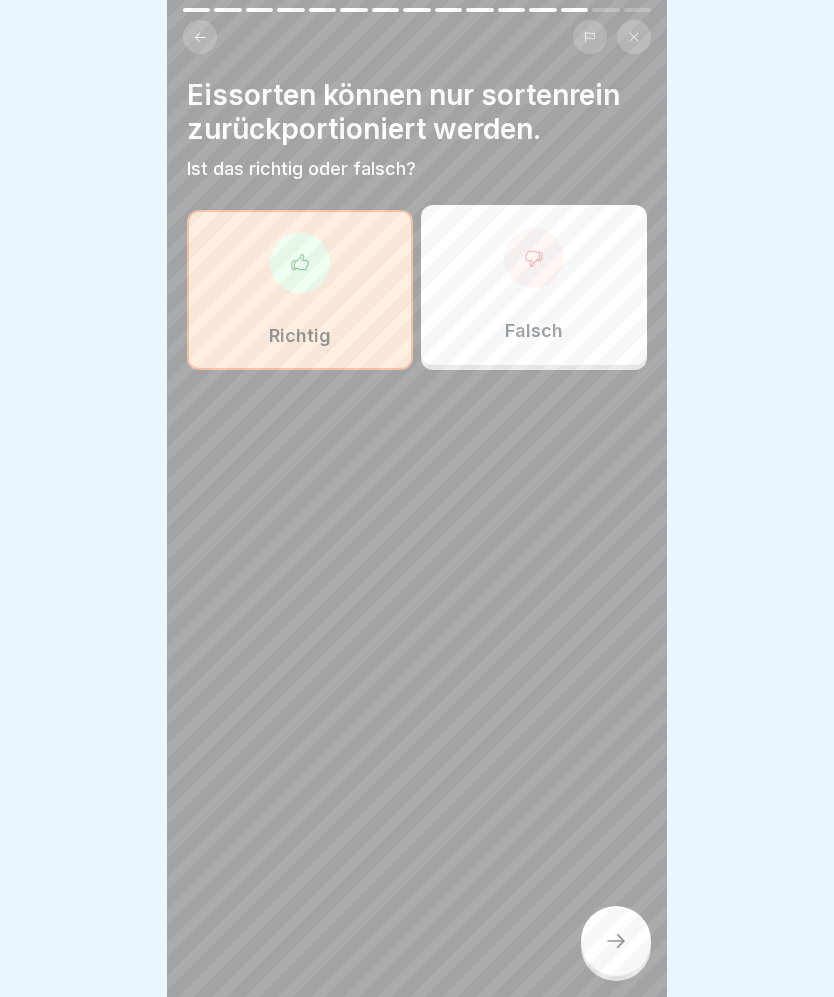 click 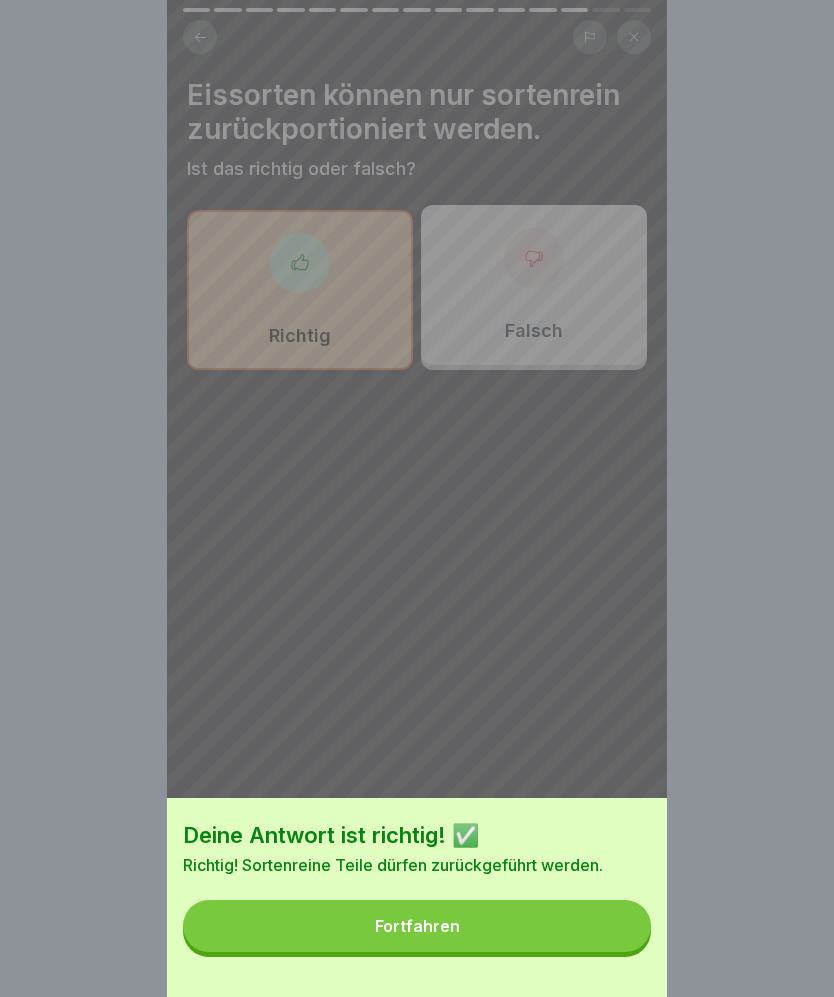 click on "Fortfahren" at bounding box center (417, 926) 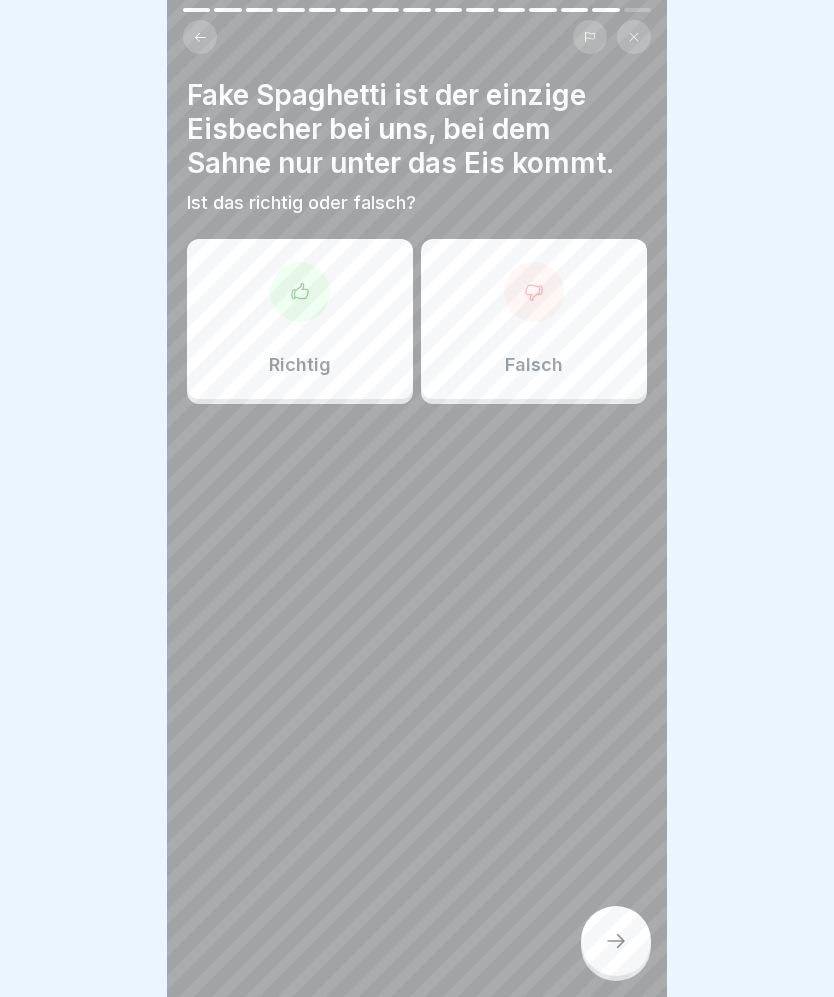 click on "Richtig" at bounding box center (300, 319) 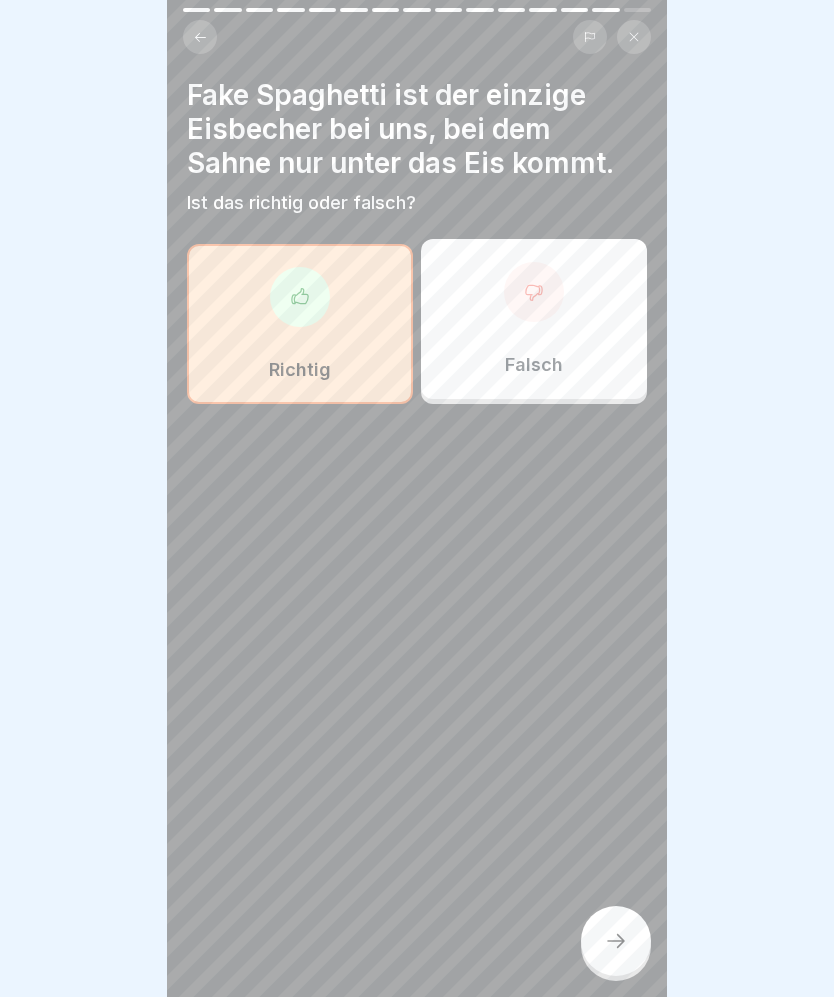 click at bounding box center (616, 941) 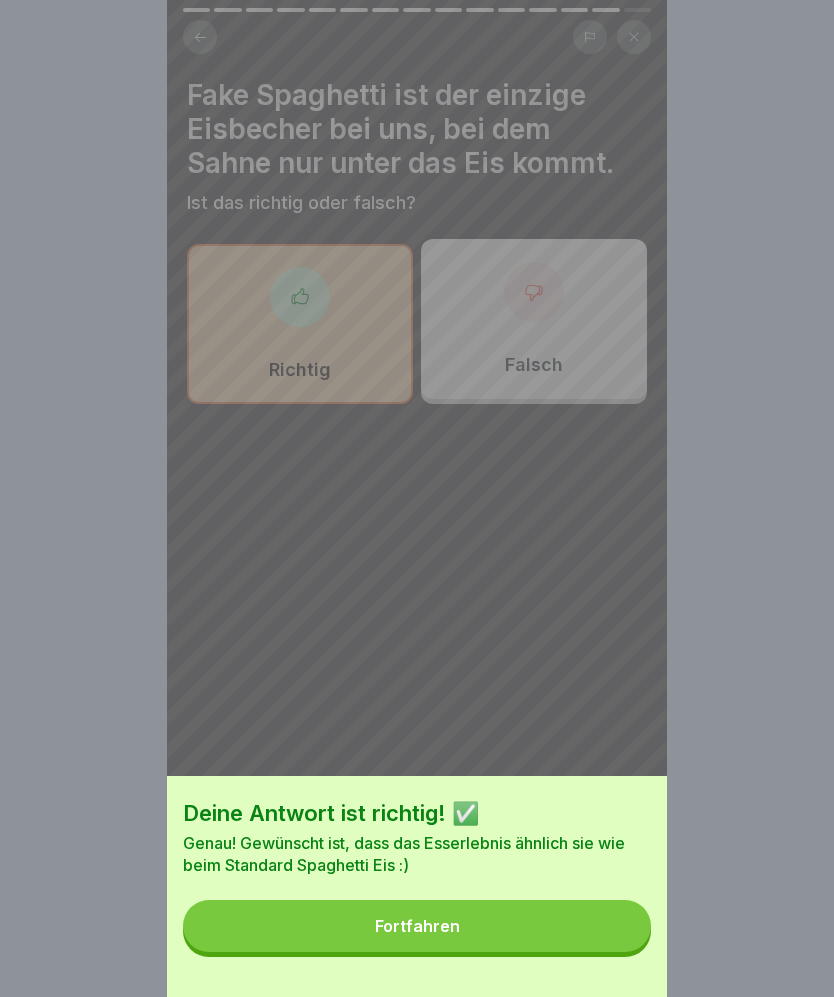 click on "Fortfahren" at bounding box center (417, 926) 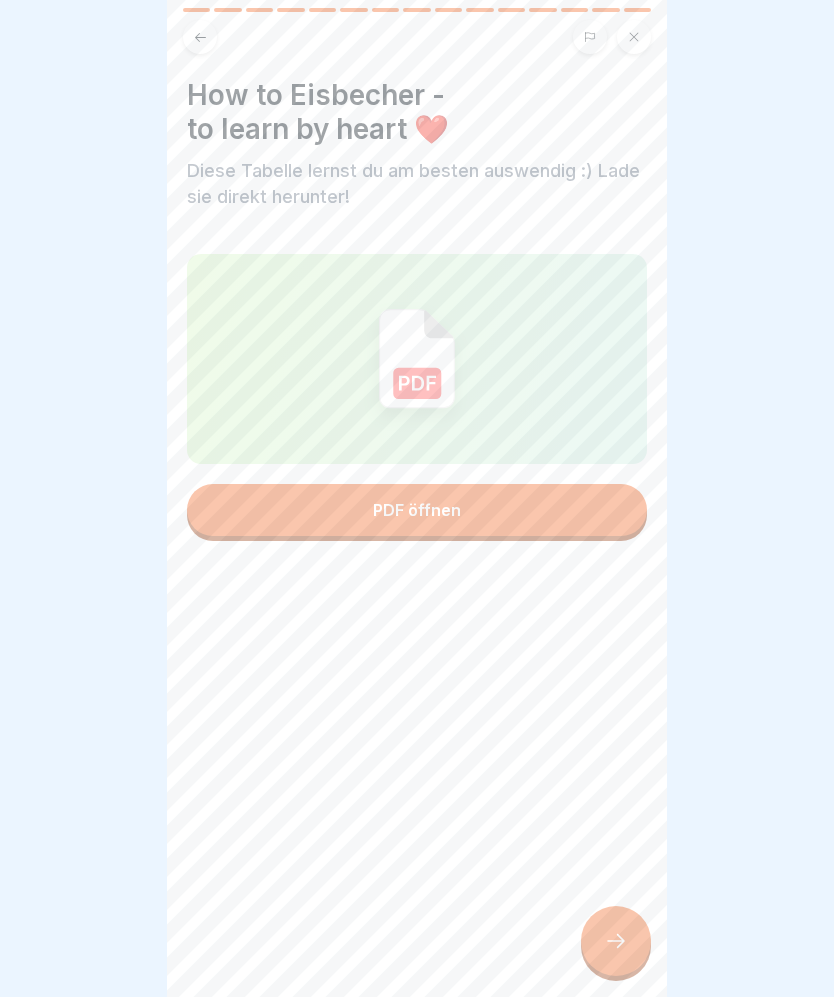 click on "PDF öffnen" at bounding box center [417, 510] 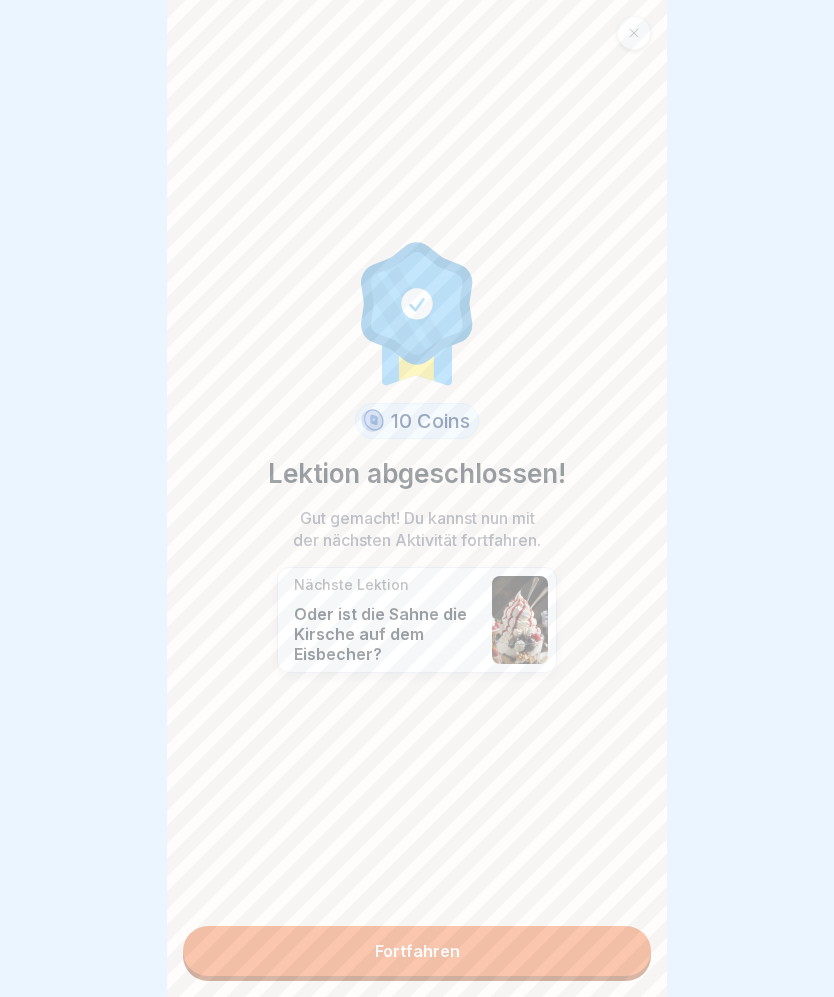 click on "Fortfahren" at bounding box center (417, 951) 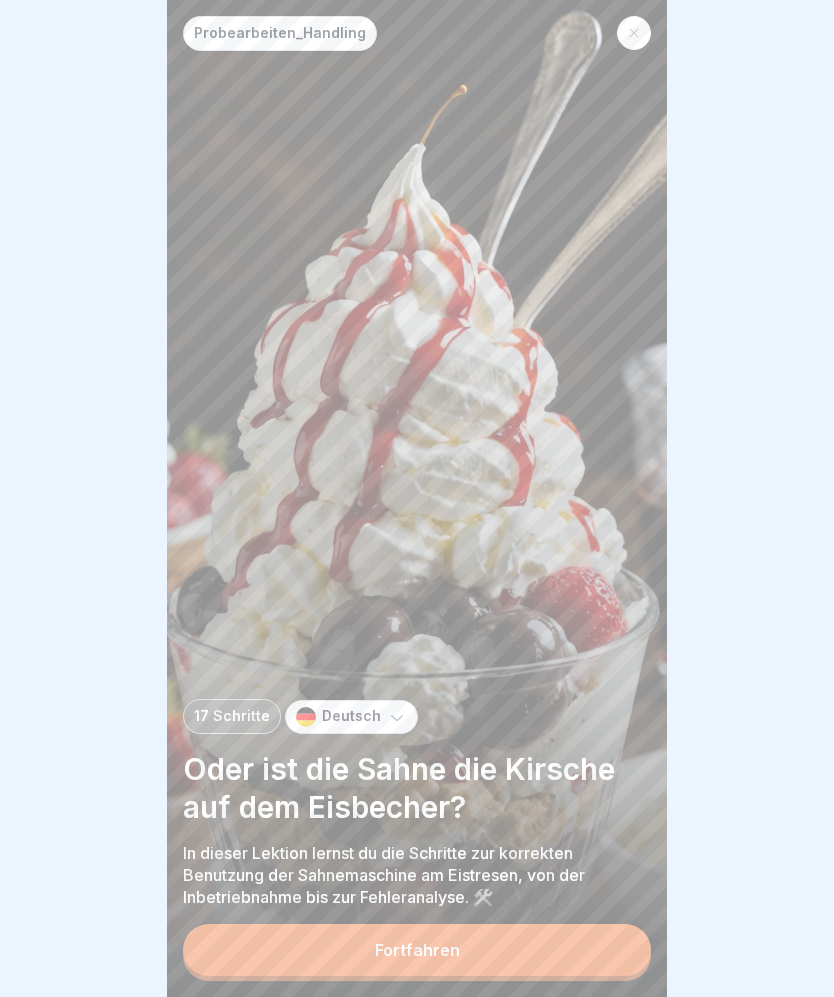 click on "Fortfahren" at bounding box center (417, 950) 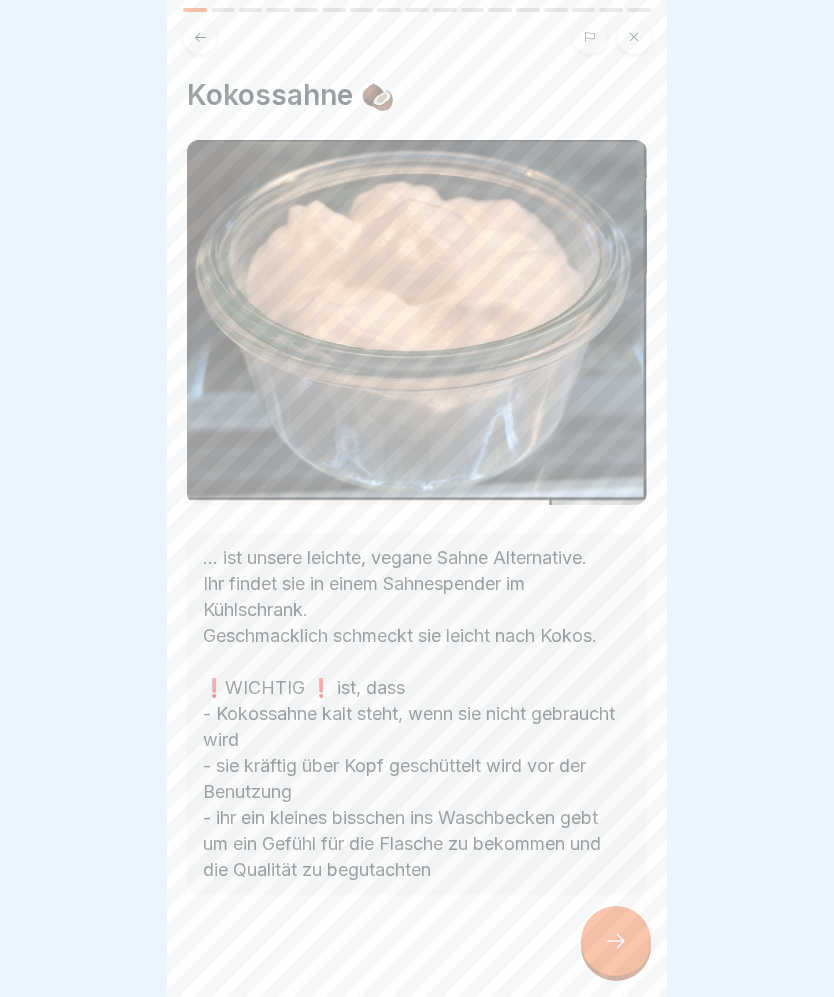 click at bounding box center (634, 37) 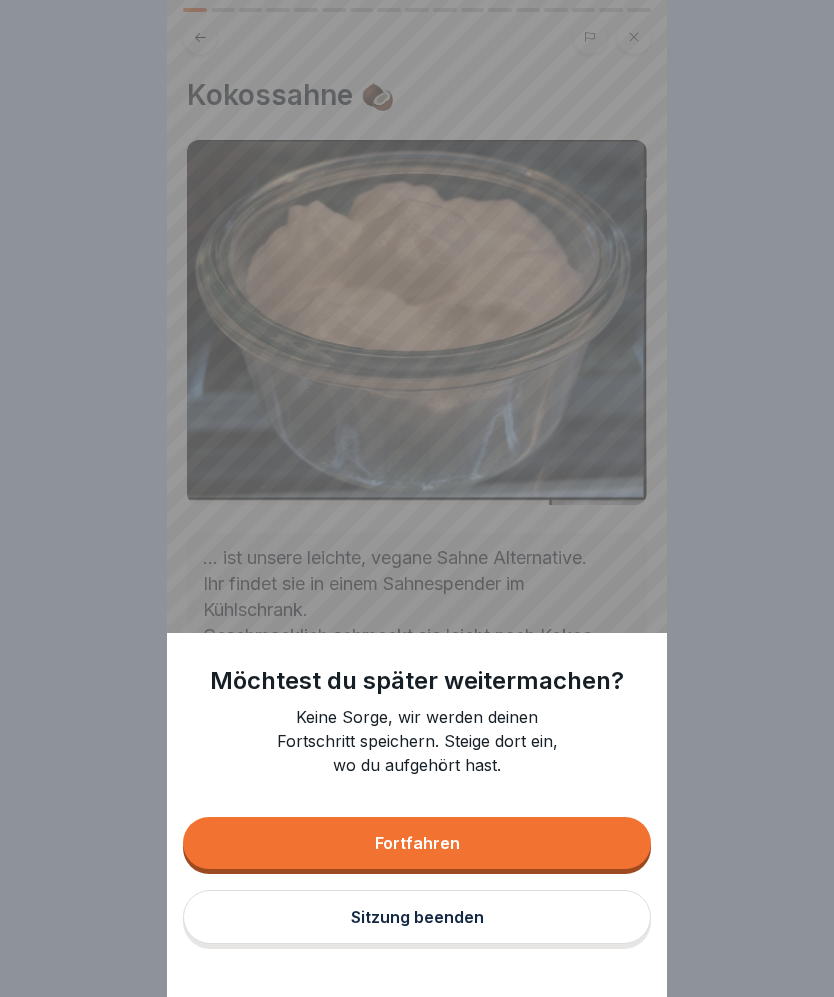 click on "Sitzung beenden" at bounding box center [417, 917] 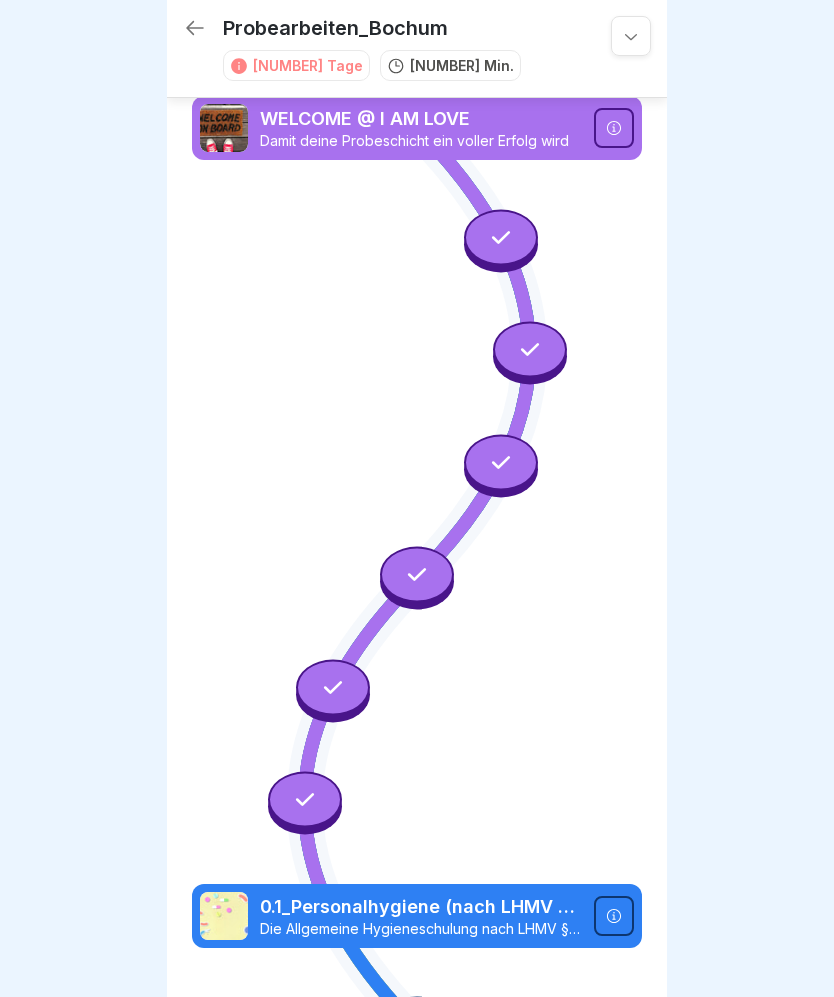 scroll, scrollTop: 0, scrollLeft: 0, axis: both 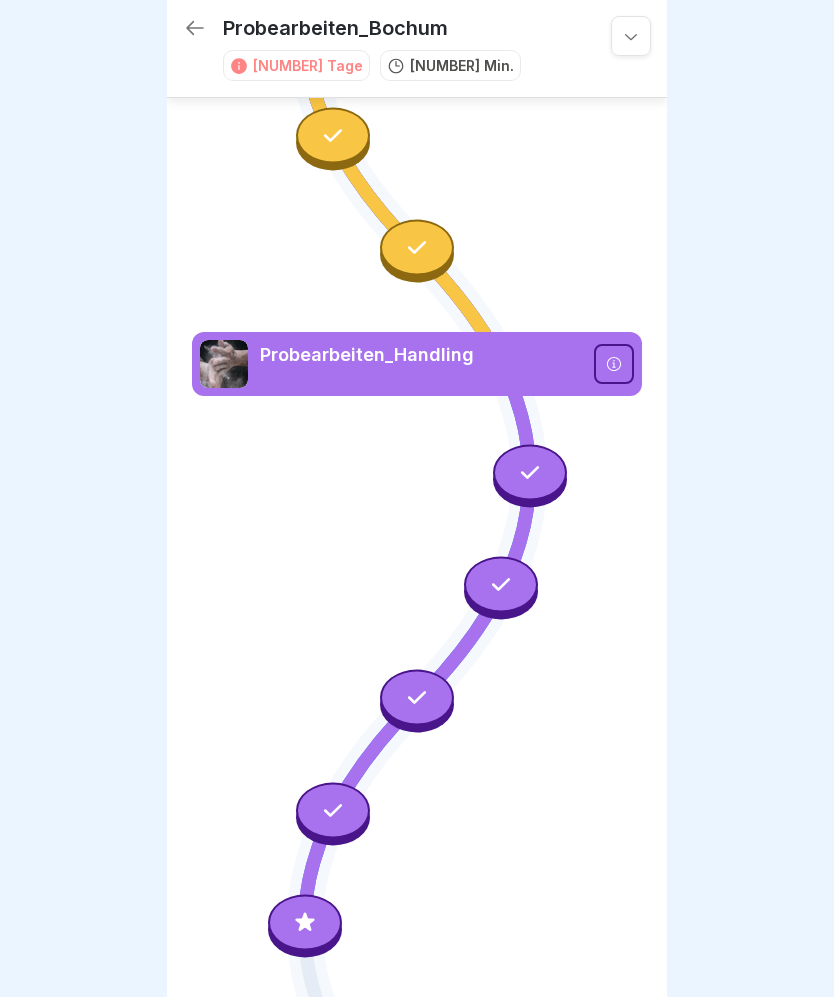 click at bounding box center [305, 923] 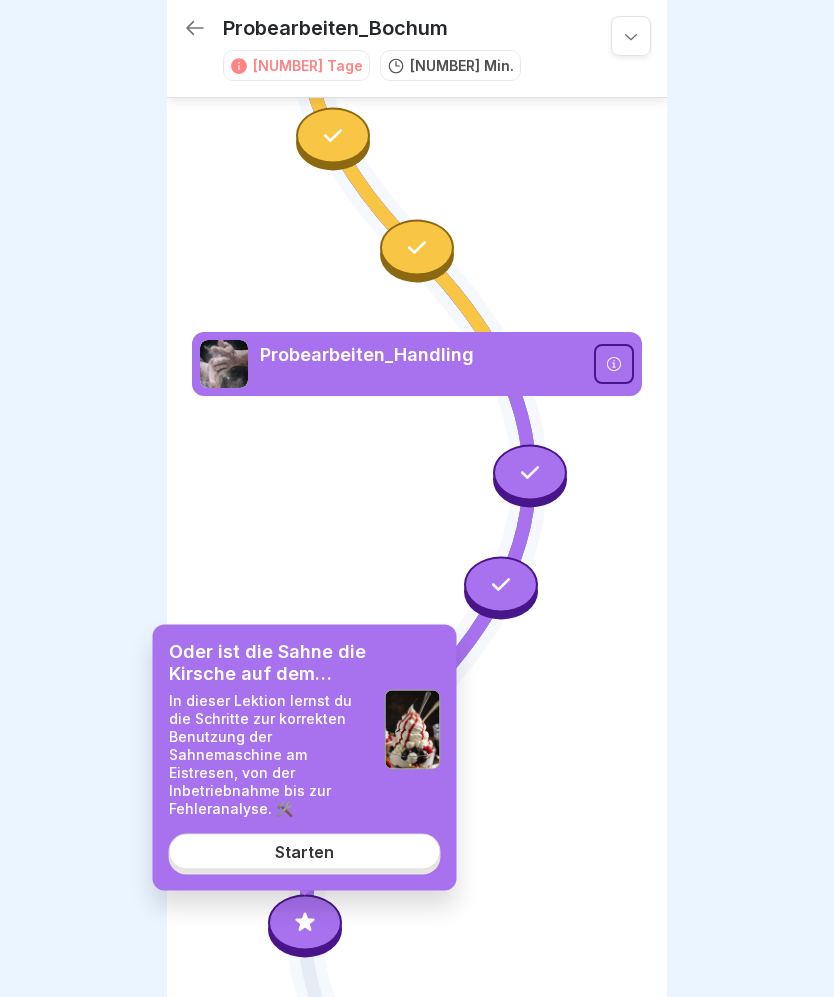 click on "Starten" at bounding box center [305, 852] 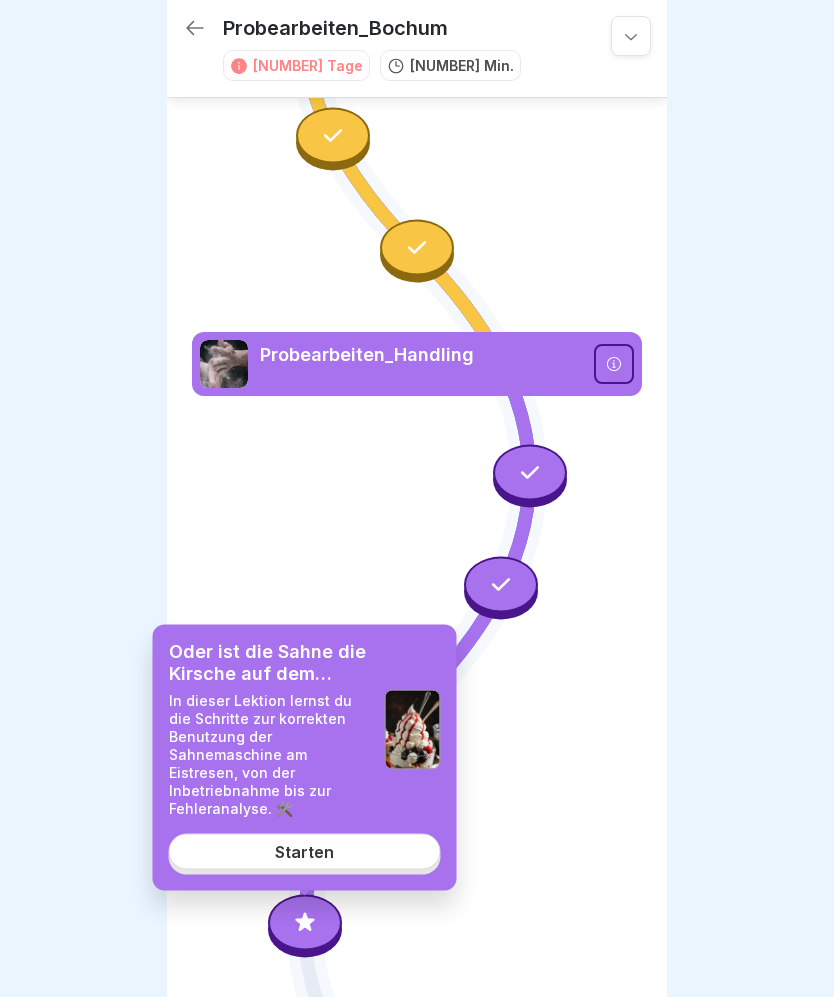 scroll, scrollTop: 0, scrollLeft: 0, axis: both 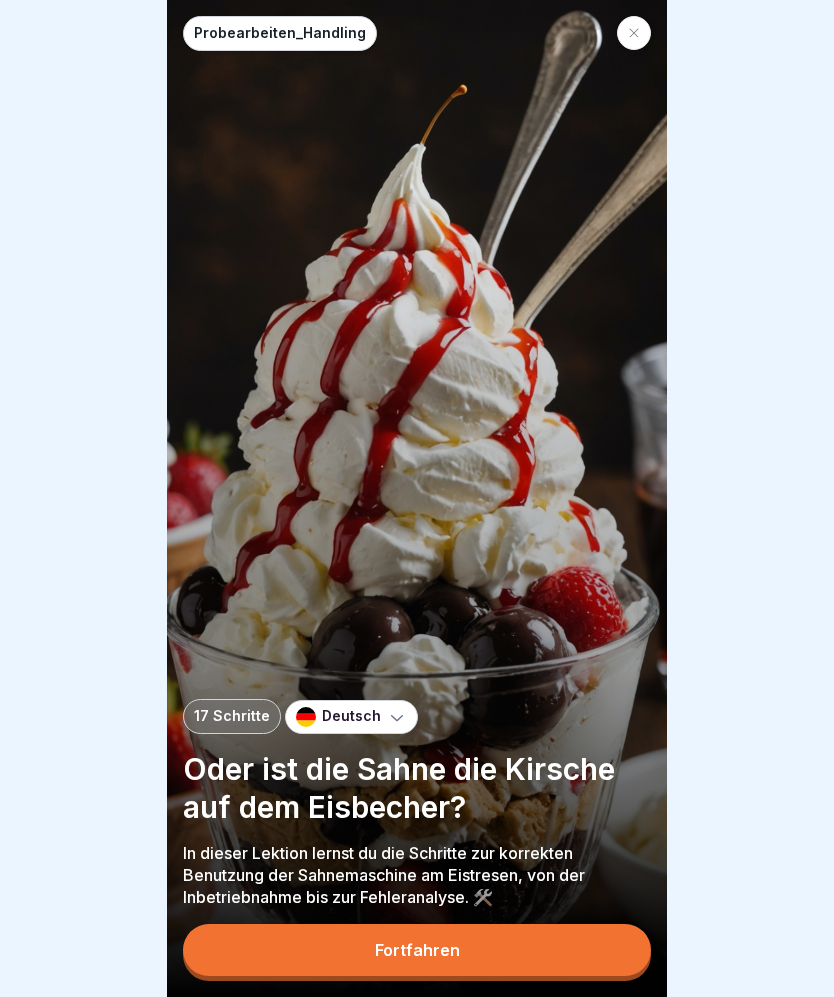 click on "Probearbeiten_Handling [NUMBER] Schritte Deutsch Oder ist die Sahne die Kirsche auf dem Eisbecher? In dieser Lektion lernst du die Schritte zur korrekten Benutzung der Sahnemaschine am Eistresen, von der Inbetriebnahme bis zur Fehleranalyse. 🛠️ Fortfahren" at bounding box center [417, 498] 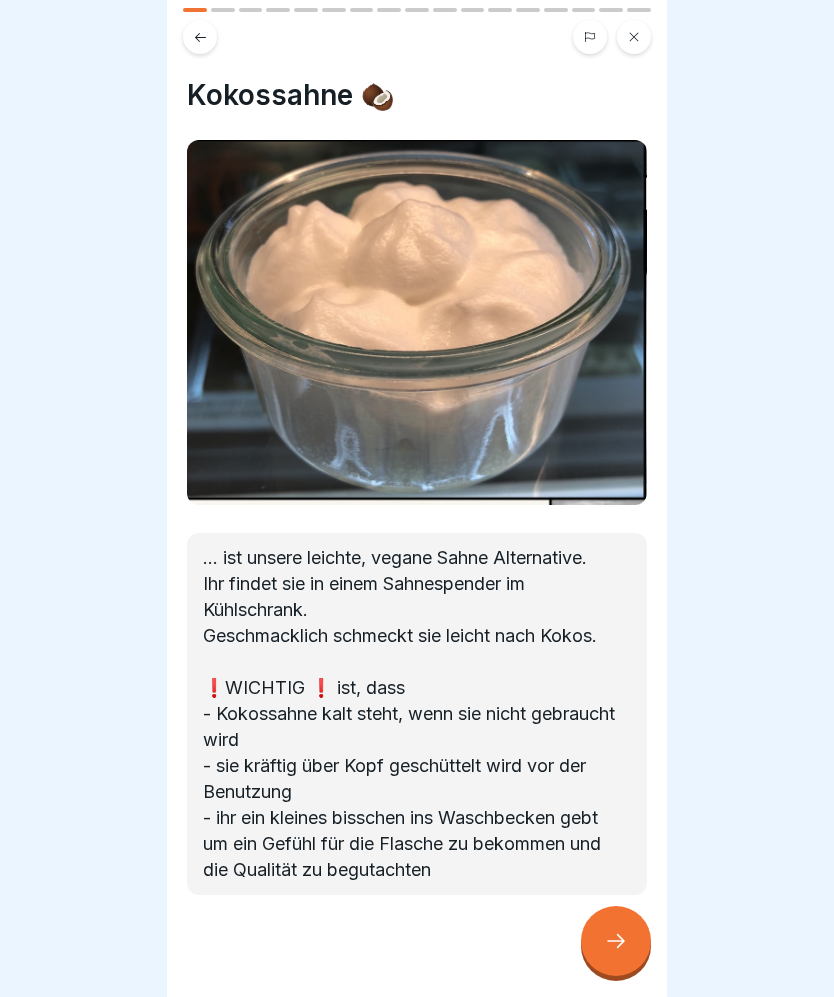 click at bounding box center (616, 941) 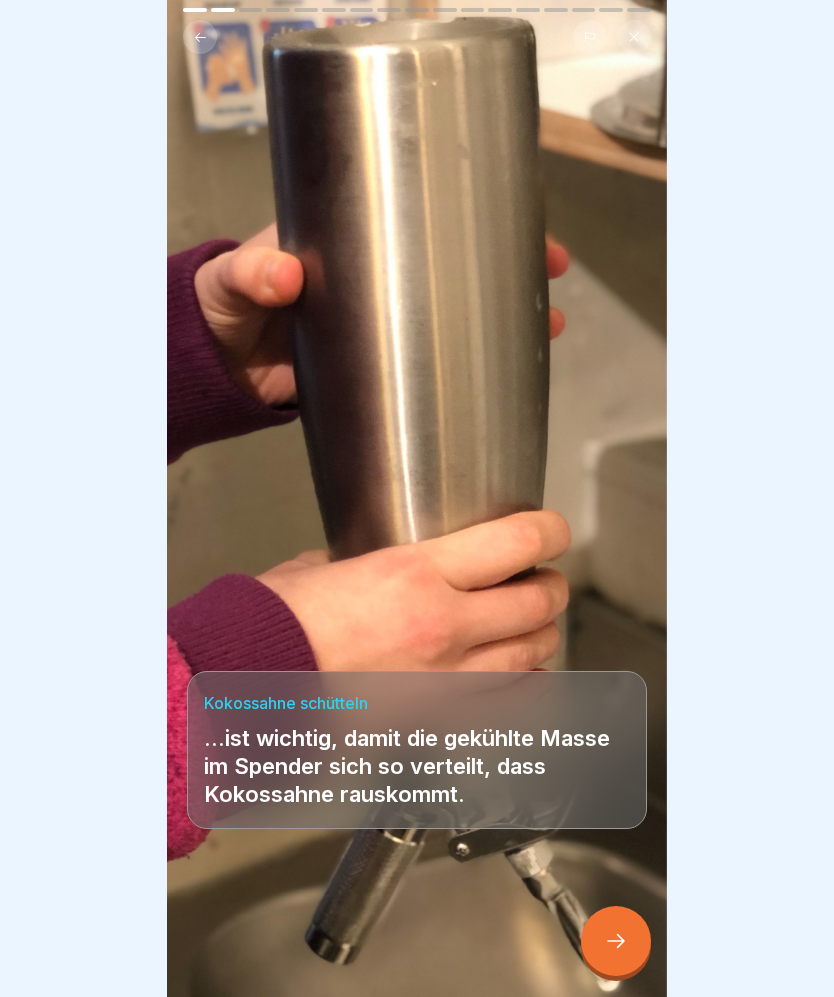 click 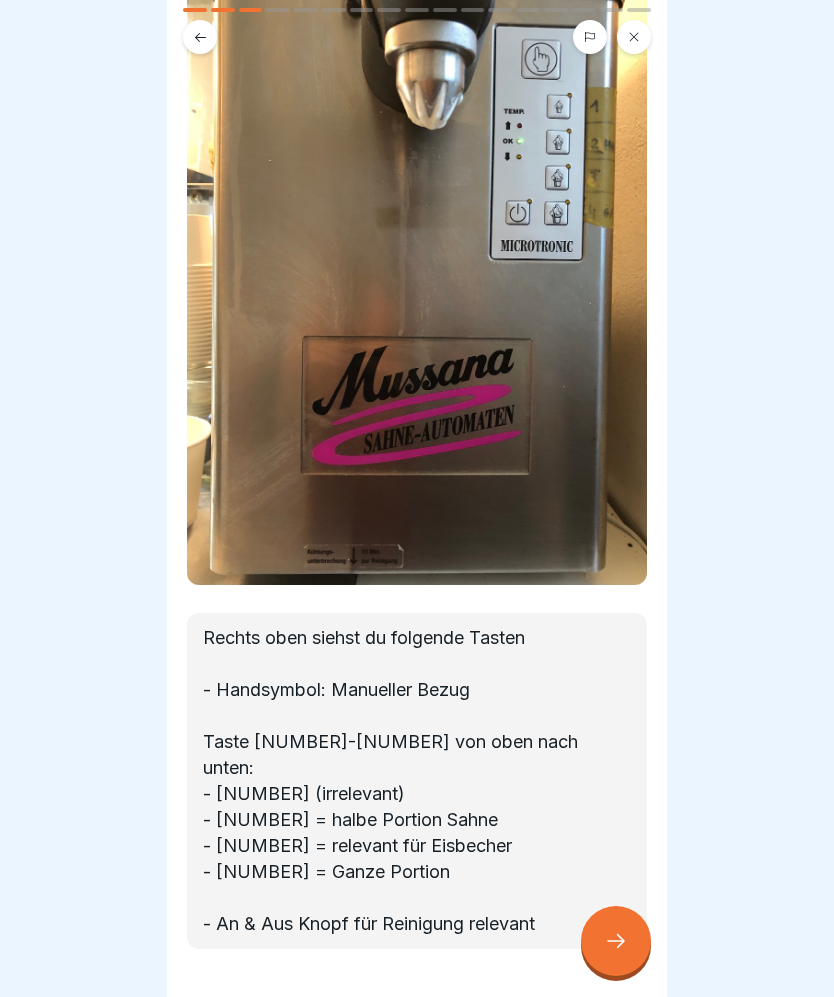 scroll, scrollTop: 183, scrollLeft: 0, axis: vertical 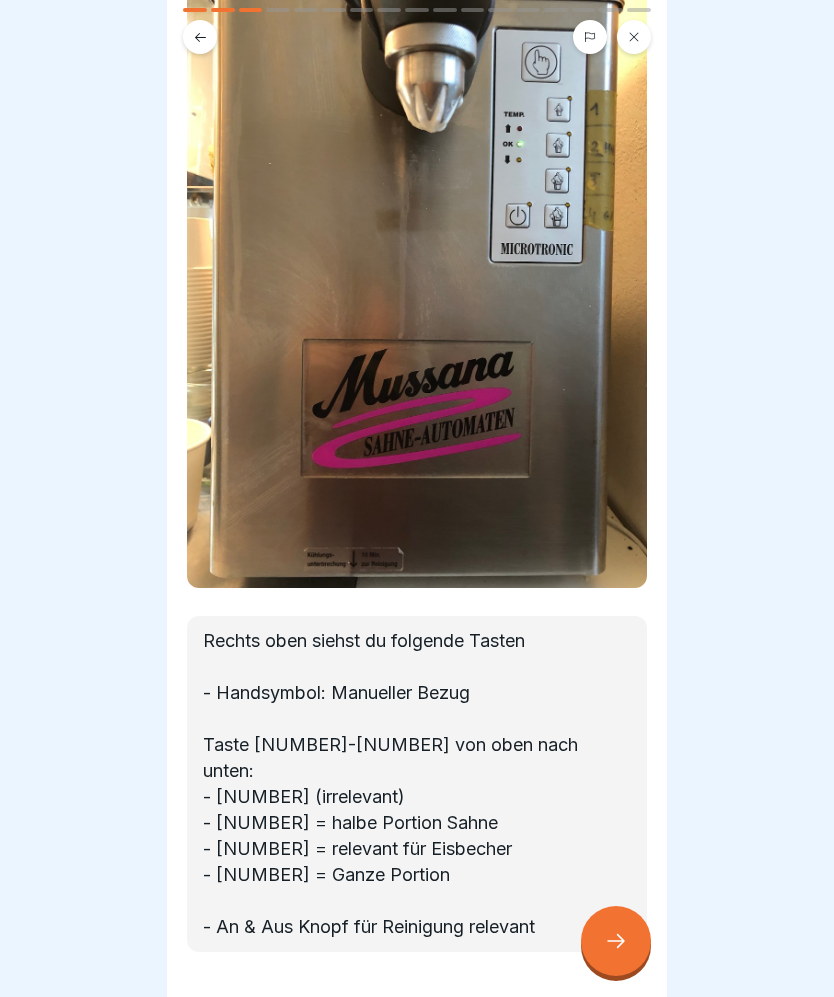 click at bounding box center (616, 941) 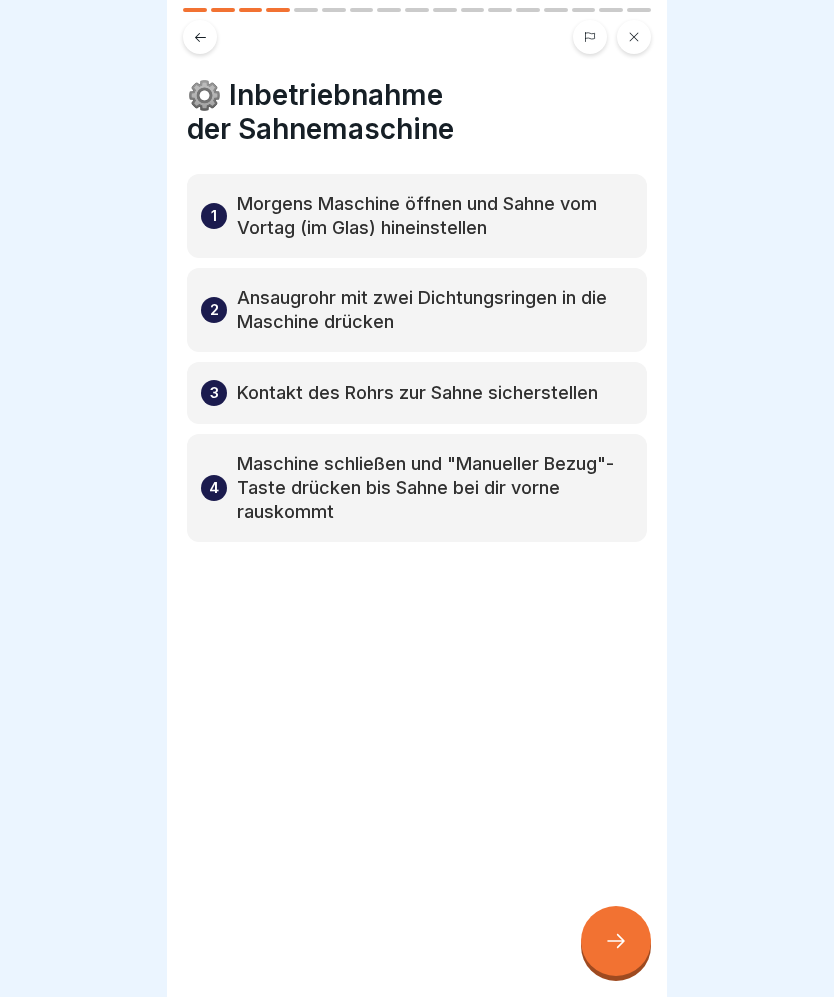 click at bounding box center [616, 941] 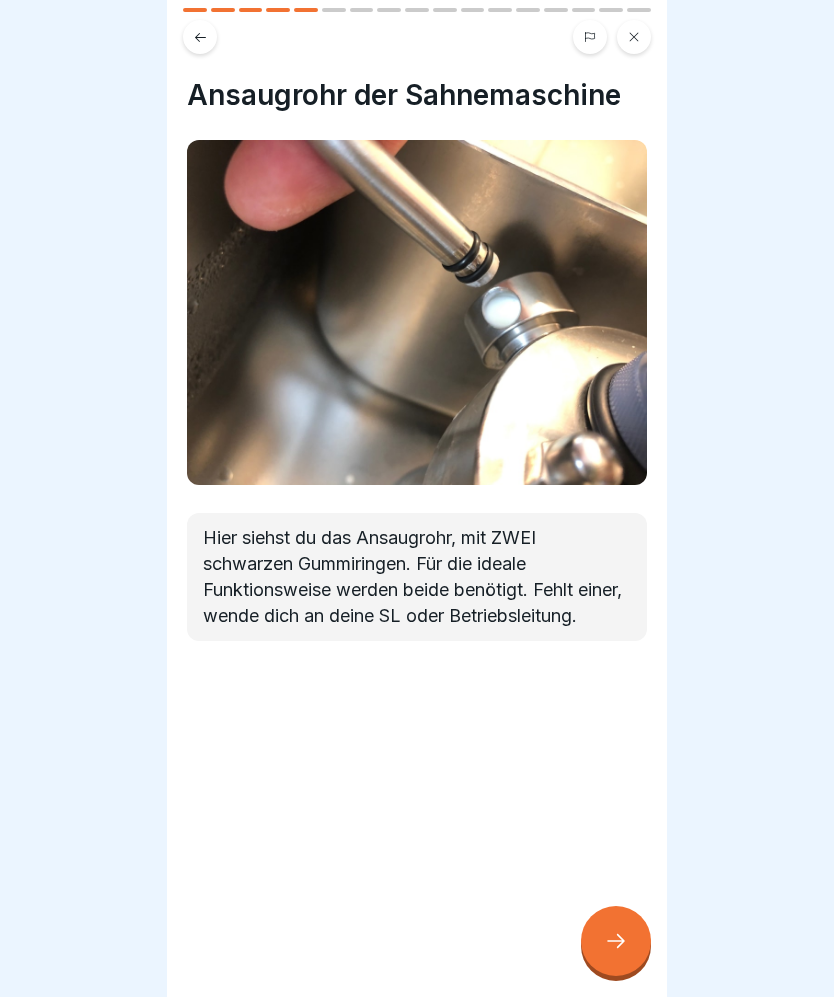 click 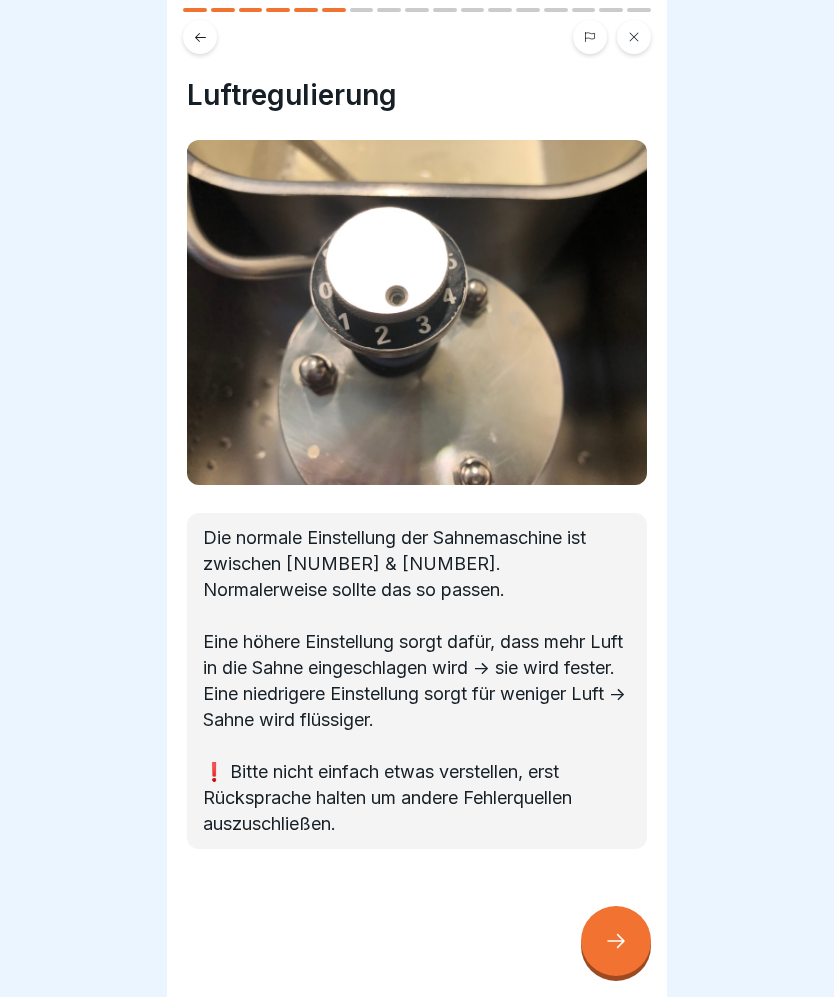 click at bounding box center (616, 941) 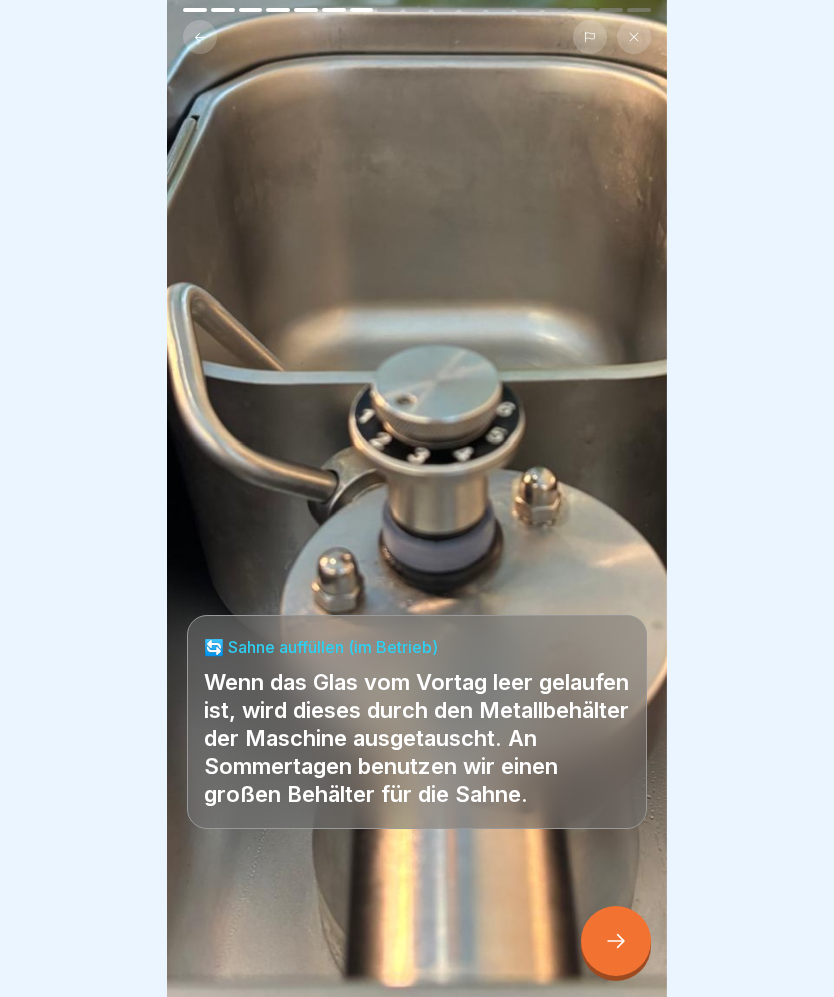 click 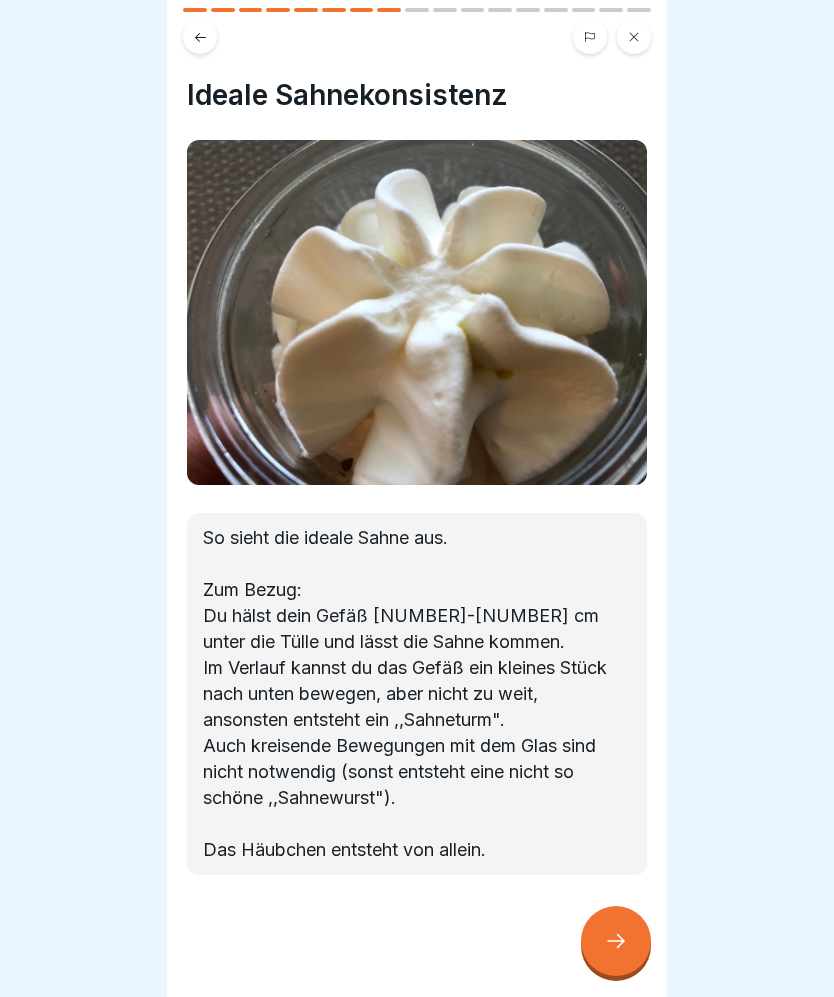 click at bounding box center (616, 941) 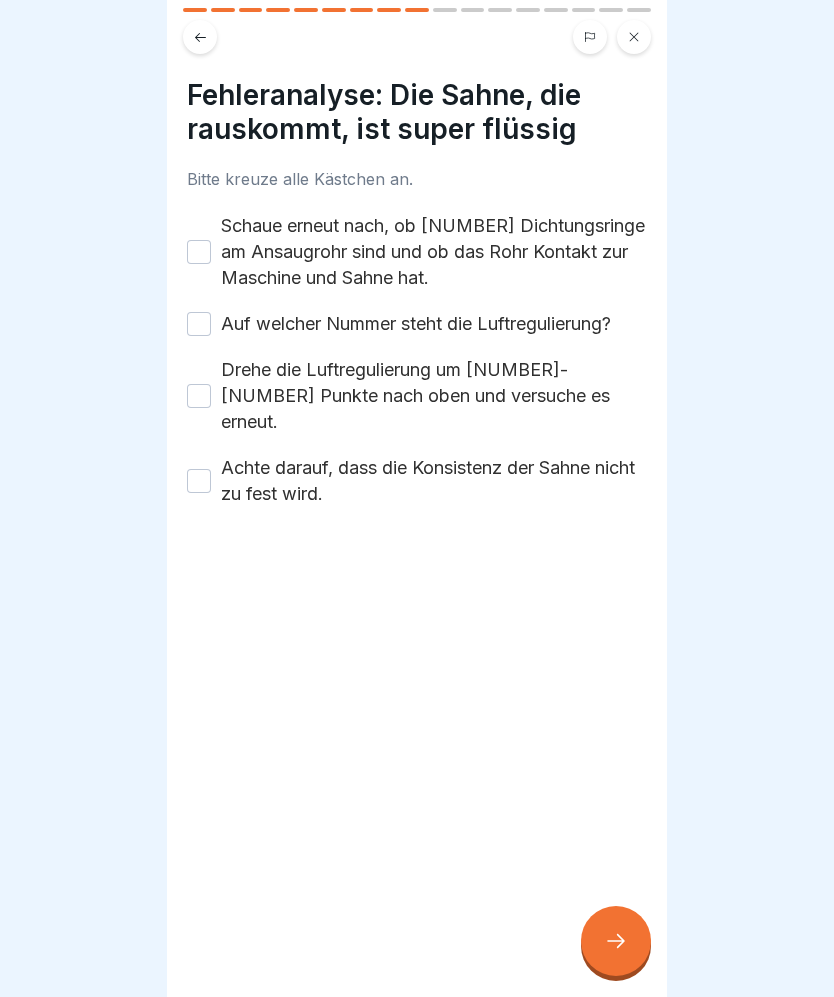 click on "Drehe die Luftregulierung um 1-2 Punkte nach oben und versuche es erneut." at bounding box center (199, 396) 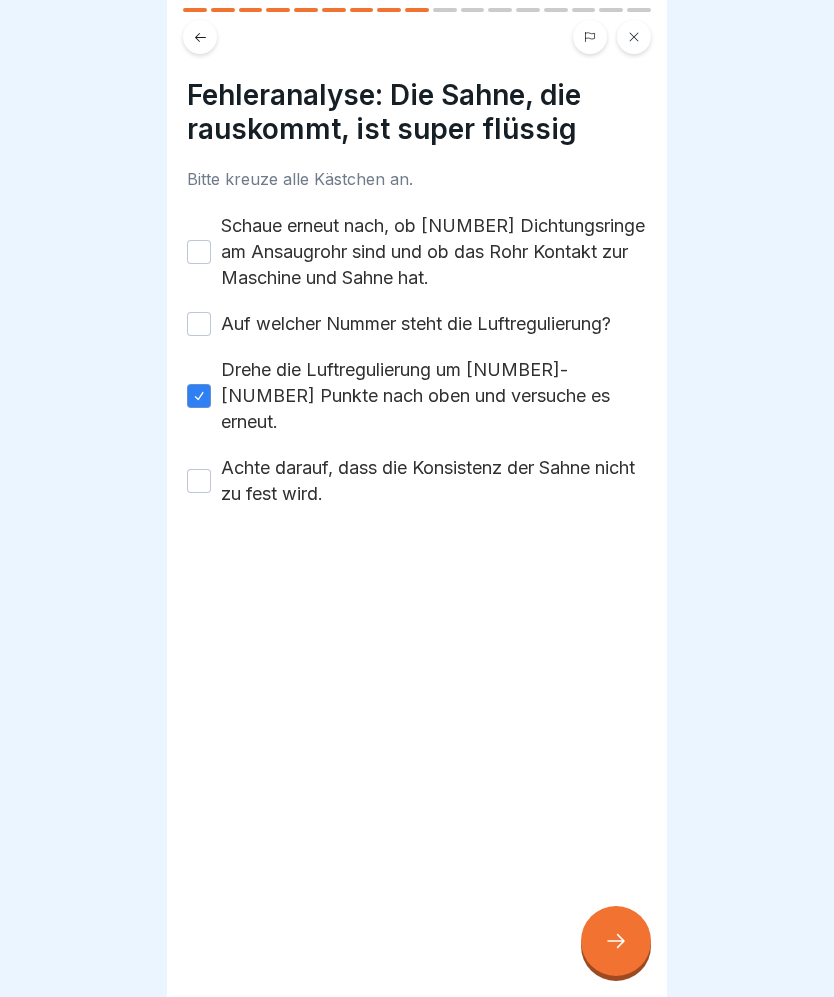 click on "Auf welcher Nummer steht die Luftregulierung?" at bounding box center [199, 324] 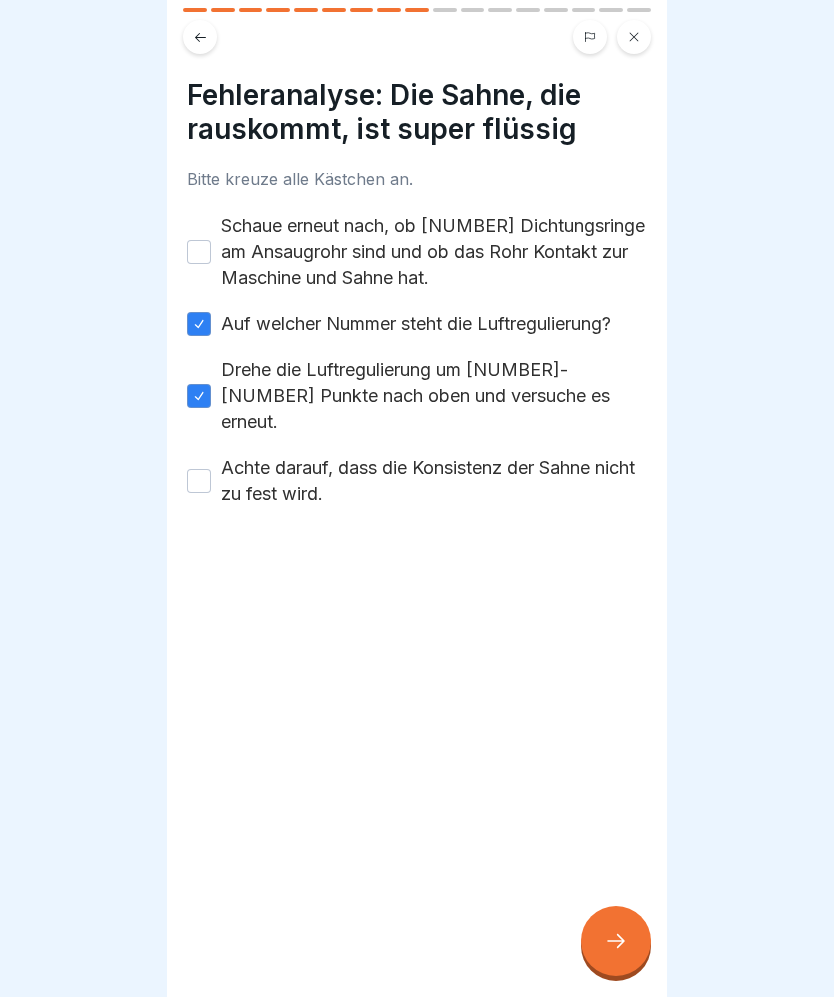click on "Schaue erneut nach, ob 2 Dichtungsringe am Ansaugrohr sind und ob das Rohr Kontakt zur Maschine und Sahne hat." at bounding box center [199, 252] 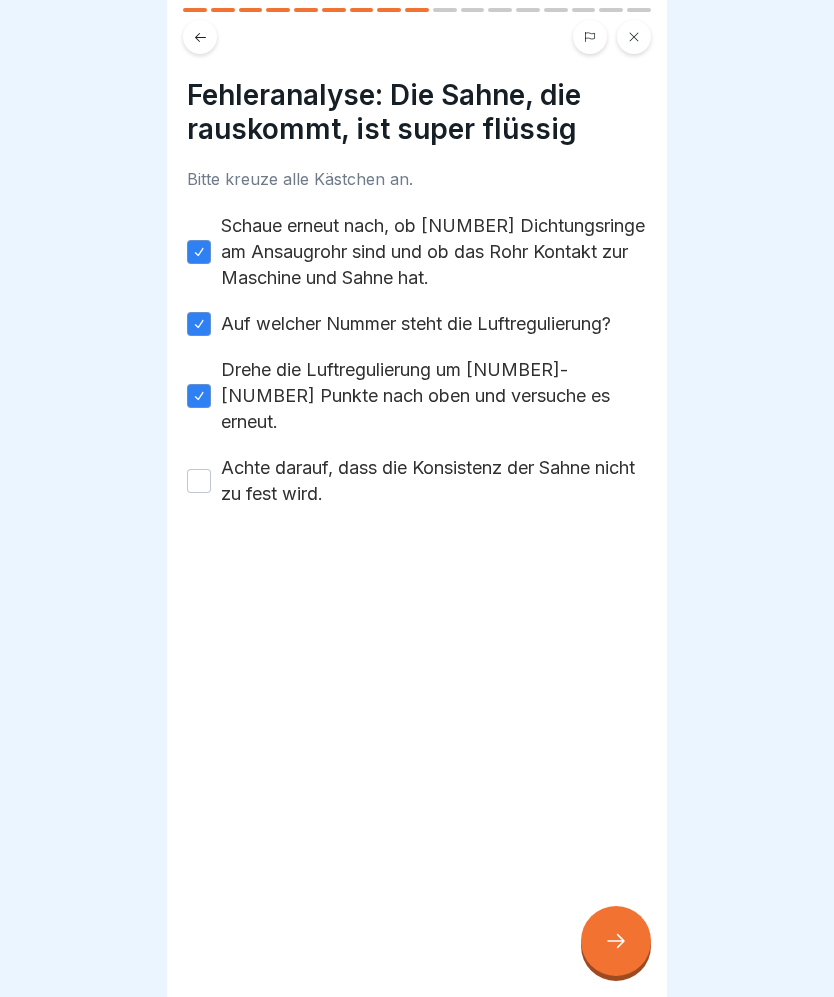 click on "Fehleranalyse: Die Sahne, die rauskommt, ist super flüssig Bitte kreuze alle Kästchen an. Schaue erneut nach, ob 2 Dichtungsringe am Ansaugrohr sind und ob das Rohr Kontakt zur Maschine und Sahne hat. Auf welcher Nummer steht die Luftregulierung? Drehe die Luftregulierung um 1-2 Punkte nach oben und versuche es erneut. Achte darauf, dass die Konsistenz der Sahne nicht zu fest wird." at bounding box center [417, 498] 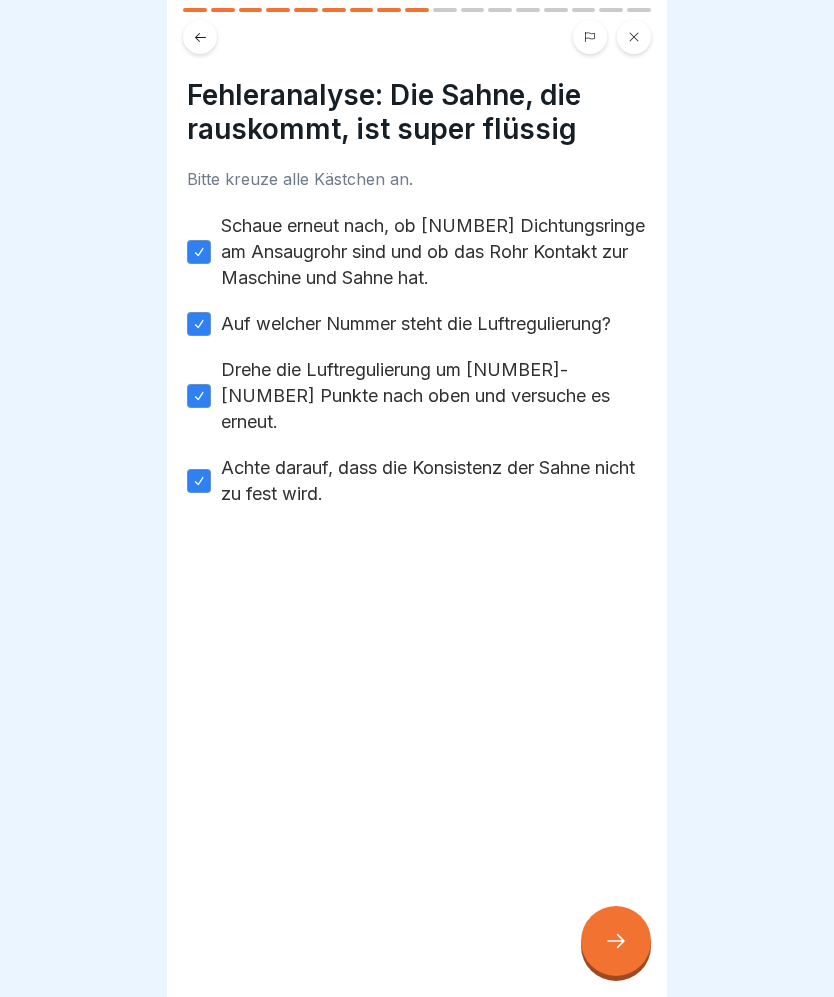 click 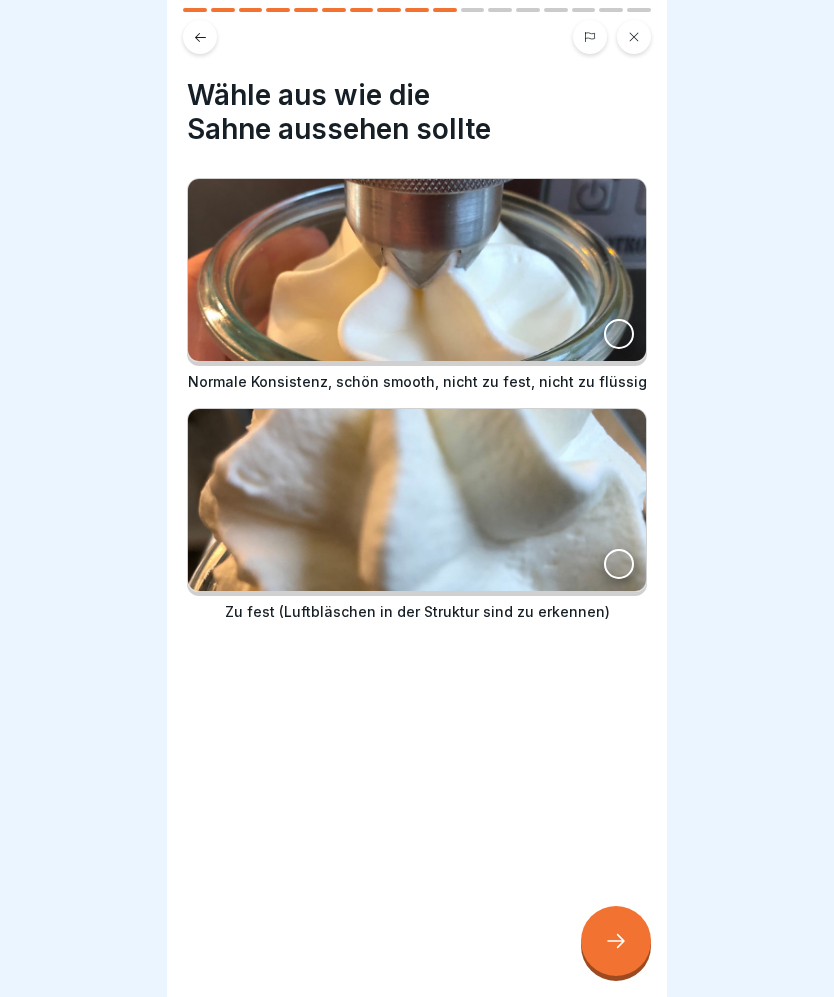 click at bounding box center [619, 334] 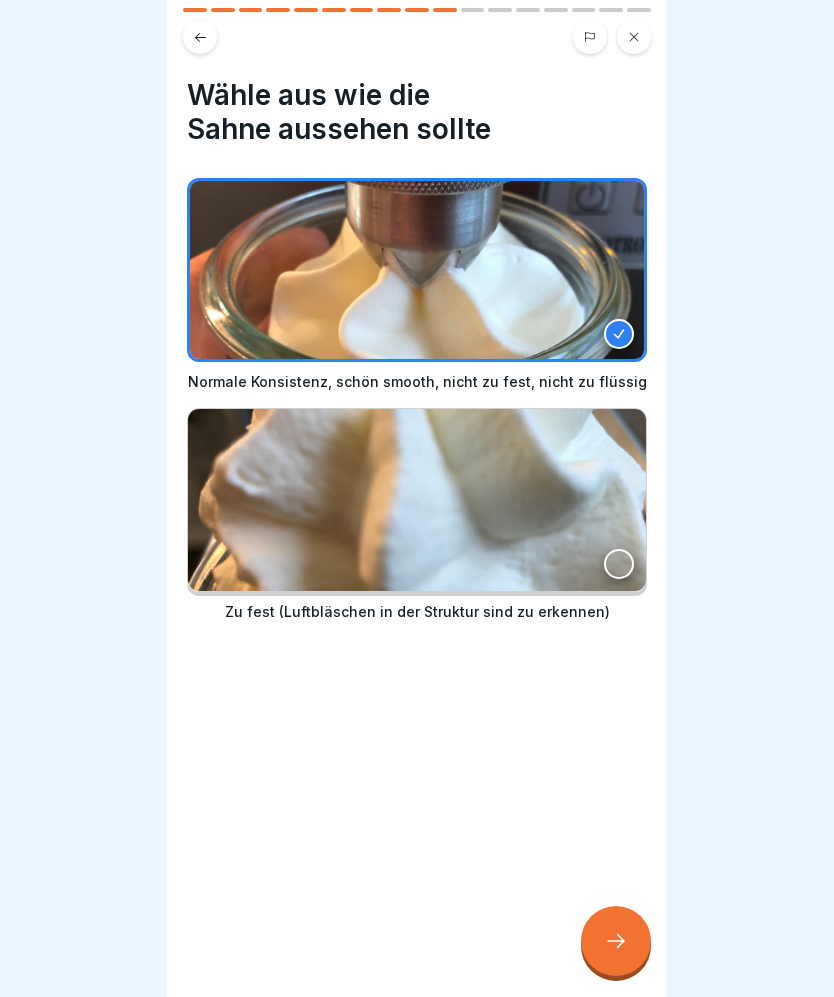 click 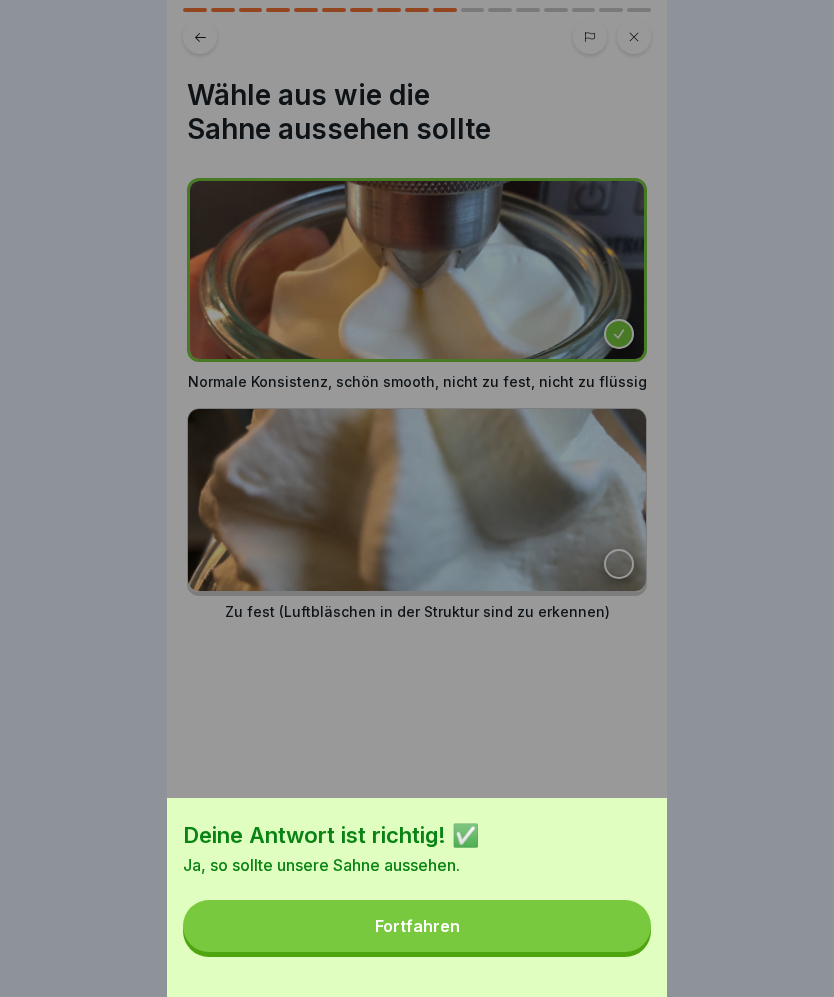 click on "Fortfahren" at bounding box center (417, 926) 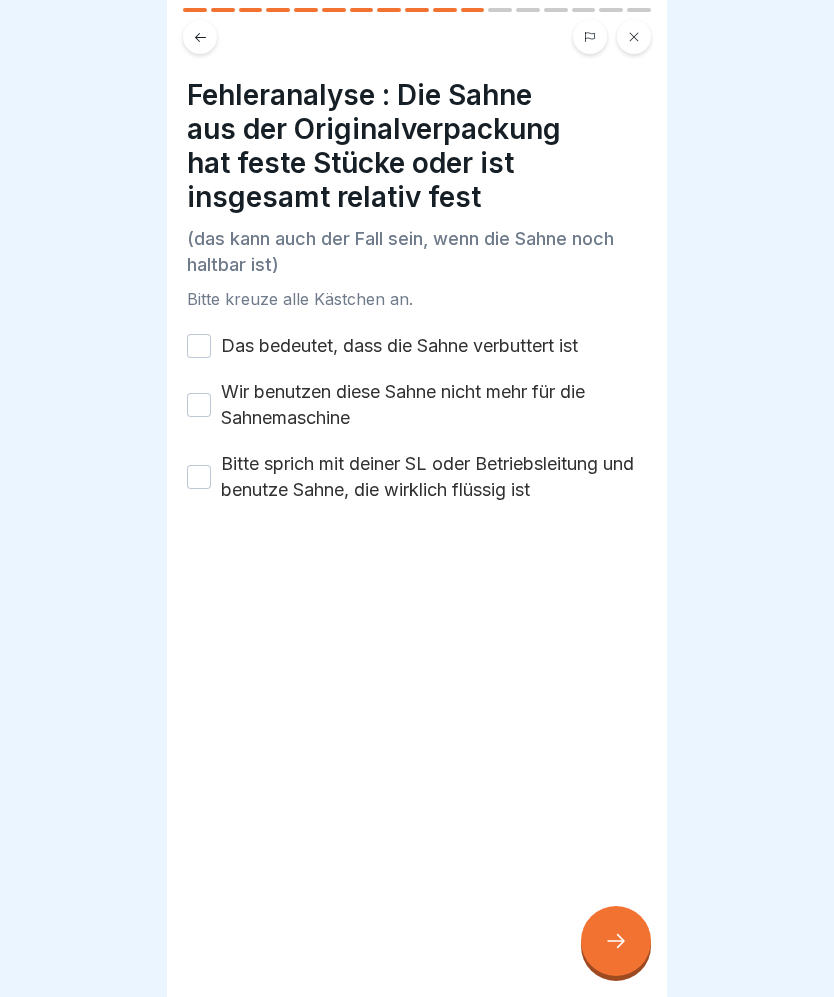 click on "Das bedeutet, dass die Sahne verbuttert ist" at bounding box center [399, 346] 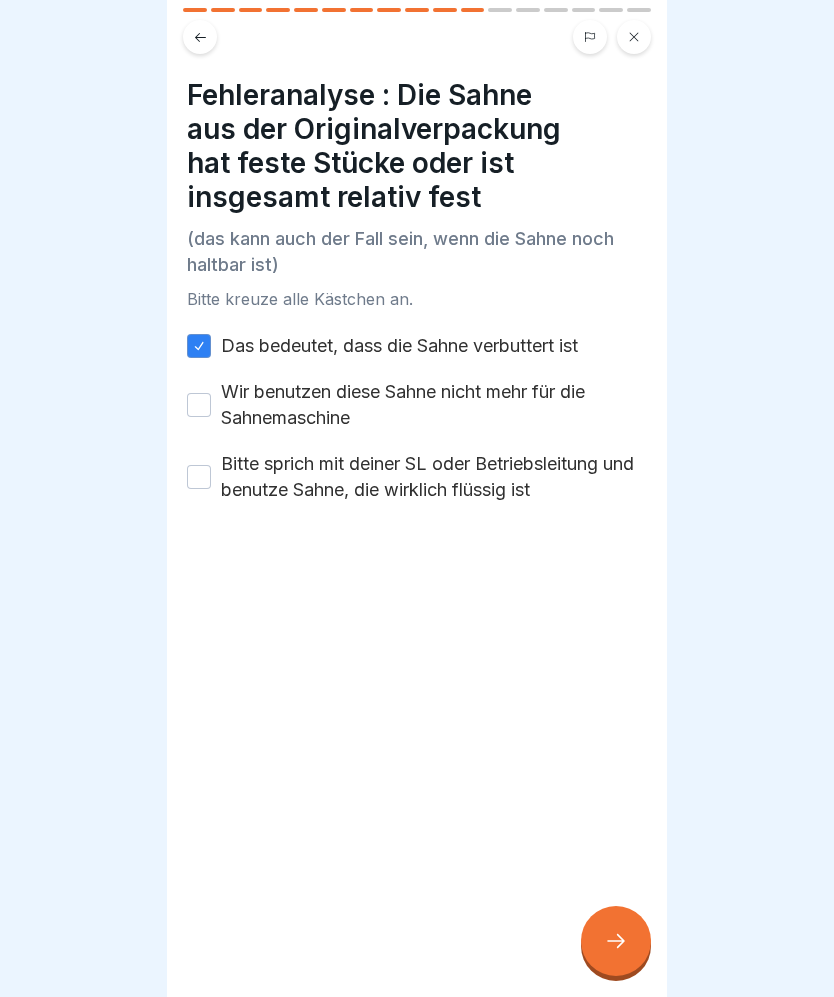 click on "Wir benutzen diese Sahne nicht mehr für die Sahnemaschine" at bounding box center (434, 405) 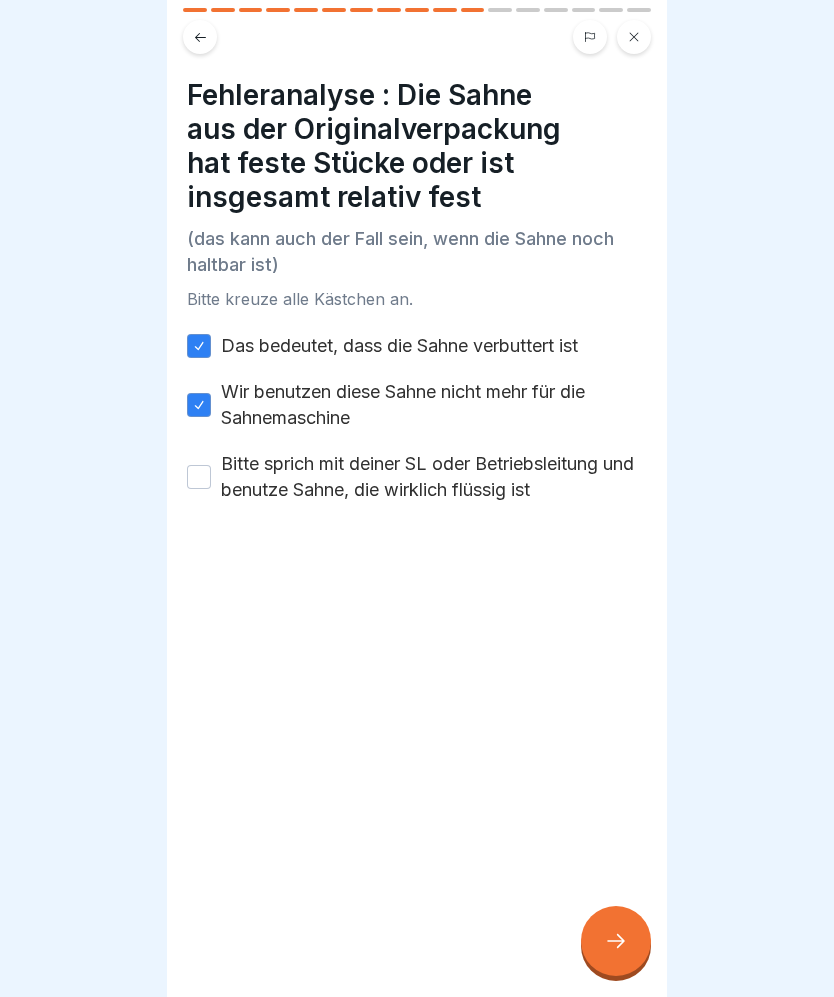 click on "Bitte sprich mit deiner SL oder Betriebsleitung und benutze Sahne, die wirklich flüssig ist" at bounding box center [434, 477] 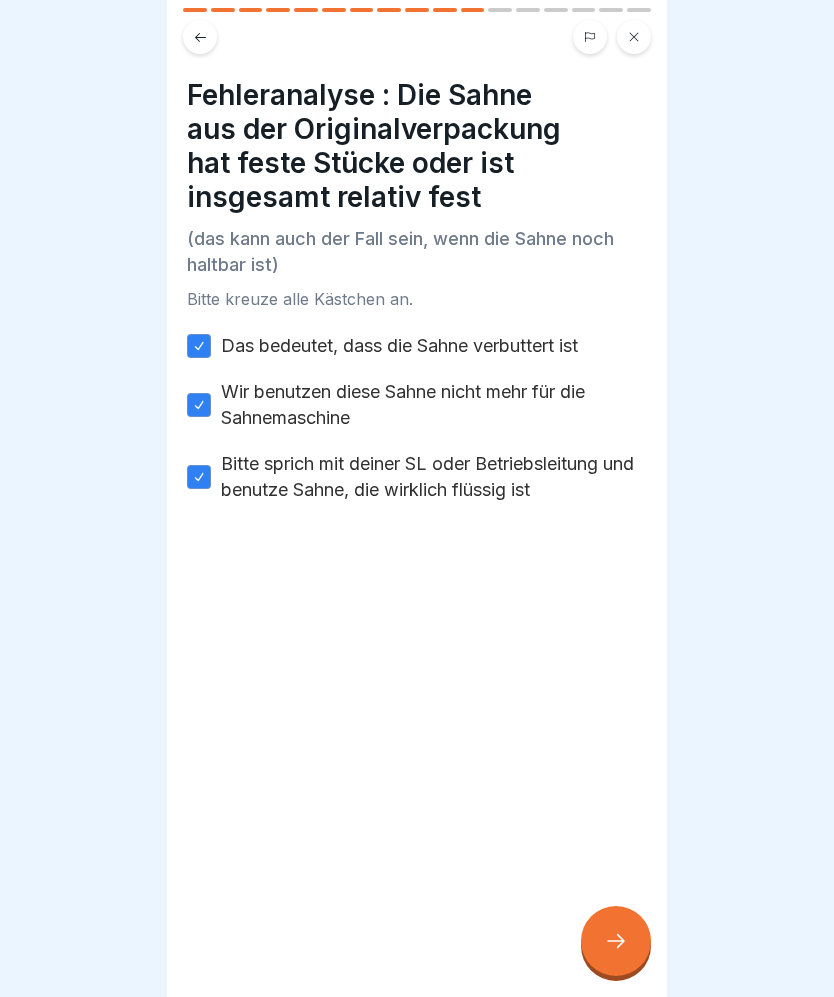 click 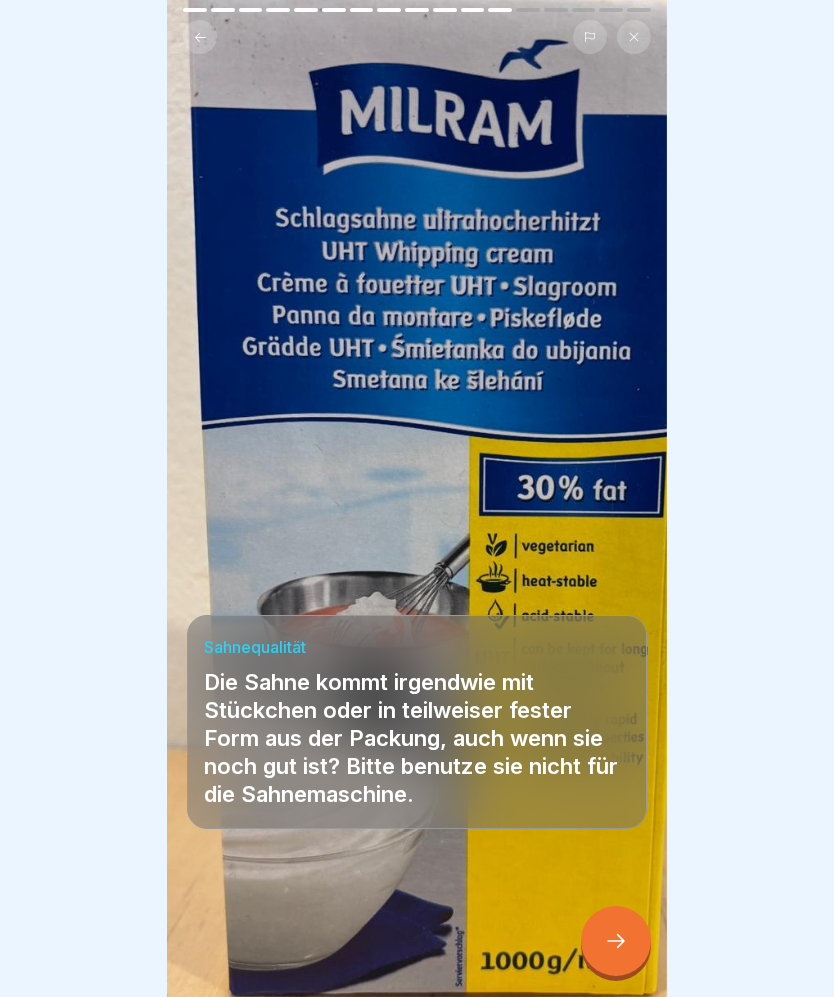click at bounding box center (616, 941) 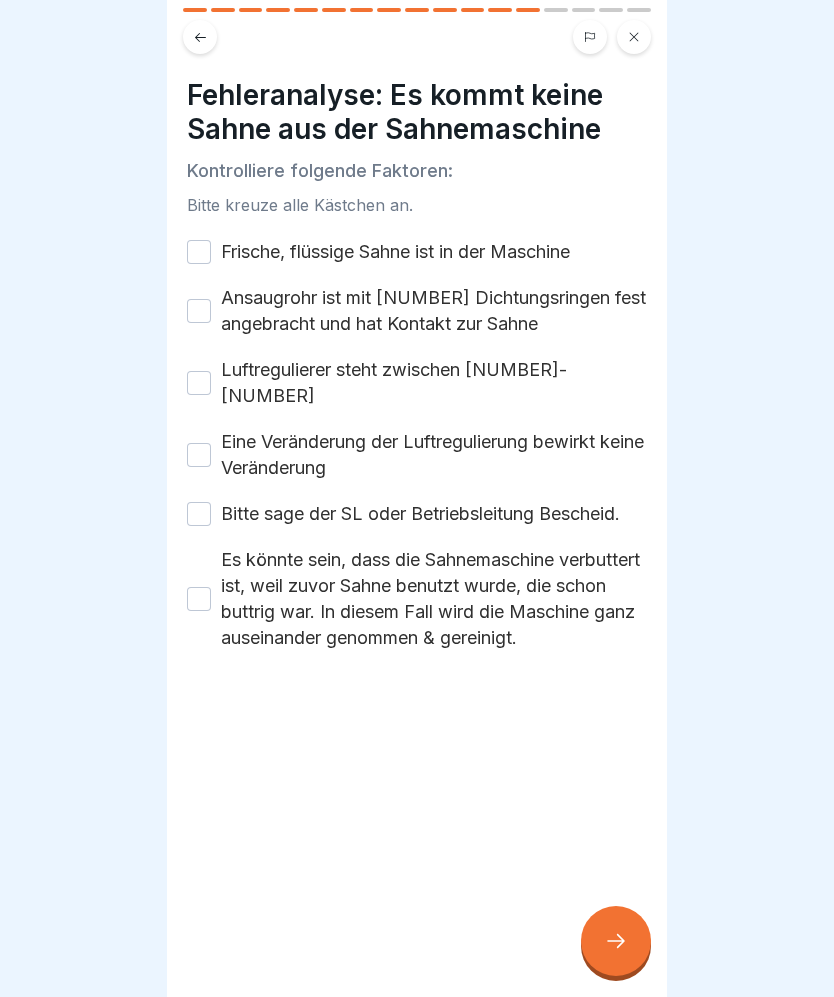 click on "Frische, flüssige Sahne ist in der Maschine" at bounding box center [395, 252] 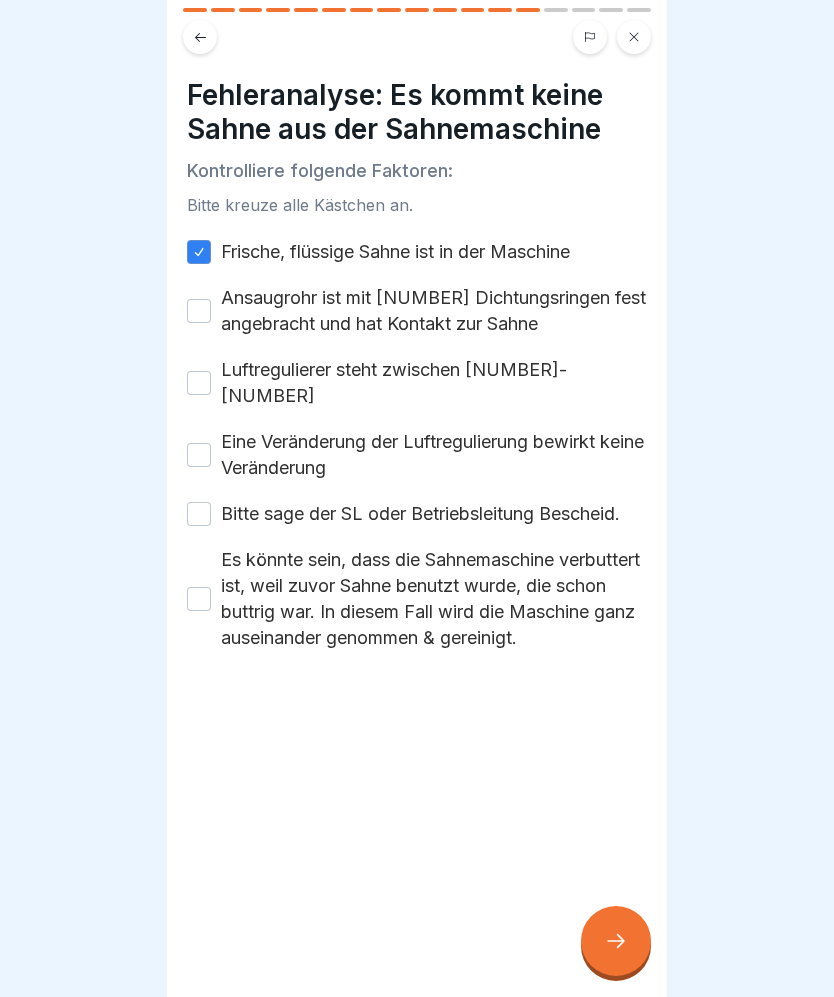 click on "Ansaugrohr ist mit 2 Dichtungsringen fest angebracht und hat Kontakt zur Sahne" at bounding box center (199, 311) 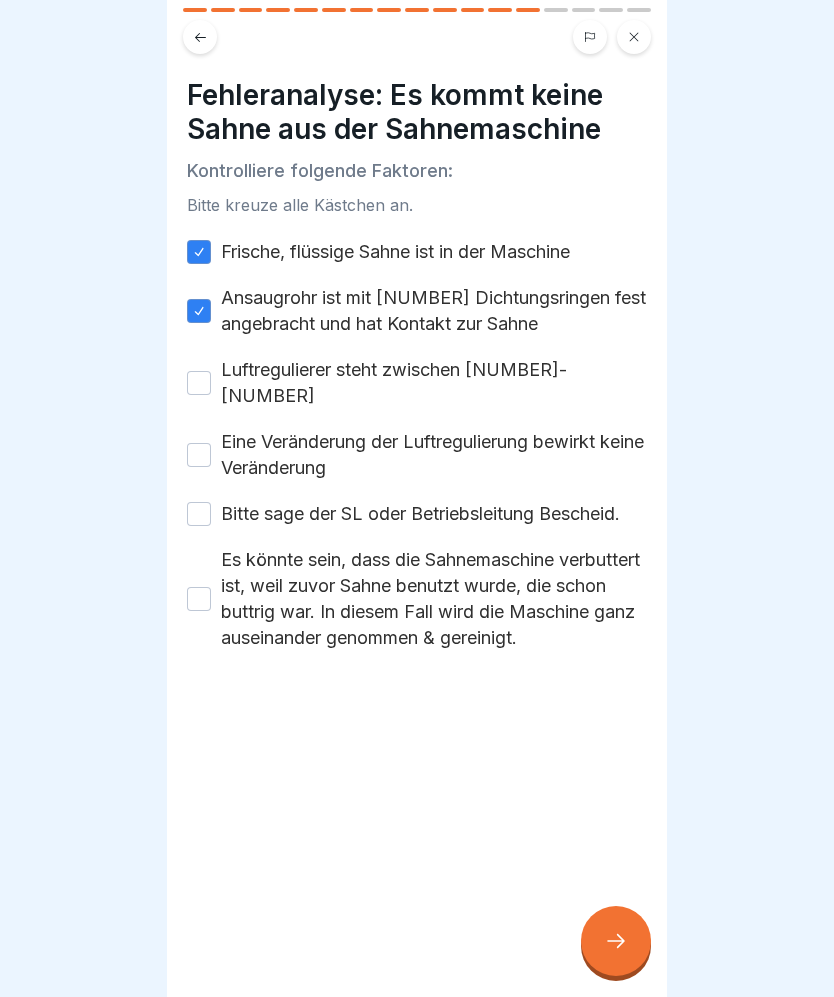 click on "Luftregulierer steht zwischen 2-3" at bounding box center [434, 383] 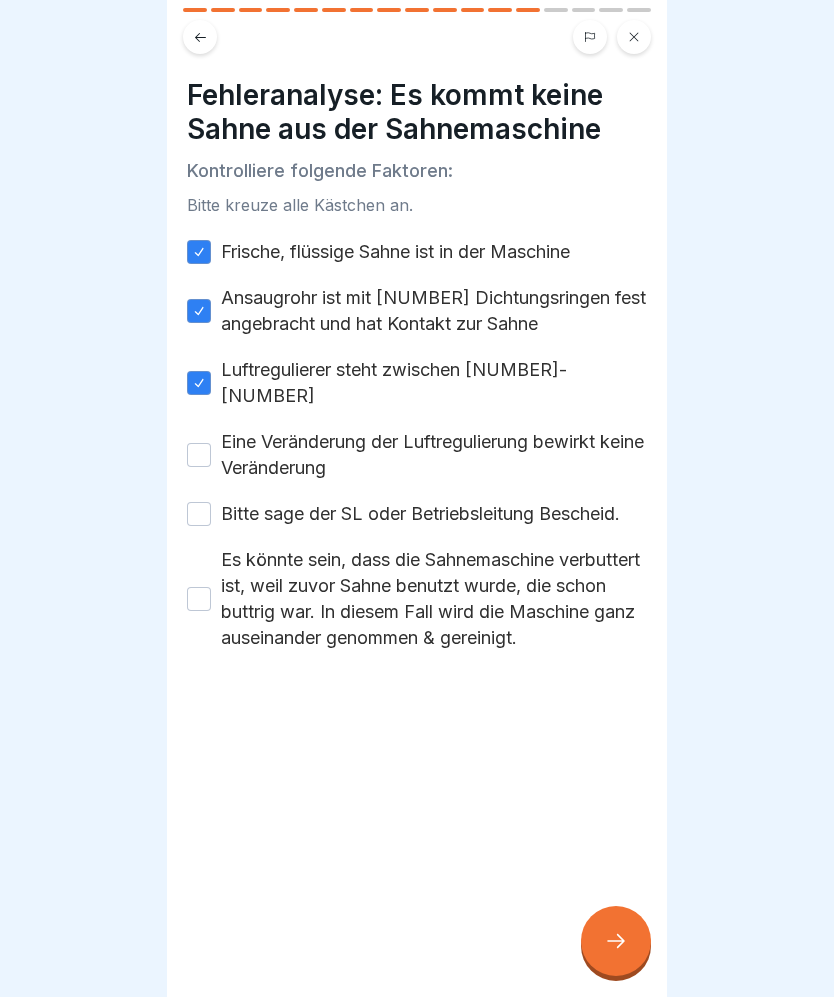 click on "Eine Veränderung der Luftregulierung bewirkt keine Veränderung" at bounding box center (199, 455) 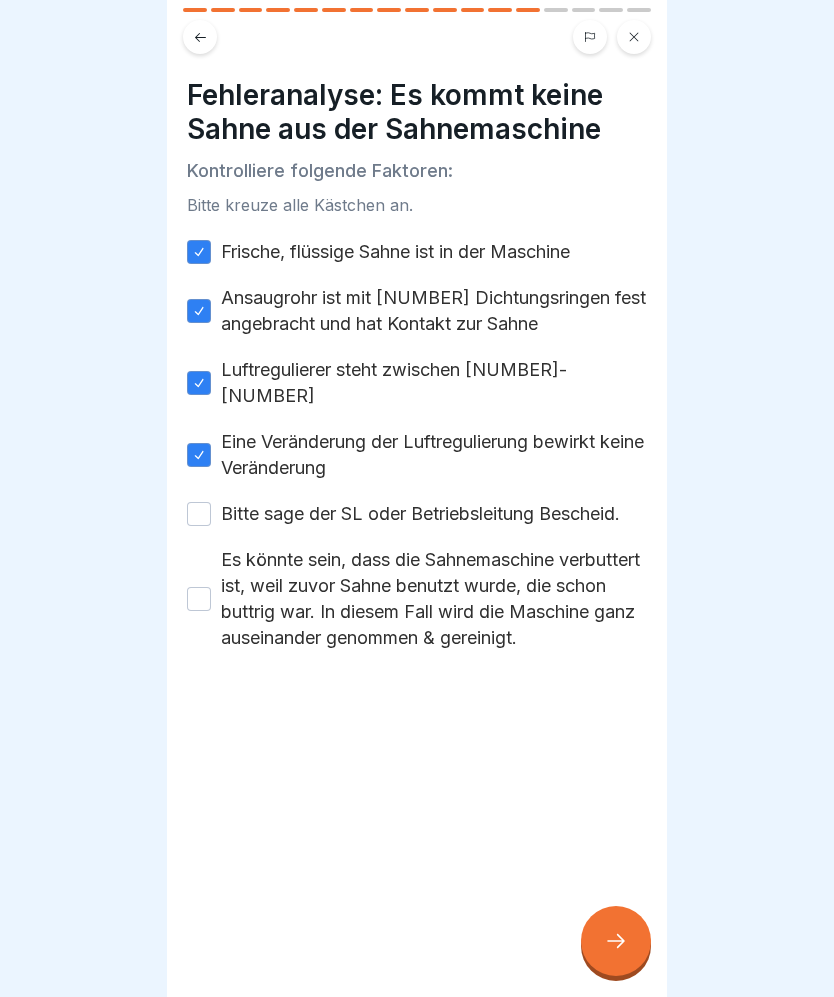 click on "Bitte sage der SL oder Betriebsleitung Bescheid." at bounding box center (199, 514) 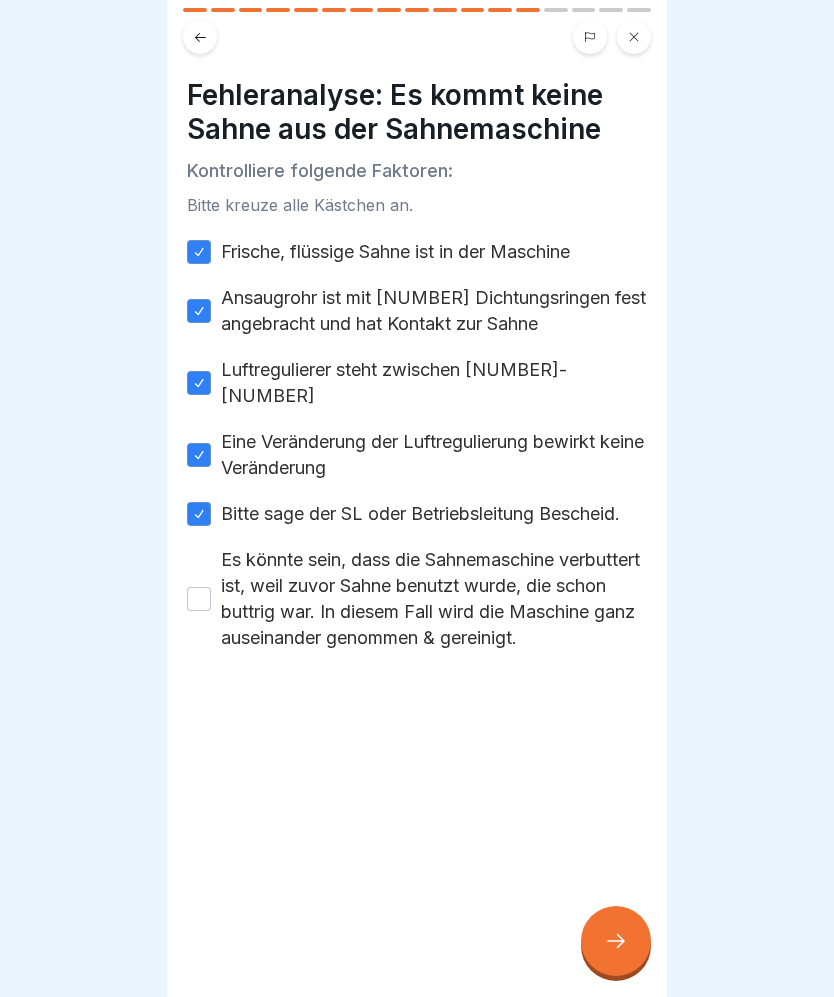 click on "Es könnte sein, dass die Sahnemaschine verbuttert ist, weil zuvor Sahne benutzt wurde, die schon buttrig war. In diesem Fall wird die Maschine ganz auseinander genommen & gereinigt." at bounding box center [199, 599] 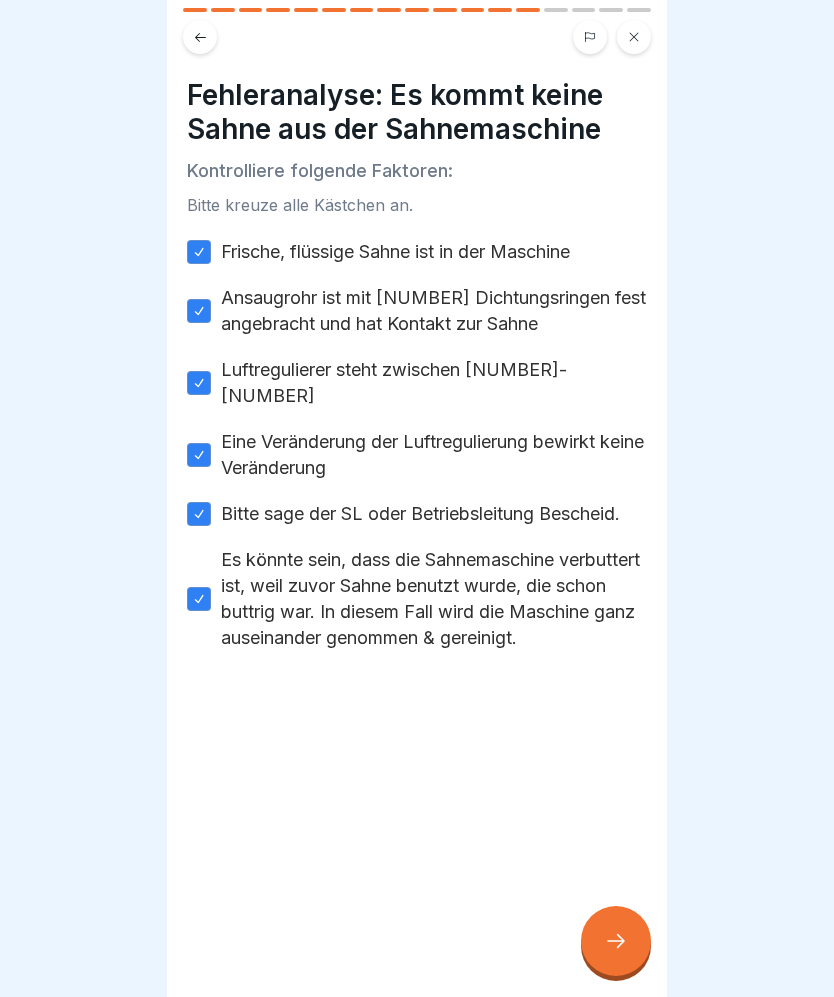 click 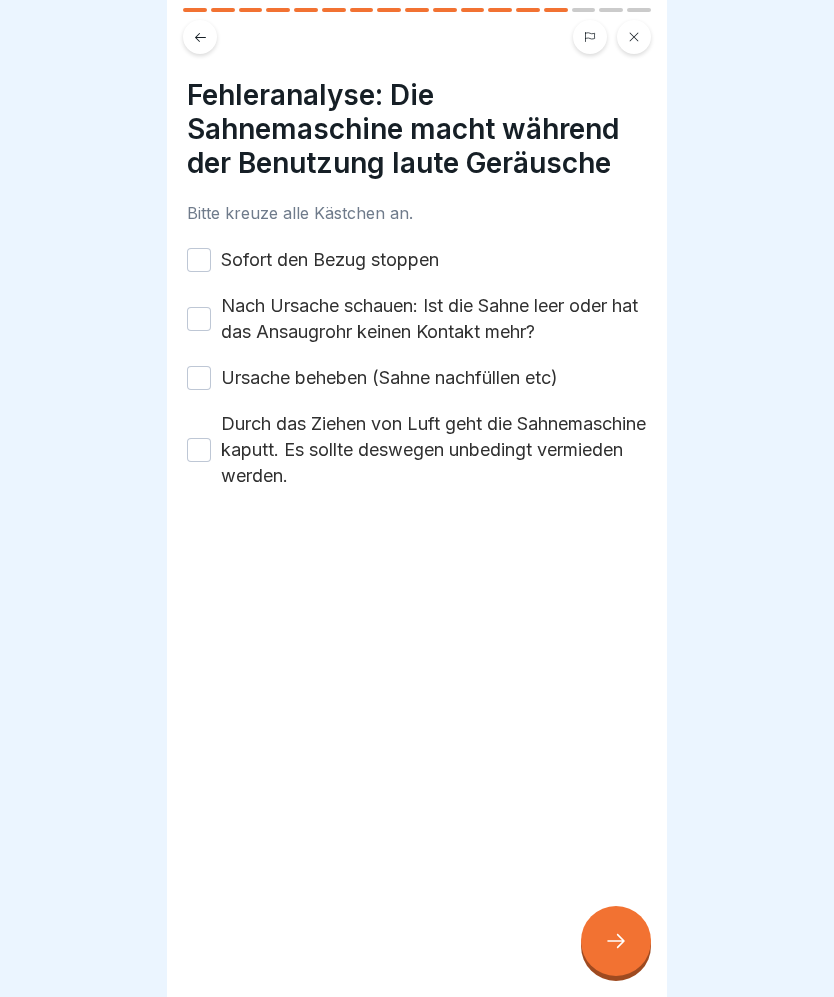 click on "Sofort den Bezug stoppen" at bounding box center (199, 260) 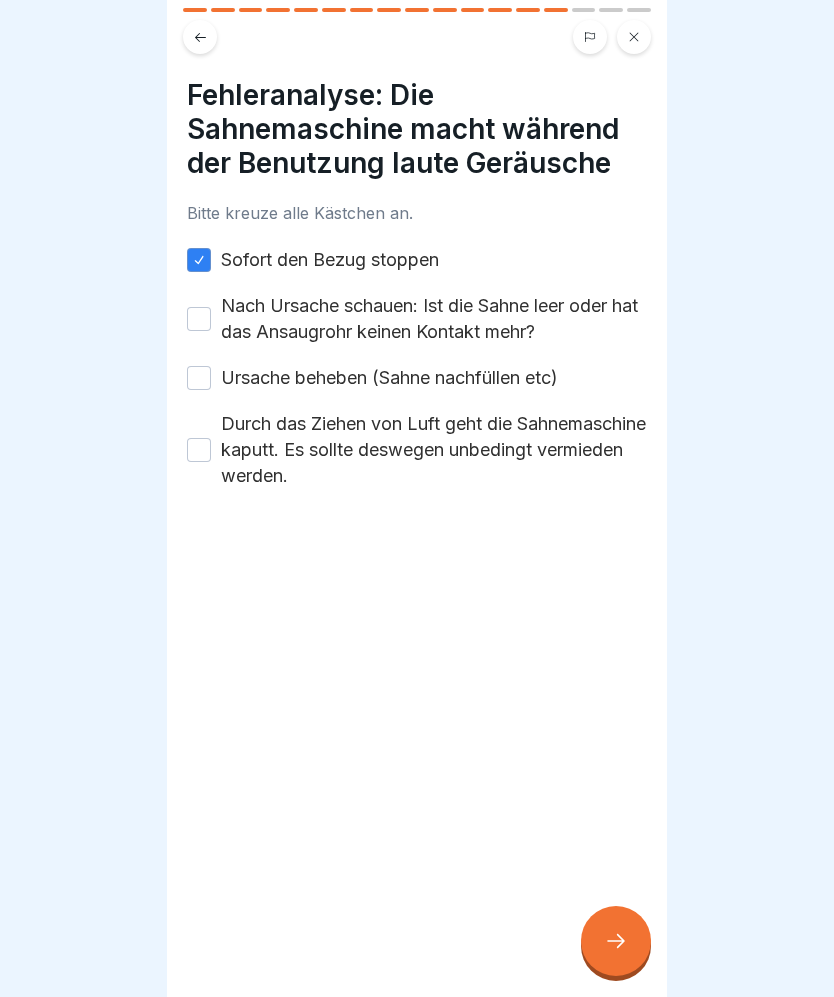click on "Nach Ursache schauen: Ist die Sahne leer oder hat das Ansaugrohr keinen Kontakt mehr?" at bounding box center [199, 319] 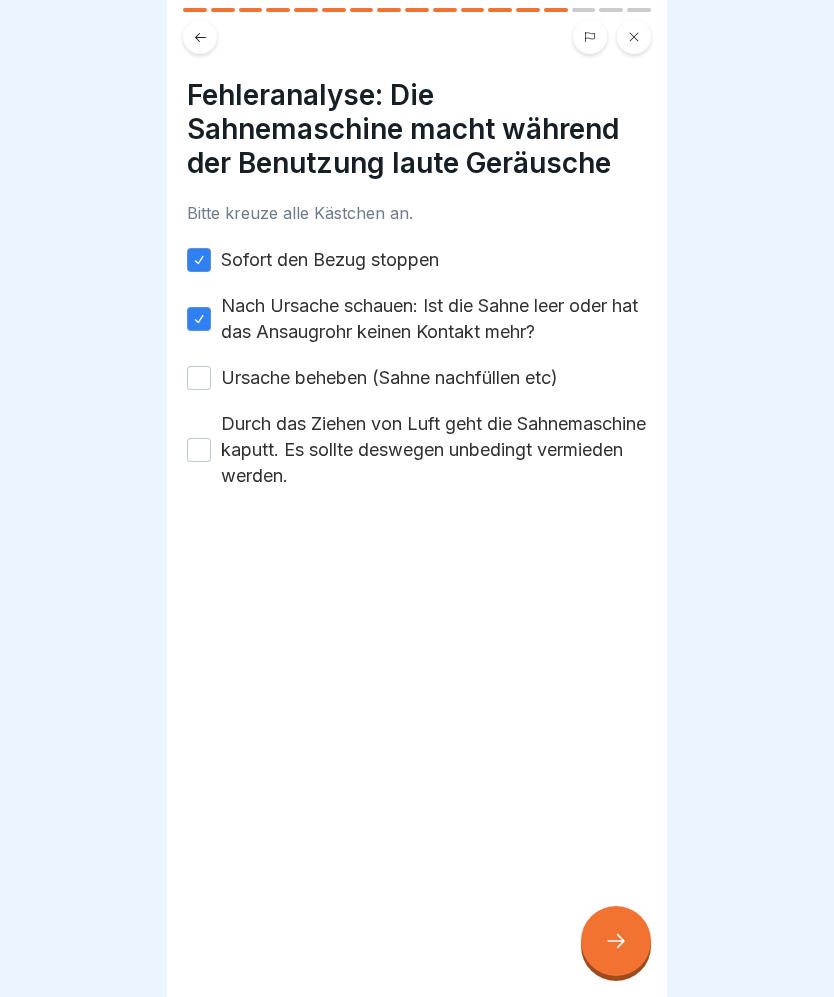 click on "Sofort den Bezug stoppen Nach Ursache schauen: Ist die Sahne leer oder hat das Ansaugrohr keinen Kontakt mehr? Ursache beheben (Sahne nachfüllen etc) Durch das Ziehen von Luft geht die Sahnemaschine kaputt. Es sollte deswegen unbedingt vermieden werden." at bounding box center [417, 368] 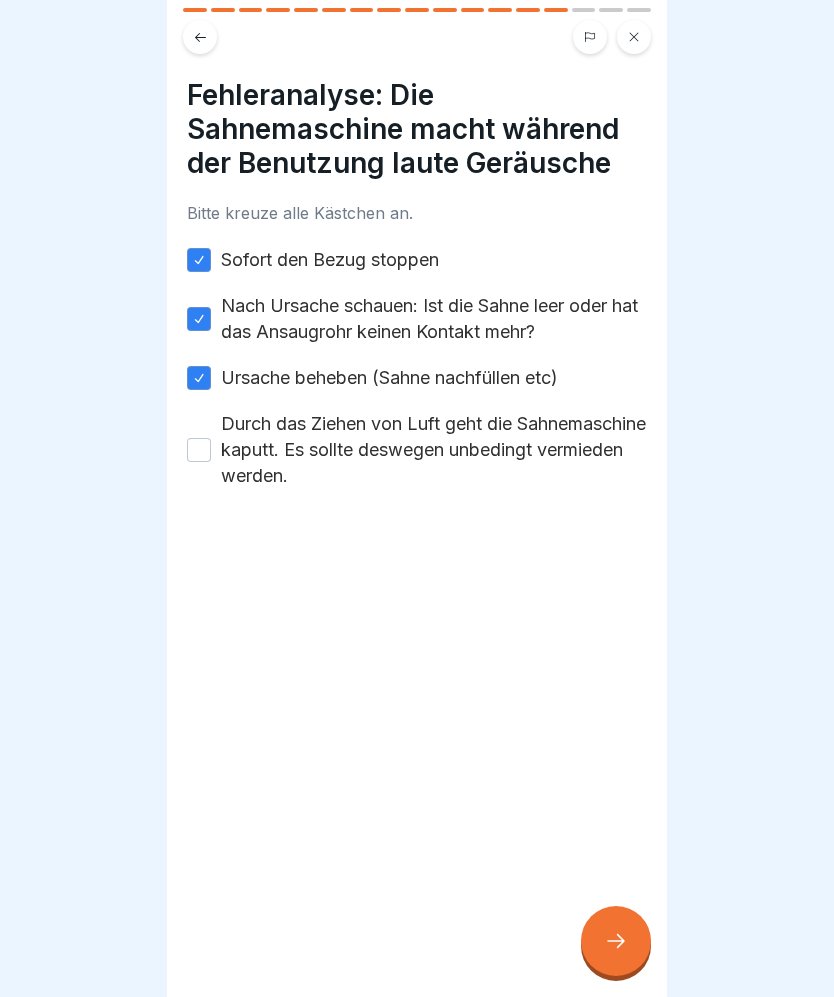 click on "Durch das Ziehen von Luft geht die Sahnemaschine kaputt. Es sollte deswegen unbedingt vermieden werden." at bounding box center [199, 450] 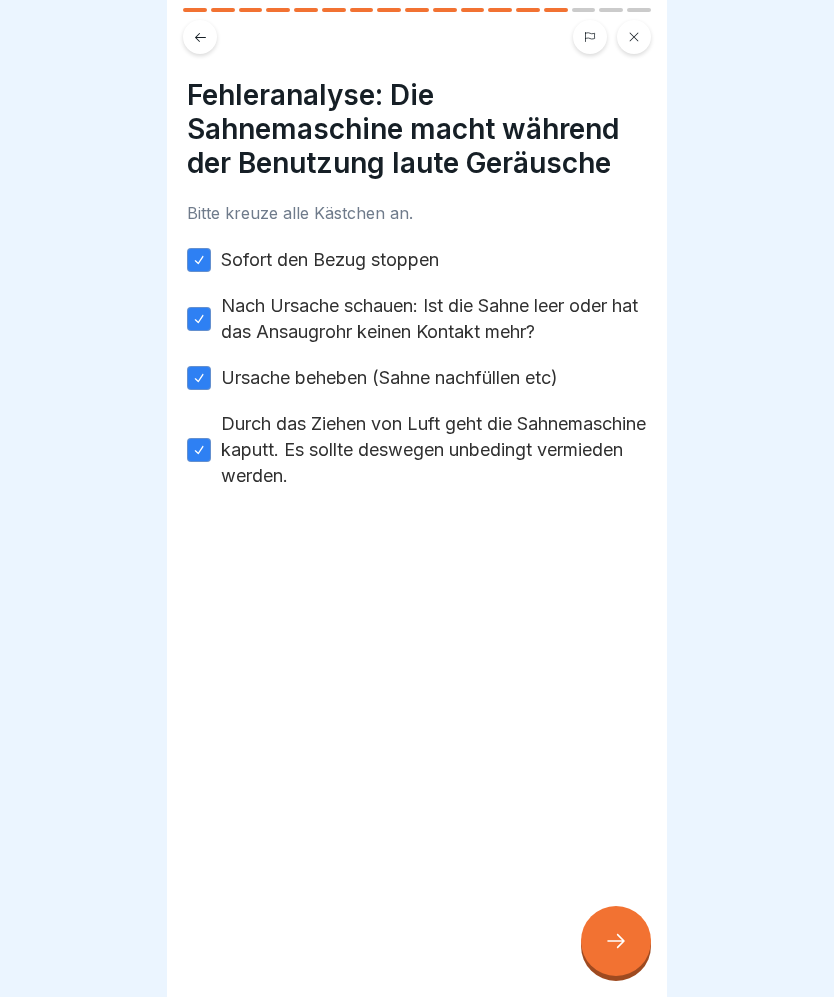 click at bounding box center [616, 941] 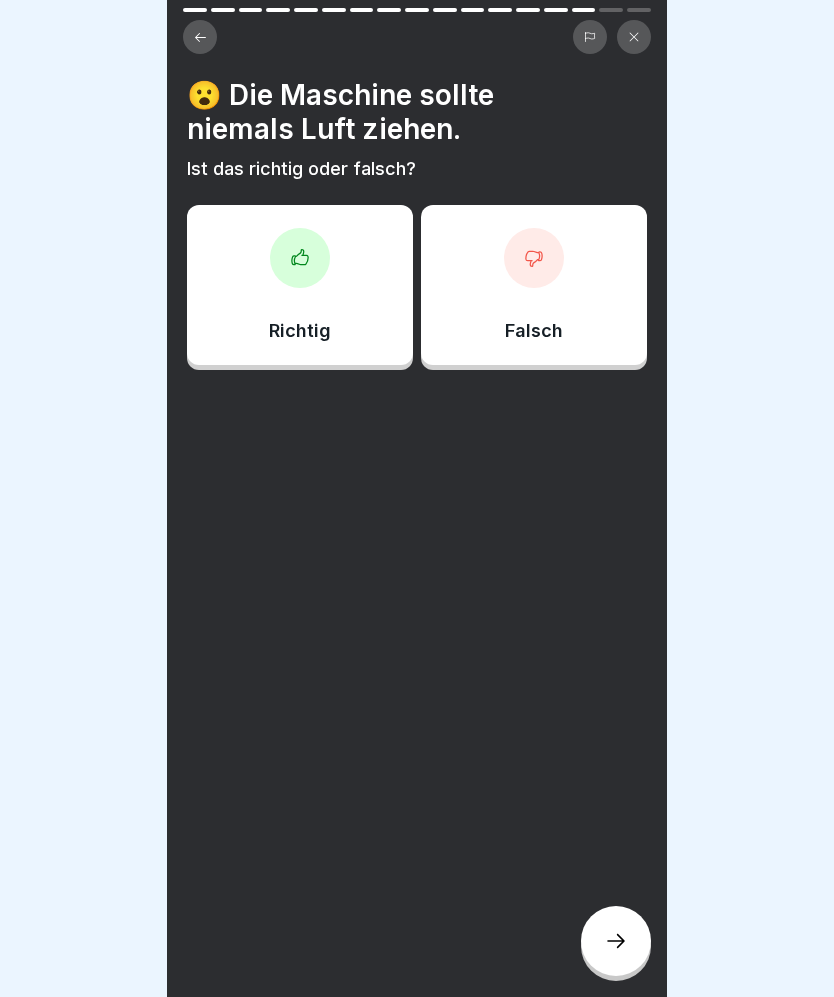 click on "Richtig" at bounding box center [300, 285] 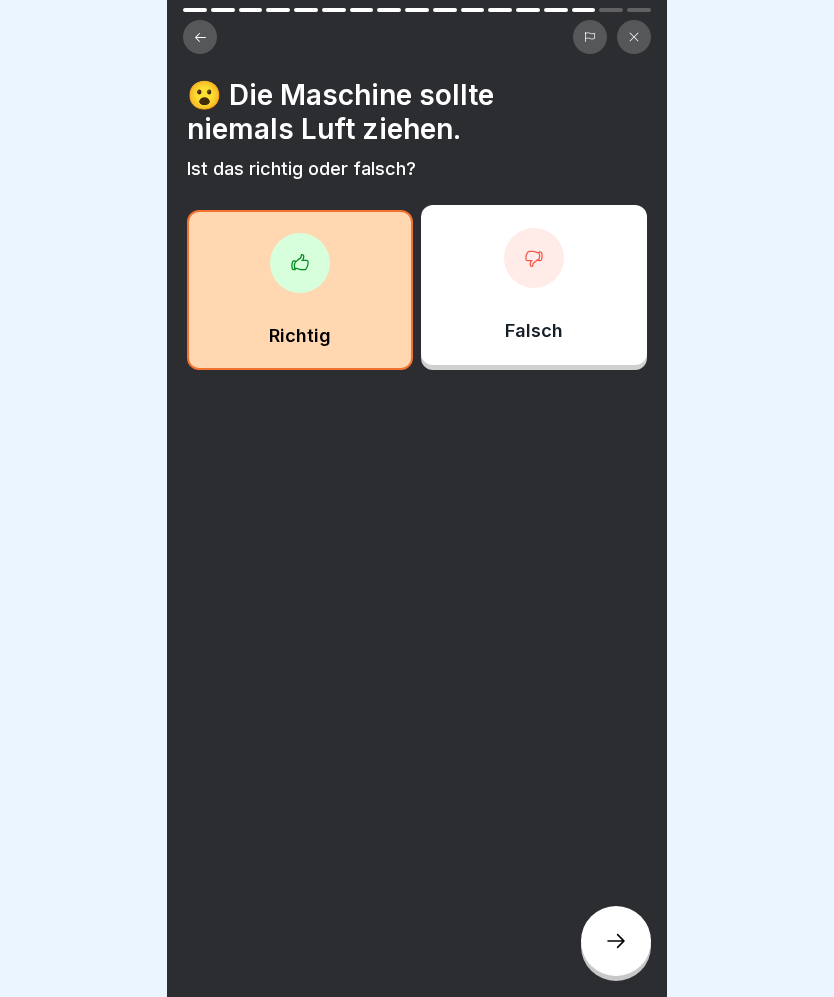click 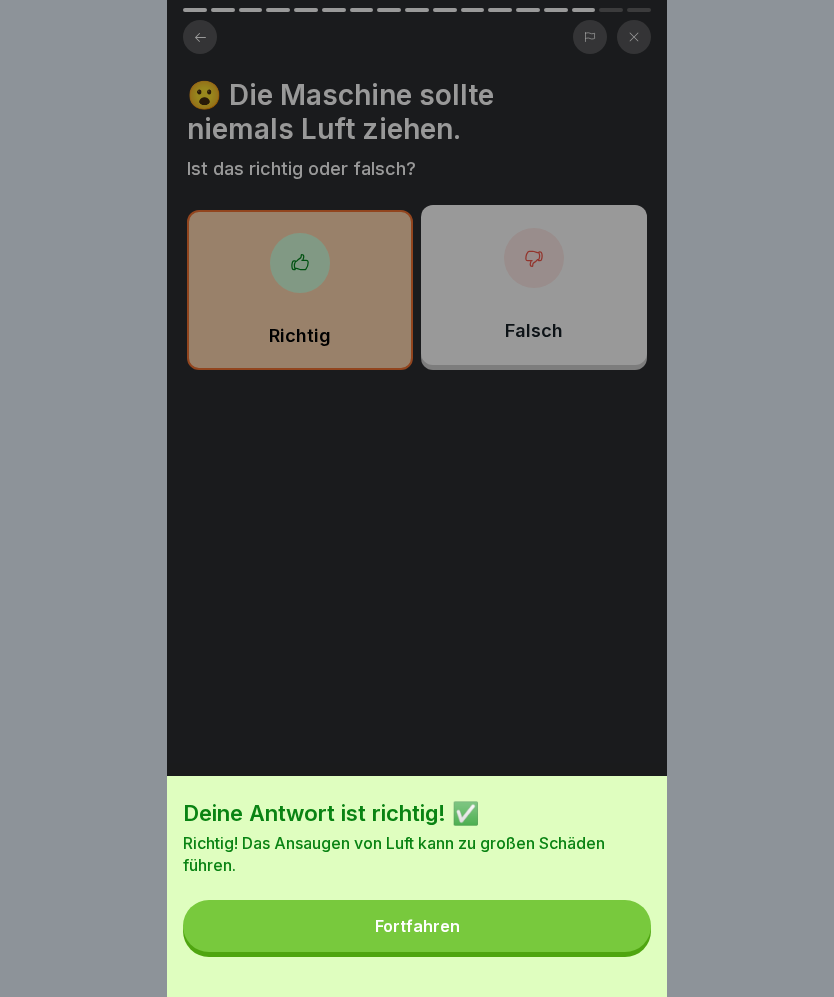 click on "Fortfahren" at bounding box center (417, 926) 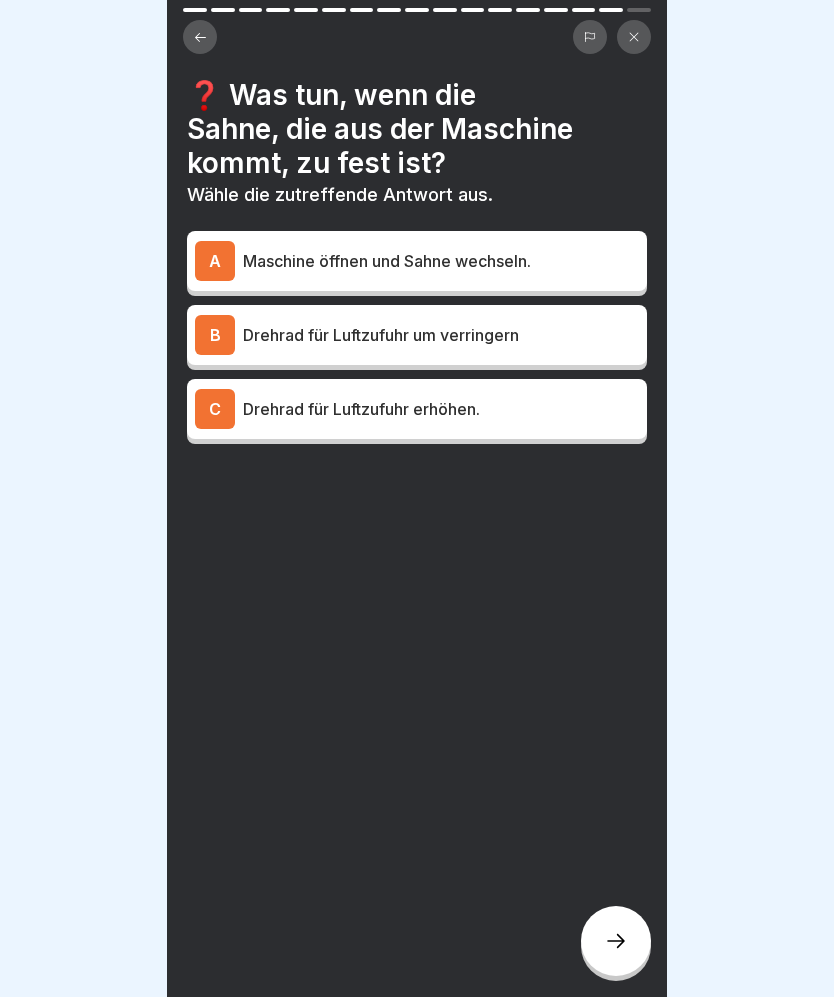 click on "Drehrad für Luftzufuhr erhöhen." at bounding box center (441, 409) 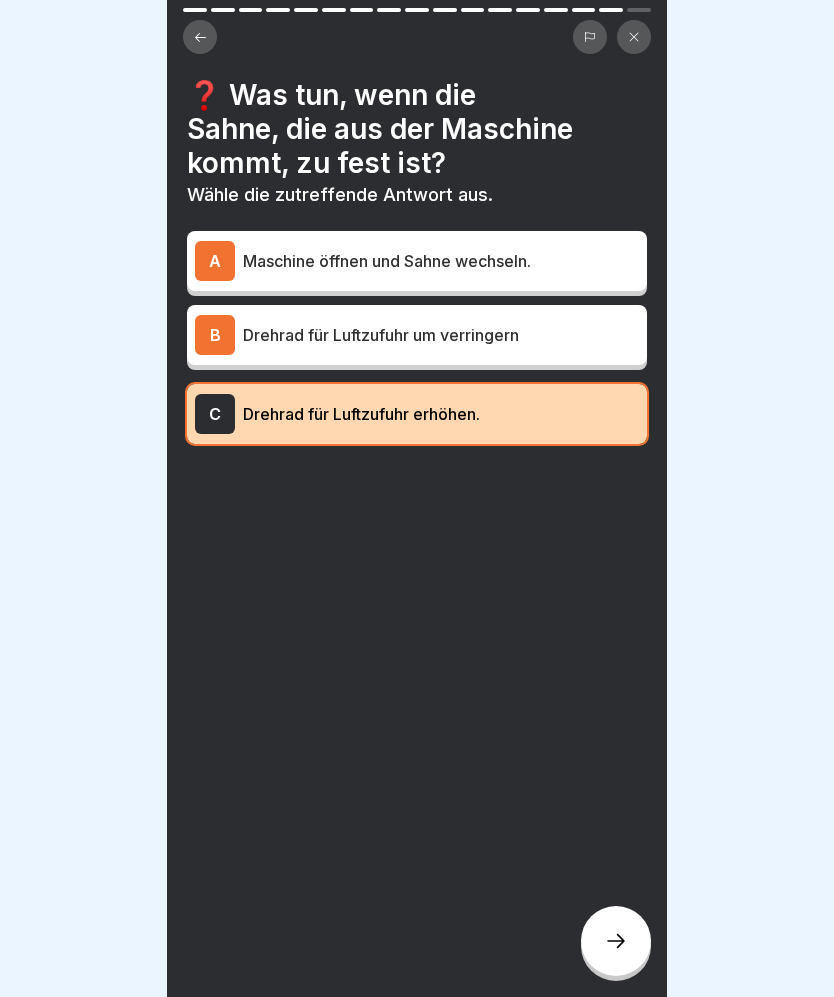 click 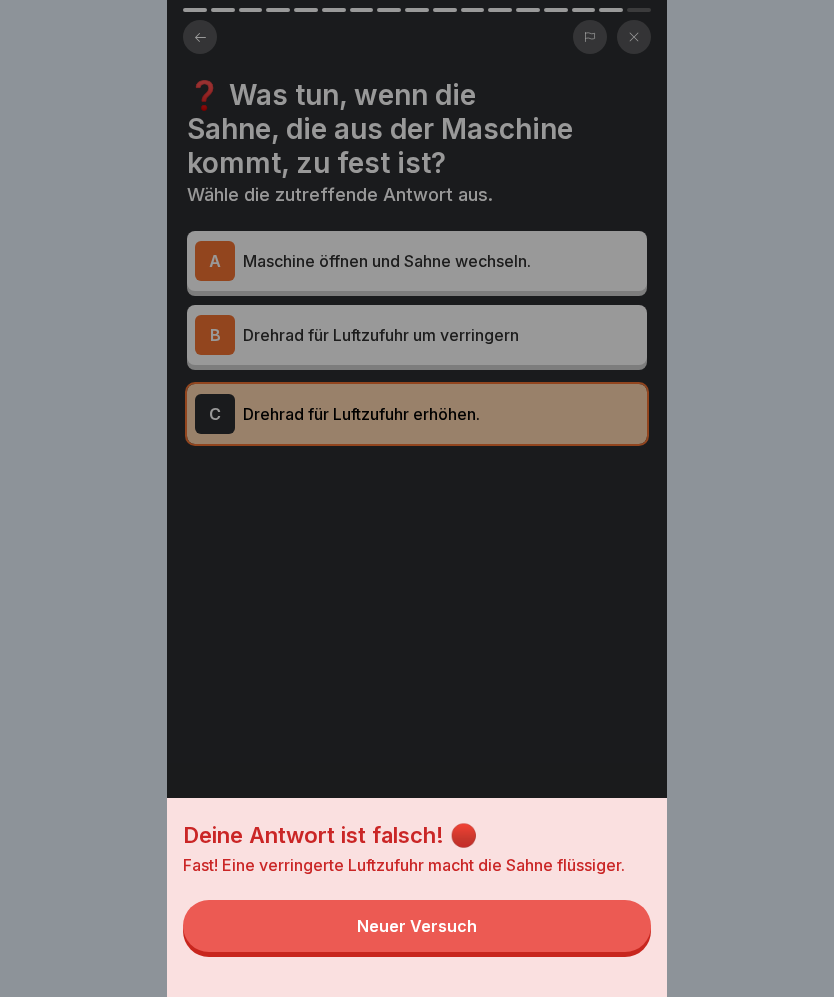 click on "Neuer Versuch" at bounding box center (417, 926) 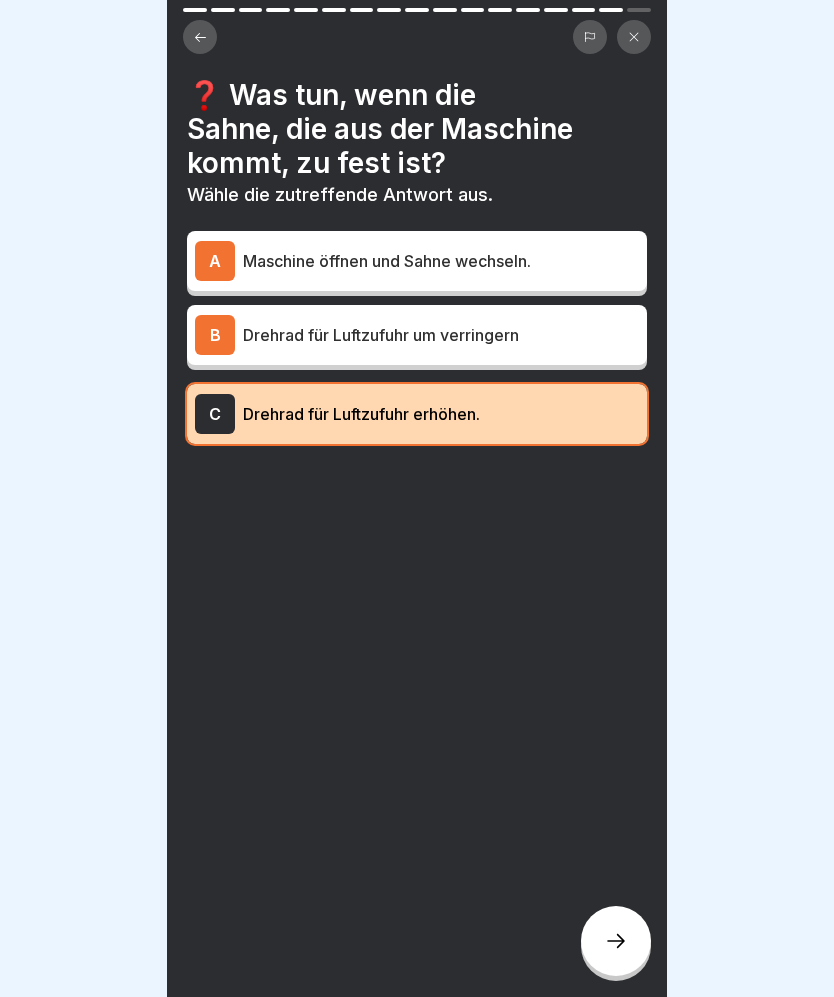 click on "Drehrad für Luftzufuhr um verringern" at bounding box center (441, 335) 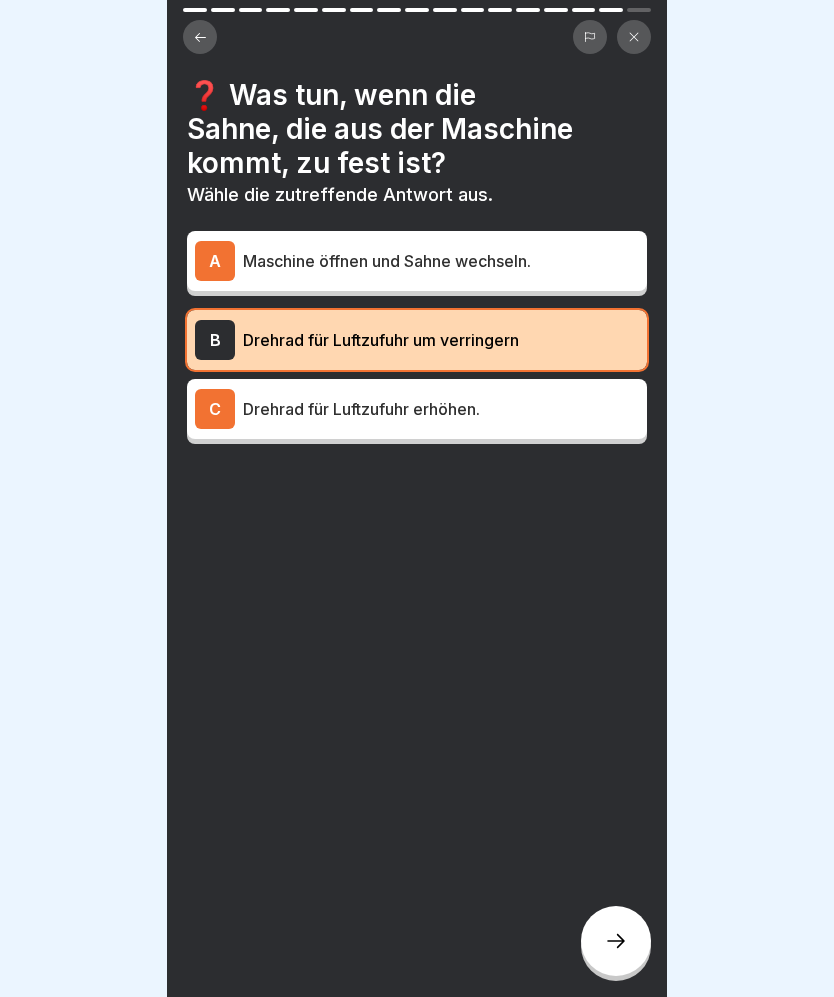 click at bounding box center [616, 941] 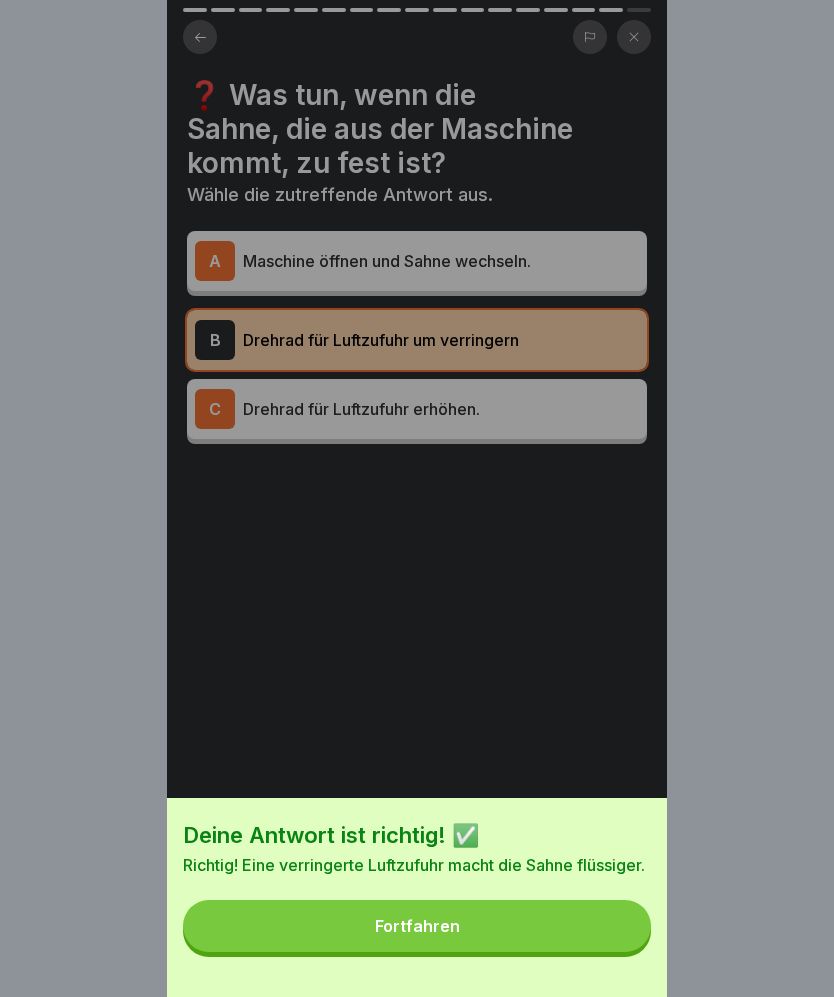 click on "Fortfahren" at bounding box center [417, 926] 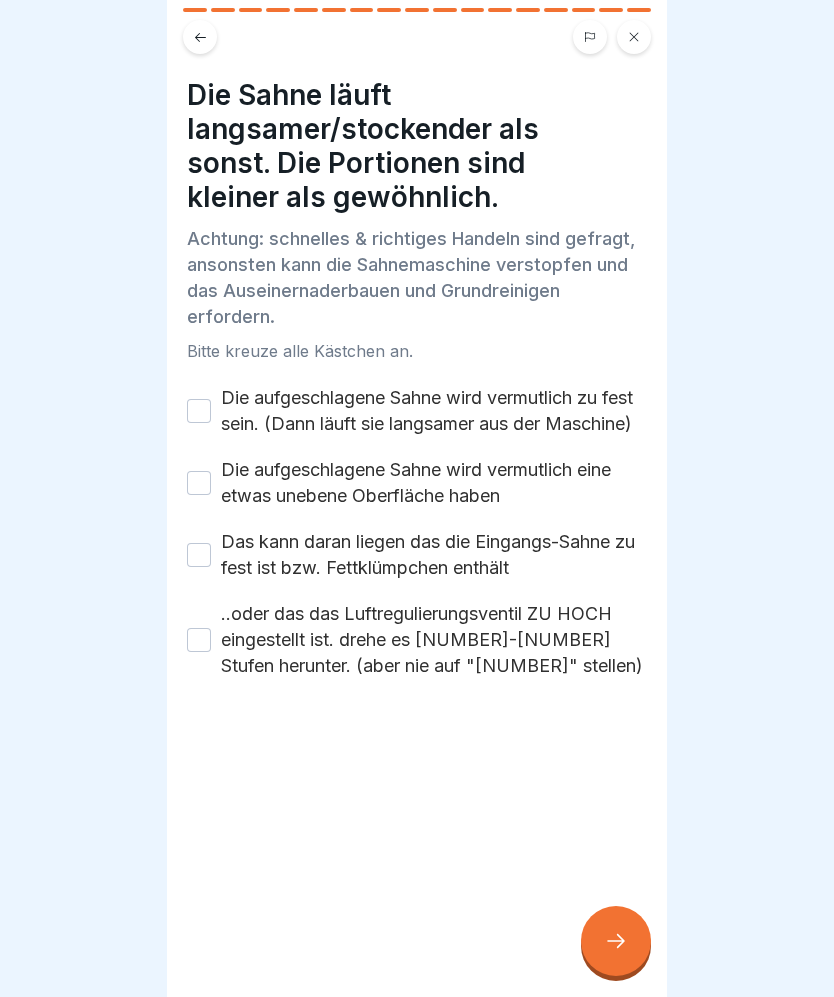click on "Die aufgeschlagene Sahne wird vermutlich zu fest sein. (Dann läuft sie langsamer aus der Maschine)" at bounding box center [434, 411] 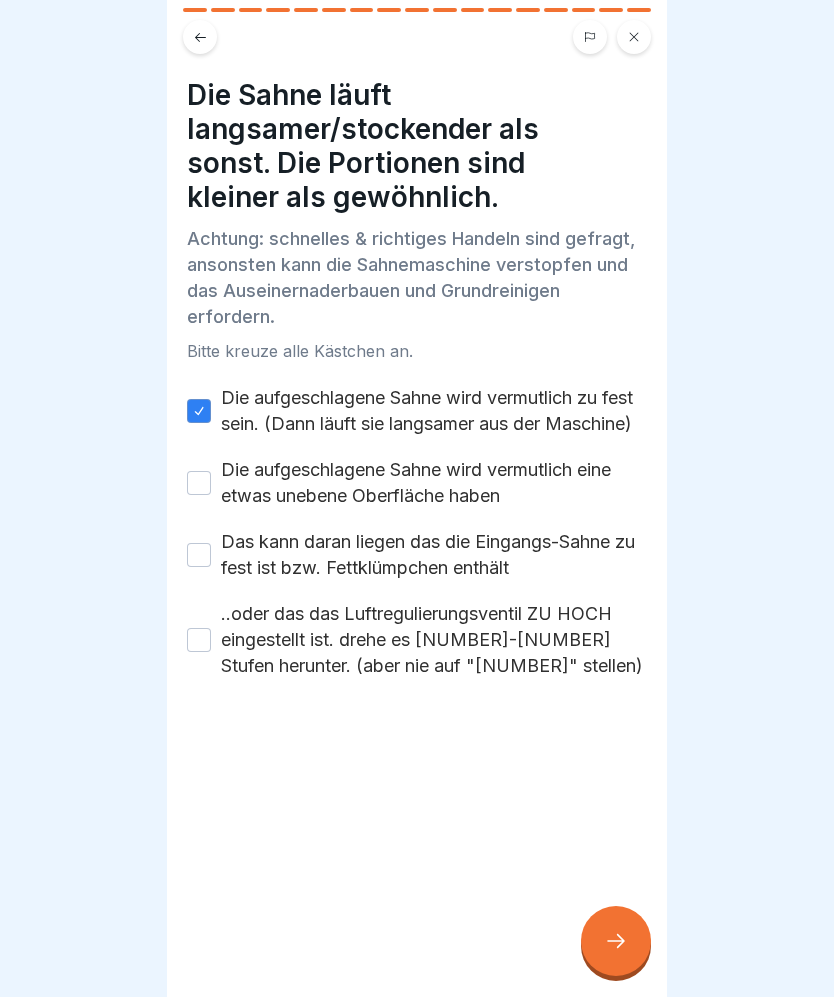 click on "Die aufgeschlagene Sahne wird vermutlich eine etwas unebene Oberfläche haben" at bounding box center [434, 483] 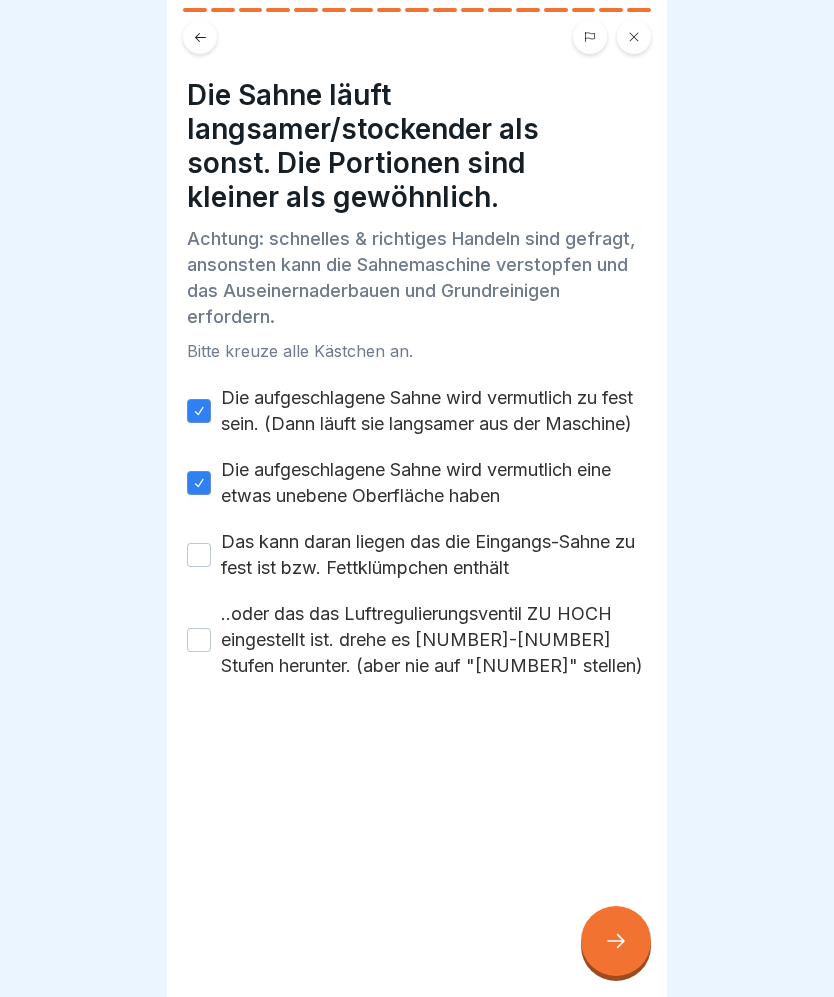click on "Das kann daran liegen das die Eingangs-Sahne zu fest ist bzw. Fettklümpchen enthält" at bounding box center [434, 555] 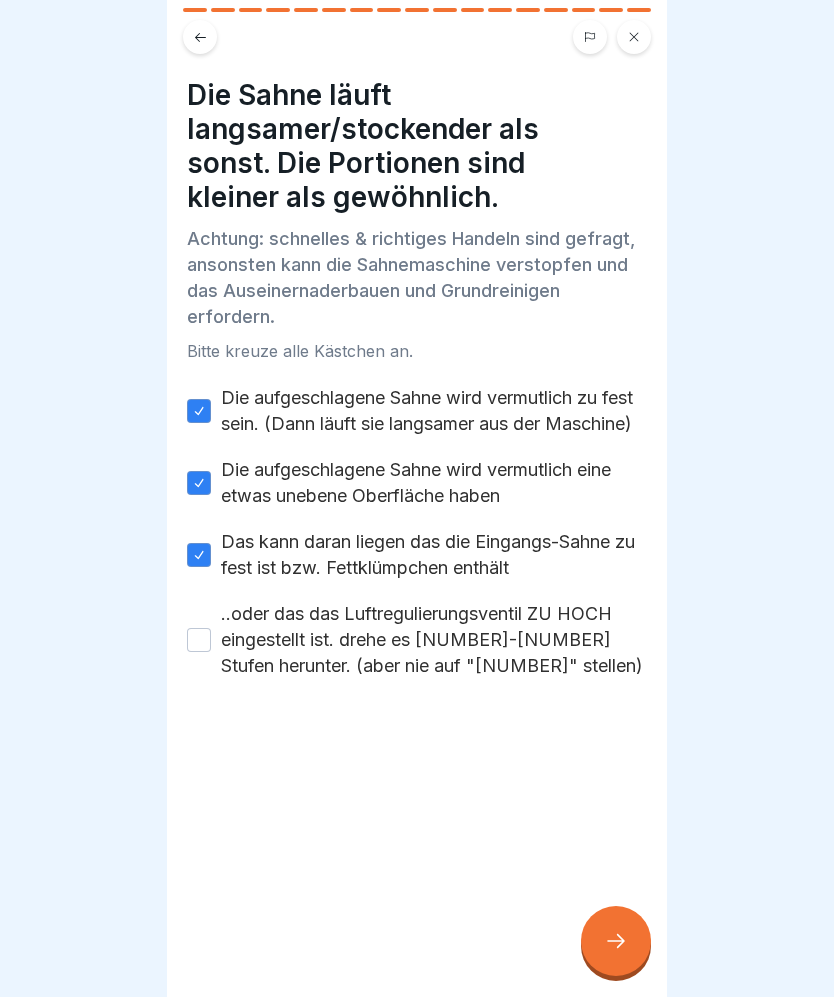 click on "..oder das das Luftregulierungsventil ZU HOCH eingestellt ist. drehe es 1-2 Stufen herunter. (aber nie auf "0" stellen)" at bounding box center (434, 640) 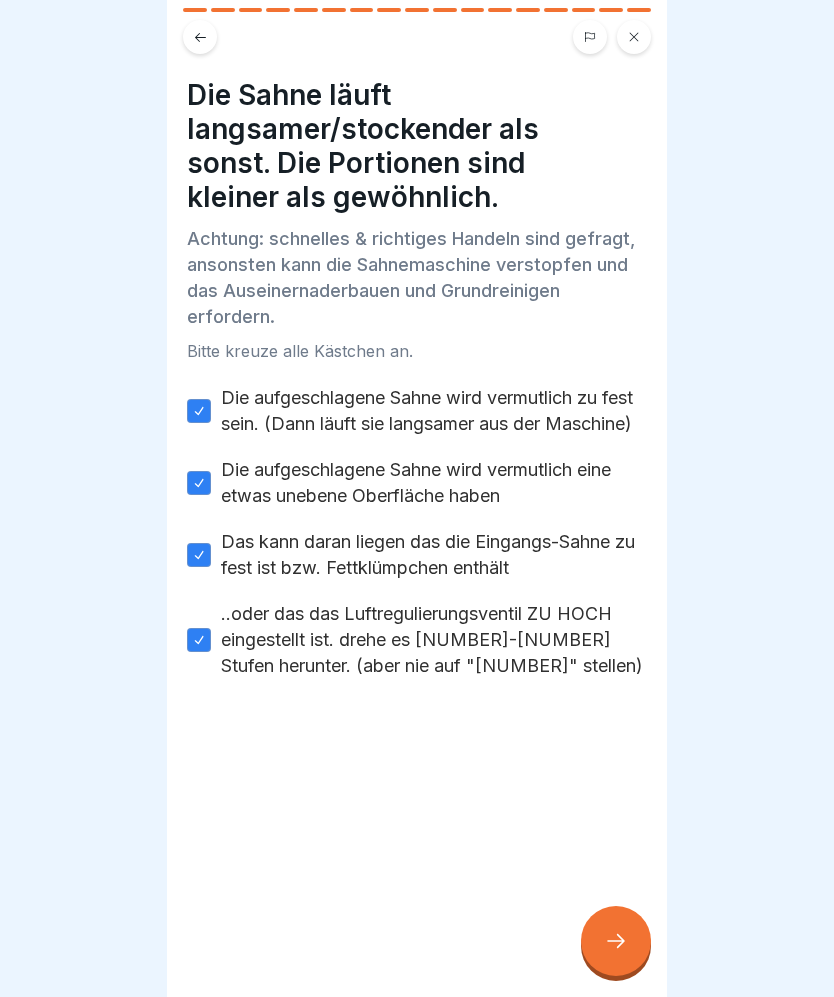 click 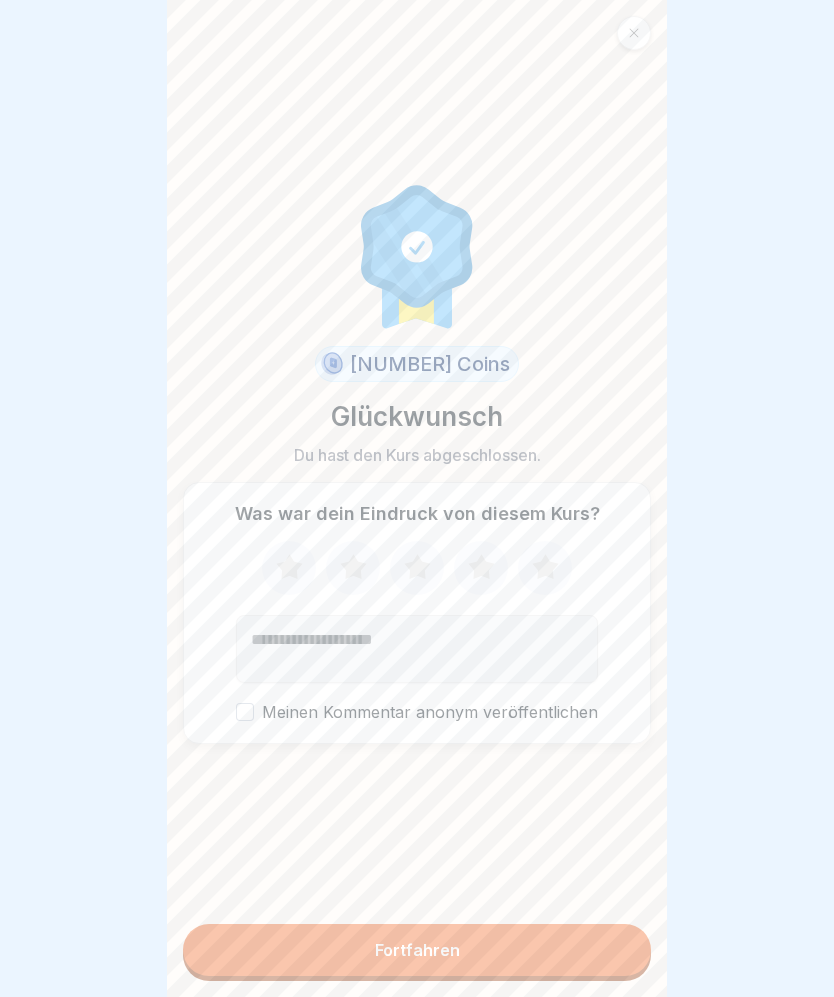 click 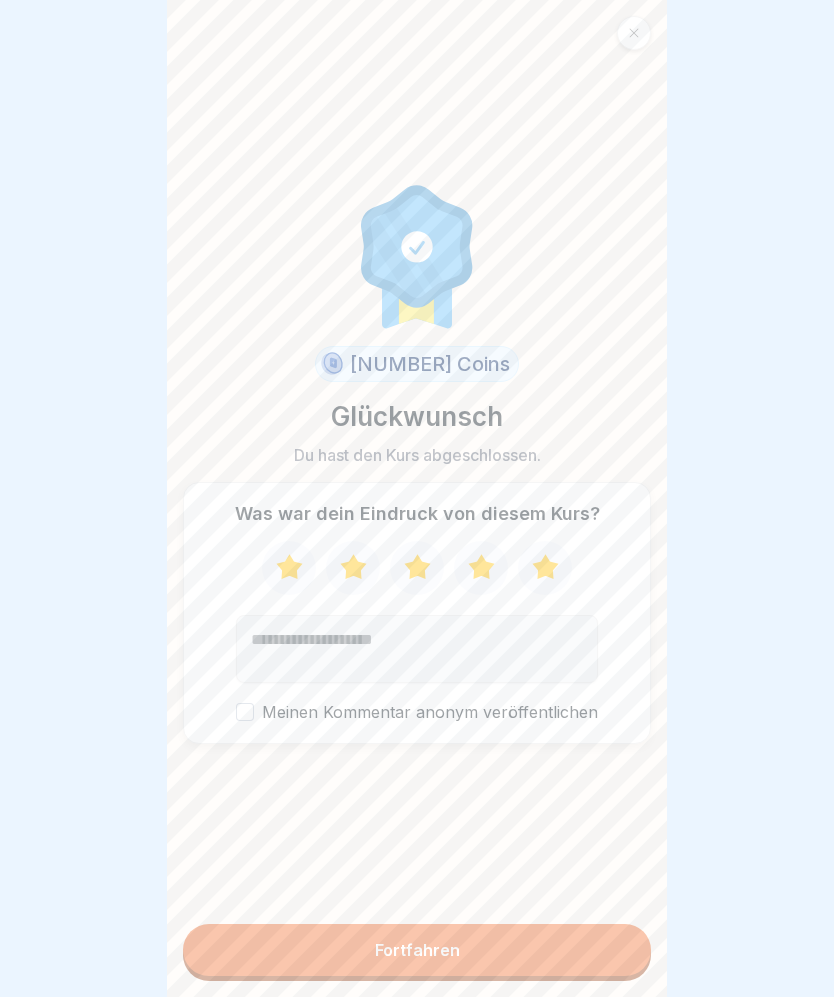 click on "Fortfahren" at bounding box center (417, 950) 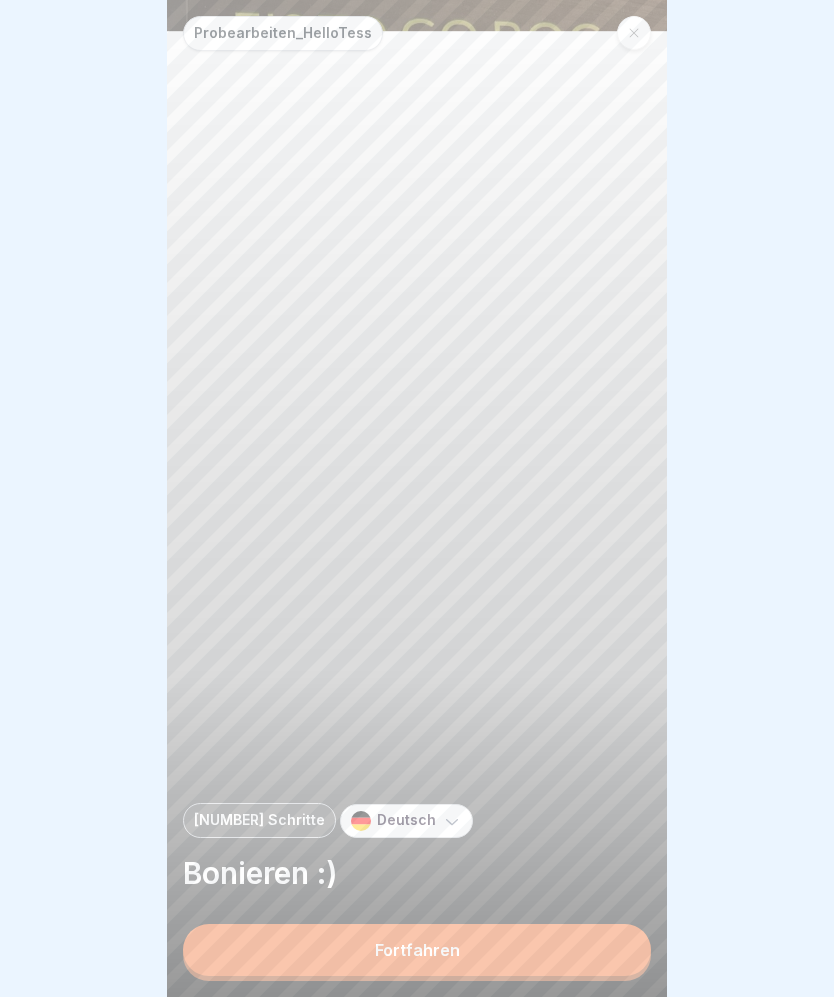 click on "Fortfahren" at bounding box center [417, 950] 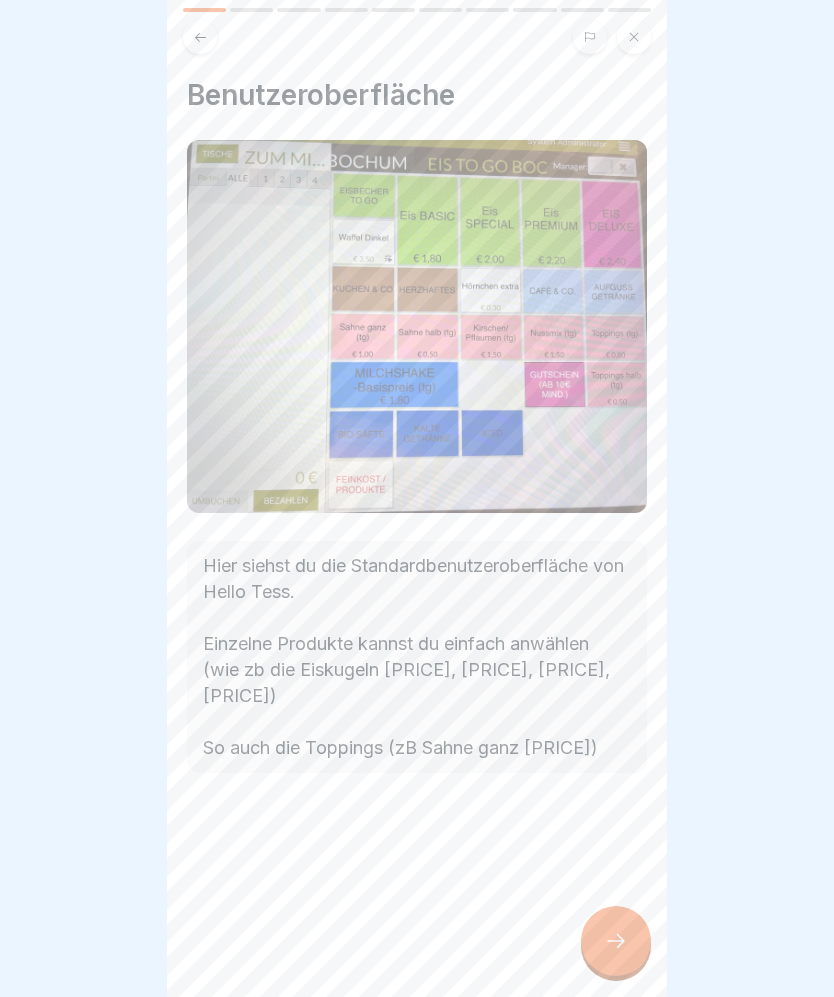 click 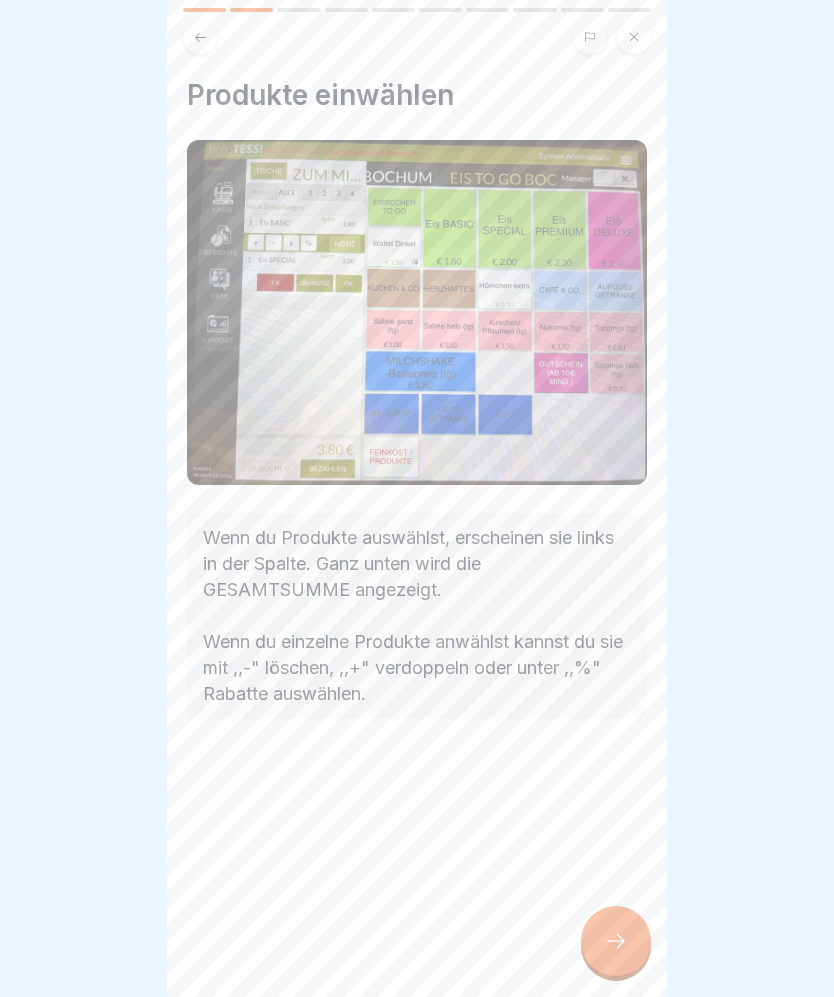 click 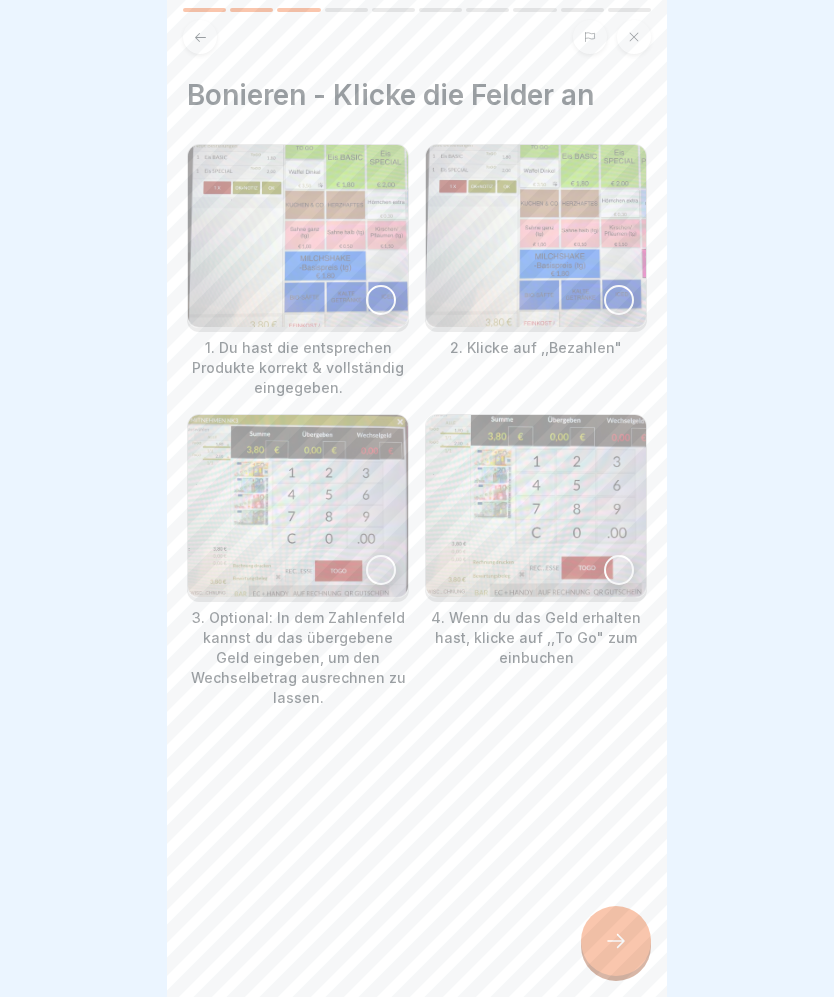 click at bounding box center [381, 300] 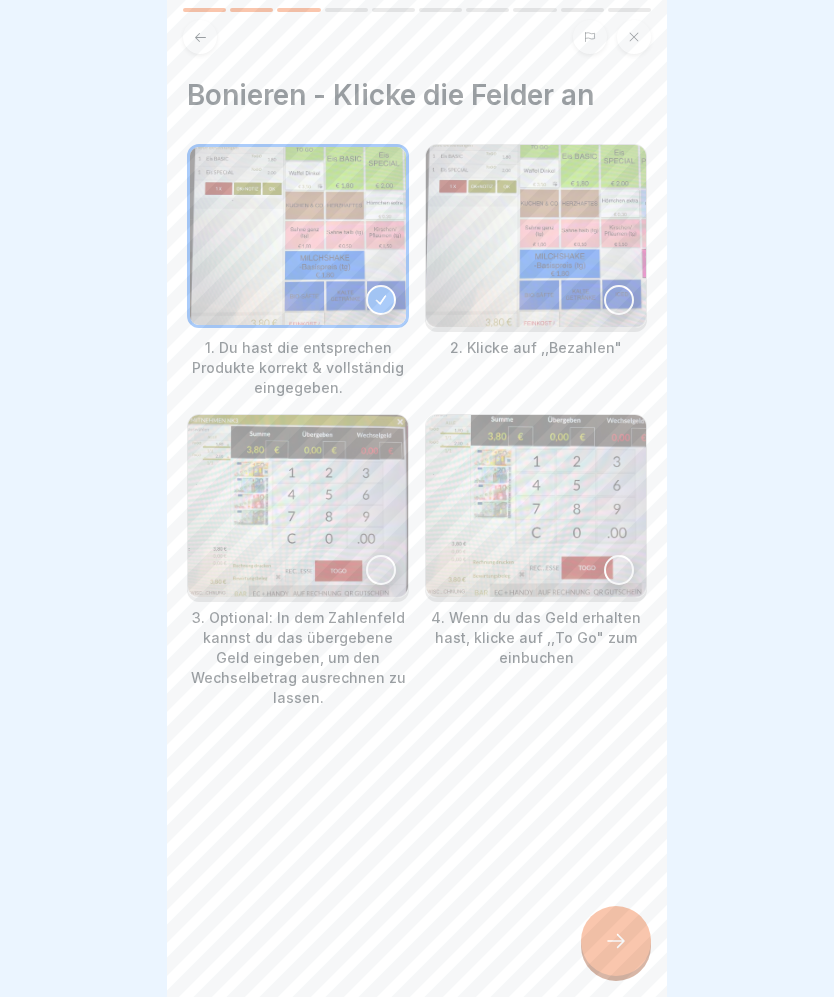 click at bounding box center [536, 236] 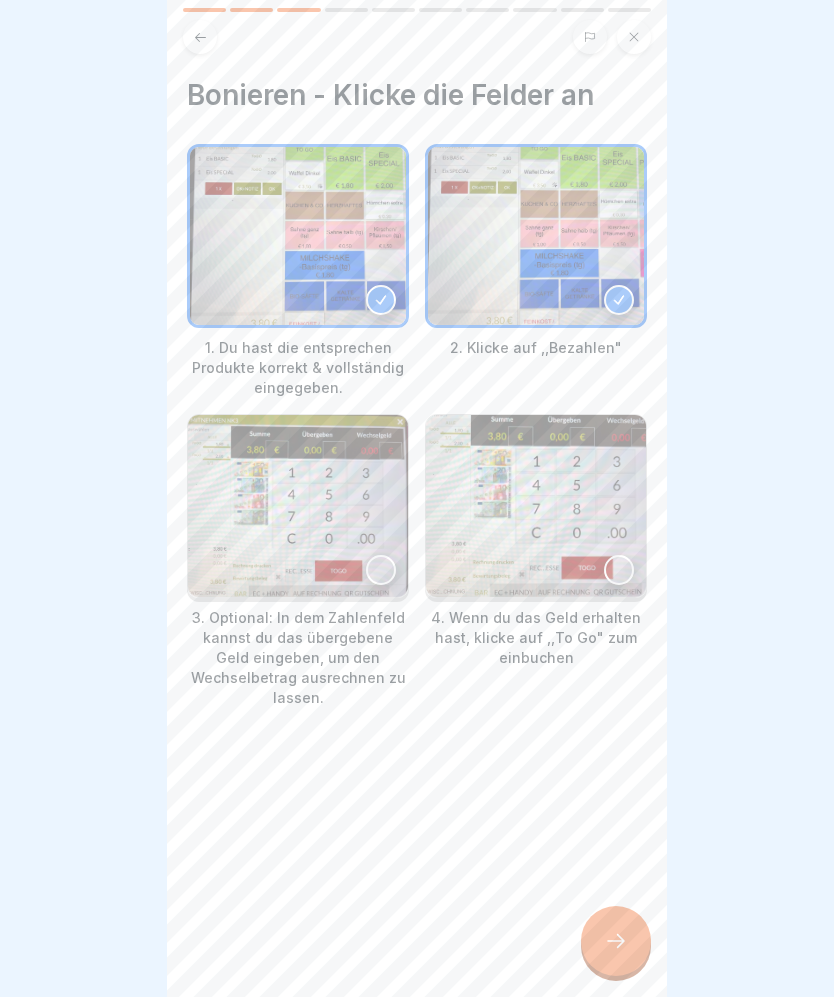click at bounding box center (381, 570) 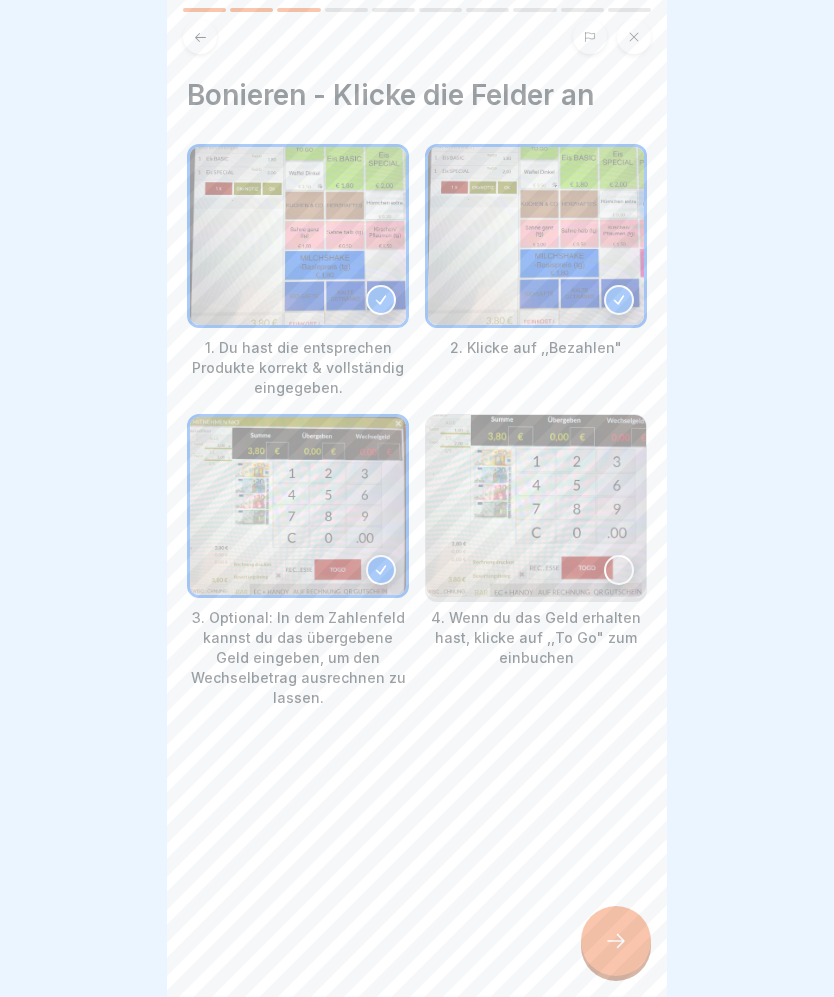 click at bounding box center [619, 570] 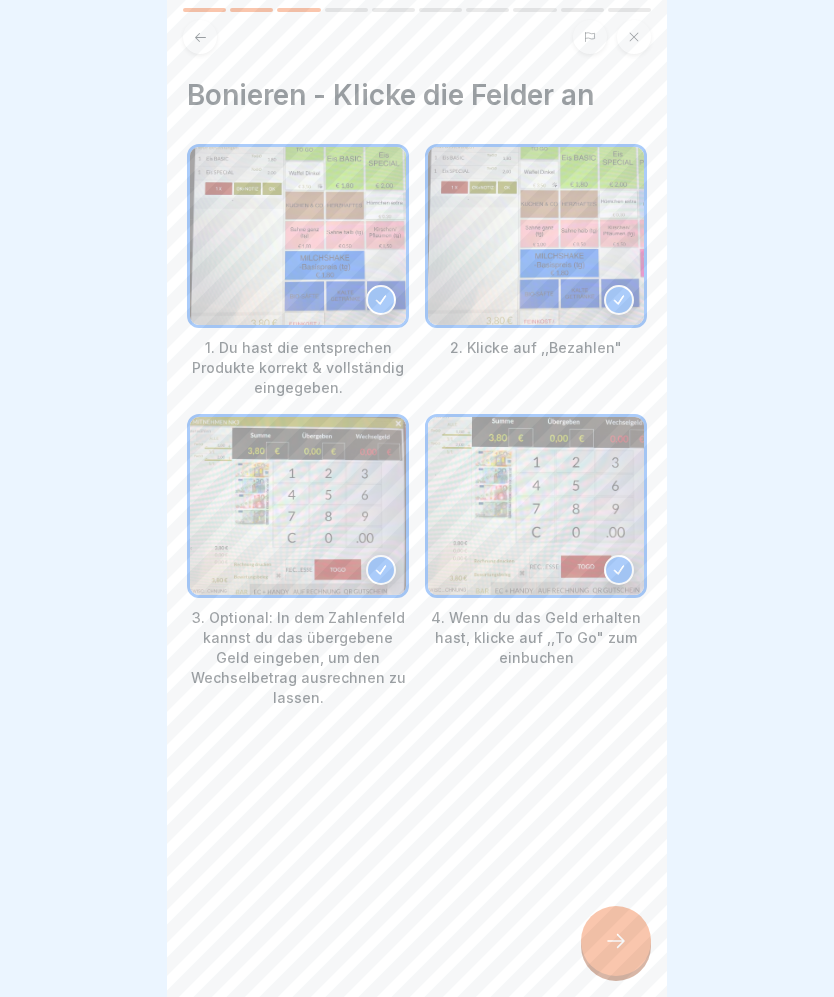 click 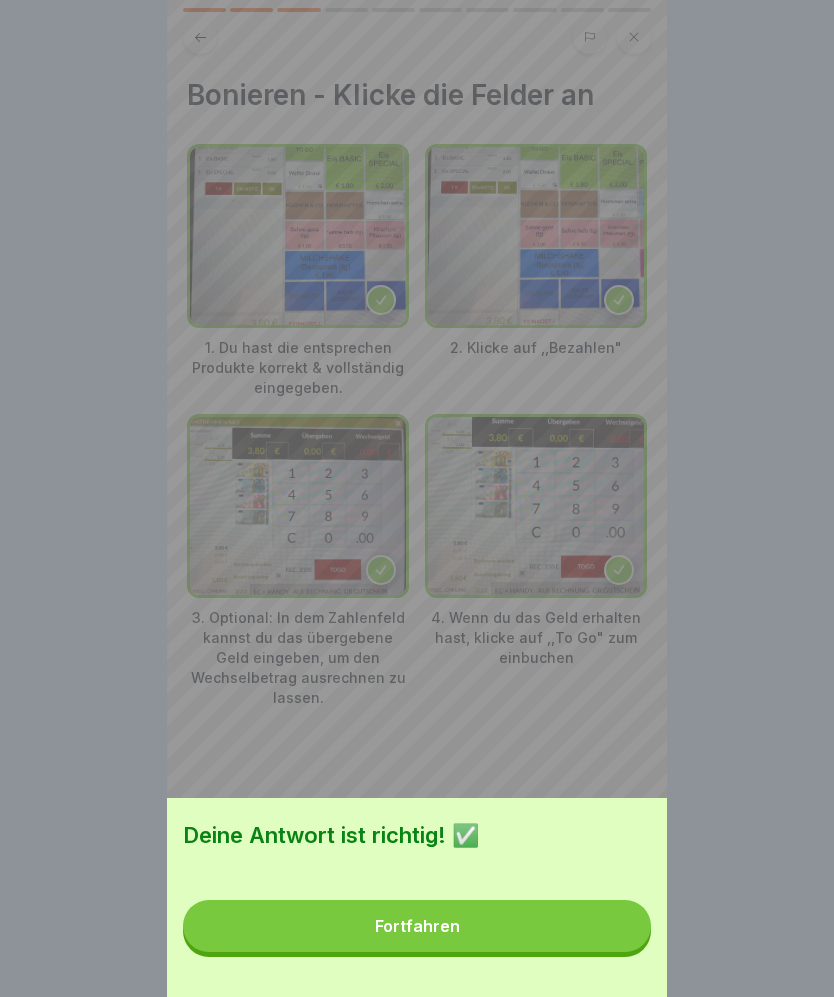 click on "Fortfahren" at bounding box center (417, 926) 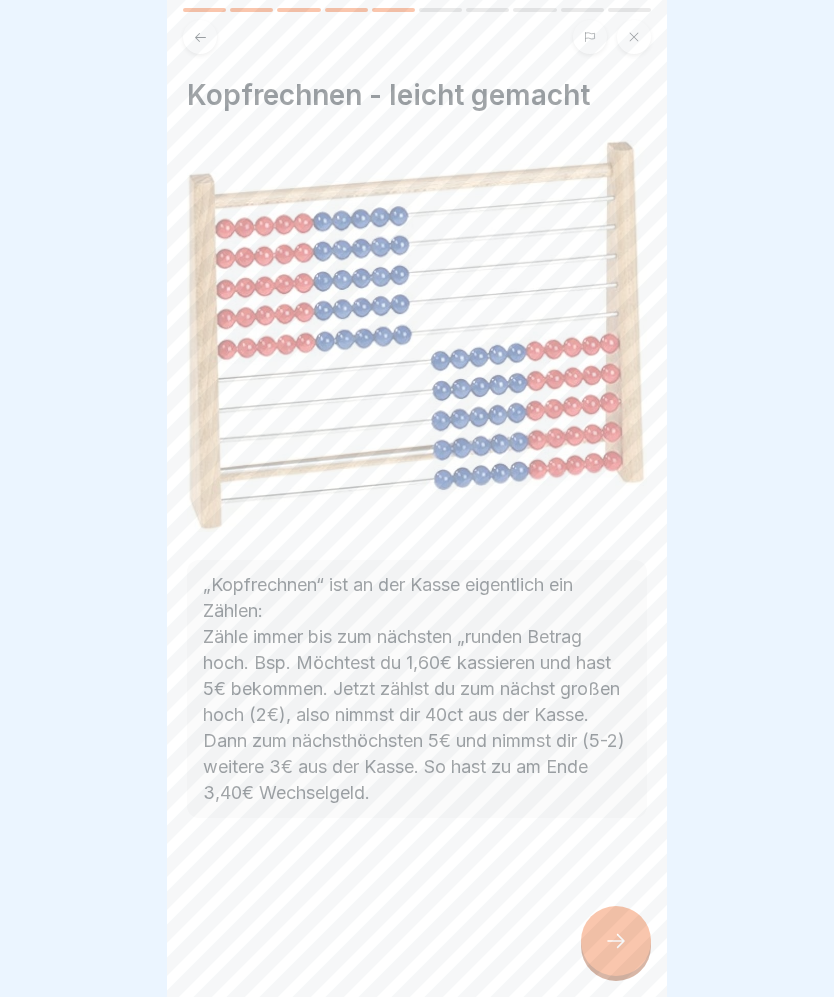 click 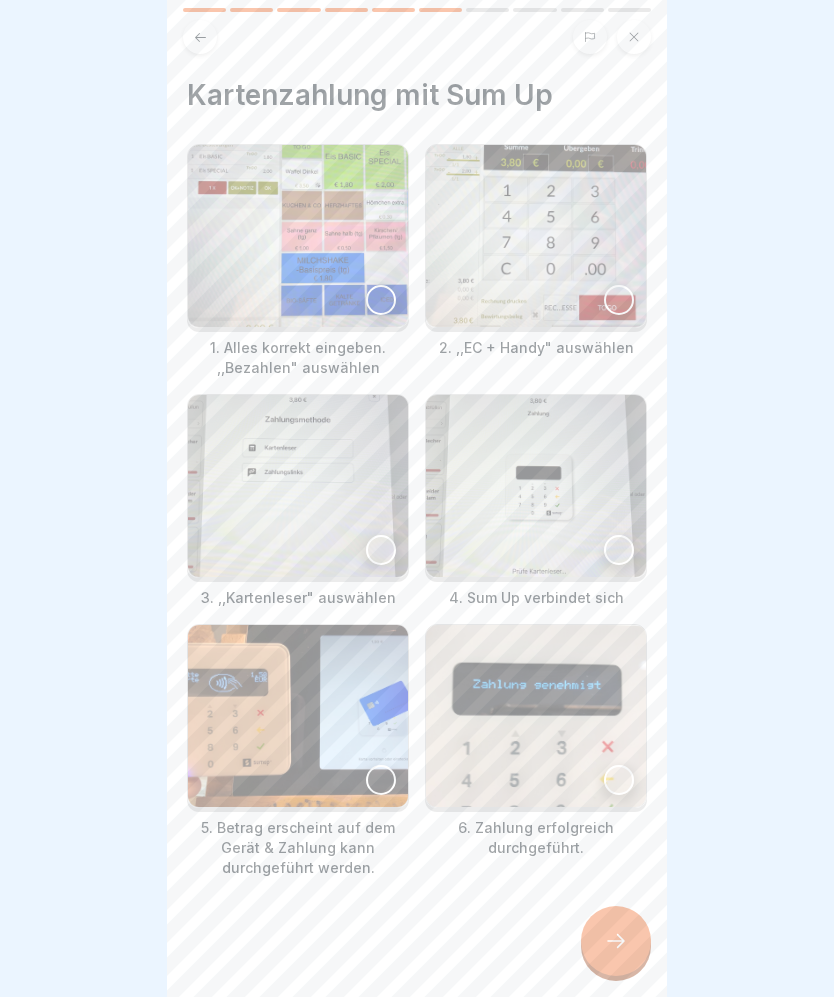 click at bounding box center (298, 236) 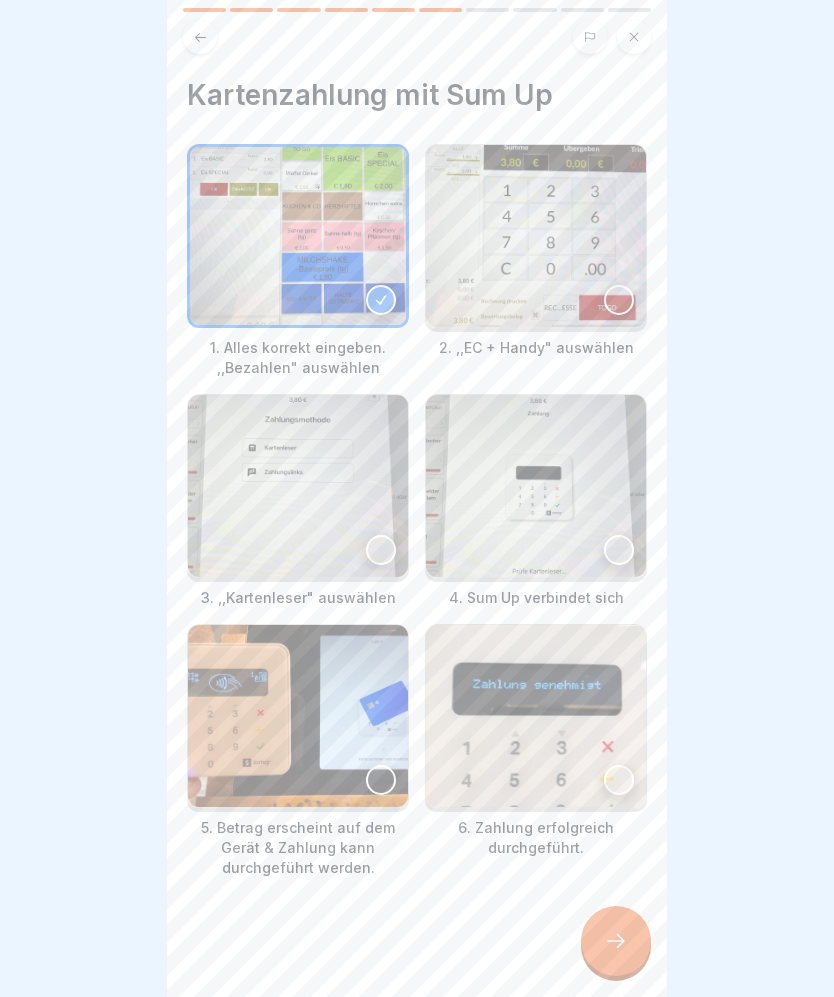 click at bounding box center (619, 300) 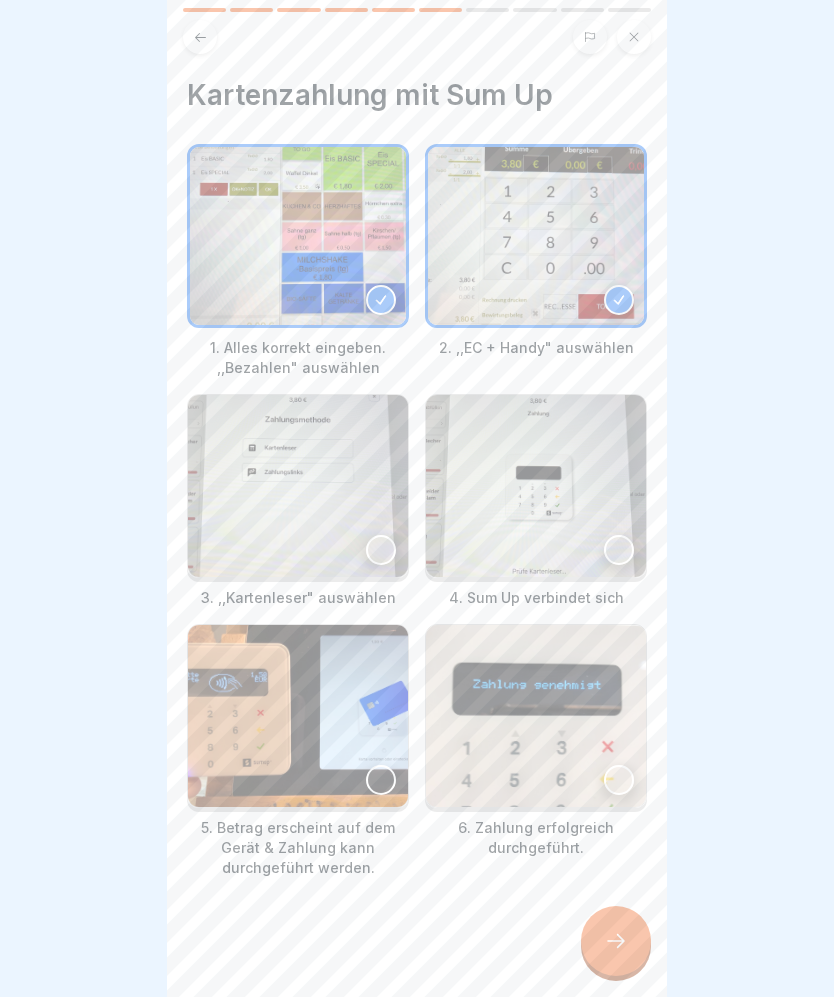 click at bounding box center (536, 236) 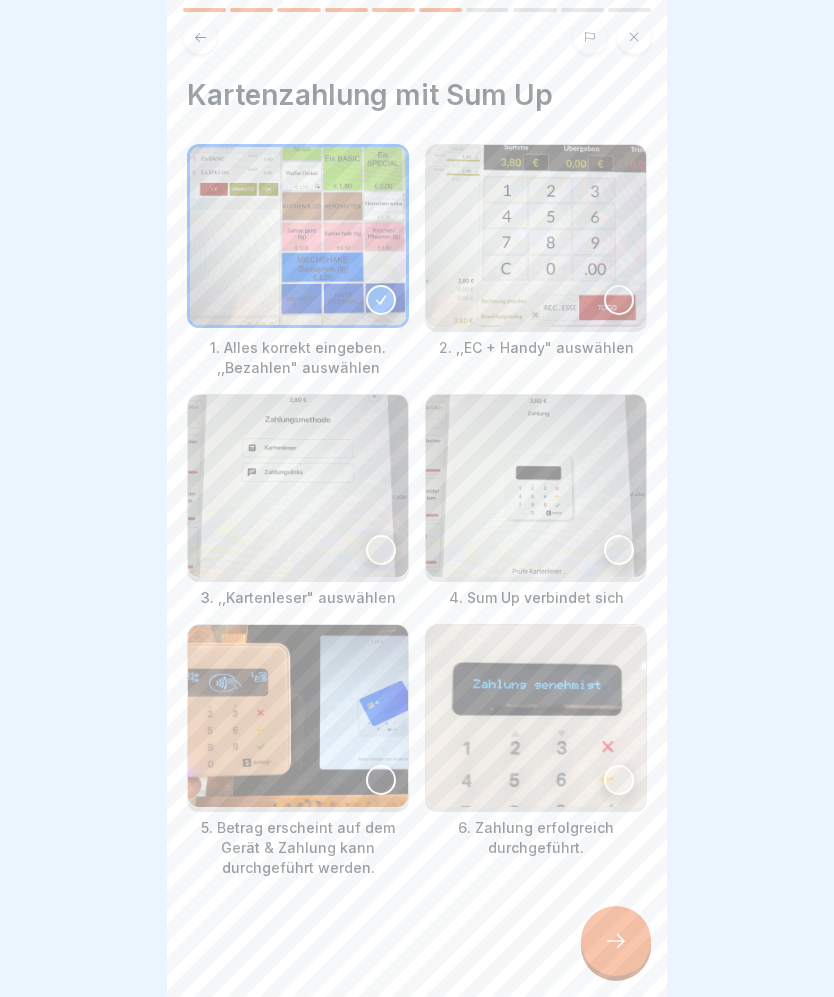 click at bounding box center (619, 300) 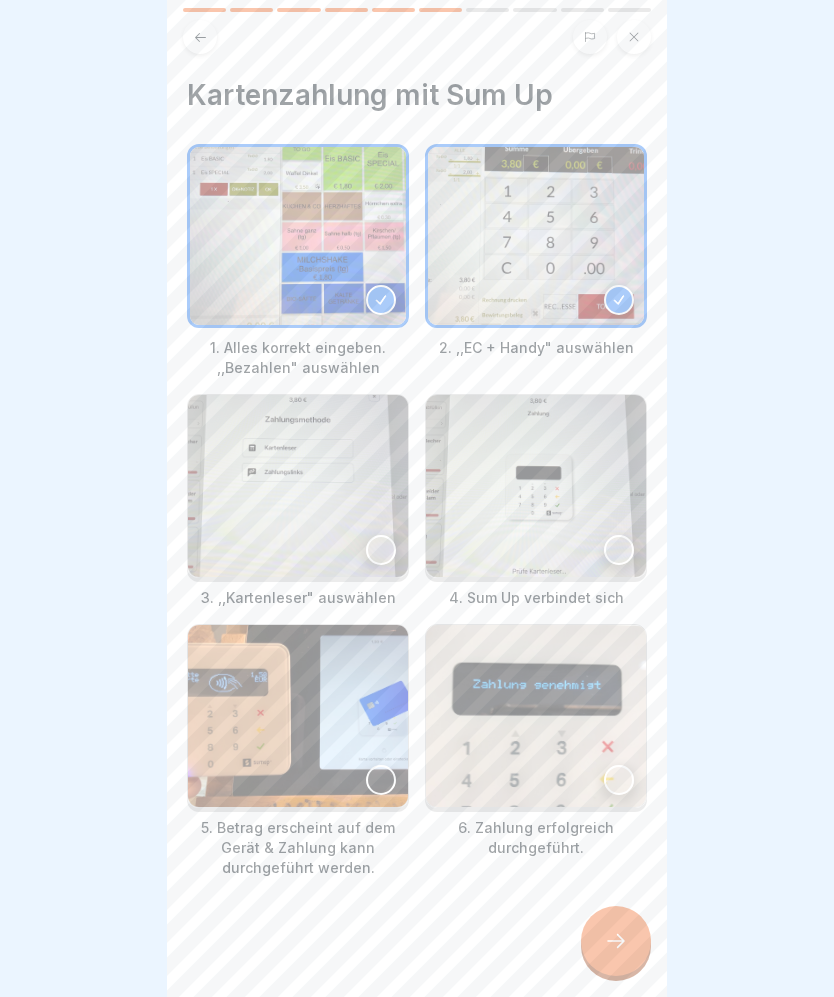click at bounding box center (381, 550) 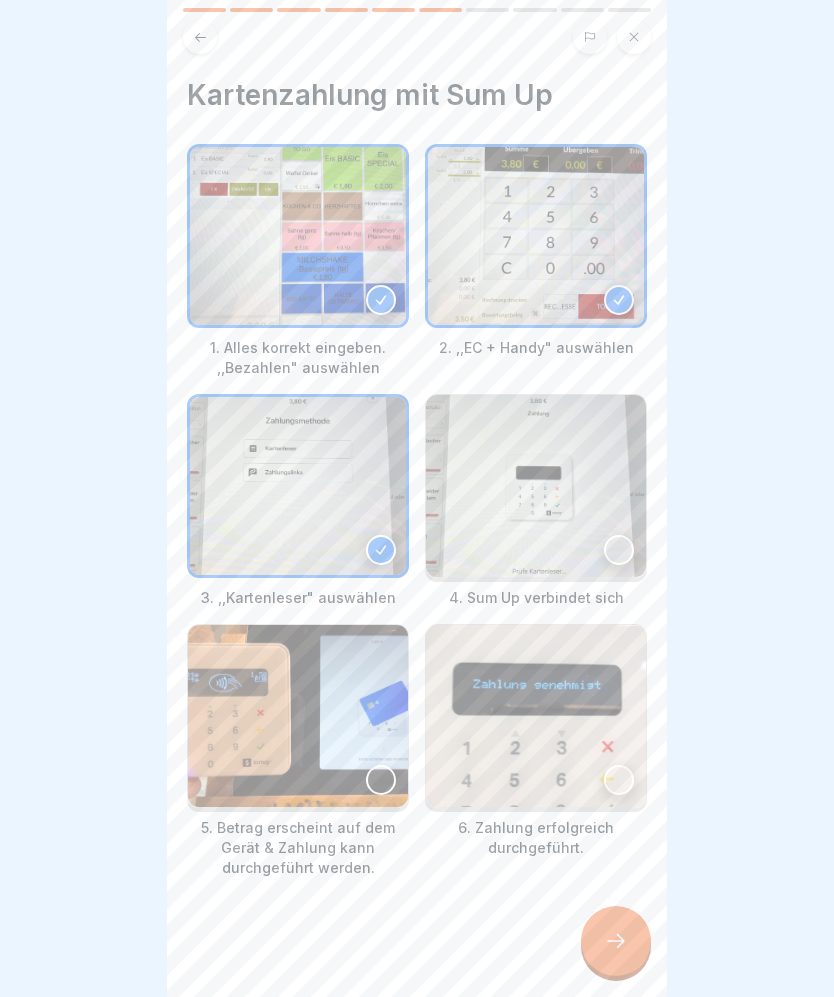 click at bounding box center [619, 550] 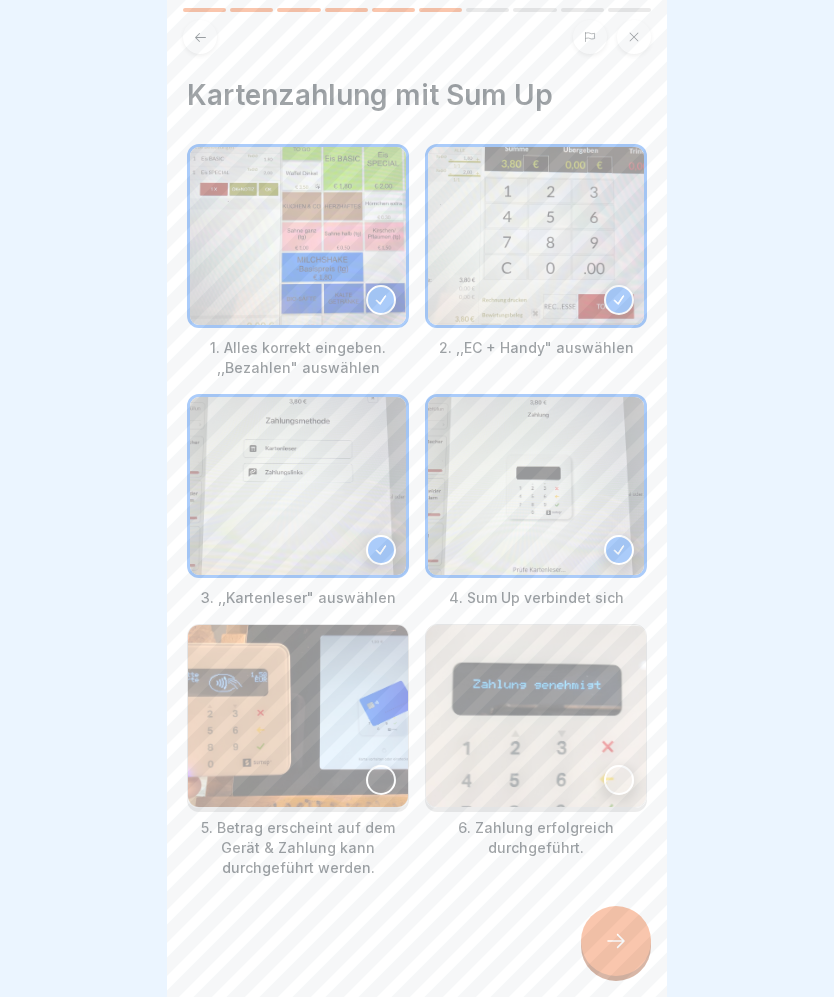 click at bounding box center (381, 780) 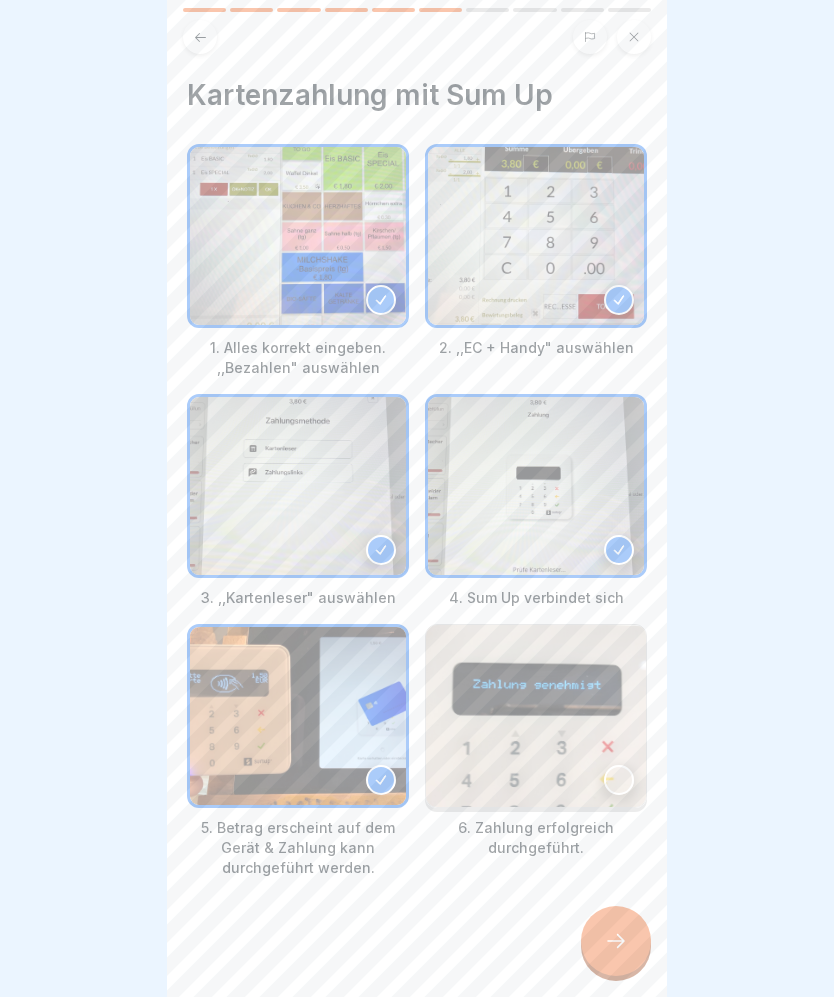click at bounding box center [536, 716] 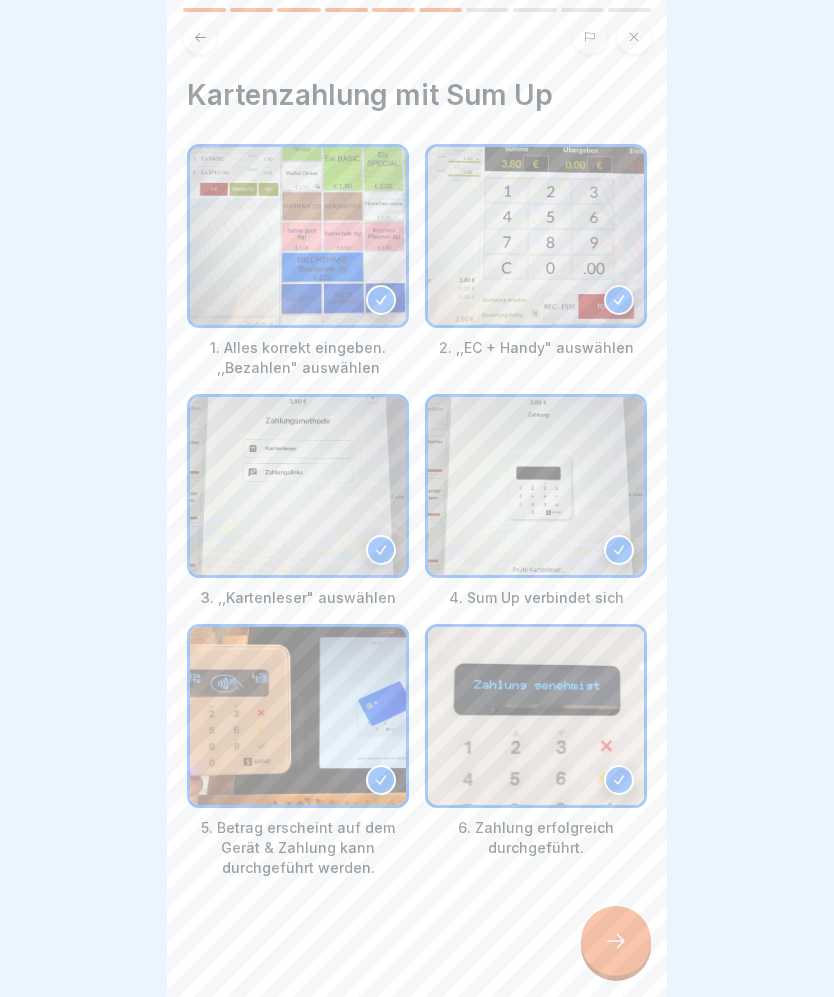 click at bounding box center [616, 941] 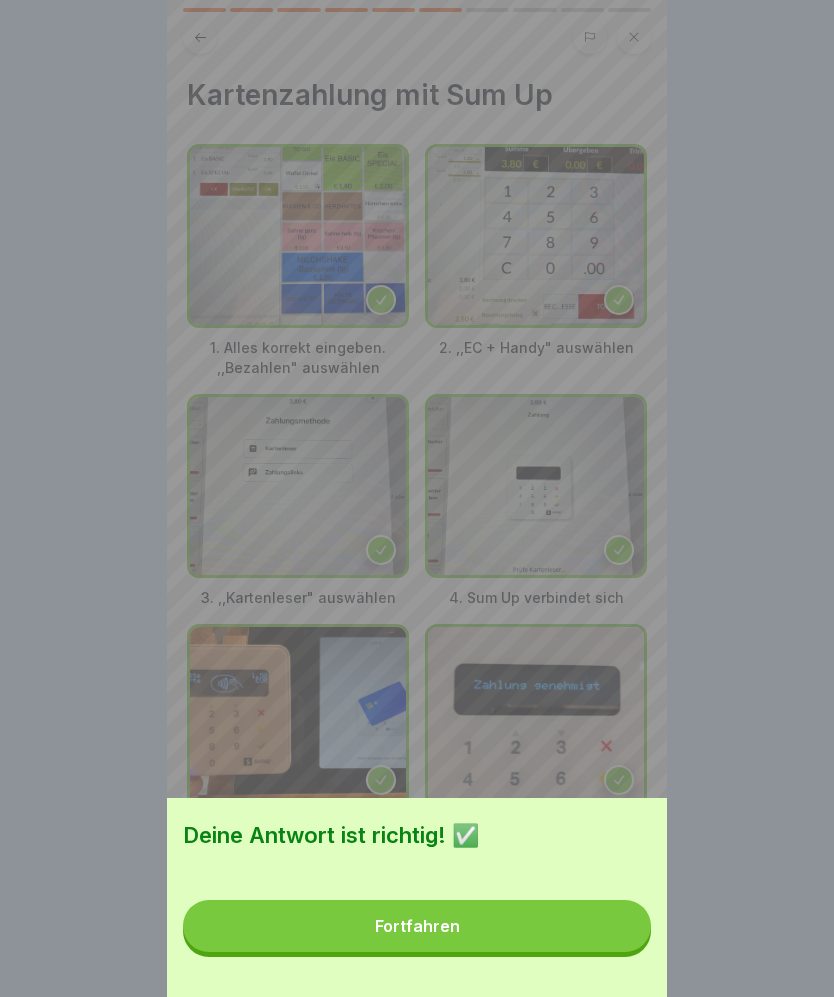 click on "Fortfahren" at bounding box center (417, 926) 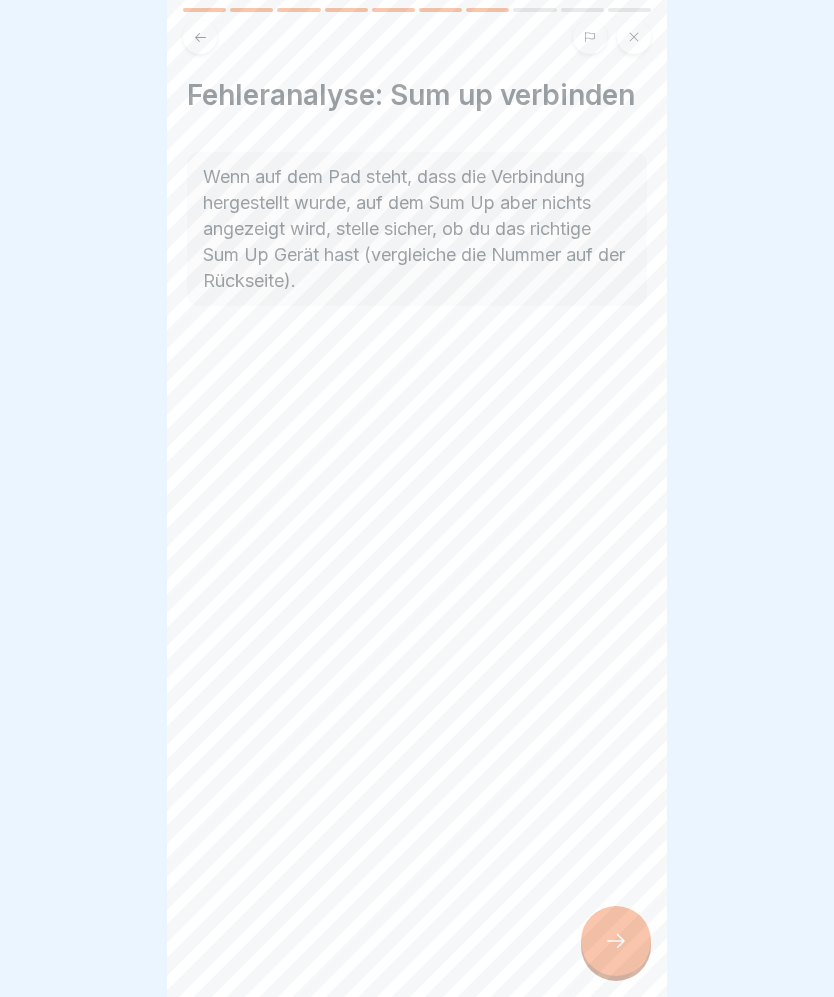 click at bounding box center (616, 941) 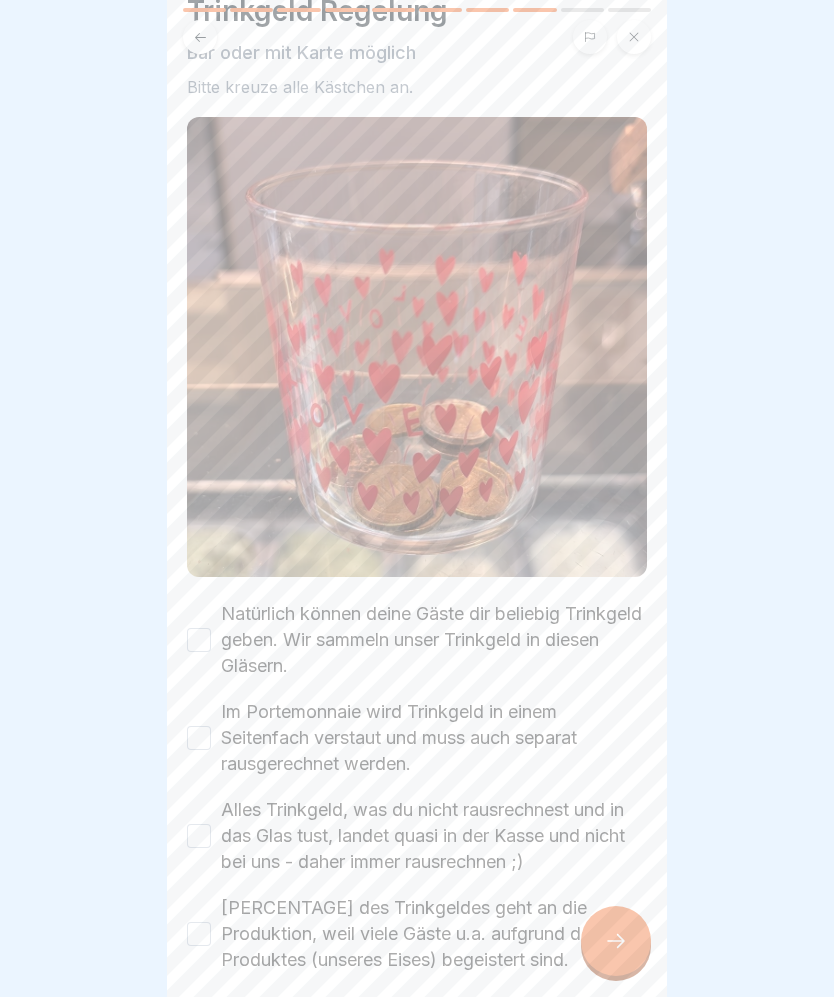 scroll, scrollTop: 108, scrollLeft: 0, axis: vertical 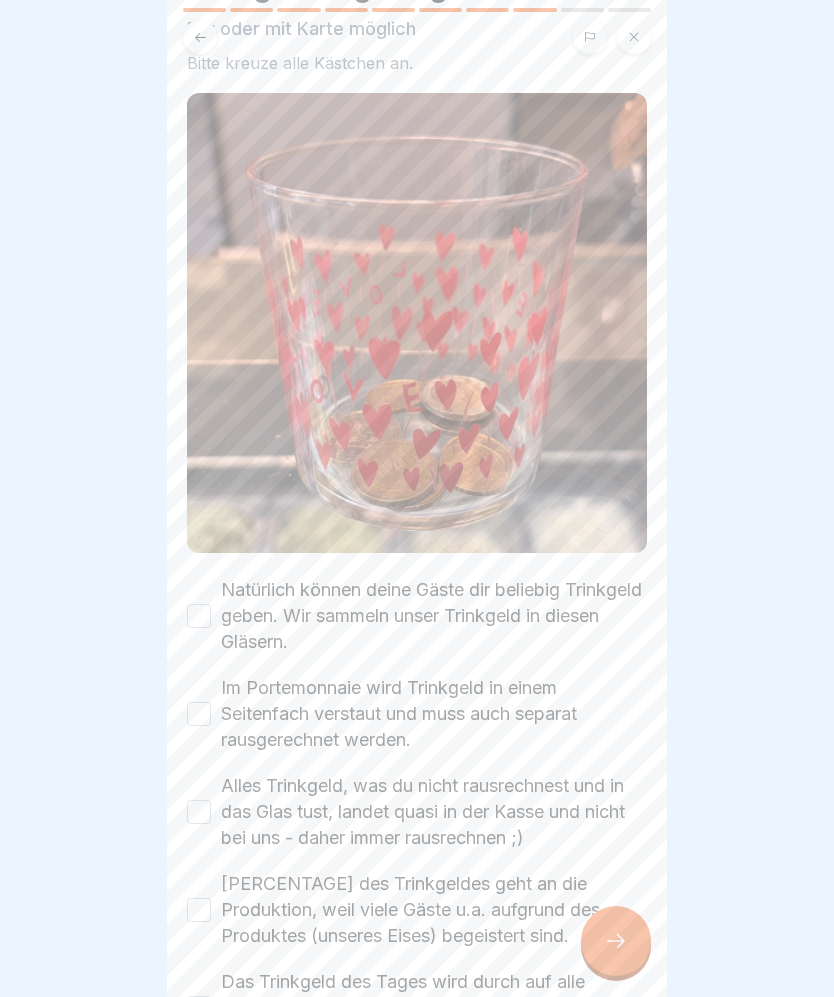 click on "Natürlich können deine Gäste dir beliebig Trinkgeld geben. Wir sammeln unser Trinkgeld in diesen Gläsern." at bounding box center (434, 616) 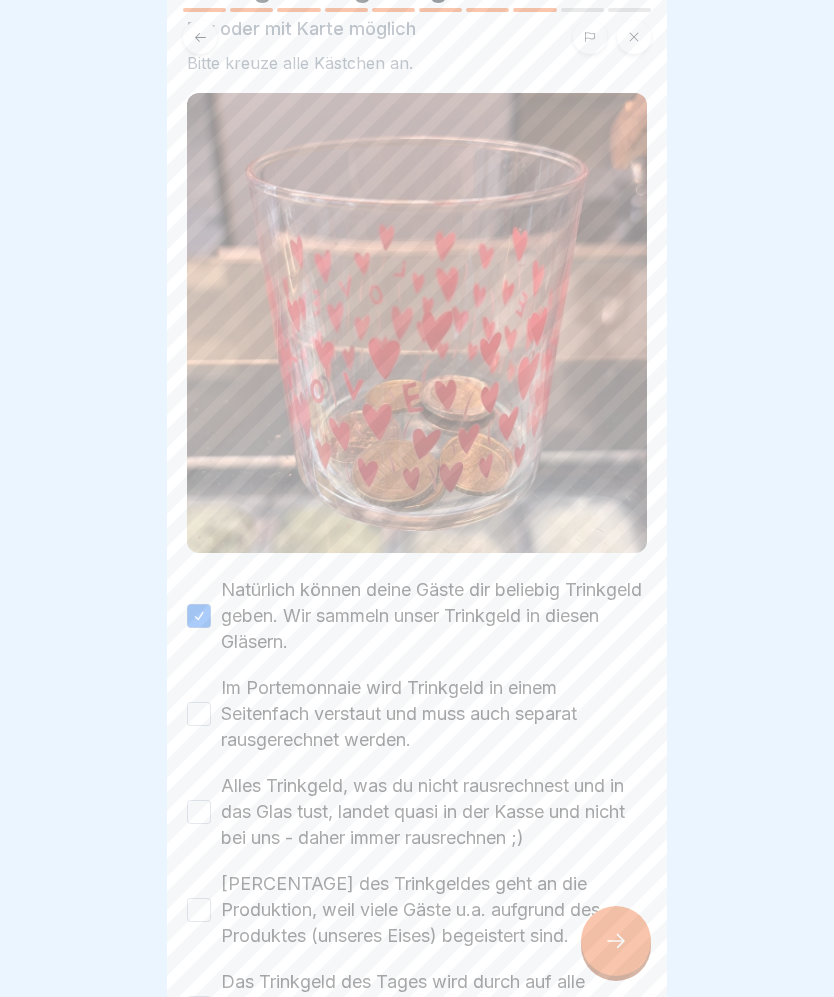 click on "Im Portemonnaie wird Trinkgeld in einem Seitenfach verstaut und muss auch separat rausgerechnet werden." at bounding box center (434, 714) 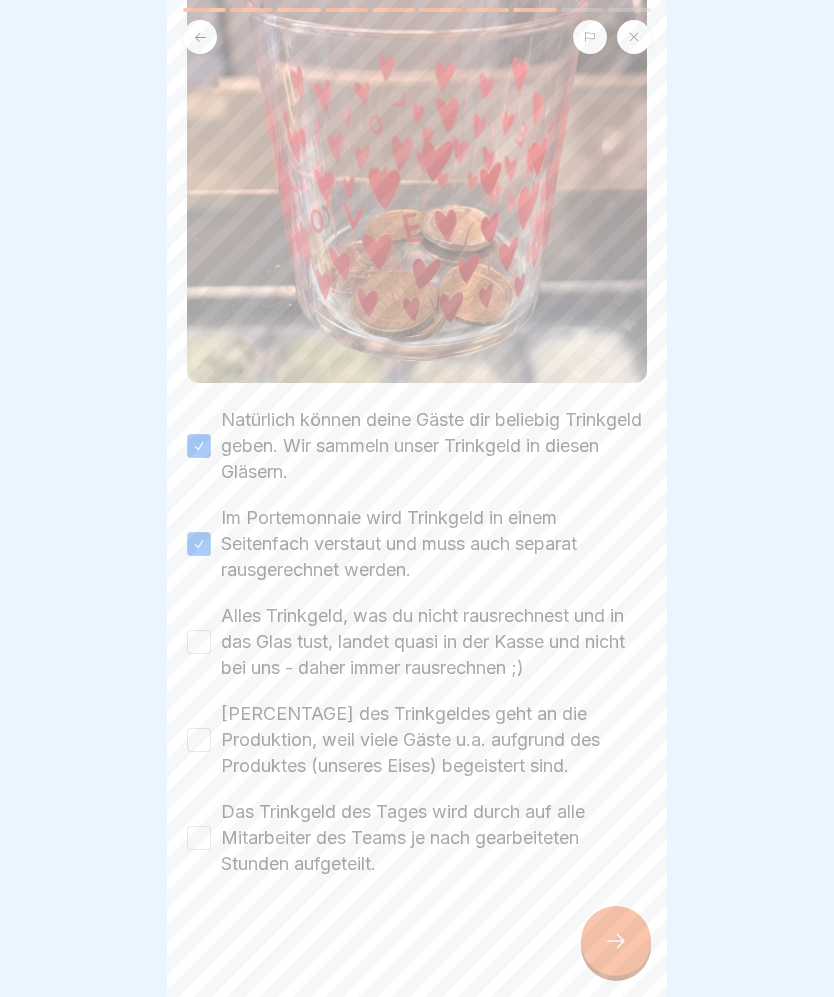scroll, scrollTop: 278, scrollLeft: 0, axis: vertical 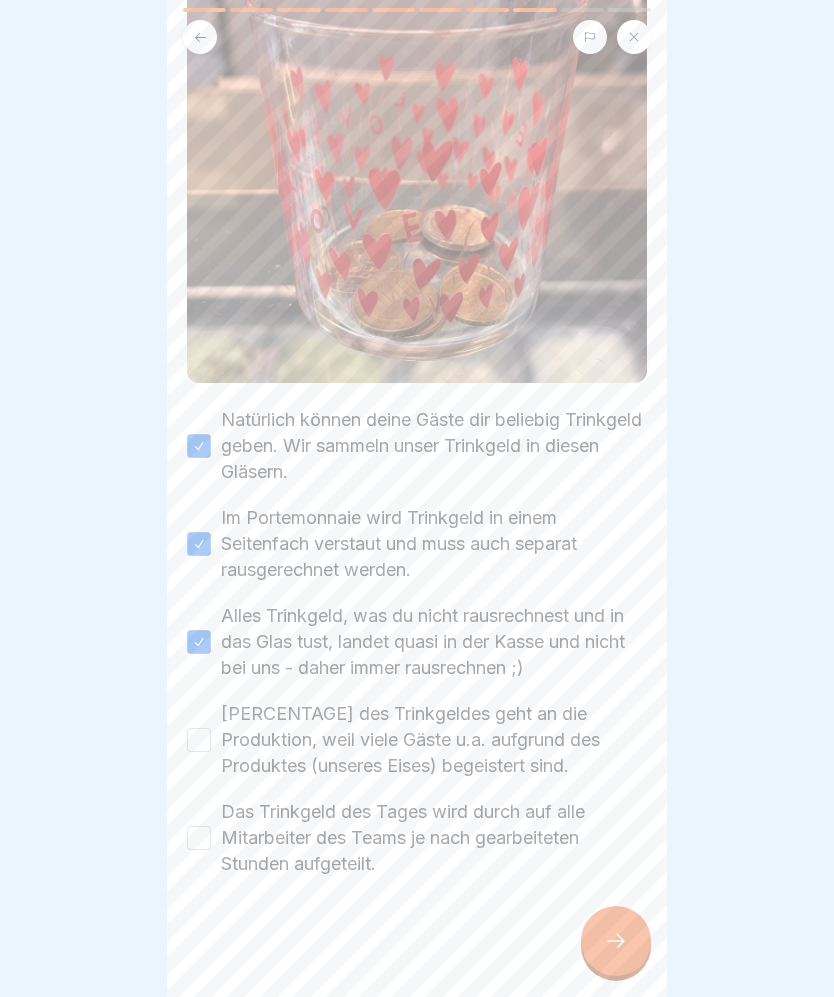 click on "10% des Trinkgeldes geht an die Produktion, weil viele Gäste u.a. aufgrund des Produktes (unseres Eises) begeistert sind." at bounding box center (434, 740) 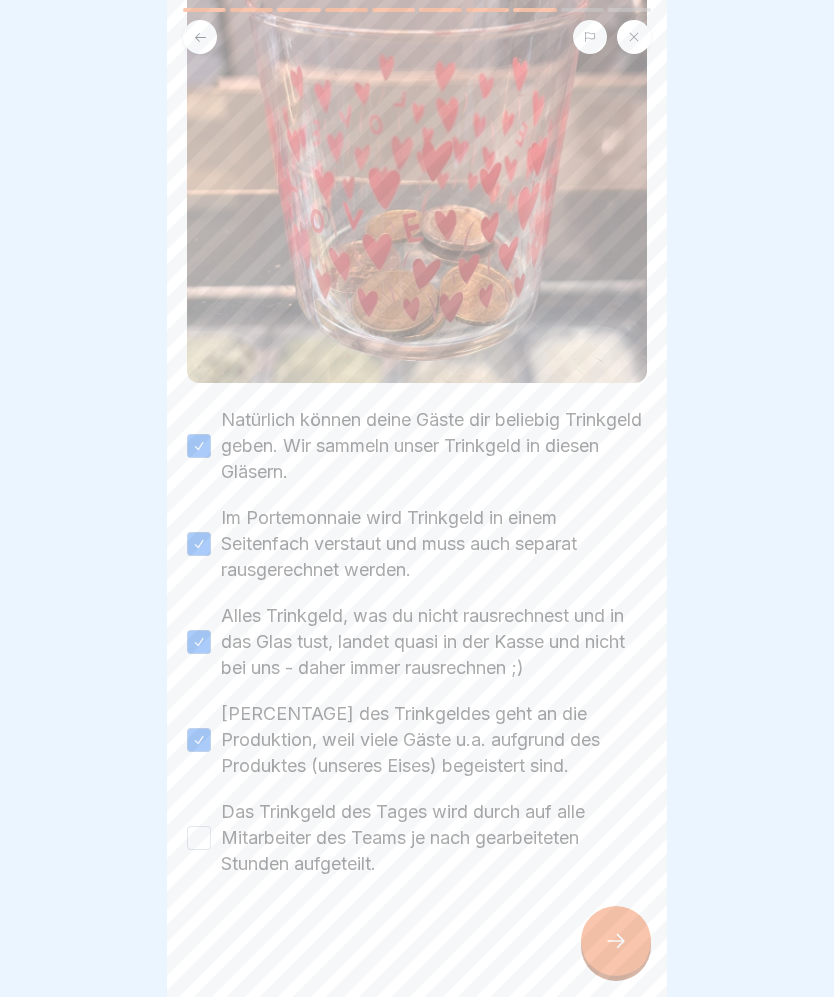 click on "Das Trinkgeld des Tages wird durch auf alle Mitarbeiter des Teams je nach gearbeiteten Stunden aufgeteilt." at bounding box center (434, 838) 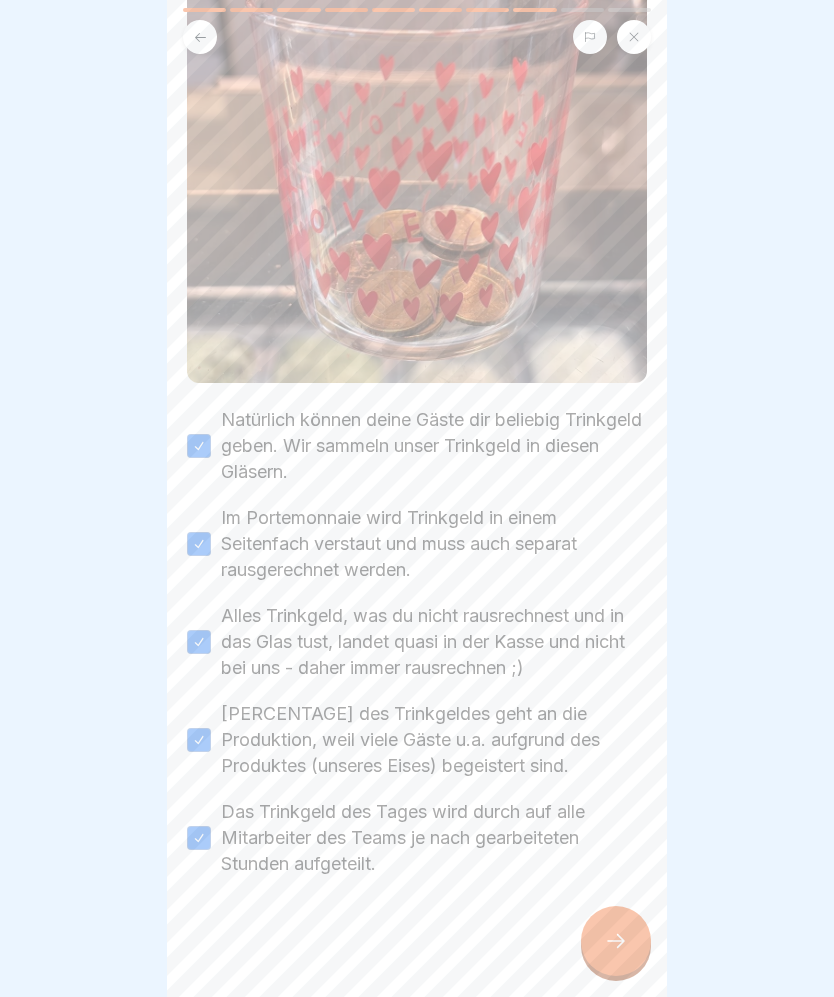 click at bounding box center (616, 941) 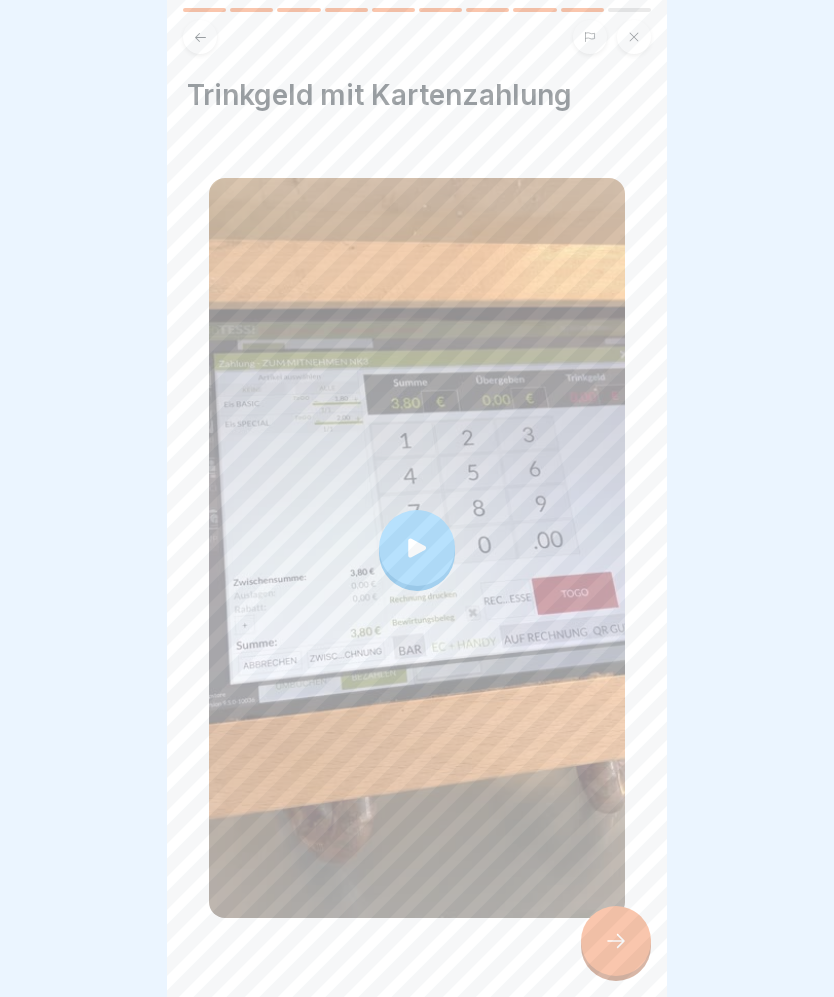 click at bounding box center [417, 548] 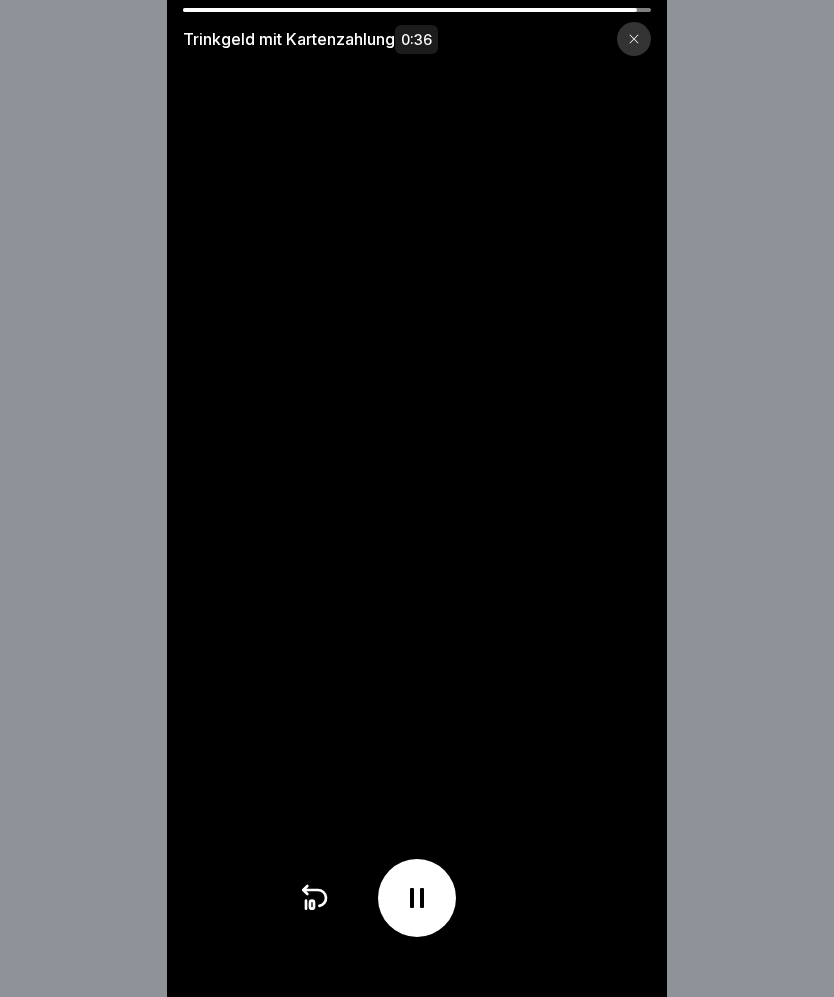 click at bounding box center [417, 898] 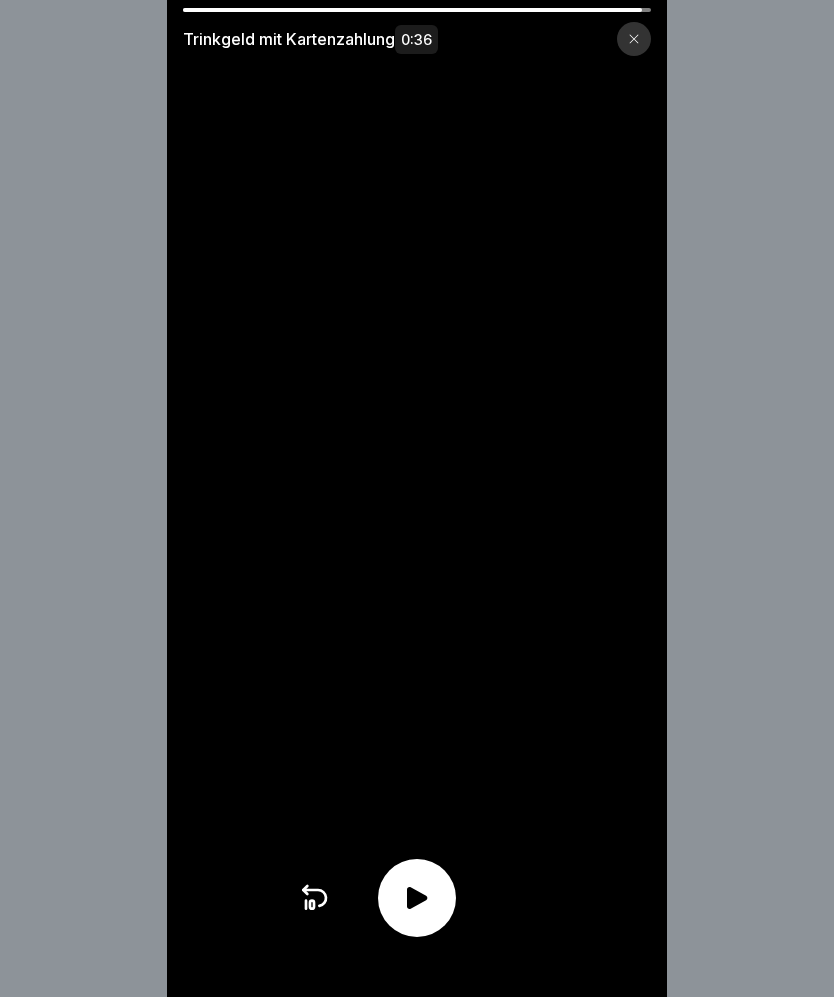 click 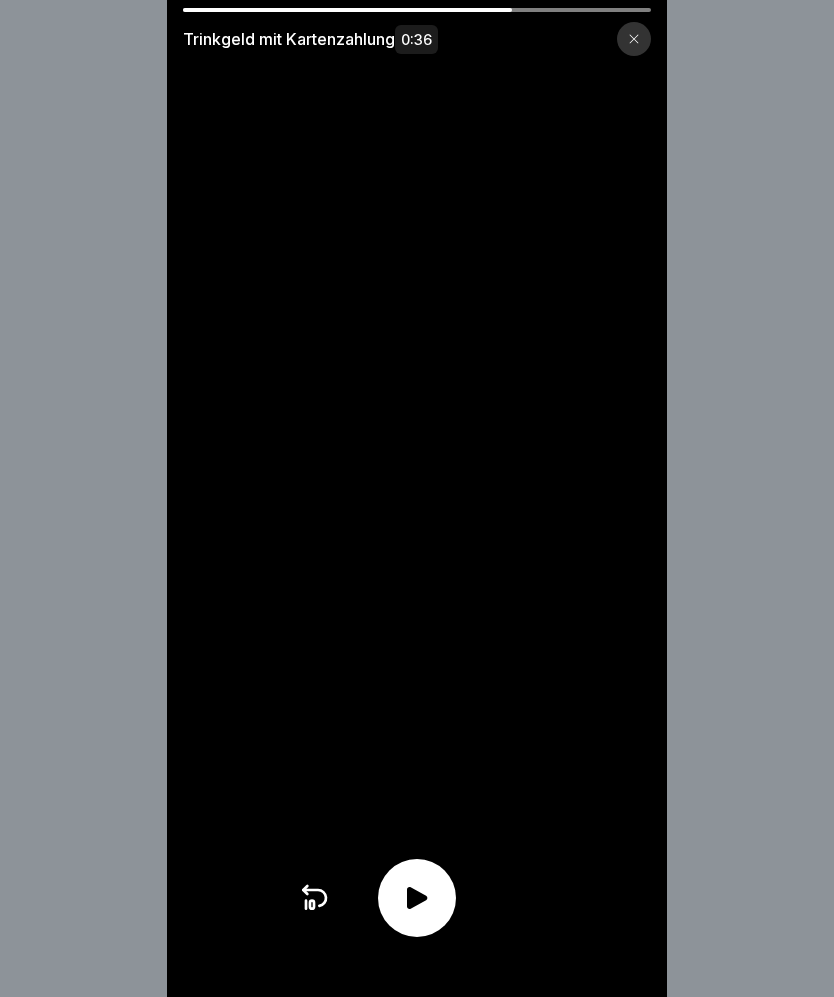click 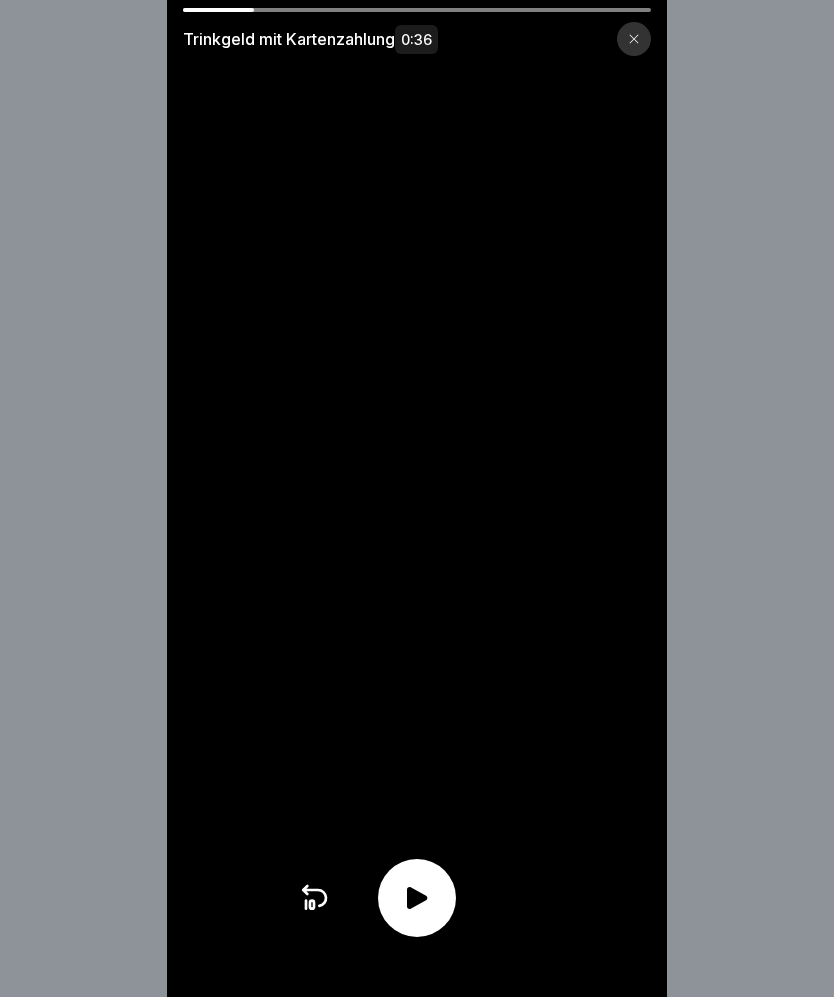 click 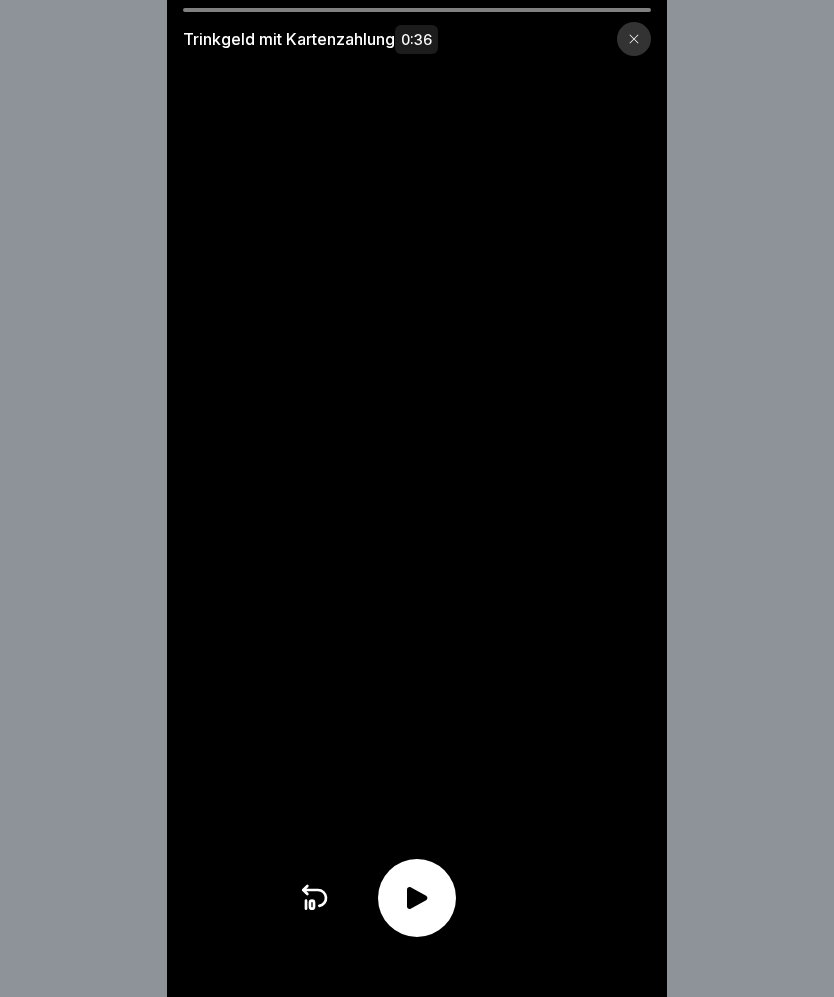 click at bounding box center [417, 898] 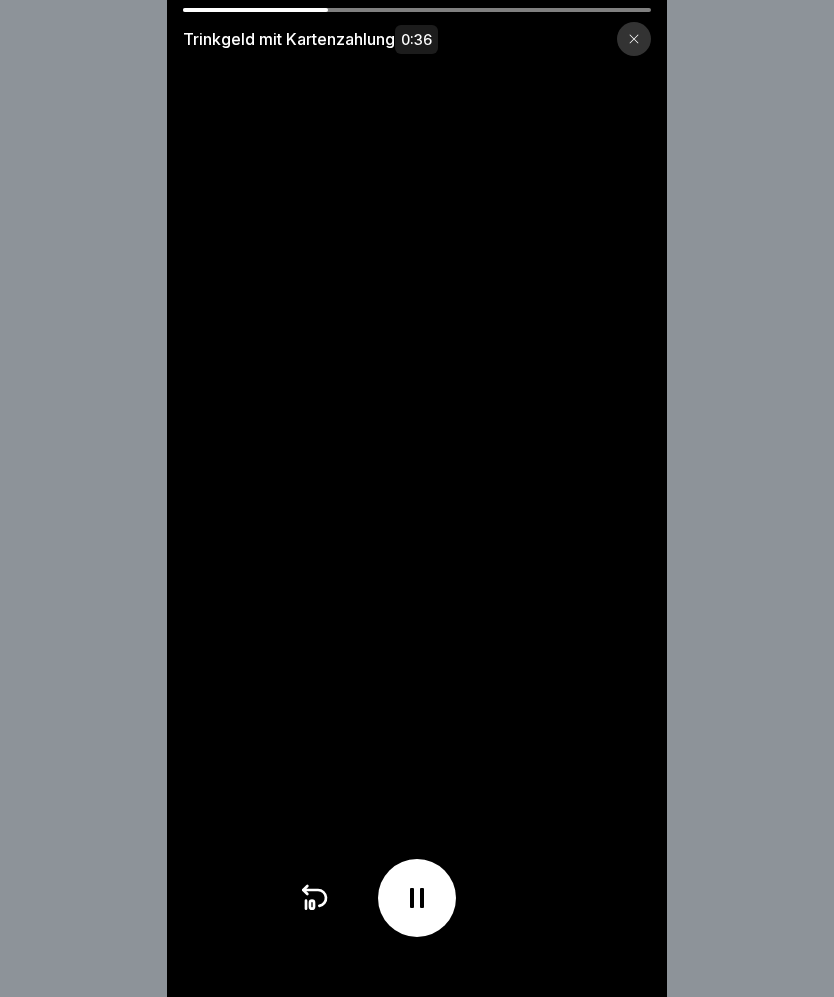 click at bounding box center (417, 498) 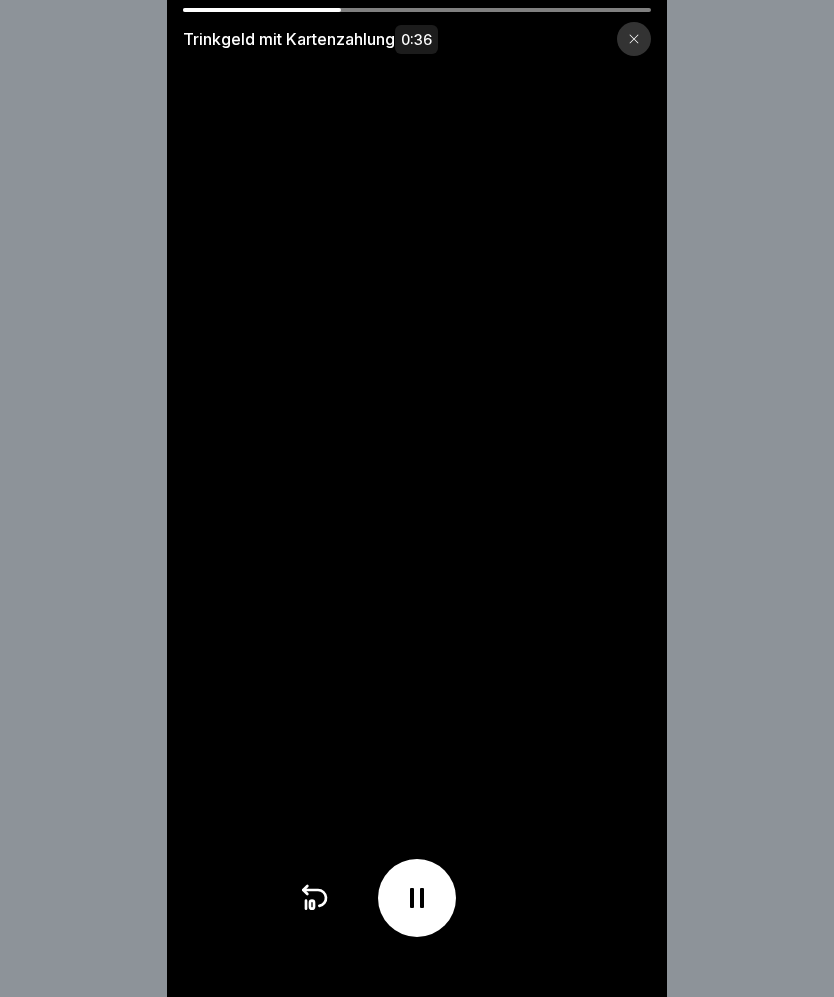 click at bounding box center (634, 39) 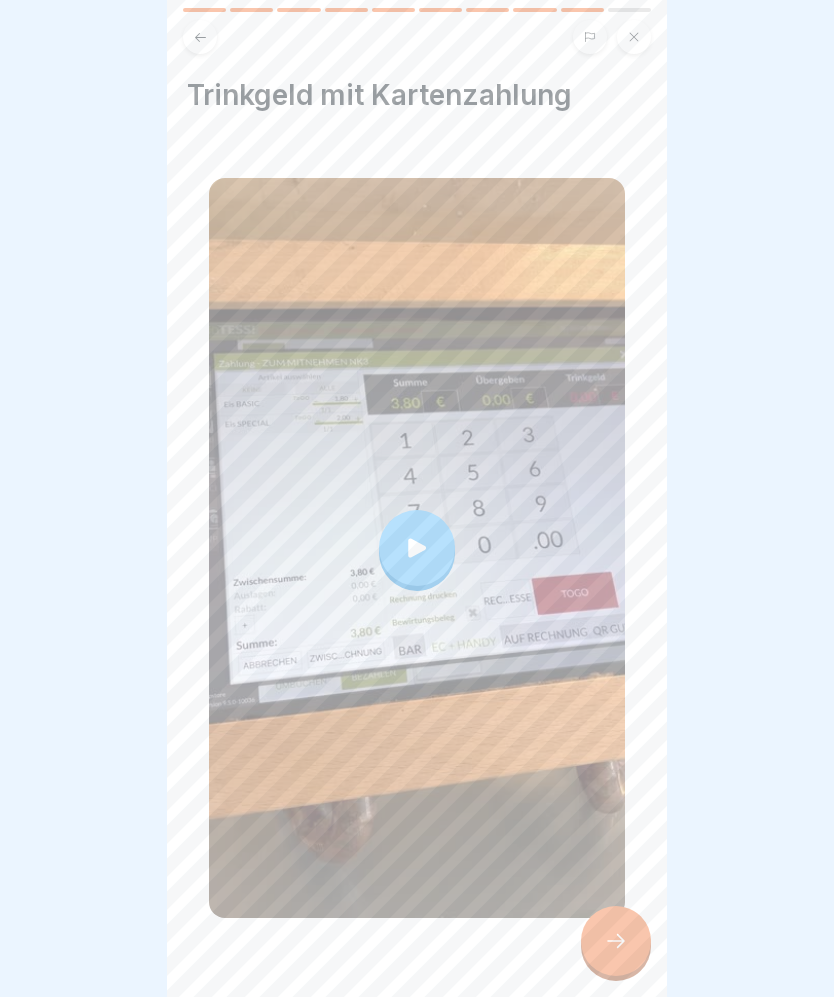 click 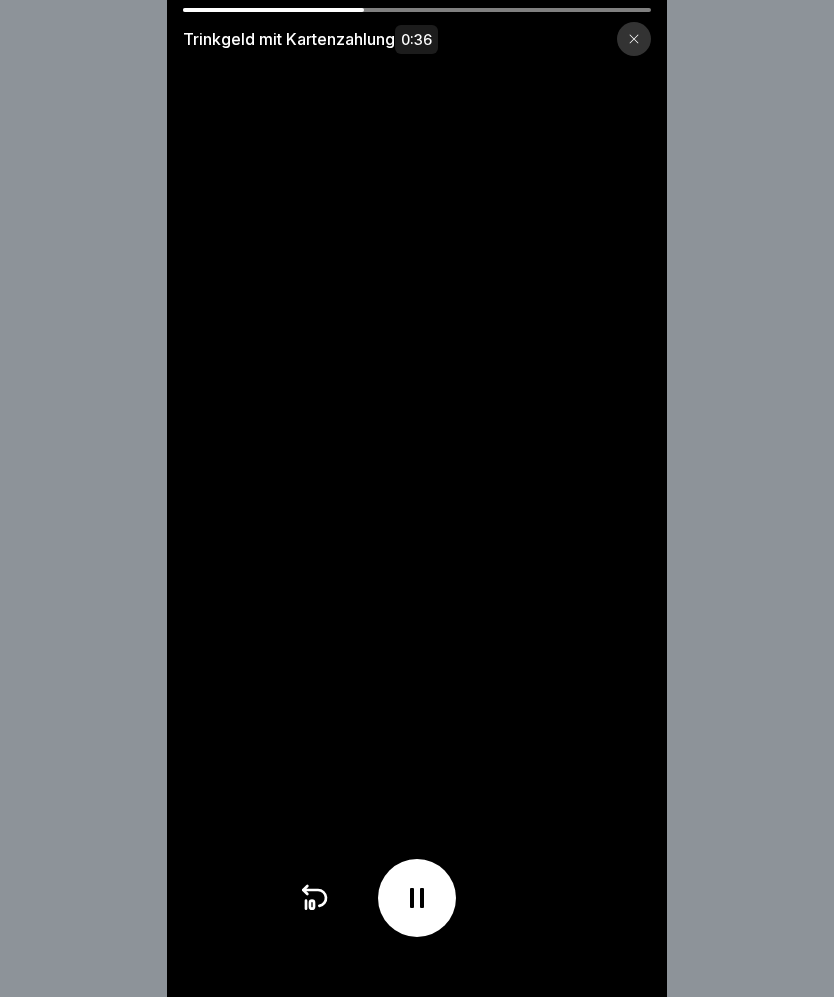 click at bounding box center (634, 39) 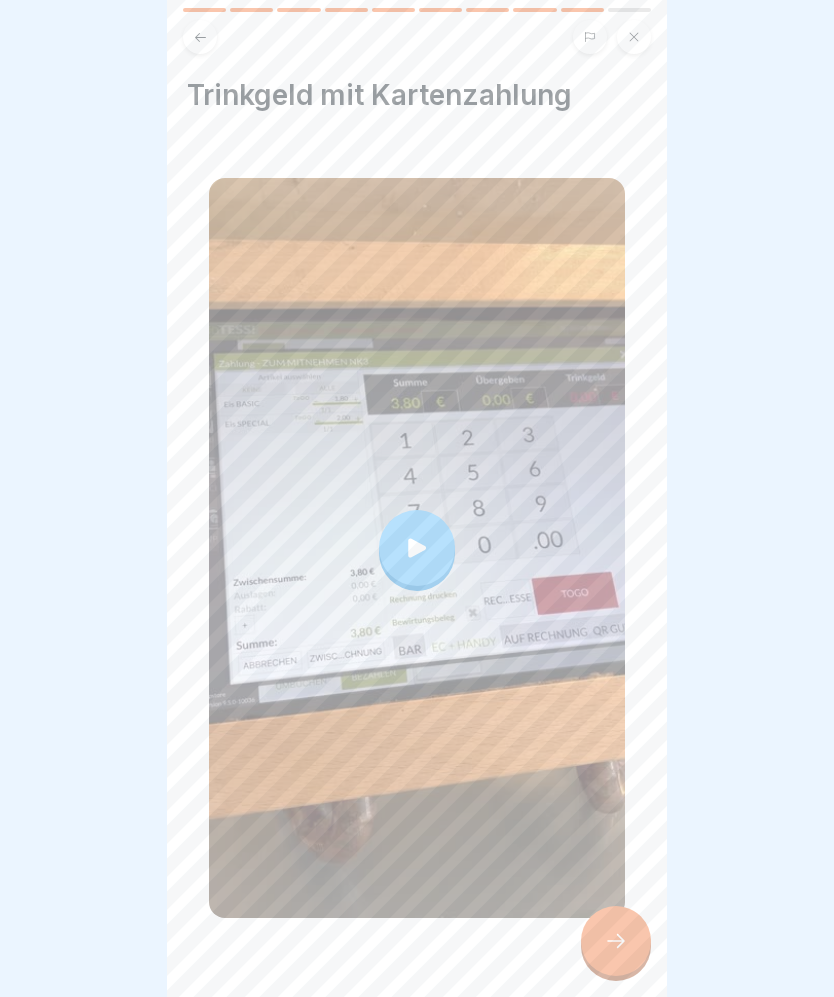 click 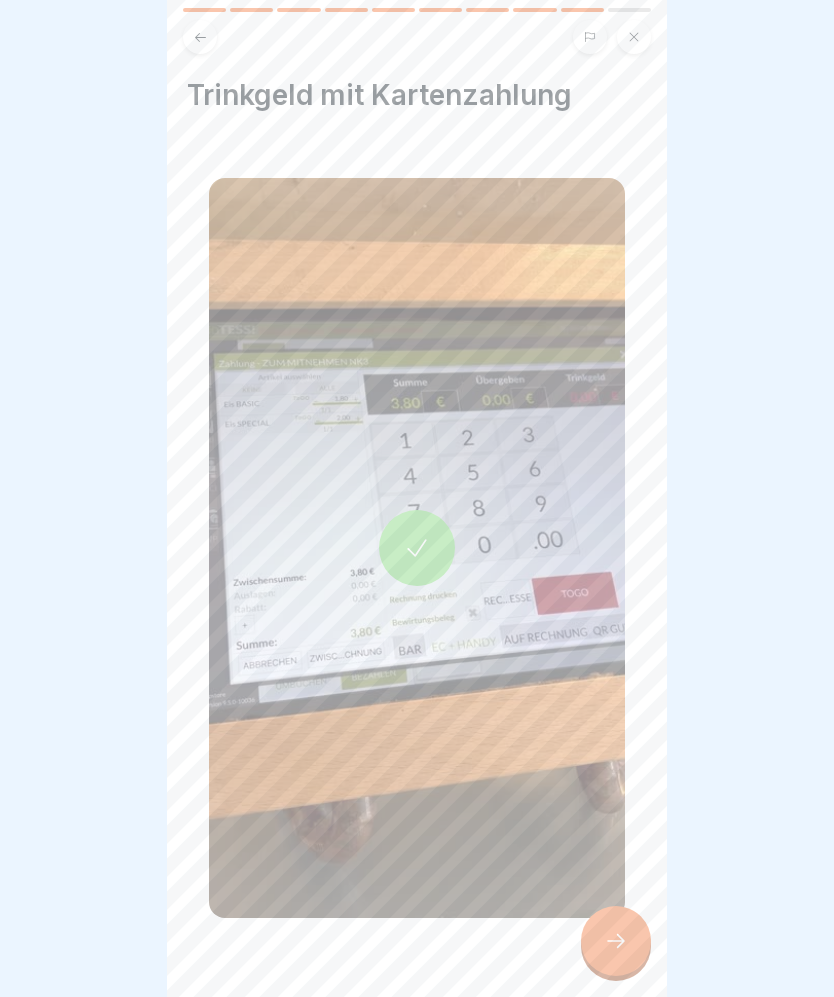 click at bounding box center [616, 941] 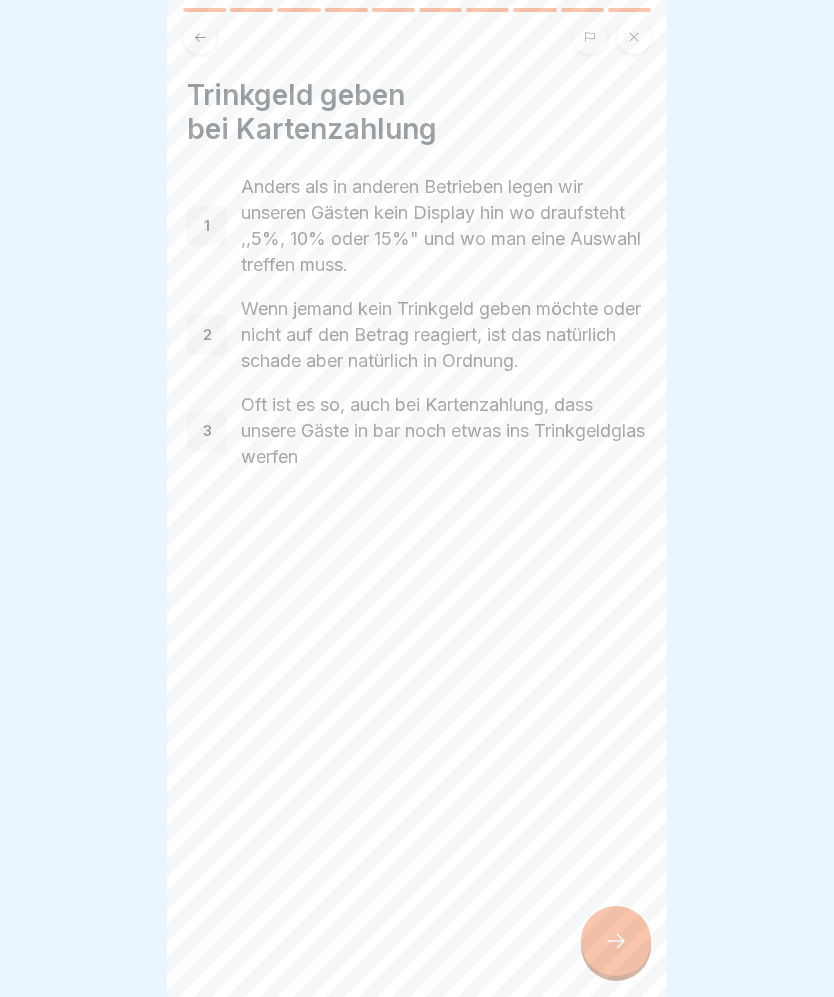 click at bounding box center (616, 941) 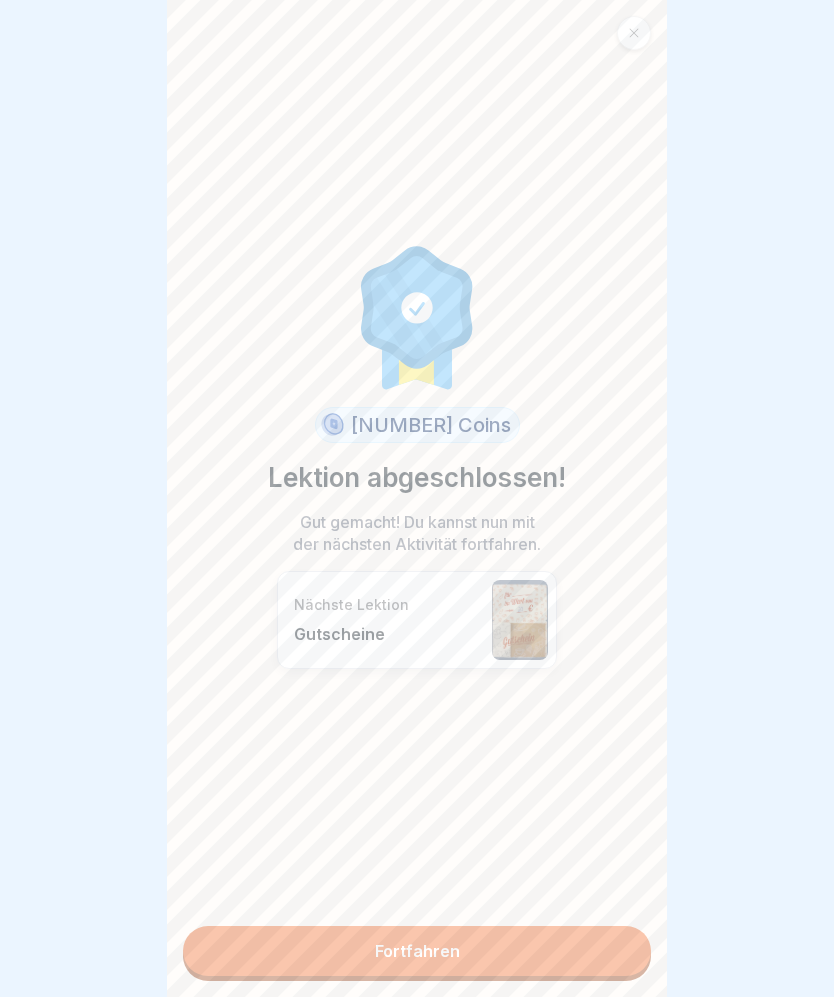 click on "Fortfahren" at bounding box center [417, 951] 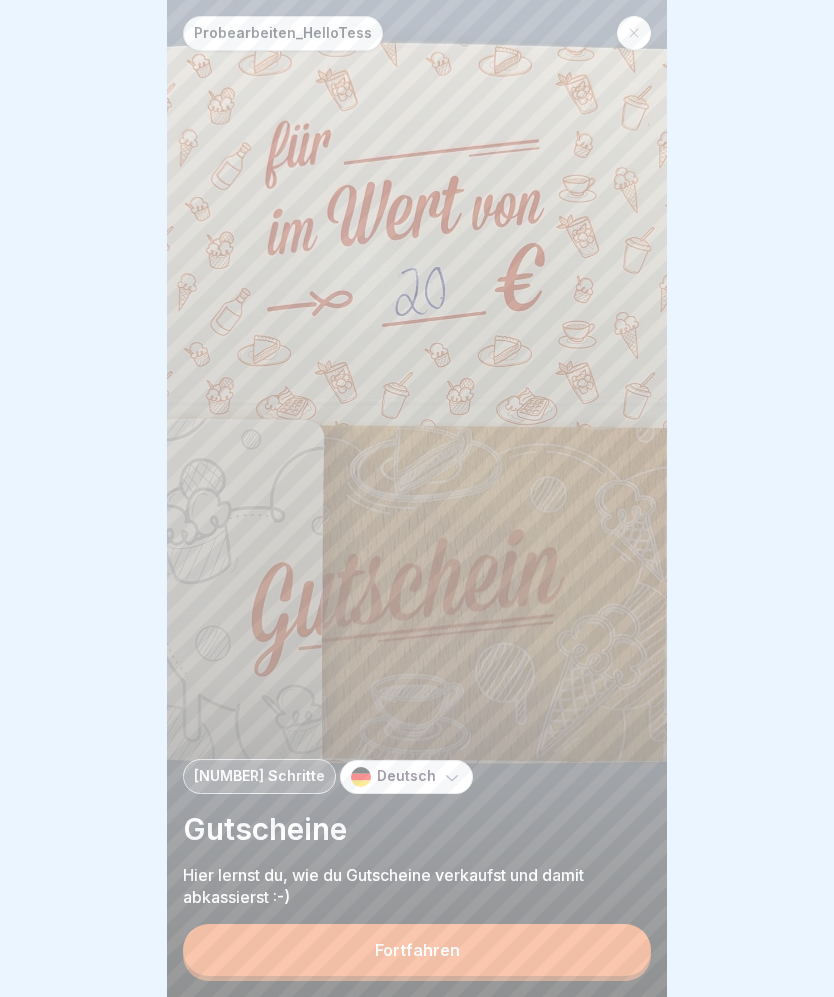 click on "Fortfahren" at bounding box center [417, 950] 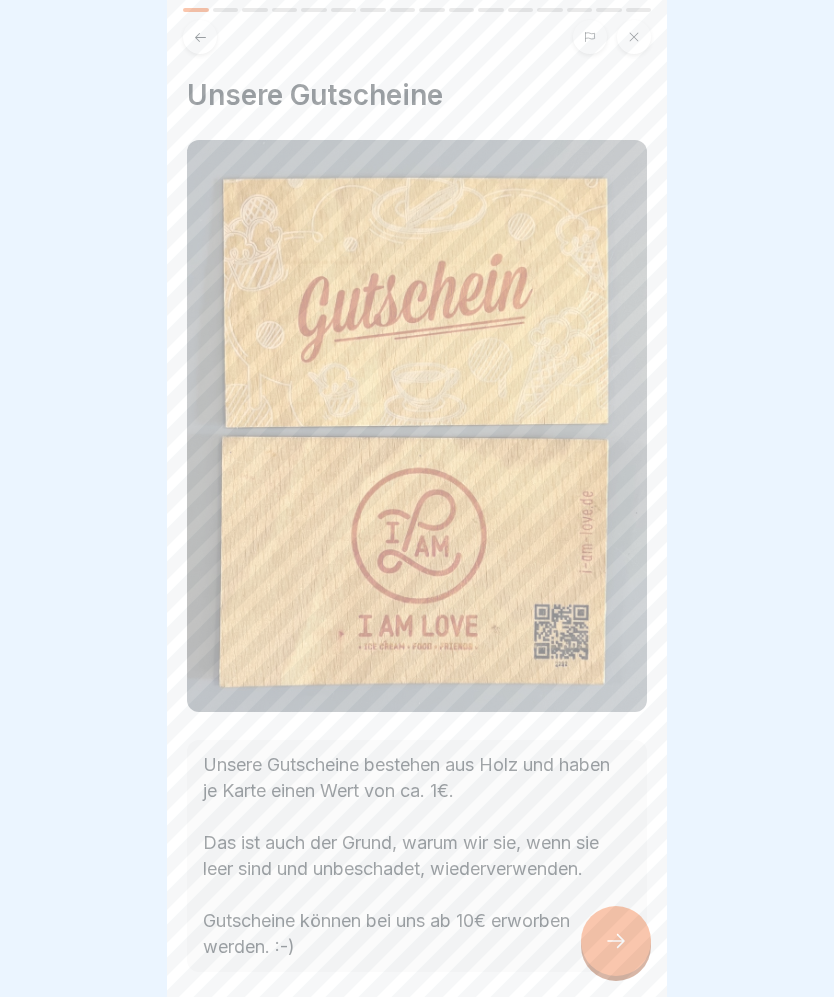click at bounding box center [200, 37] 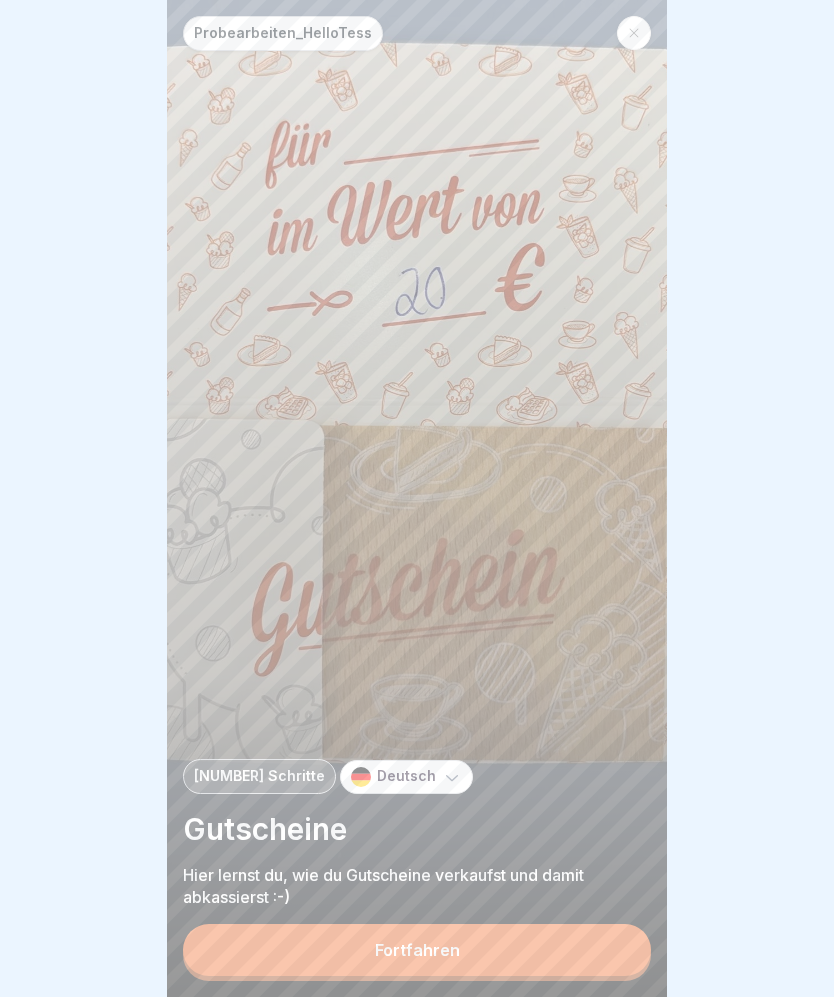 click on "Fortfahren" at bounding box center [417, 950] 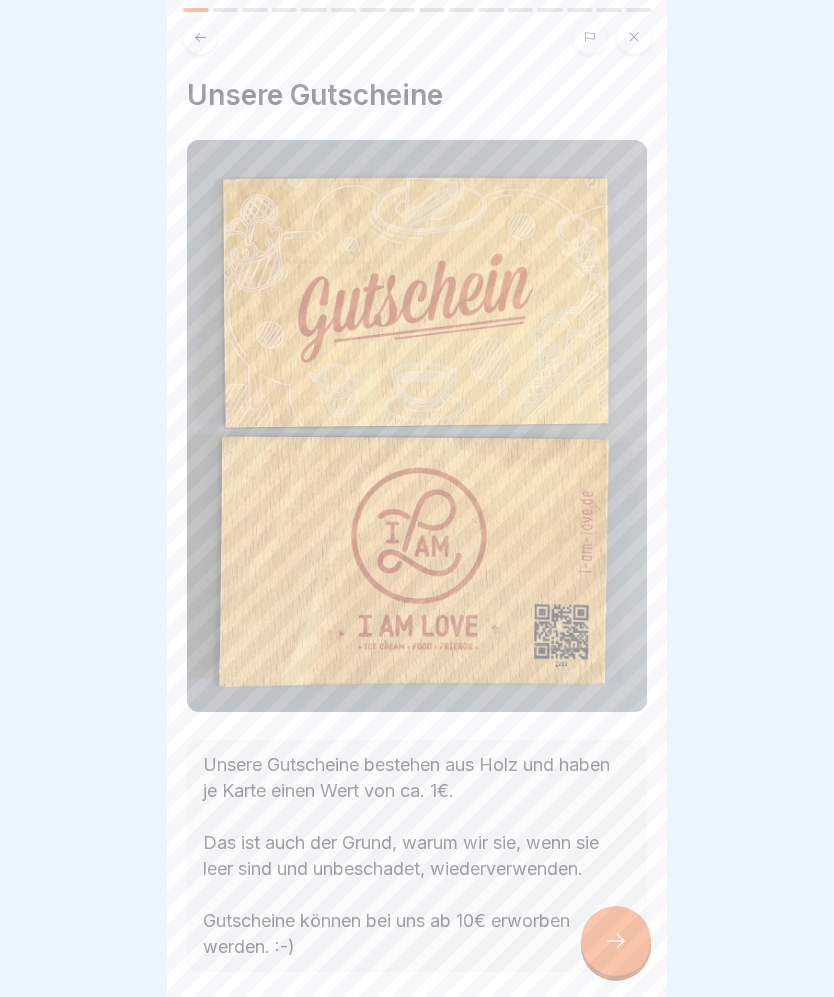 click 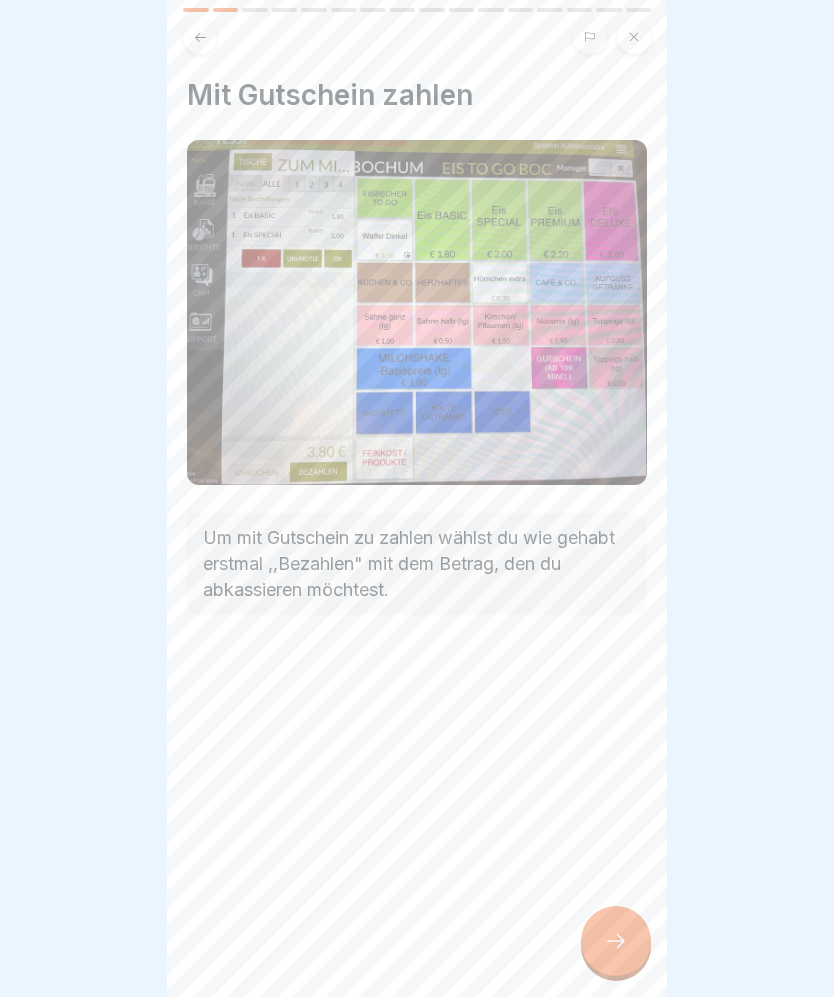 click at bounding box center [616, 941] 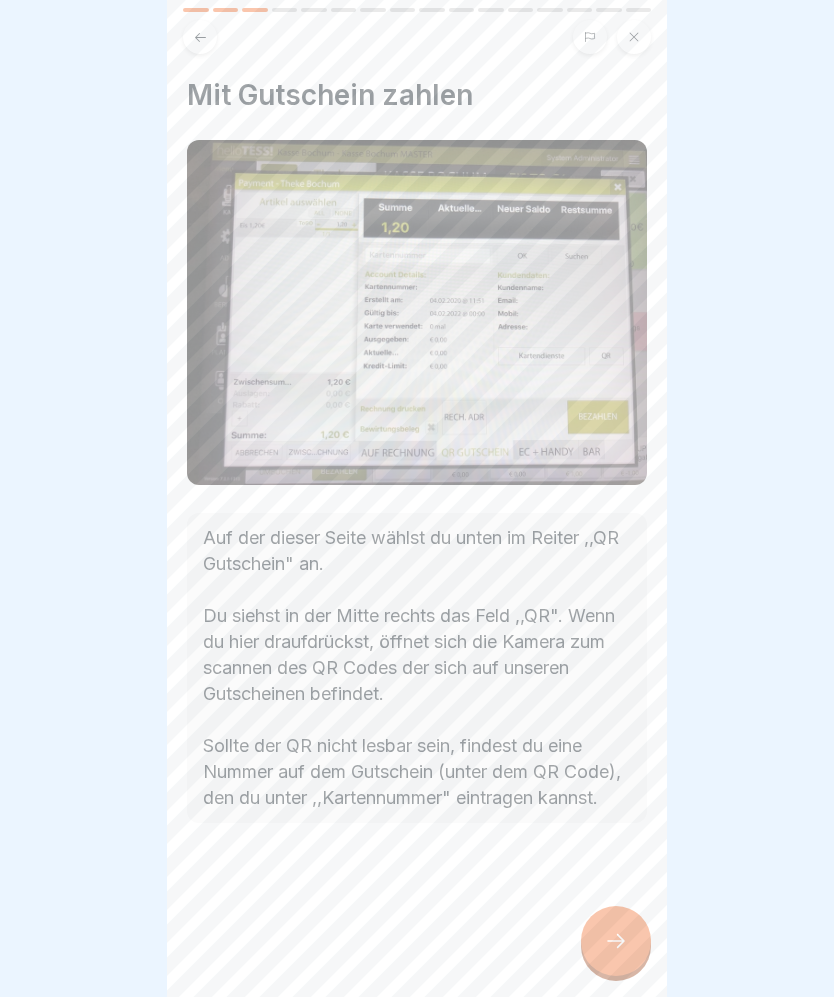 click 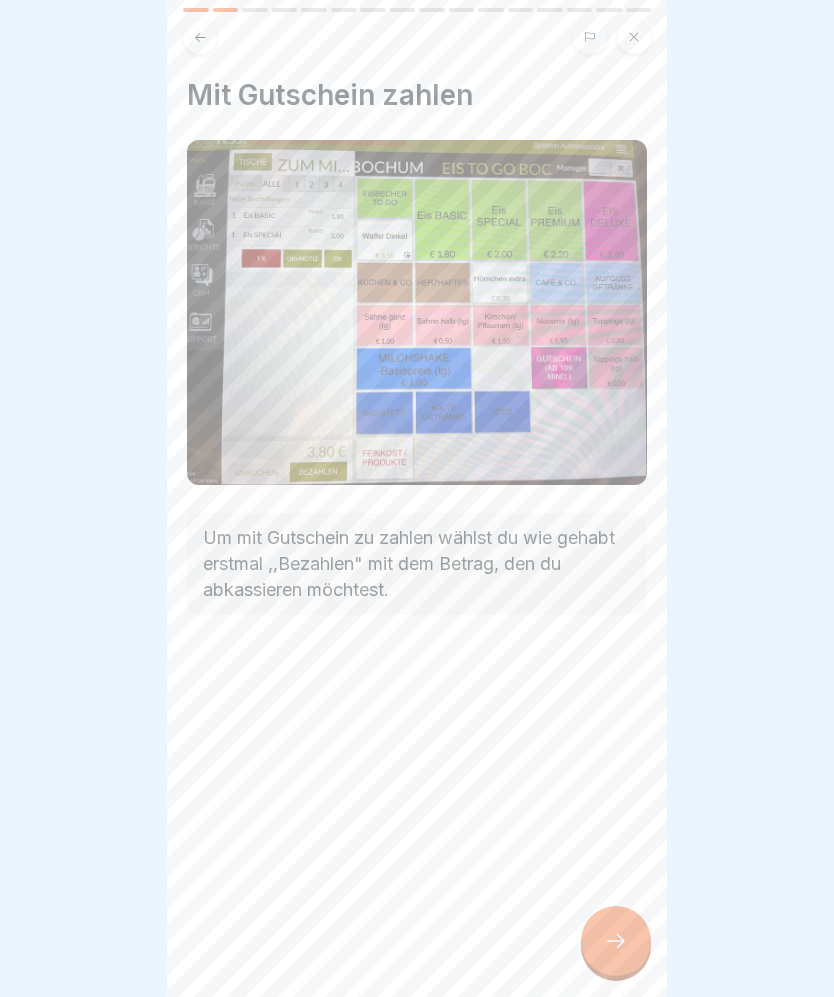 click at bounding box center [616, 941] 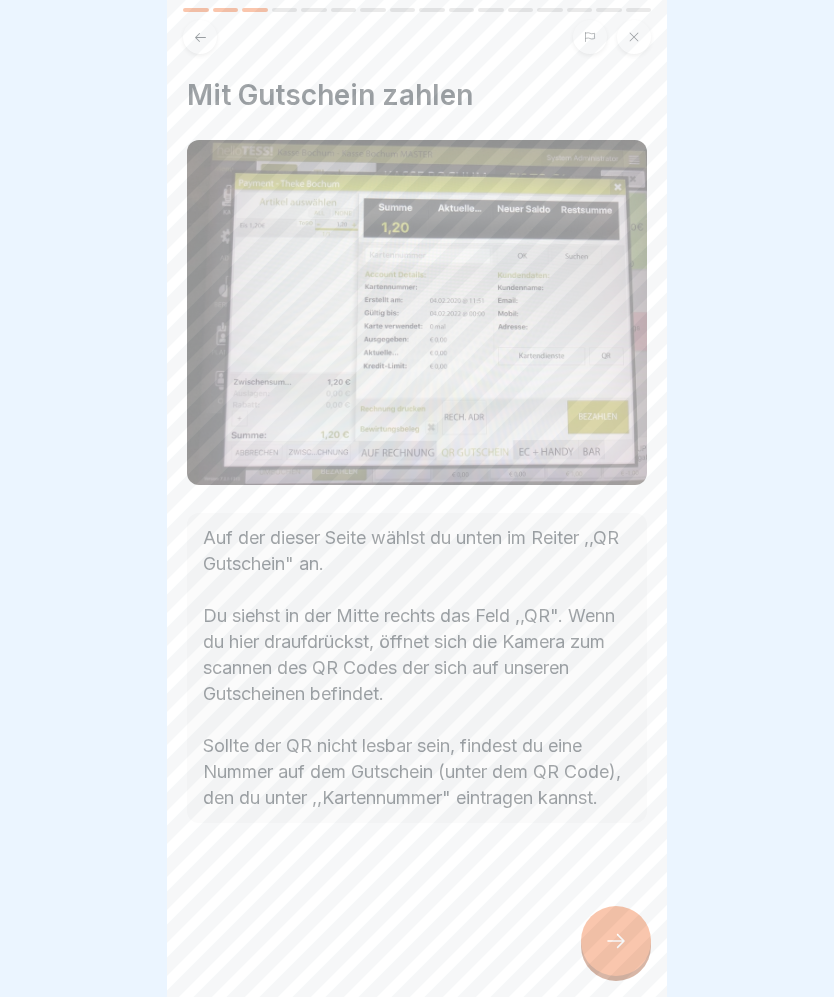 click at bounding box center [634, 37] 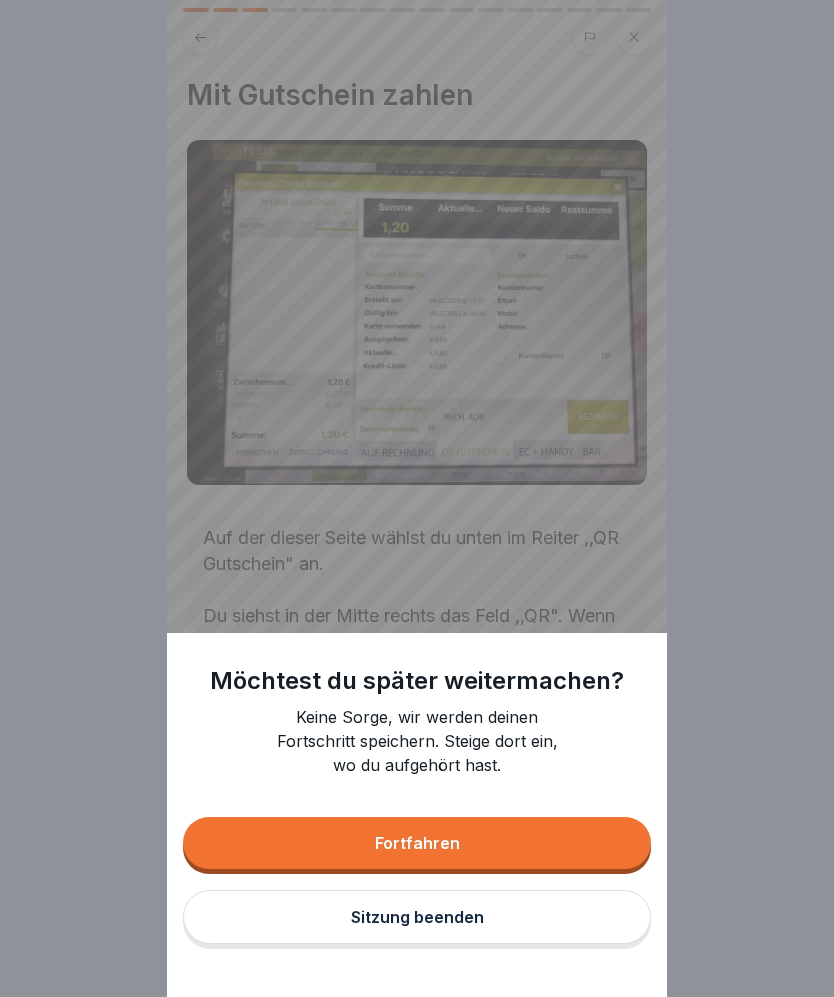 click on "Sitzung beenden" at bounding box center (417, 917) 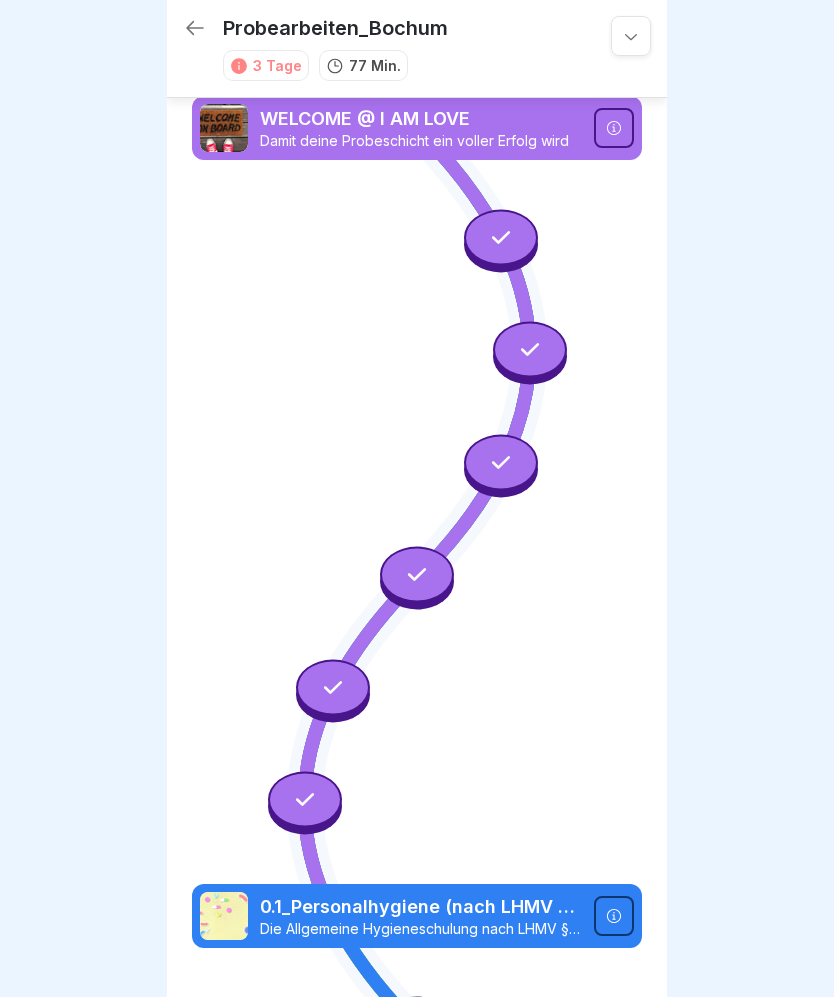 scroll, scrollTop: 0, scrollLeft: 0, axis: both 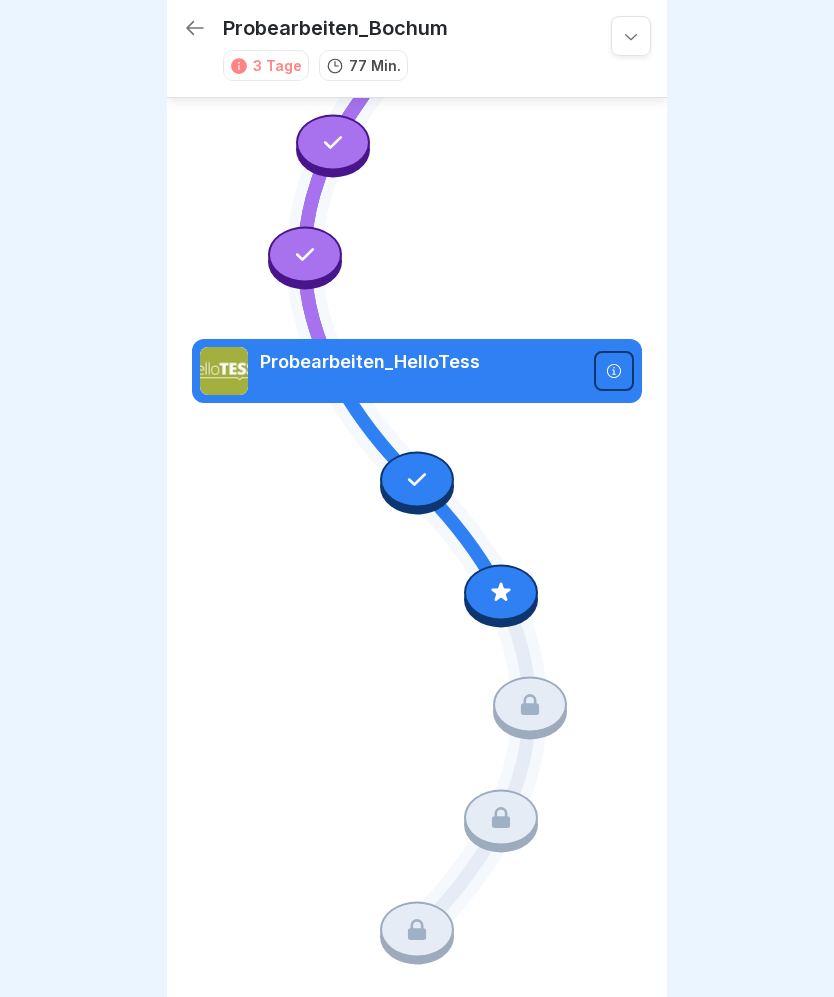 click 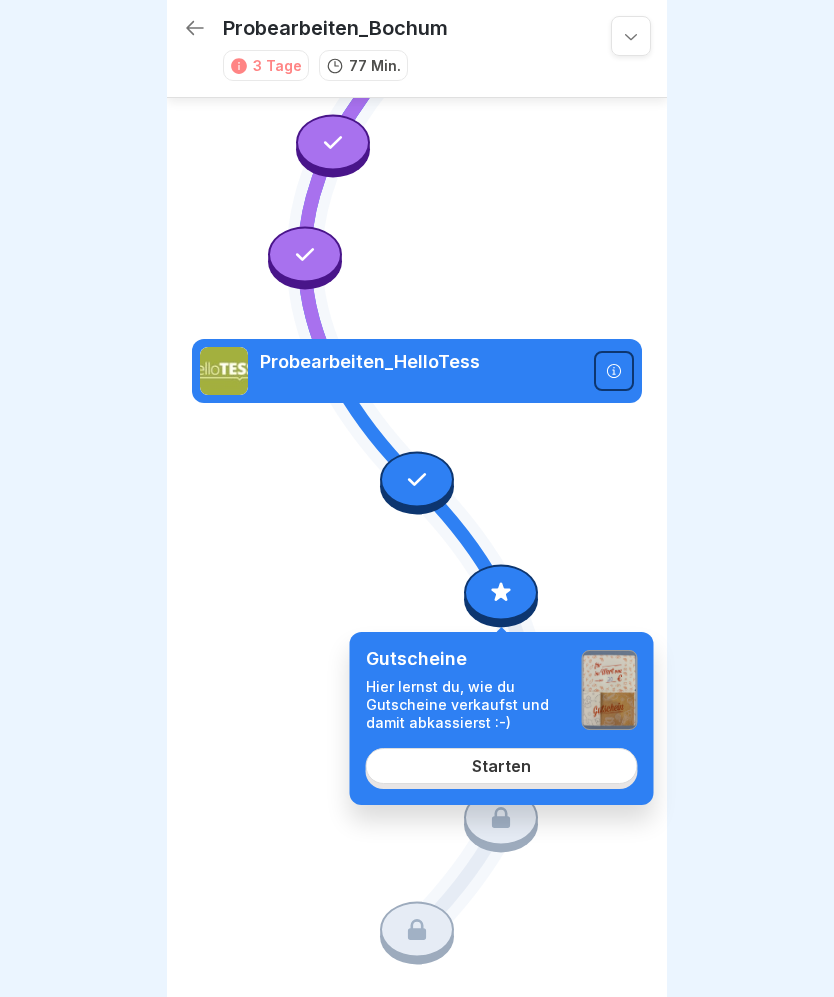 click on "Starten" at bounding box center [502, 766] 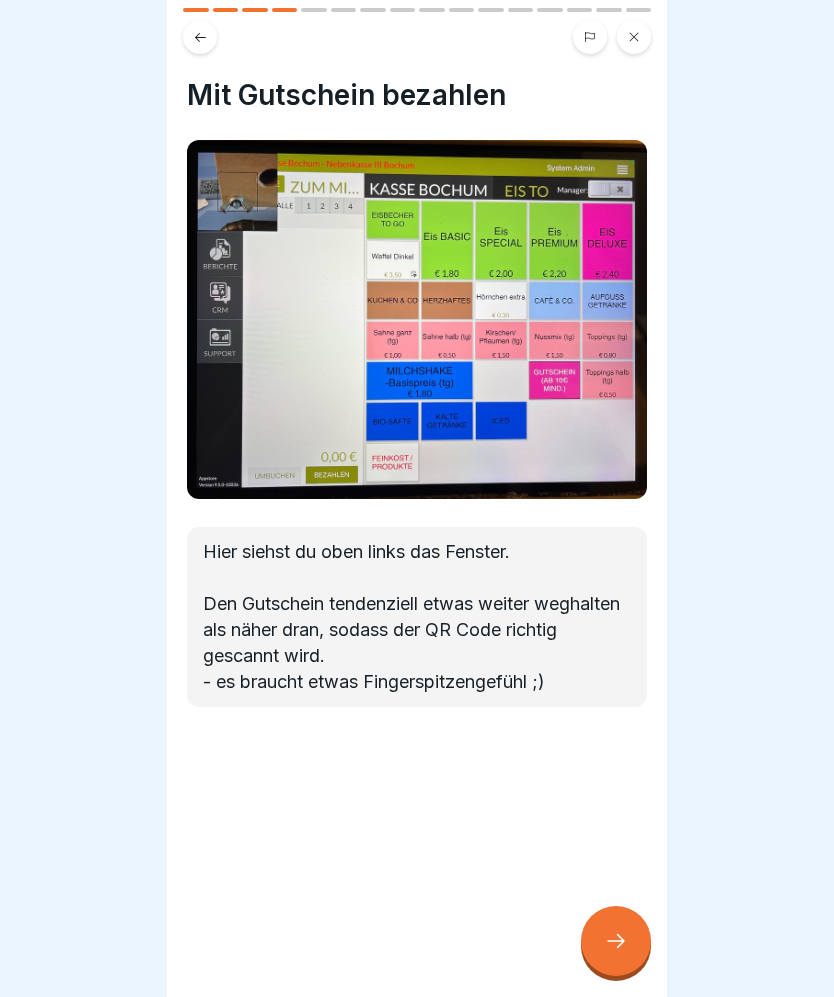 scroll, scrollTop: 0, scrollLeft: 0, axis: both 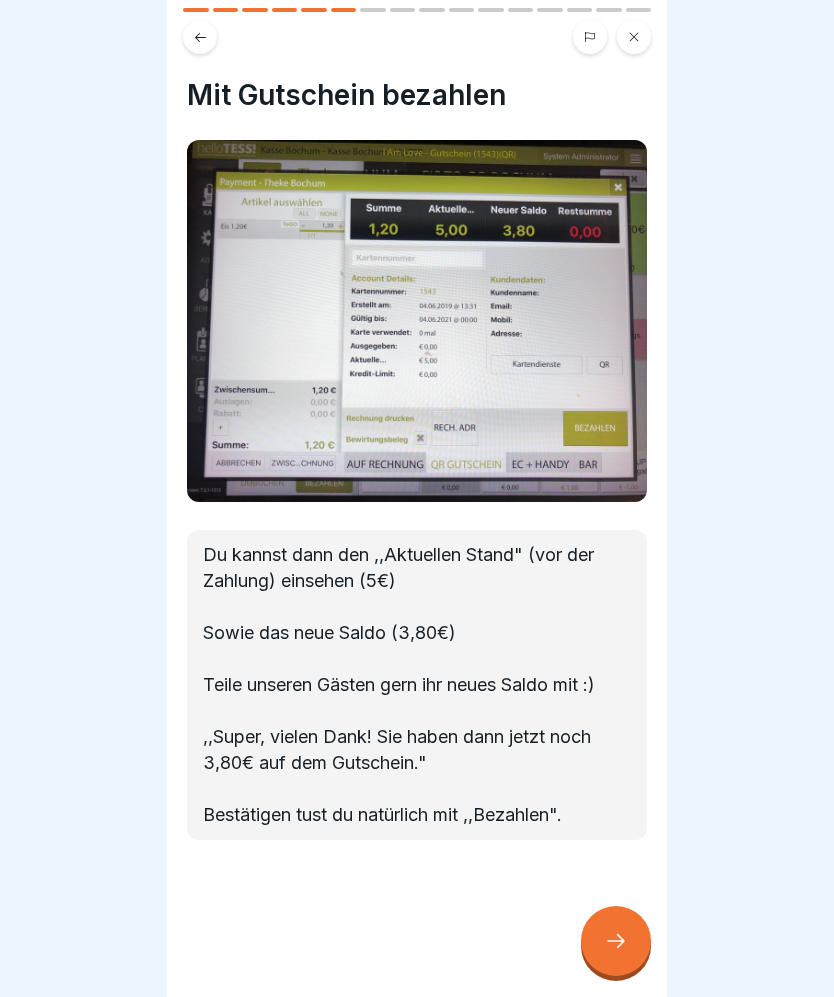 click at bounding box center [616, 941] 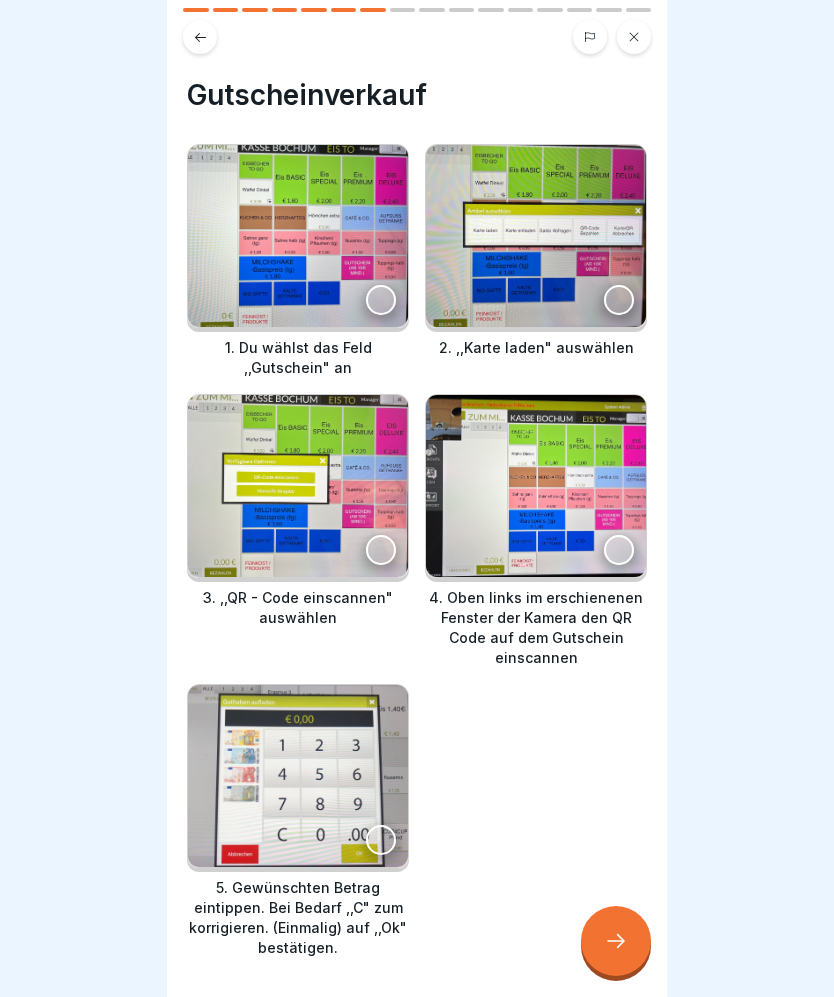 click at bounding box center [298, 236] 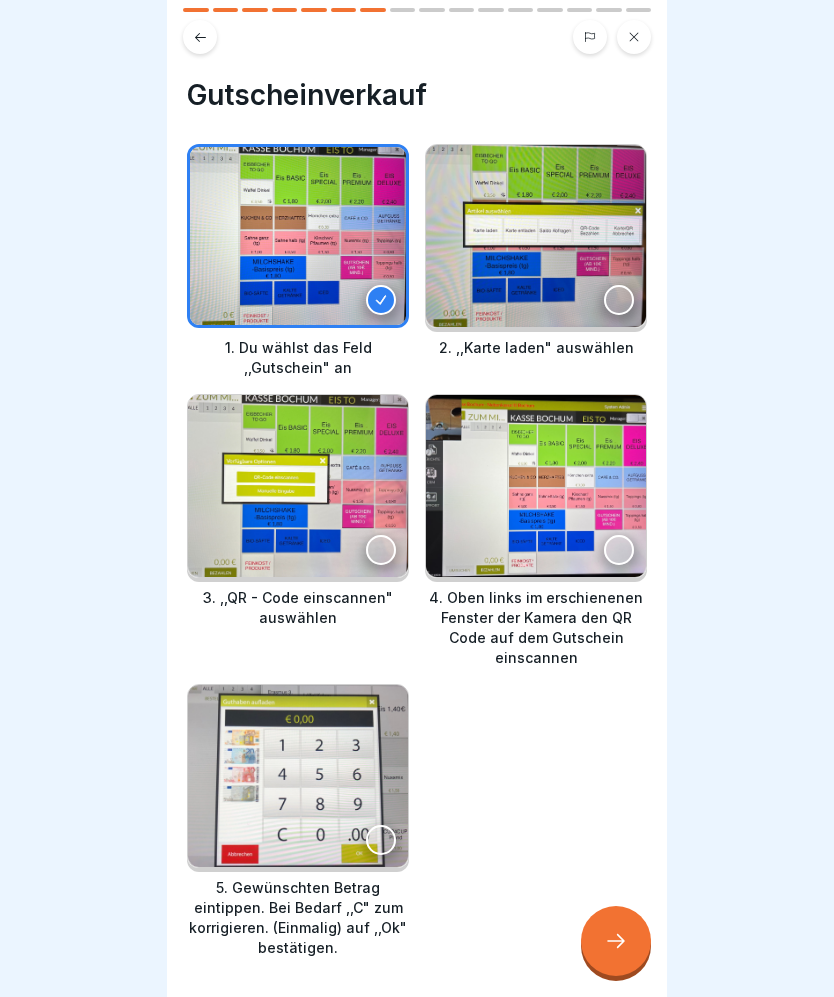 click at bounding box center (619, 300) 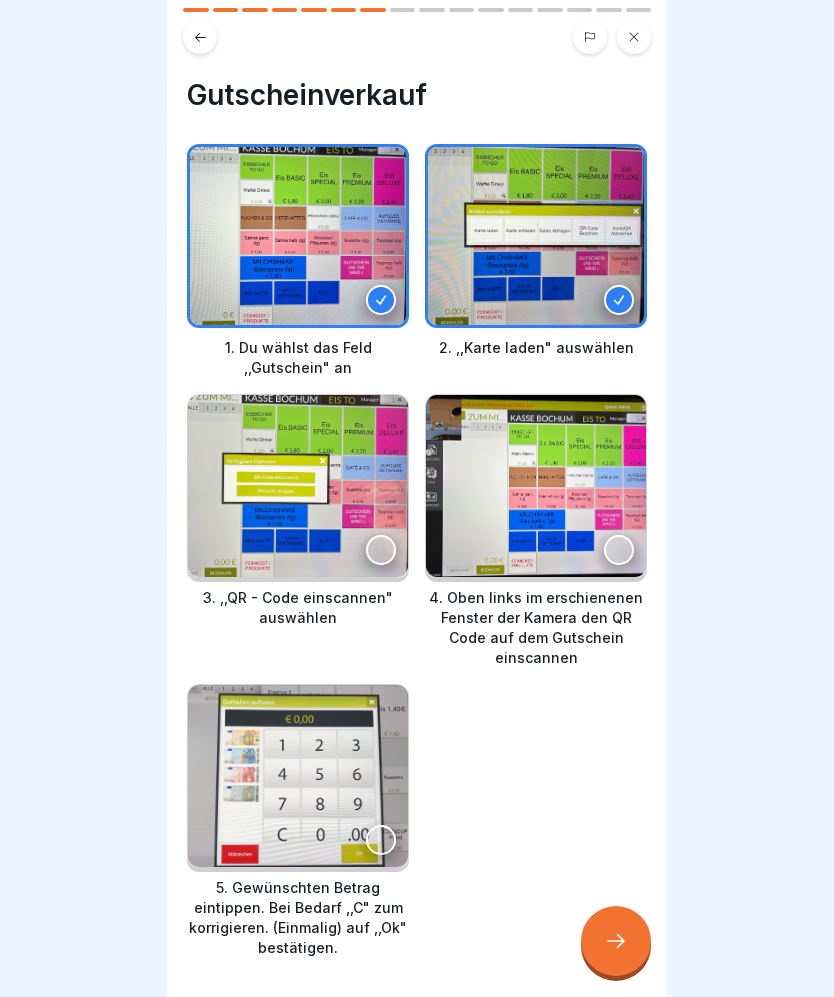 click at bounding box center (381, 550) 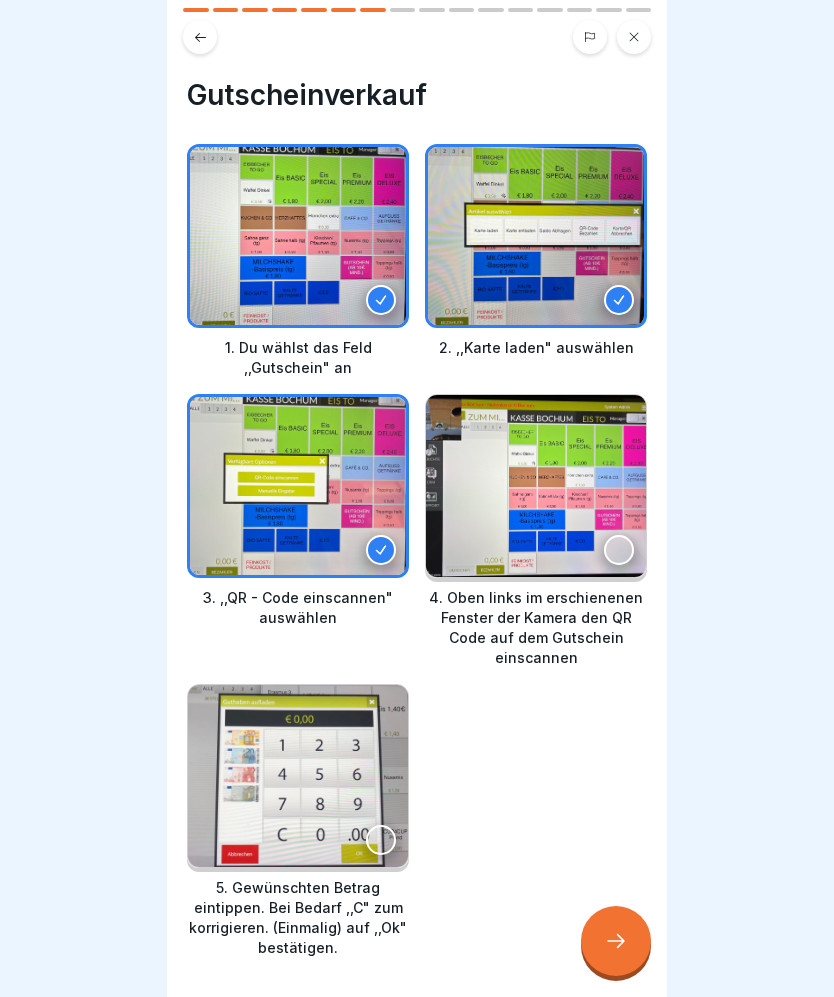 click at bounding box center (619, 550) 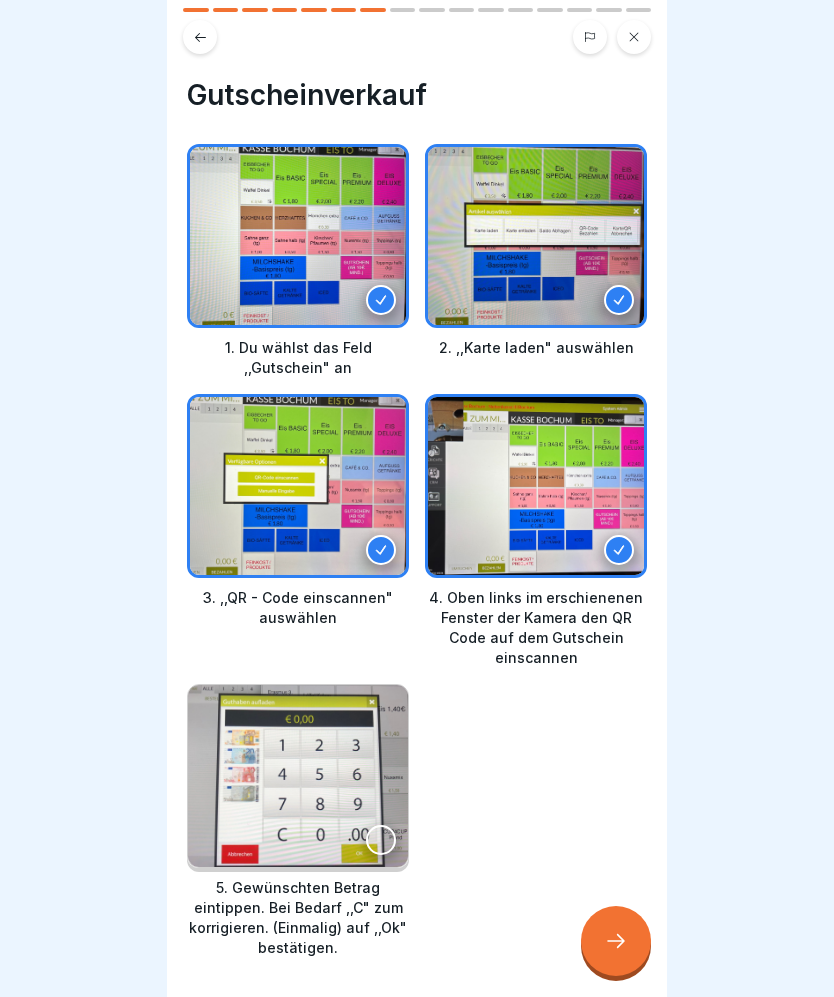 click at bounding box center [381, 840] 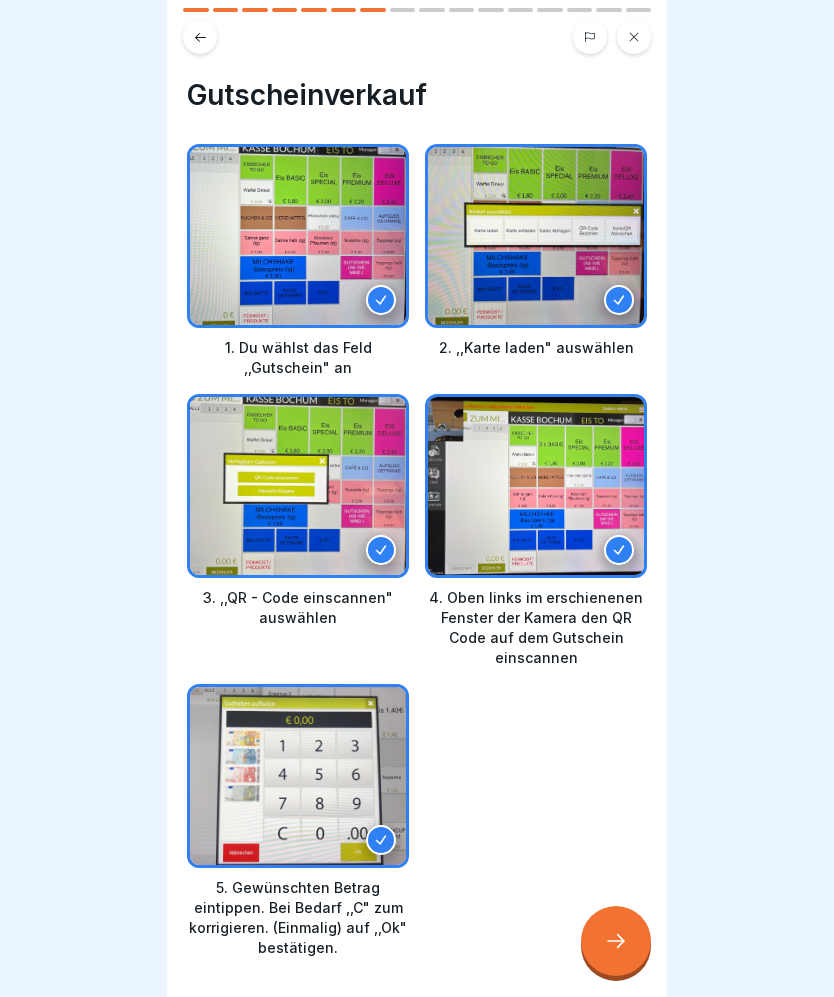 click at bounding box center [616, 941] 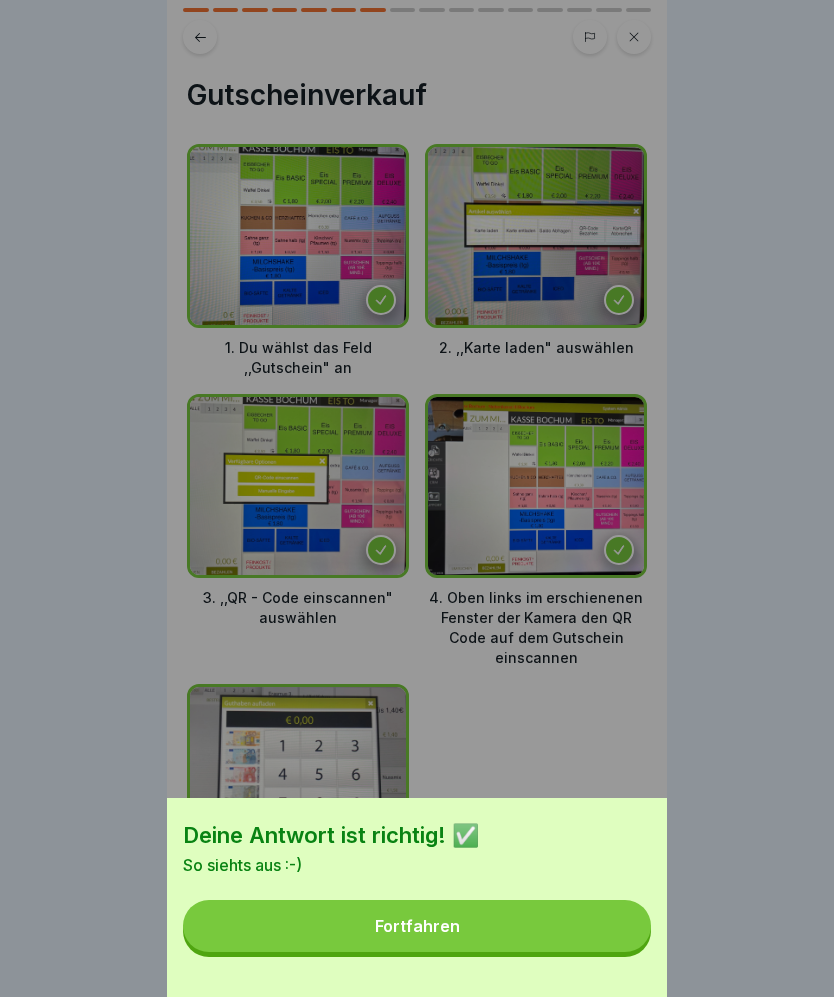 click on "Fortfahren" at bounding box center (417, 926) 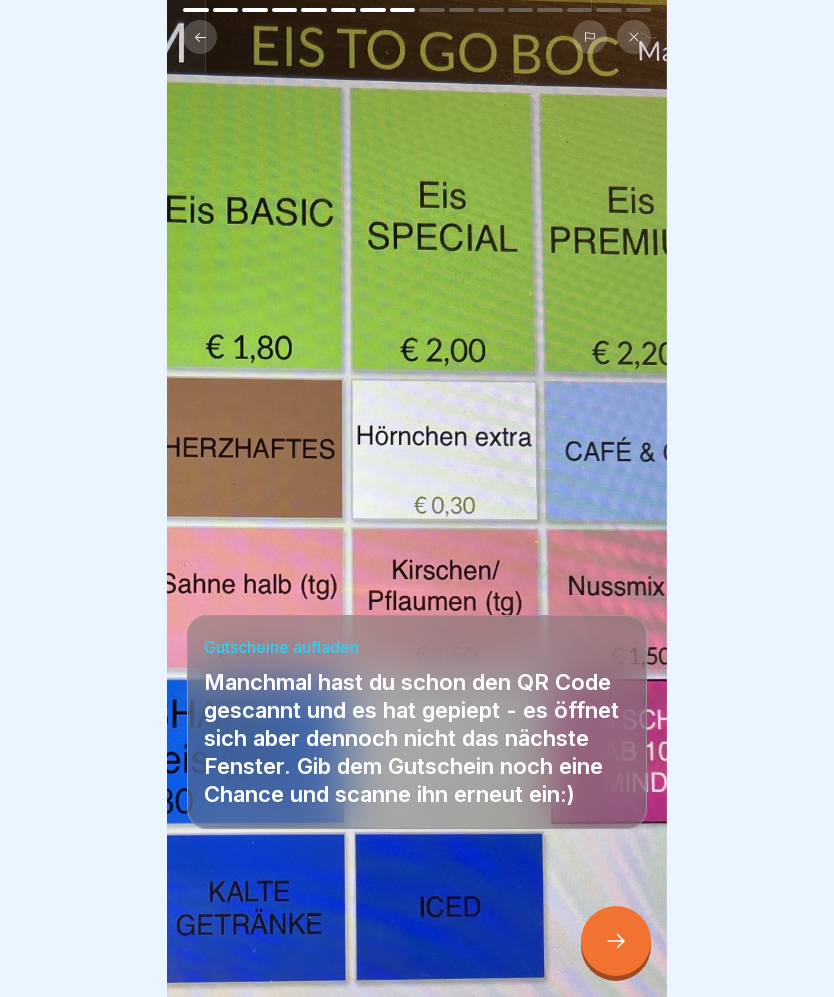 click 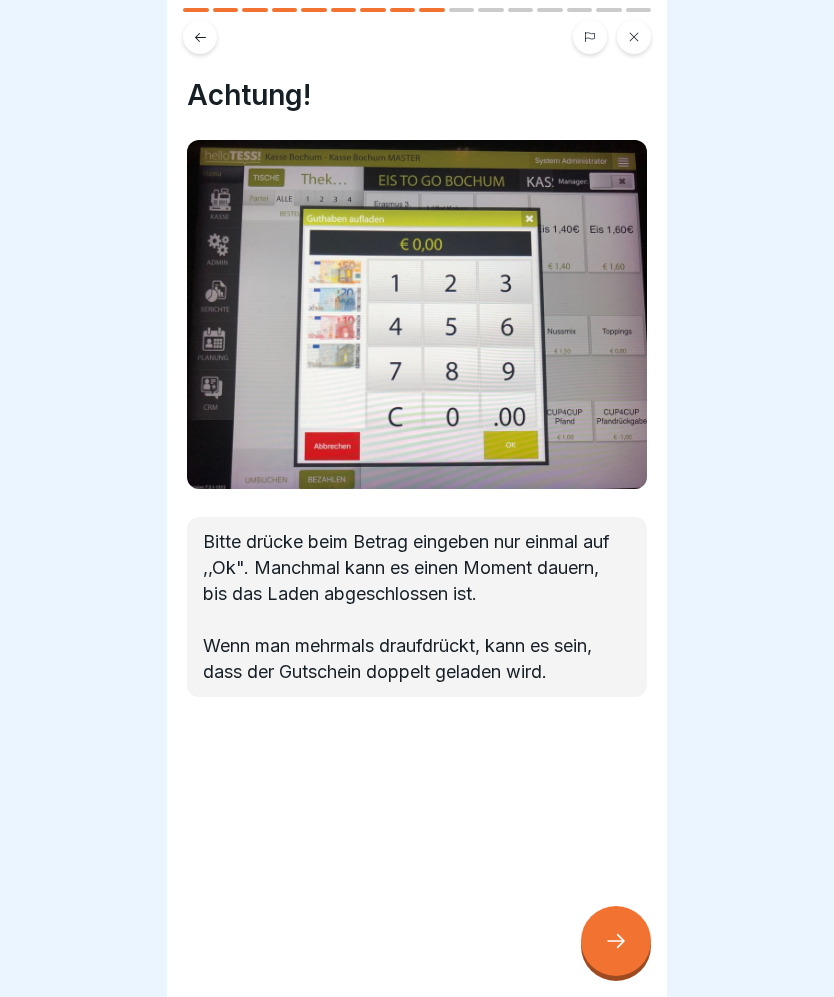 click at bounding box center [616, 941] 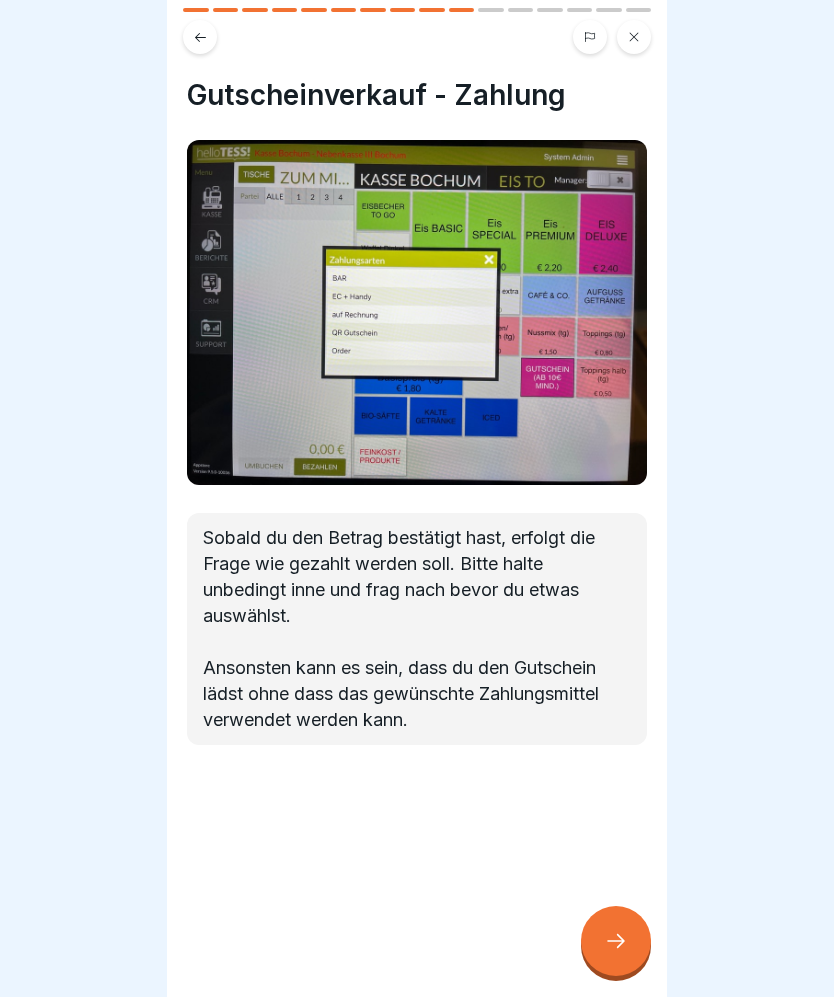 click at bounding box center (616, 941) 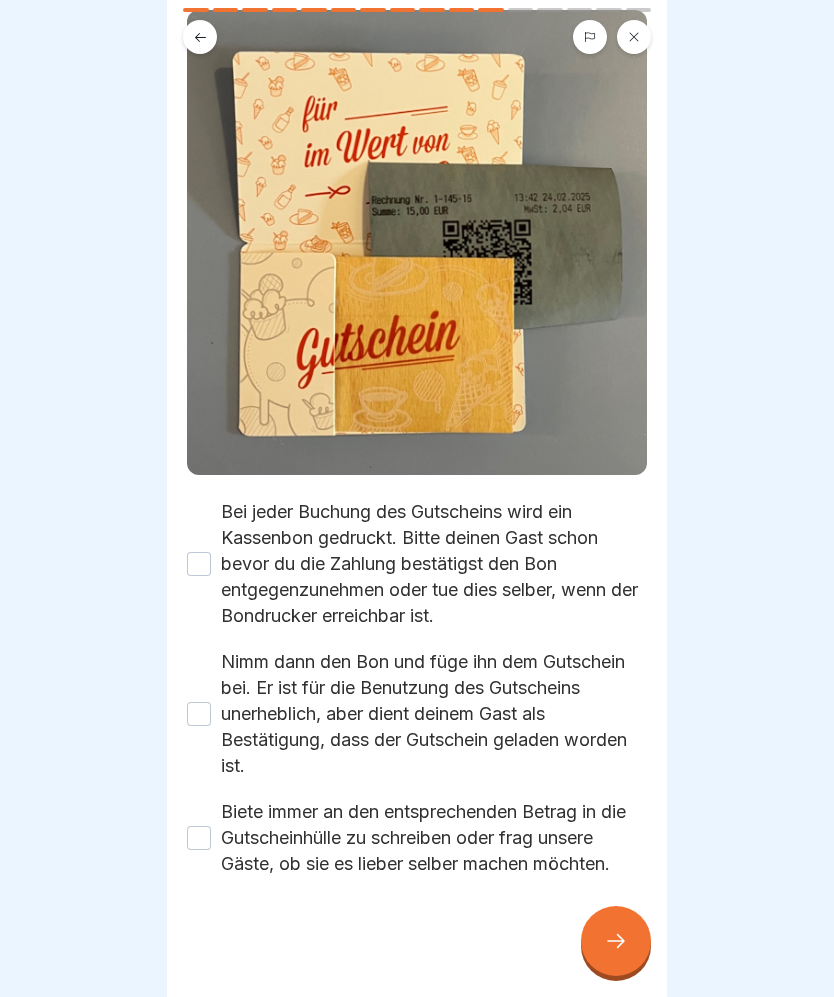 scroll, scrollTop: 165, scrollLeft: 0, axis: vertical 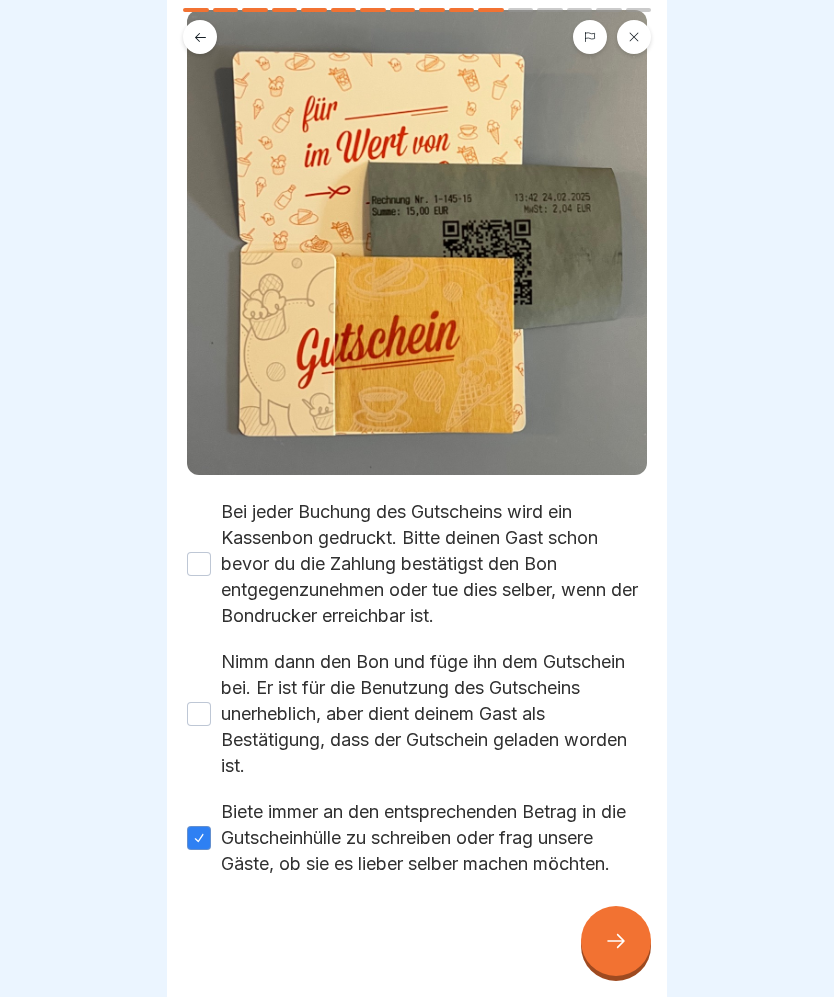click on "Nimm dann den Bon und füge ihn dem Gutschein bei. Er ist für die Benutzung des Gutscheins unerheblich, aber dient deinem Gast als Bestätigung, dass der Gutschein geladen worden ist." at bounding box center [417, 714] 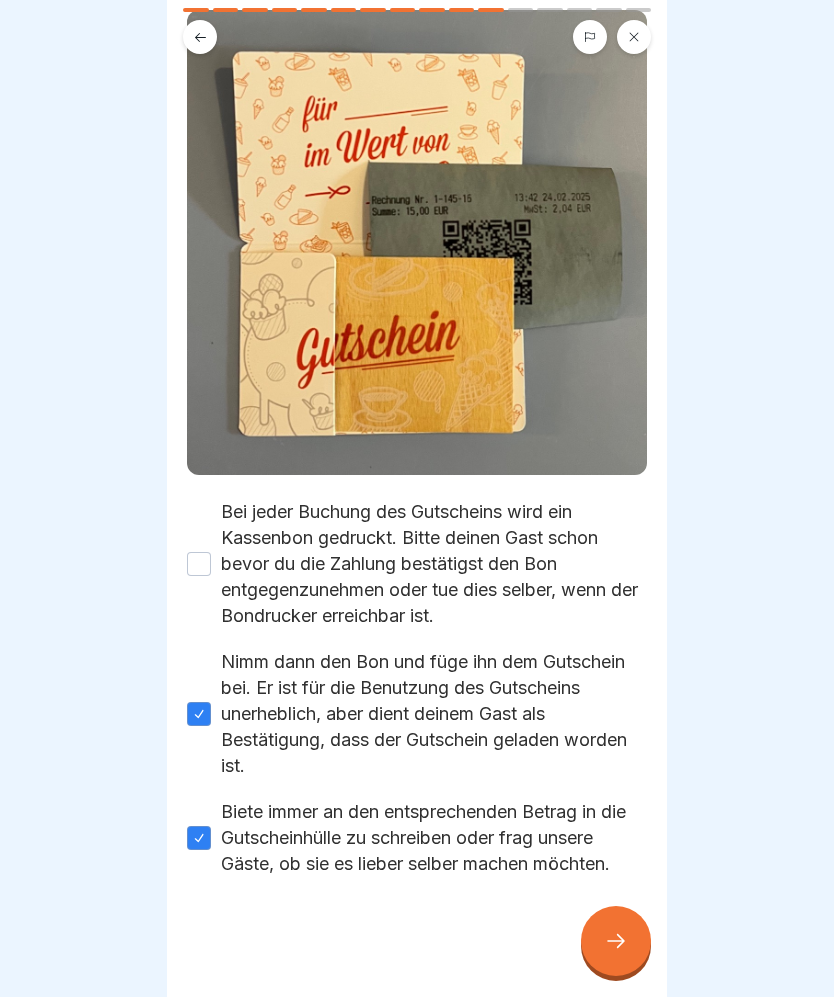 click on "Bei jeder Buchung des Gutscheins wird ein Kassenbon gedruckt. Bitte deinen Gast schon bevor du die Zahlung bestätigst den Bon entgegenzunehmen oder tue dies selber, wenn der Bondrucker erreichbar ist." at bounding box center (417, 564) 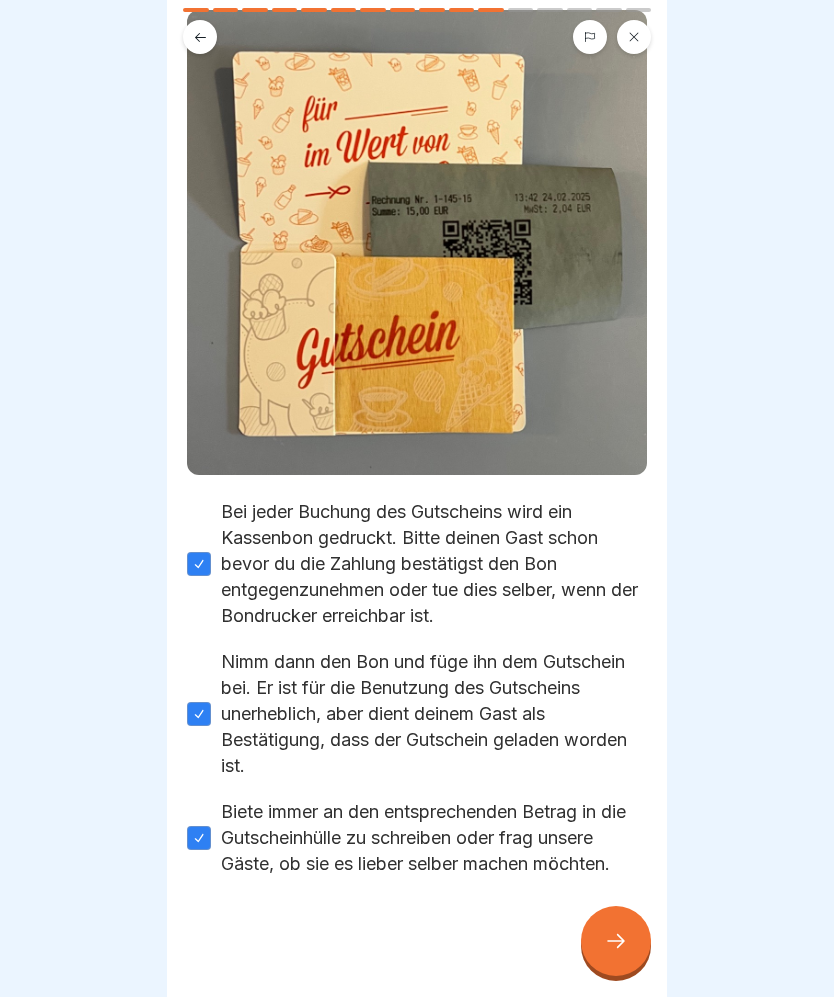 click on "Gutscheinverkauf  Bitte kreuze alle Kästchen an. Bei jeder Buchung des Gutscheins wird ein Kassenbon gedruckt. Bitte deinen Gast schon bevor du die Zahlung bestätigst den Bon entgegenzunehmen oder tue dies selber, wenn der Bondrucker erreichbar ist.  Nimm dann den Bon und füge ihn dem Gutschein bei. Er ist für die Benutzung des Gutscheins unerheblich, aber dient deinem Gast als Bestätigung, dass der Gutschein geladen worden ist.  Biete immer an den entsprechenden Betrag in die Gutscheinhülle zu schreiben oder frag unsere Gäste, ob sie es lieber selber machen möchten." at bounding box center [417, 498] 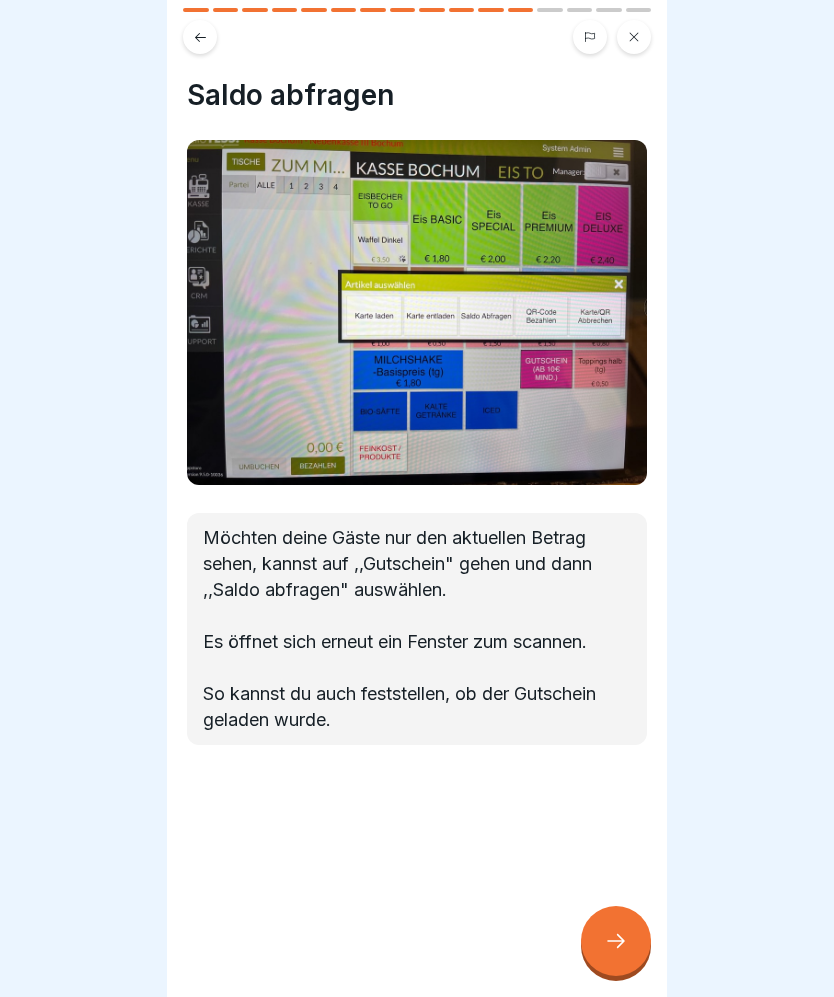 click at bounding box center (616, 941) 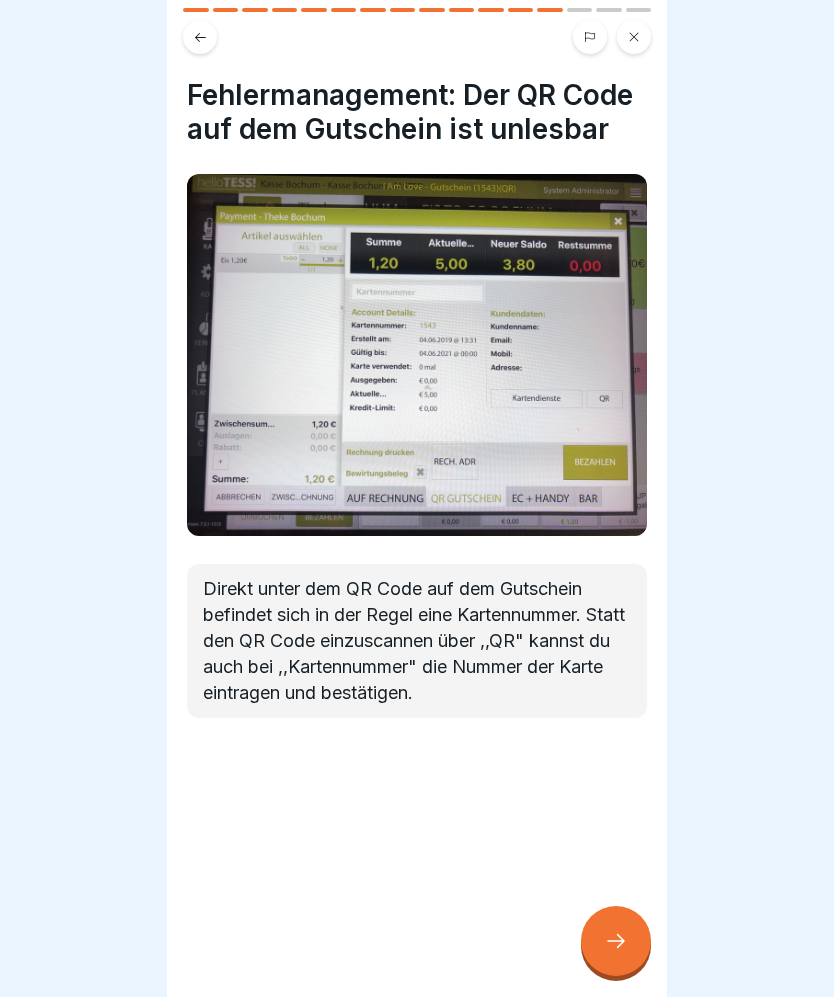 click at bounding box center (616, 941) 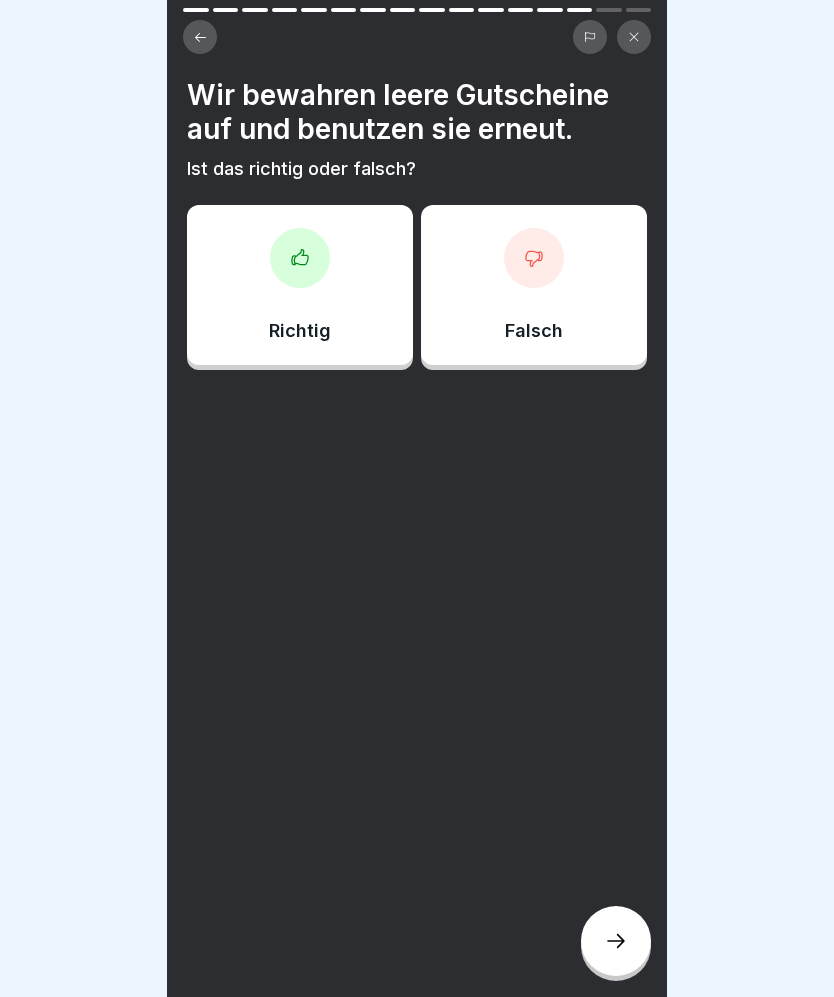 click on "Richtig" at bounding box center [300, 285] 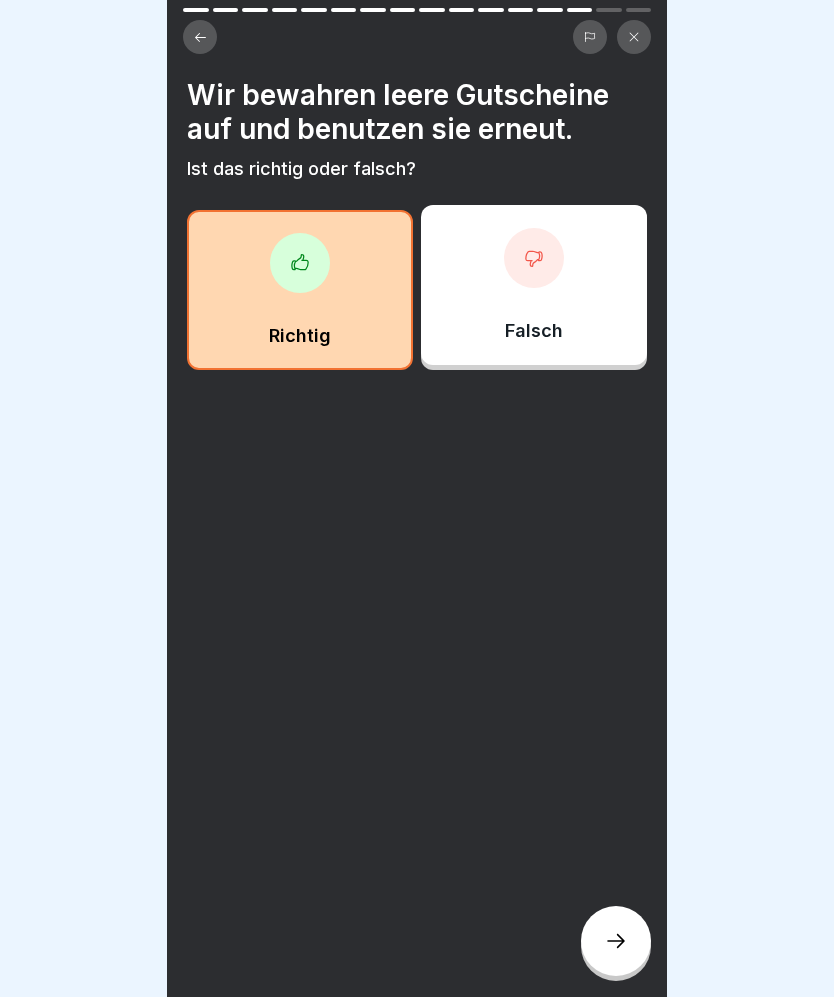 click at bounding box center [616, 941] 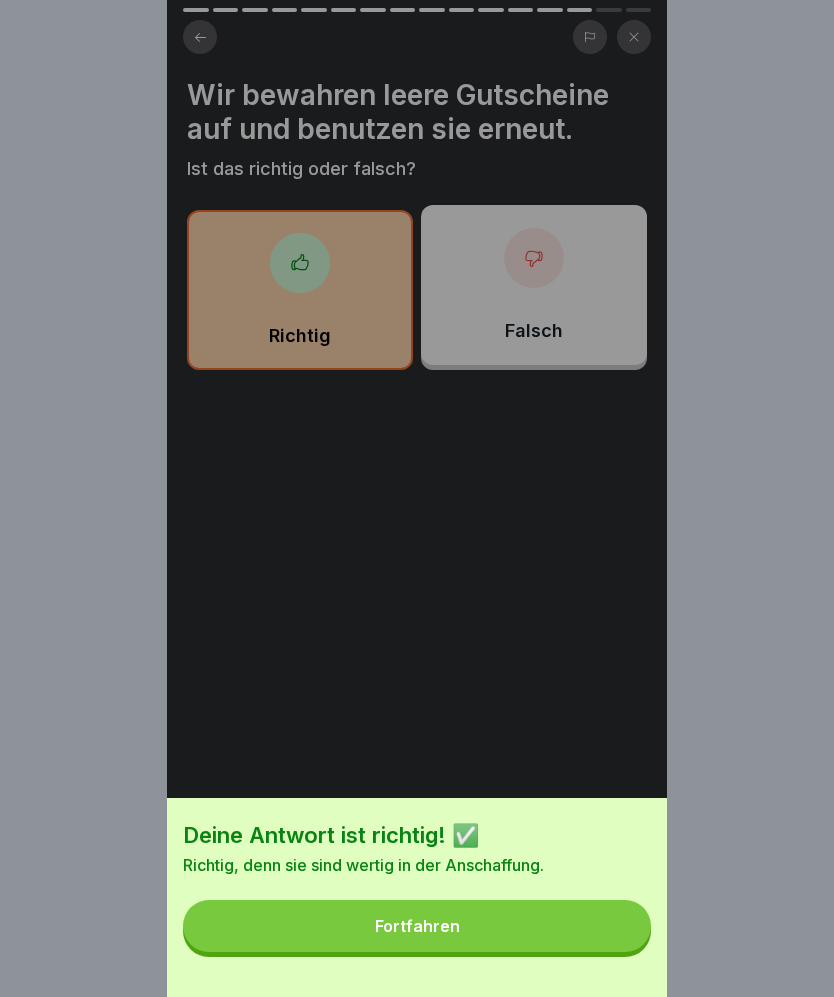 click on "Fortfahren" at bounding box center (417, 926) 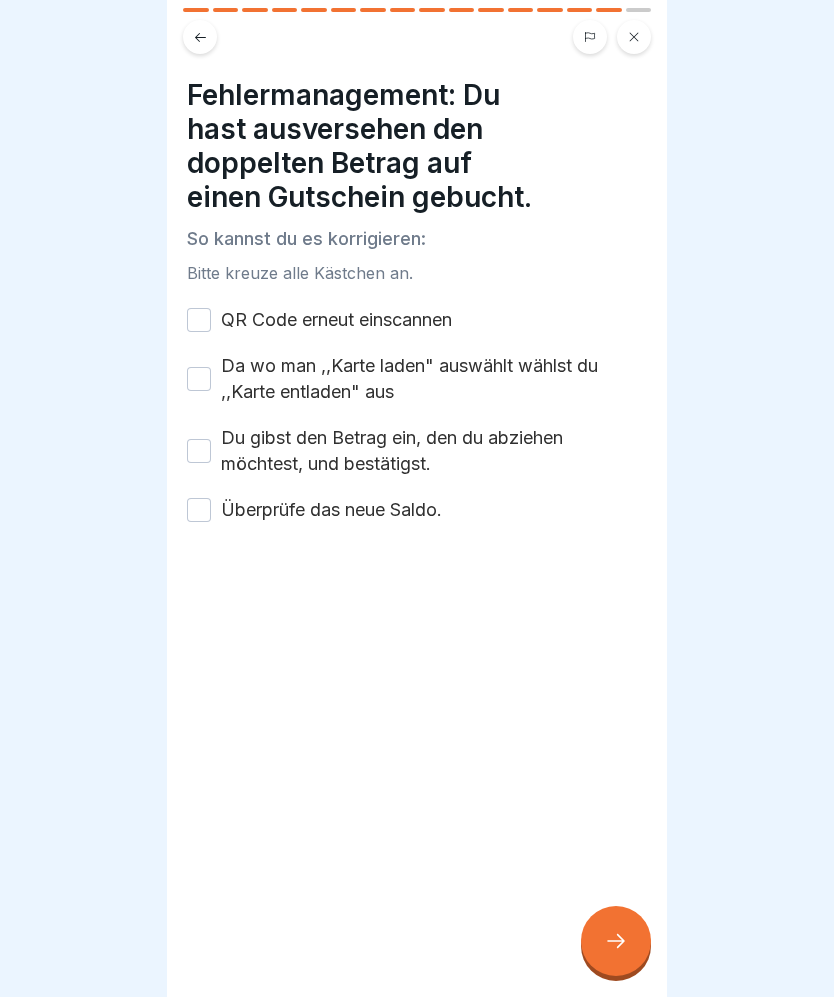 click on "QR Code erneut einscannen" at bounding box center [336, 320] 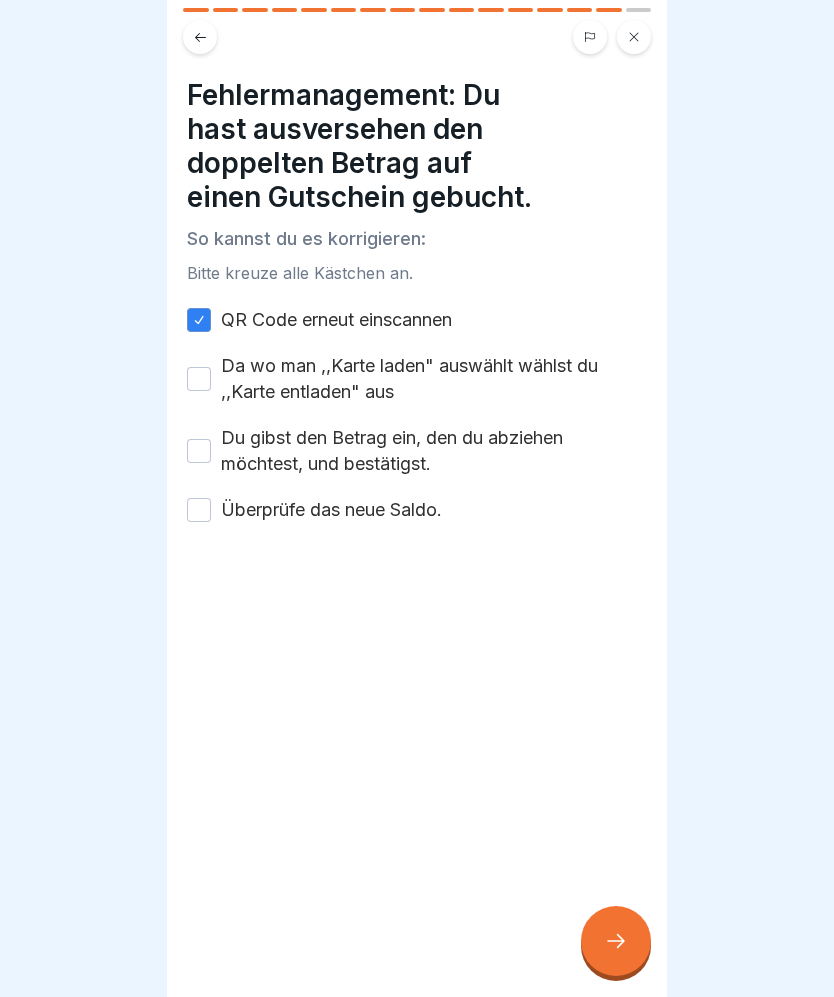 click on "QR Code erneut einscannen" at bounding box center [336, 320] 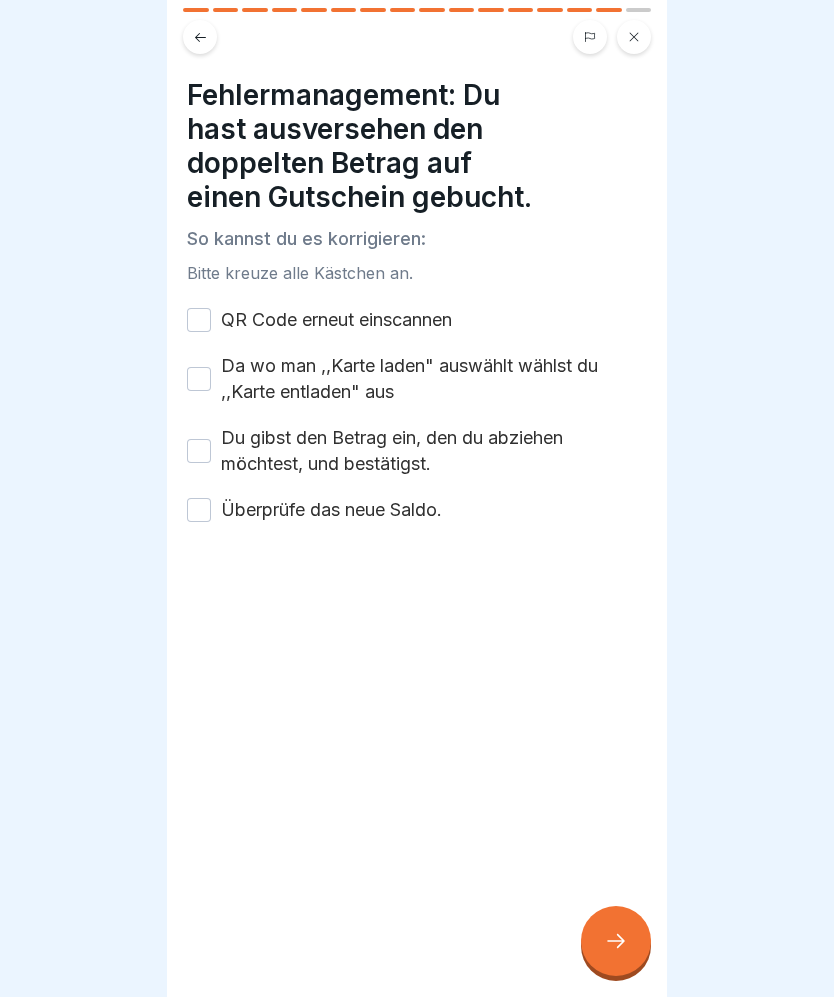 click at bounding box center [417, 583] 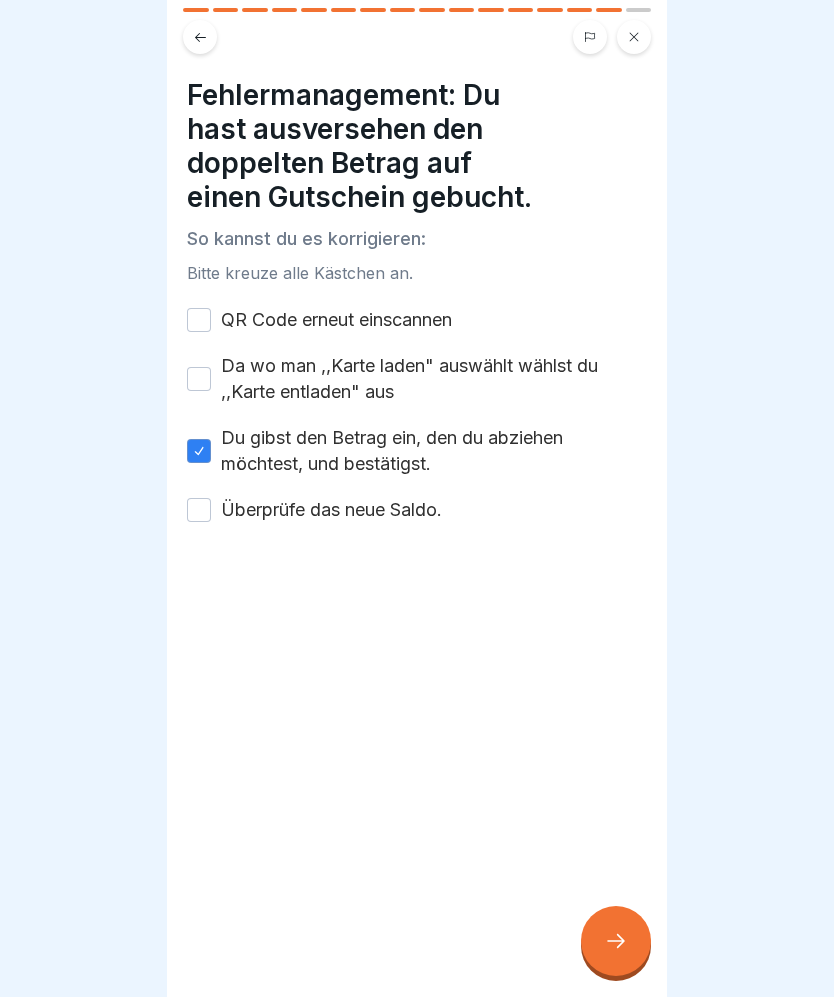 click on "Da wo man ,,Karte laden" auswählt wählst du ,,Karte entladen" aus" at bounding box center (199, 379) 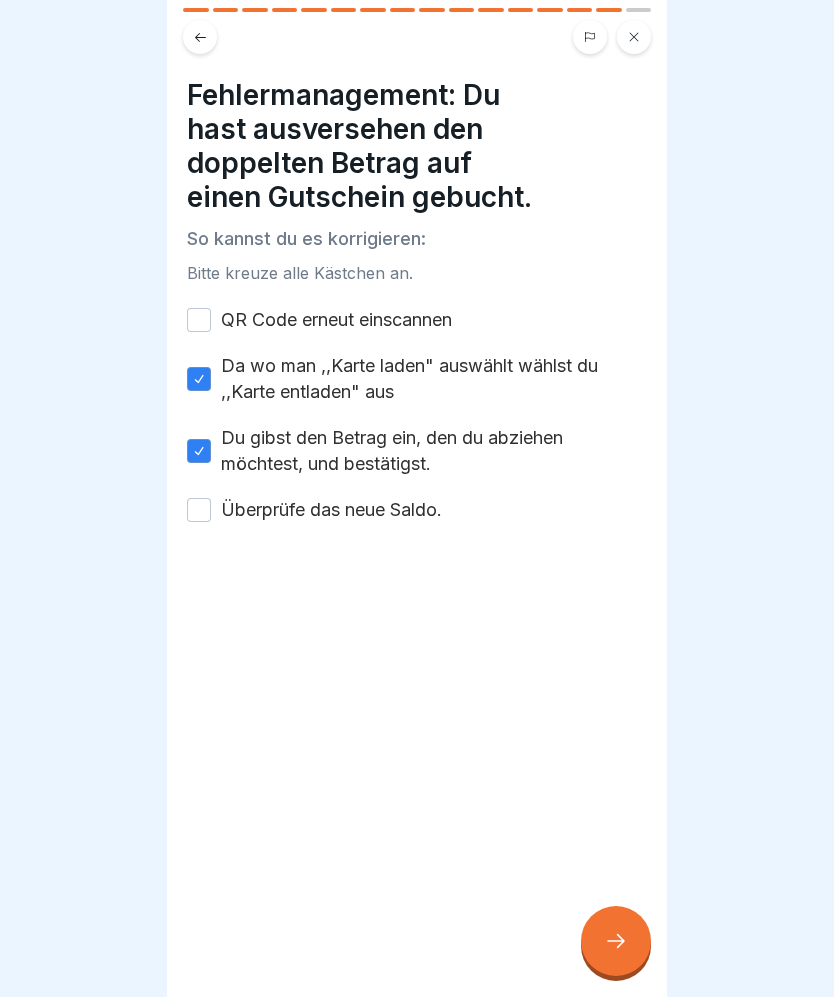 click on "QR Code erneut einscannen" at bounding box center [199, 320] 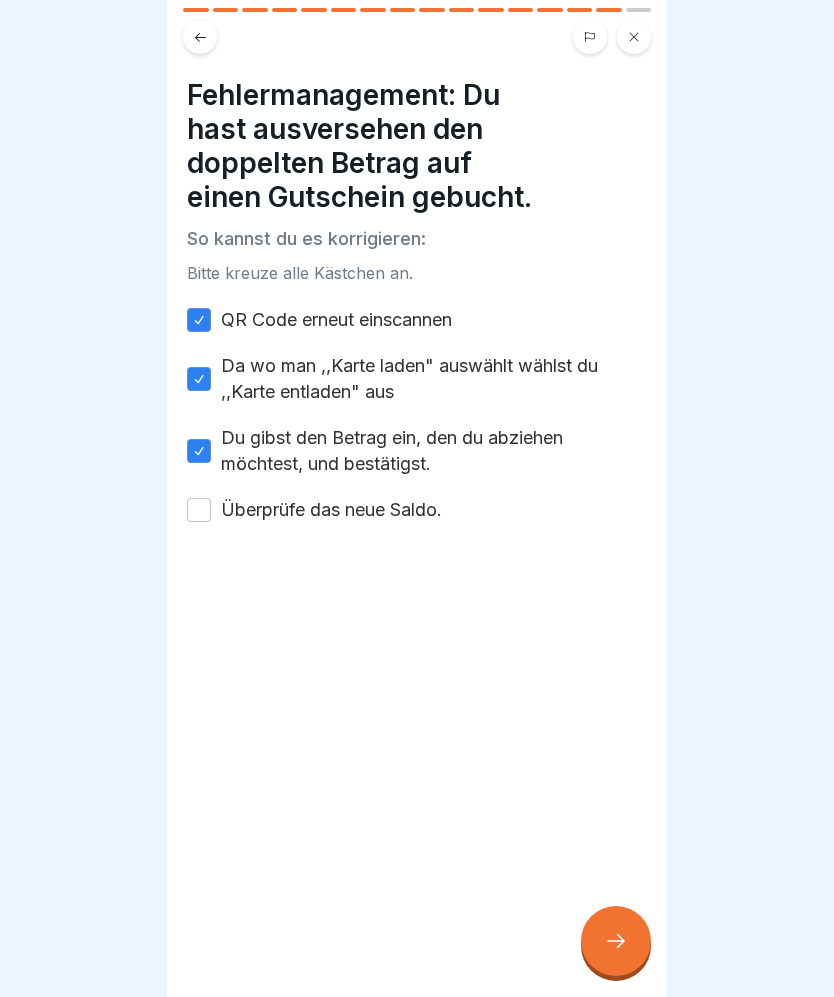 click on "Überprüfe das neue Saldo." at bounding box center [199, 510] 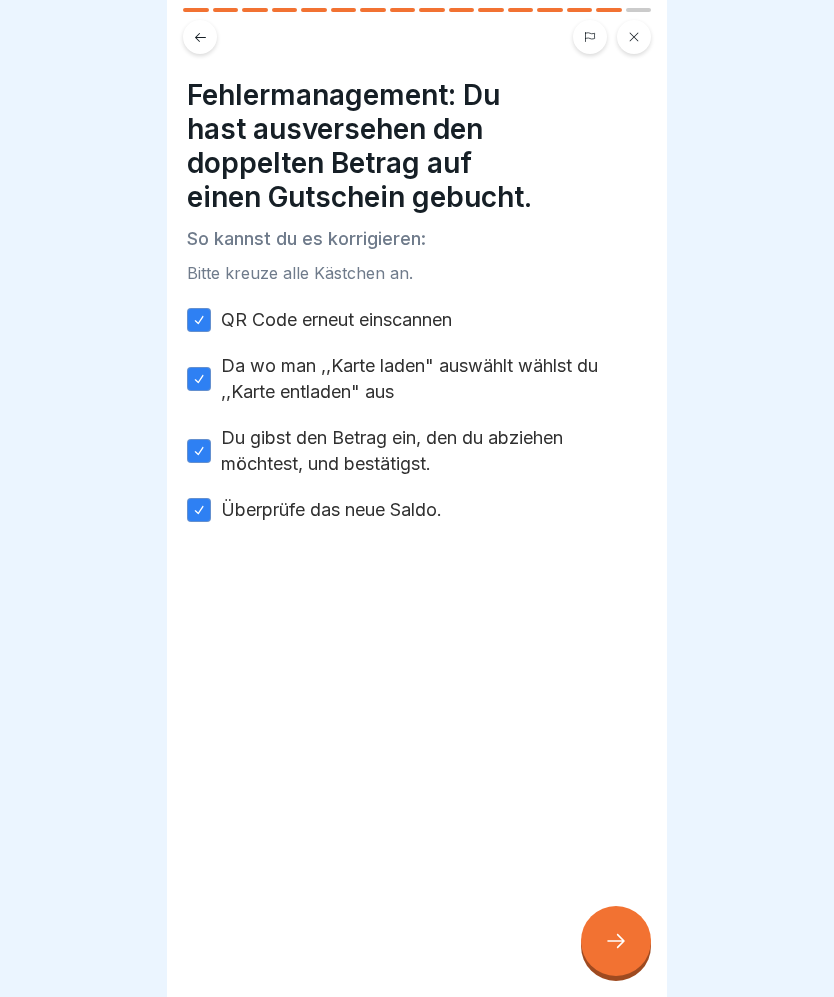 click at bounding box center [616, 941] 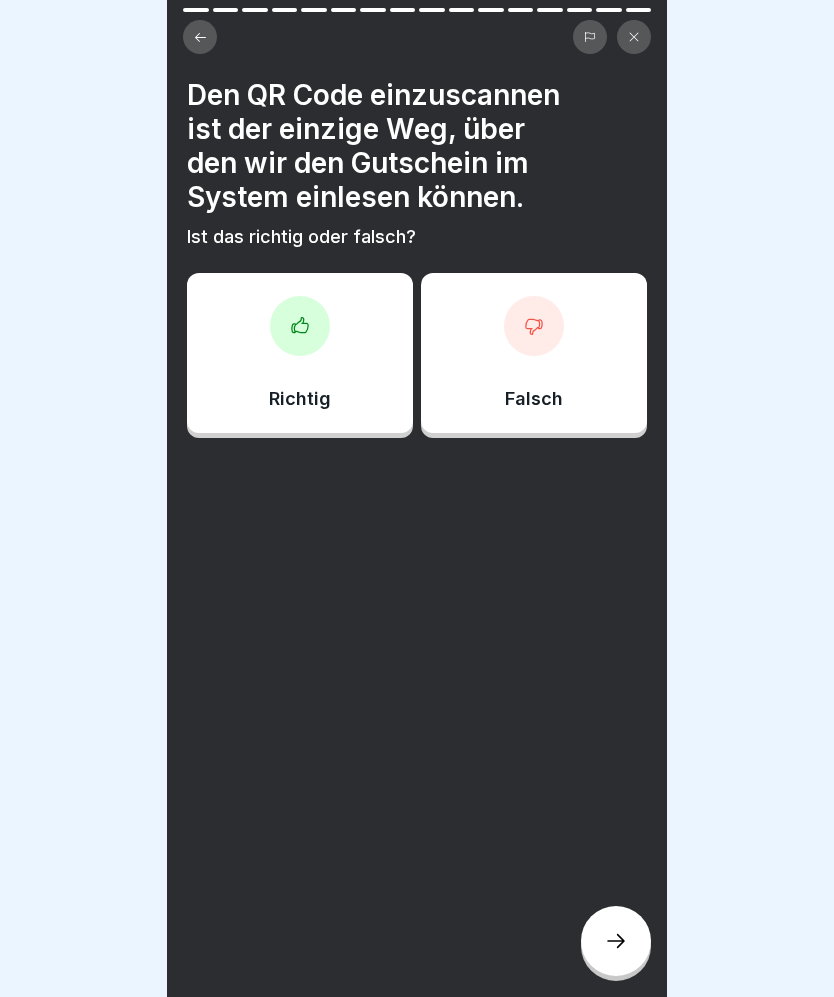 click on "Falsch" at bounding box center [534, 399] 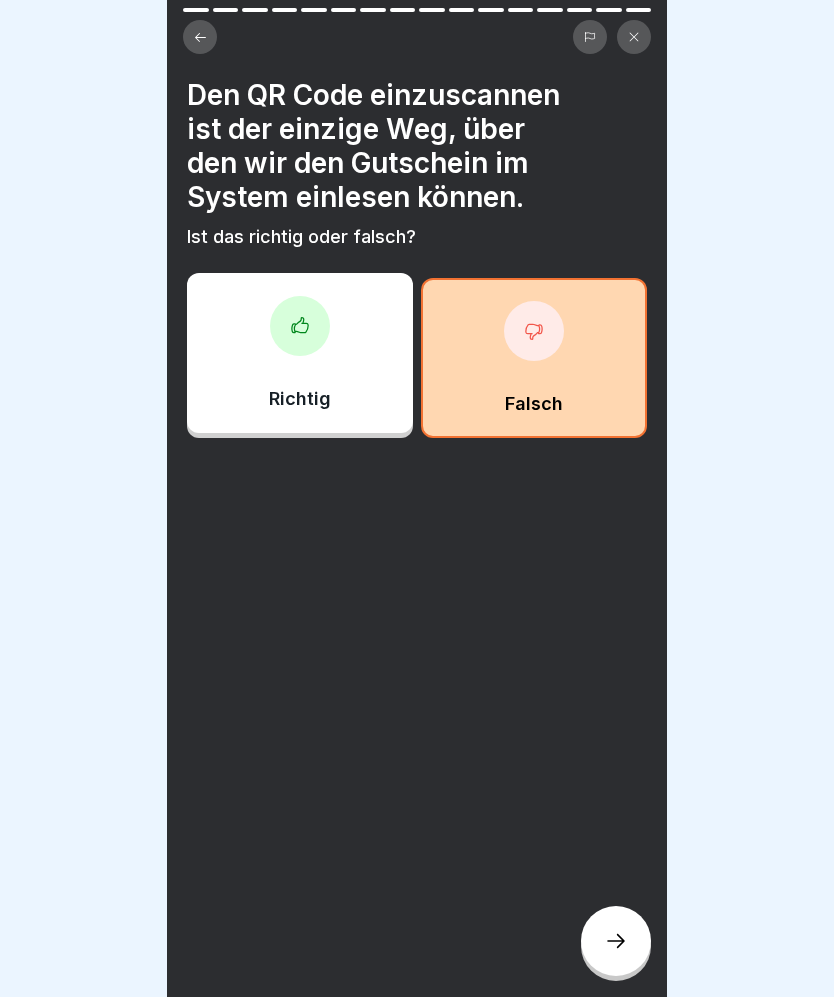 click at bounding box center [616, 941] 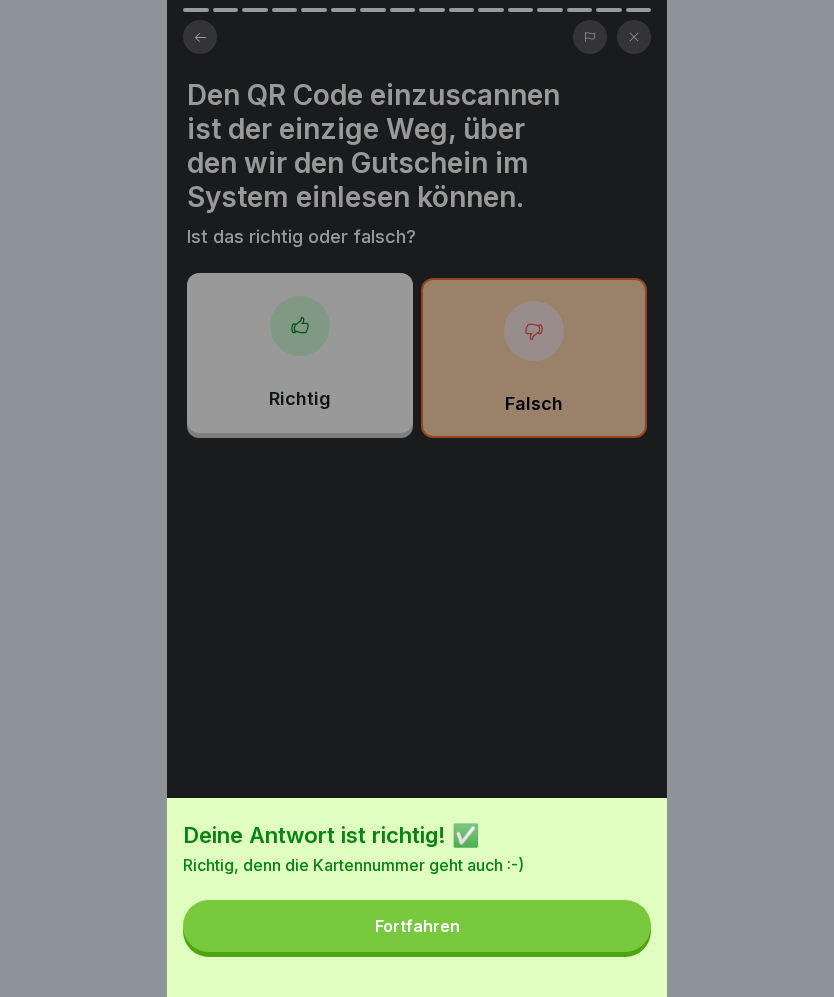 click on "Fortfahren" at bounding box center [417, 926] 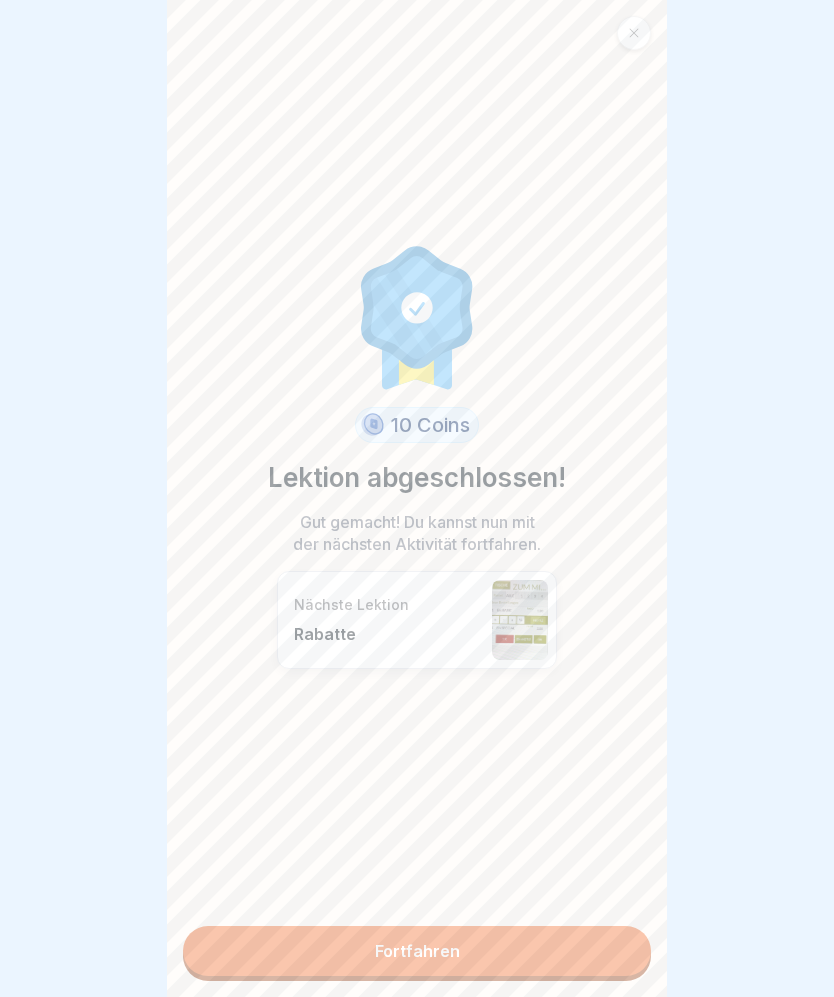 click on "Fortfahren" at bounding box center (417, 951) 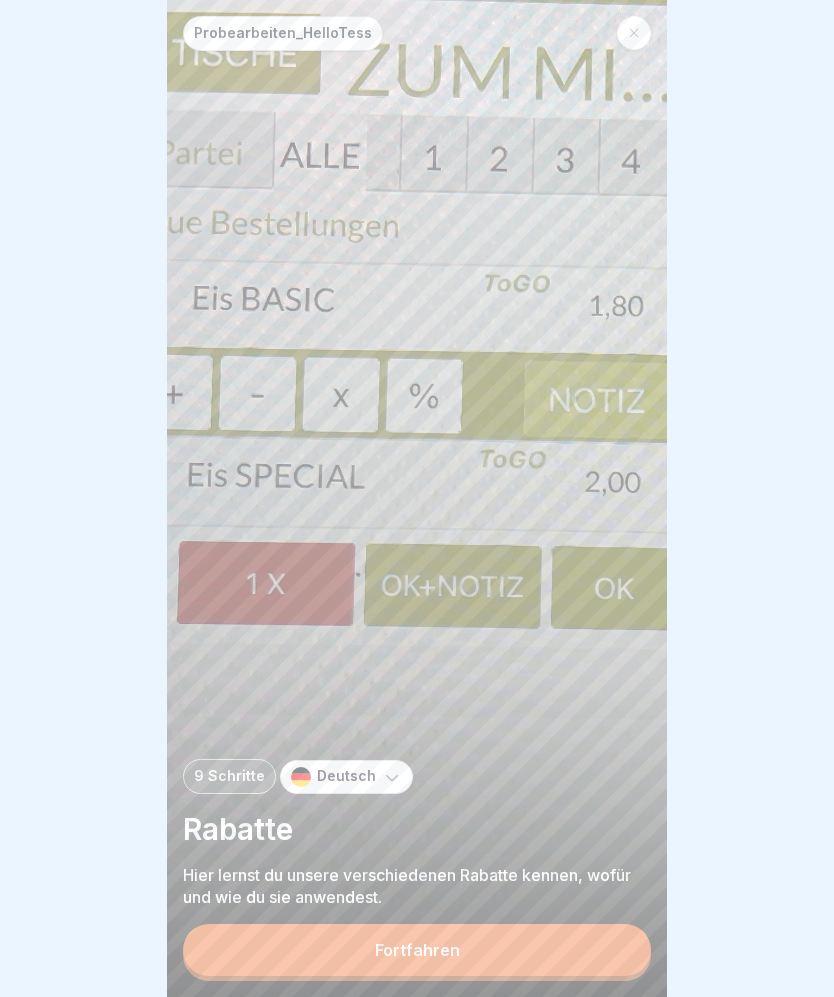 click on "Fortfahren" at bounding box center [417, 950] 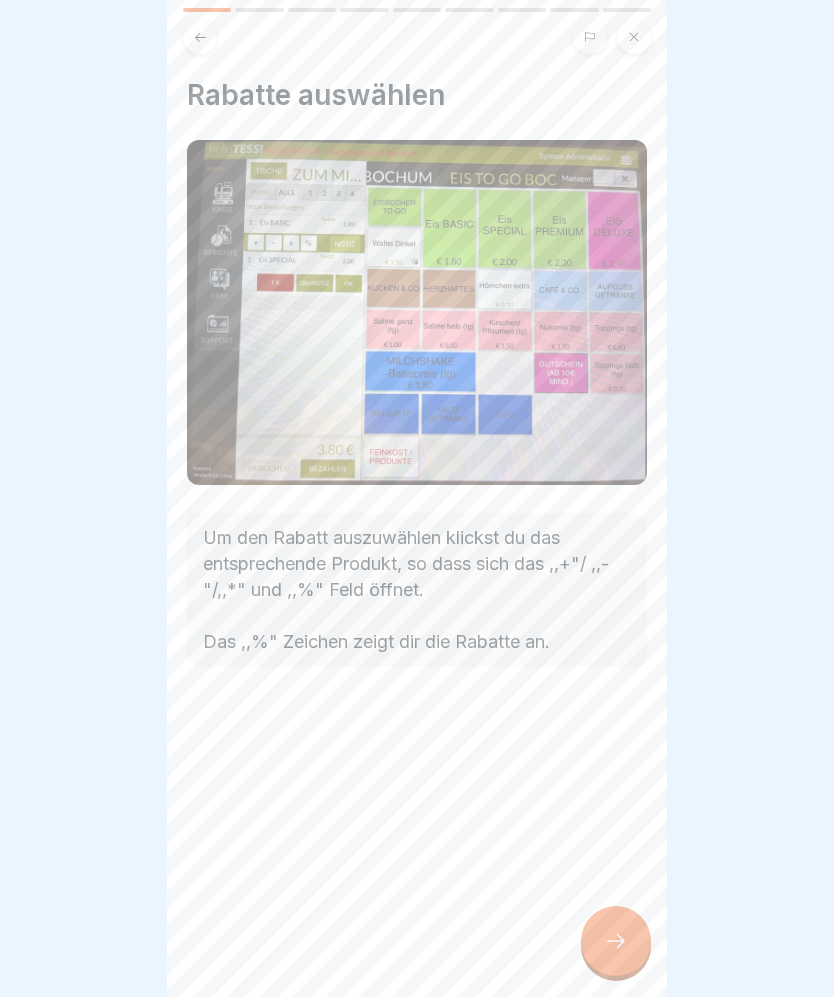 click 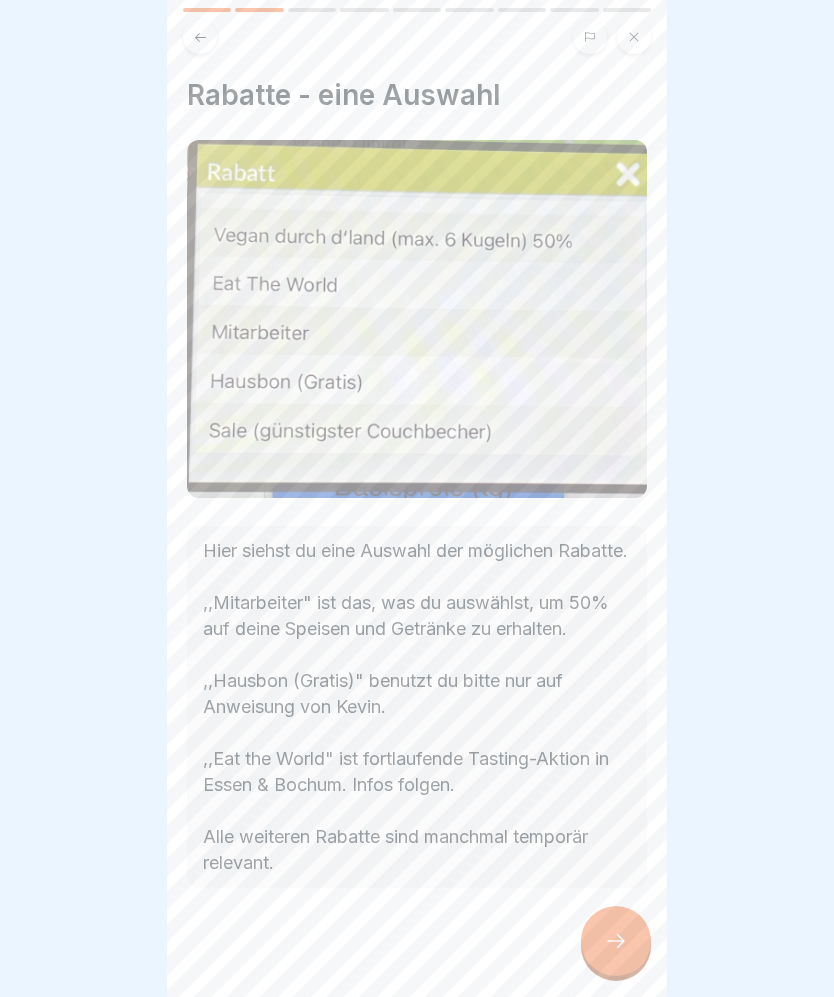 click 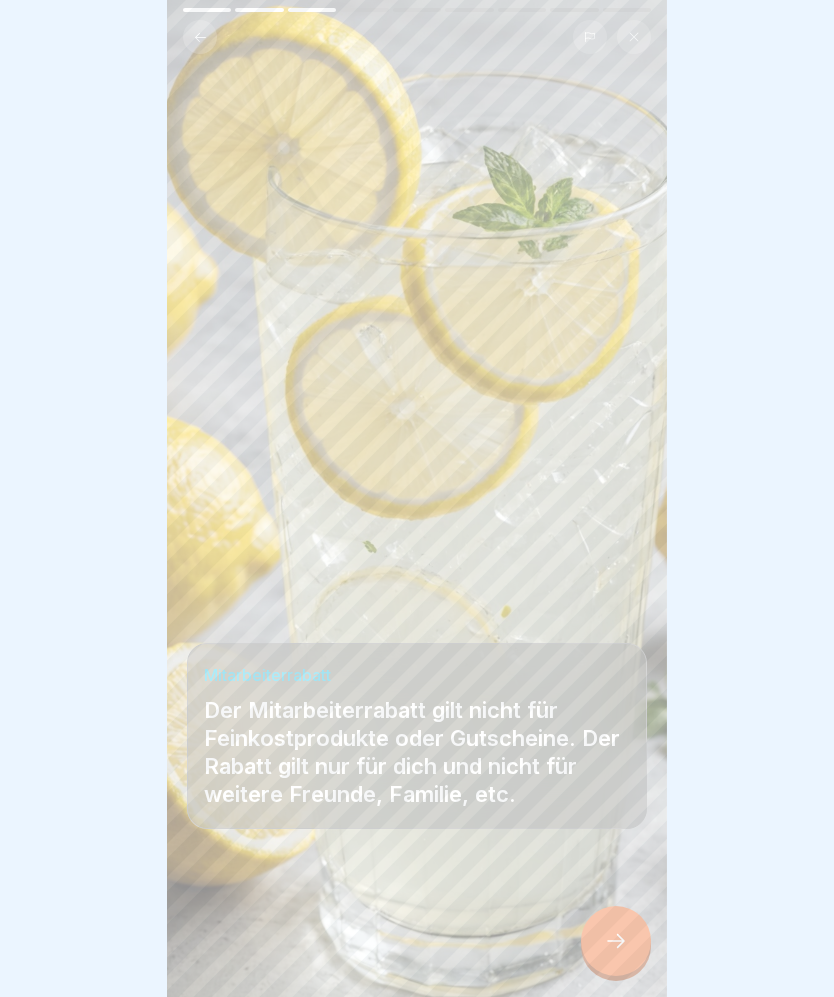 click 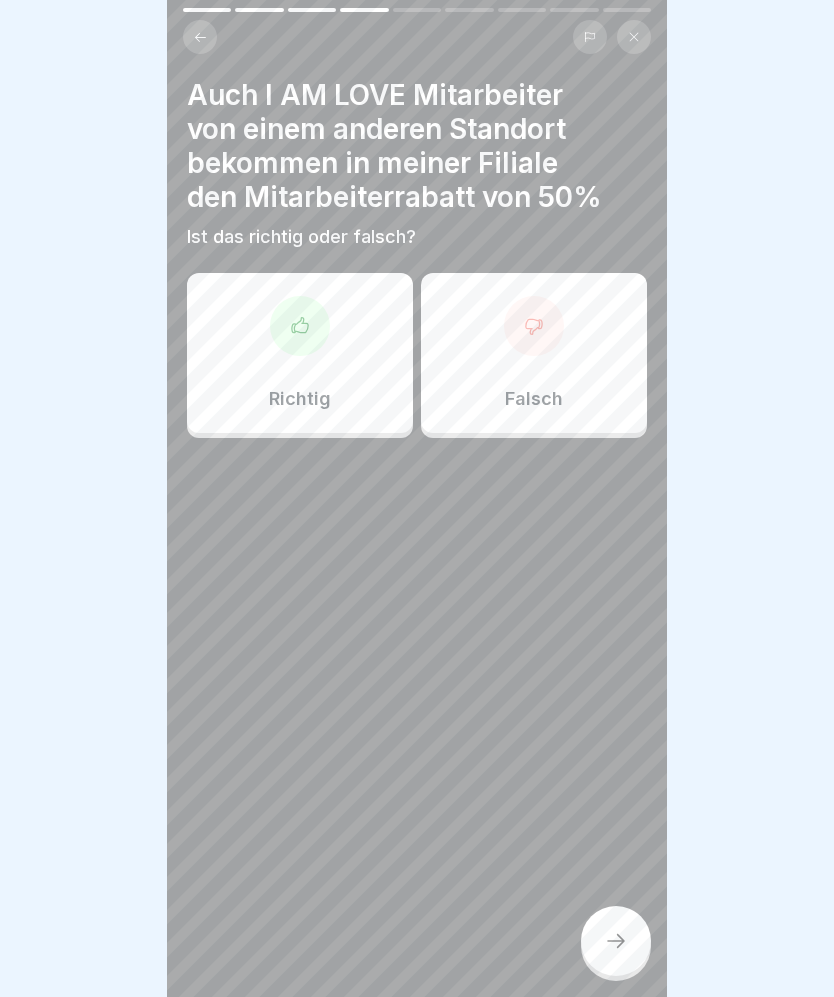 click on "Richtig" at bounding box center [300, 353] 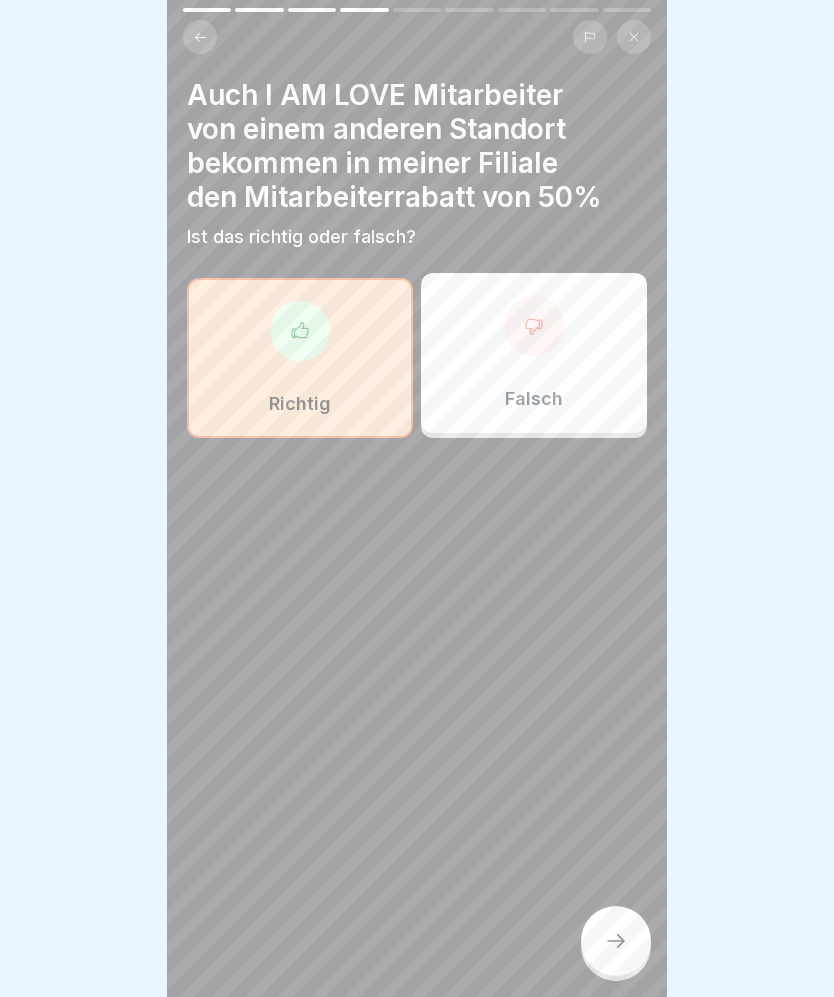 click 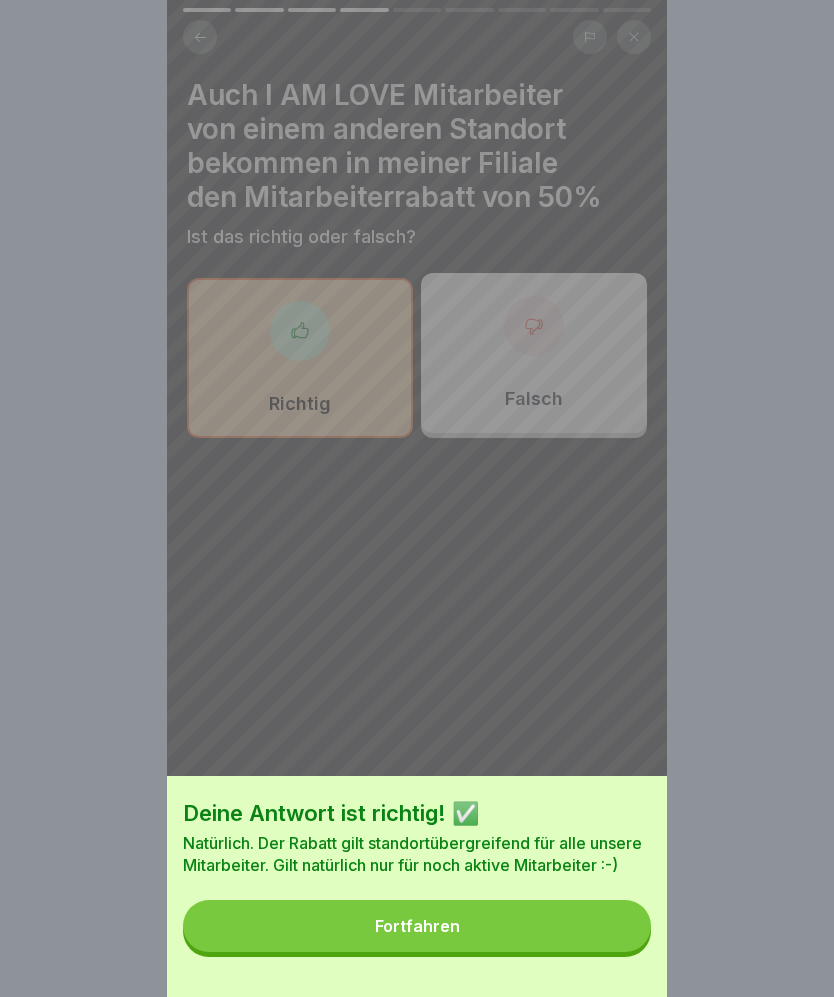 click on "Fortfahren" at bounding box center (417, 926) 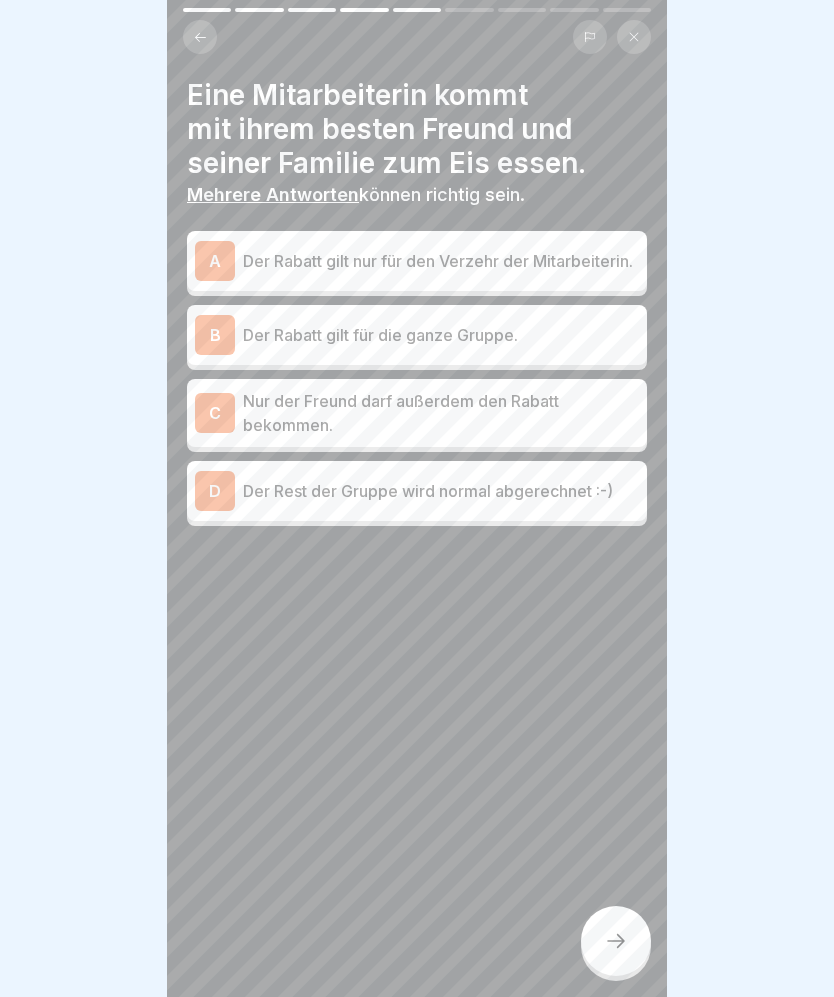 click on "A Der Rabatt gilt nur für den Verzehr der Mitarbeiterin." at bounding box center [417, 261] 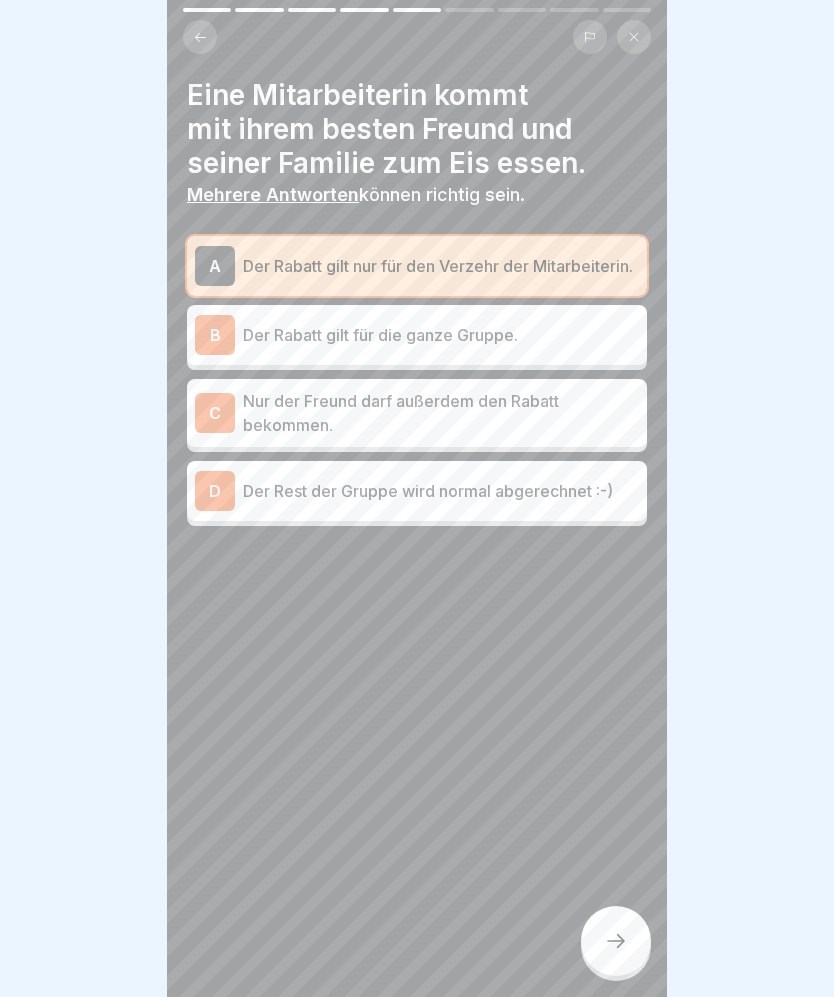 click on "Der Rest der Gruppe wird normal abgerechnet :-)" at bounding box center (441, 491) 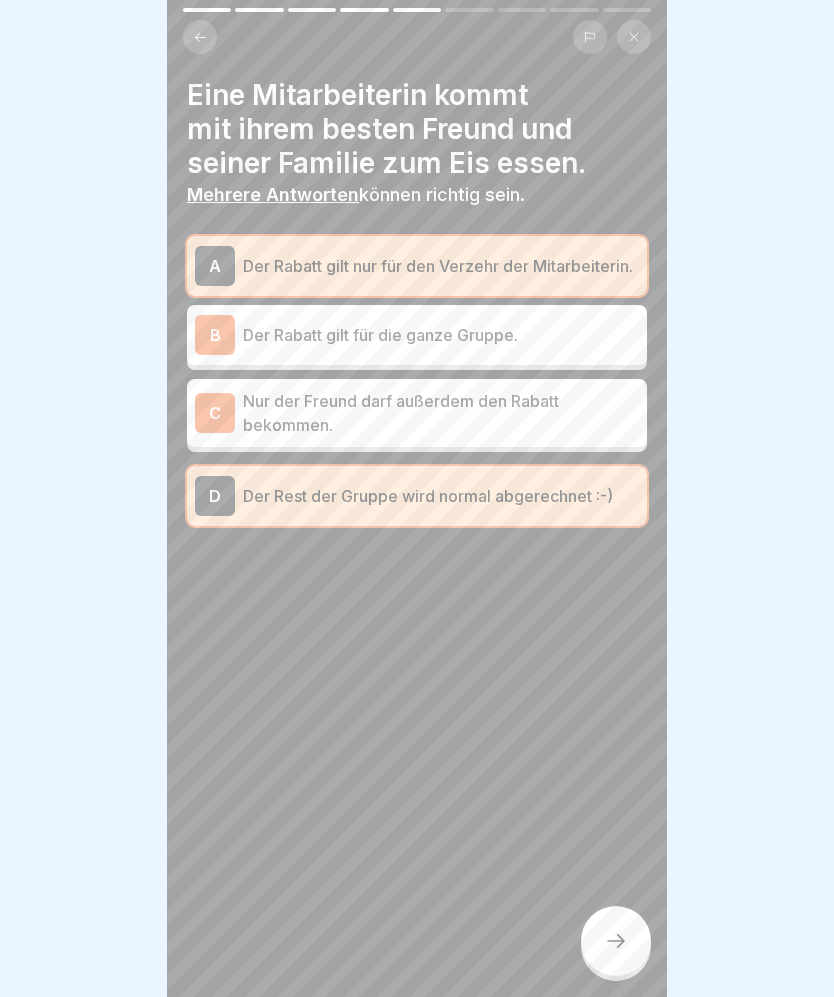 click 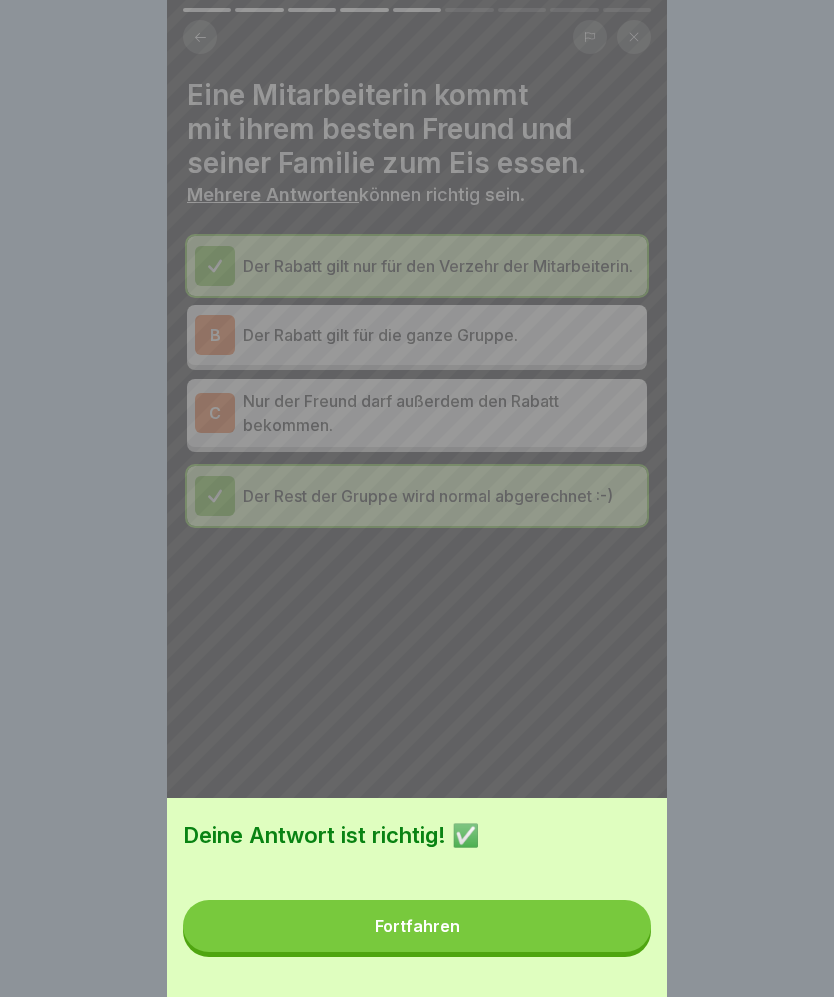 click on "Fortfahren" at bounding box center [417, 926] 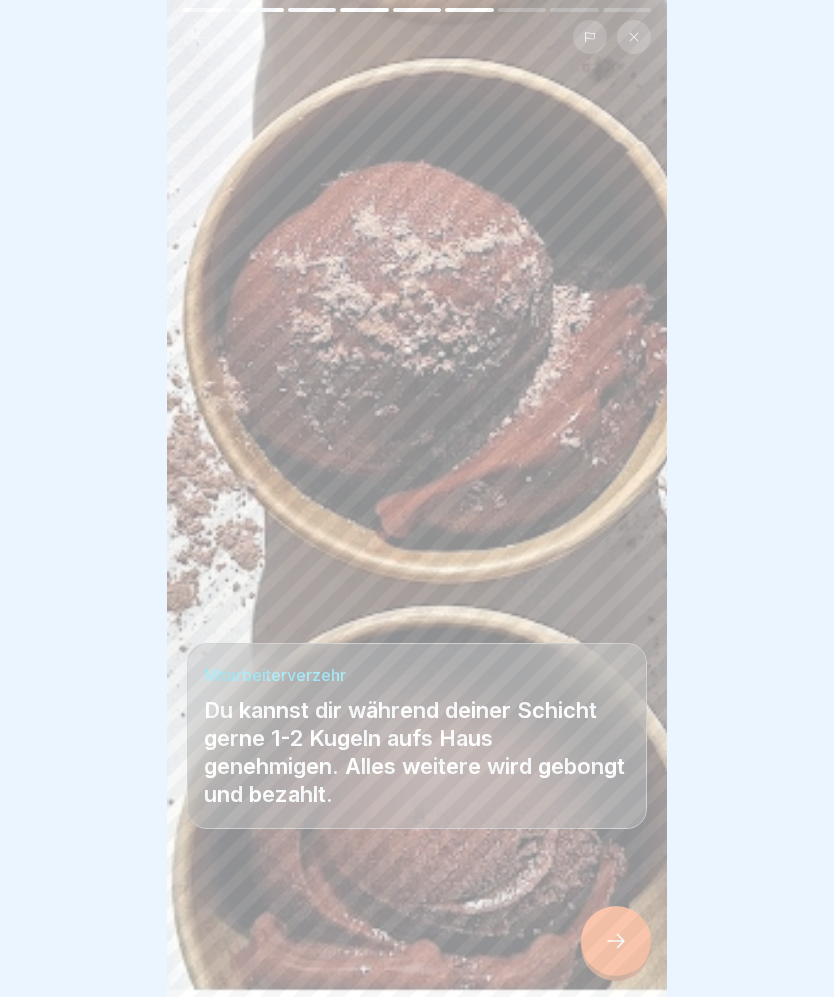 click 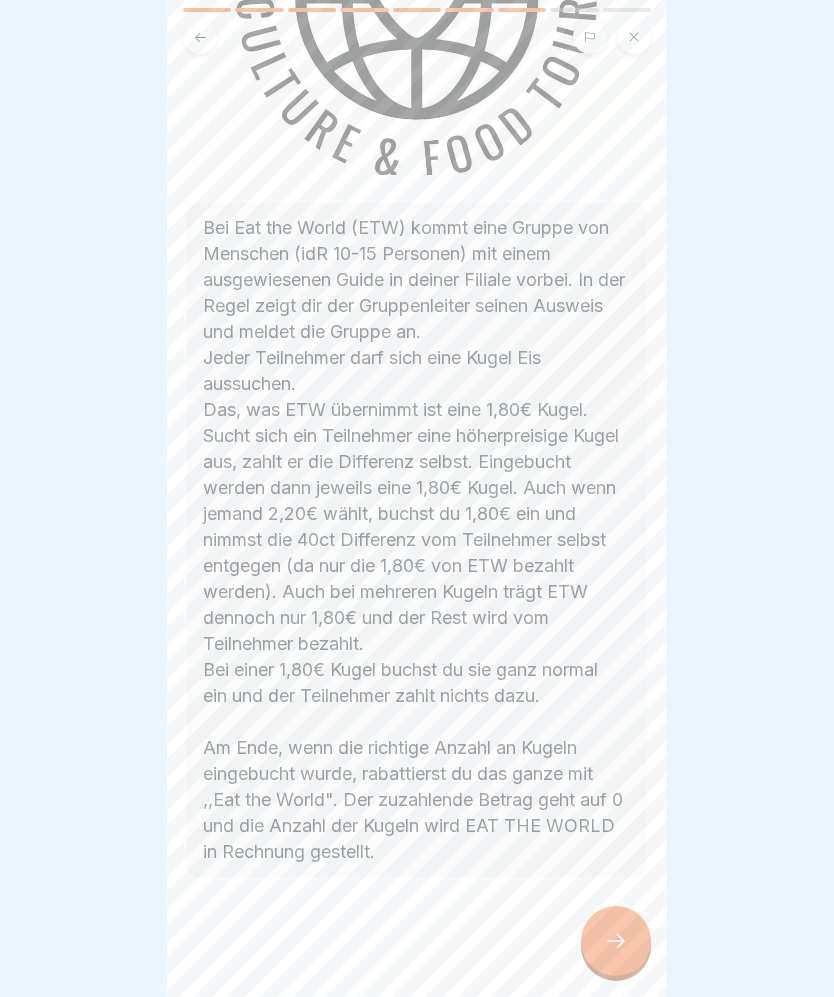 scroll, scrollTop: 349, scrollLeft: 0, axis: vertical 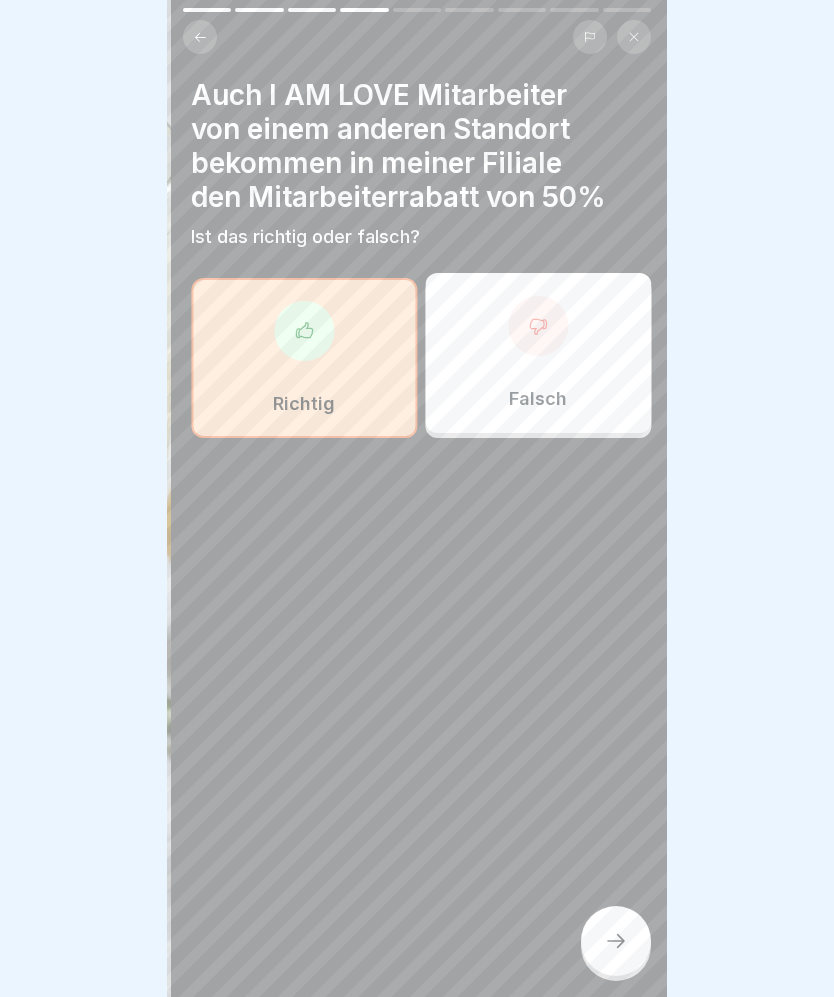 click at bounding box center [616, 941] 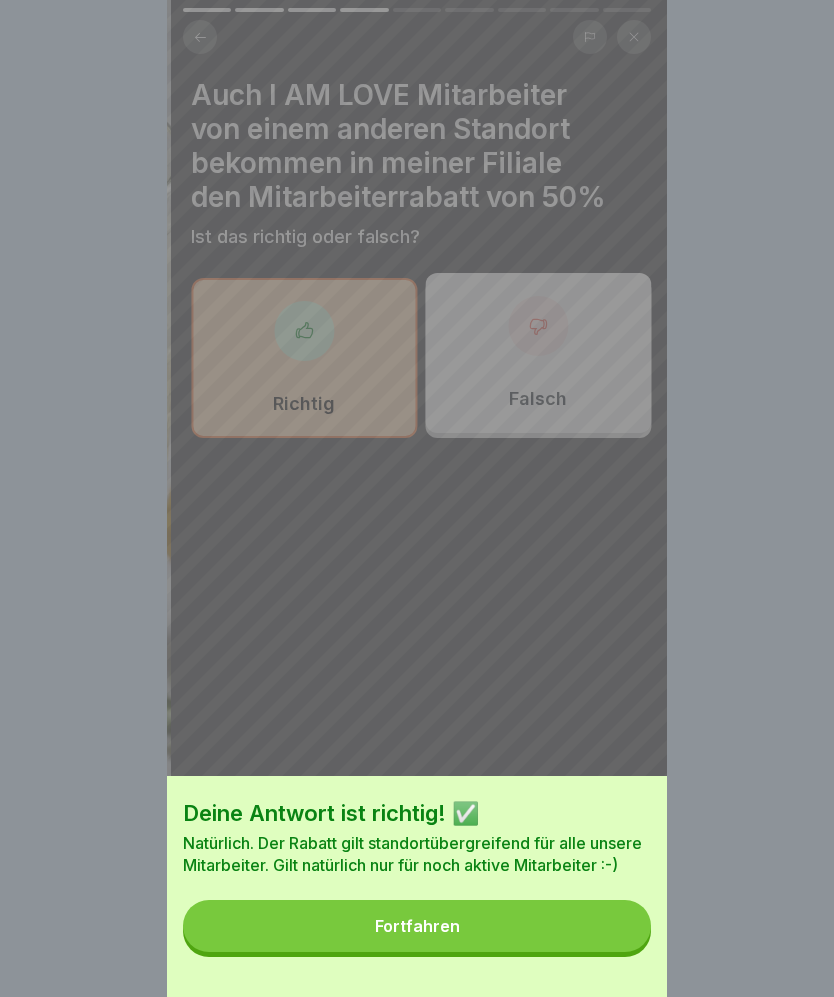 click on "Fortfahren" at bounding box center (417, 926) 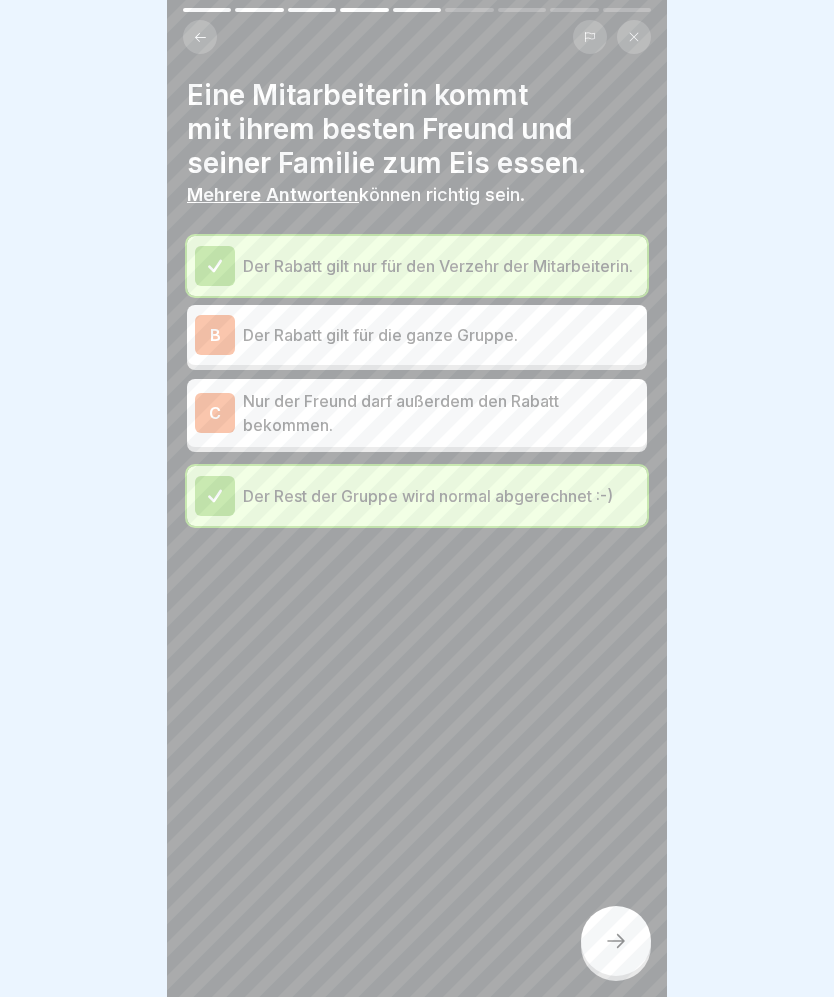 click at bounding box center [616, 941] 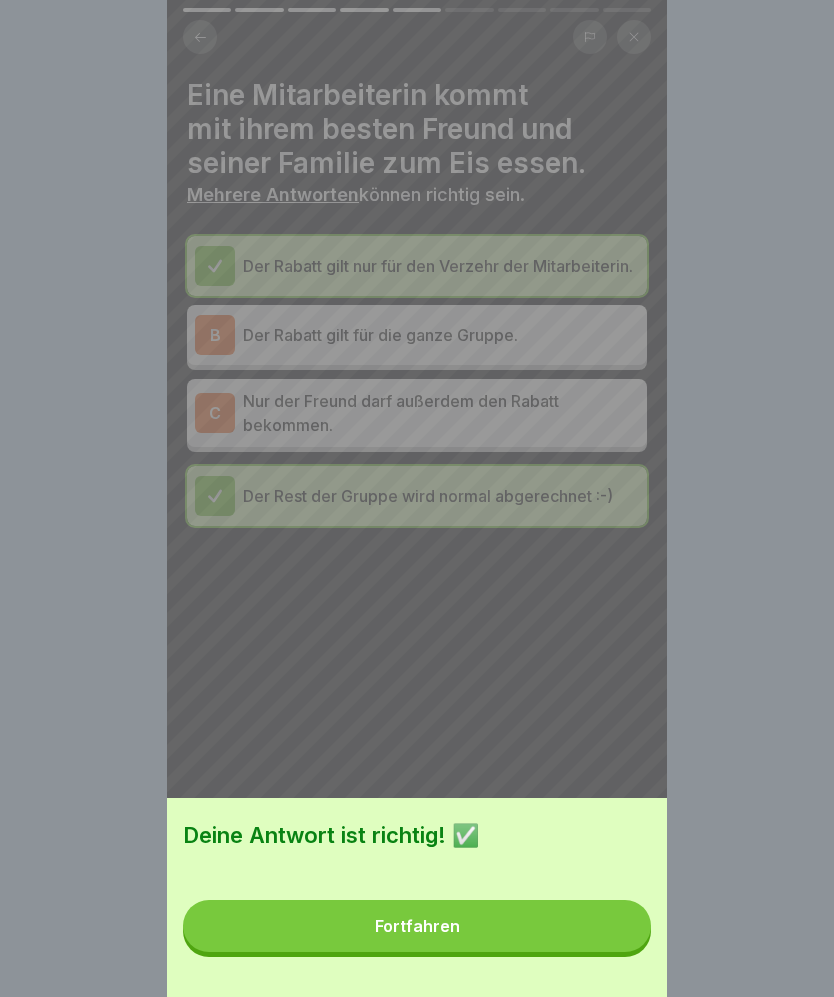 click on "Fortfahren" at bounding box center (417, 926) 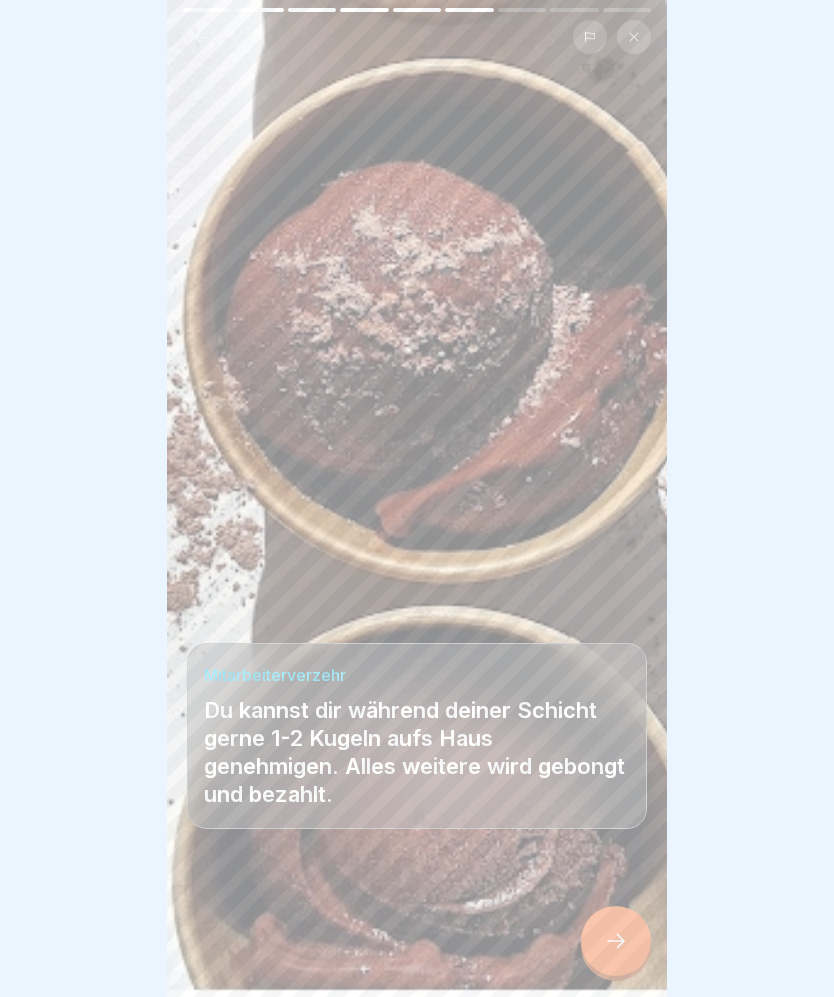 click 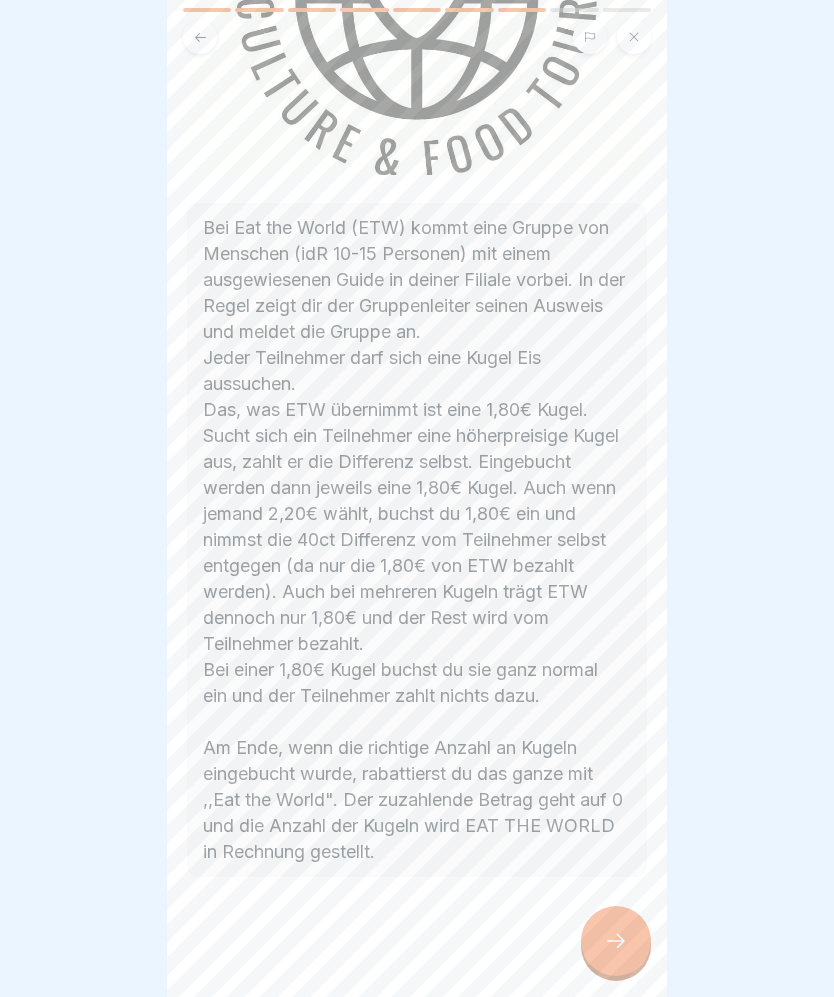 click at bounding box center (616, 941) 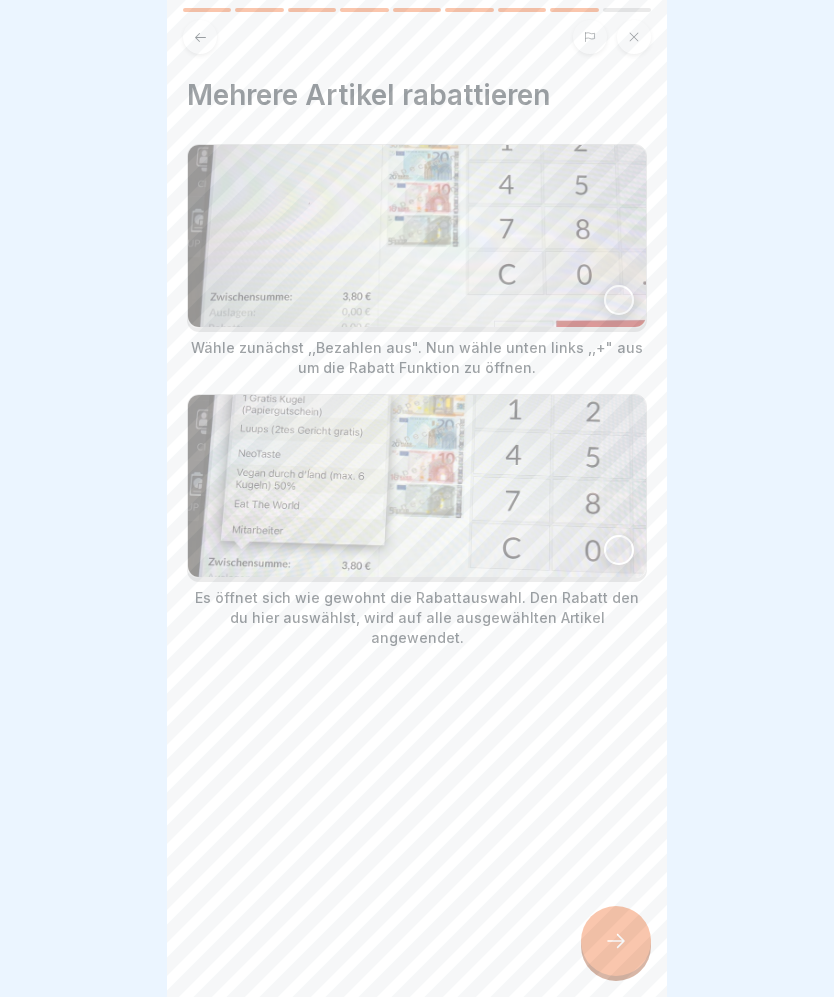 click at bounding box center (619, 300) 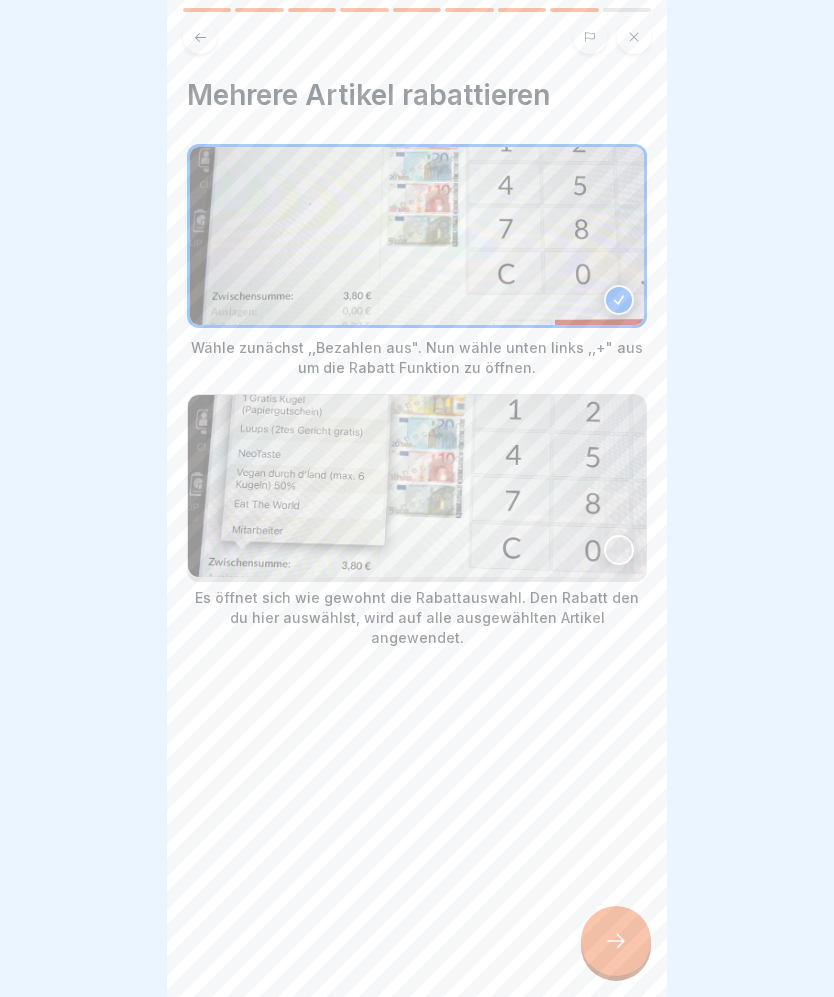 click at bounding box center (619, 550) 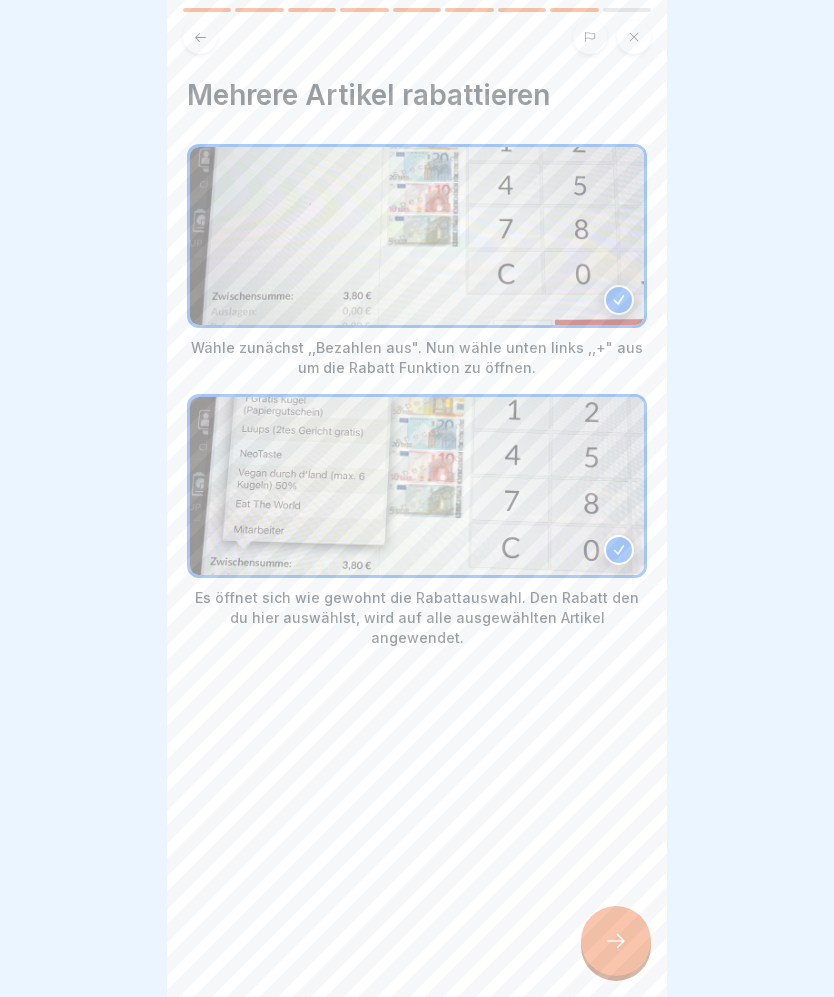 click at bounding box center (616, 941) 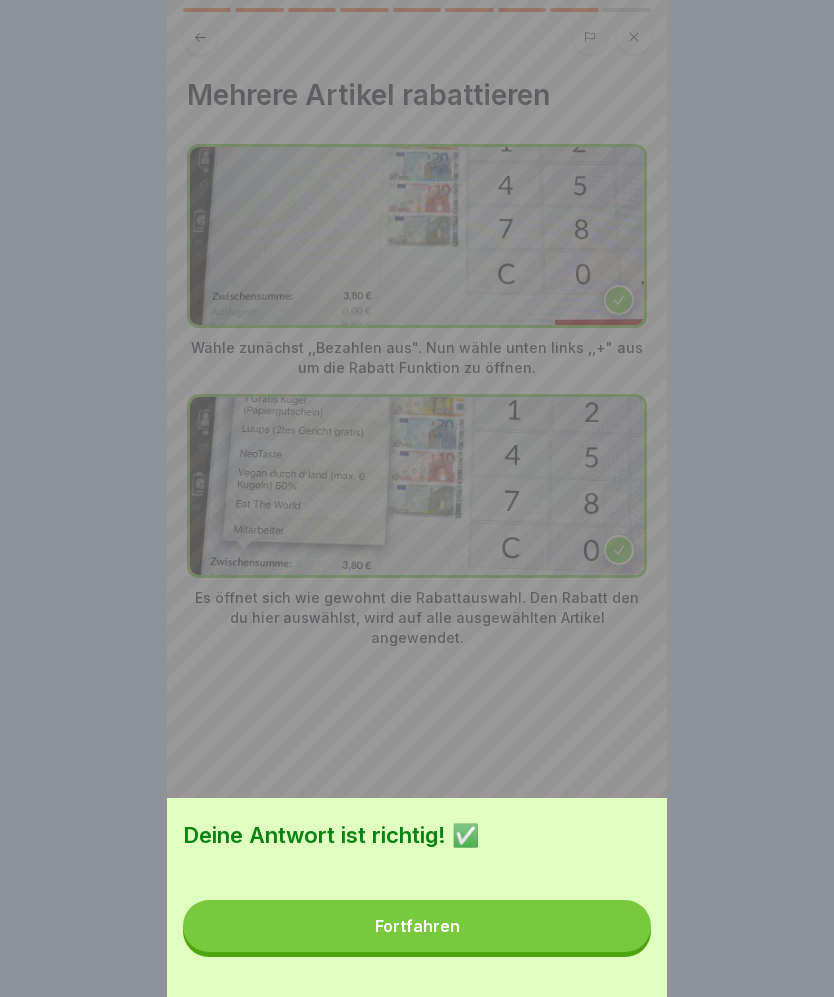 click on "Fortfahren" at bounding box center (417, 926) 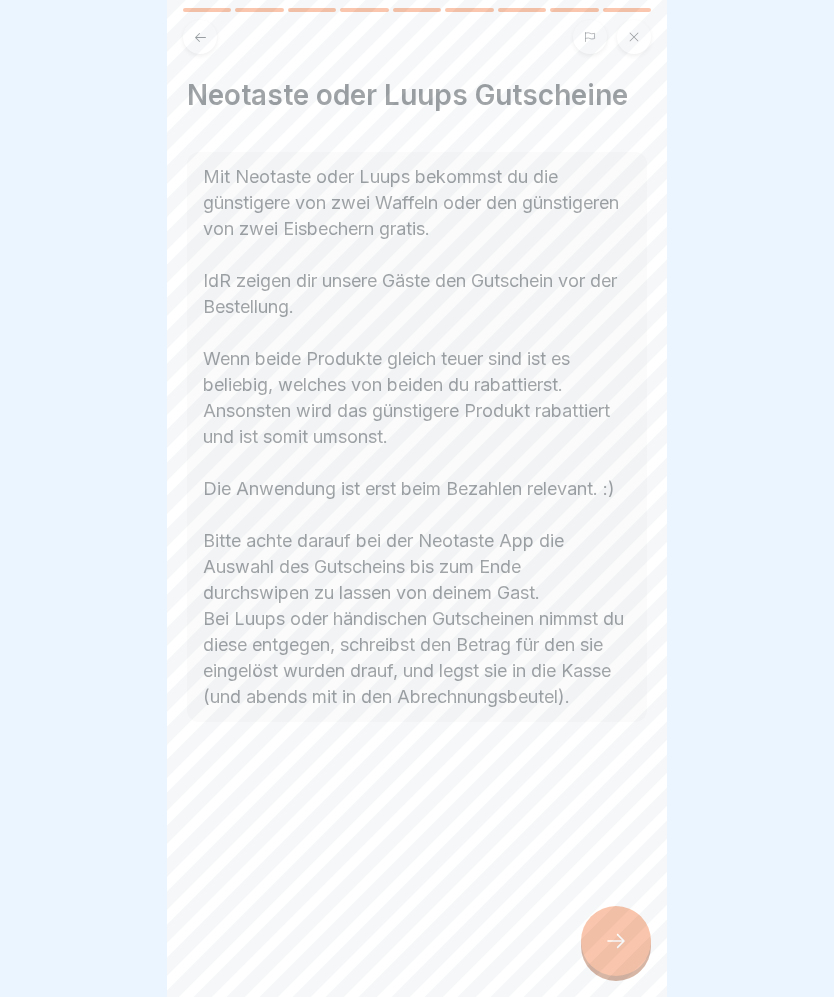 click 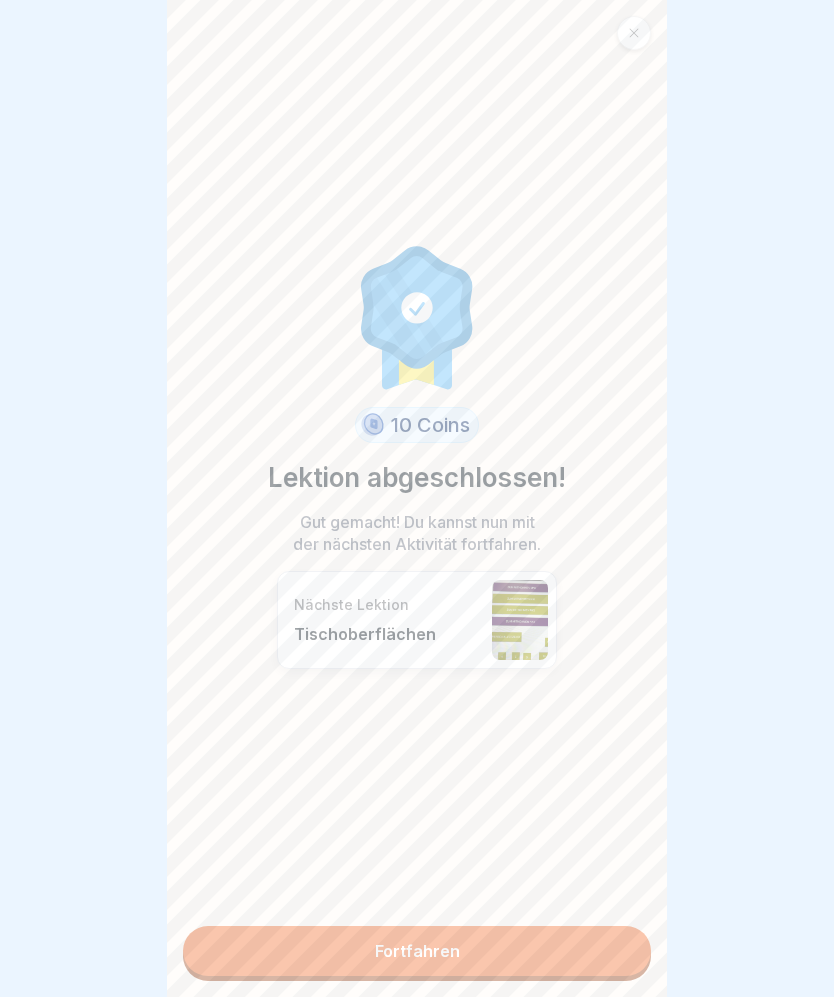 click on "Fortfahren" at bounding box center [417, 951] 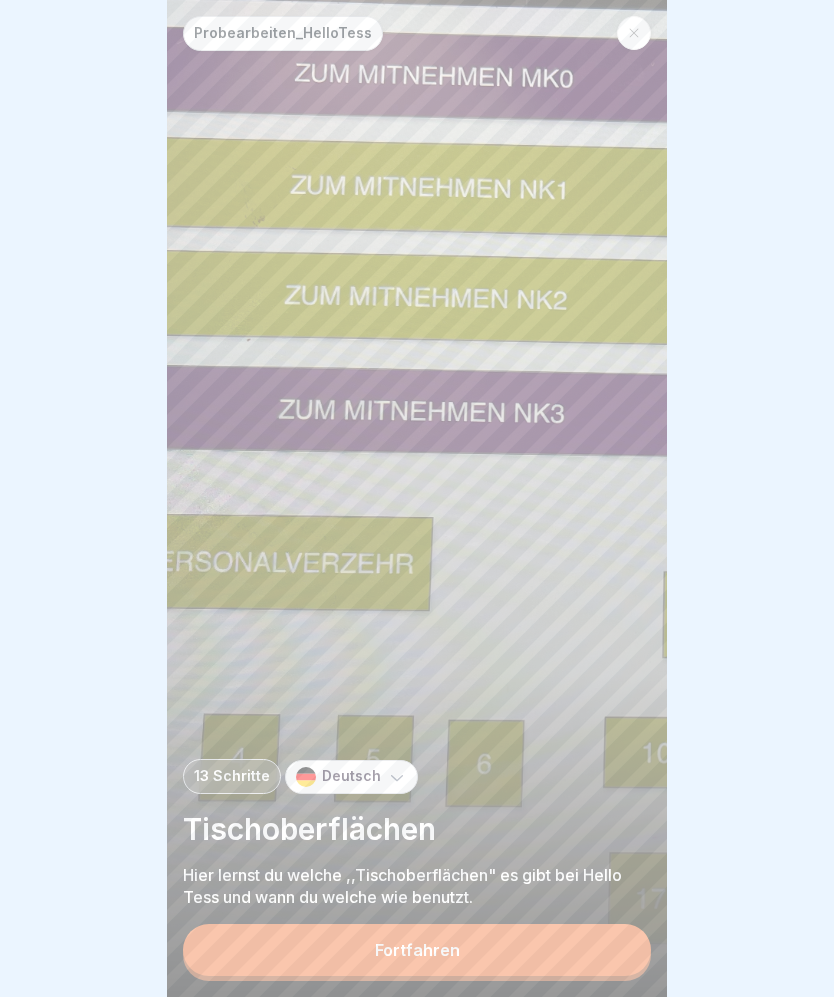 click on "Fortfahren" at bounding box center [417, 950] 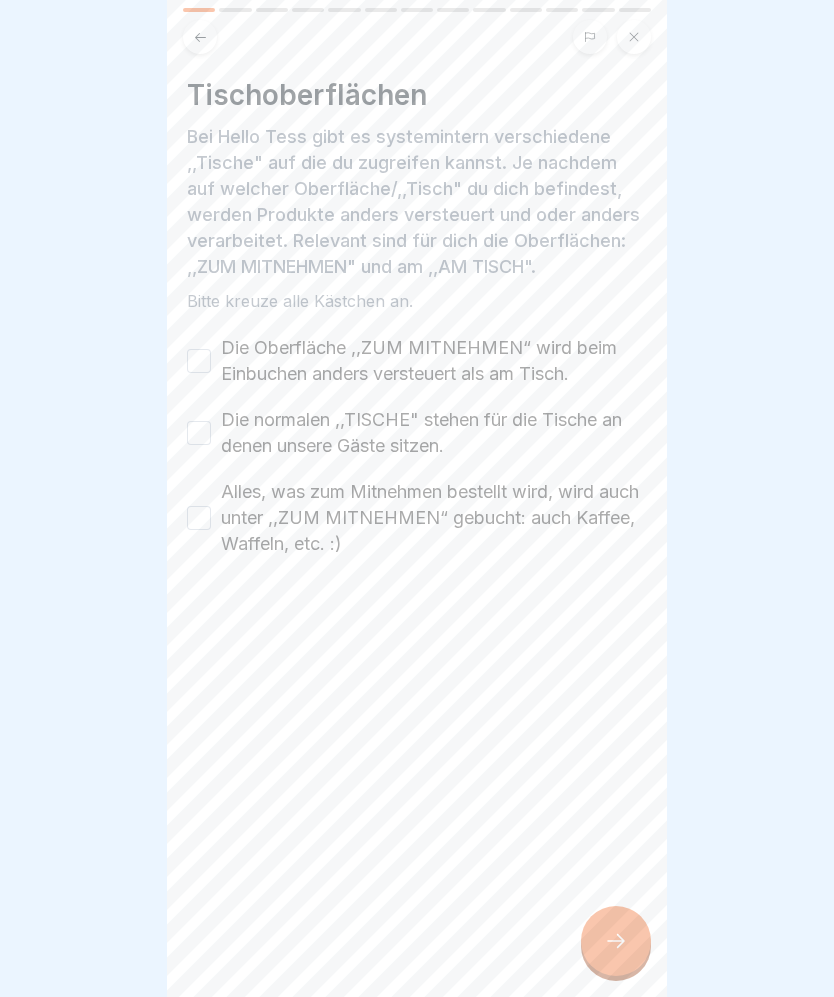 click on "Alles, was zum Mitnehmen bestellt wird, wird auch unter ,,ZUM MITNEHMEN“ gebucht: auch Kaffee, Waffeln, etc. :)" at bounding box center [199, 518] 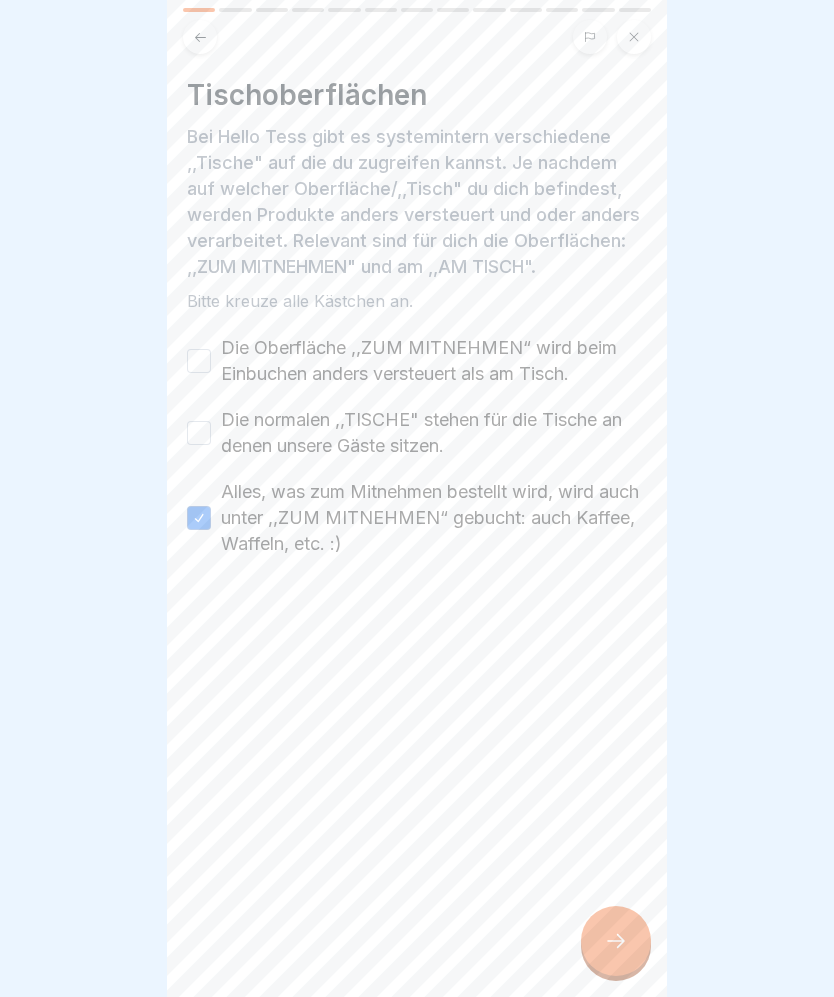 click on "Die normalen ,,TISCHE" stehen für die Tische an denen unsere Gäste sitzen." at bounding box center [199, 433] 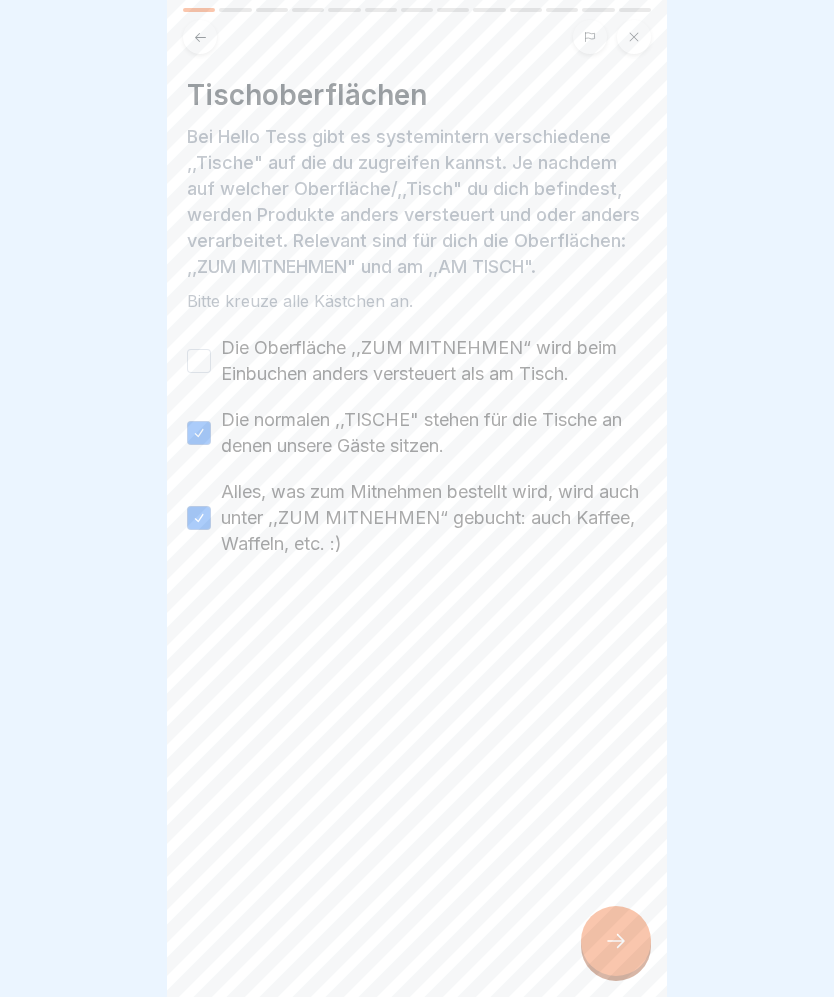 click on "Die Oberfläche ,,ZUM MITNEHMEN“ wird beim Einbuchen anders versteuert als am Tisch." at bounding box center (417, 361) 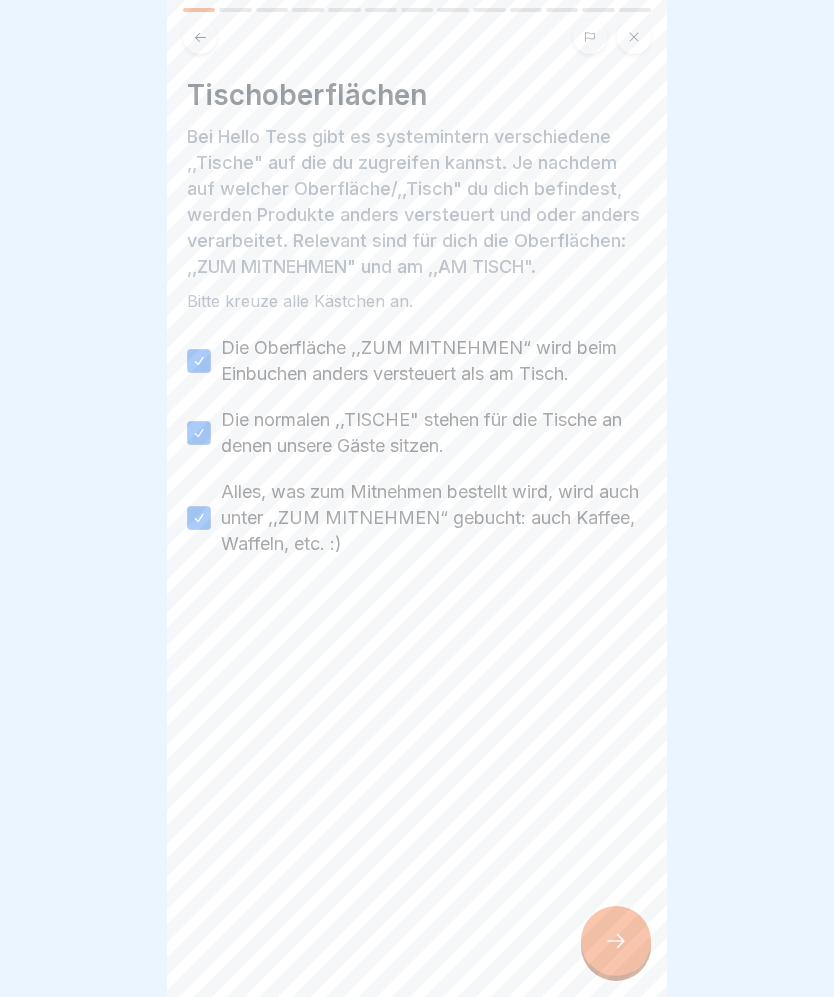 click 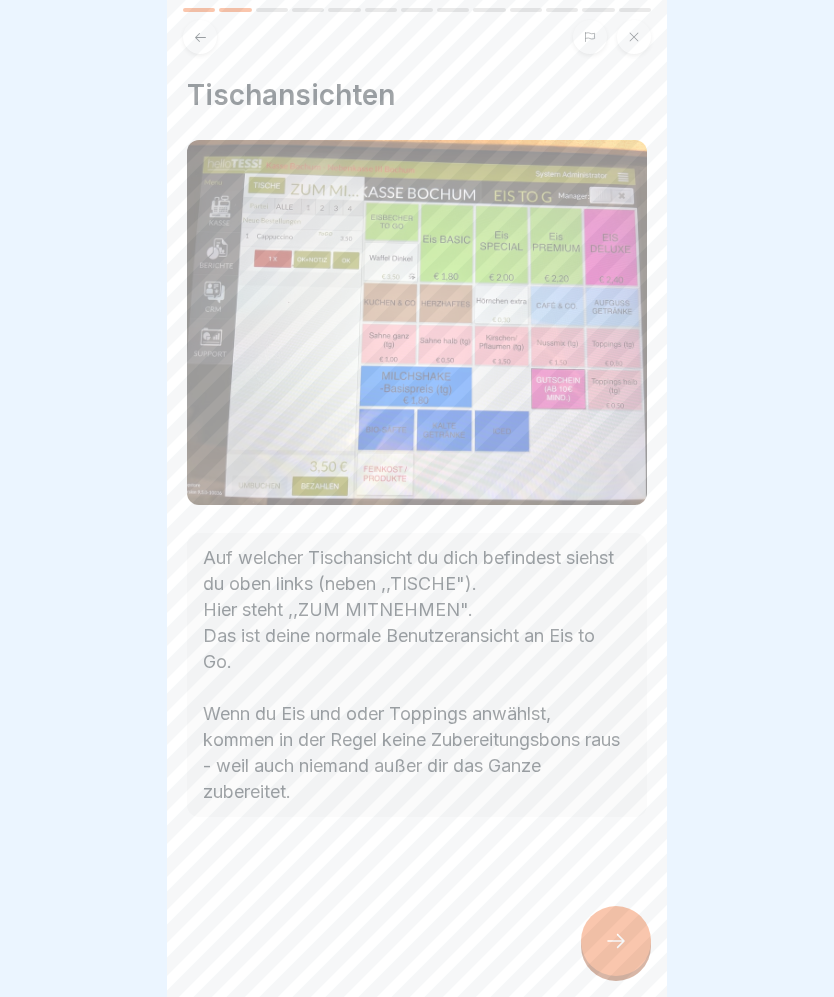 click at bounding box center [616, 941] 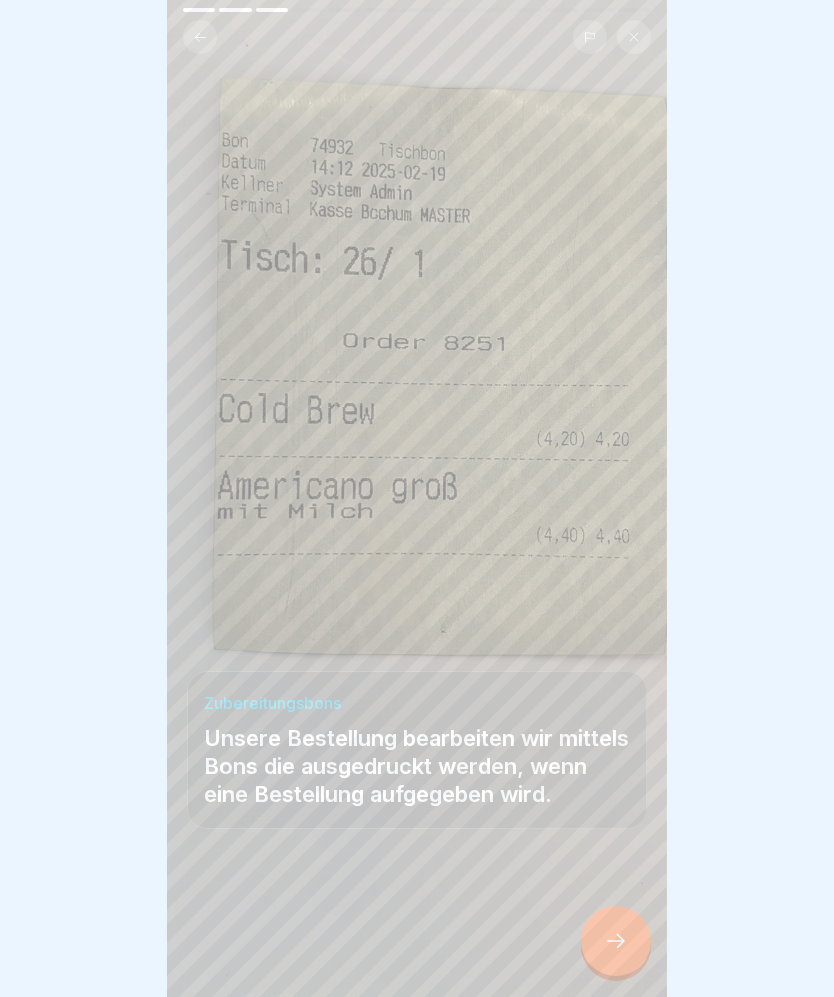 click 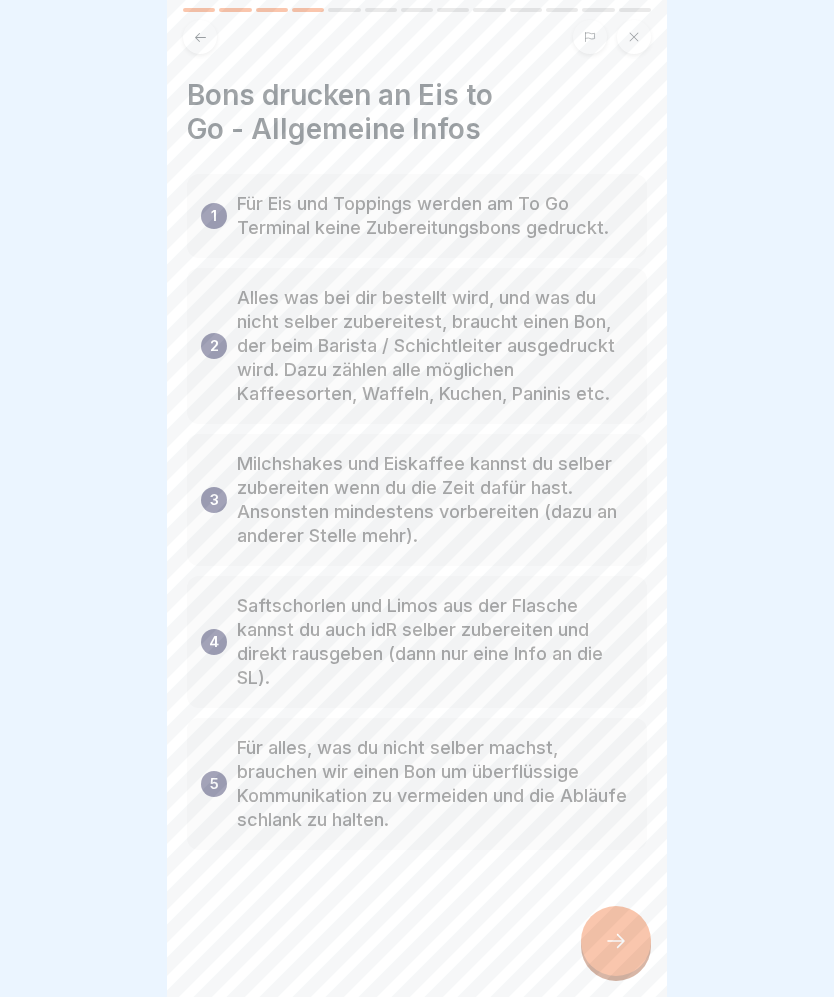click at bounding box center (417, 910) 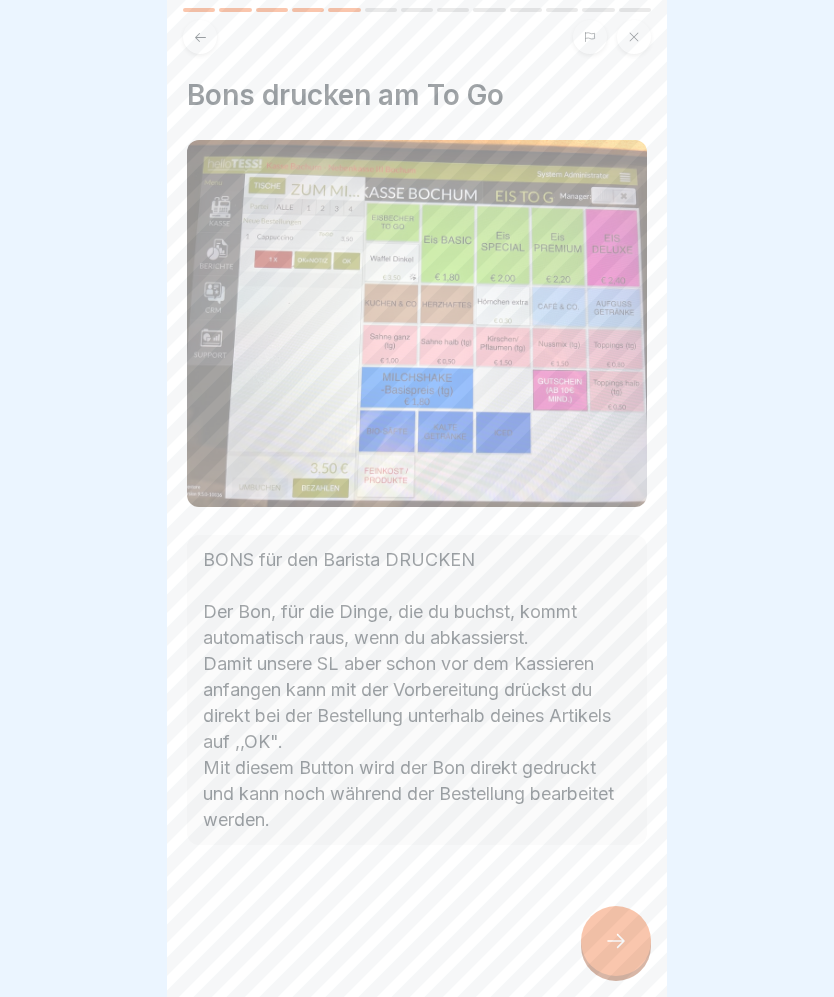 click 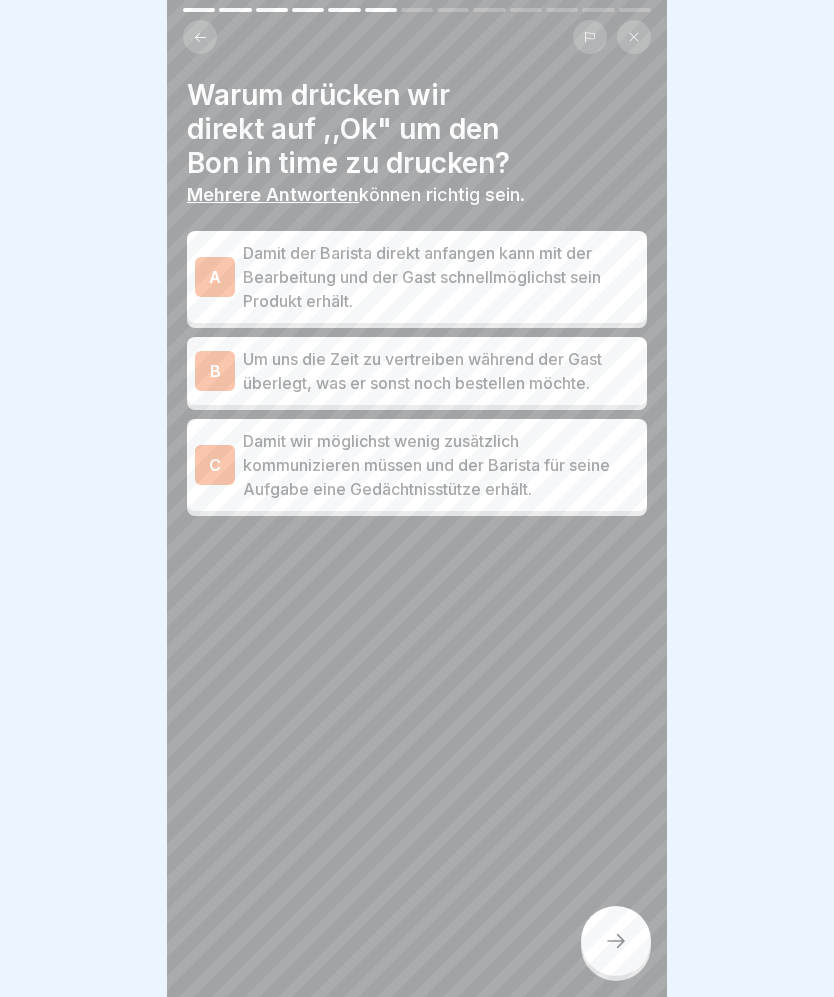 click on "A Damit der Barista direkt anfangen kann mit der Bearbeitung und der Gast schnellmöglichst sein Produkt erhält." at bounding box center (417, 277) 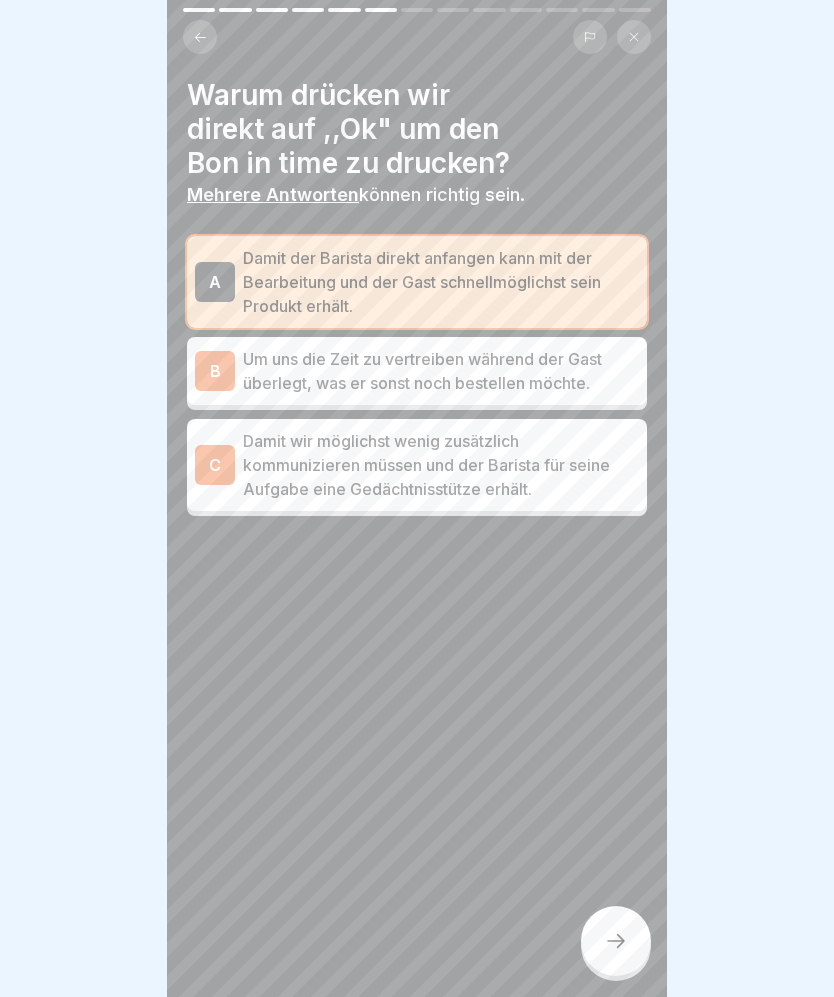 click at bounding box center [616, 941] 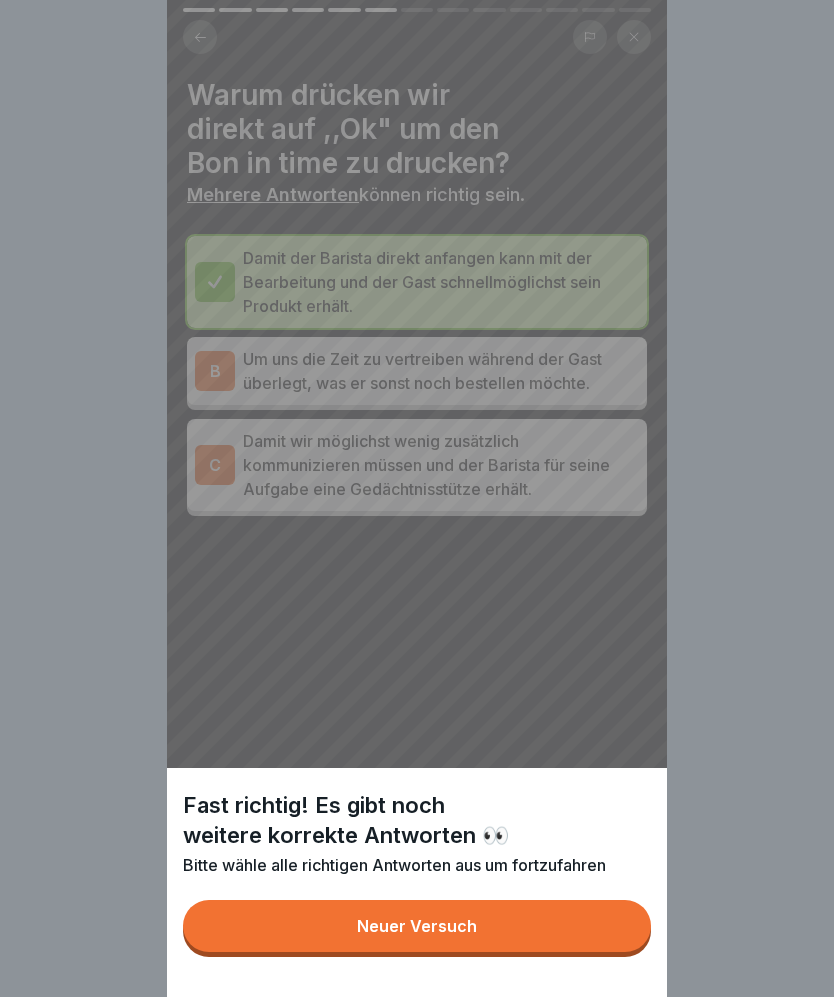 click on "Neuer Versuch" at bounding box center (417, 926) 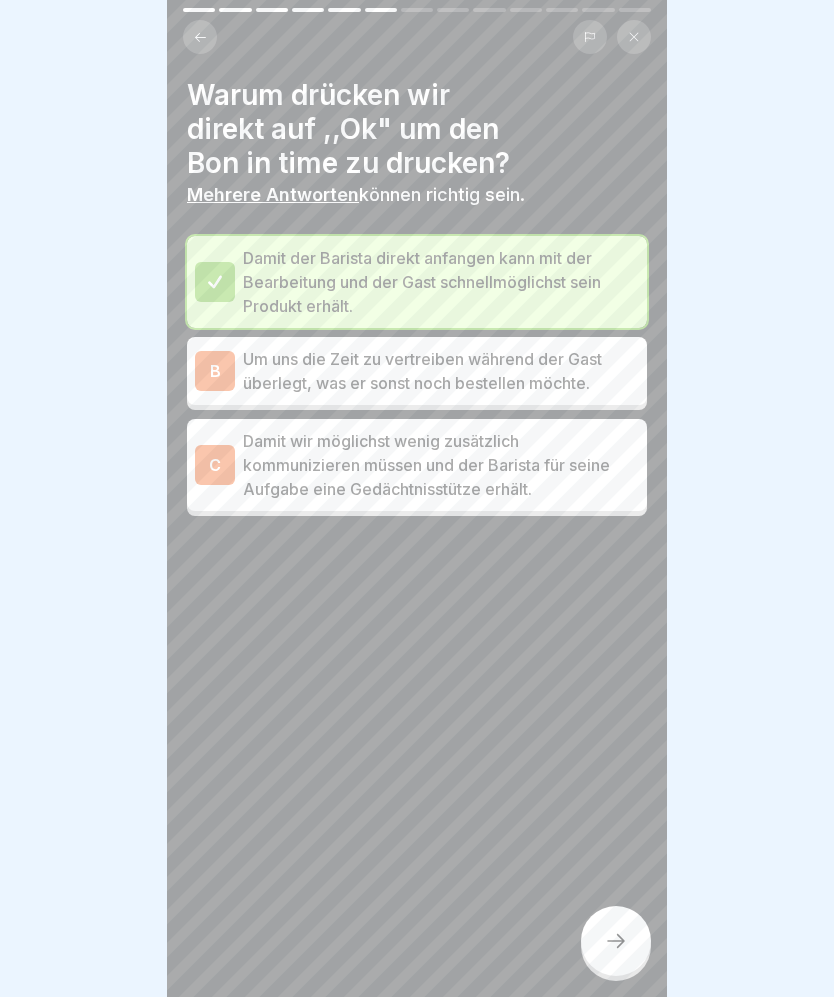 click on "Damit wir möglichst wenig zusätzlich kommunizieren müssen und der Barista für seine Aufgabe eine Gedächtnisstütze erhält." at bounding box center (441, 465) 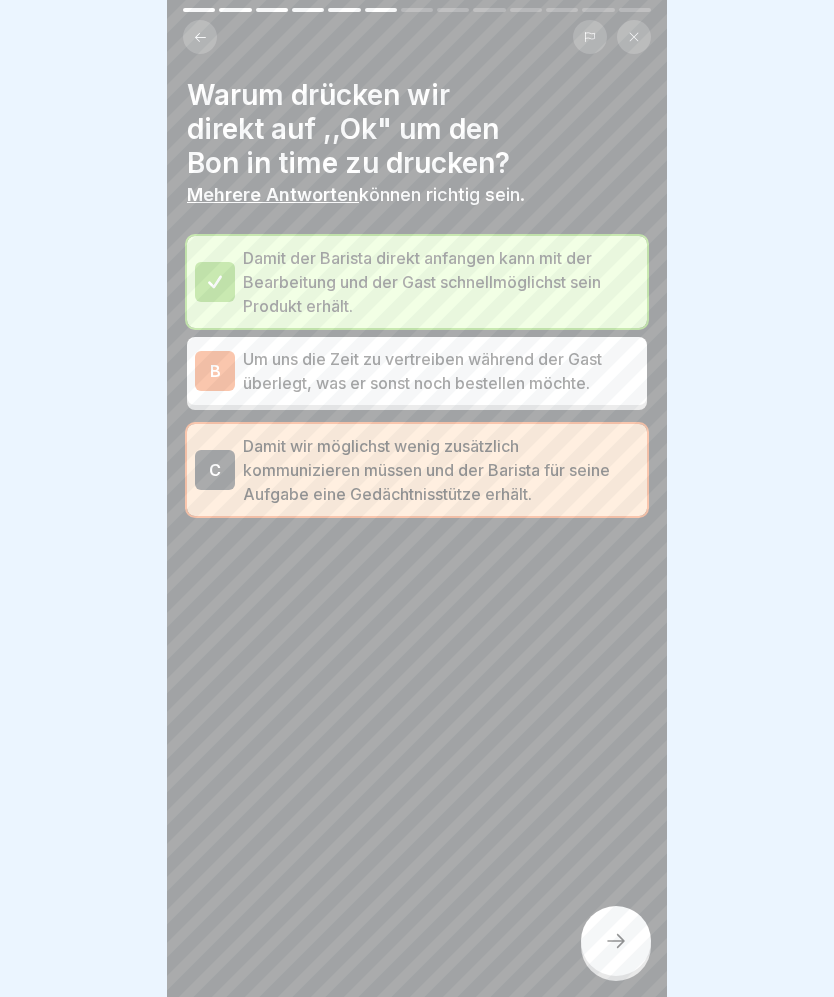 click at bounding box center (616, 941) 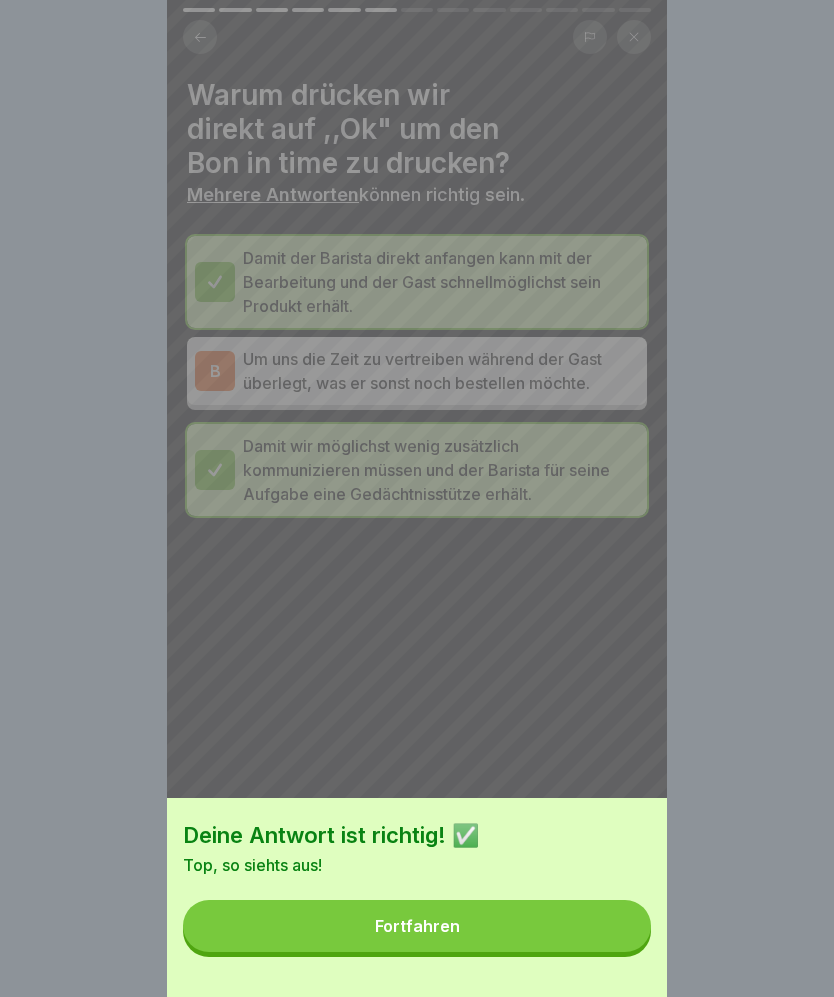 click on "Fortfahren" at bounding box center (417, 926) 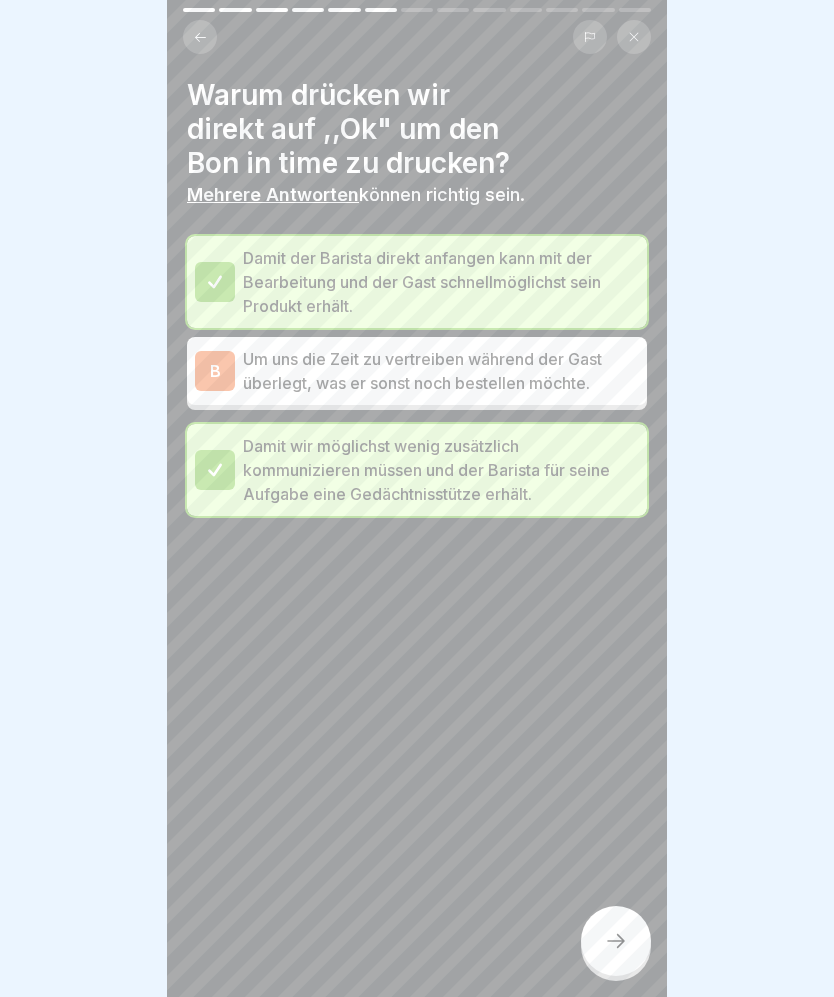 click 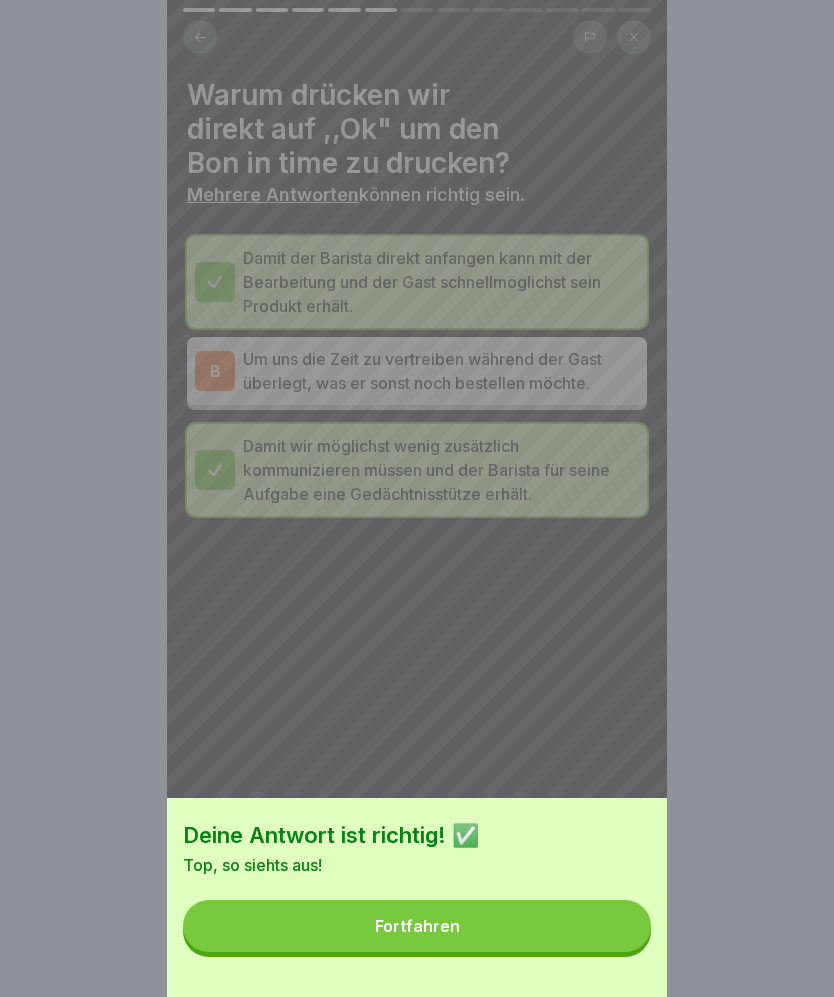 click on "Fortfahren" at bounding box center [417, 926] 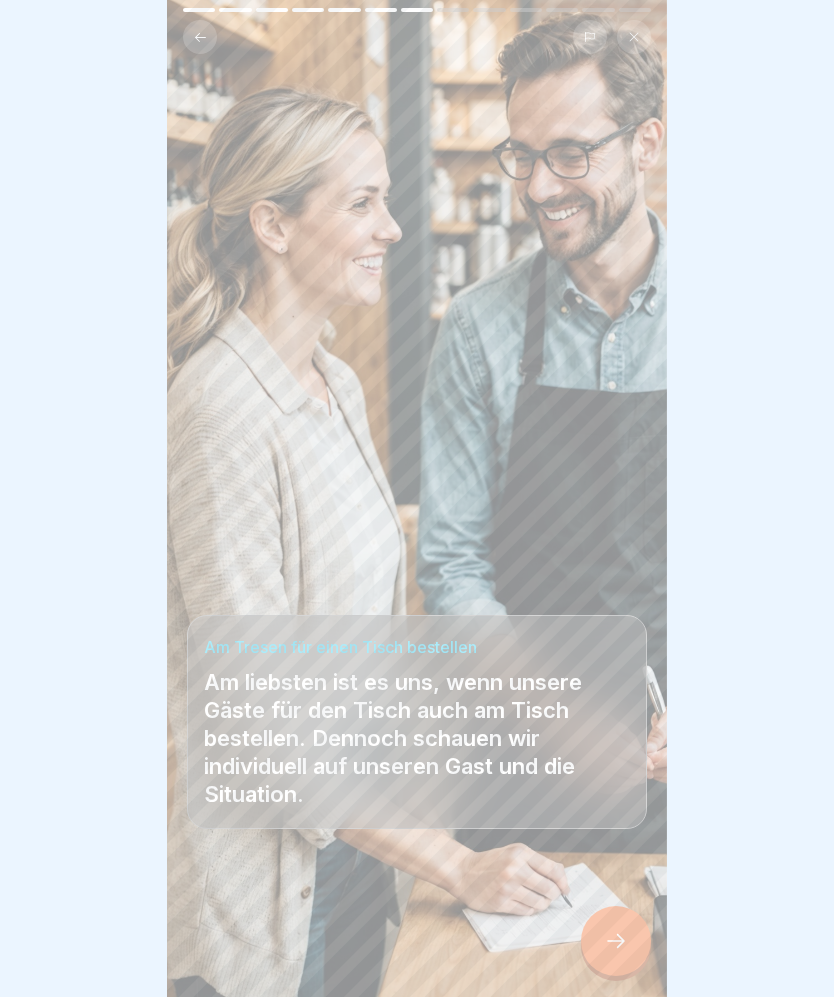 click 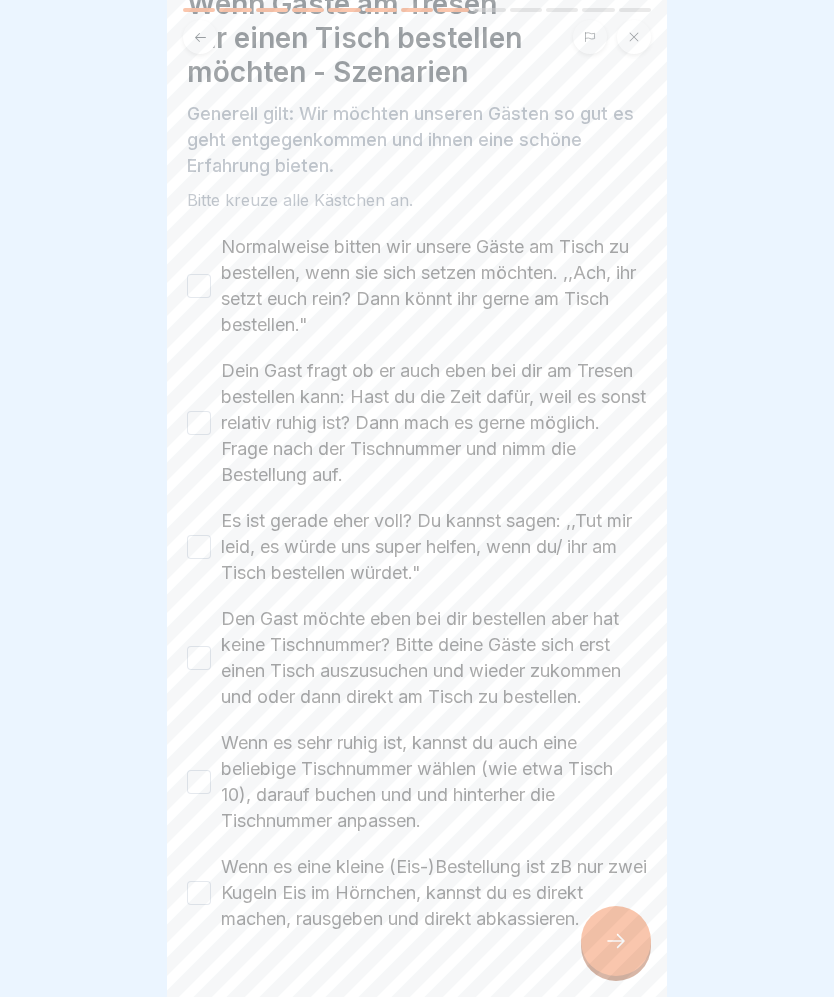 scroll, scrollTop: 84, scrollLeft: 0, axis: vertical 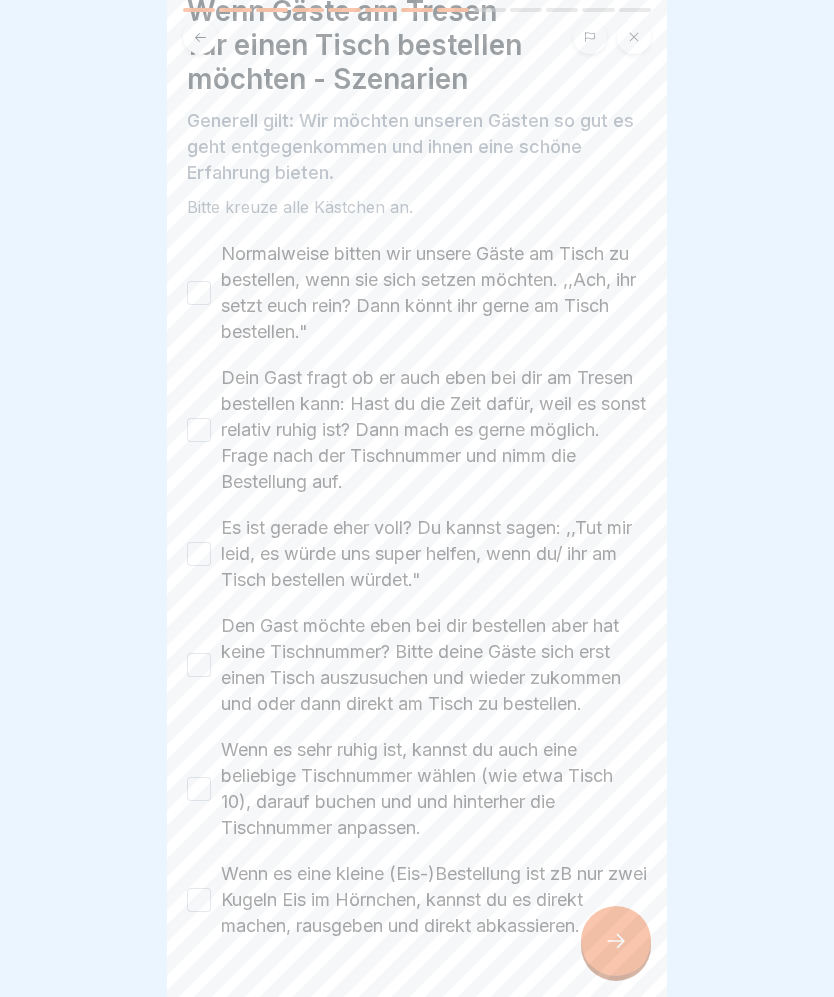 click on "Wenn es eine kleine (Eis-)Bestellung ist zB nur zwei Kugeln Eis im Hörnchen, kannst du es direkt machen, rausgeben und direkt abkassieren." at bounding box center (199, 900) 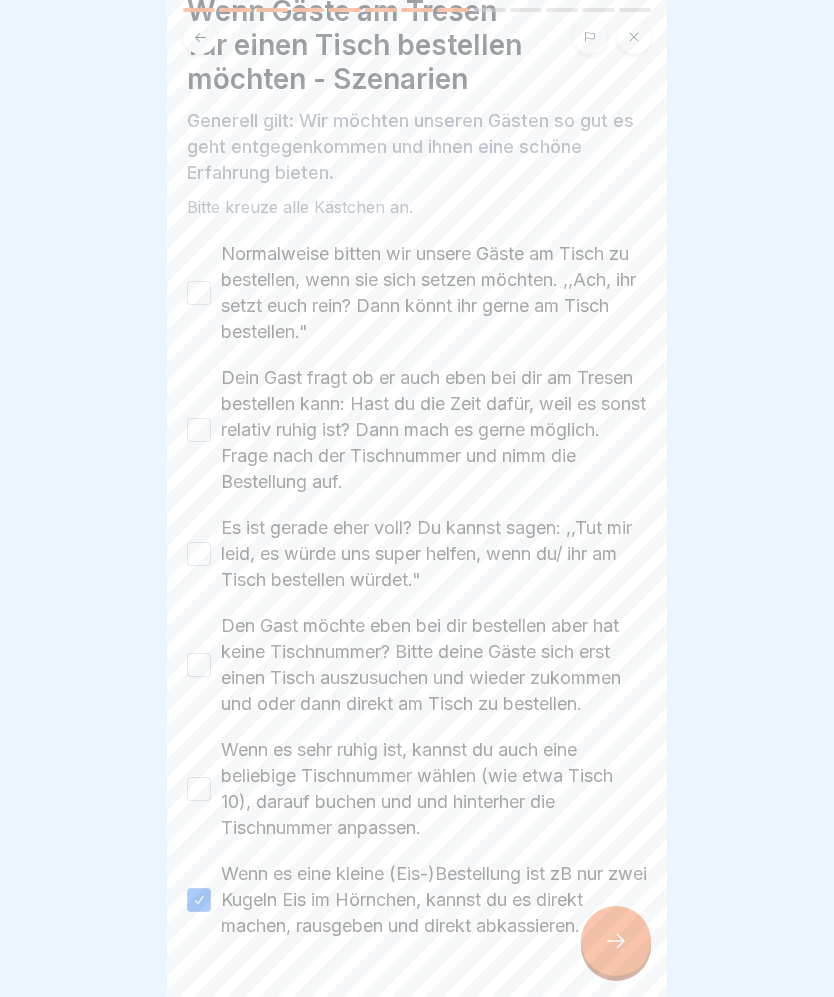 click on "Wenn es sehr ruhig ist, kannst du auch eine beliebige Tischnummer wählen (wie etwa Tisch 10), darauf buchen und  und hinterher die Tischnummer anpassen." at bounding box center (199, 789) 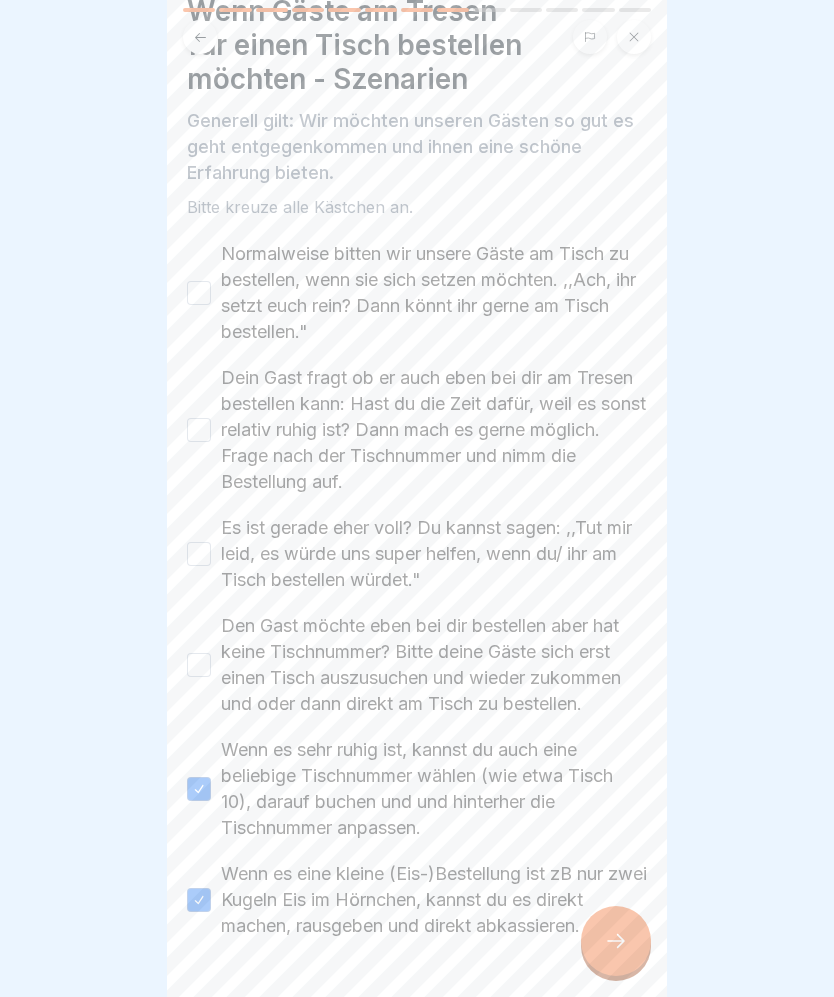click on "Den Gast möchte eben bei dir bestellen aber hat keine Tischnummer? Bitte deine Gäste sich erst einen Tisch auszusuchen und wieder zukommen und oder dann direkt am Tisch zu bestellen." at bounding box center (199, 665) 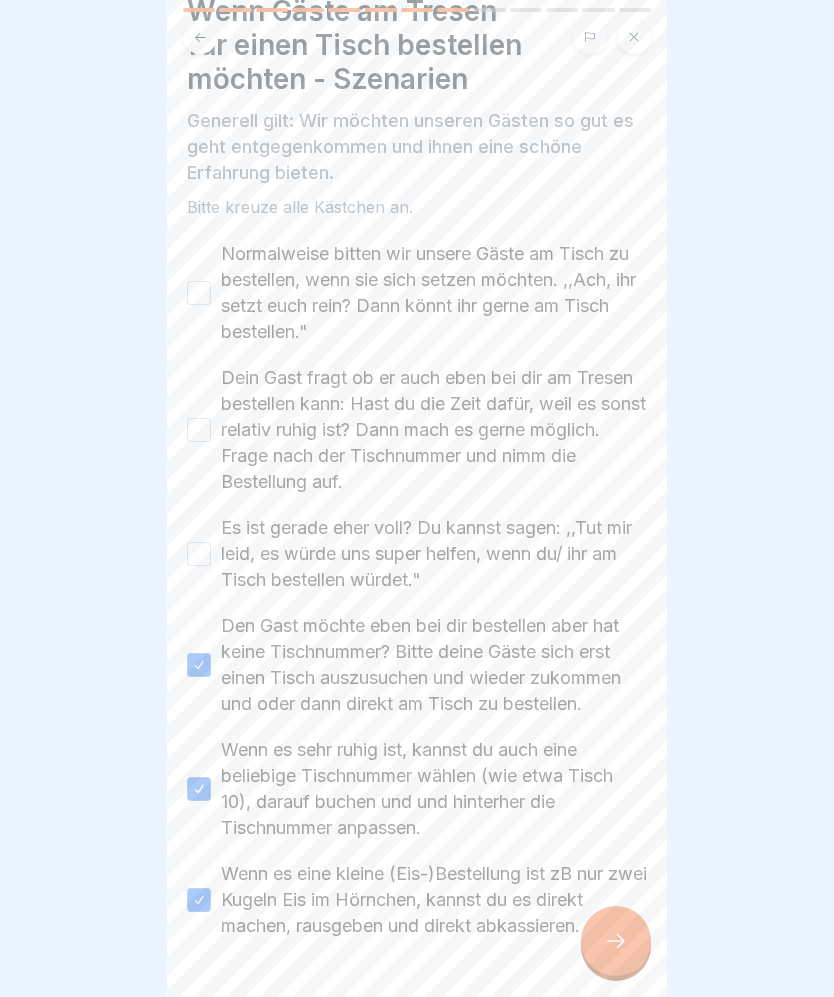 click on "Es ist gerade eher voll? Du kannst sagen: ,,Tut mir leid, es würde uns super helfen, wenn du/ ihr am Tisch bestellen würdet."" at bounding box center (199, 554) 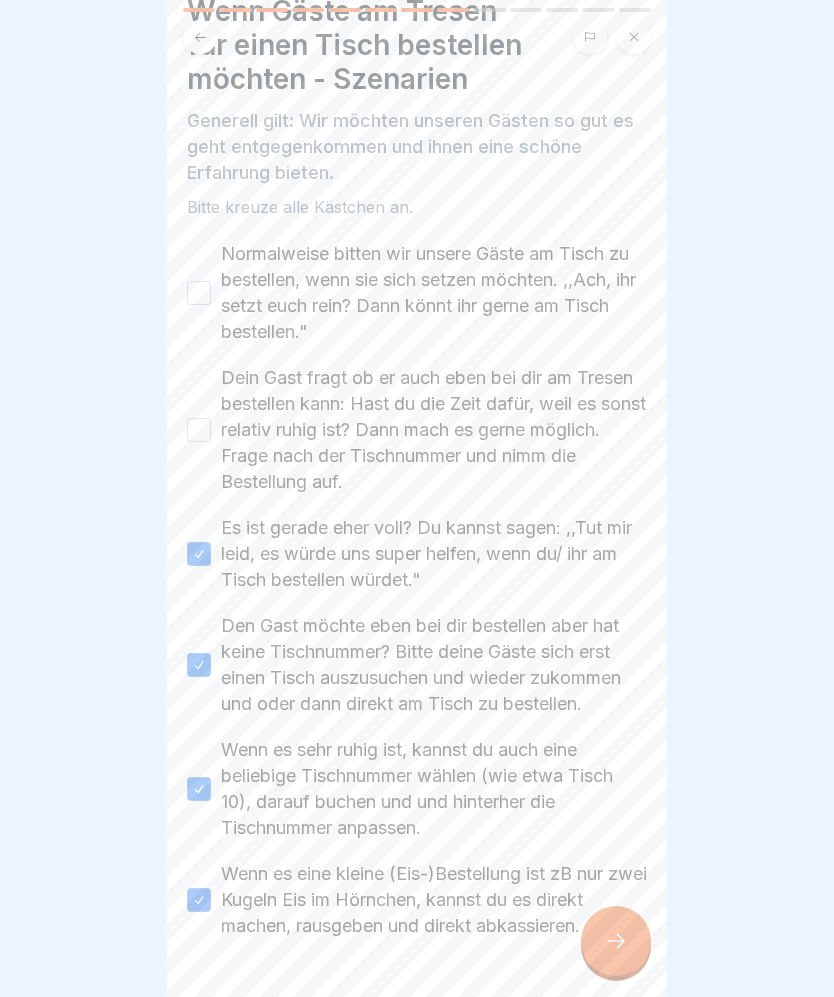 click on "Dein Gast fragt ob er auch eben bei dir am Tresen bestellen kann: Hast du die Zeit dafür, weil es sonst relativ ruhig ist? Dann mach es gerne möglich. Frage nach der Tischnummer und nimm die Bestellung auf." at bounding box center (199, 430) 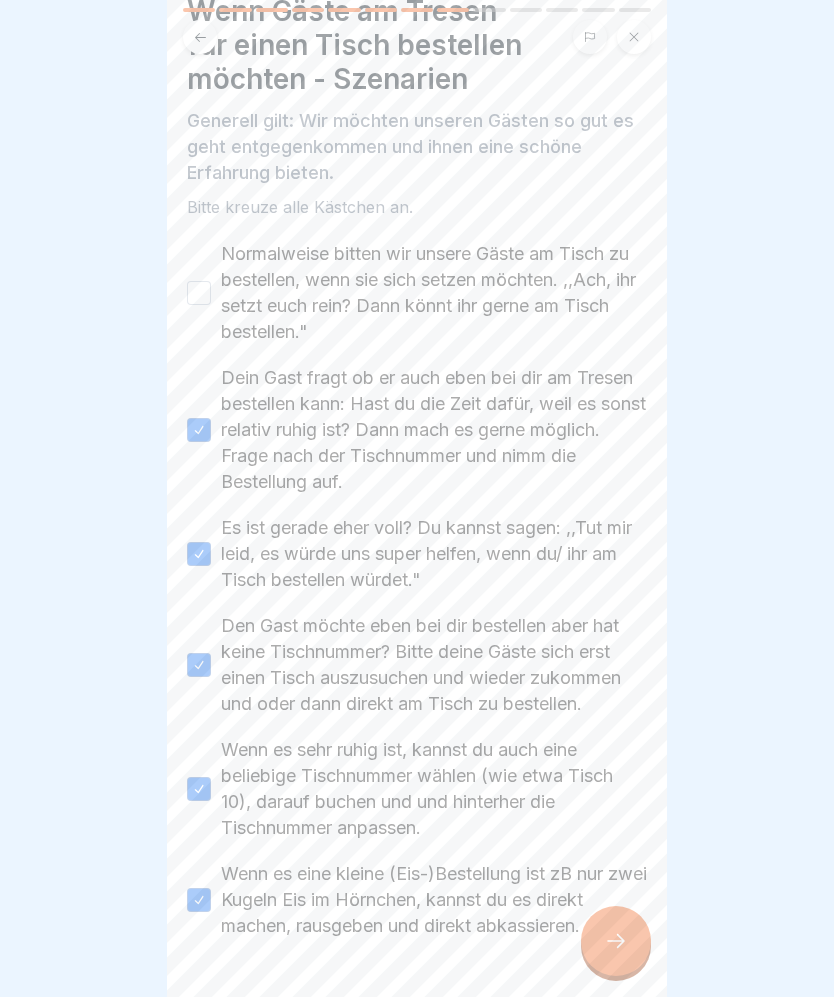 click on "Normalweise bitten wir unsere Gäste am Tisch zu bestellen, wenn sie sich setzen möchten. ,,Ach, ihr setzt euch rein? Dann könnt ihr gerne am Tisch bestellen."" at bounding box center (199, 293) 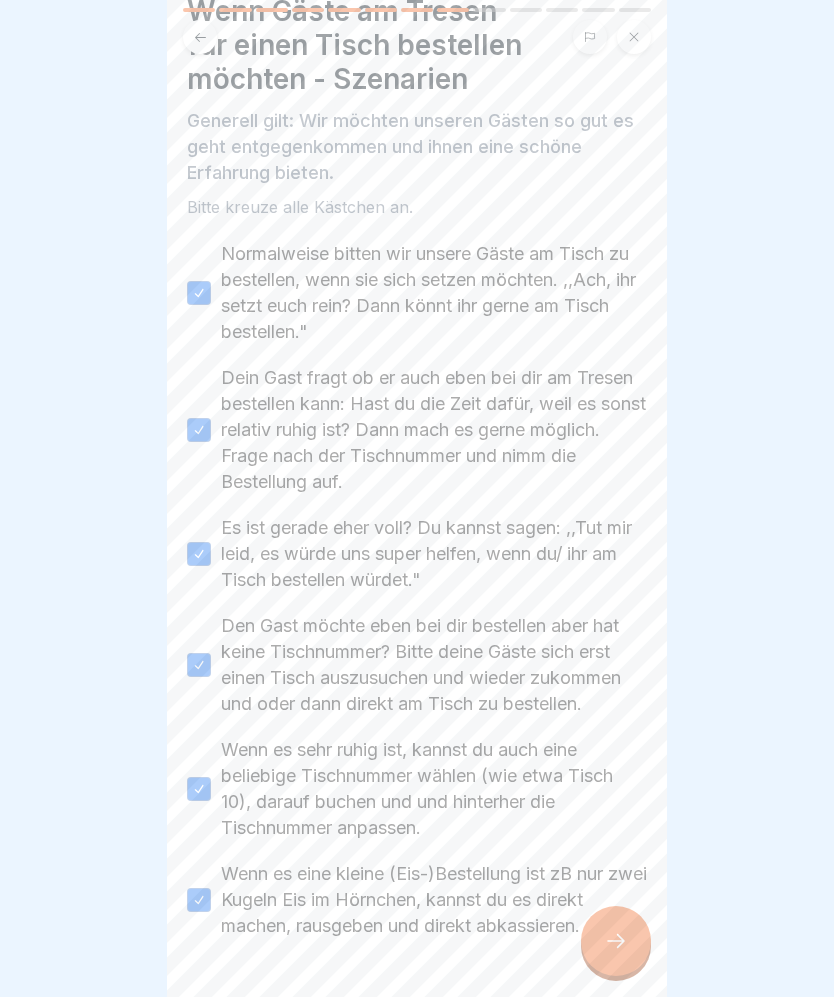 click at bounding box center [616, 941] 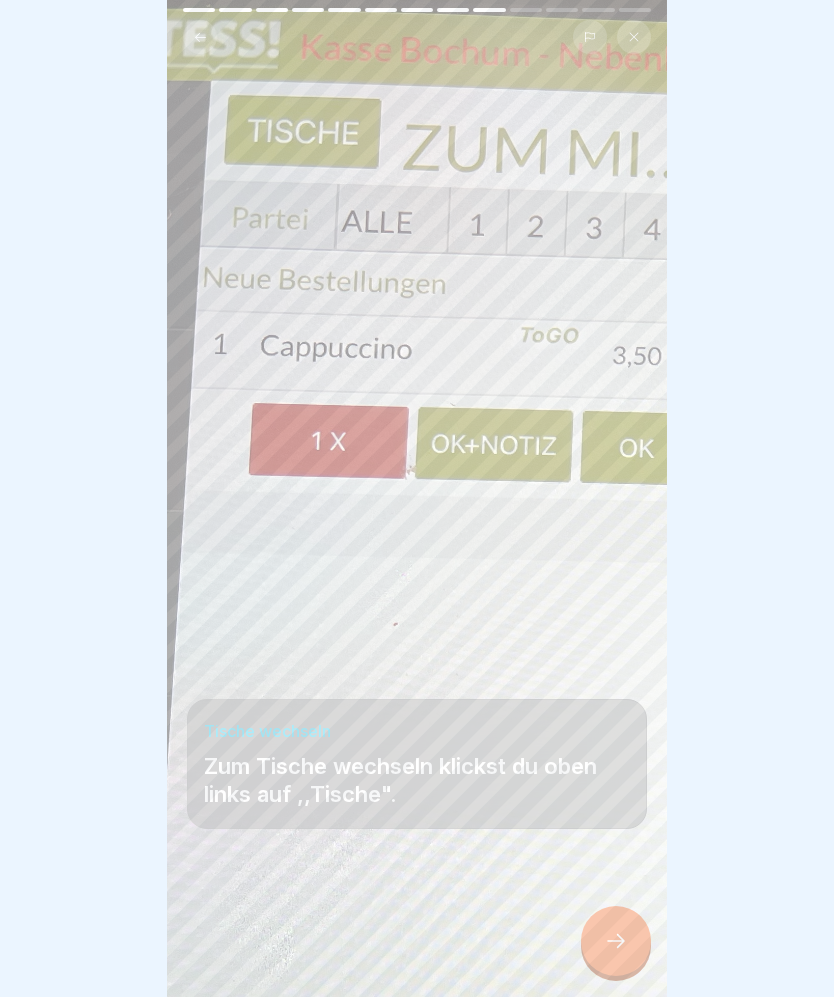 click at bounding box center [616, 941] 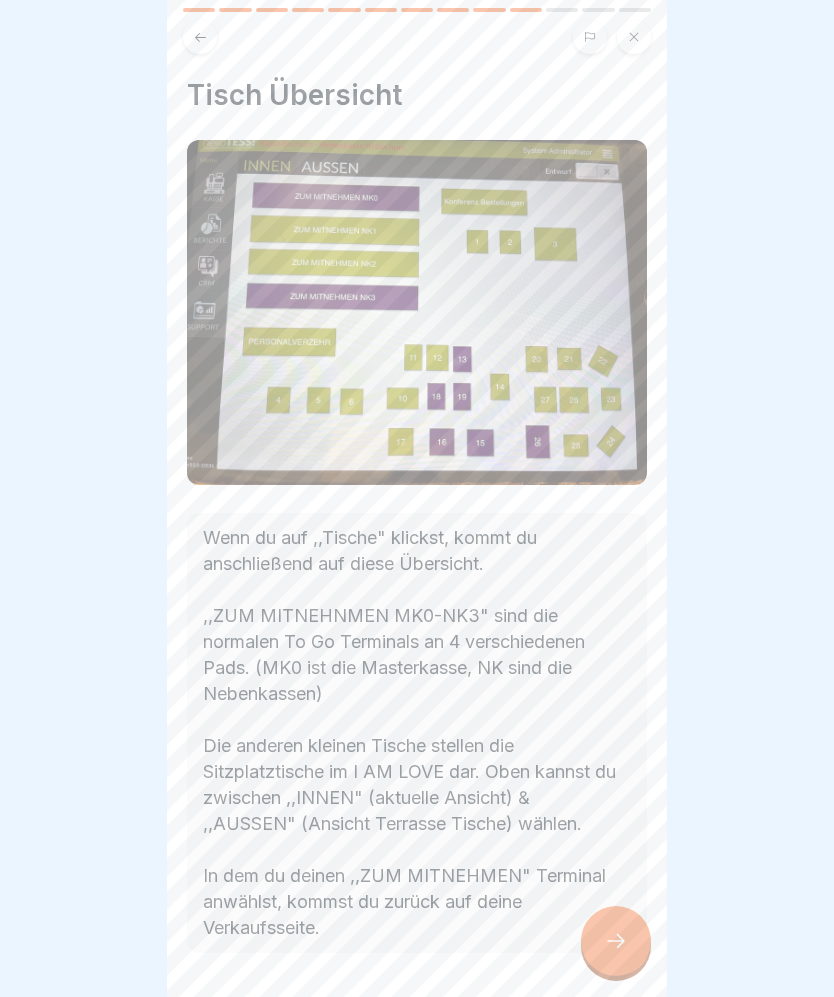 click 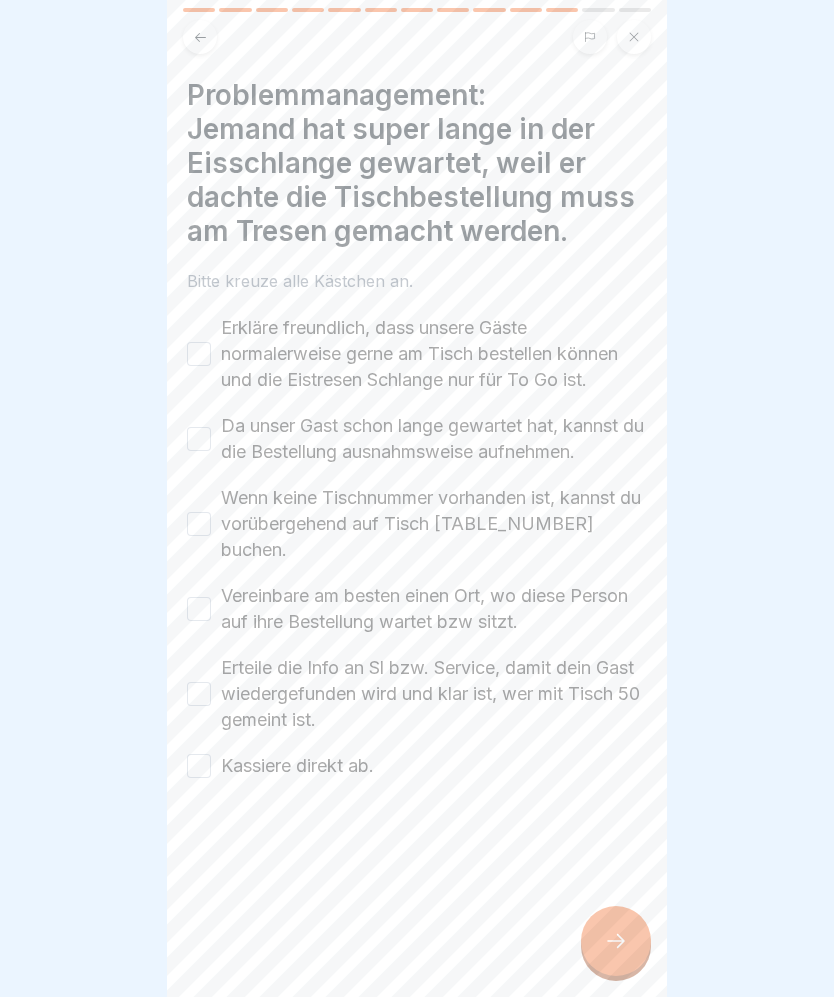 click on "Kassiere direkt ab." at bounding box center [199, 766] 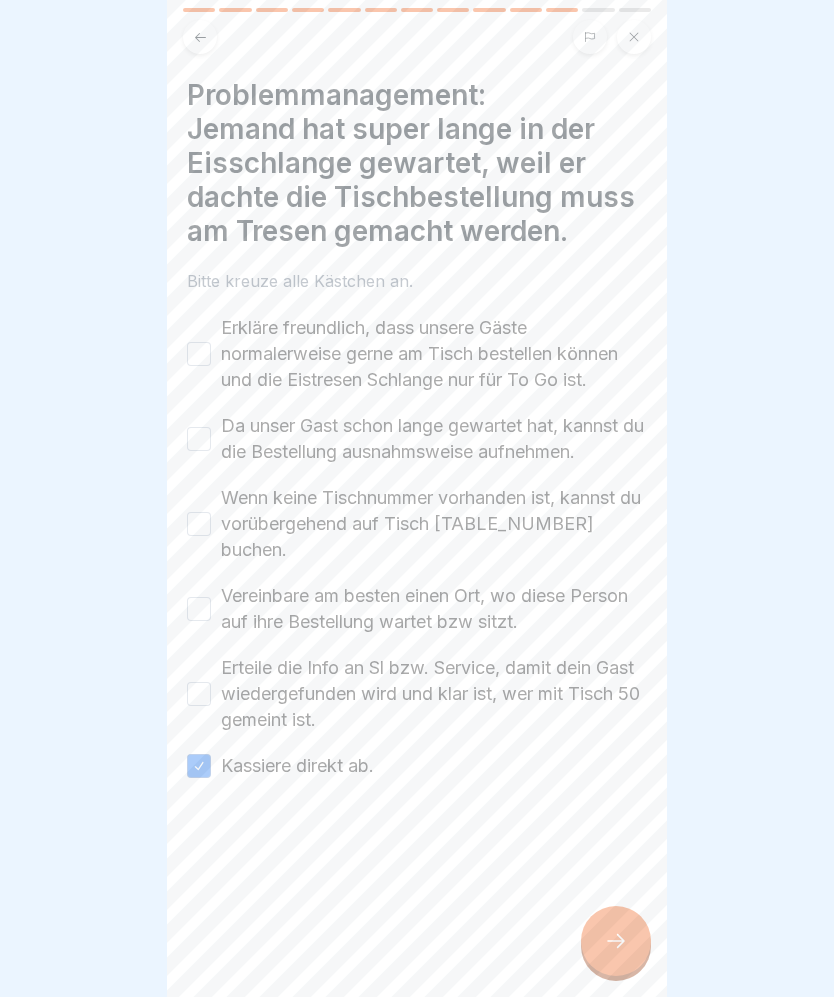 click on "Erteile die Info an Sl bzw. Service, damit dein Gast wiedergefunden wird und klar ist, wer mit Tisch 50 gemeint ist." at bounding box center (199, 694) 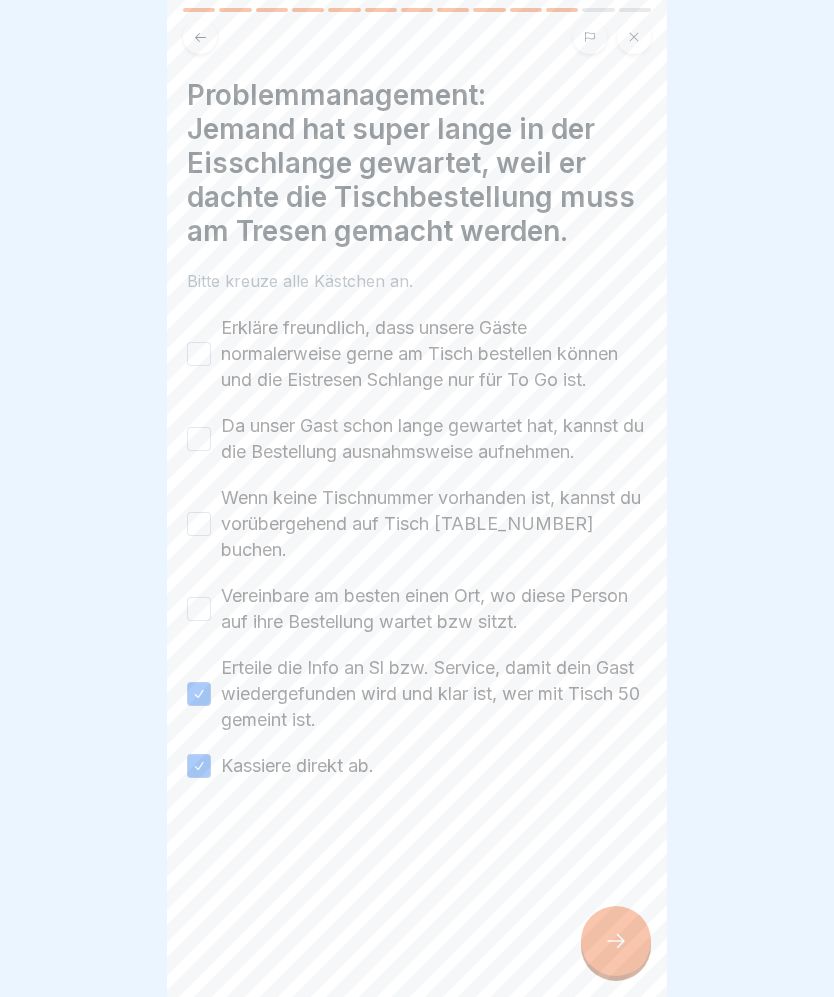 click on "Vereinbare am besten einen Ort, wo diese Person auf ihre Bestellung wartet bzw sitzt." at bounding box center [199, 609] 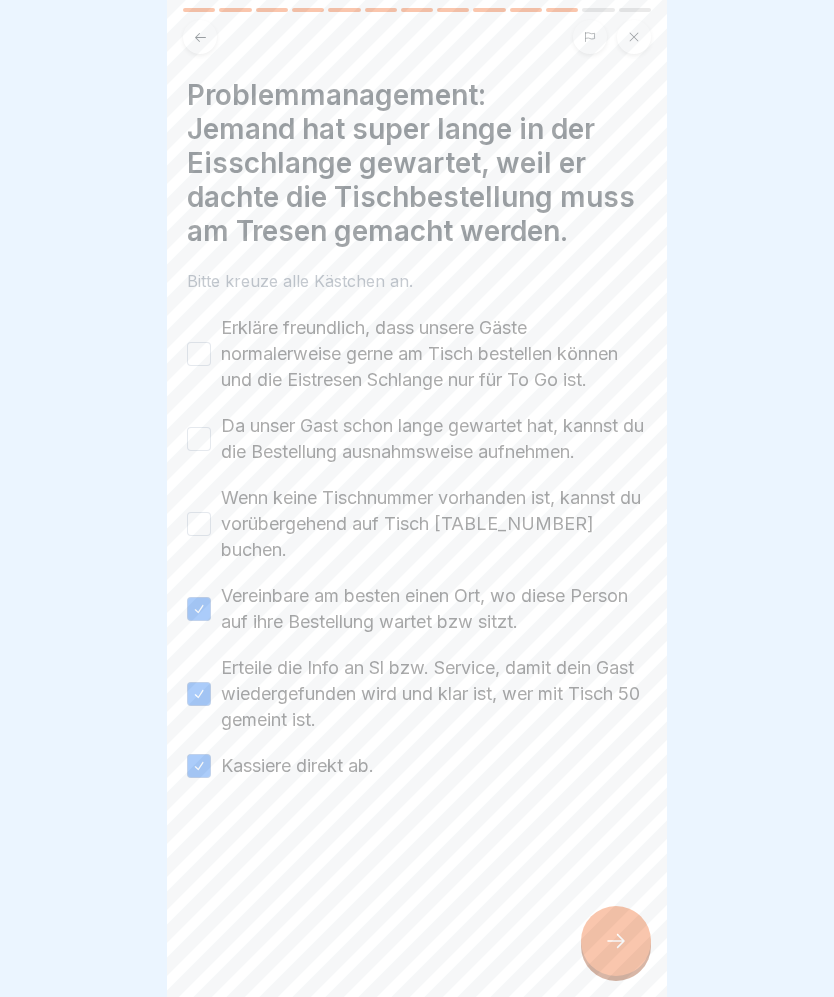 click on "Wenn keine Tischnummer vorhanden ist, kannst du vorübergehend auf Tisch [TABLE_NUMBER] buchen." at bounding box center [417, 524] 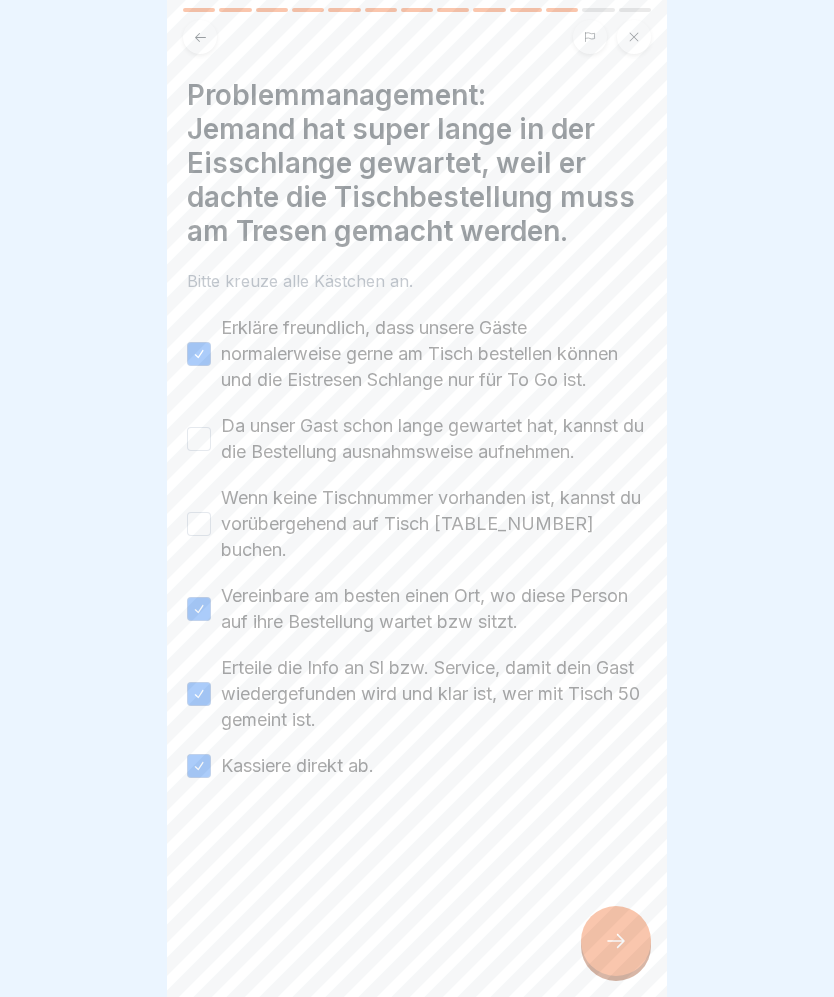 click on "Wenn keine Tischnummer vorhanden ist, kannst du vorübergehend auf Tisch [TABLE_NUMBER] buchen." at bounding box center (199, 524) 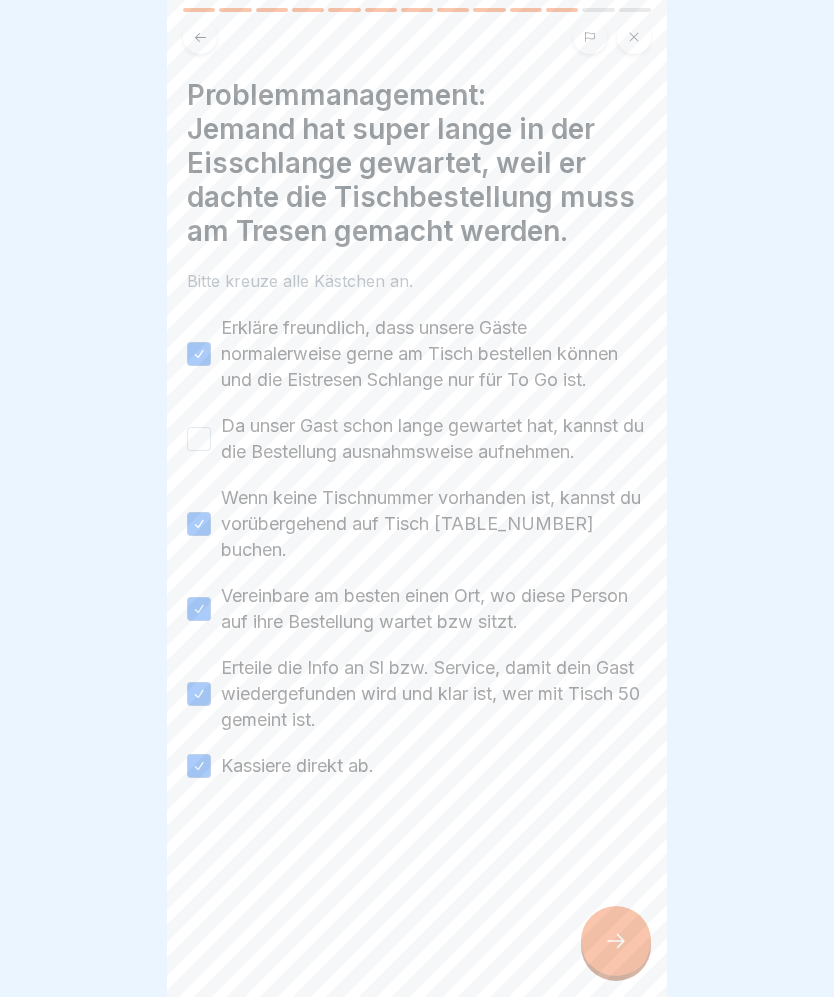 click on "Da unser Gast schon lange gewartet hat, kannst du die Bestellung ausnahmsweise aufnehmen." at bounding box center [199, 439] 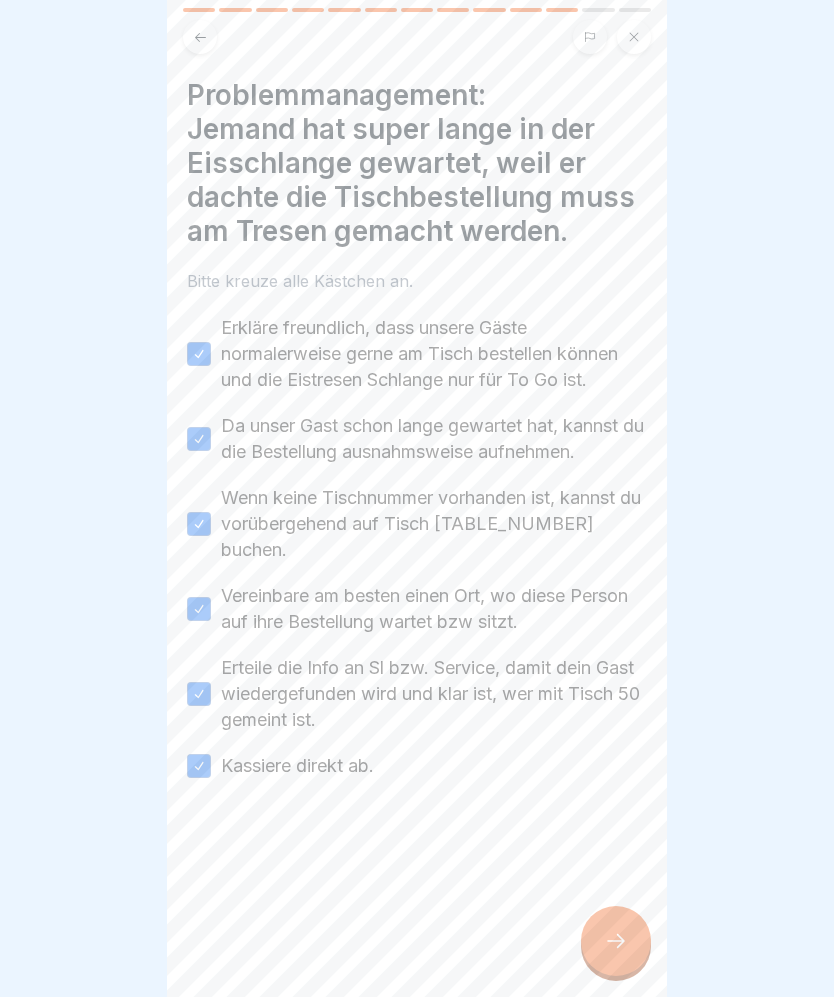 click at bounding box center [616, 941] 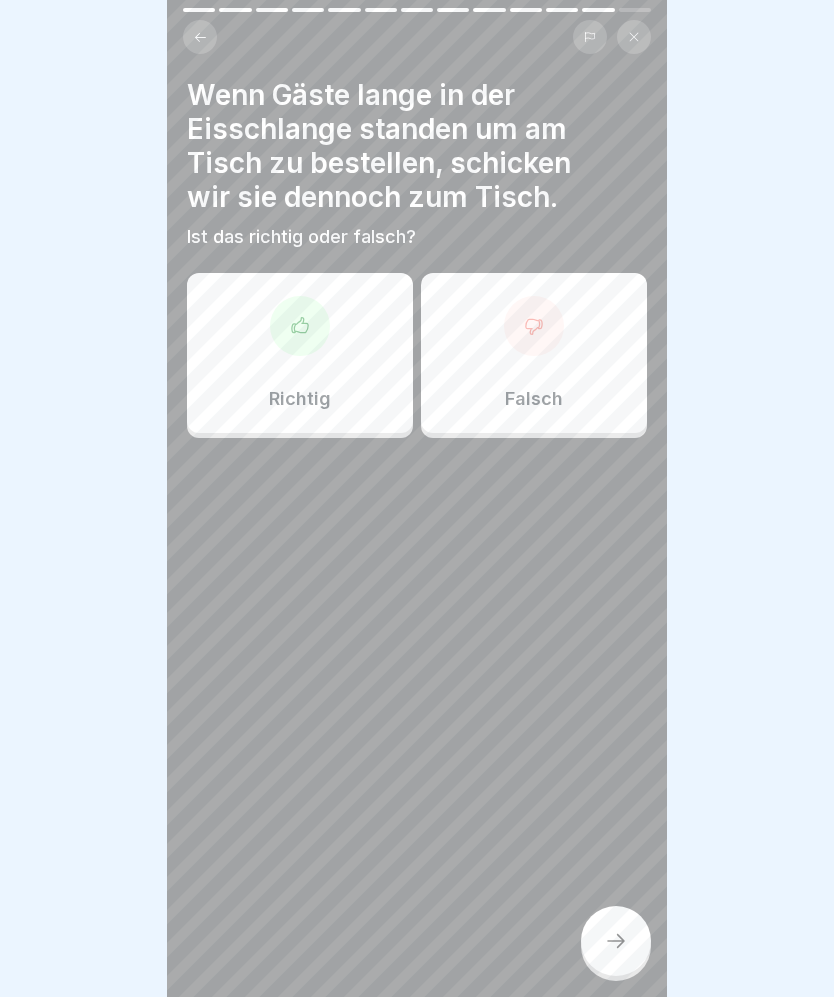 click on "Richtig" at bounding box center (300, 353) 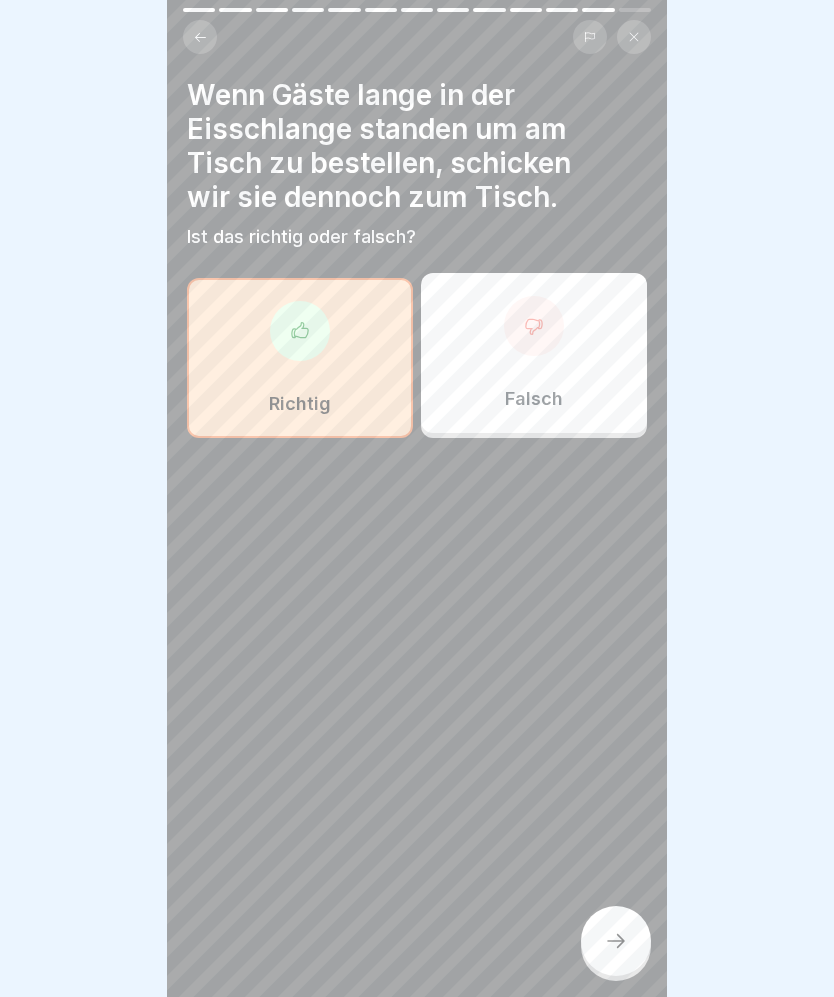 click 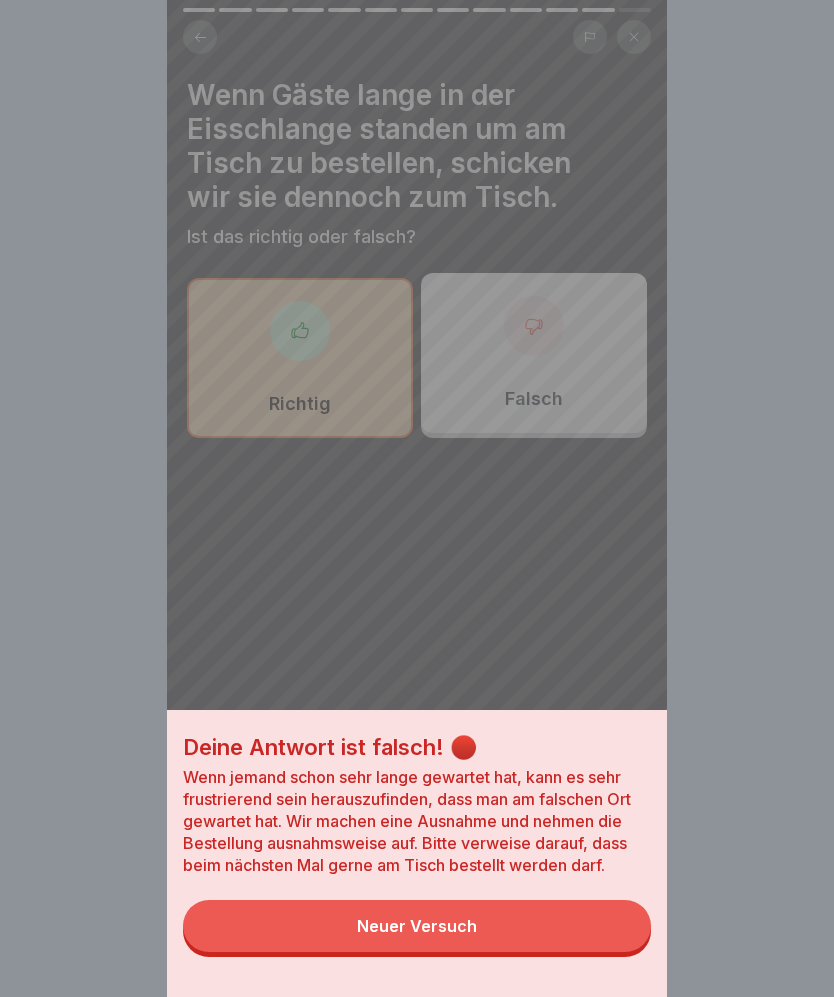 click on "Neuer Versuch" at bounding box center (417, 926) 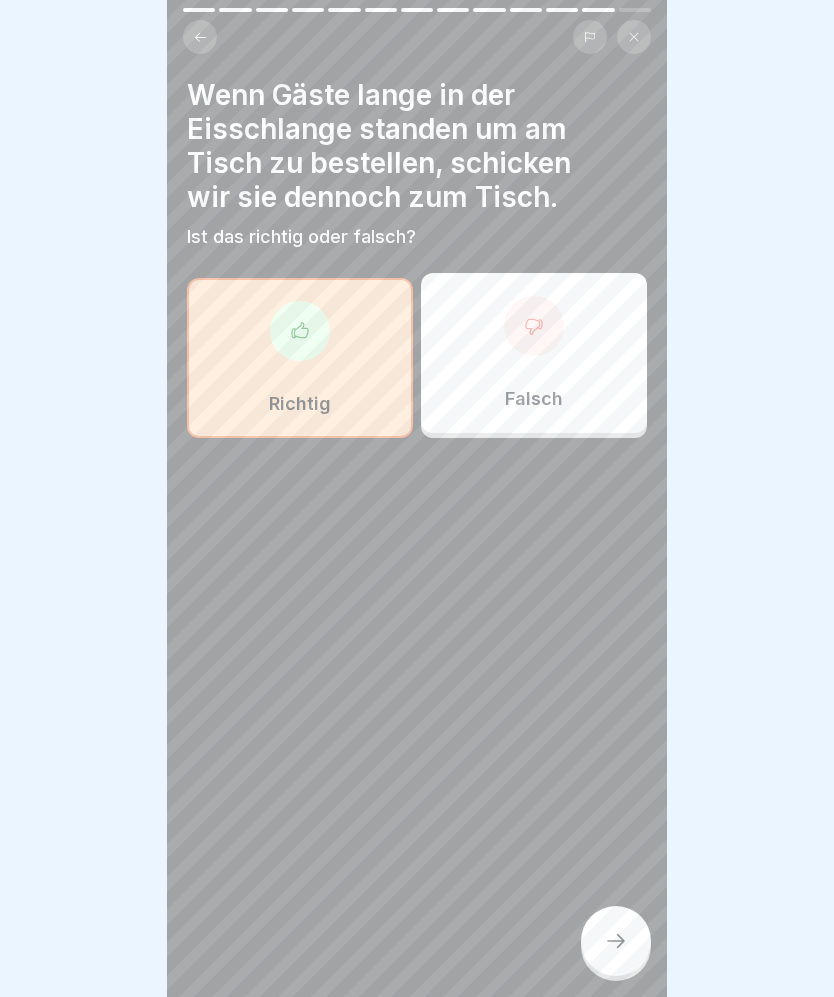 click on "Falsch" at bounding box center [534, 399] 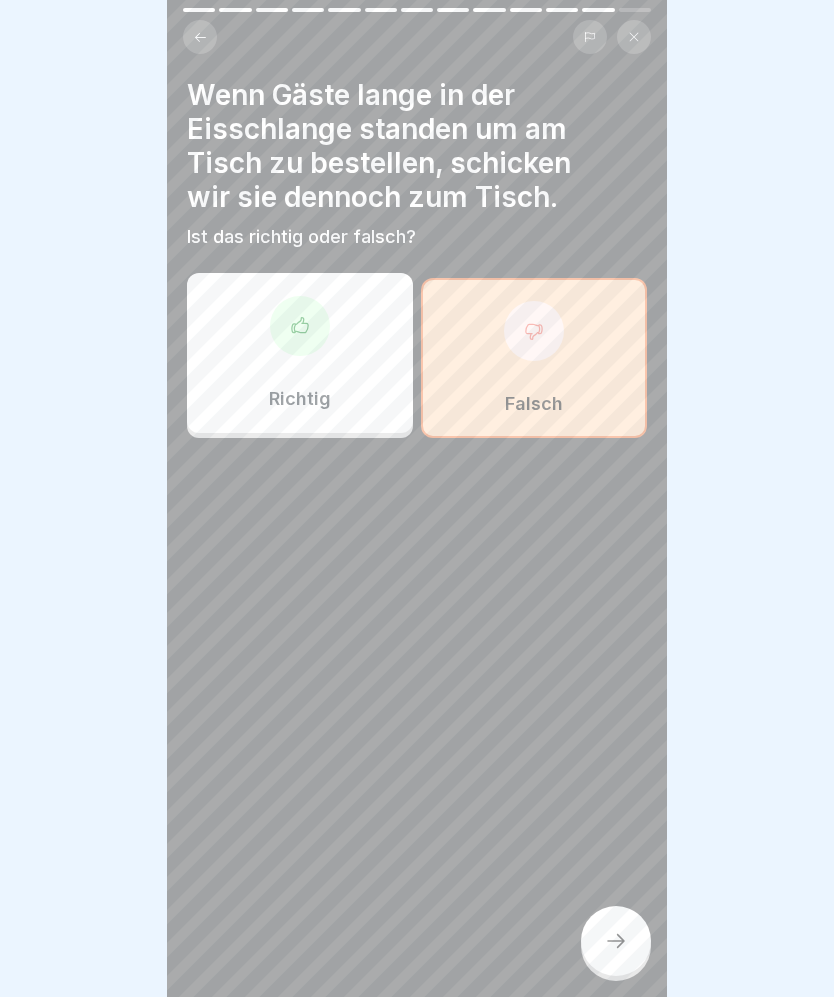 click at bounding box center (616, 941) 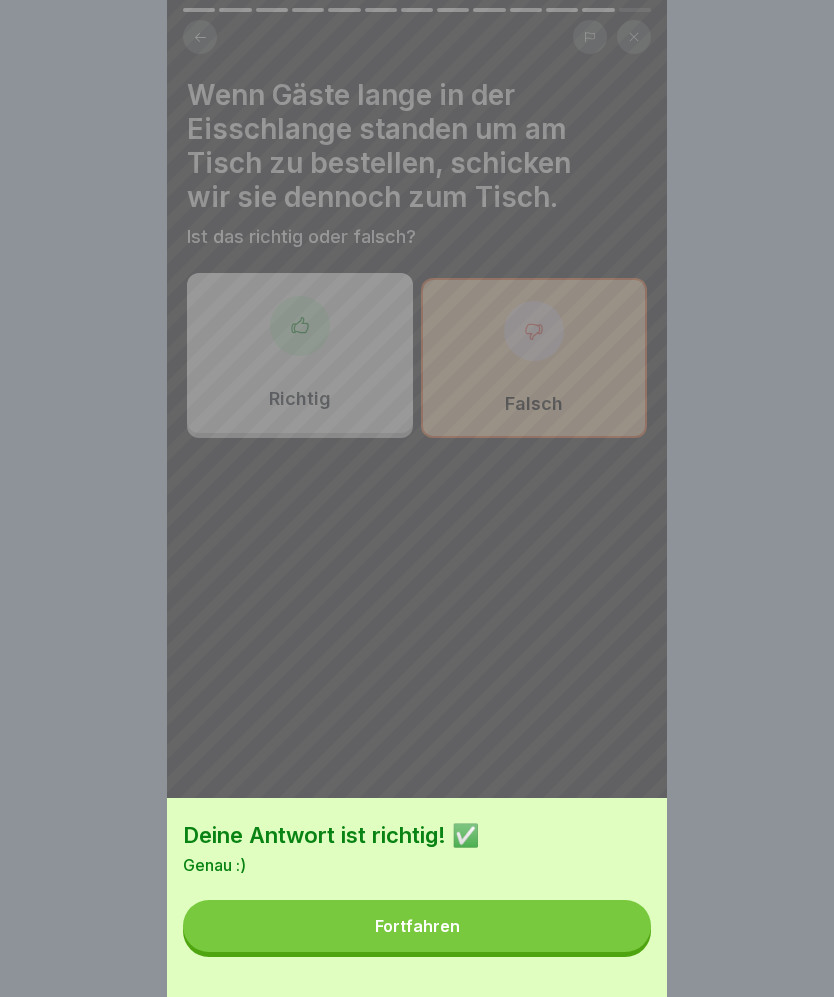 click on "Fortfahren" at bounding box center [417, 926] 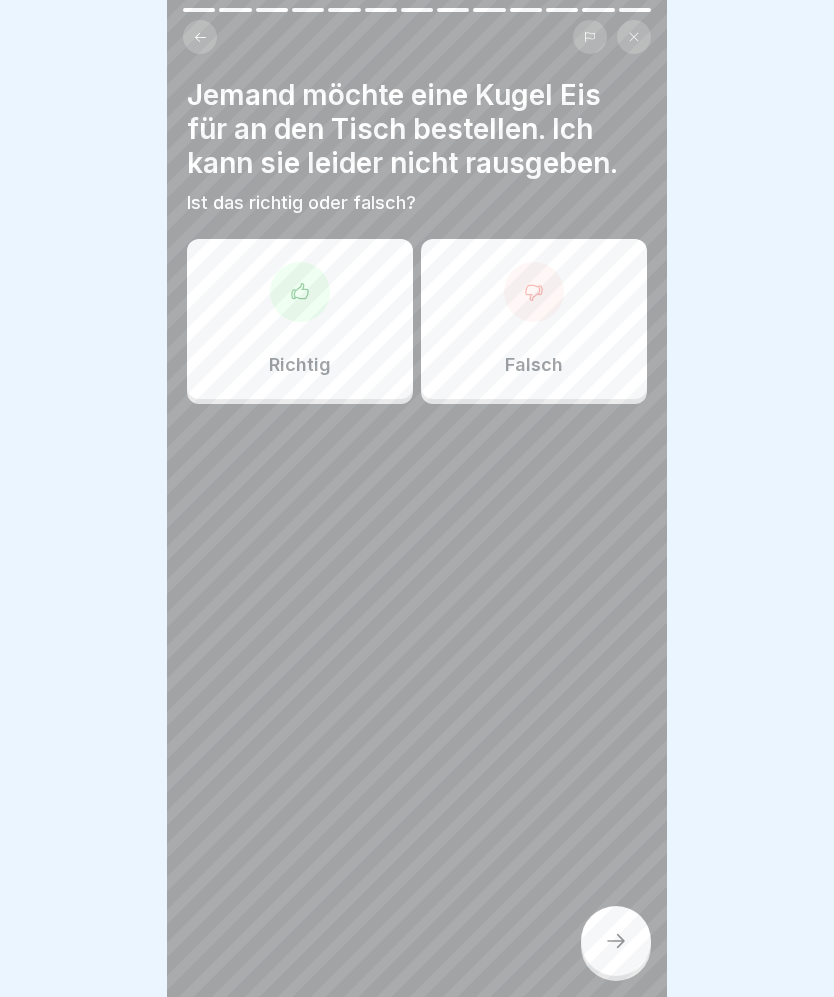 click on "Falsch" at bounding box center (534, 319) 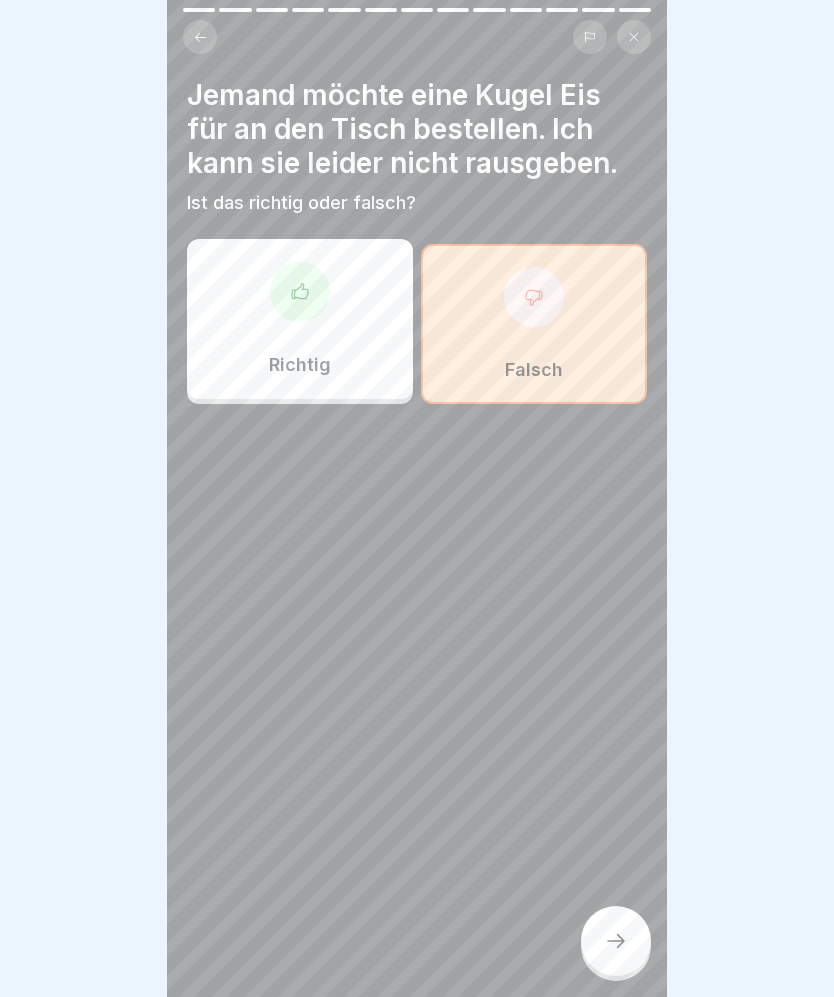 click at bounding box center (616, 941) 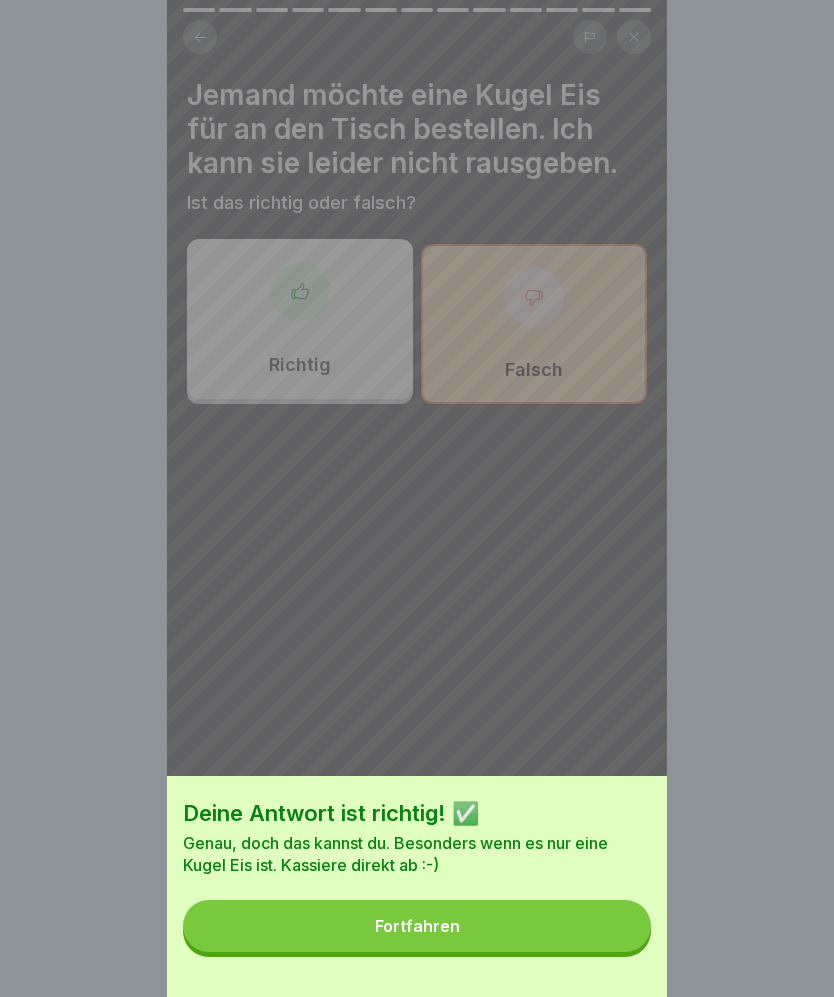 click on "Fortfahren" at bounding box center [417, 926] 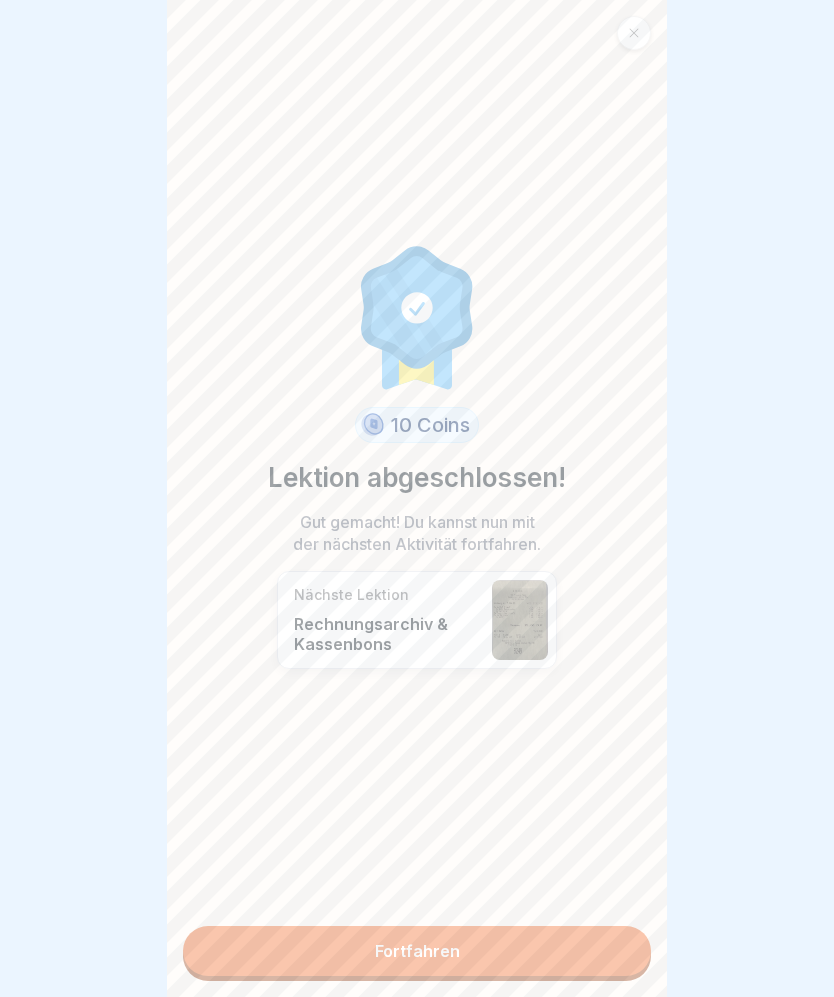 click on "Fortfahren" at bounding box center (417, 951) 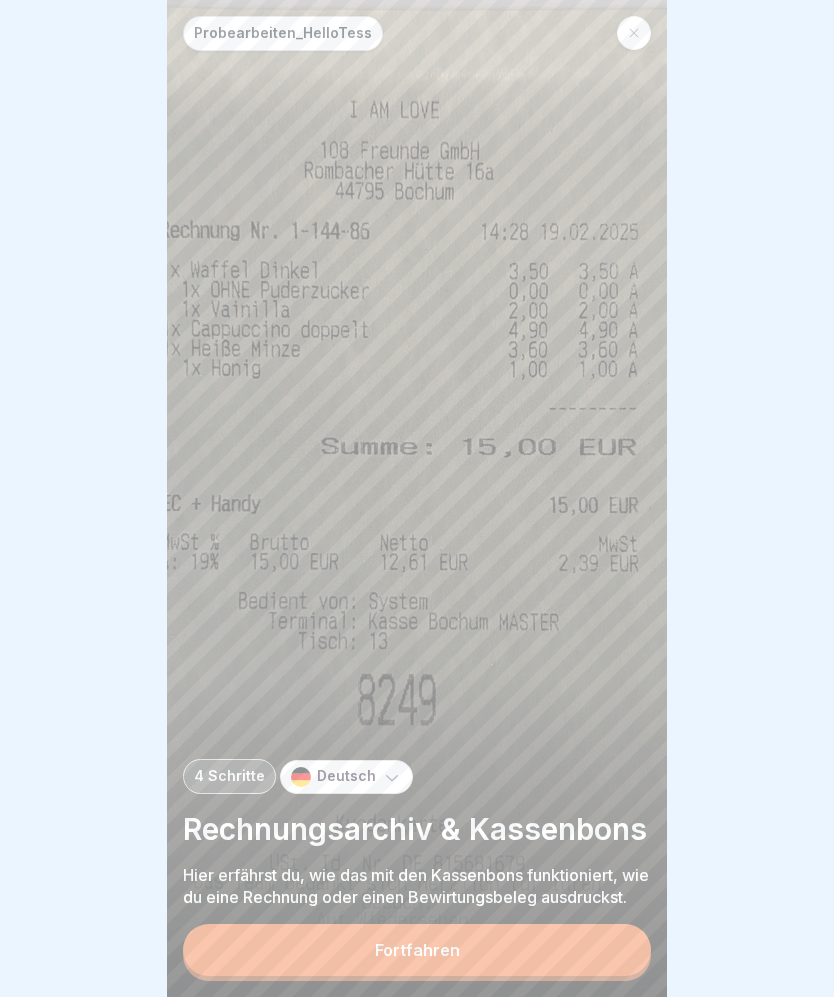 click on "Fortfahren" at bounding box center (417, 950) 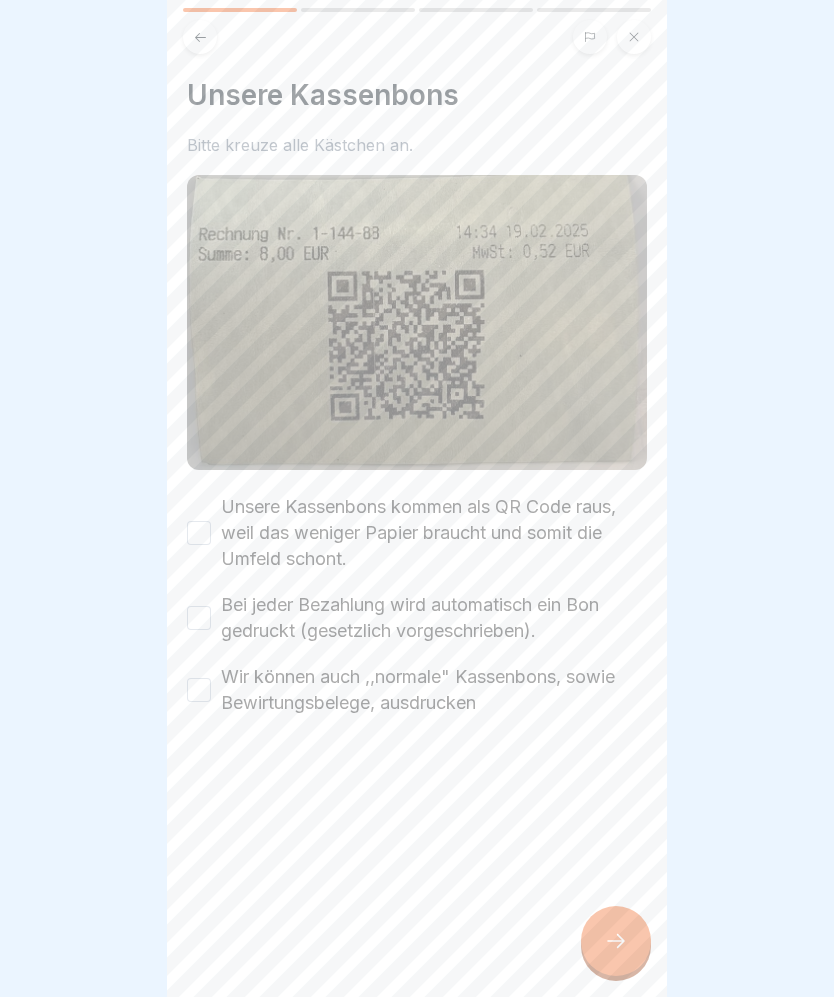 click on "Unsere Kassenbons kommen als QR Code raus, weil das weniger Papier braucht und somit die Umfeld schont." at bounding box center [434, 533] 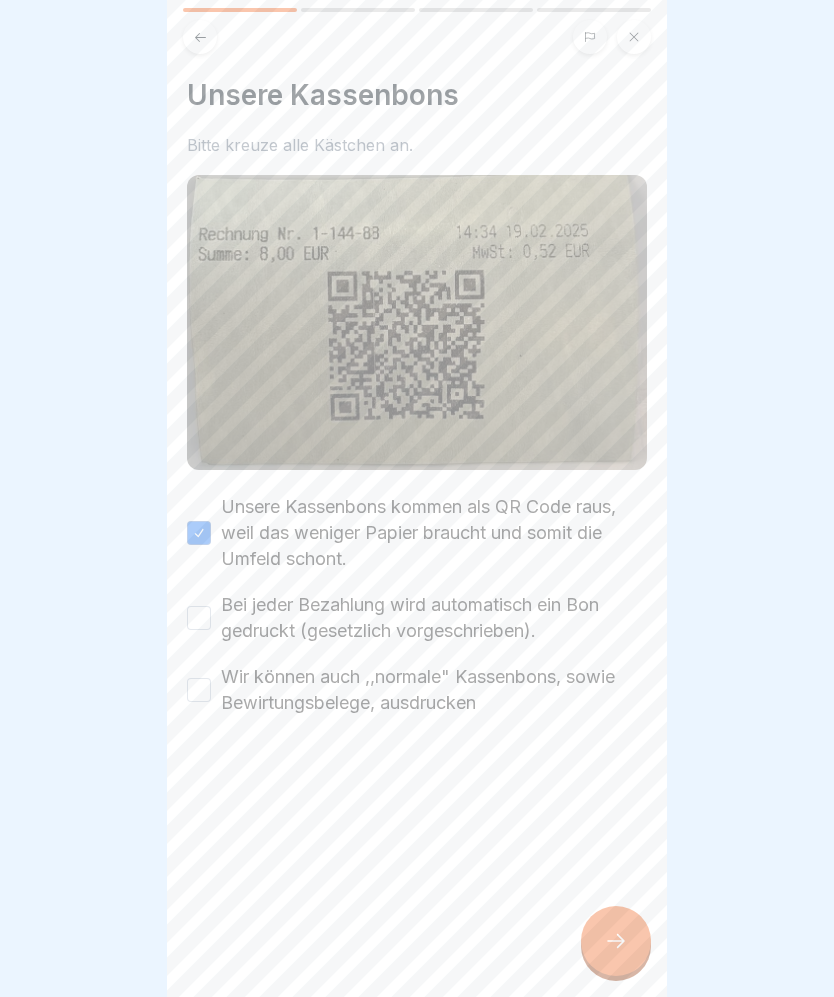 click on "Bei jeder Bezahlung wird automatisch ein Bon gedruckt (gesetzlich vorgeschrieben)." at bounding box center [434, 618] 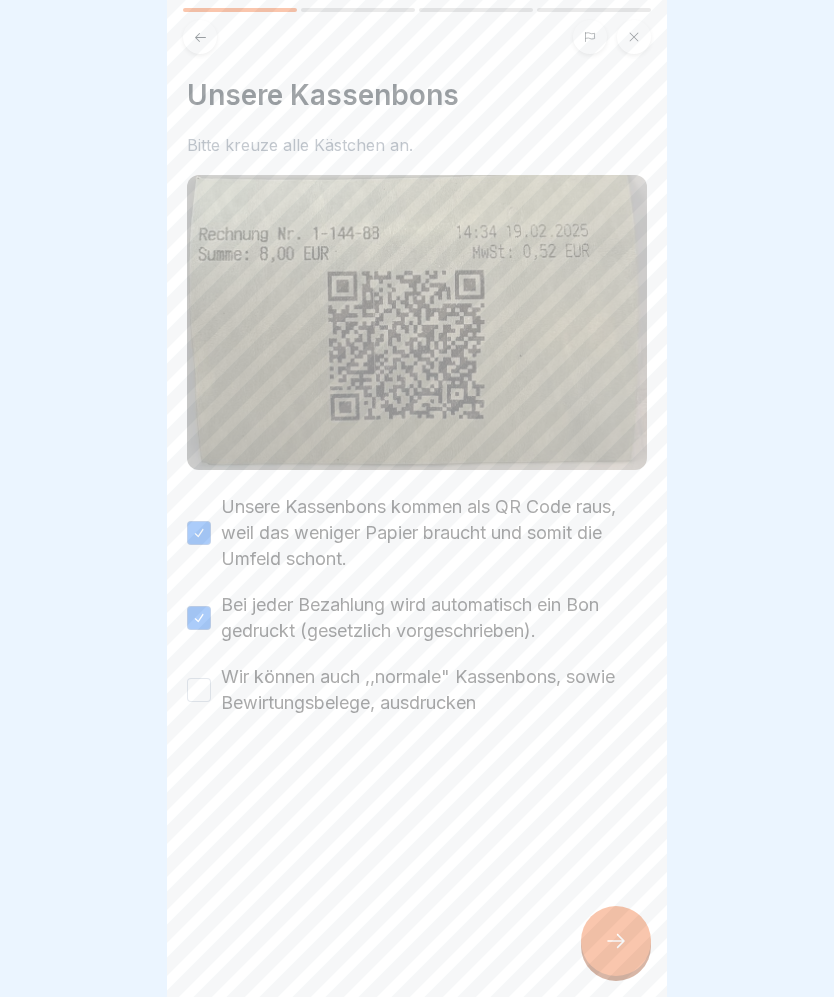 click on "Wir können auch ,,normale" Kassenbons, sowie Bewirtungsbelege, ausdrucken" at bounding box center (434, 690) 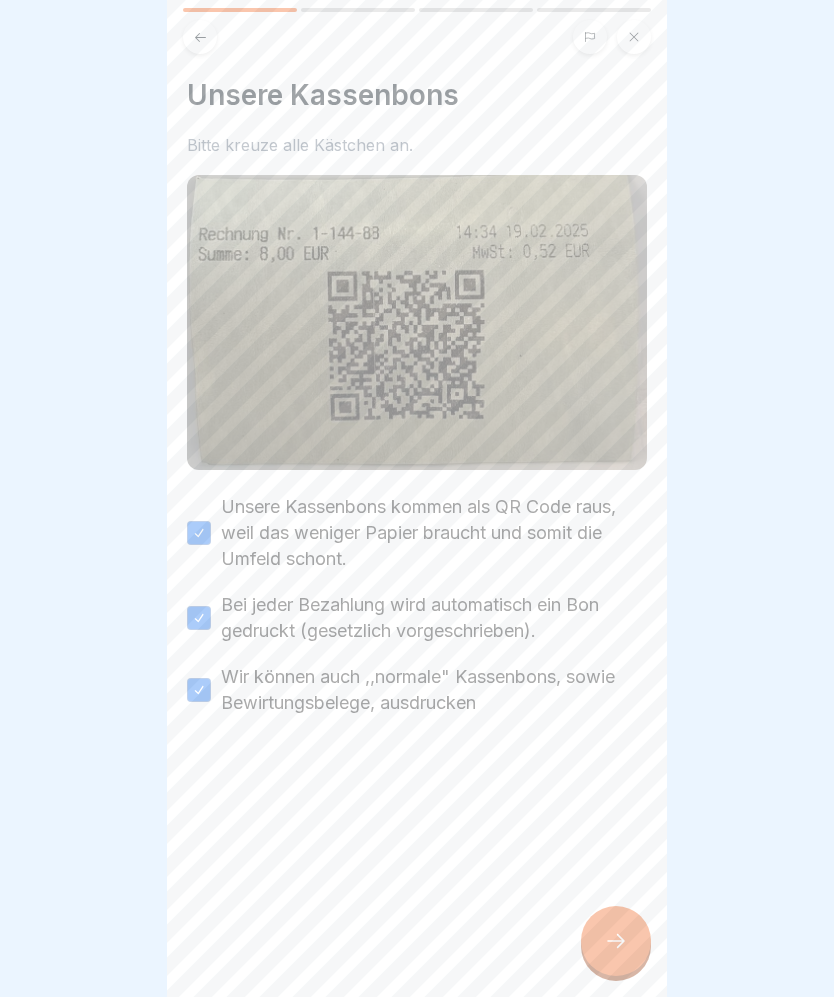 click at bounding box center [616, 941] 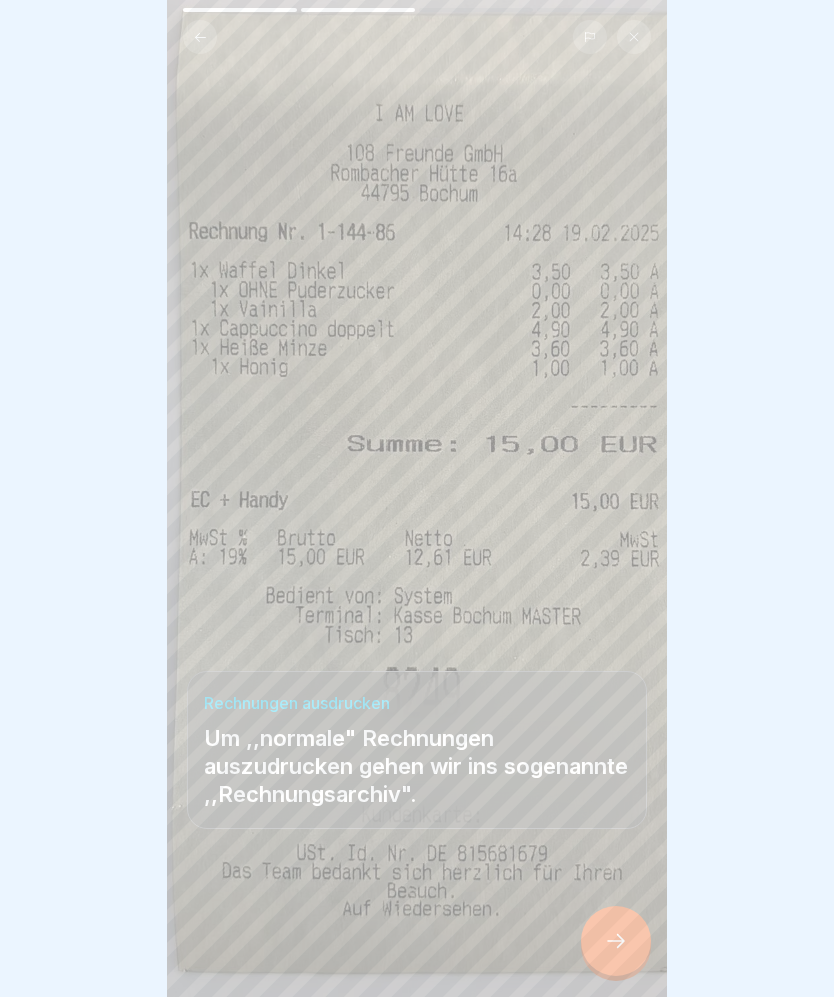 click 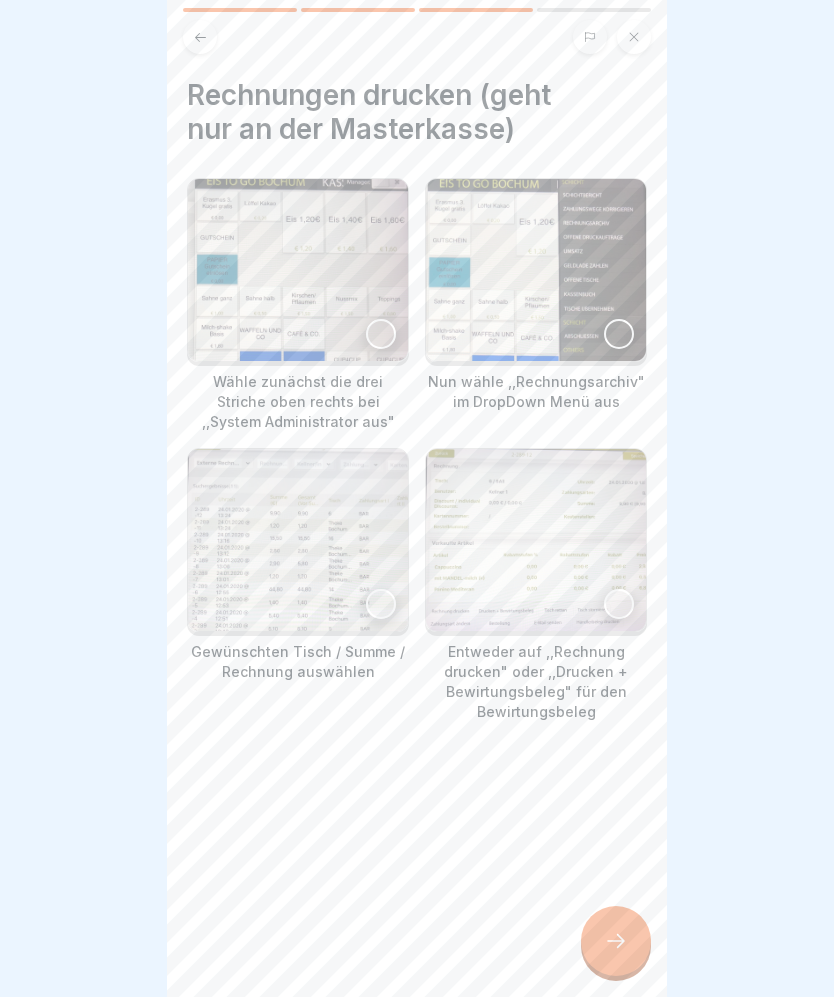 click at bounding box center (298, 270) 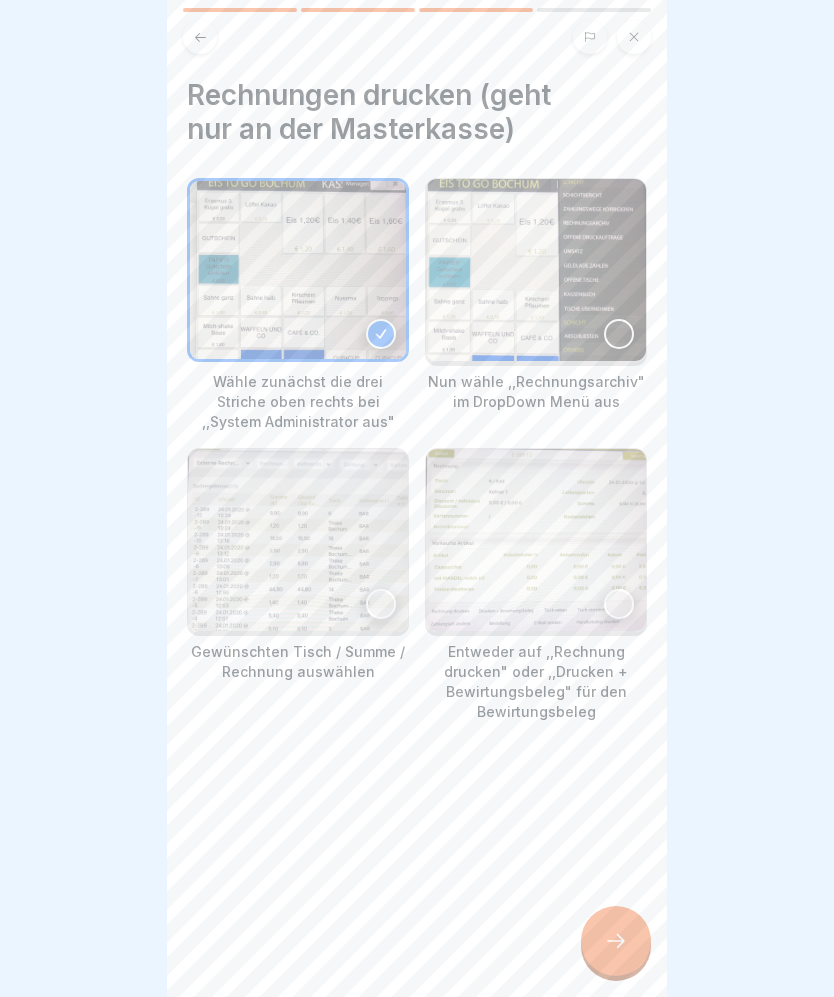 click at bounding box center [619, 334] 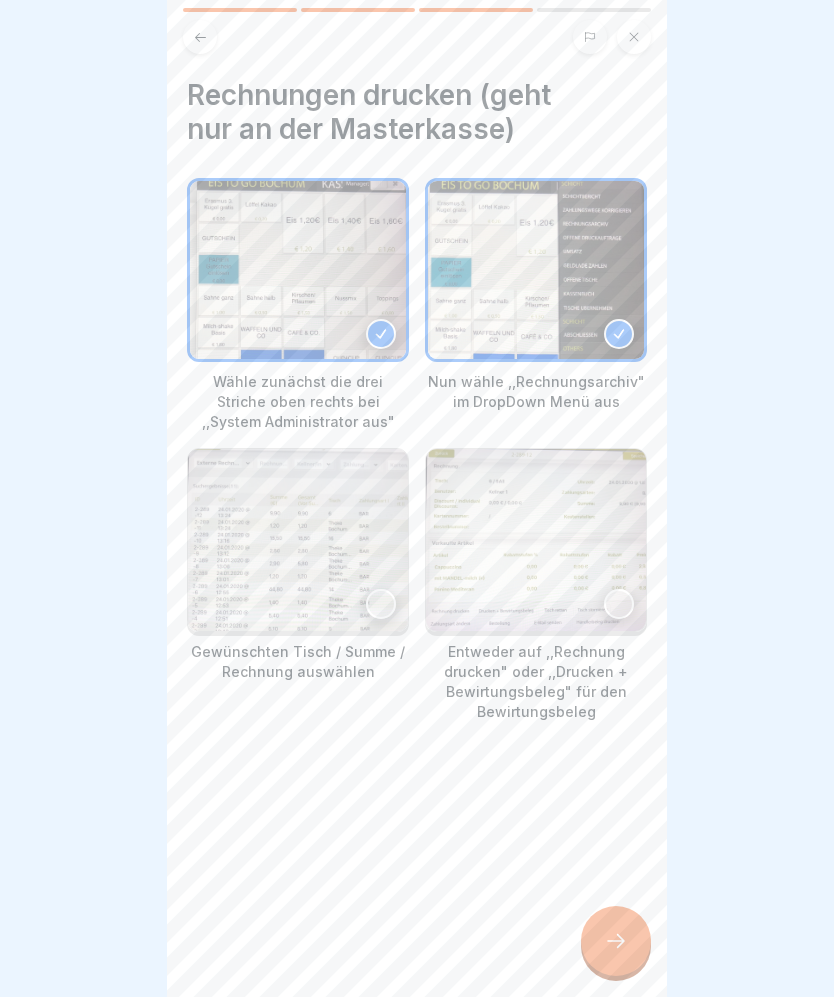 click at bounding box center (298, 540) 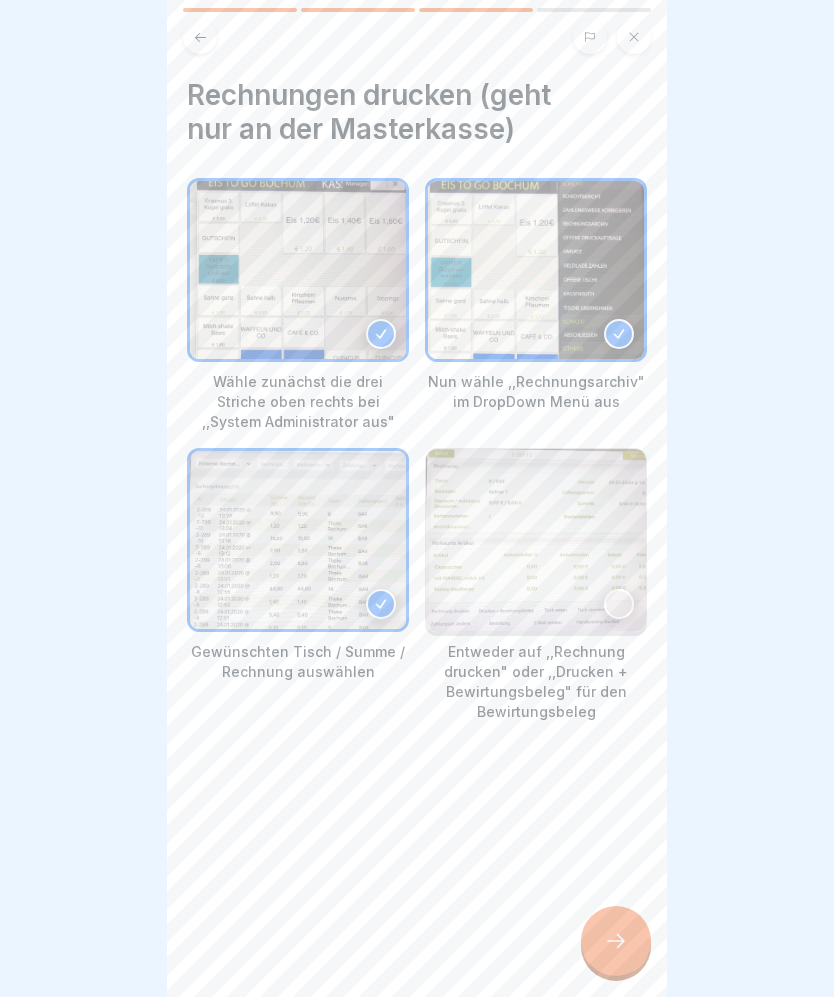 click at bounding box center (536, 540) 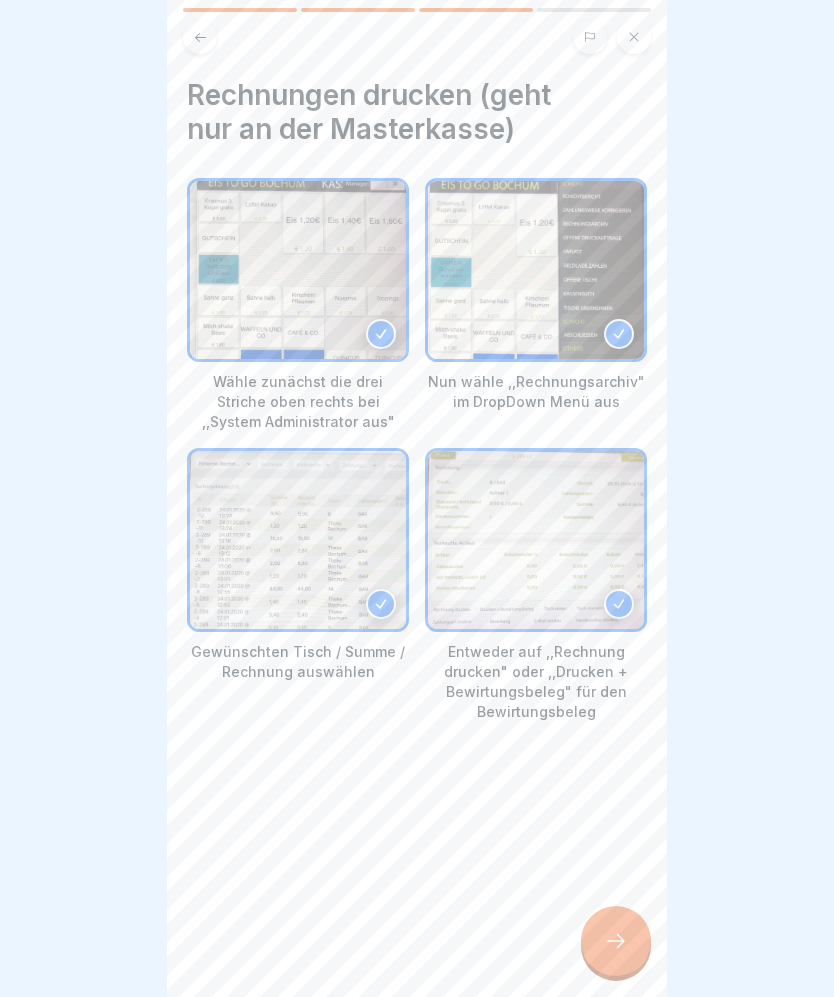 click 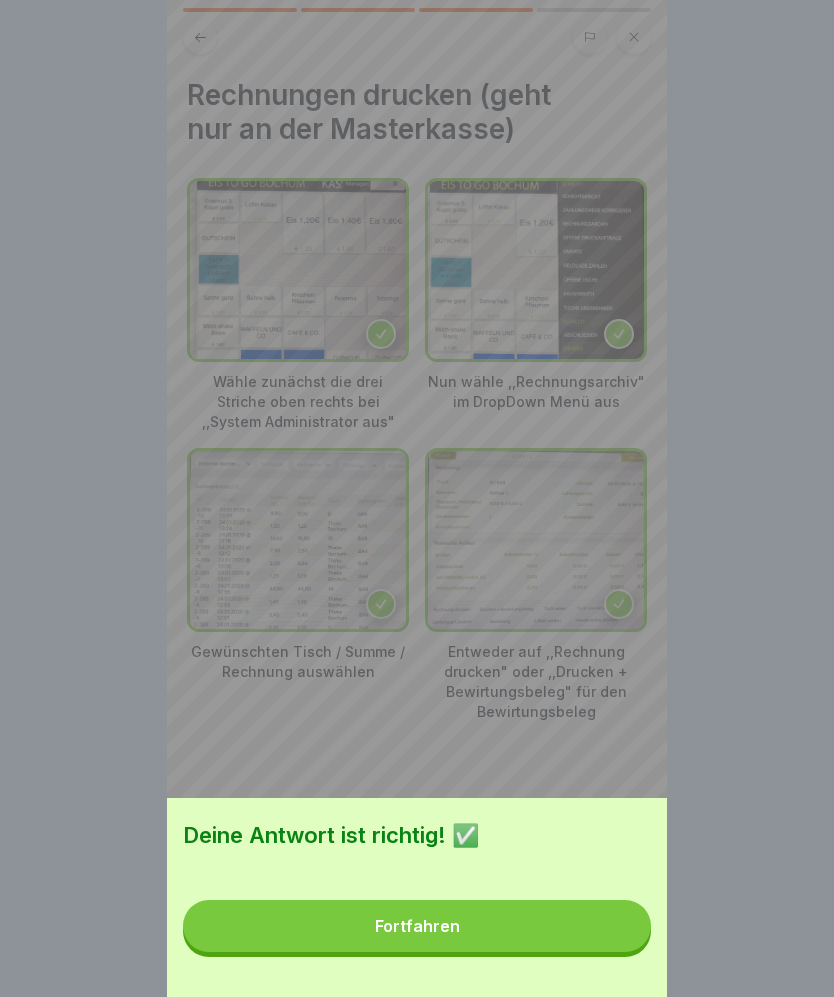 click on "Fortfahren" at bounding box center [417, 926] 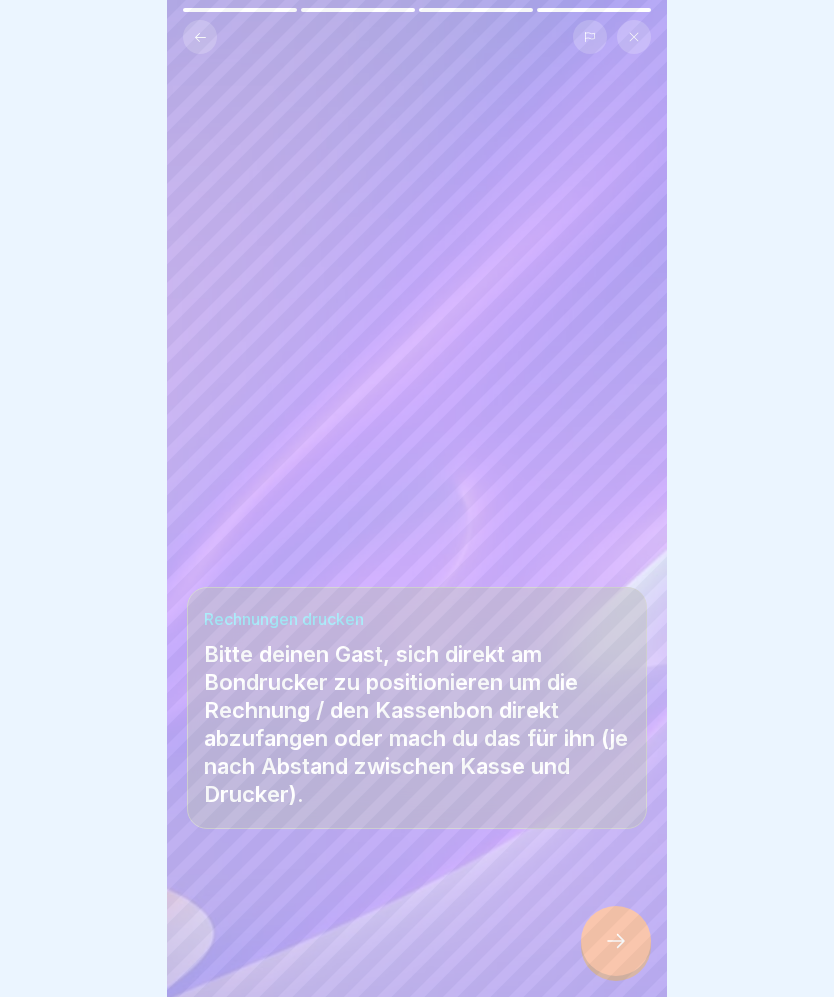 click 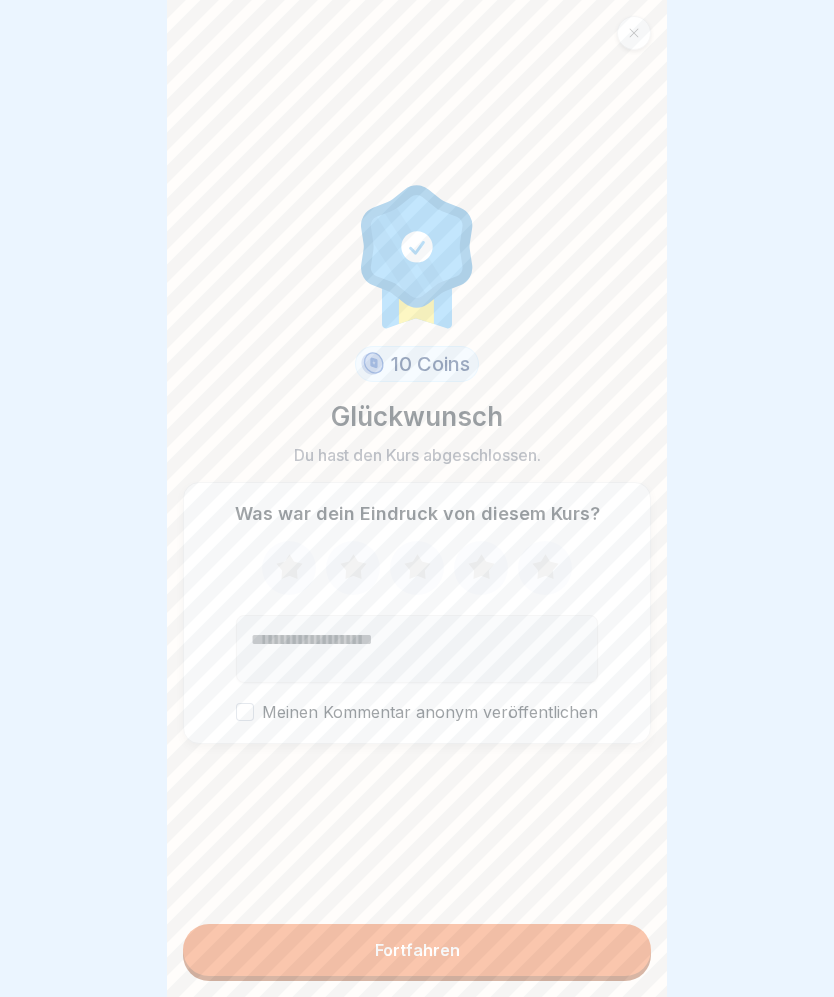 click 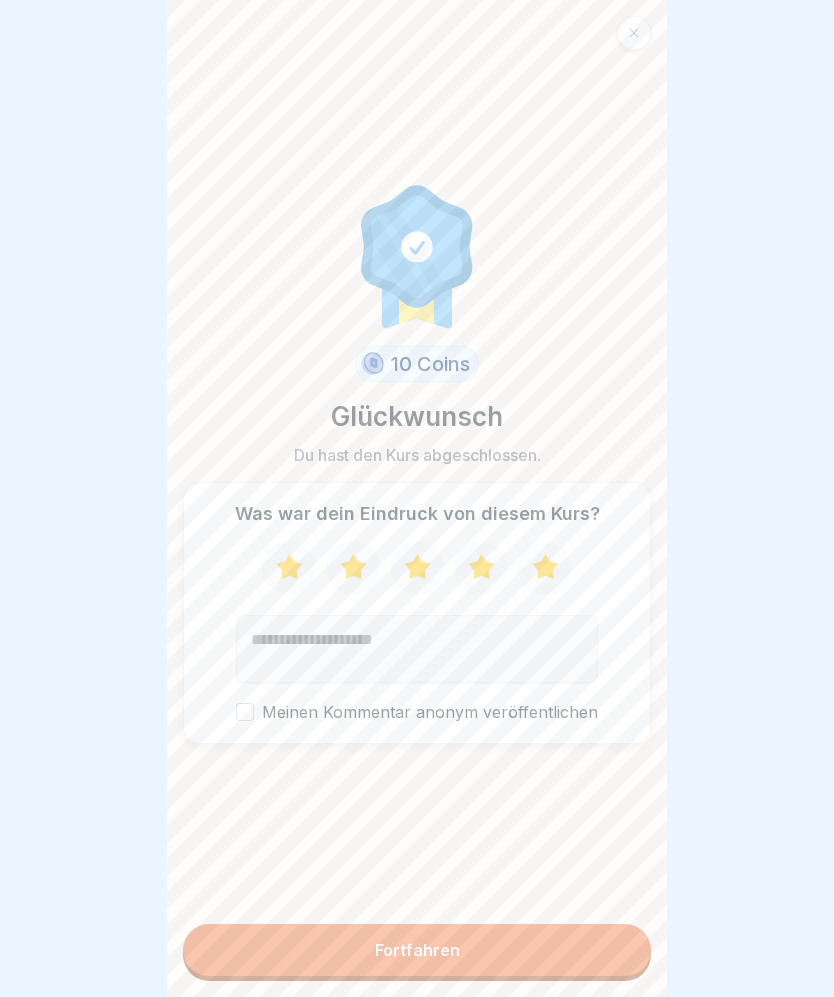 click on "Fortfahren" at bounding box center [417, 950] 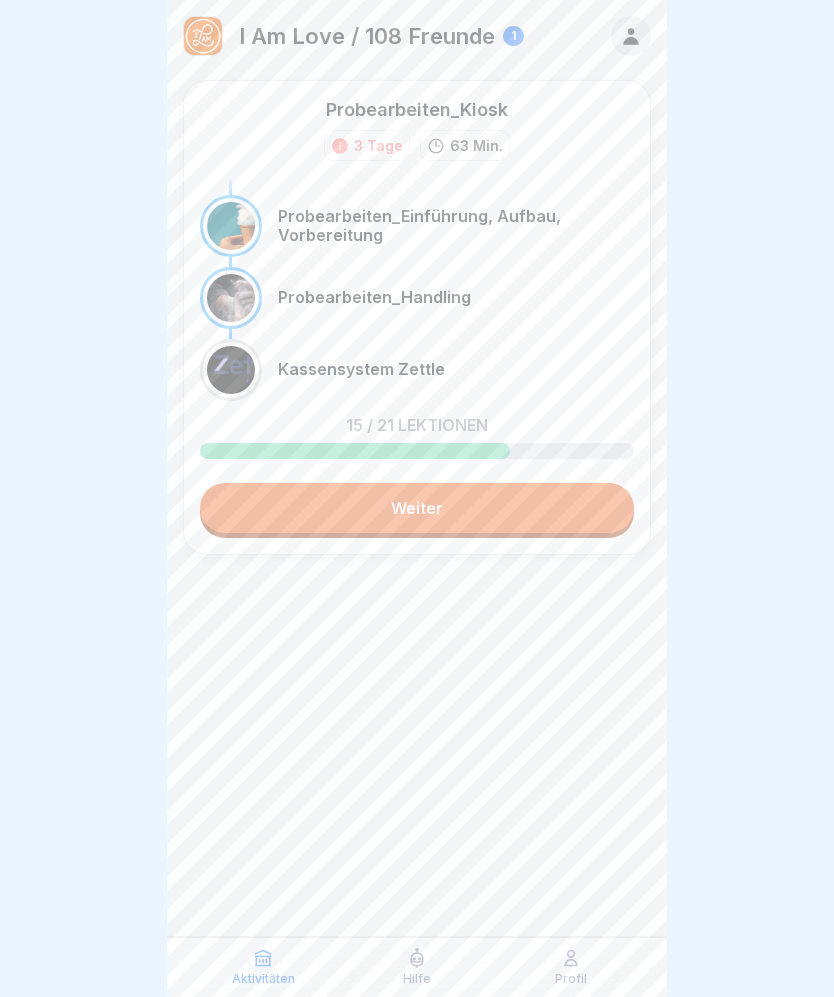 click on "Weiter" at bounding box center (417, 508) 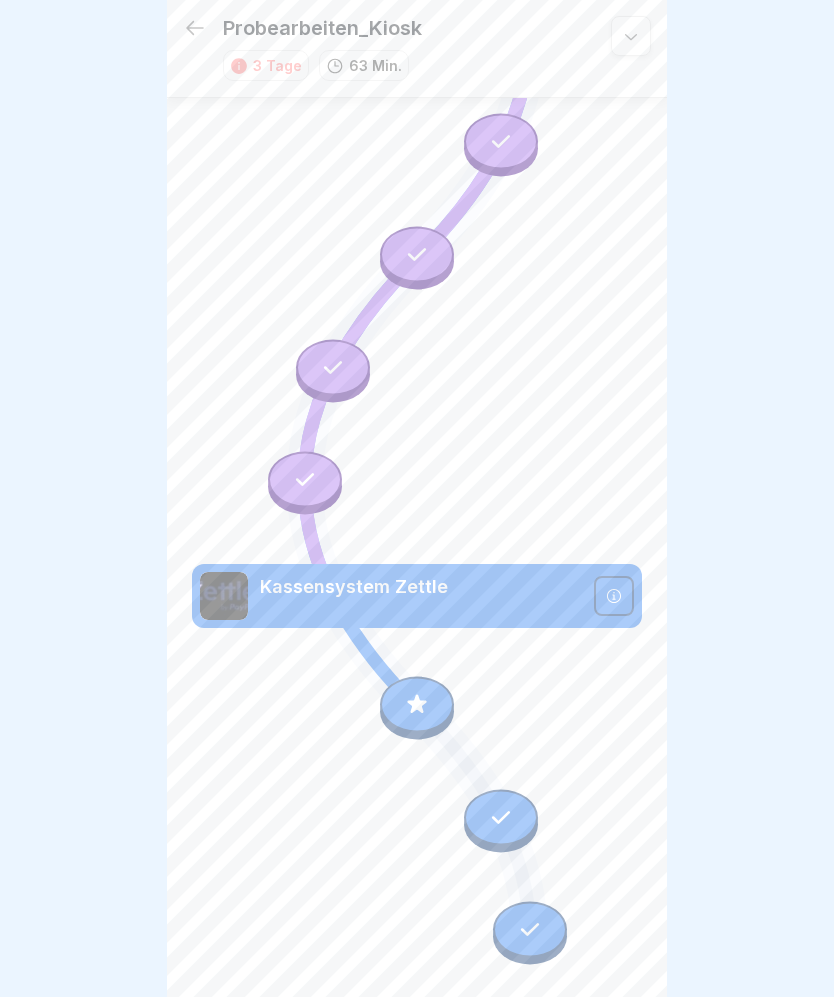 click at bounding box center [417, 498] 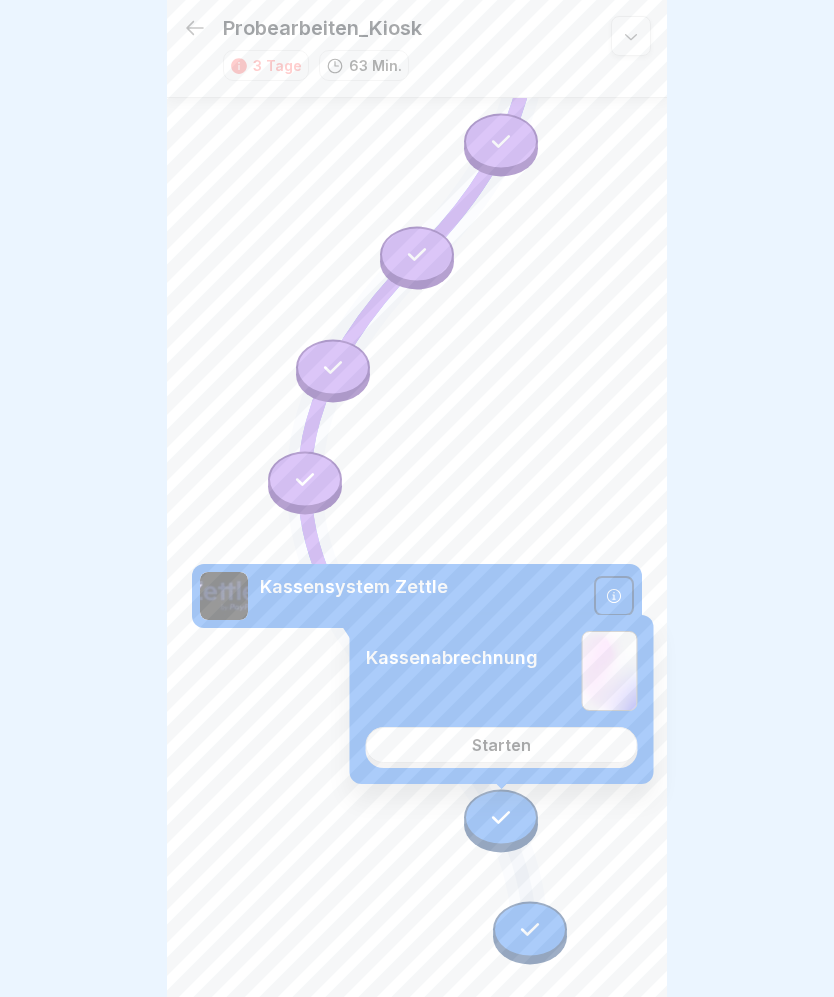click at bounding box center [417, 498] 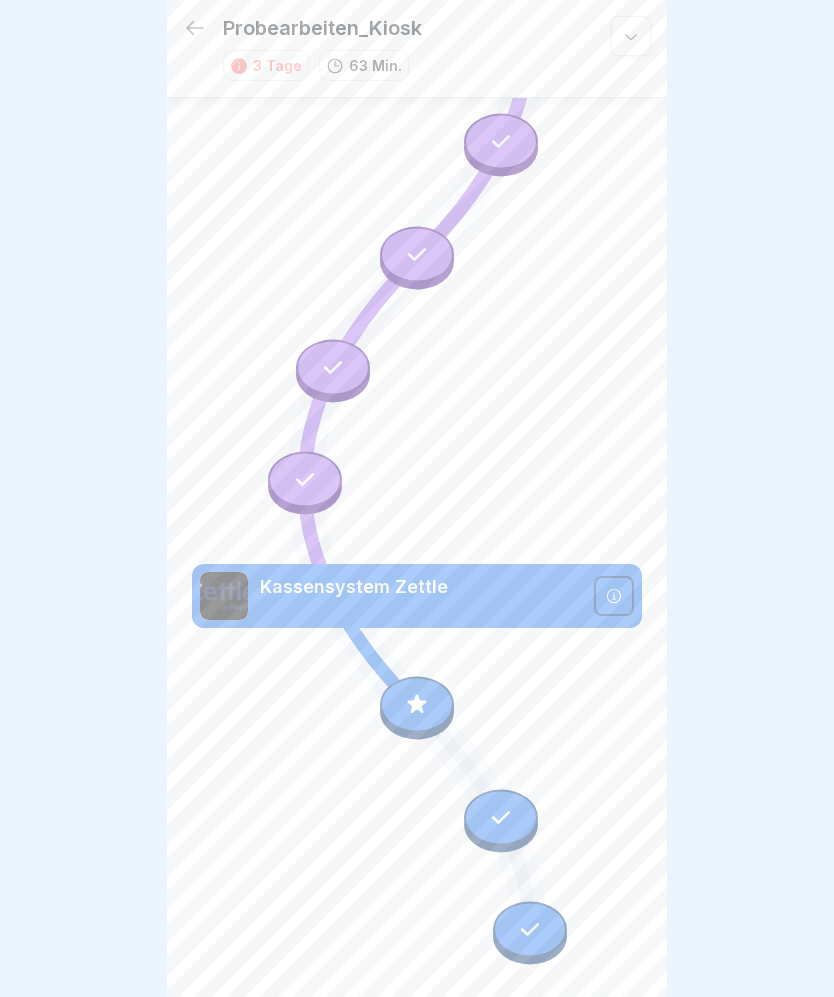 click at bounding box center (417, 705) 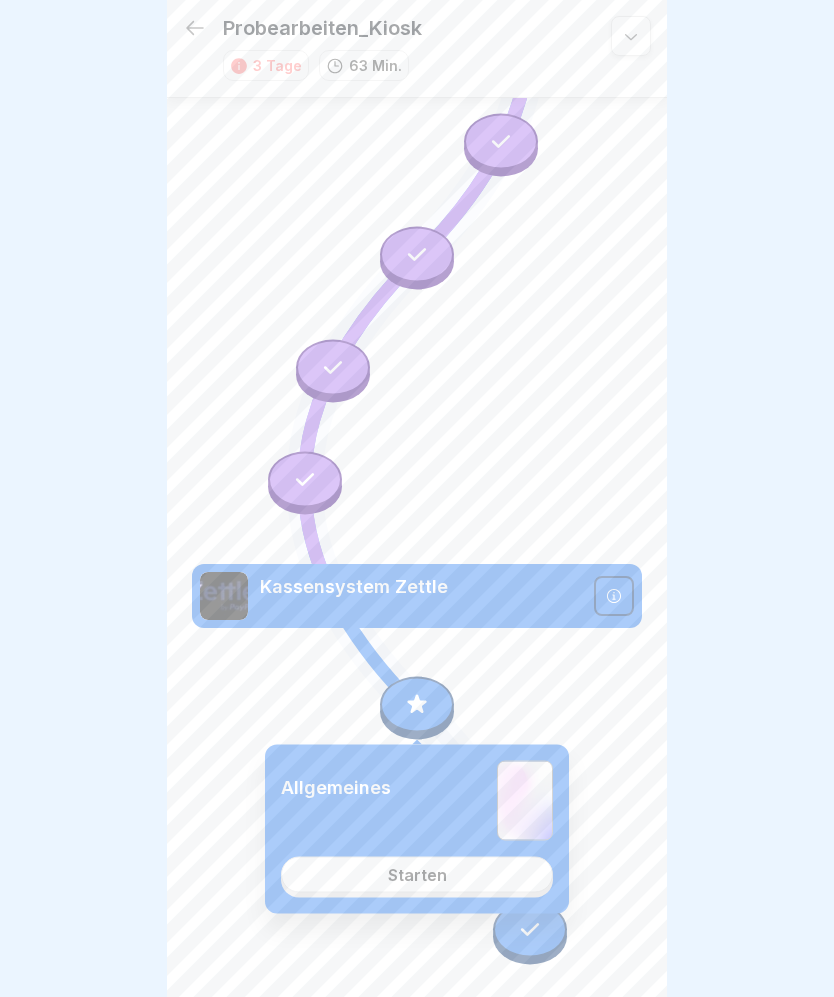click on "Starten" at bounding box center (417, 875) 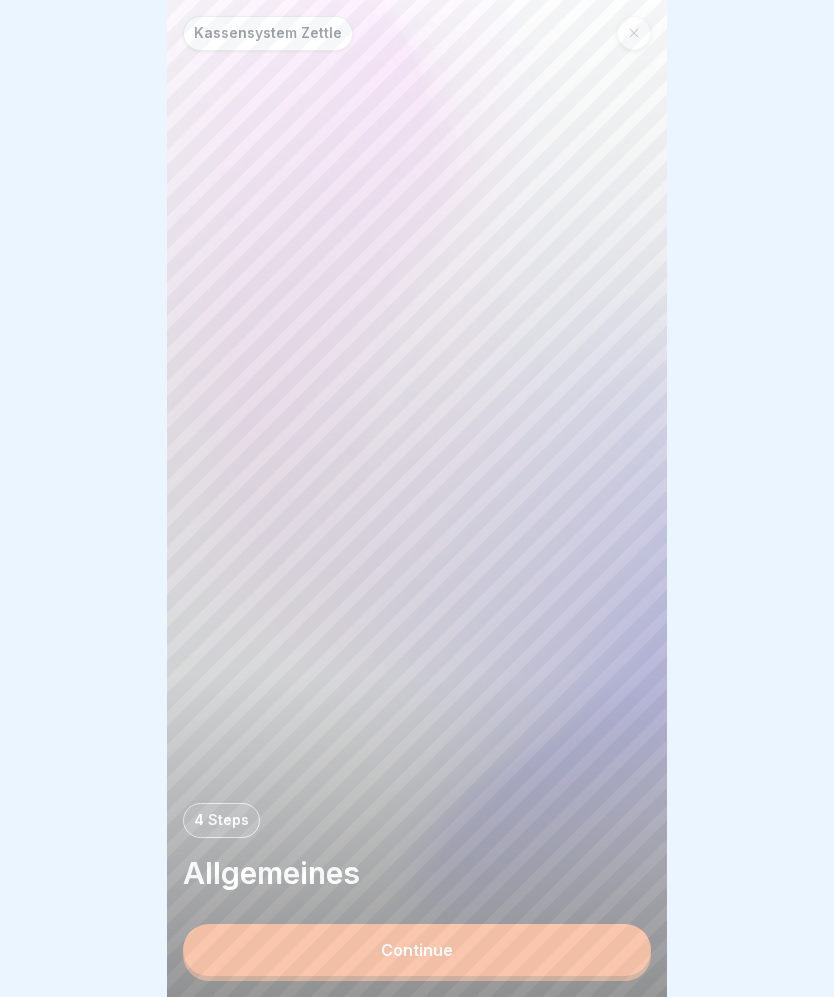 scroll, scrollTop: 0, scrollLeft: 0, axis: both 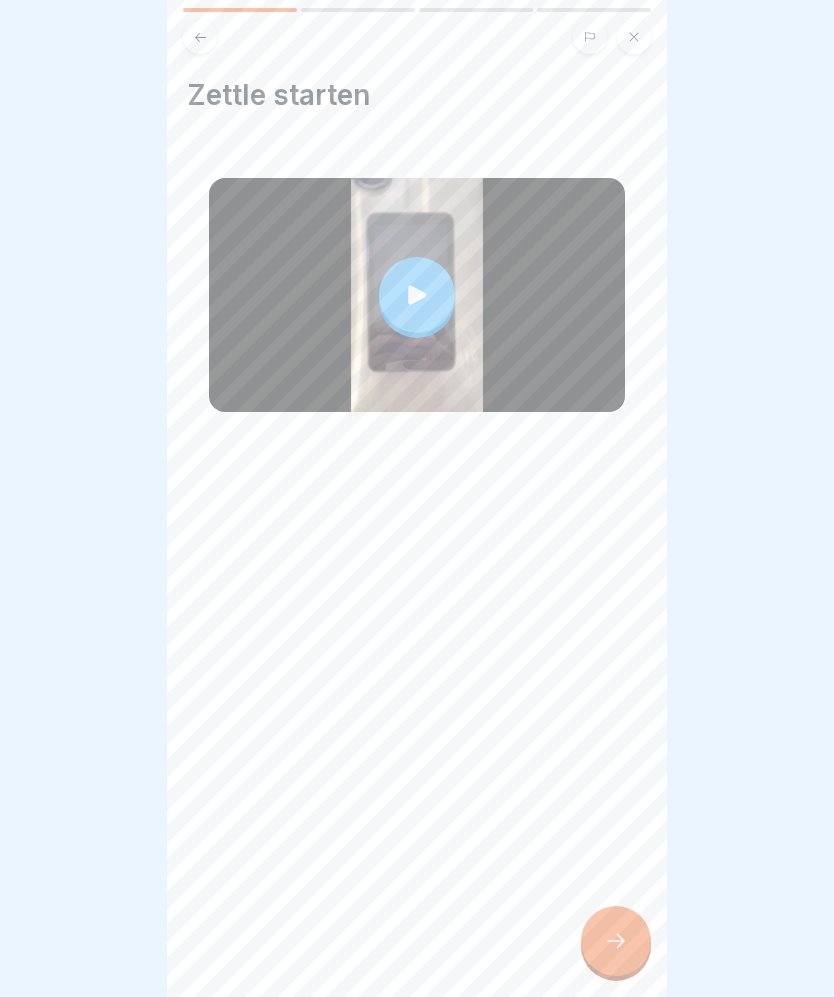 click at bounding box center (417, 295) 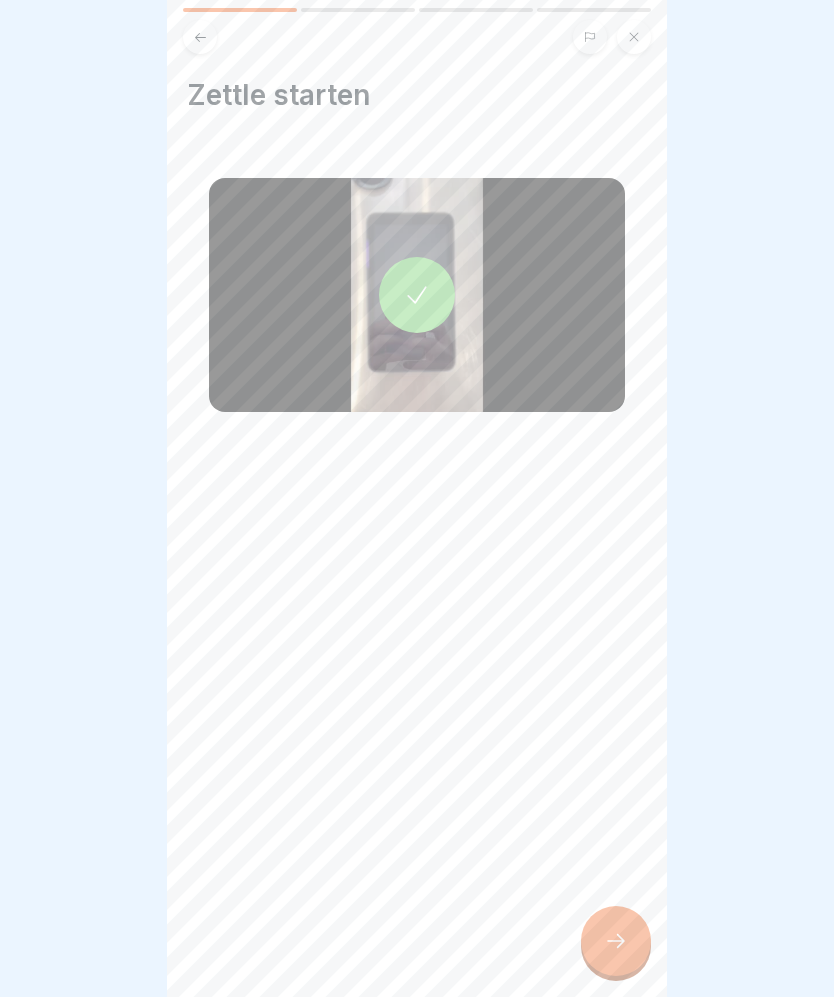 click on "Zettle starten" at bounding box center [417, 498] 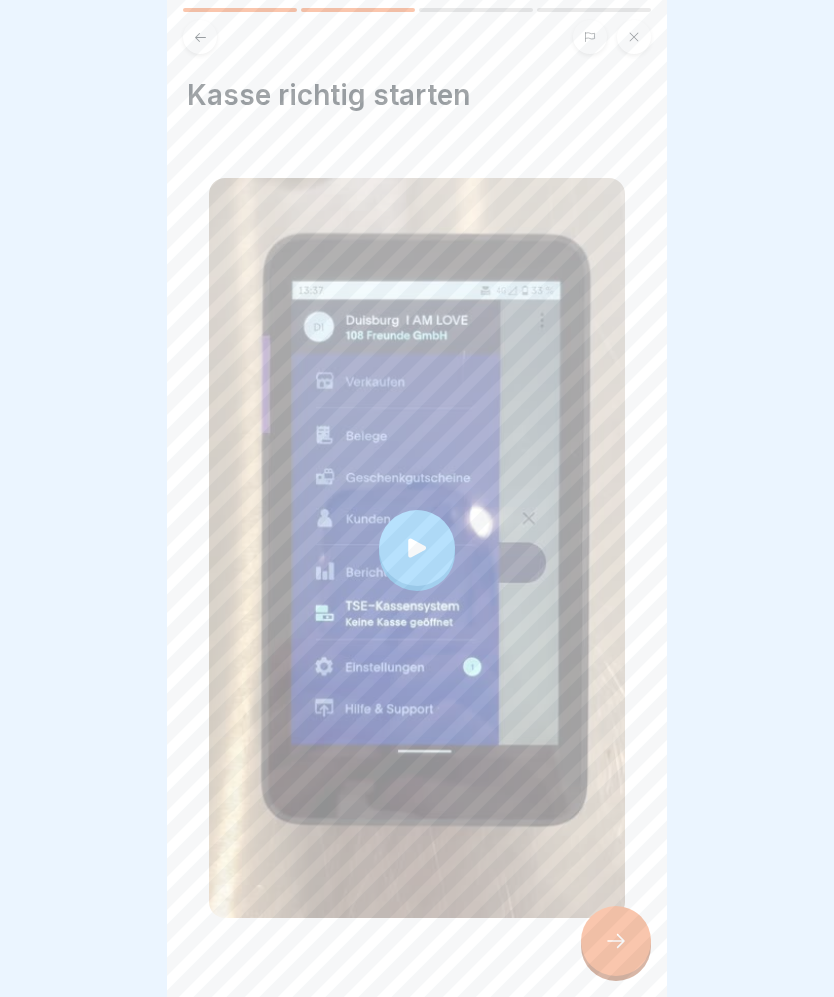 click at bounding box center (417, 548) 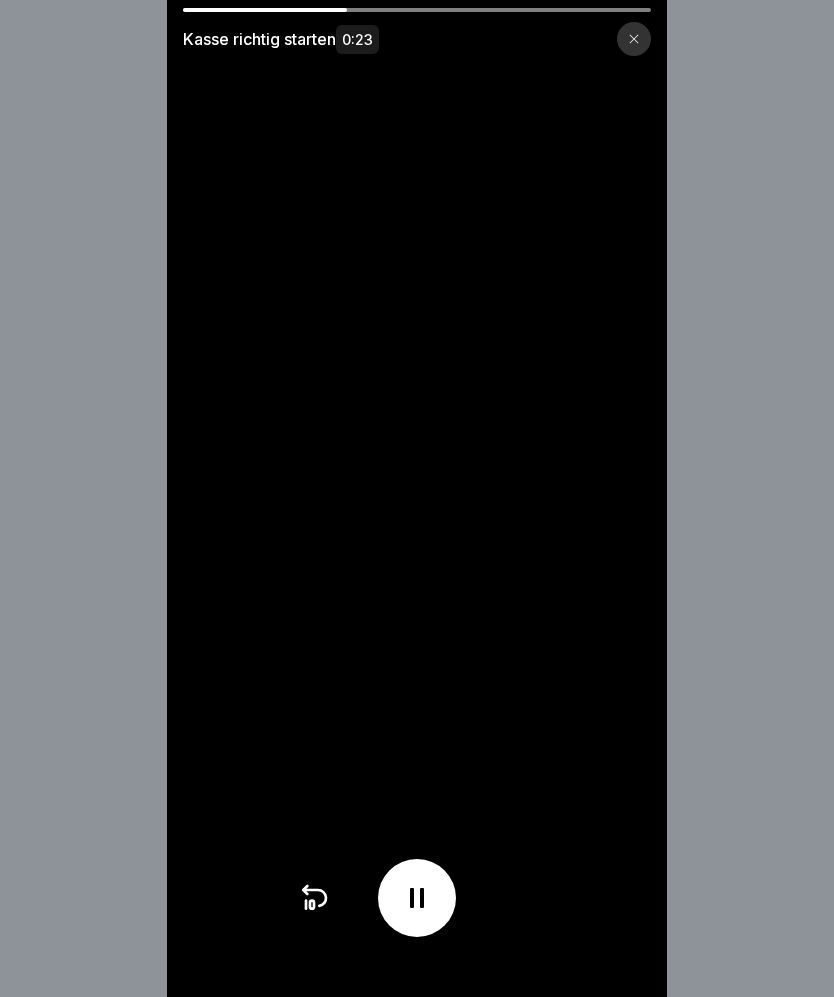 click 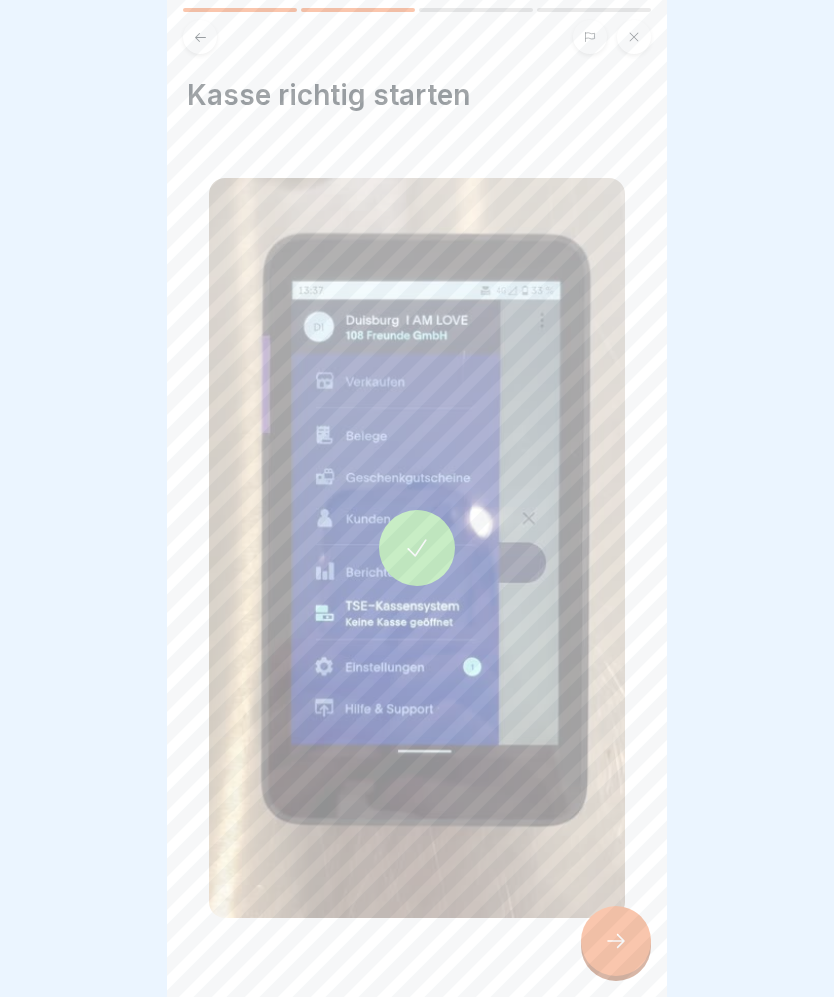 click 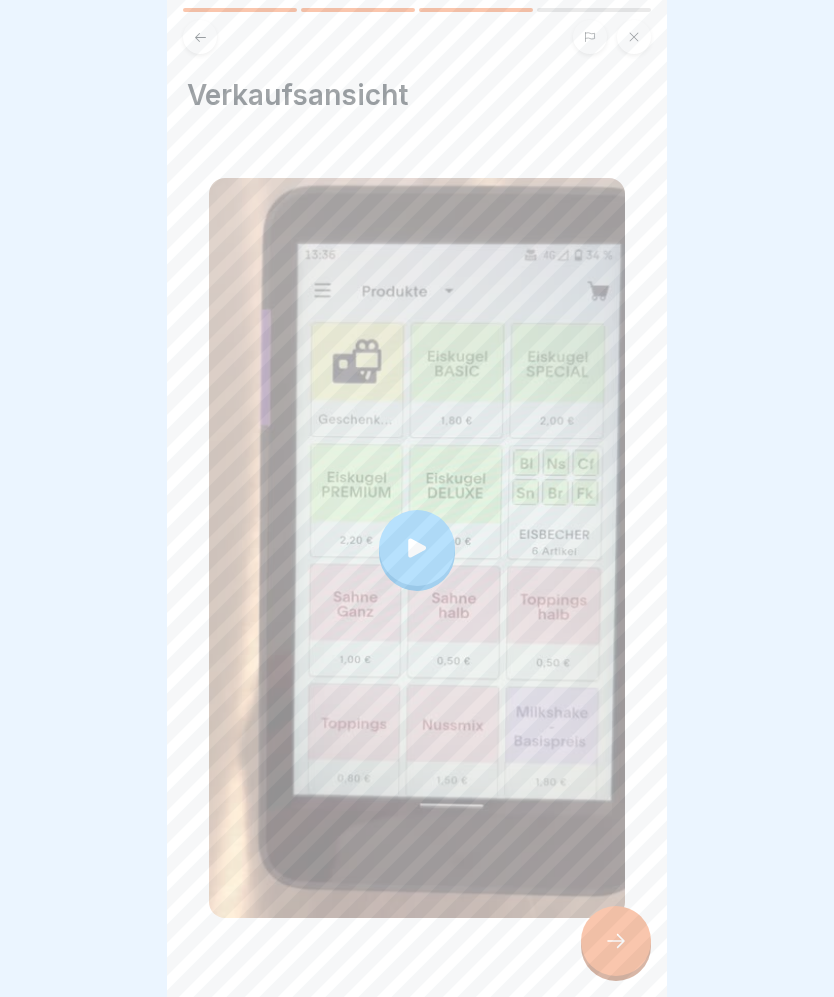 click at bounding box center [417, 548] 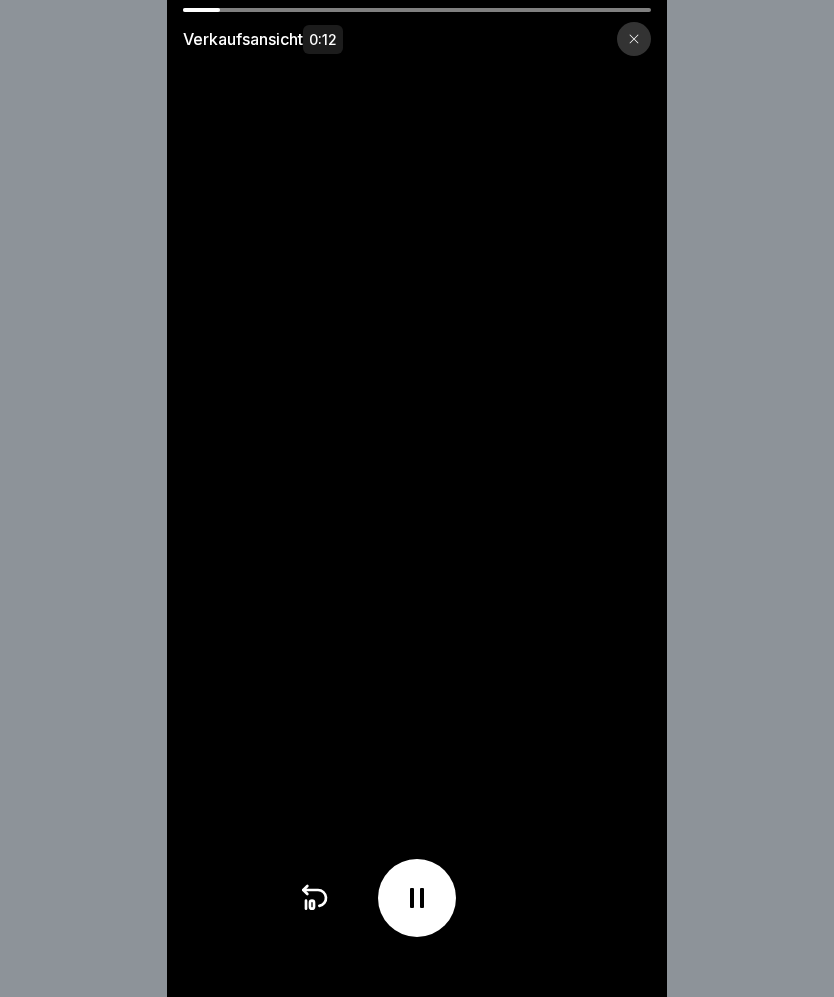click 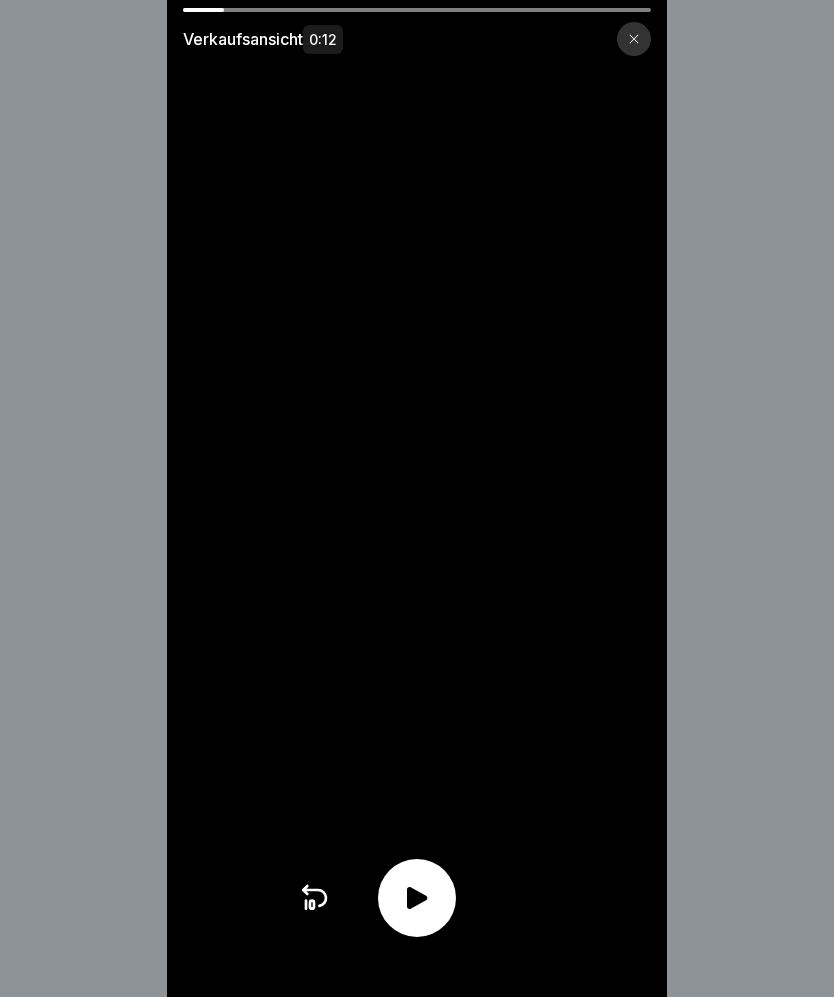 click at bounding box center (417, 898) 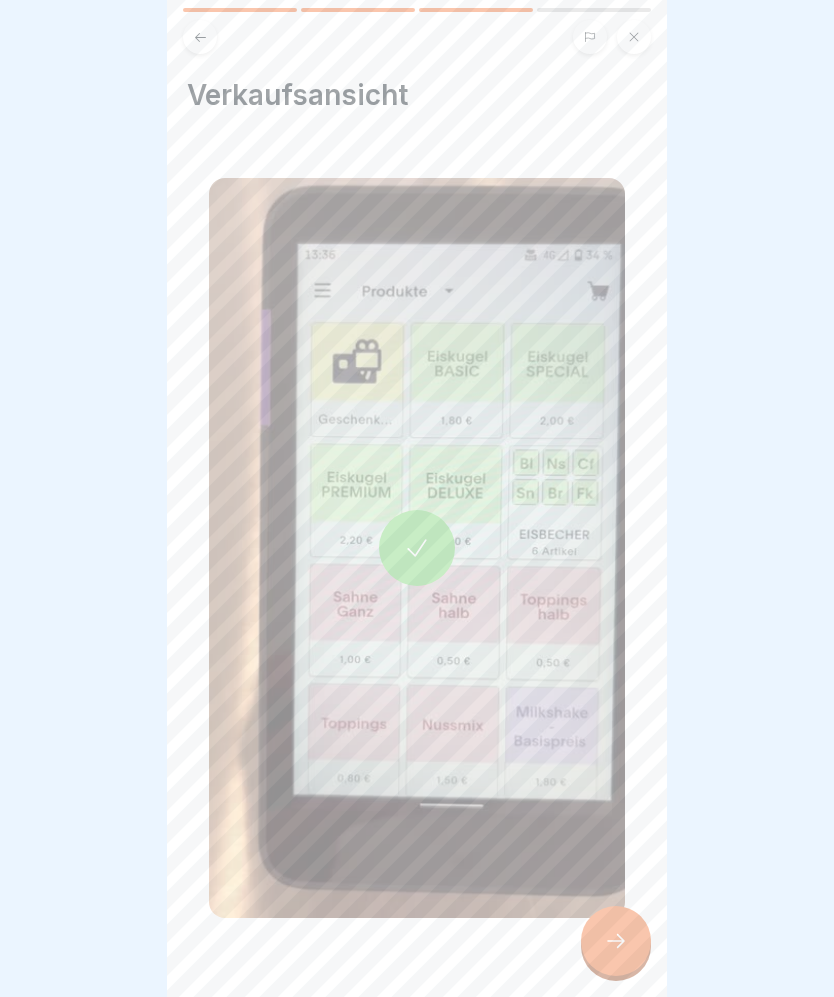 click 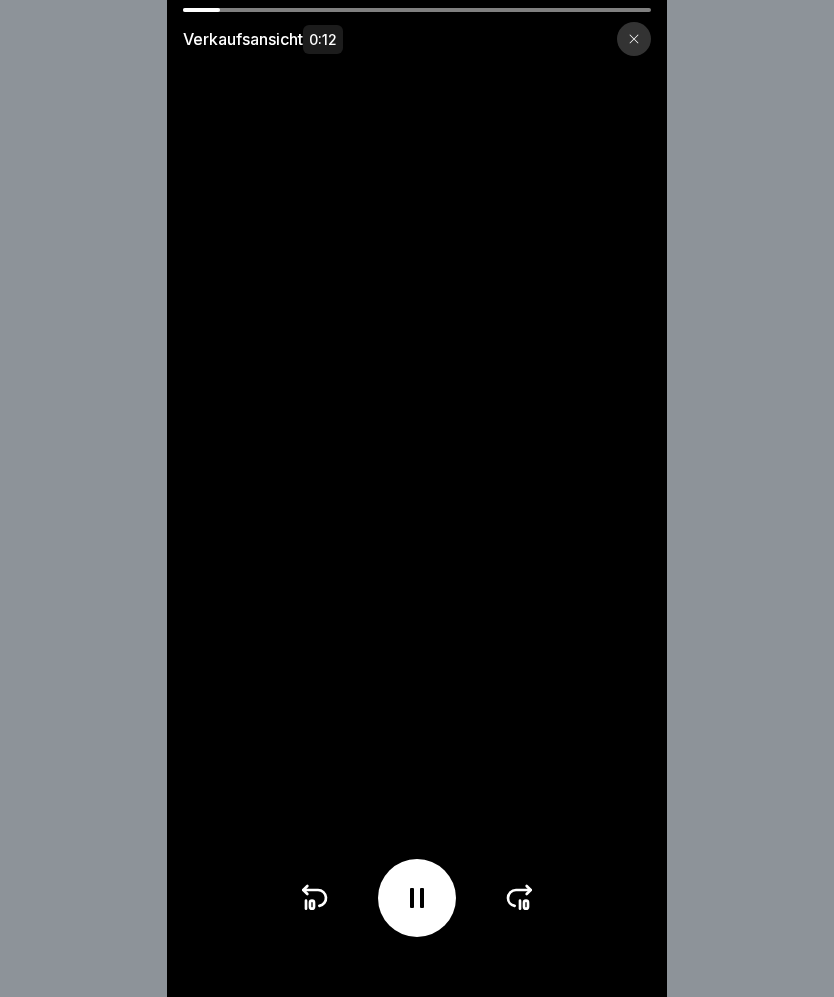 click 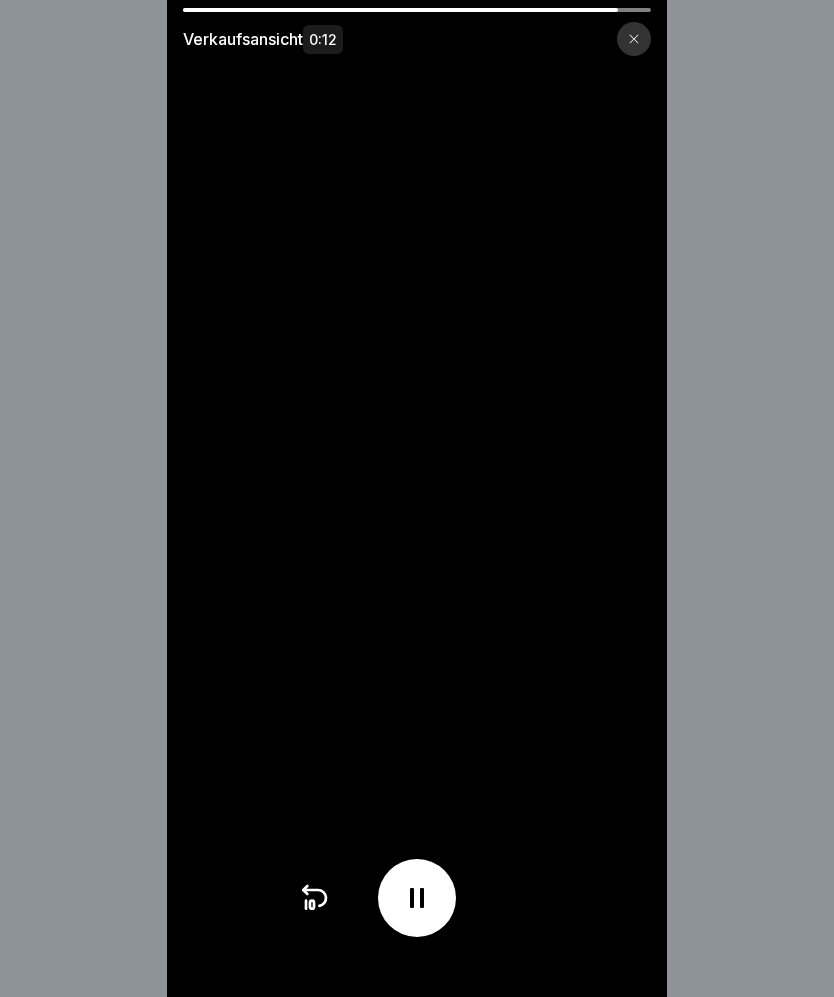 click 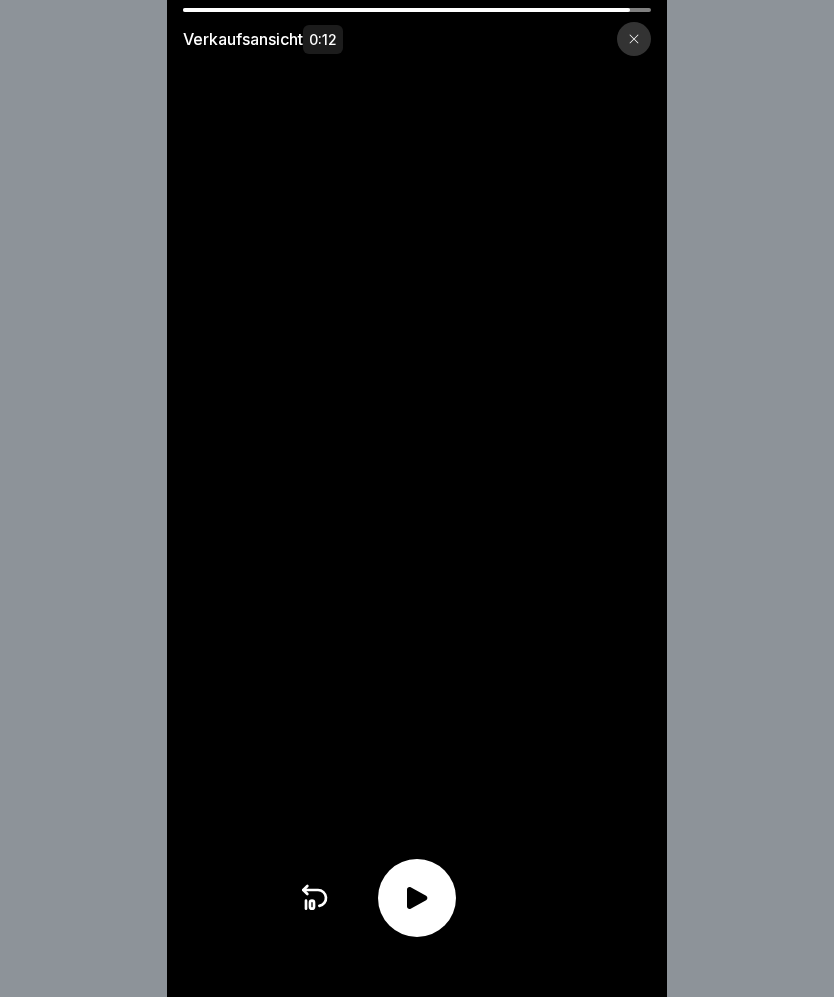 click 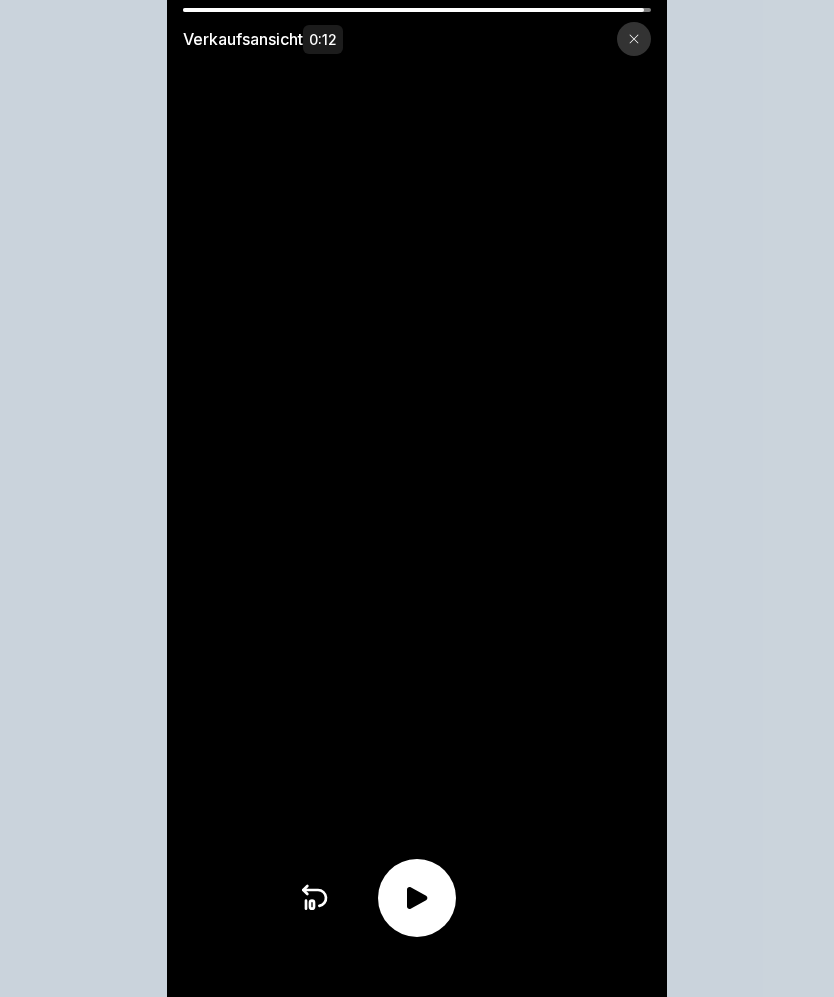 click on "Verkaufsansicht 0:12" at bounding box center [417, 498] 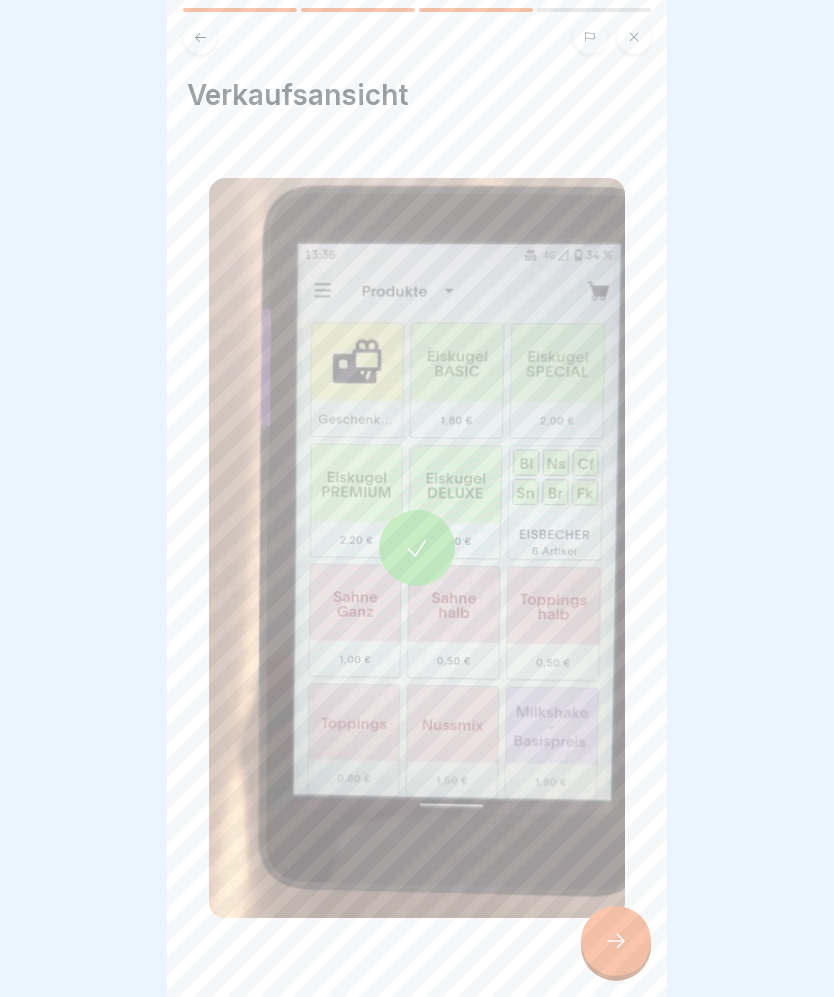 click 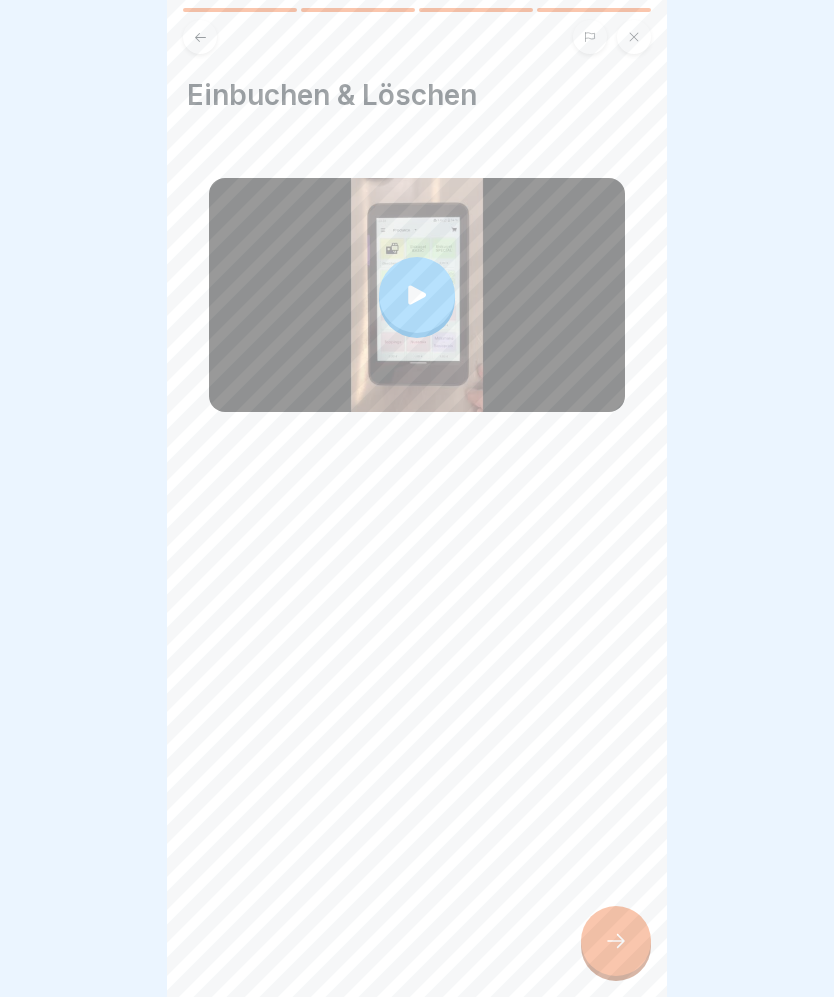 click at bounding box center (417, 295) 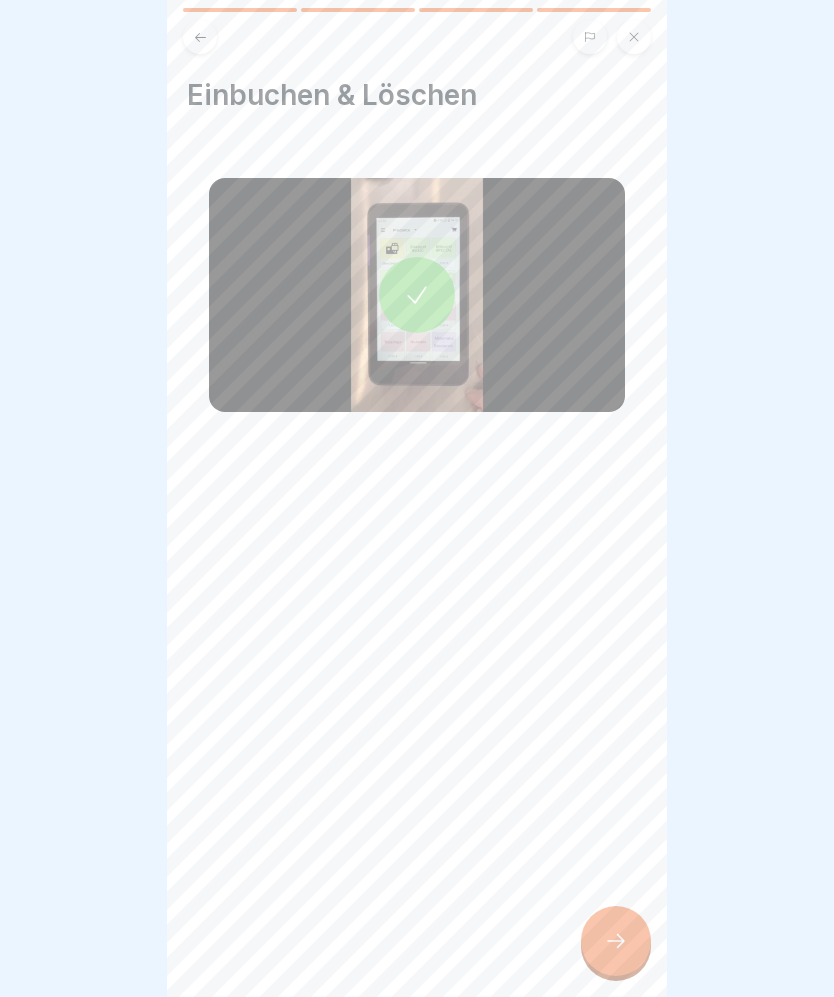 click at bounding box center [616, 941] 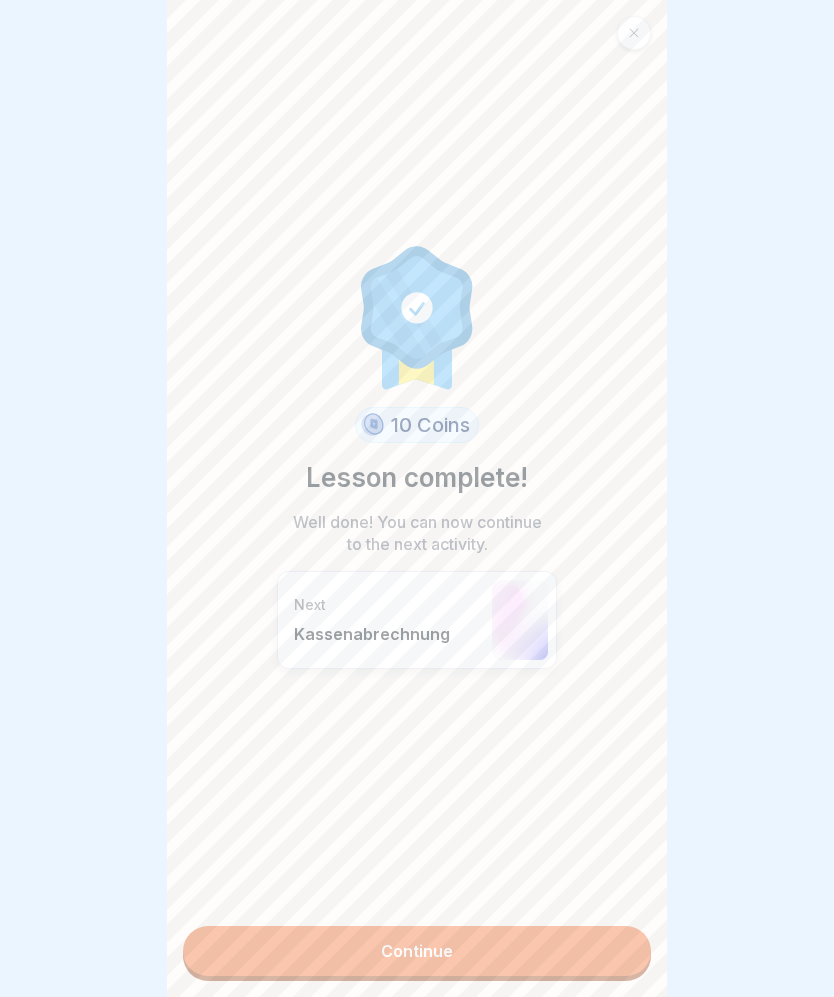 click on "Continue" at bounding box center [417, 951] 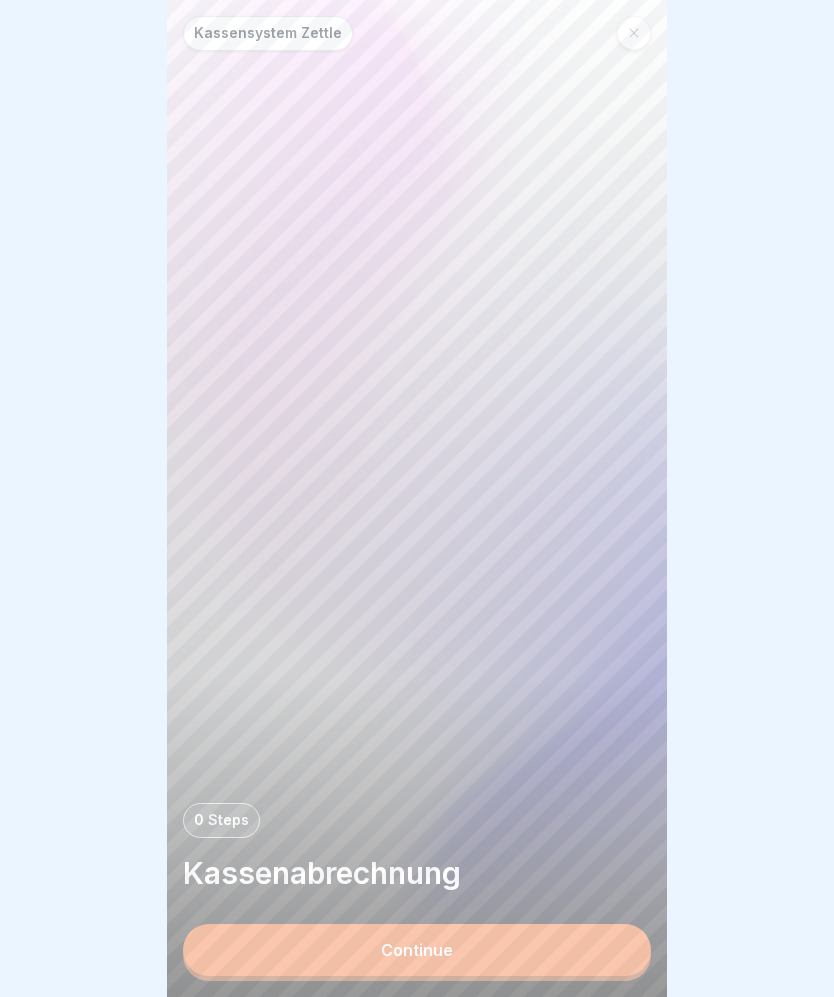 click on "Continue" at bounding box center (417, 950) 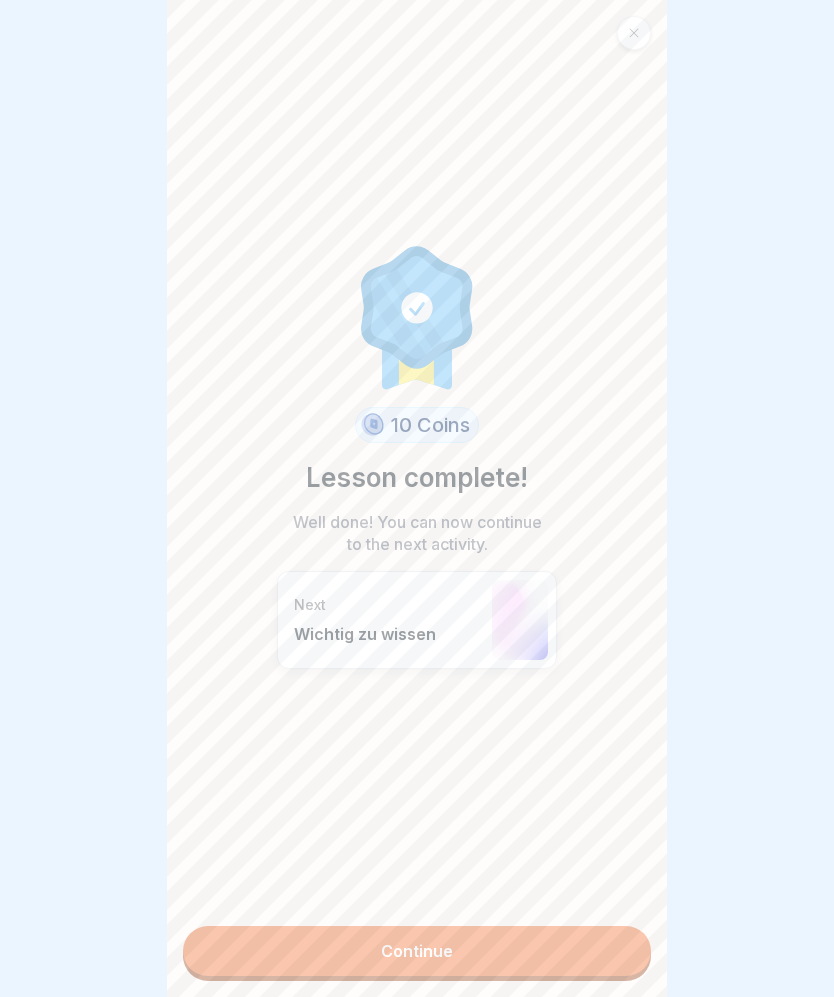 click on "Continue" at bounding box center [417, 951] 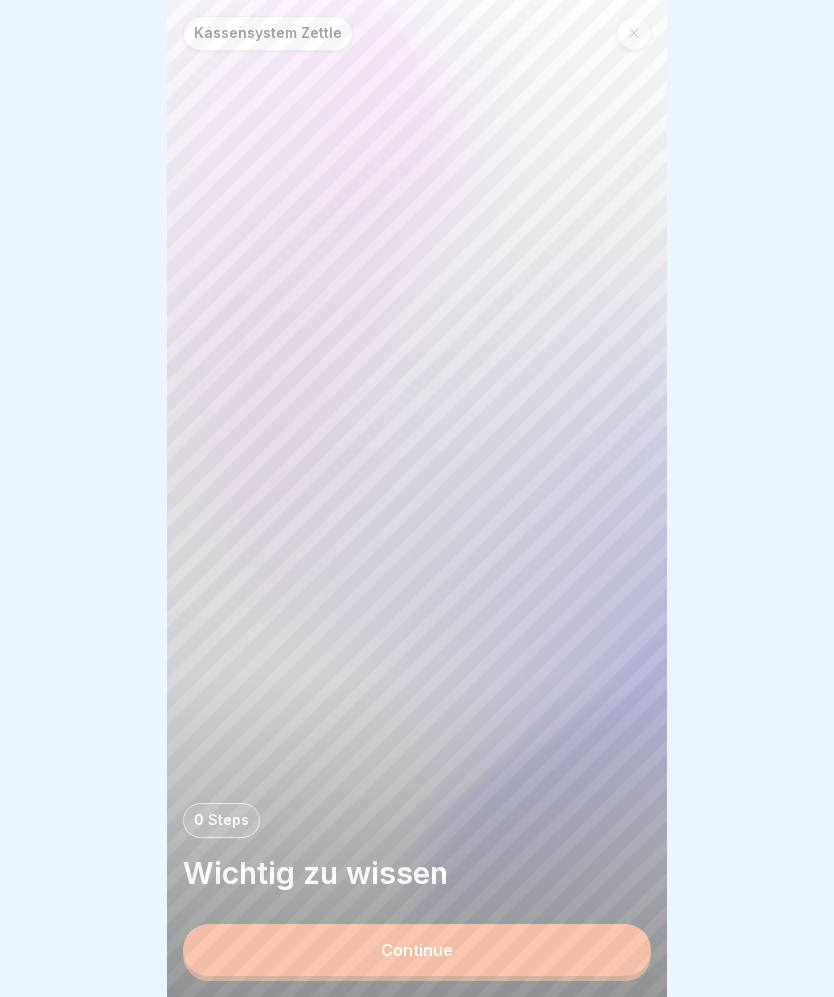 click on "Continue" at bounding box center [417, 950] 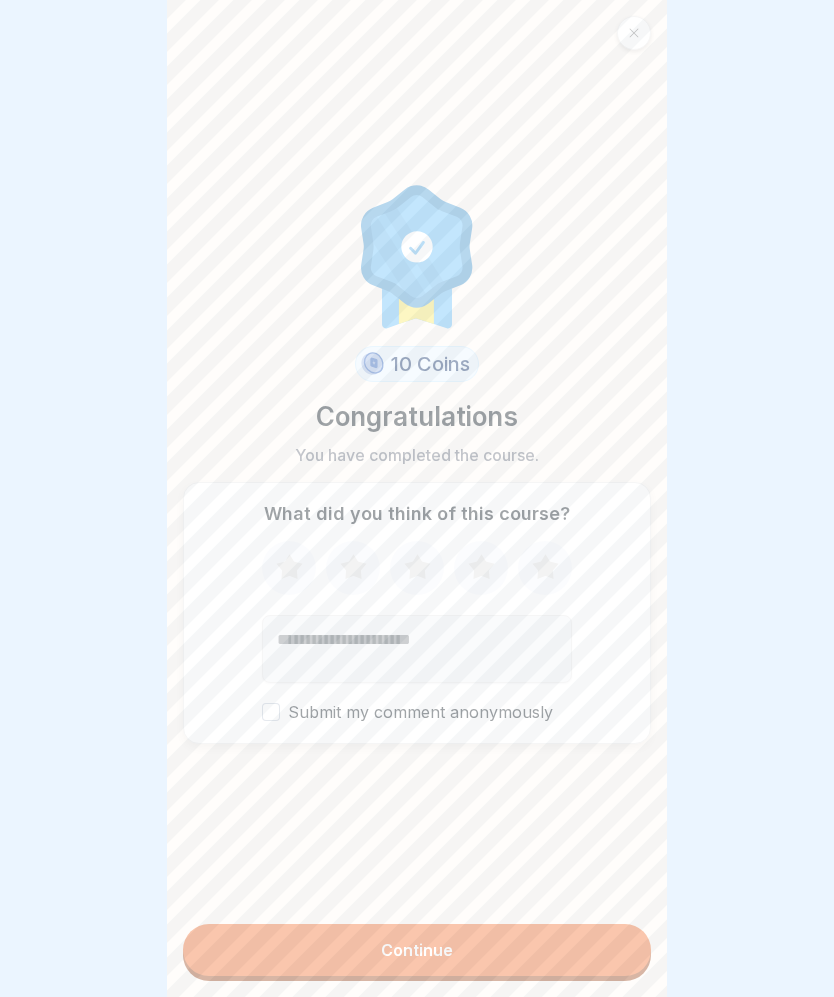 click on "Submit my comment anonymously" at bounding box center (417, 712) 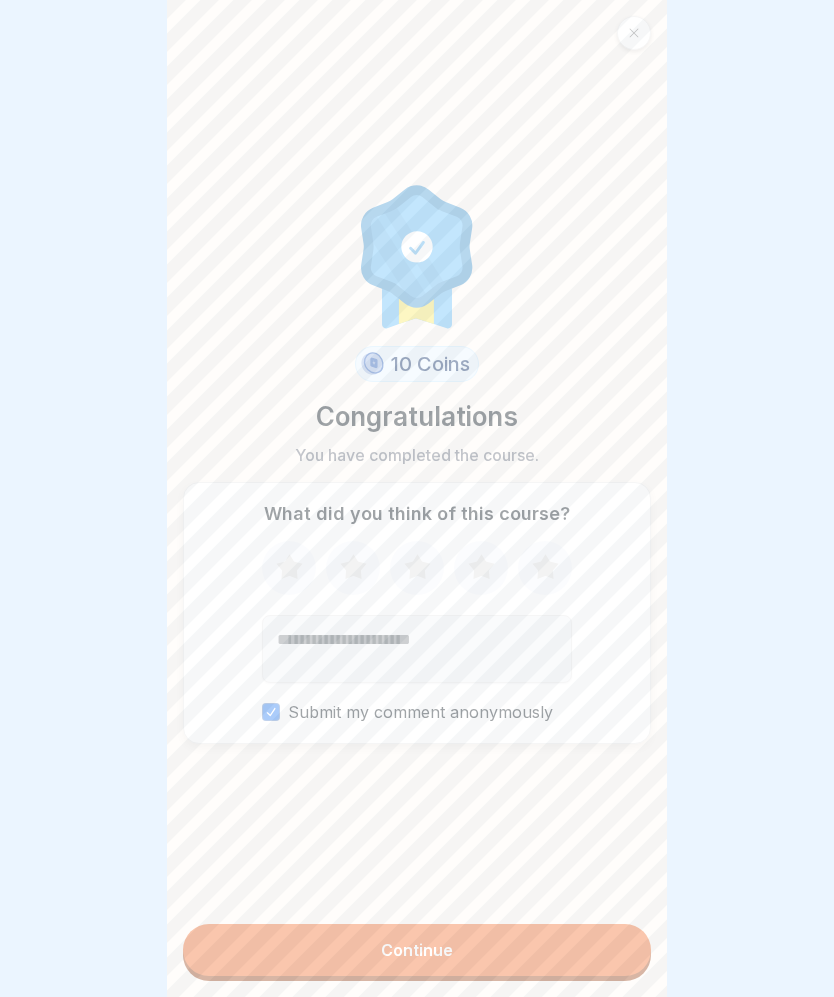 click 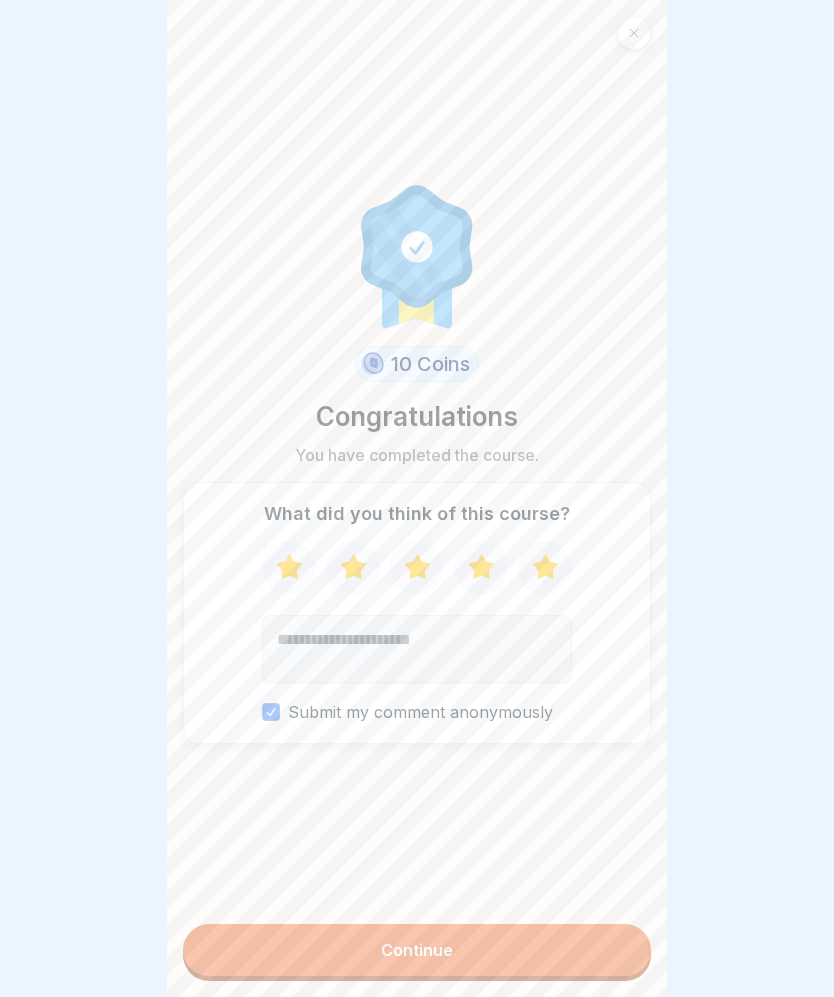 click on "Submit my comment anonymously" at bounding box center [271, 712] 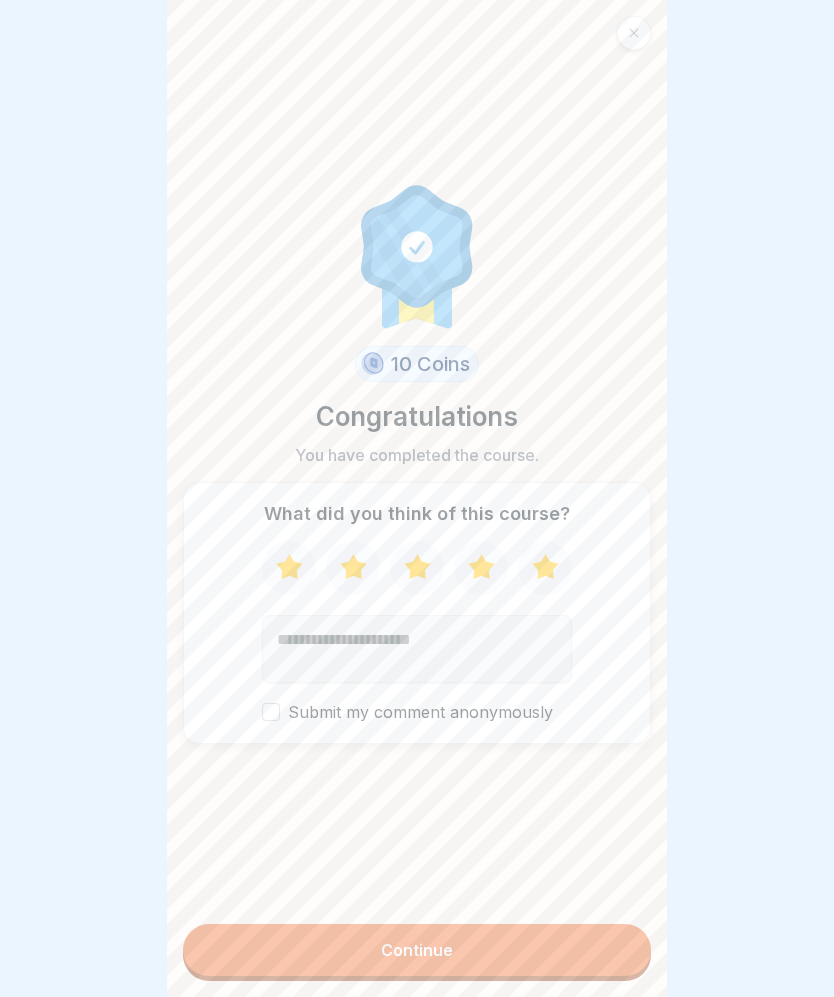 click on "Continue" at bounding box center [417, 950] 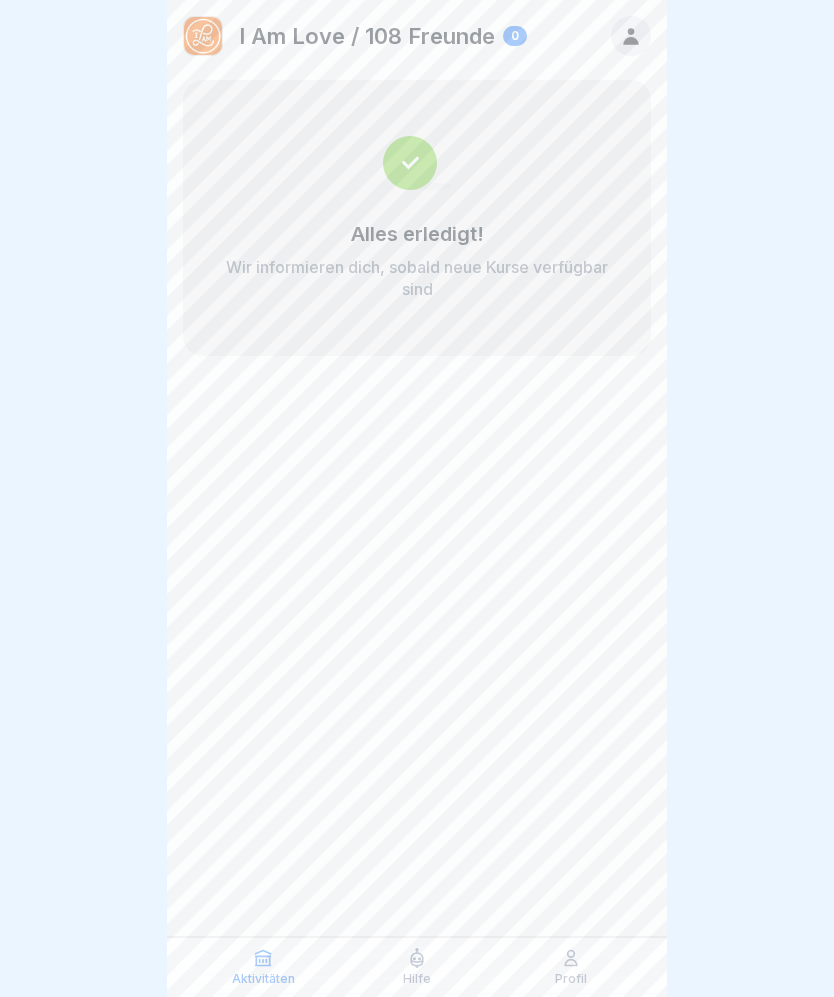 click on "Hilfe" at bounding box center [417, 979] 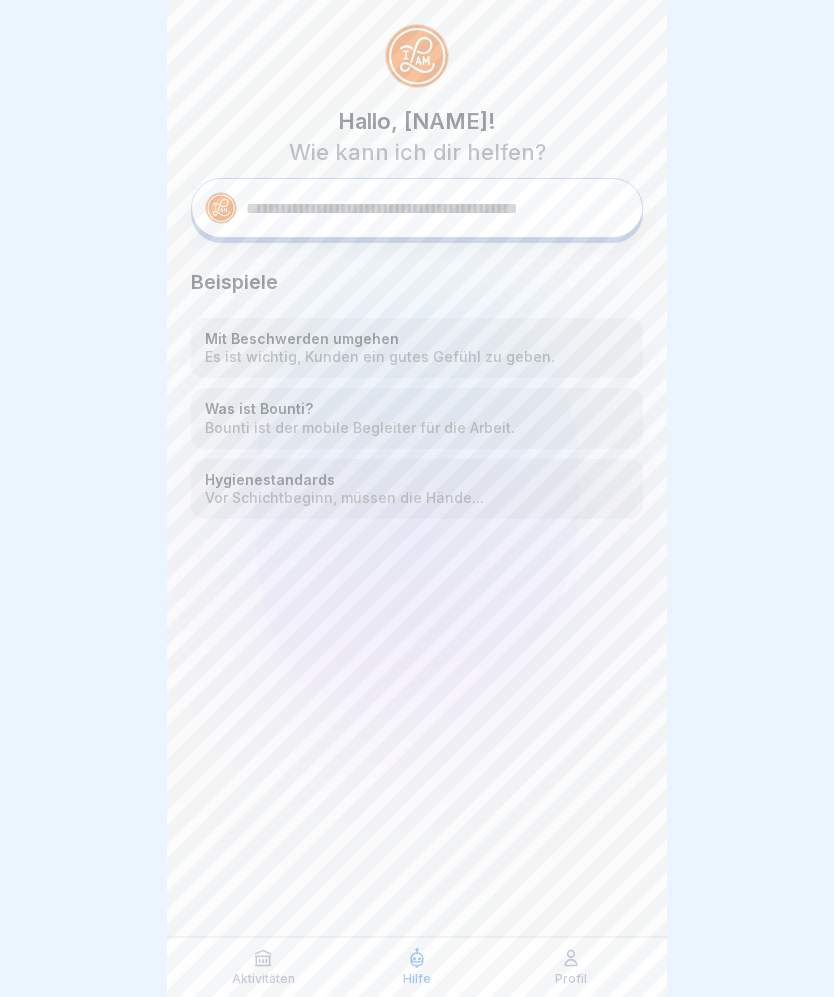 click on "Profil" at bounding box center (571, 967) 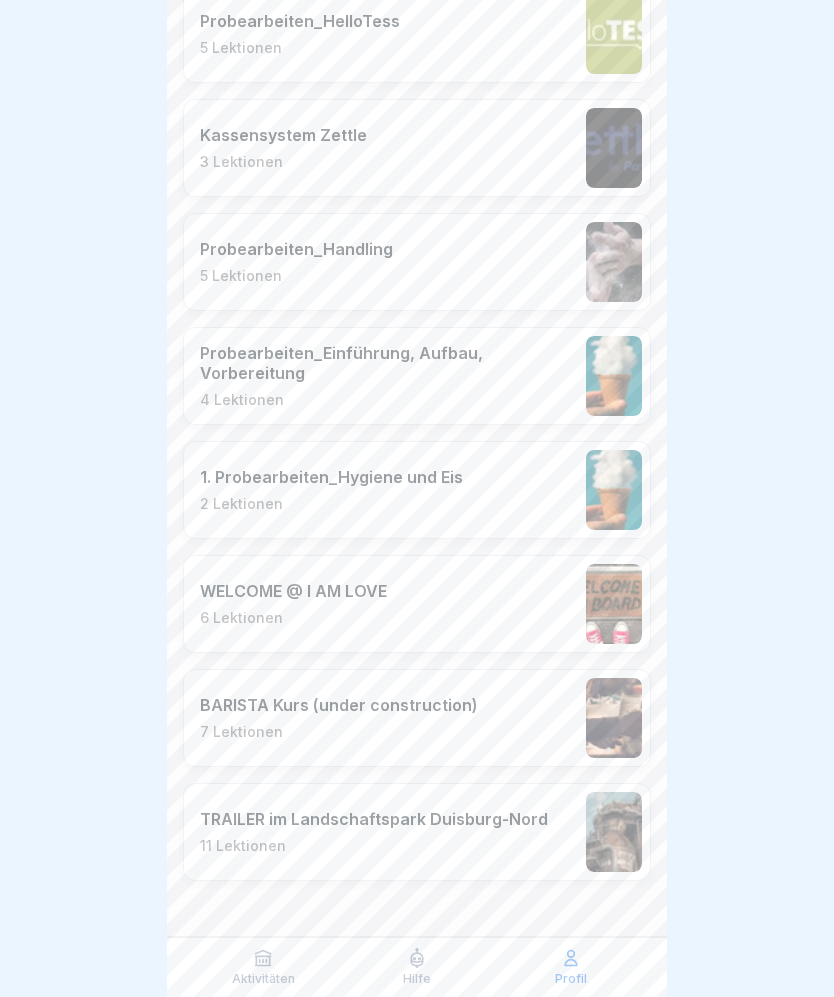 scroll, scrollTop: 744, scrollLeft: 0, axis: vertical 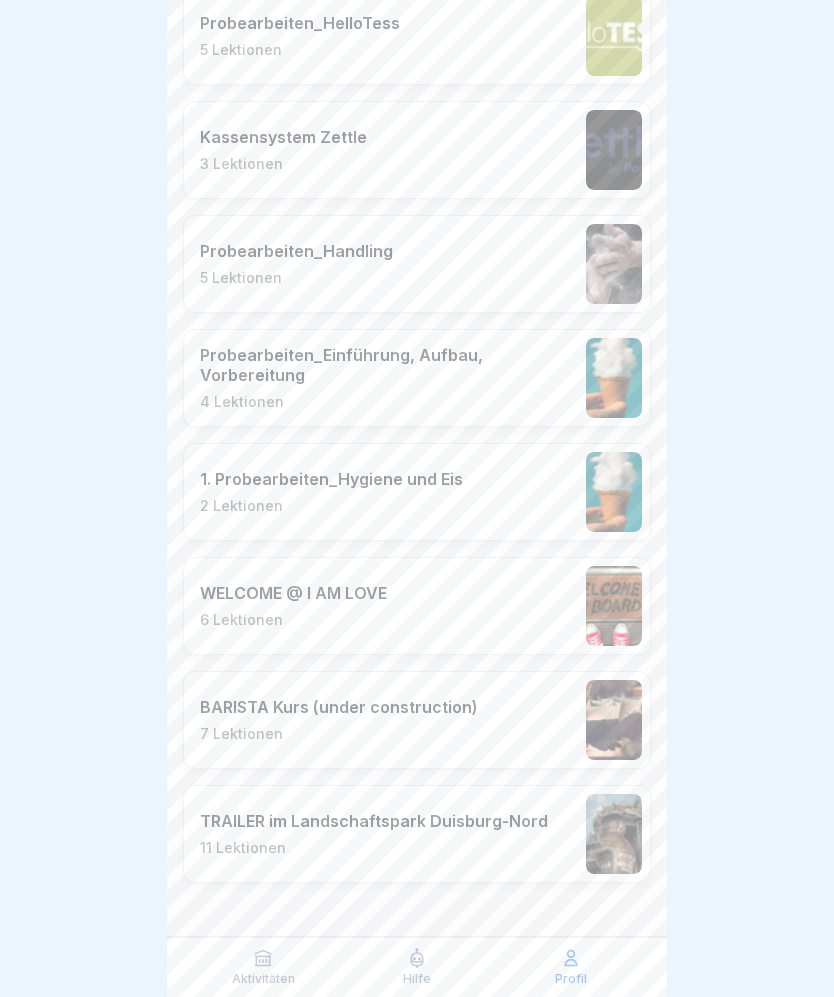 click on "BARISTA Kurs (under construction) 7 Lektionen" at bounding box center (417, 720) 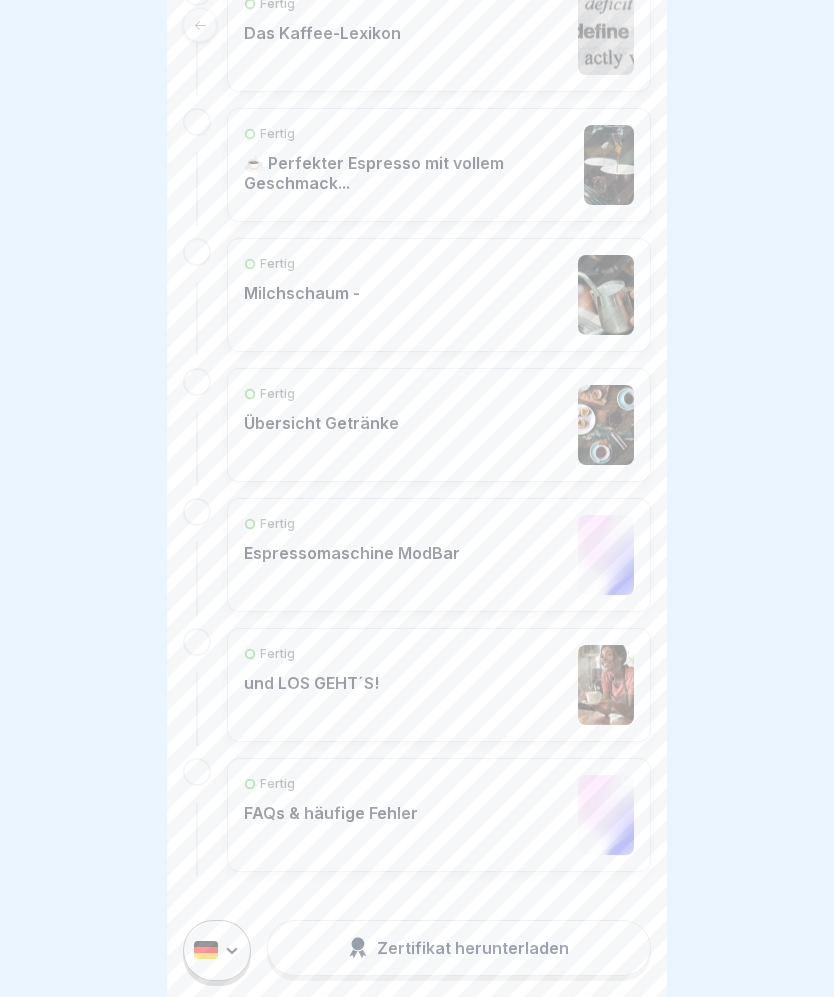 scroll, scrollTop: 487, scrollLeft: 0, axis: vertical 